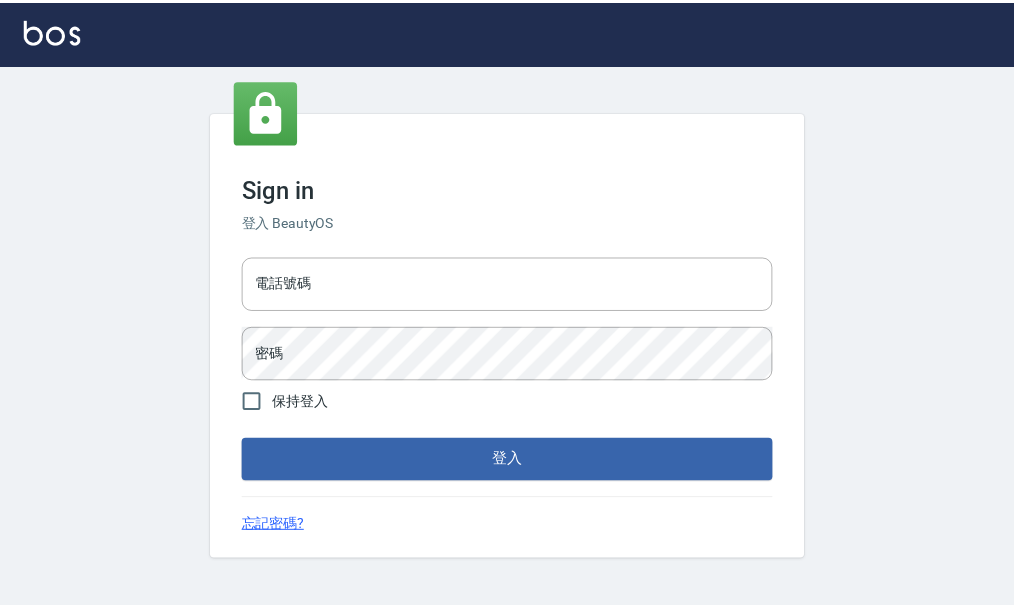 scroll, scrollTop: 0, scrollLeft: 0, axis: both 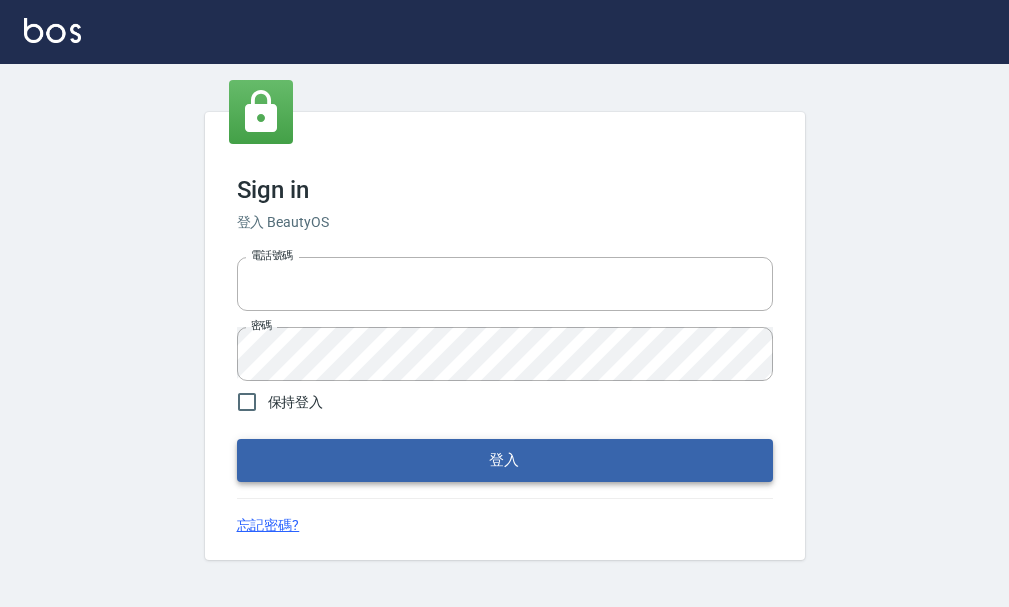 type on "25033354" 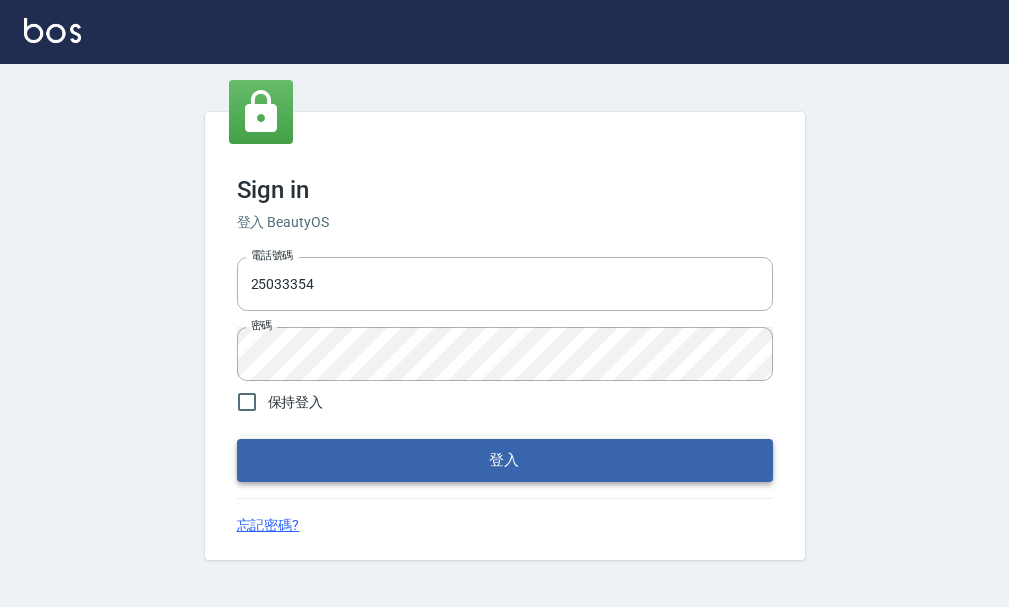 click on "登入" at bounding box center [505, 460] 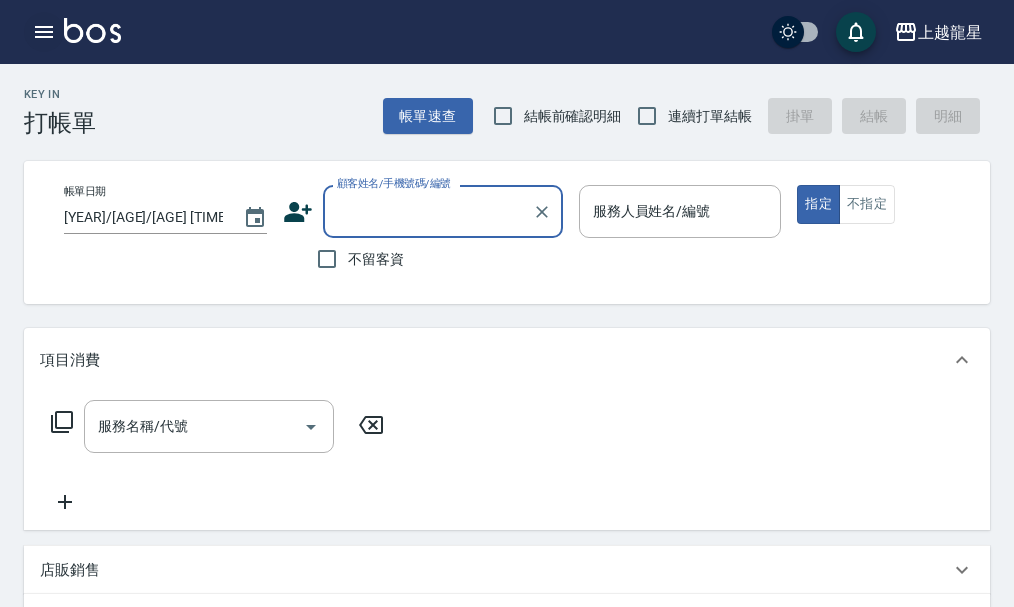 click 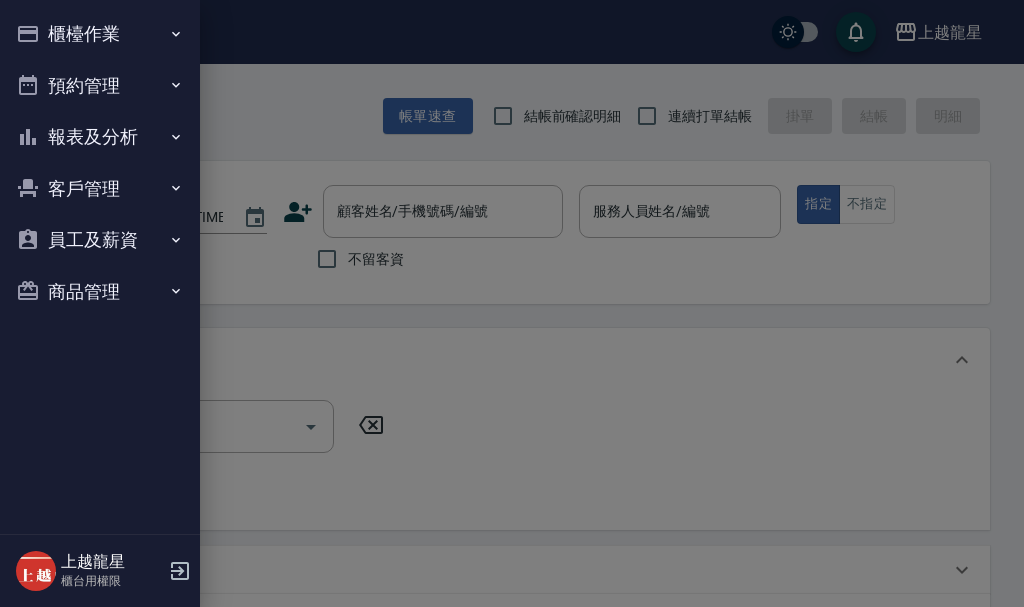 click on "櫃檯作業" at bounding box center [100, 34] 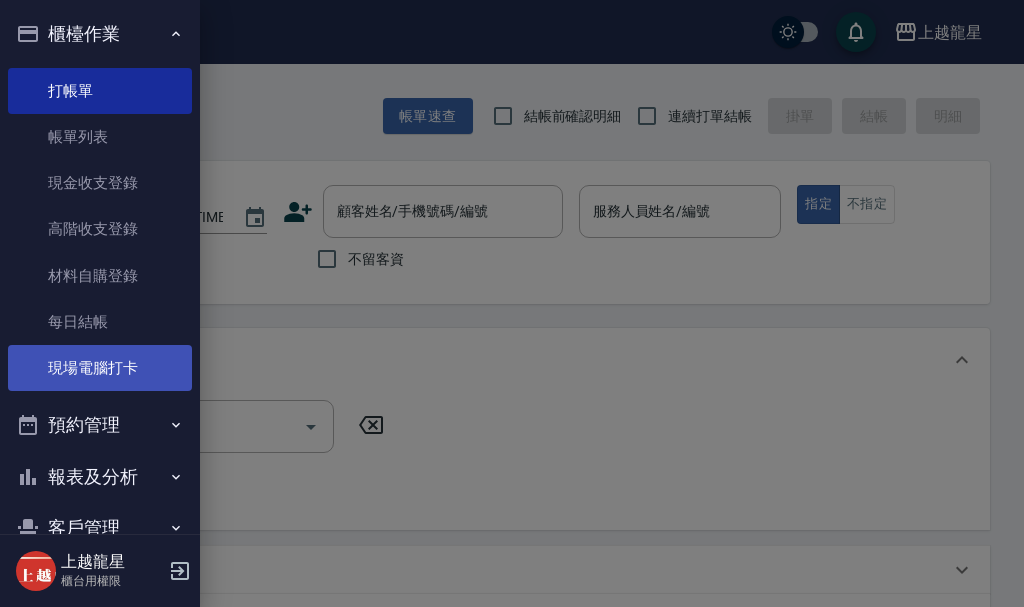 click on "現場電腦打卡" at bounding box center (100, 368) 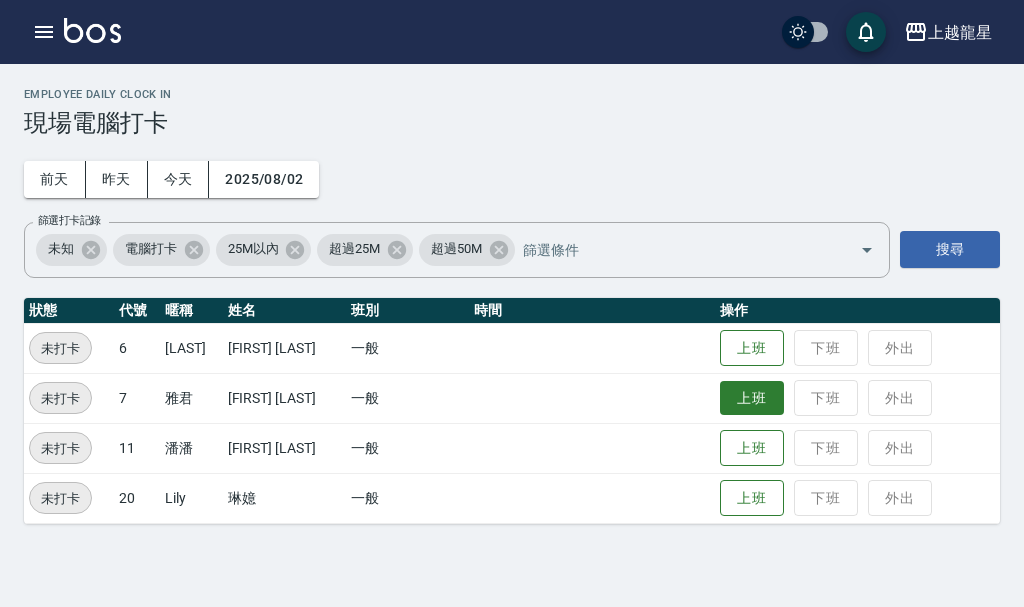 click on "上班" at bounding box center [752, 398] 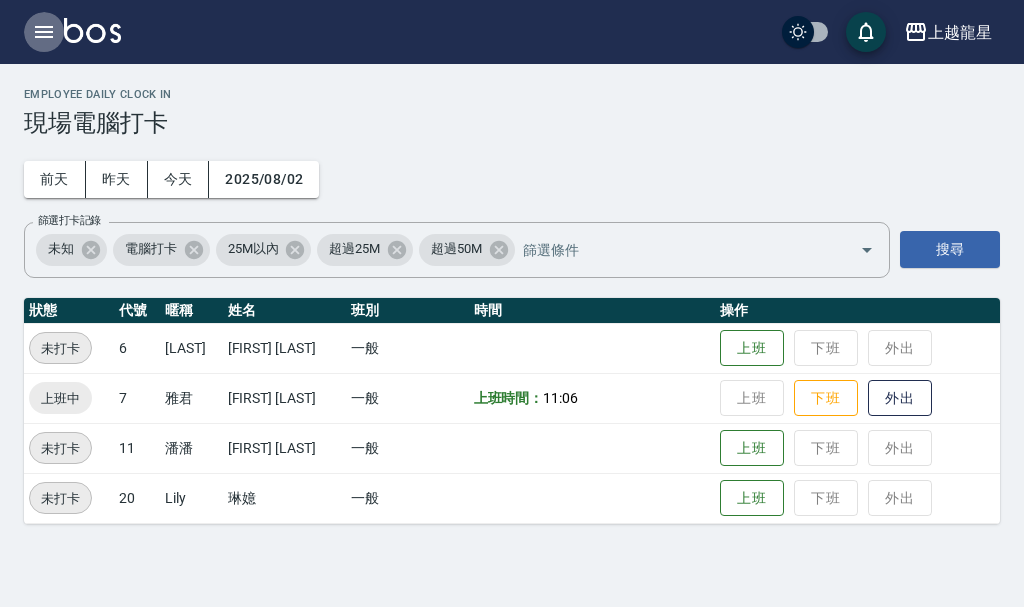 click 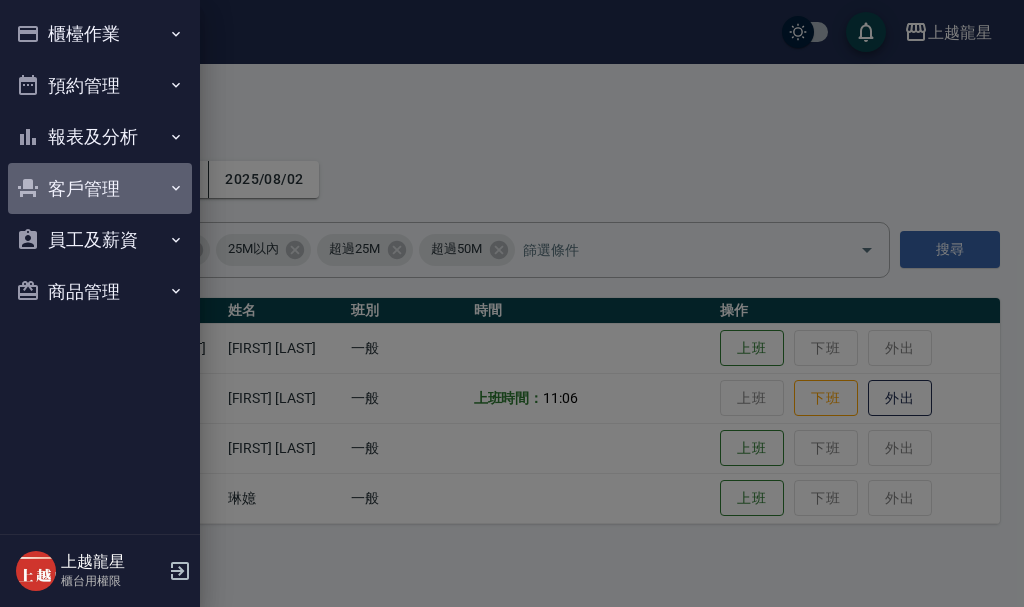 click on "客戶管理" at bounding box center (100, 189) 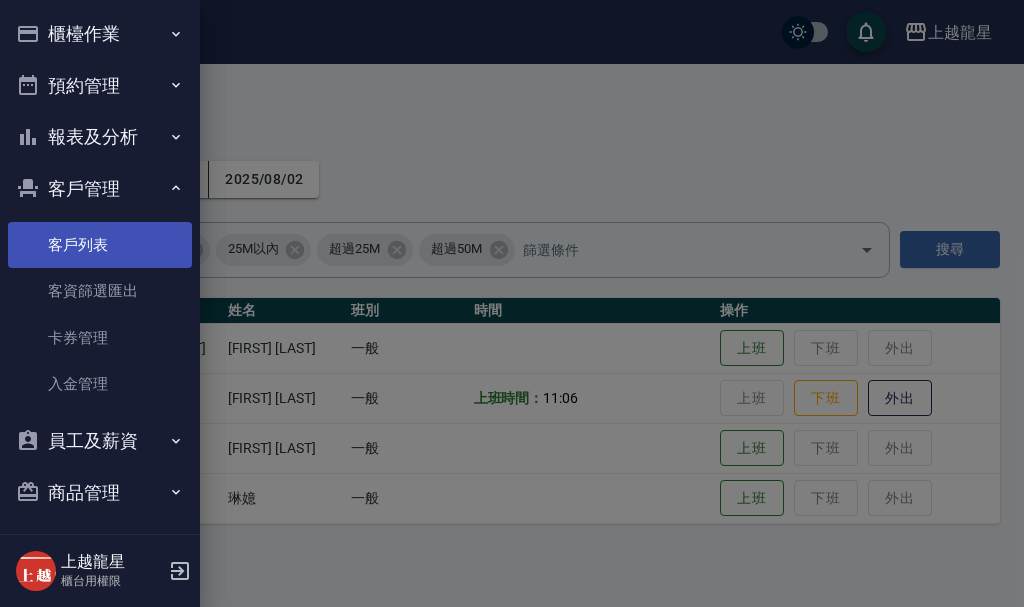 click on "客戶列表" at bounding box center [100, 245] 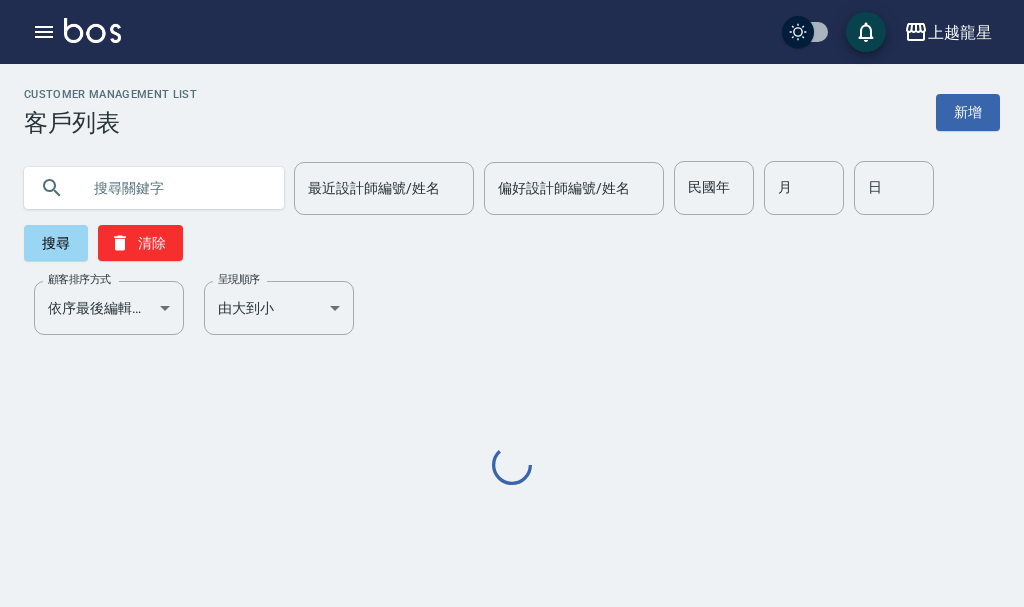 click at bounding box center [174, 188] 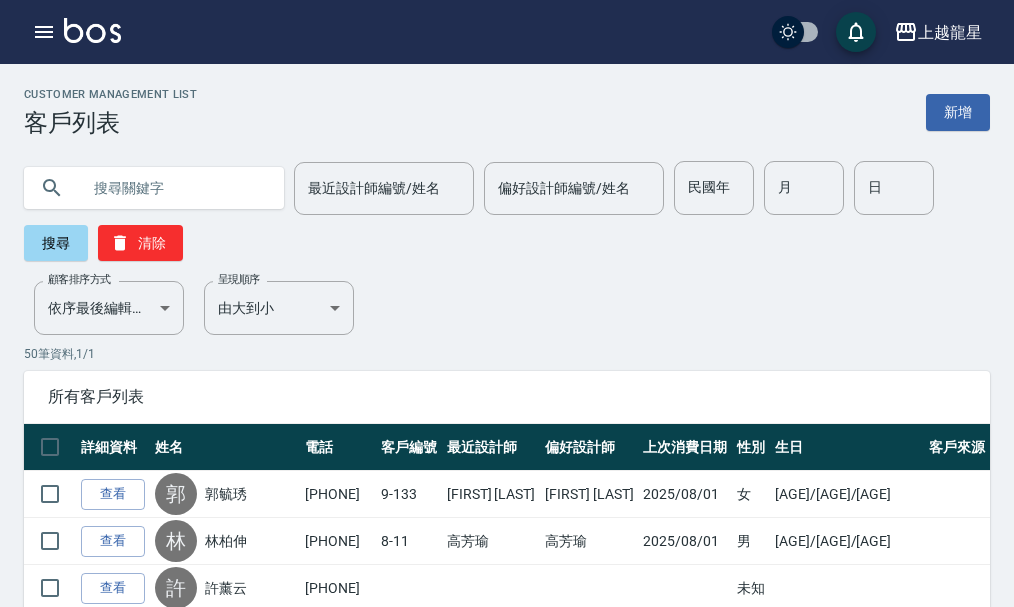 type on "ㄗ" 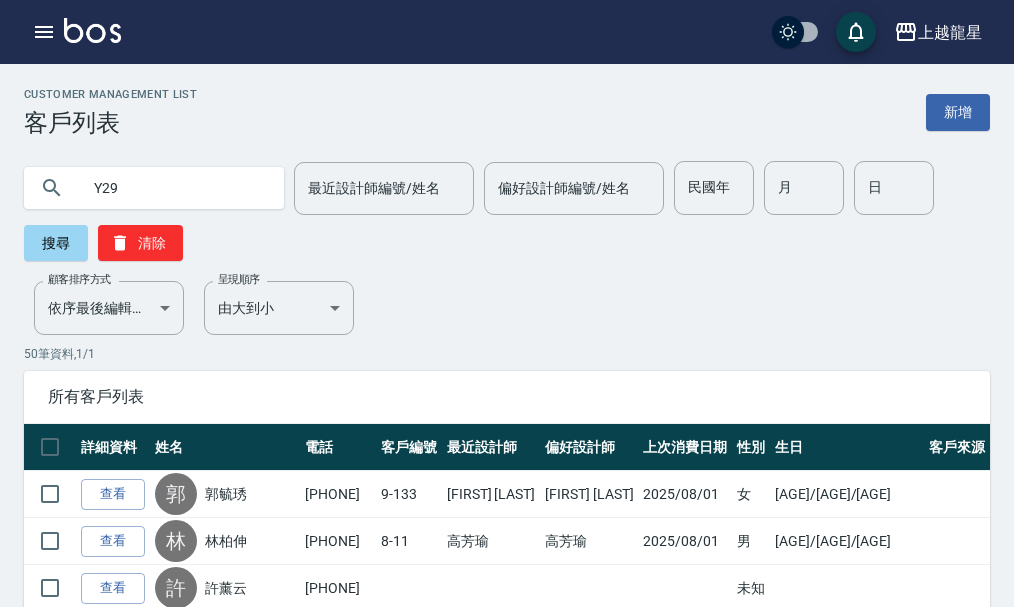 type on "Y29" 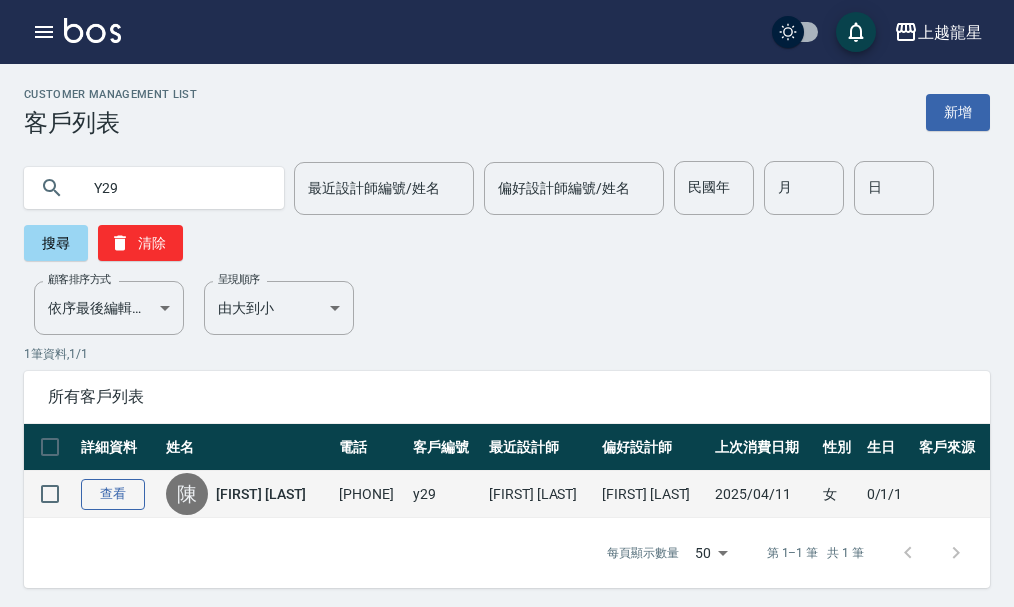 click on "查看" at bounding box center [113, 494] 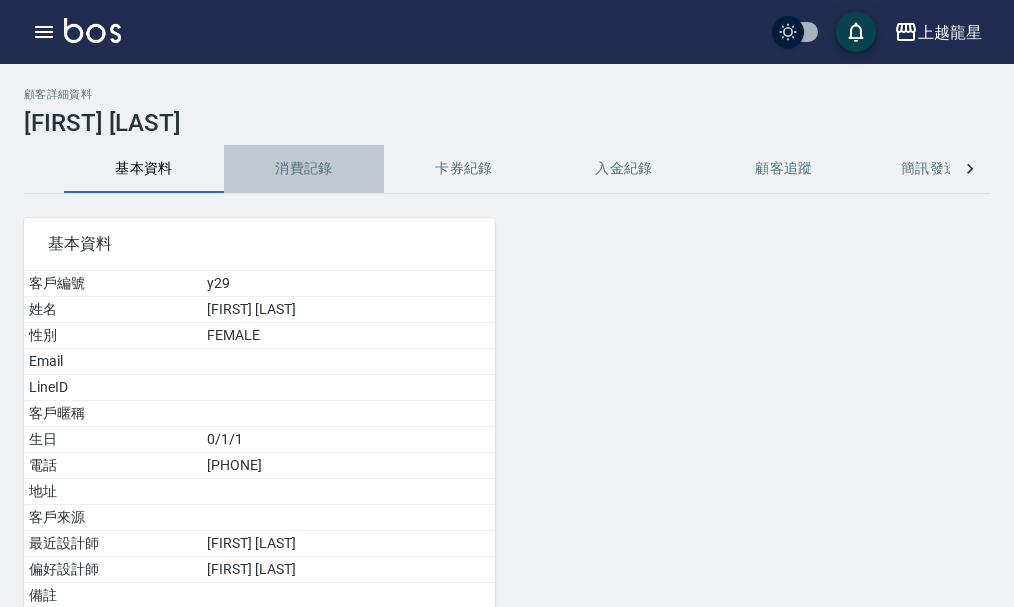 click on "消費記錄" at bounding box center (304, 169) 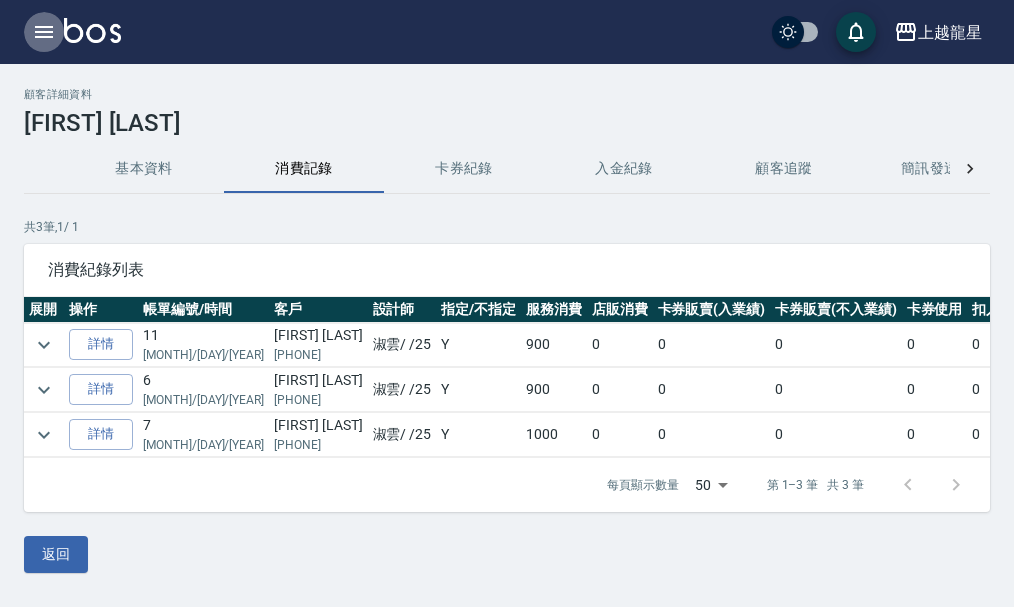click 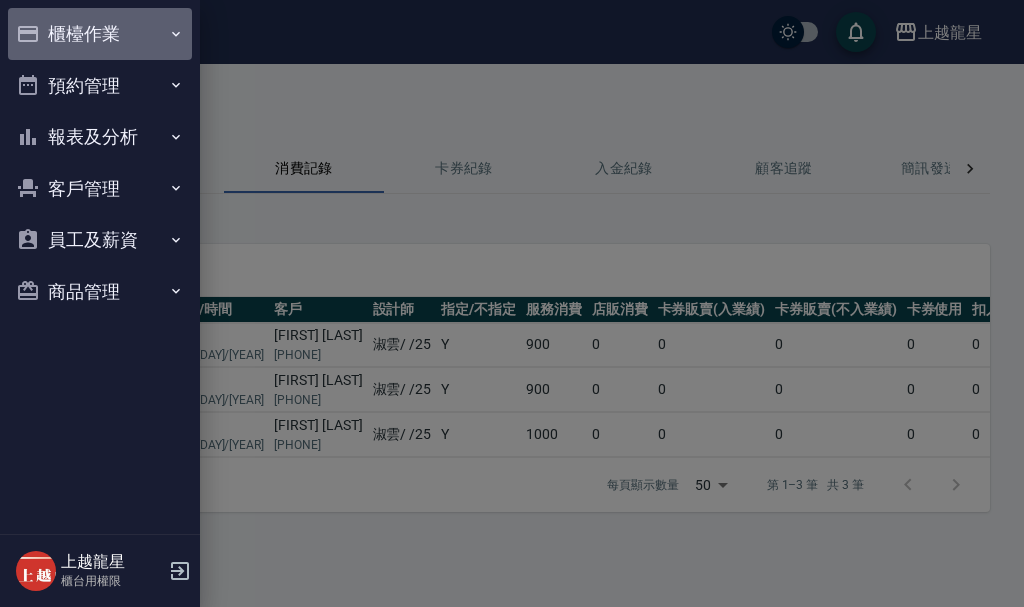 click on "櫃檯作業" at bounding box center [100, 34] 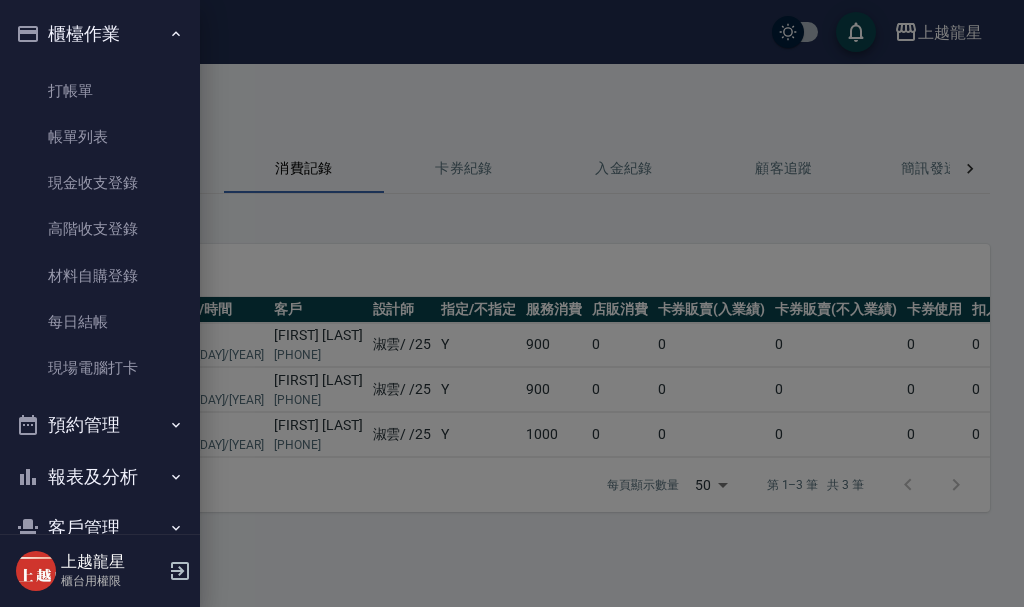 click at bounding box center [512, 303] 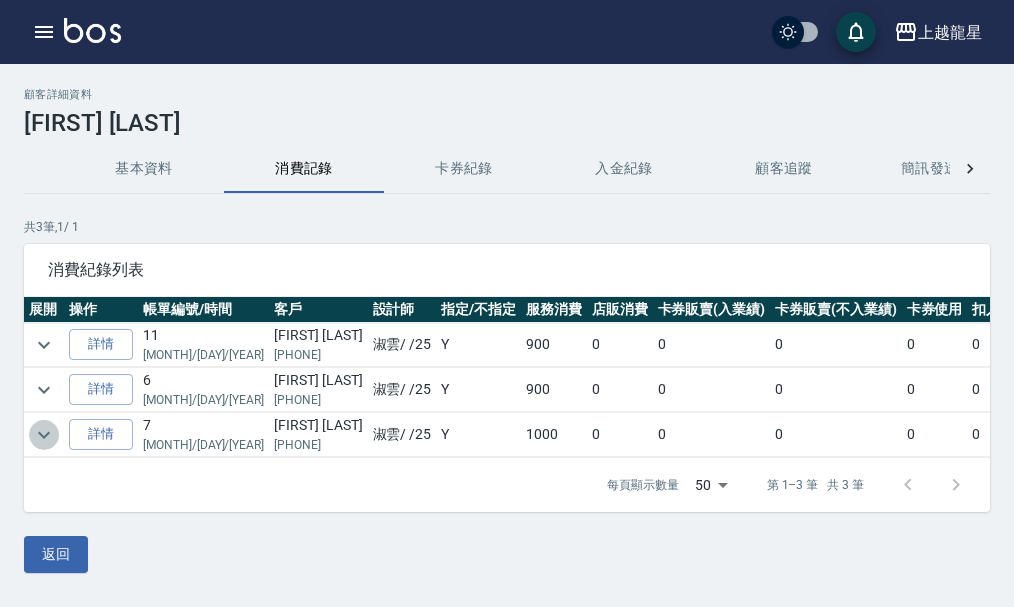 click 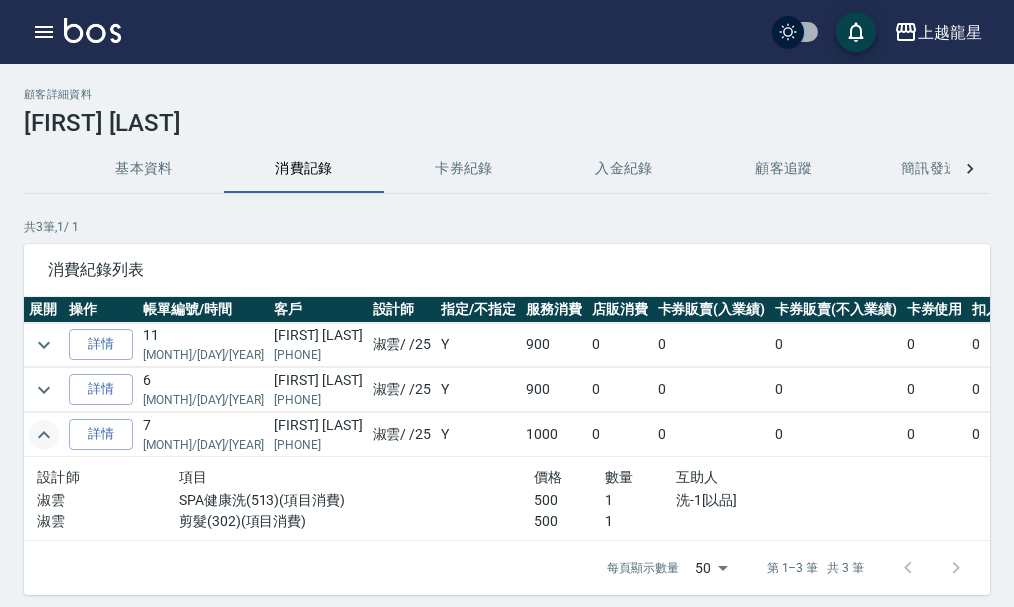 click 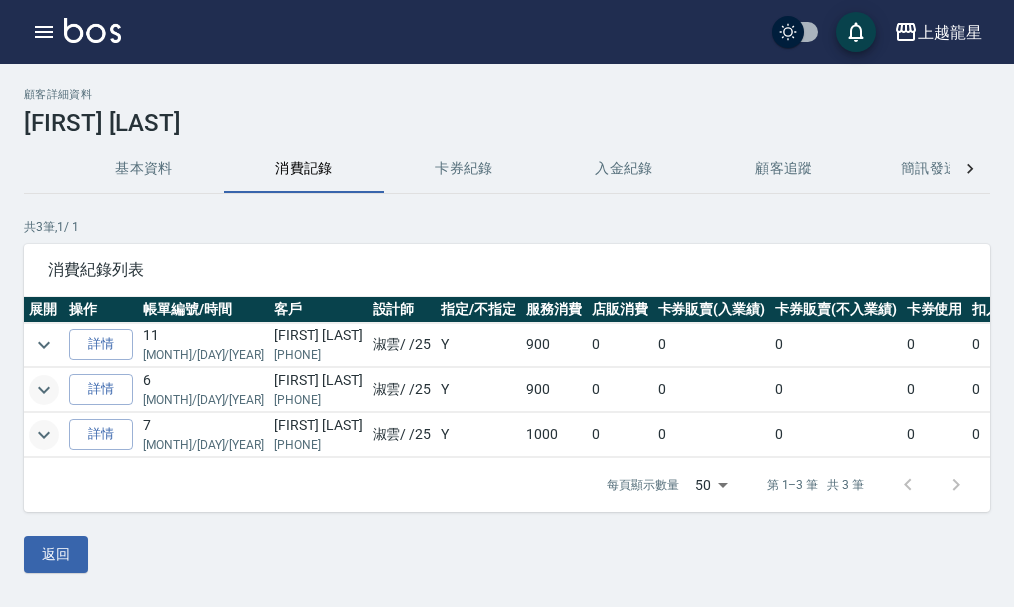 click 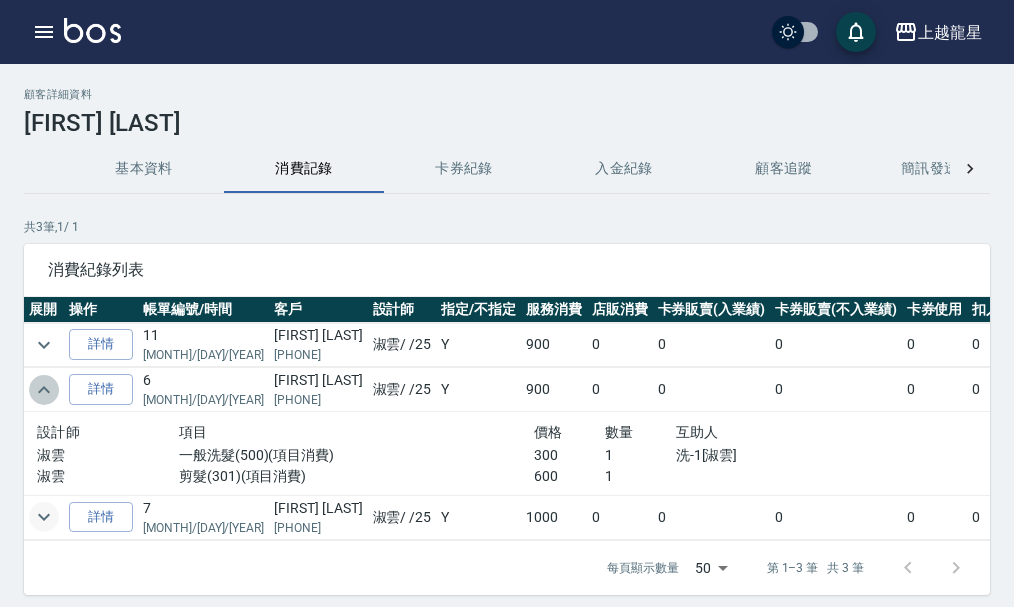 click 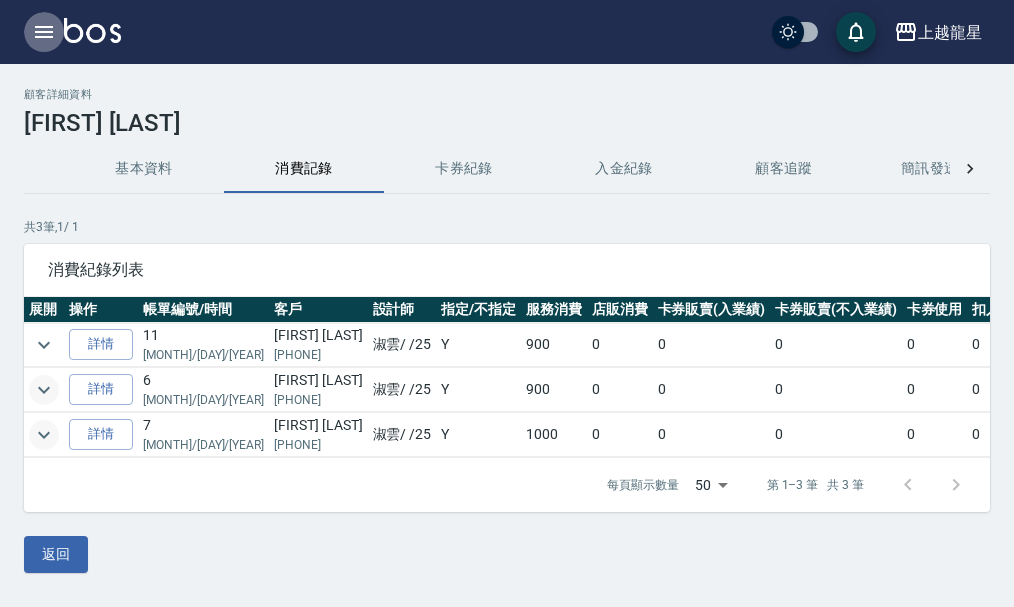 click 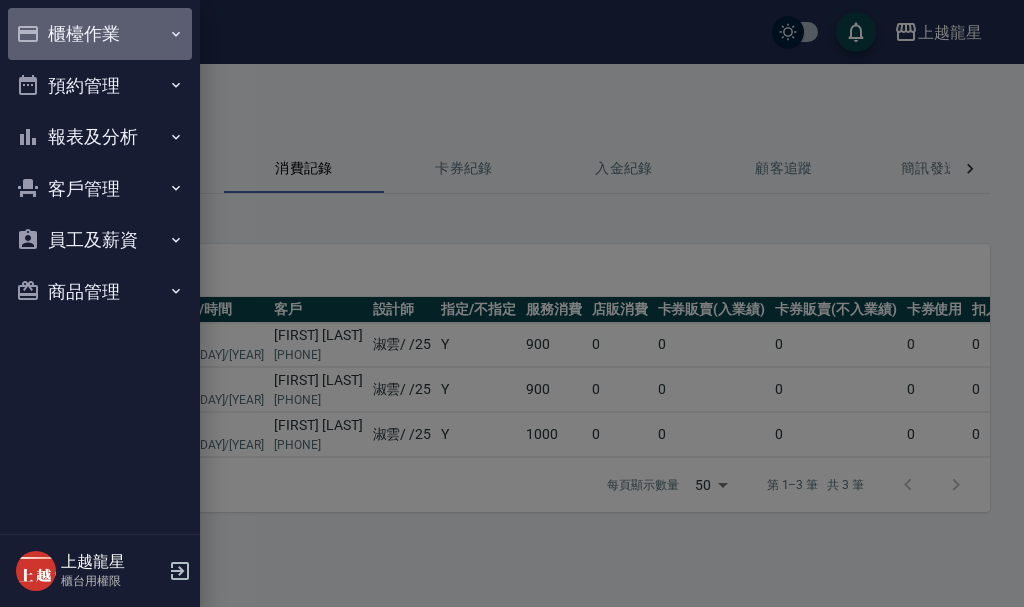 click on "櫃檯作業" at bounding box center (100, 34) 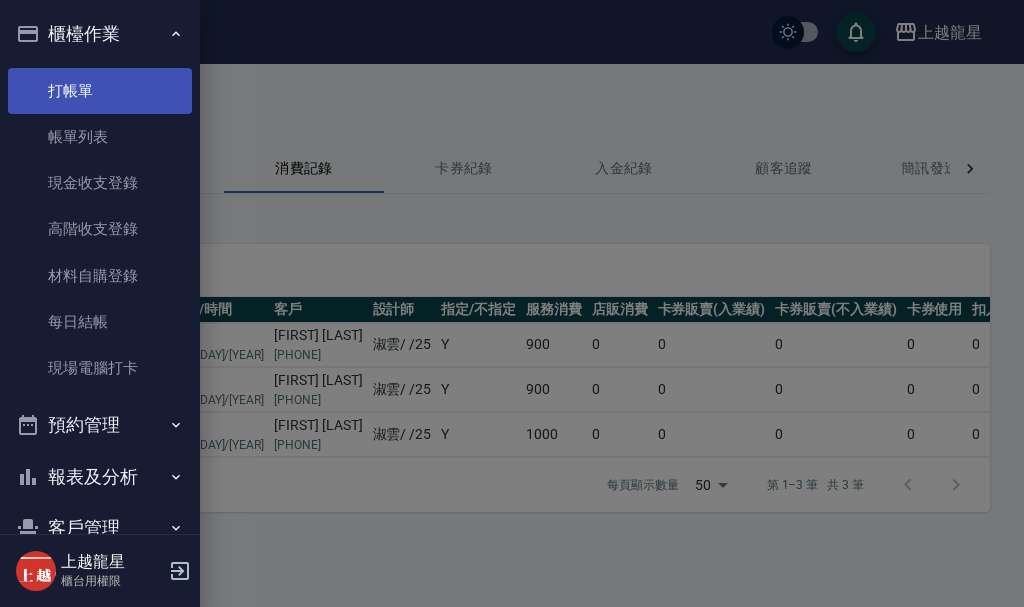 click on "打帳單" at bounding box center (100, 91) 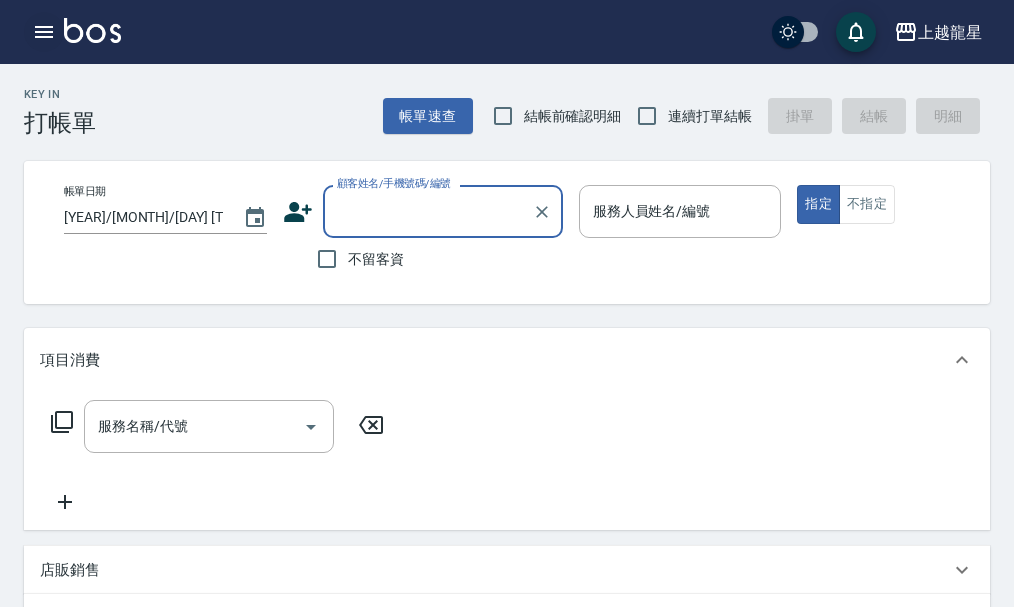 click 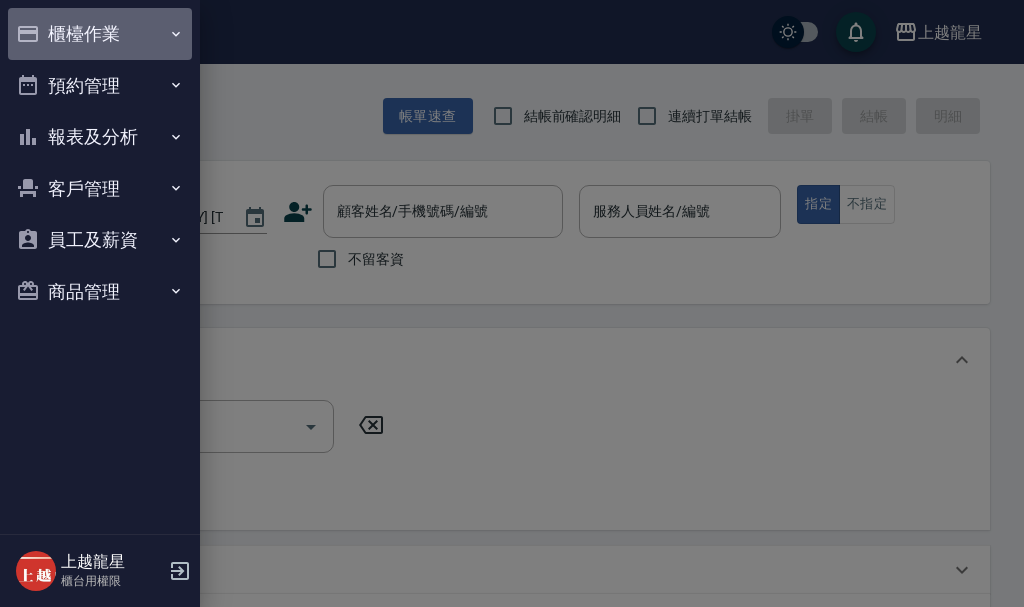 click on "櫃檯作業" at bounding box center (100, 34) 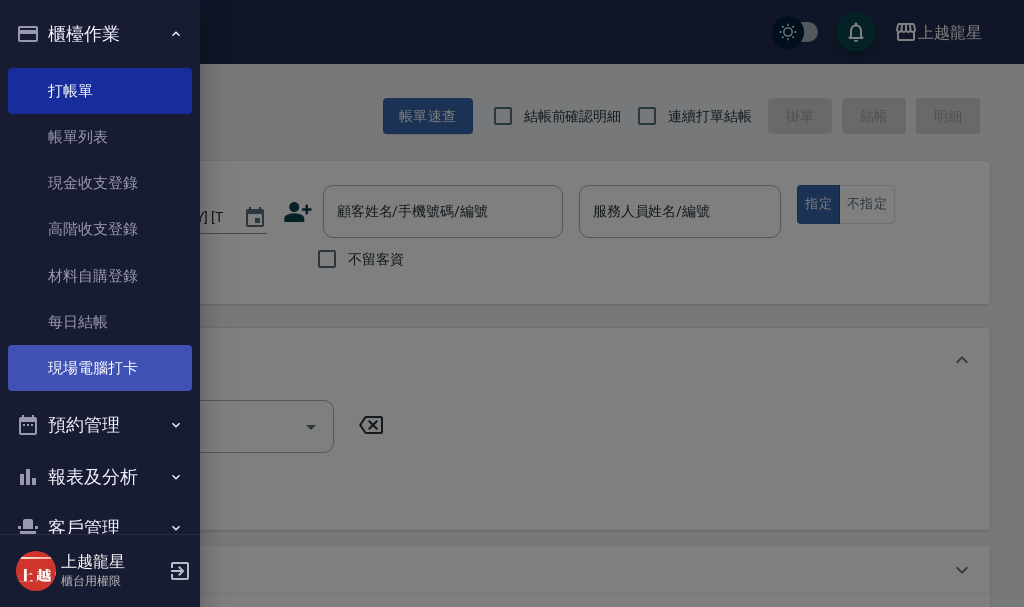 click on "現場電腦打卡" at bounding box center [100, 368] 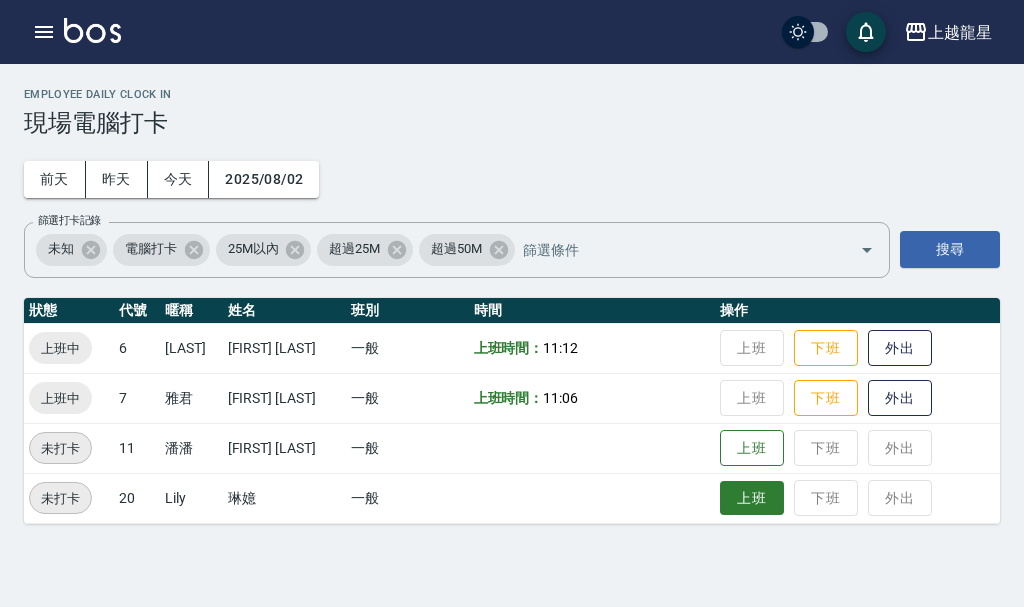 click on "上班" at bounding box center [752, 498] 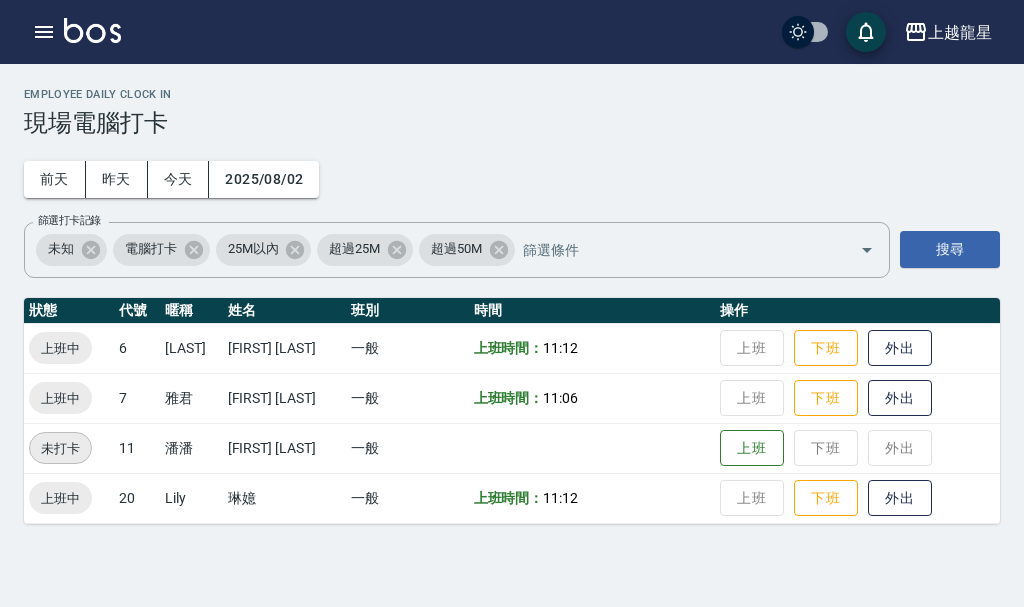 click on "上班 下班 外出" at bounding box center [857, 448] 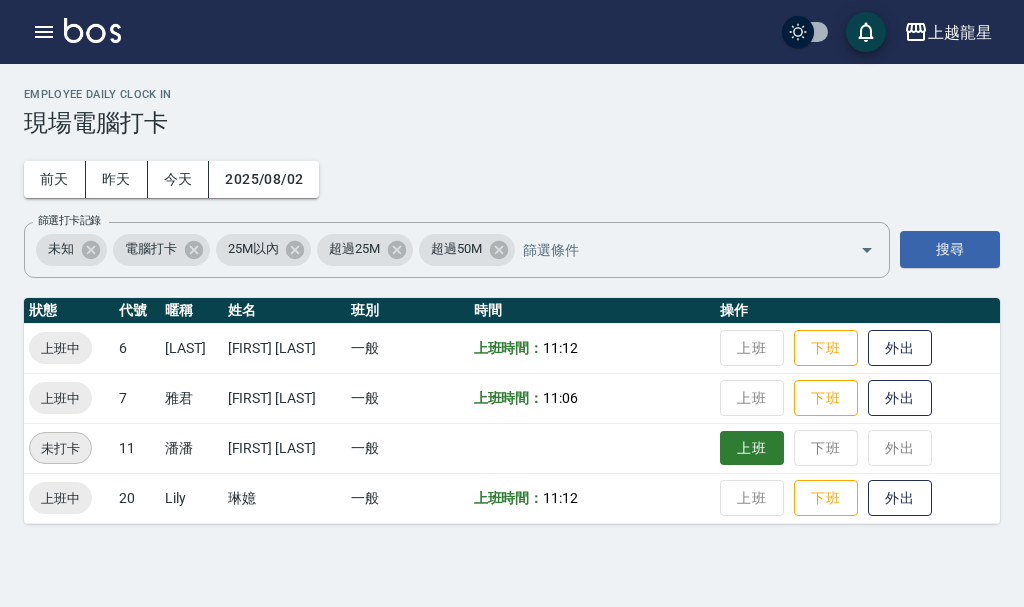 click on "上班" at bounding box center (752, 448) 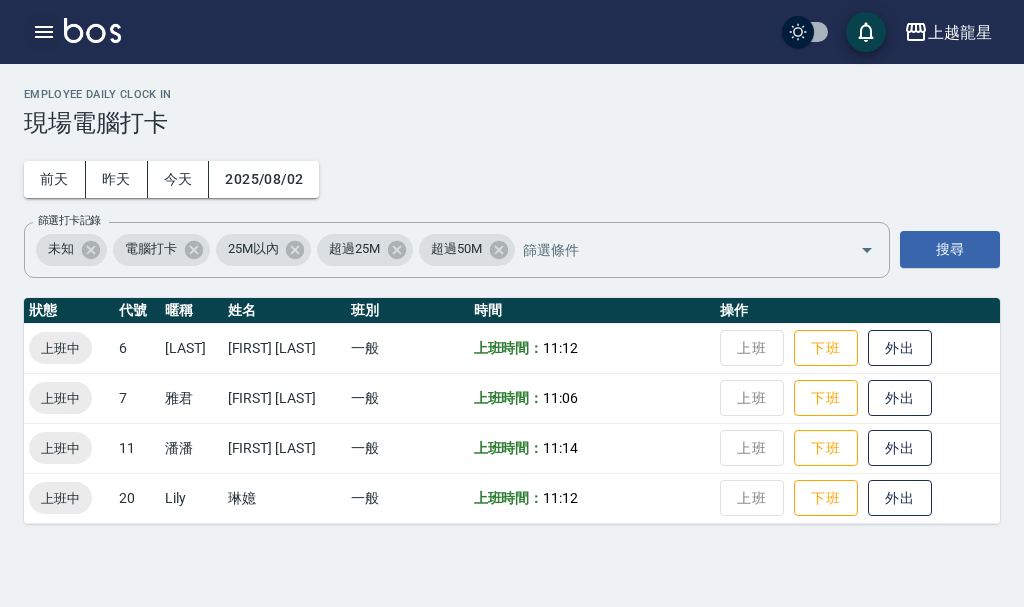 click 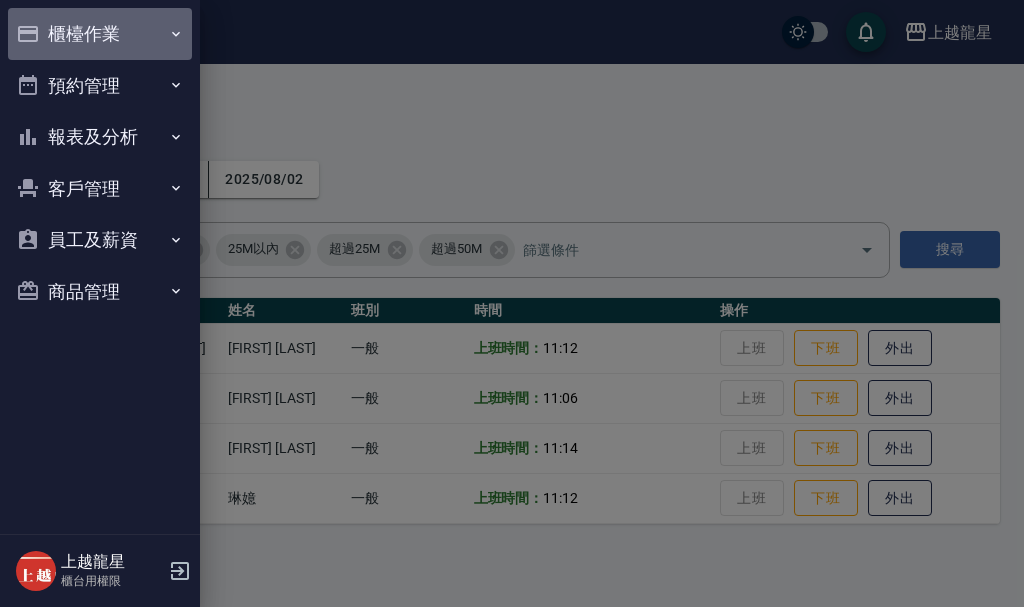 click on "櫃檯作業" at bounding box center [100, 34] 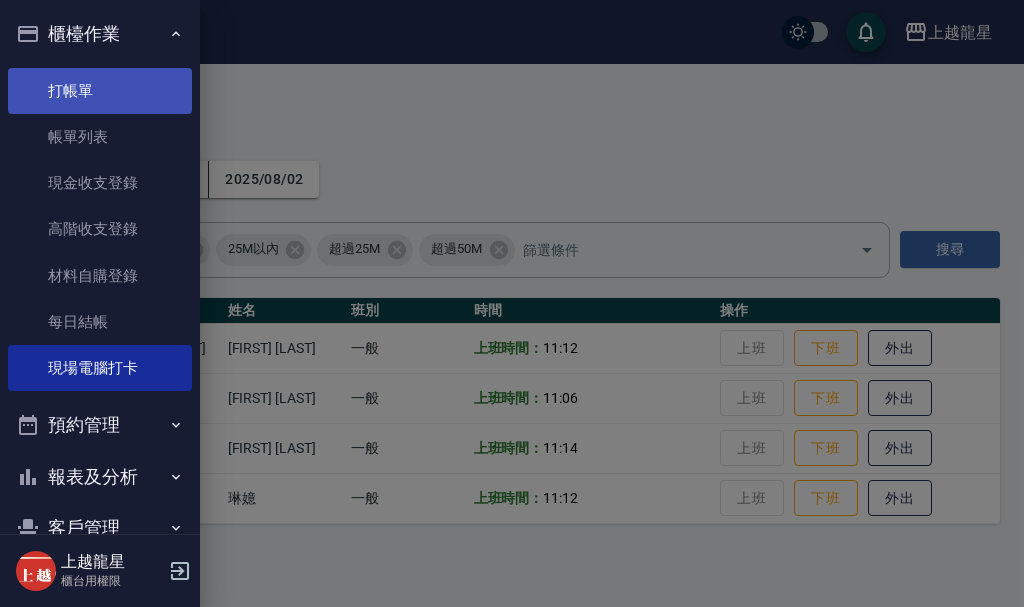 click on "打帳單" at bounding box center (100, 91) 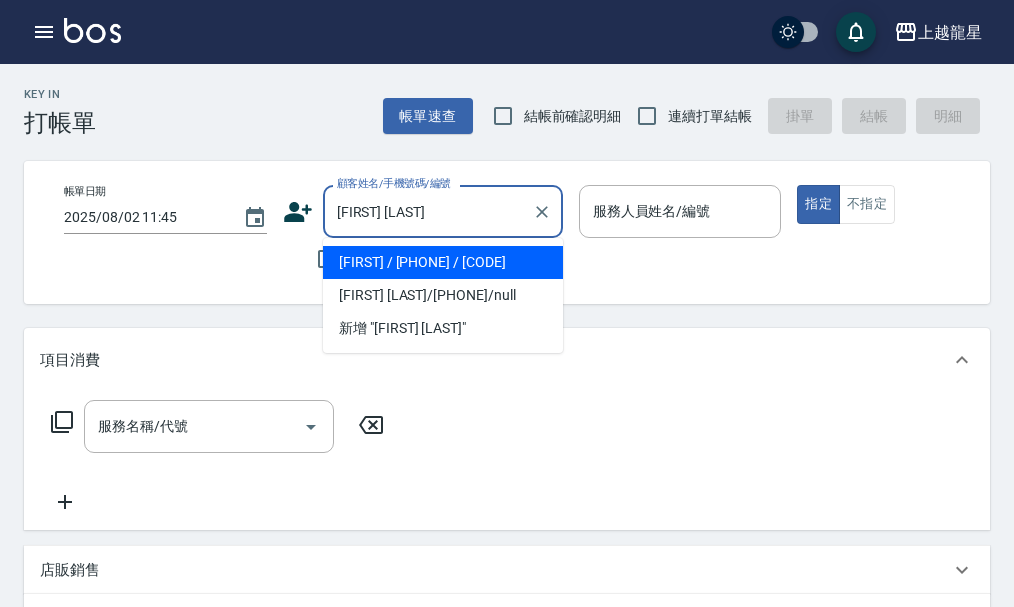 type on "簡" 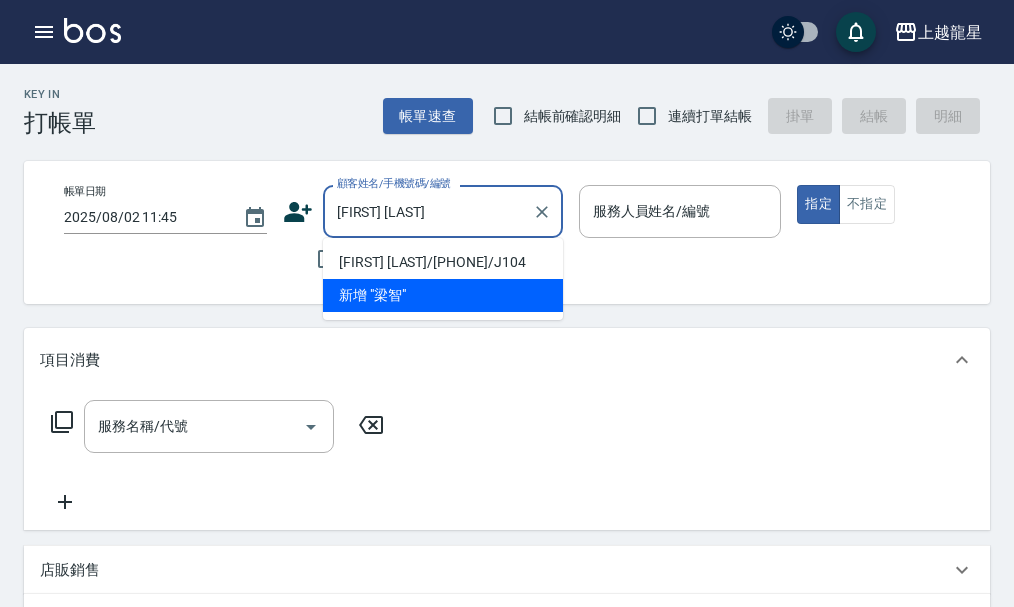 type on "[LAST]" 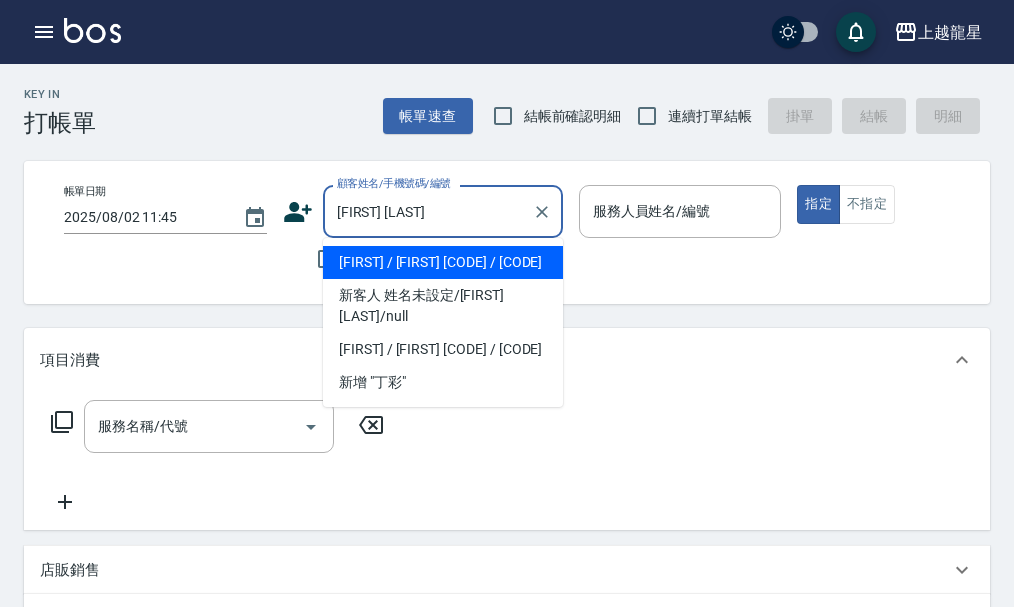 click on "[LAST]/[PHONE]/J110" at bounding box center (443, 262) 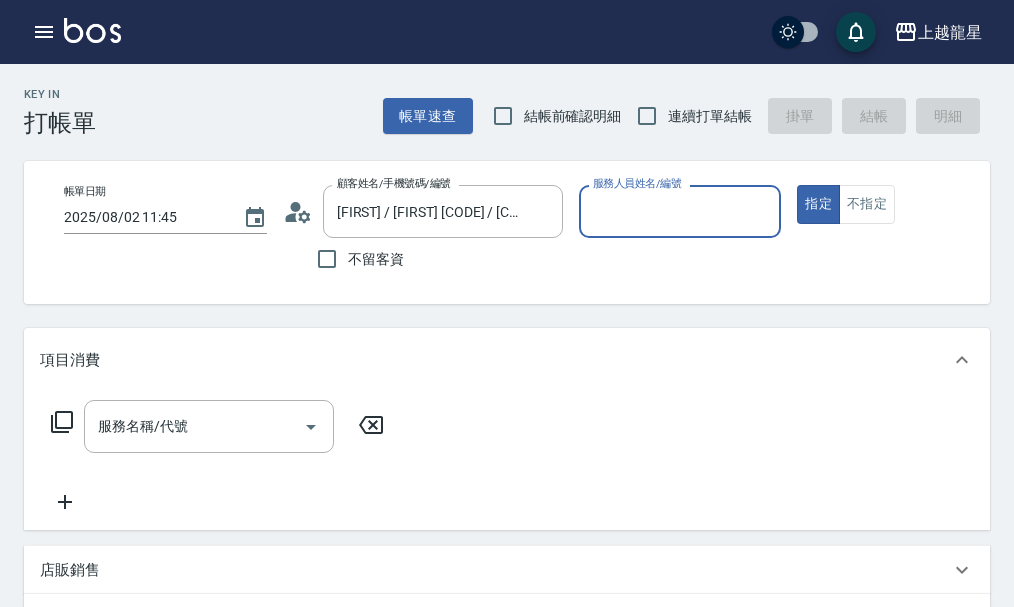 type on "Alisa-10" 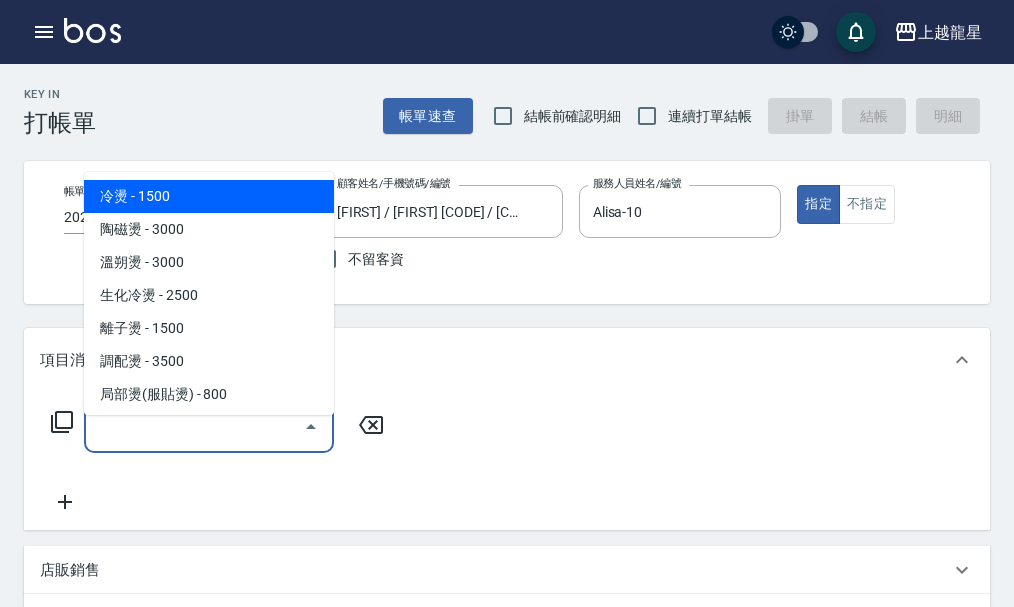 click on "服務名稱/代號" at bounding box center (194, 426) 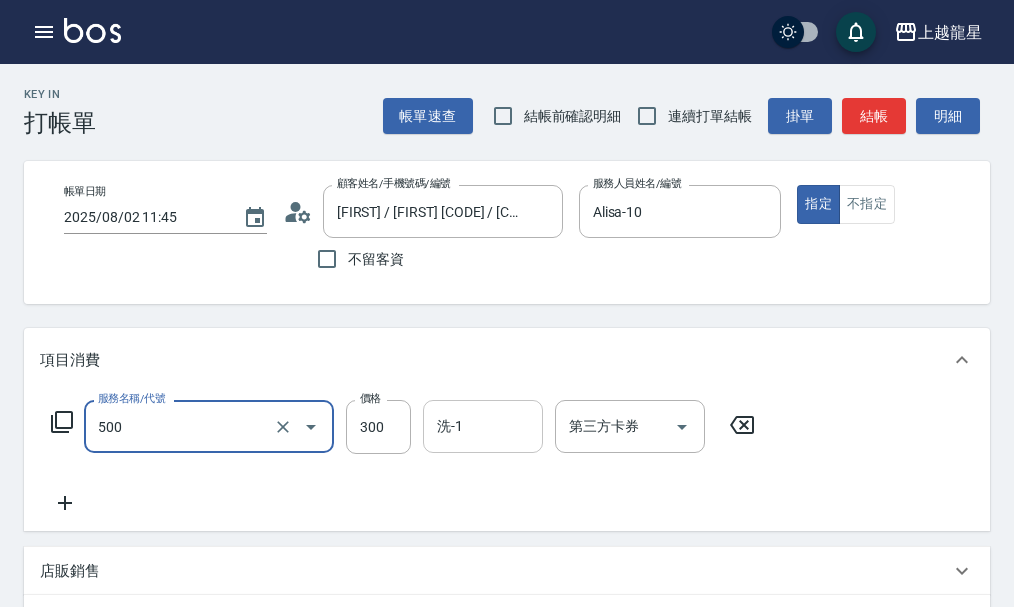 type on "一般洗髮(500)" 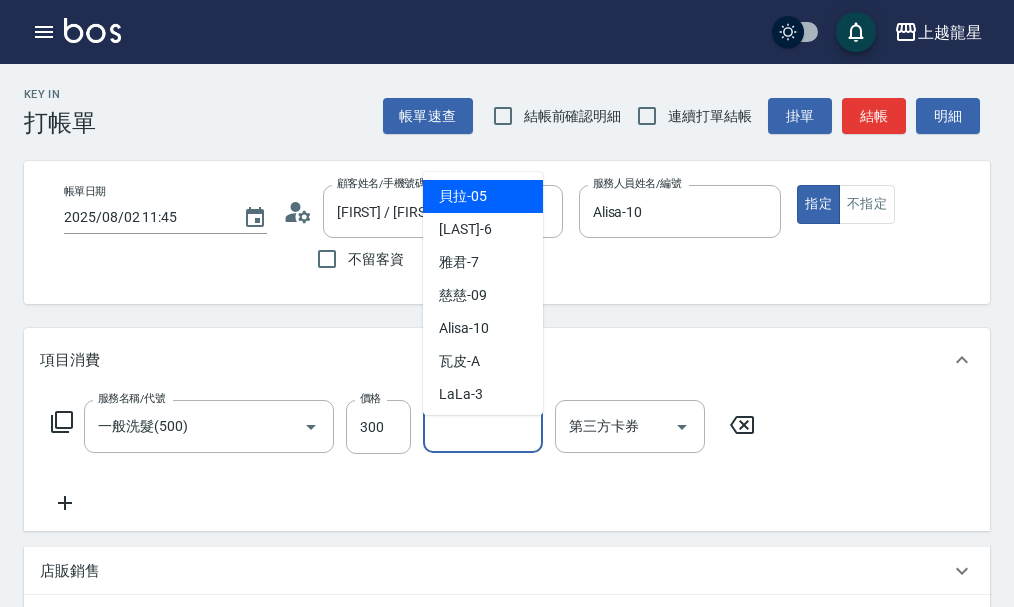 click on "洗-1" at bounding box center (483, 426) 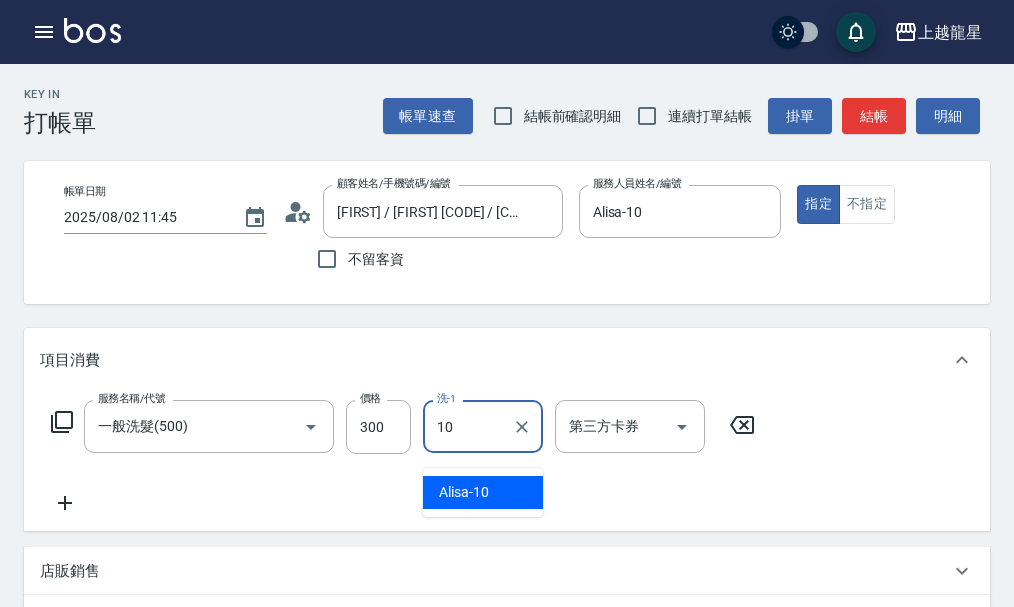 type on "Alisa-10" 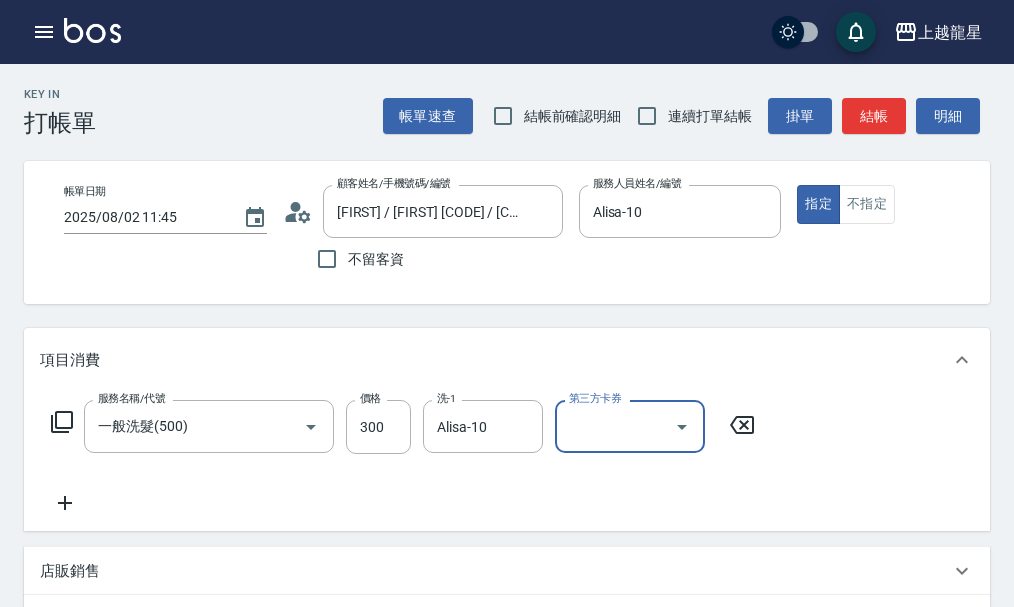 scroll, scrollTop: 100, scrollLeft: 0, axis: vertical 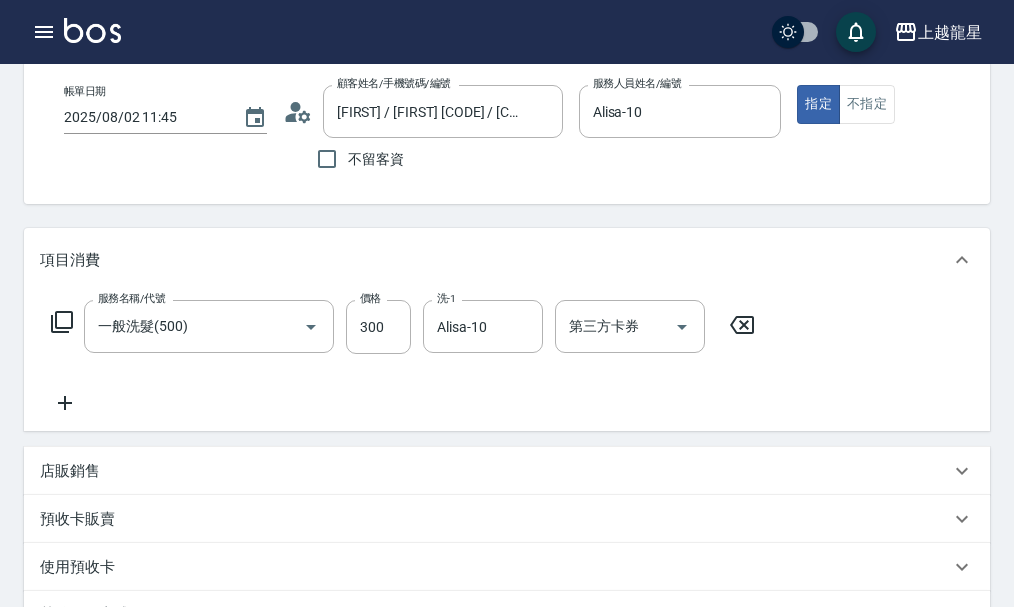 click on "服務名稱/代號 一般洗髮(500) 服務名稱/代號 價格 300 價格 洗-1 Alisa-10 洗-1 第三方卡券 第三方卡券" at bounding box center [403, 357] 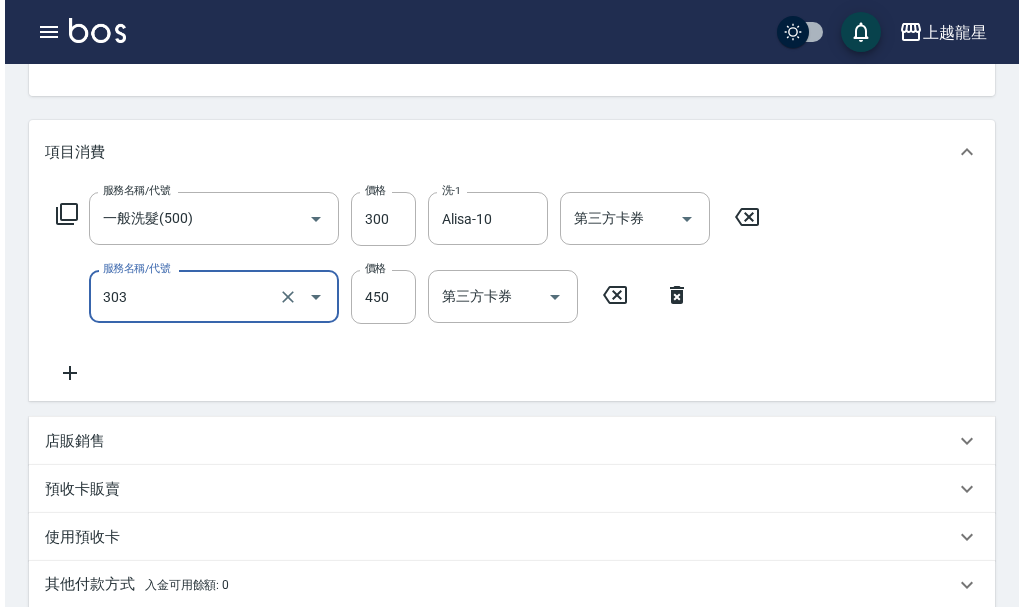scroll, scrollTop: 0, scrollLeft: 0, axis: both 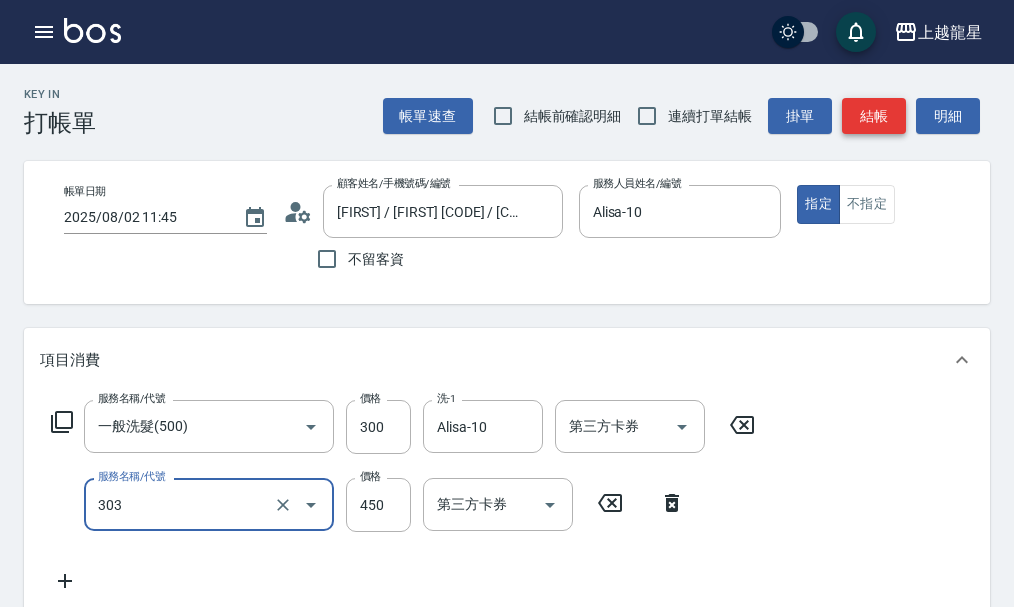 type on "剪髮(303)" 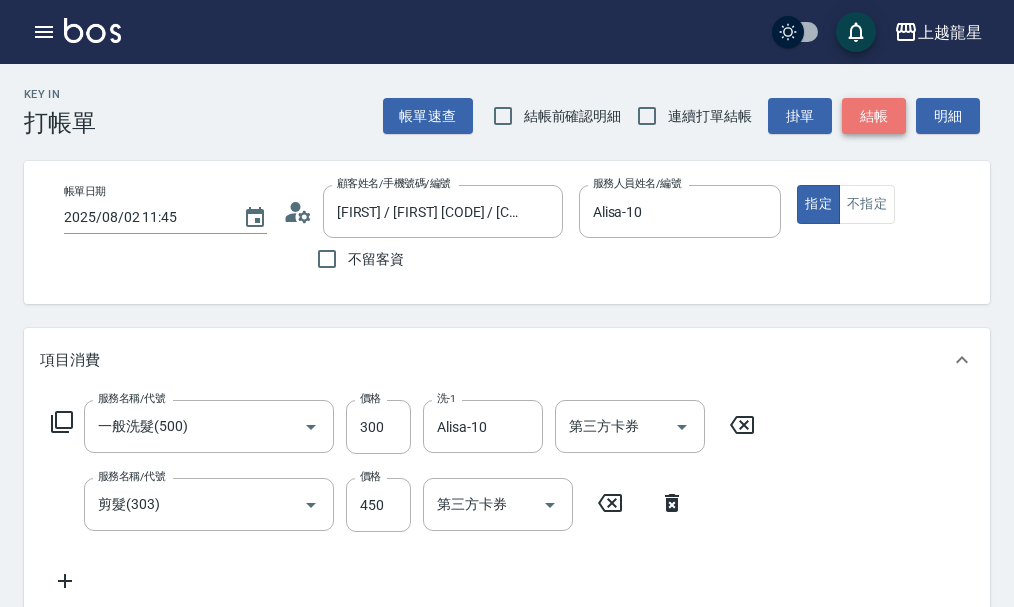 click on "結帳" at bounding box center [874, 116] 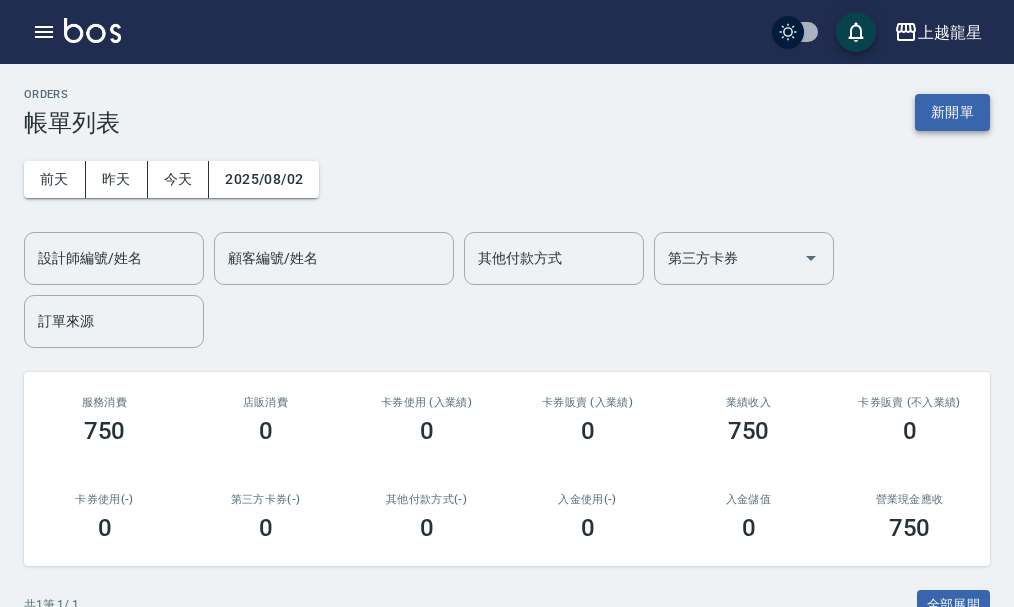 click on "新開單" at bounding box center (952, 112) 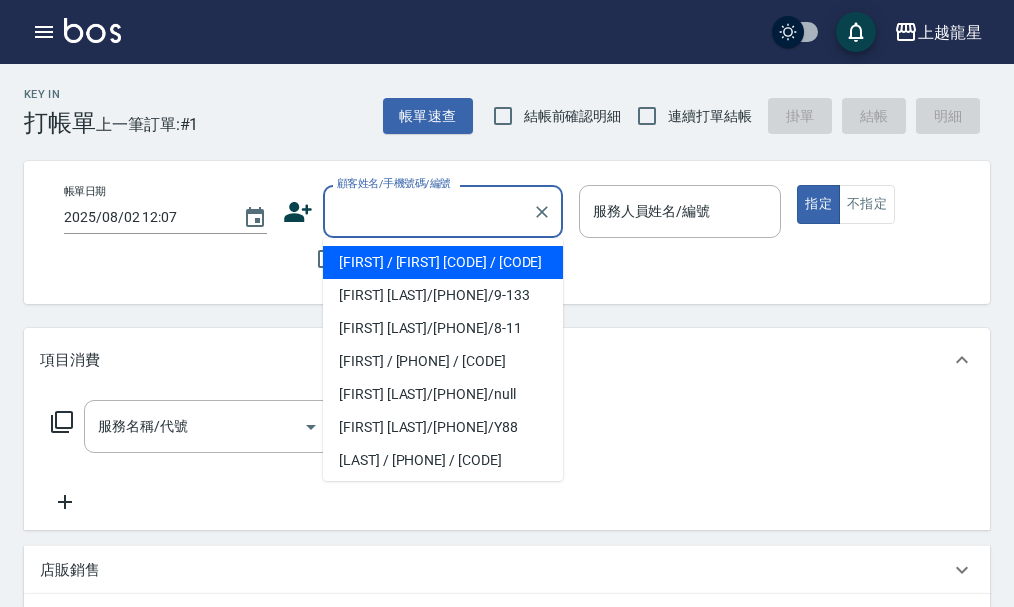 click on "顧客姓名/手機號碼/編號" at bounding box center (428, 211) 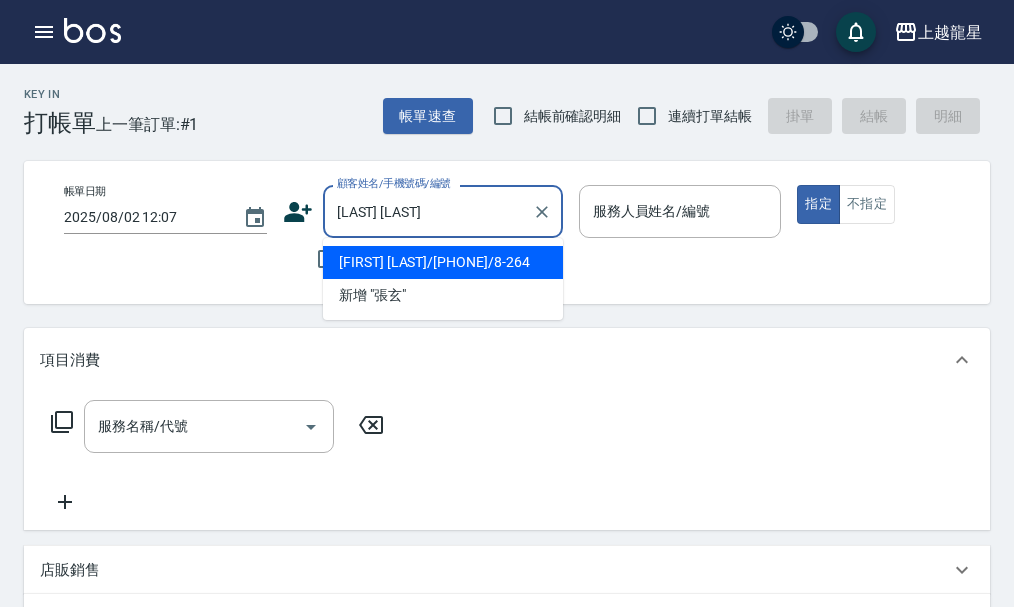 click on "[LAST_NAME]/[PHONE]/8-264" at bounding box center (443, 262) 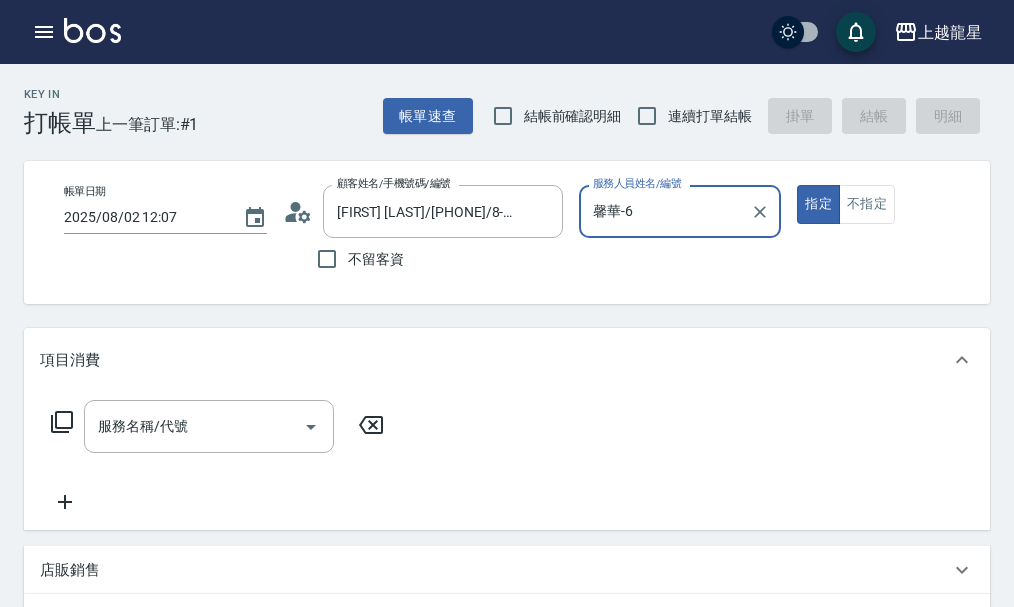 type on "馨華-6" 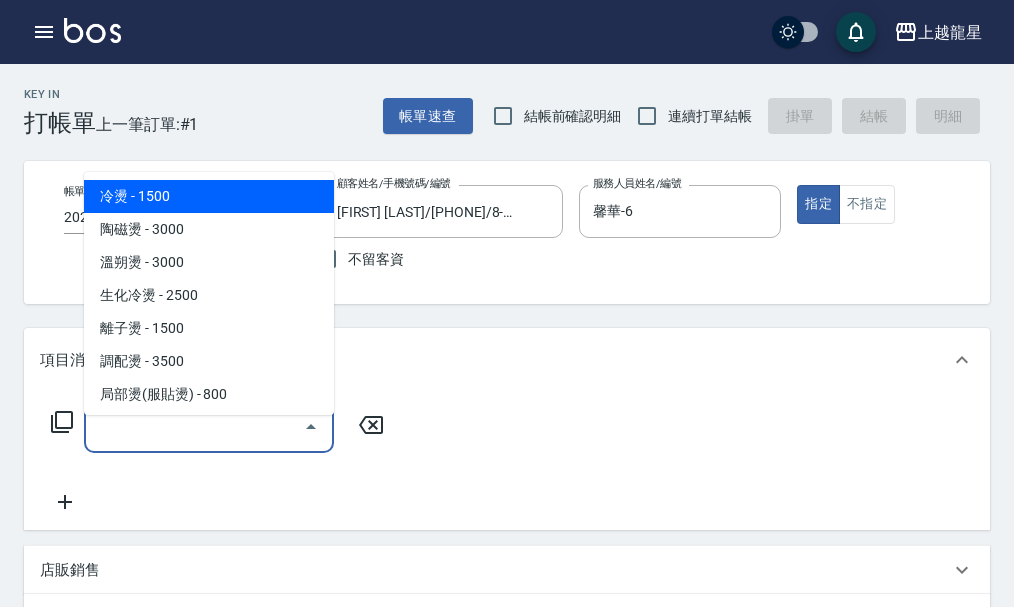 click on "服務名稱/代號" at bounding box center (194, 426) 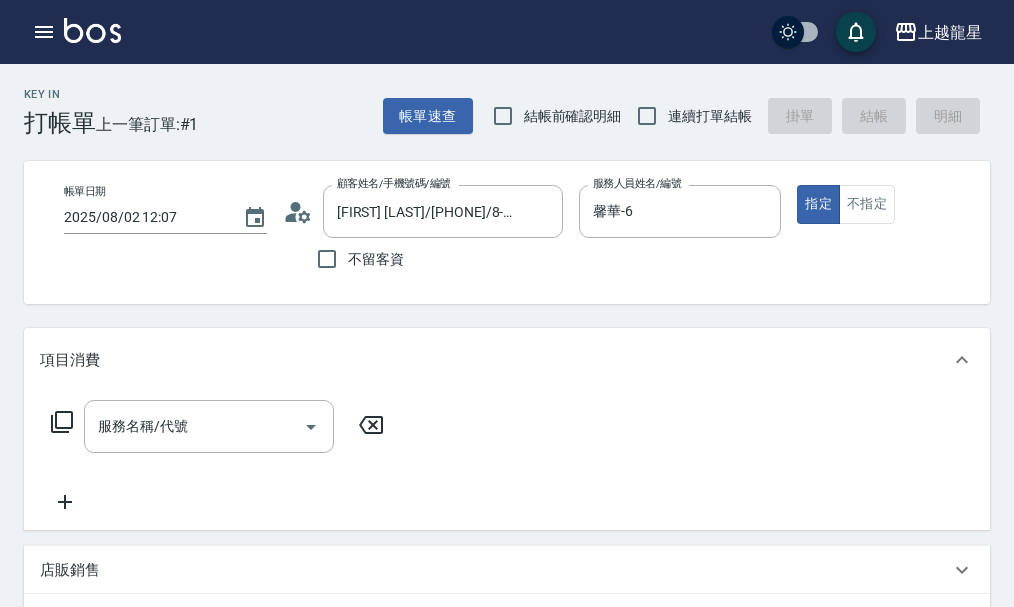 click 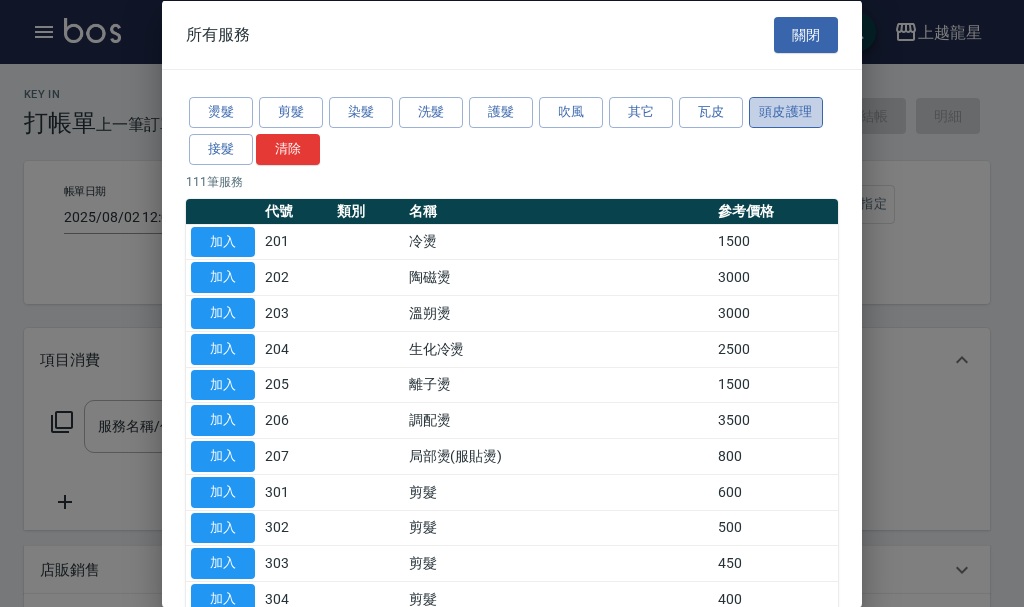 click on "頭皮護理" at bounding box center [786, 112] 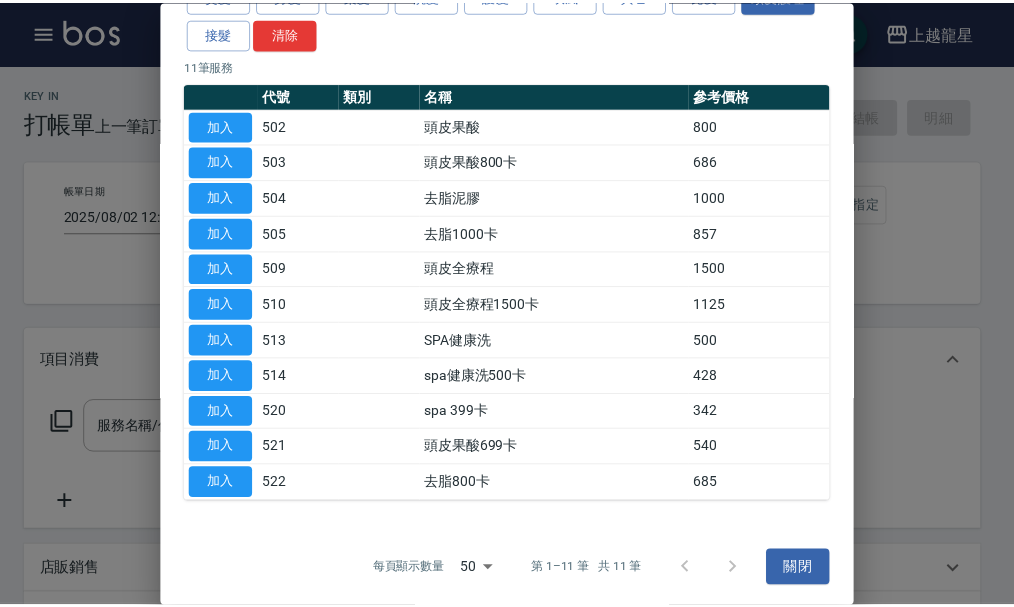 scroll, scrollTop: 120, scrollLeft: 0, axis: vertical 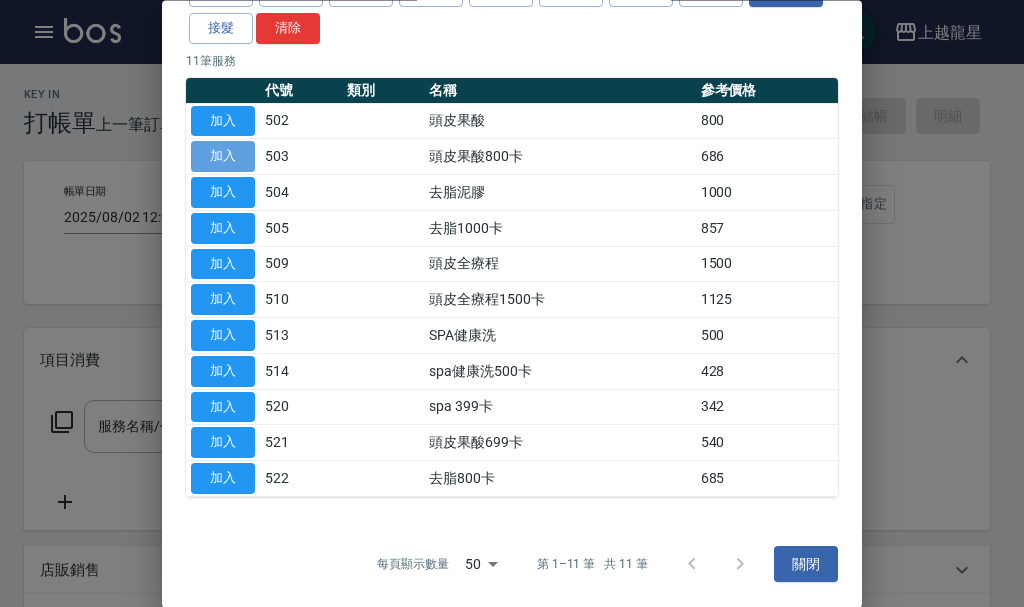 click on "加入" at bounding box center [223, 157] 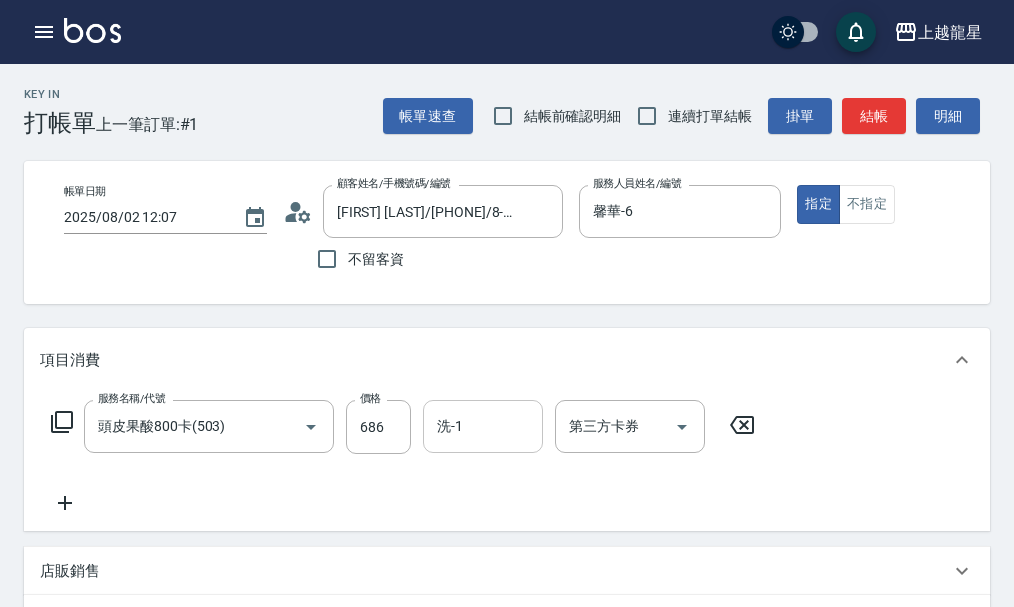 click on "洗-1" at bounding box center (483, 426) 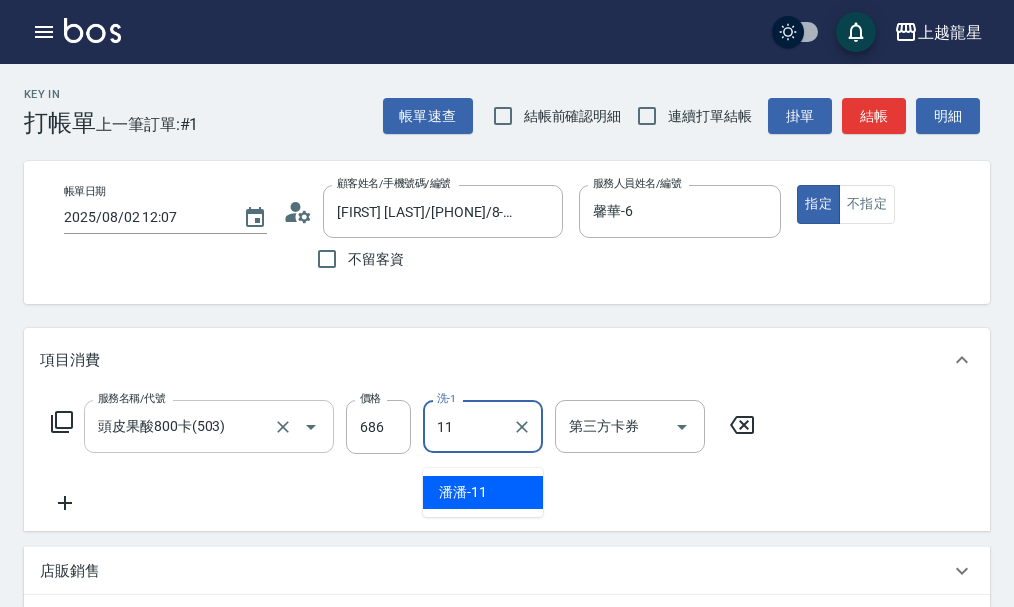 type on "潘潘-11" 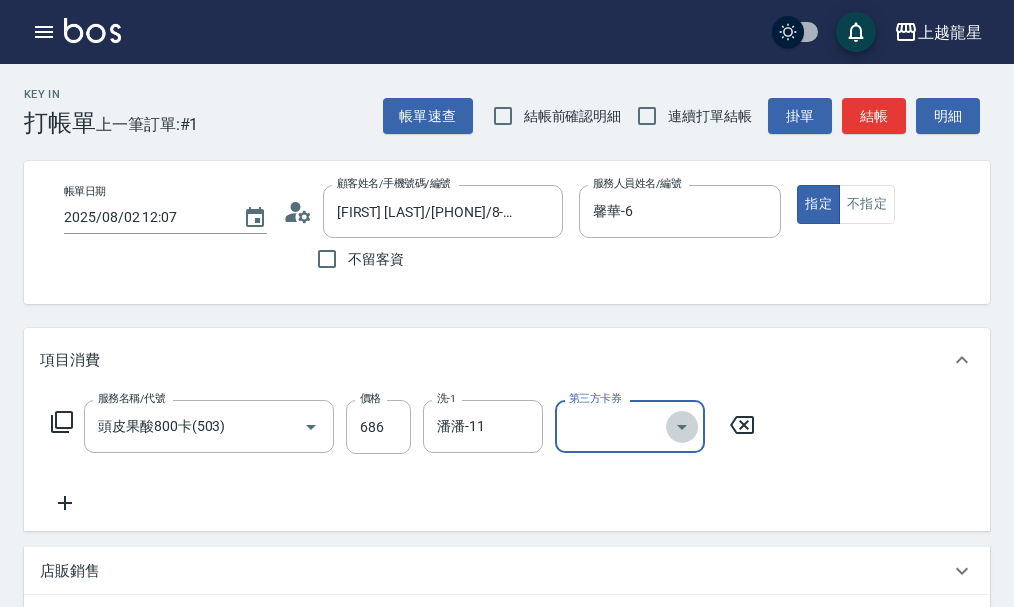 click 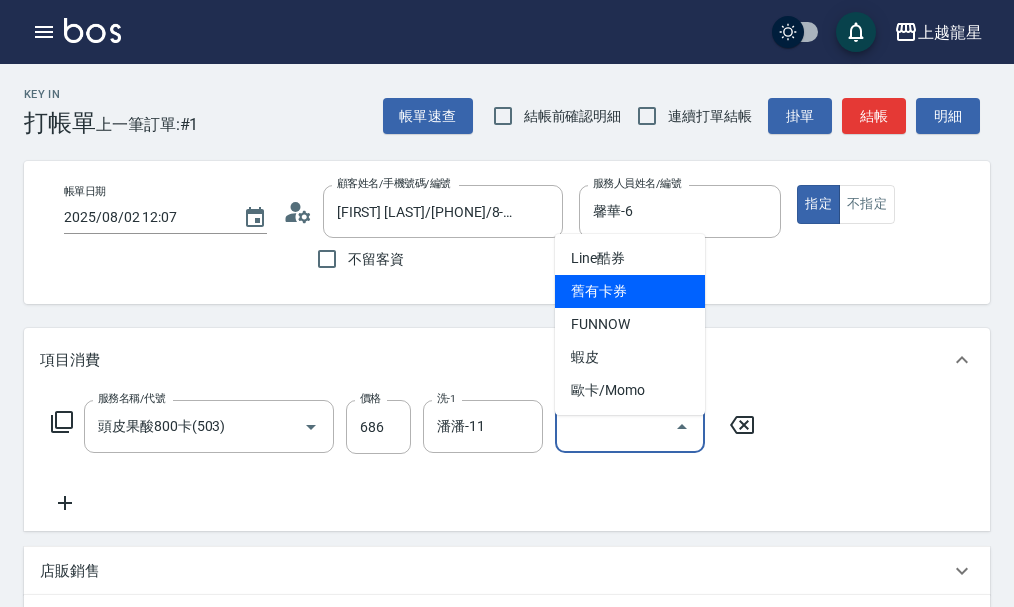 click on "舊有卡券" at bounding box center [630, 291] 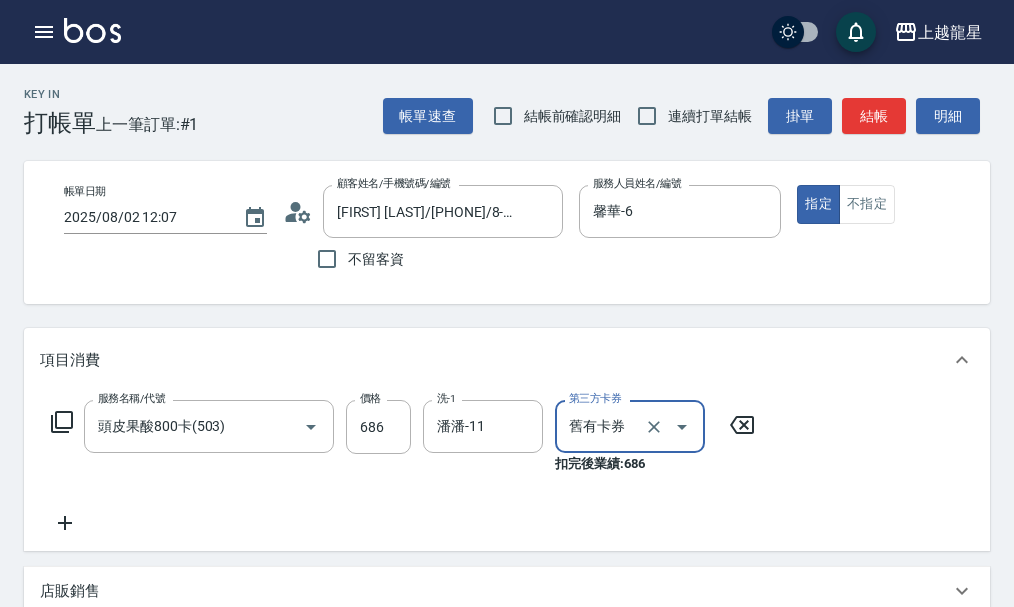 type on "舊有卡券" 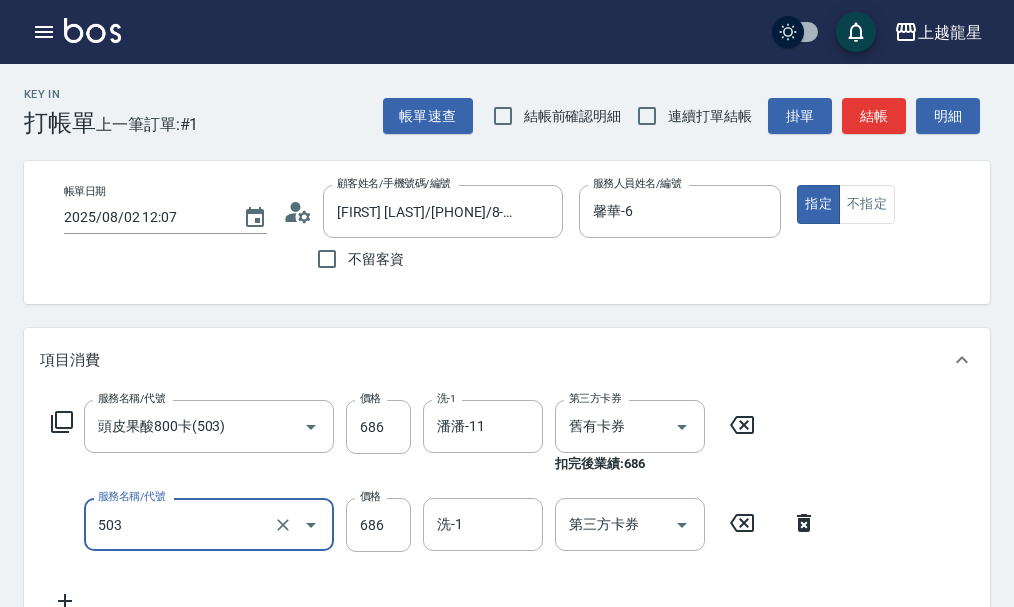 type on "頭皮果酸800卡(503)" 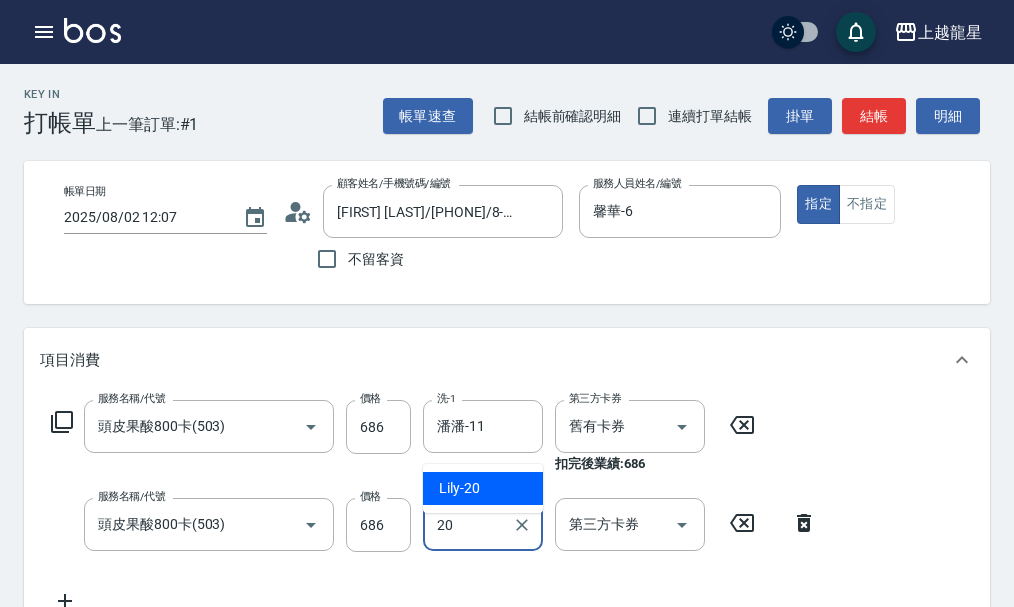 type on "Lily-20" 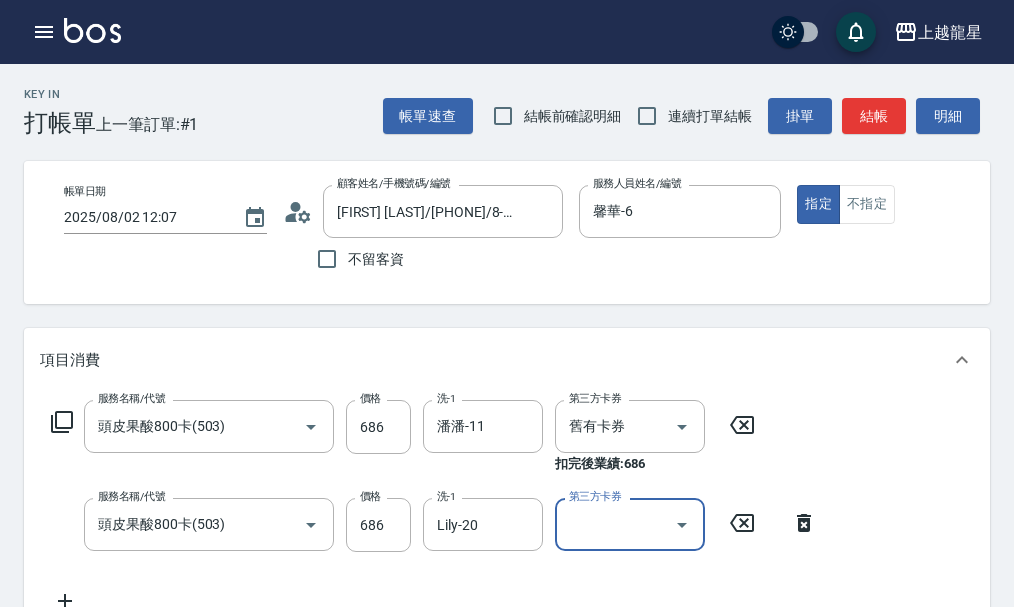 click 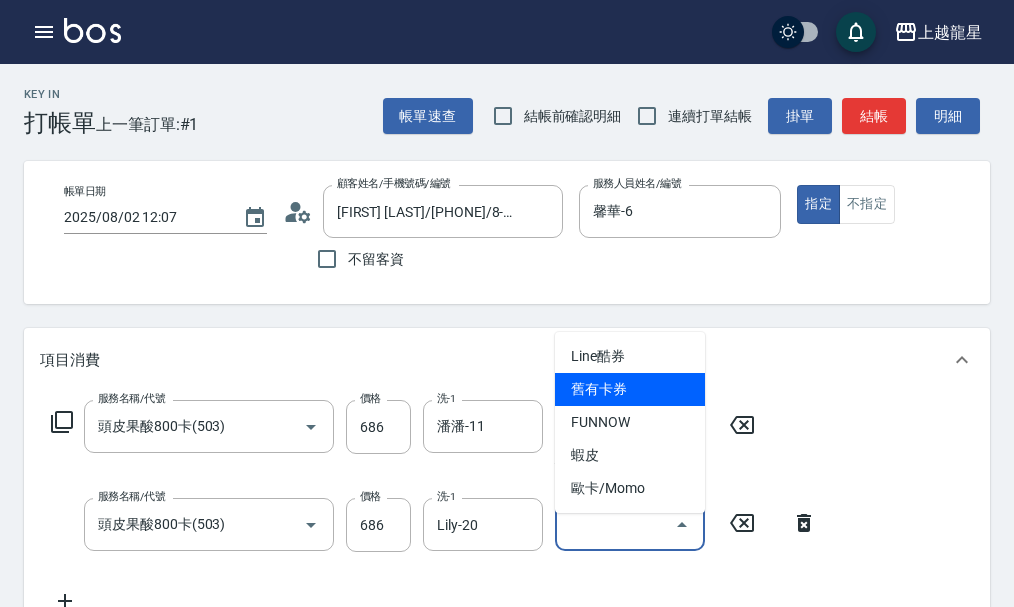click on "舊有卡券" at bounding box center (630, 389) 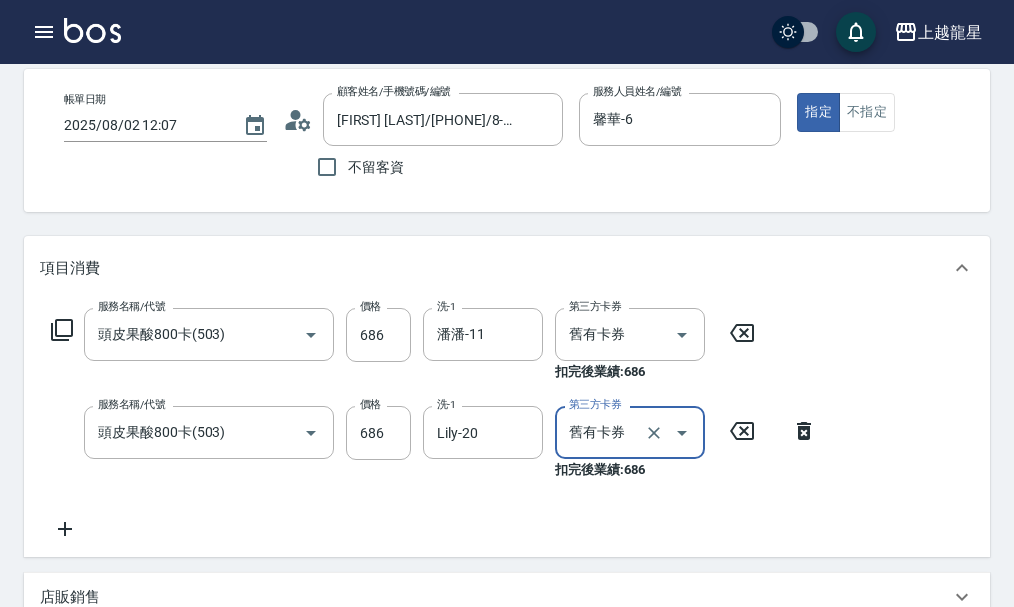scroll, scrollTop: 200, scrollLeft: 0, axis: vertical 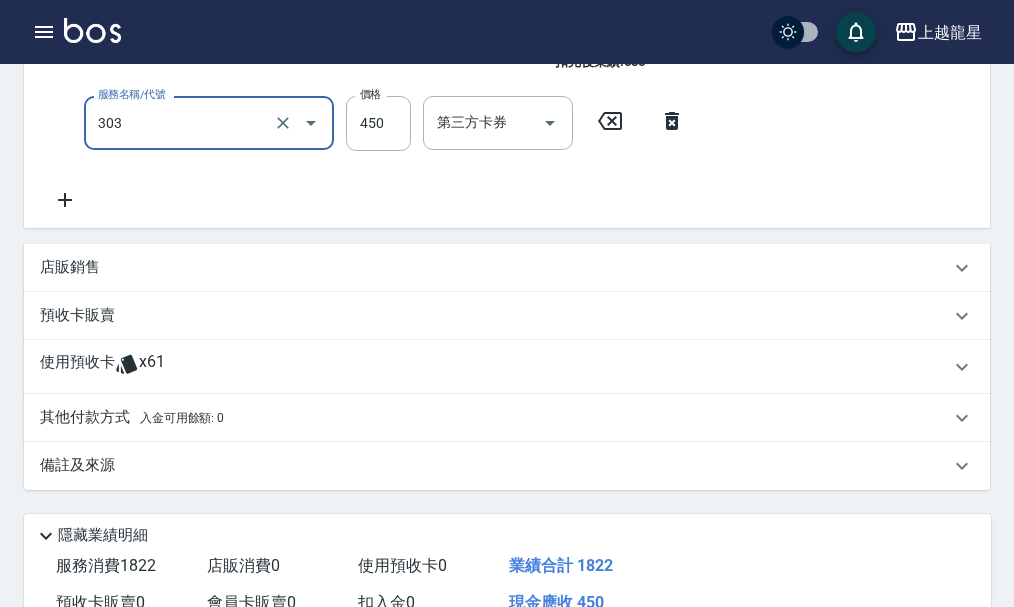 type on "剪髮(303)" 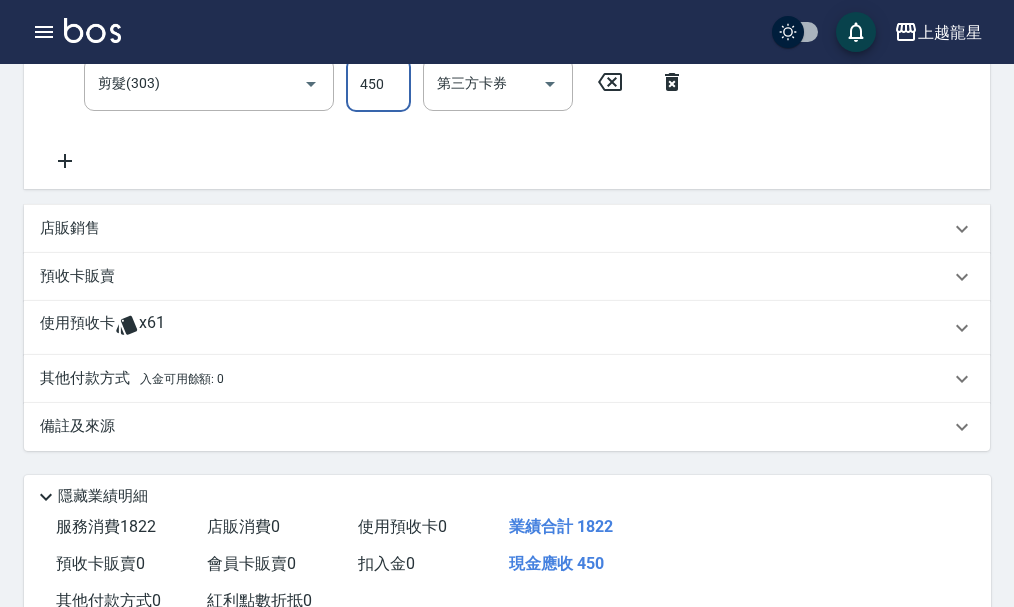 scroll, scrollTop: 730, scrollLeft: 0, axis: vertical 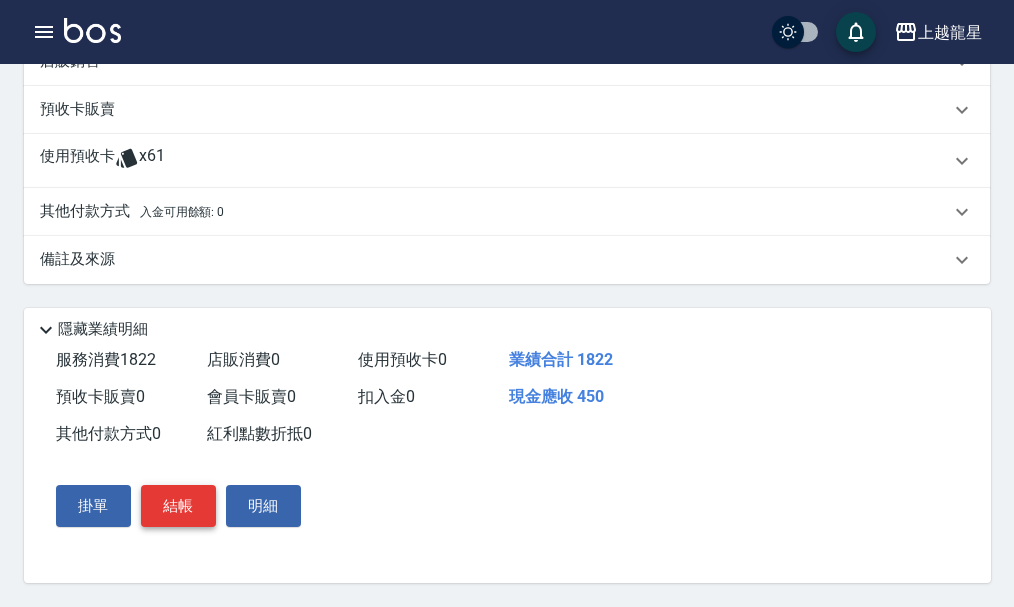 click on "結帳" at bounding box center [178, 506] 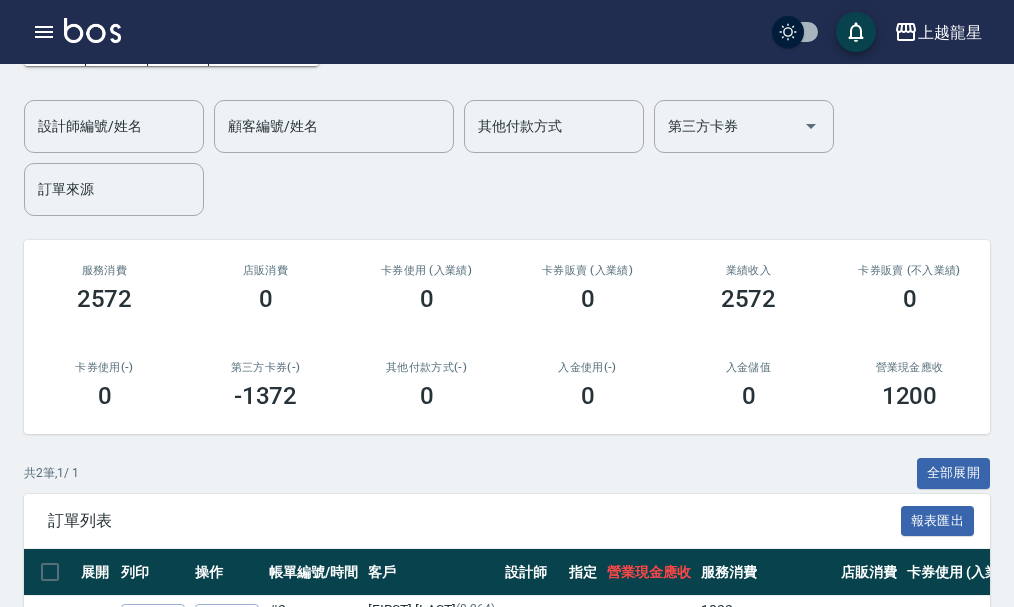 scroll, scrollTop: 310, scrollLeft: 0, axis: vertical 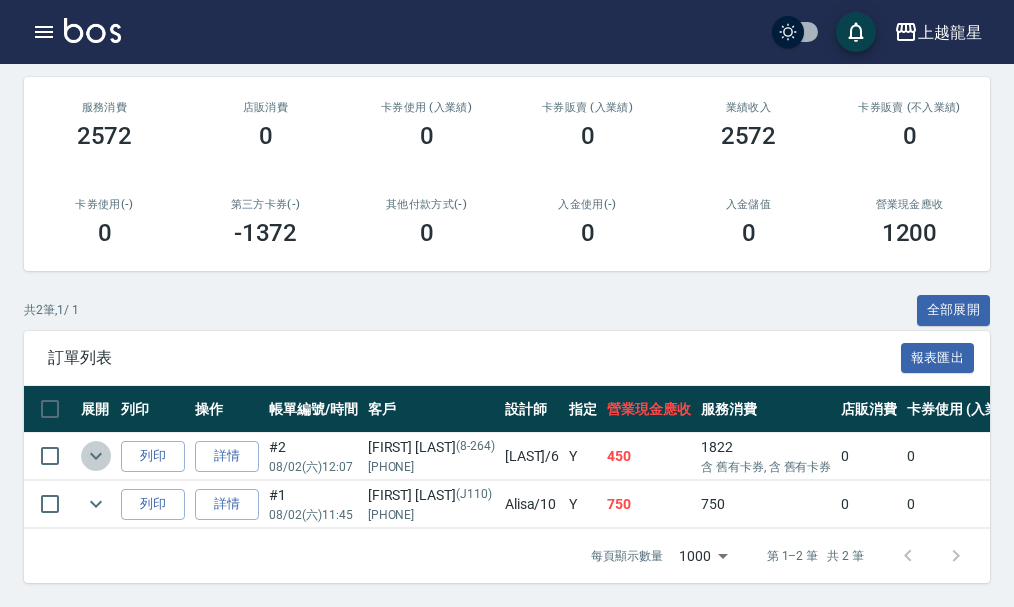 click 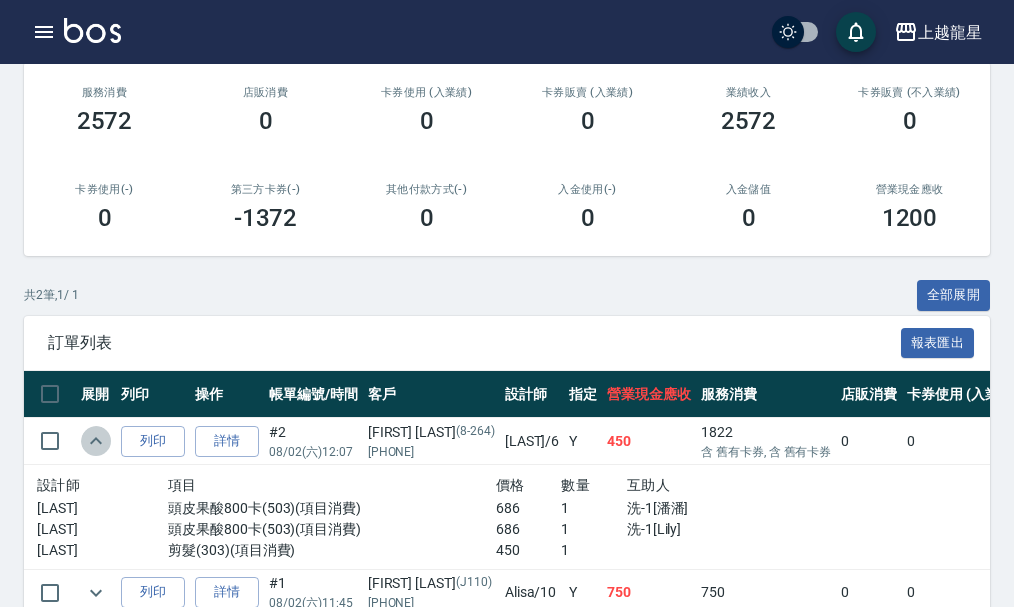 click 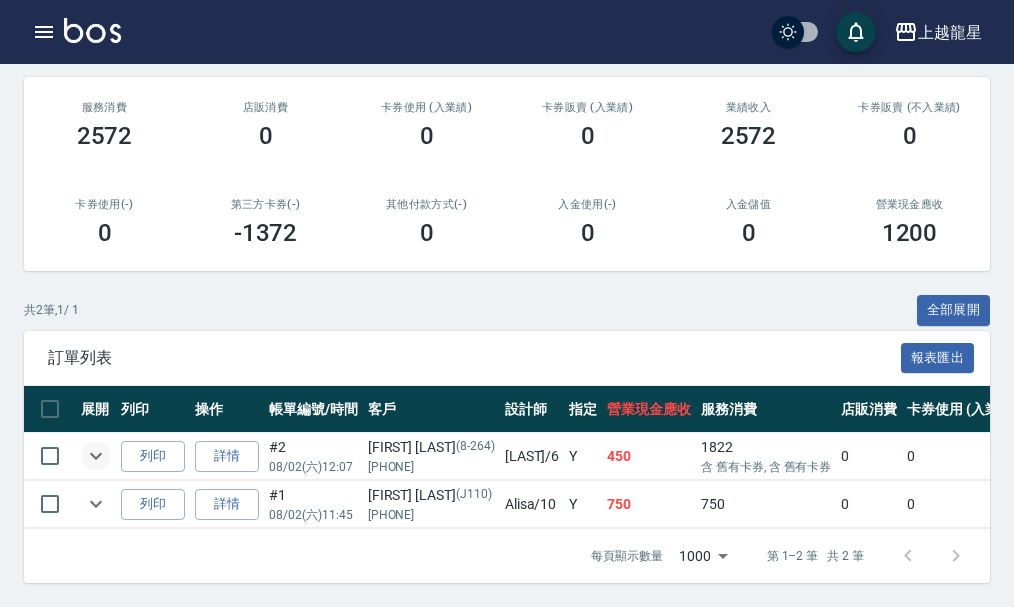 click at bounding box center (92, 30) 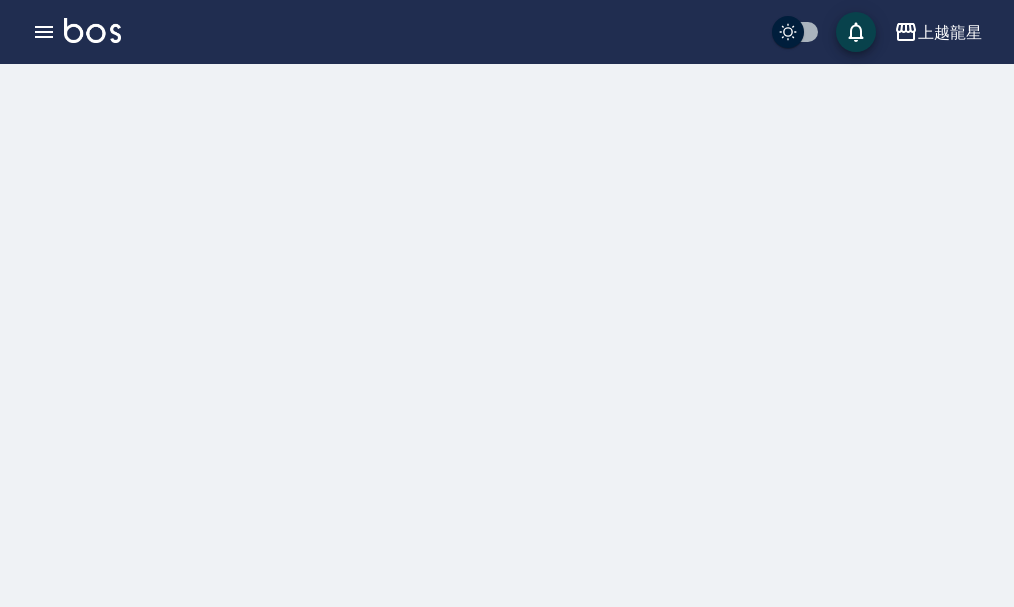 scroll, scrollTop: 0, scrollLeft: 0, axis: both 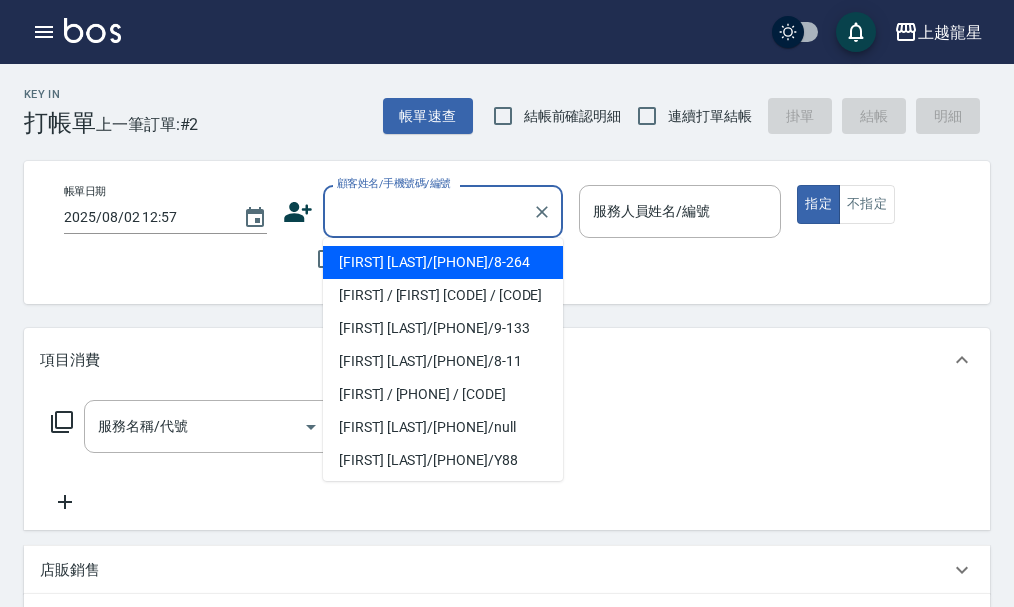 click on "顧客姓名/手機號碼/編號" at bounding box center (428, 211) 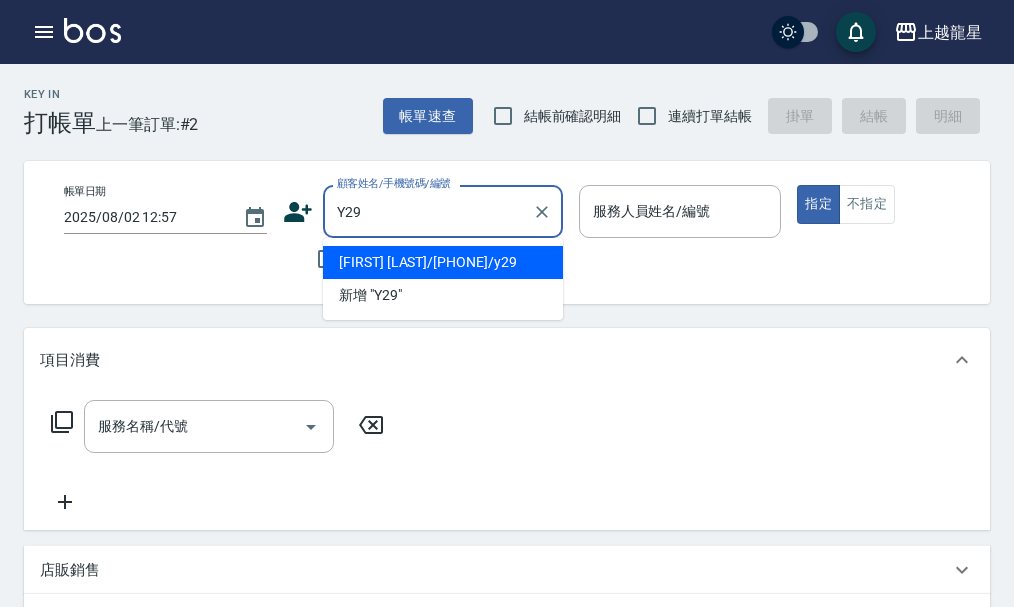 drag, startPoint x: 397, startPoint y: 245, endPoint x: 397, endPoint y: 258, distance: 13 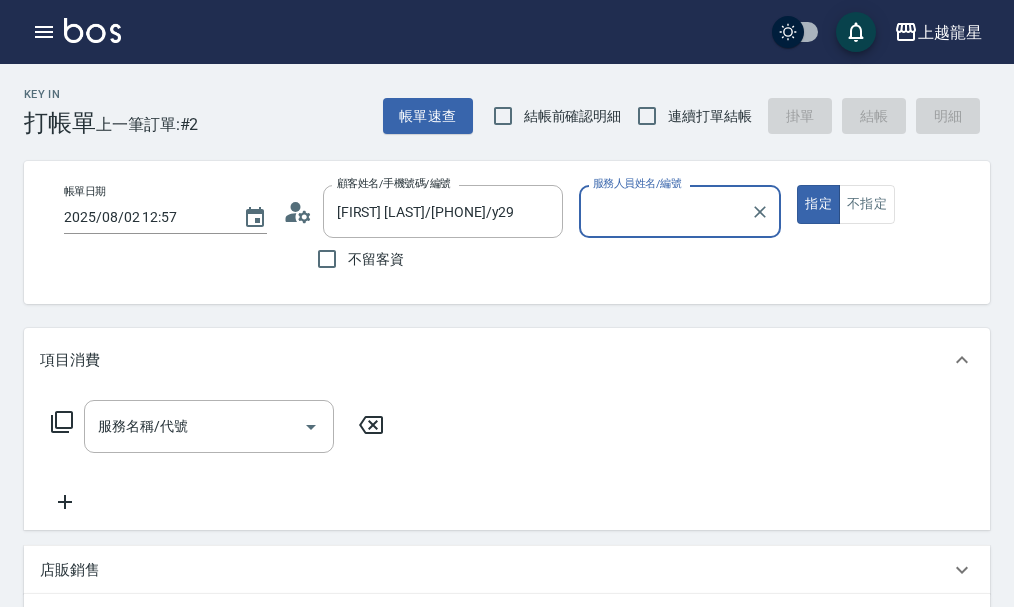 type on "淑雲-25" 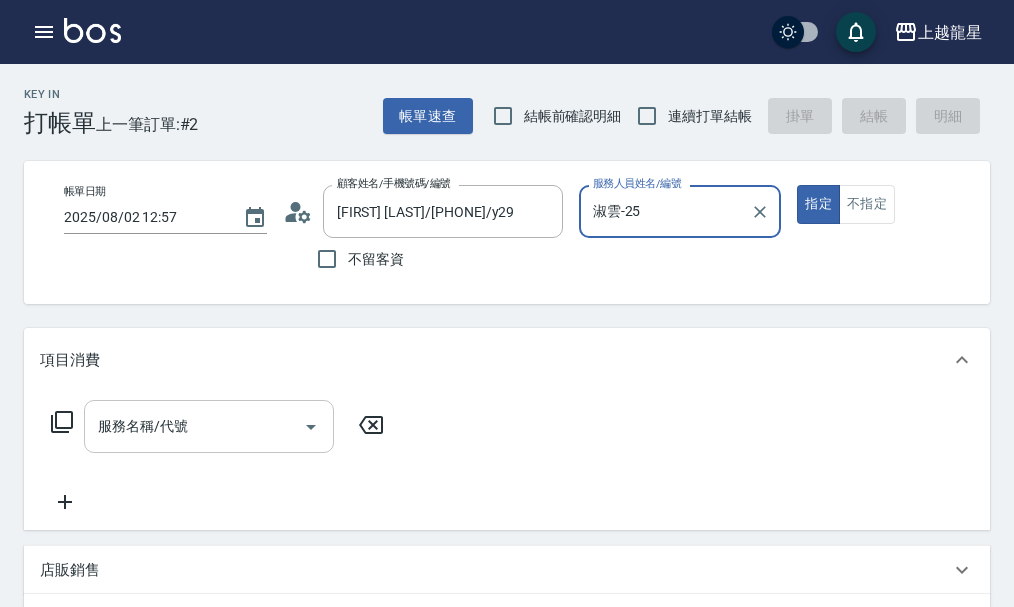 click on "服務名稱/代號" at bounding box center (194, 426) 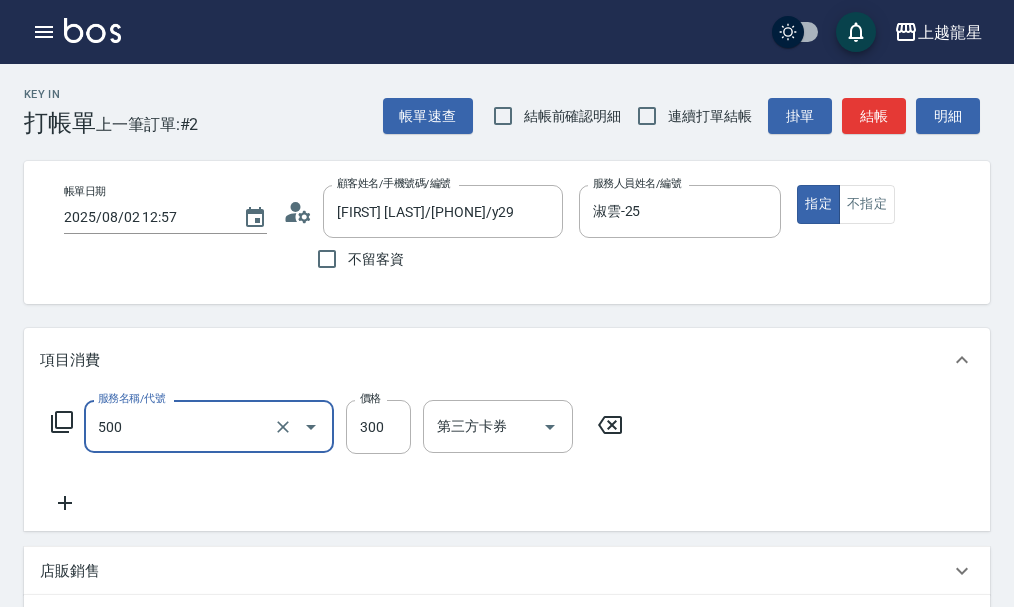 type on "一般洗髮(500)" 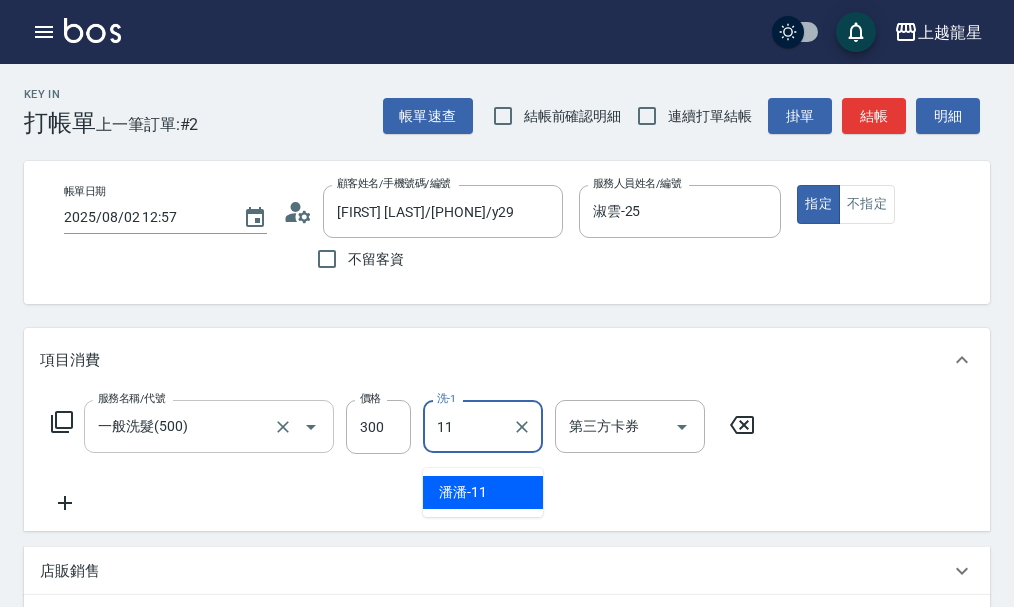type on "潘潘-11" 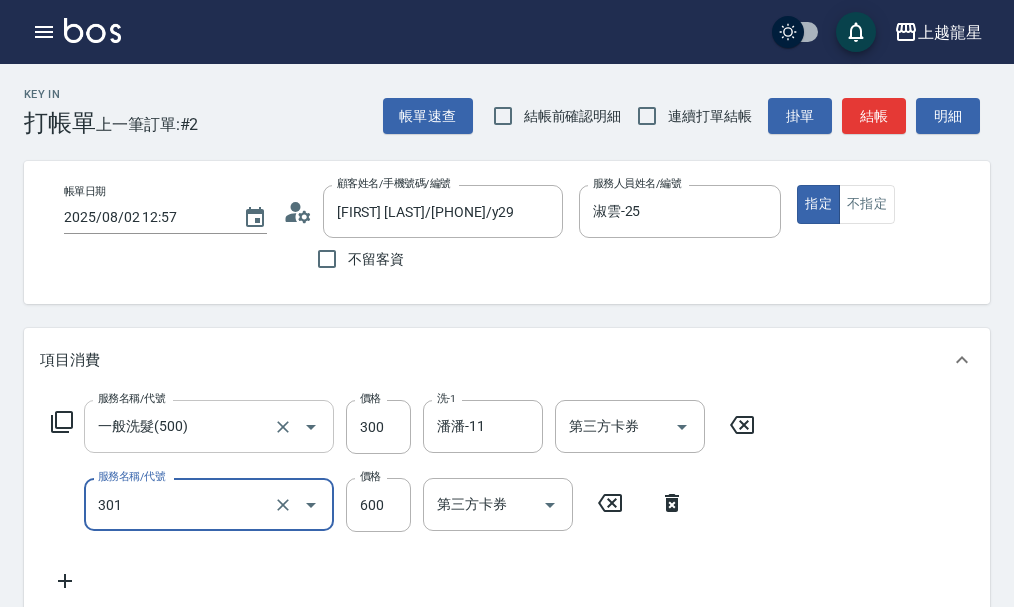 type on "剪髮(301)" 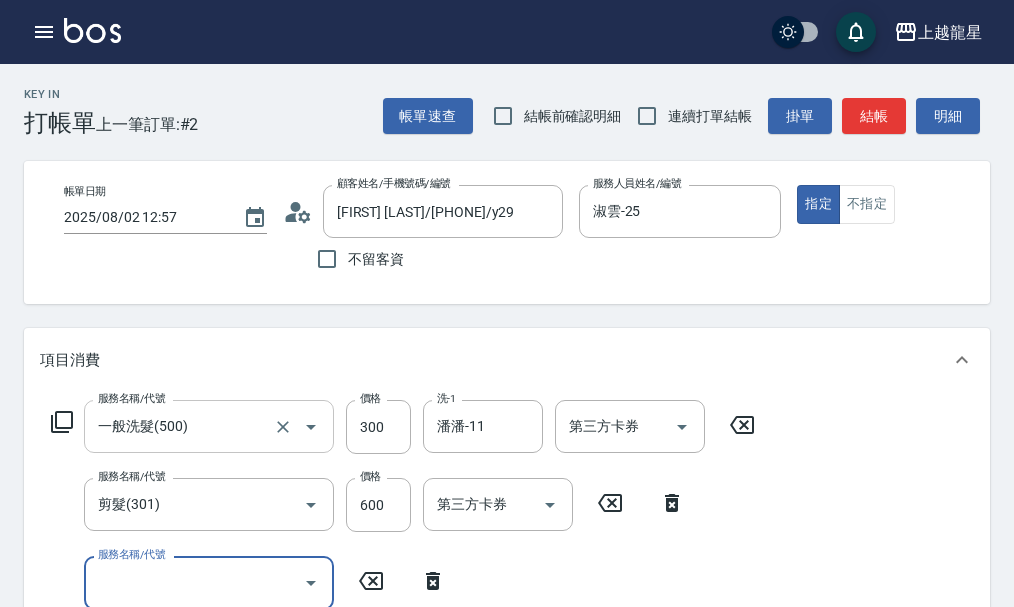 scroll, scrollTop: 9, scrollLeft: 0, axis: vertical 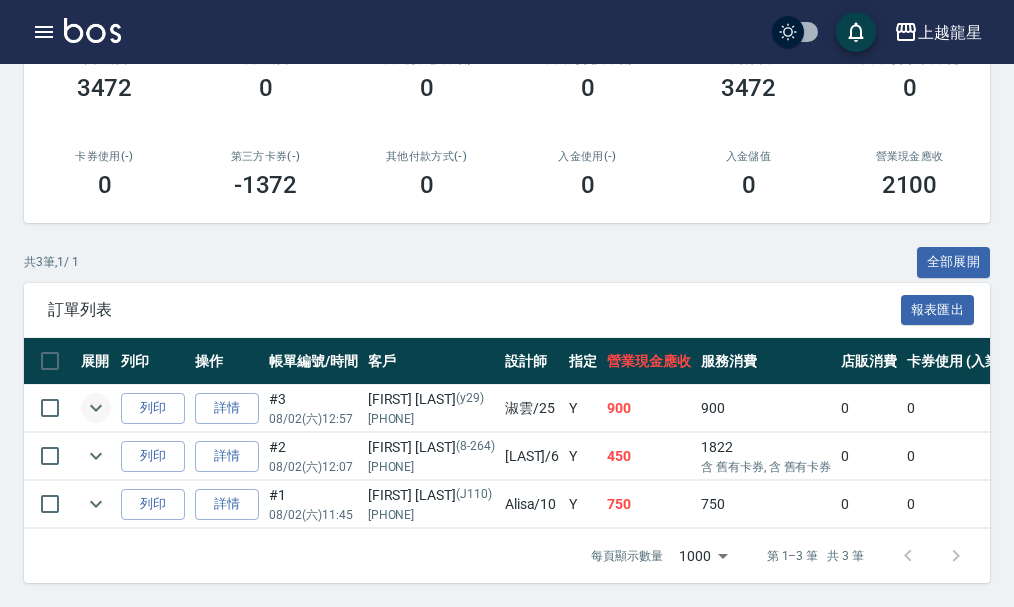 click 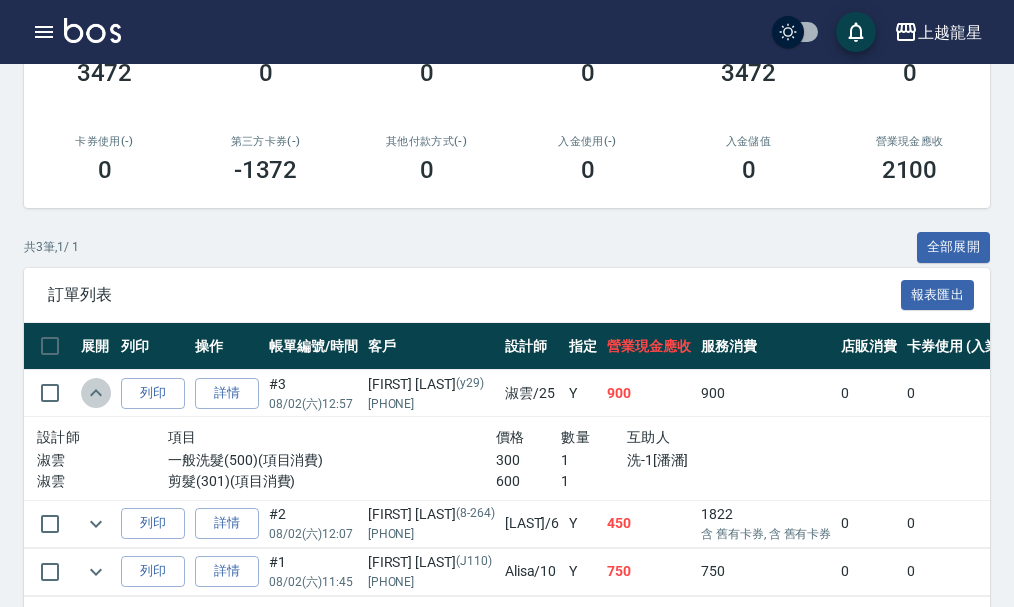 click 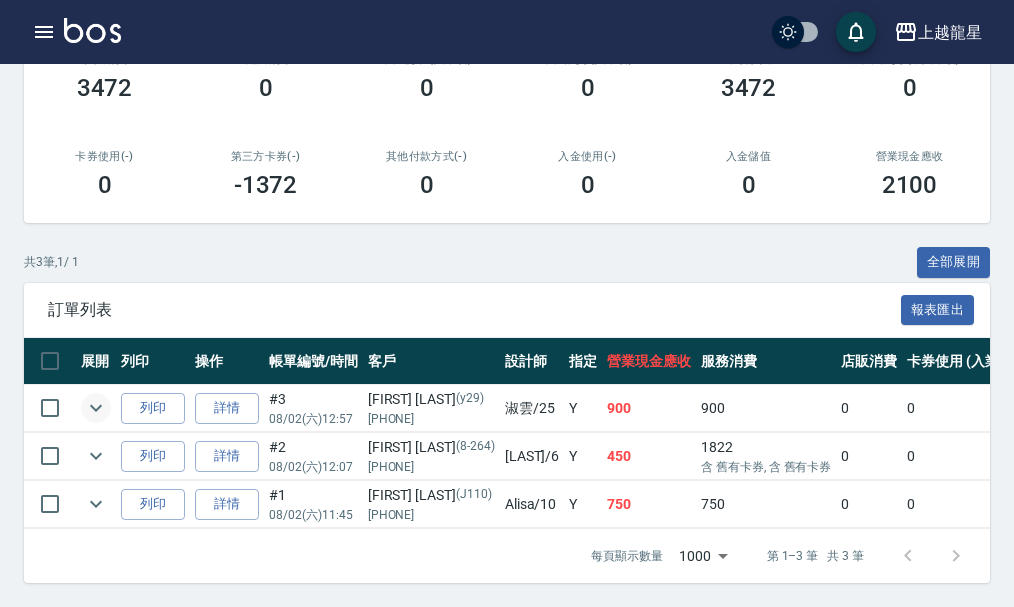 scroll, scrollTop: 0, scrollLeft: 0, axis: both 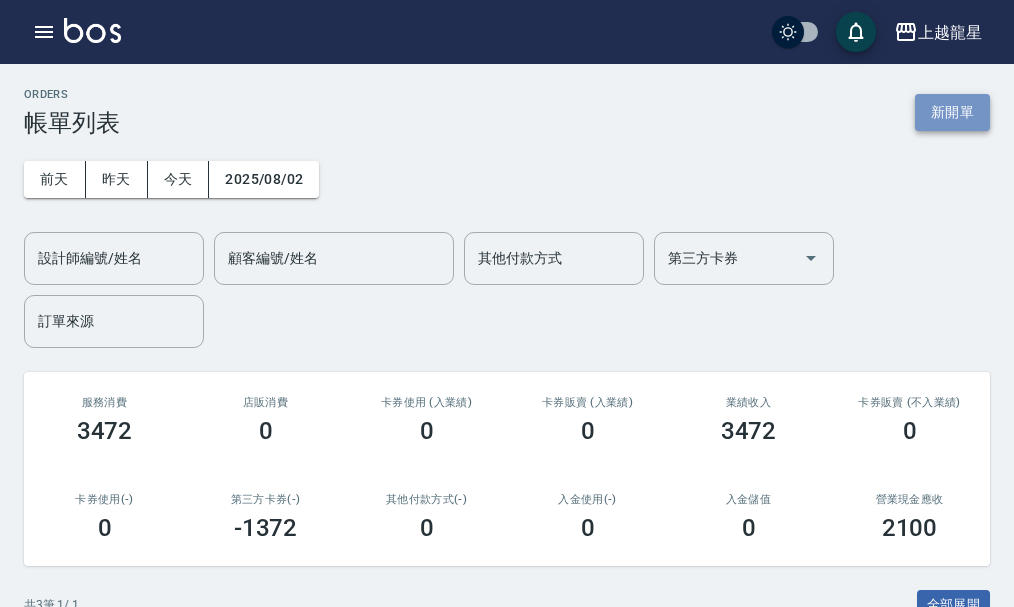 click on "新開單" at bounding box center (952, 112) 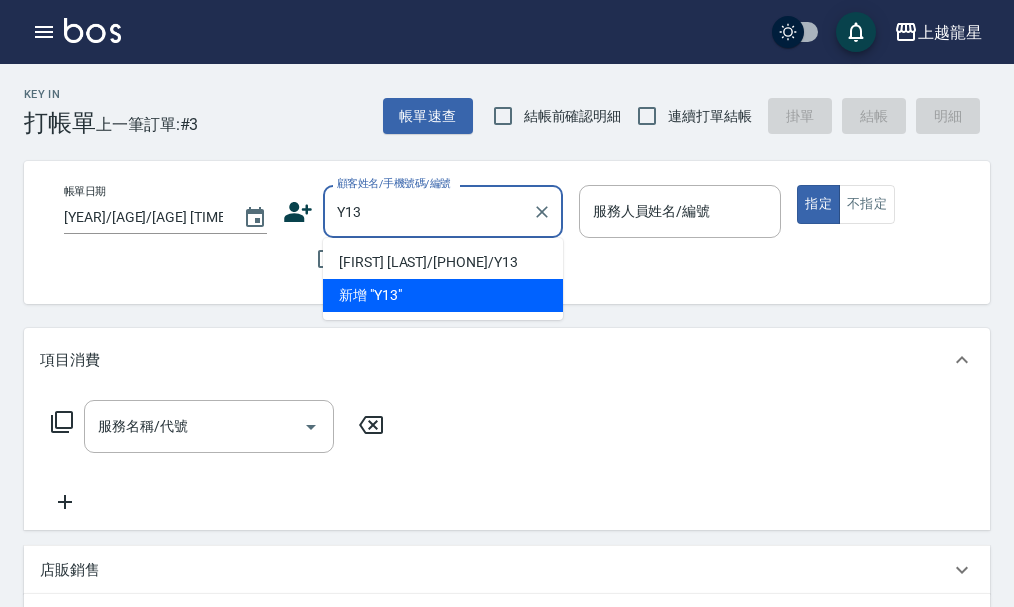 click on "[LAST]/[PHONE]/Y13" at bounding box center [443, 262] 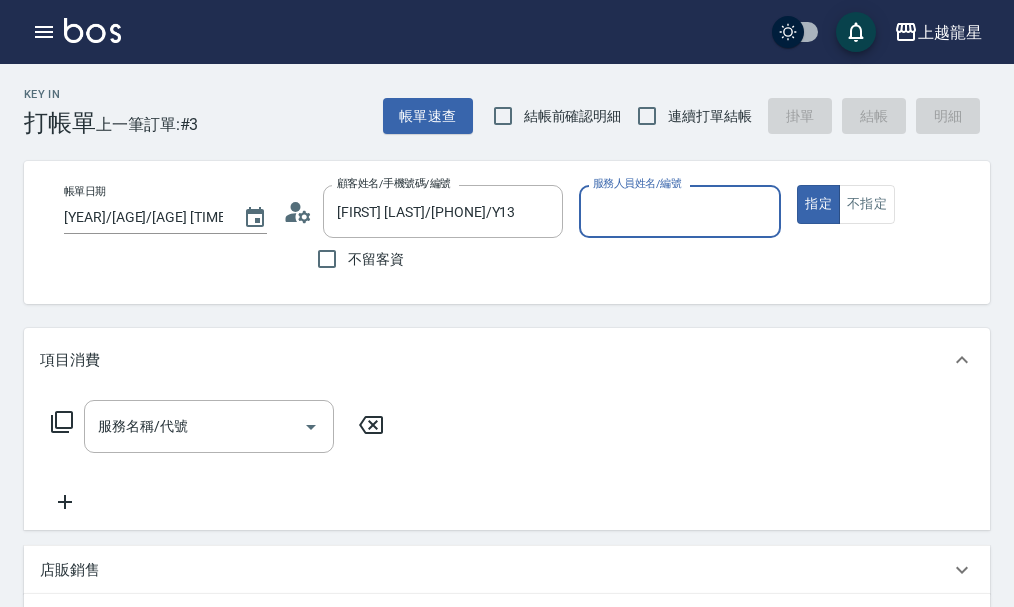 type on "淑雲-25" 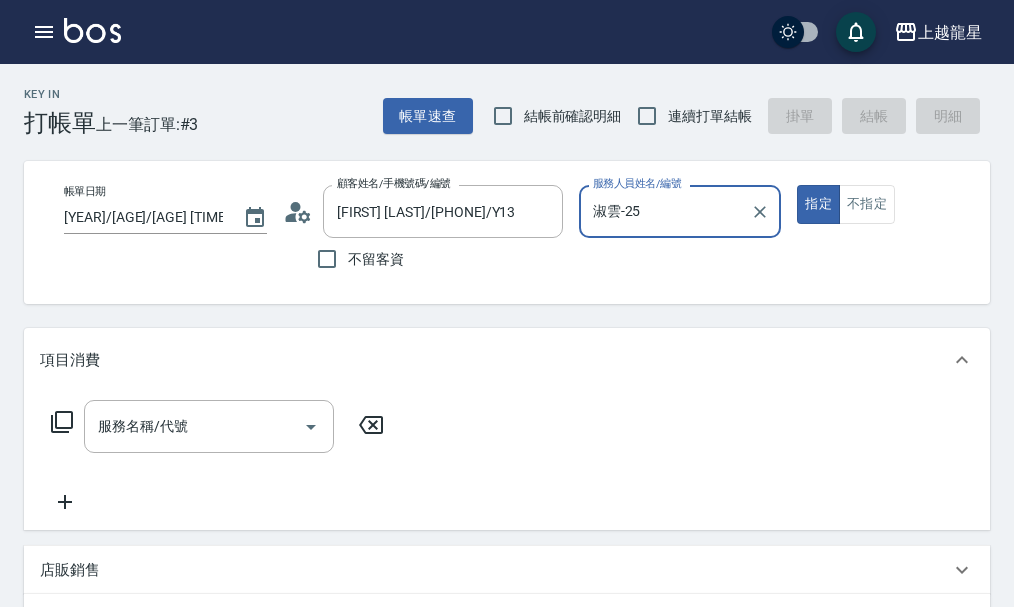 click 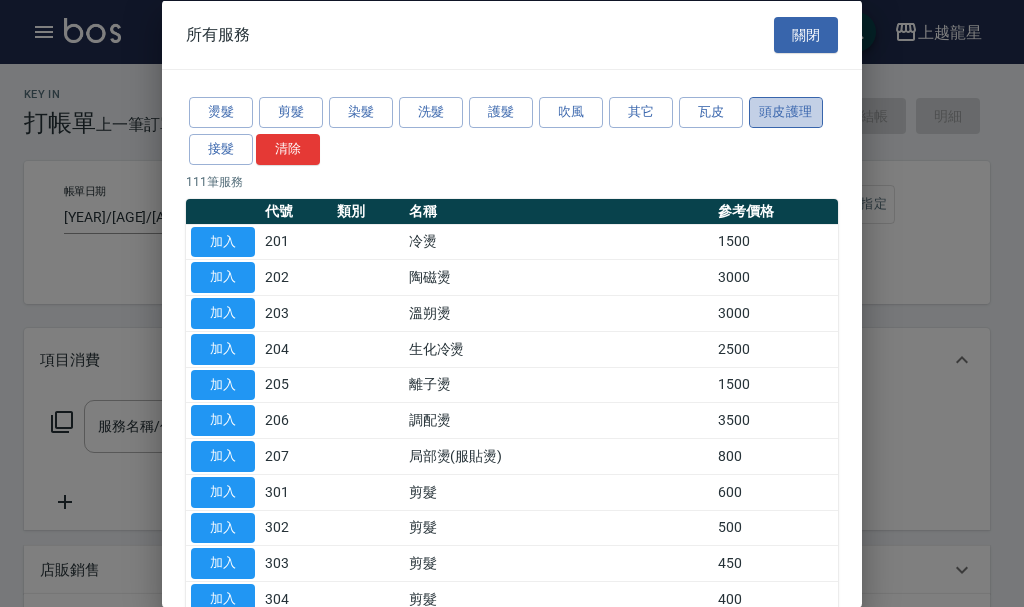 click on "頭皮護理" at bounding box center (786, 112) 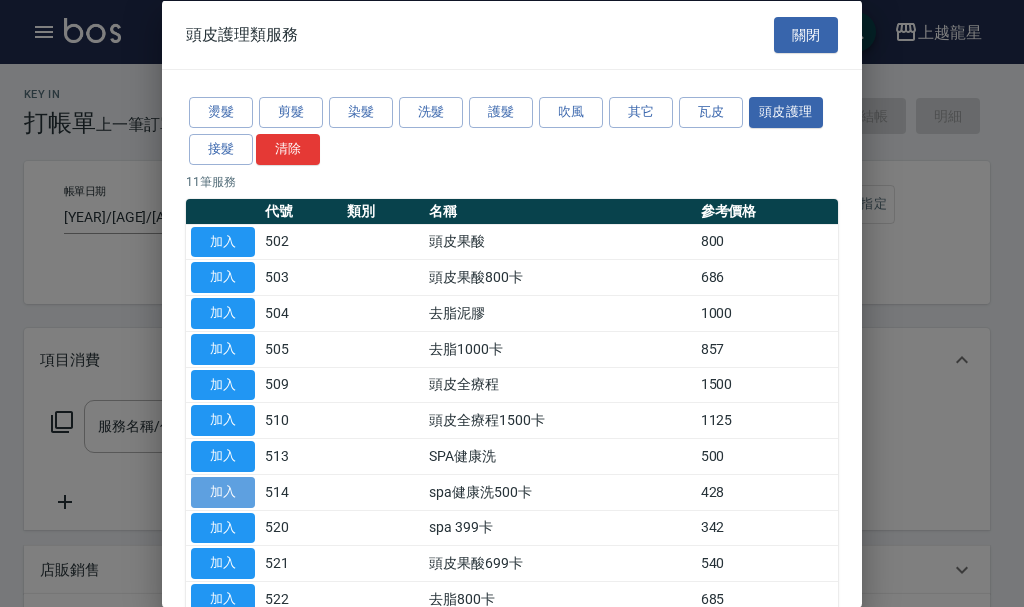 click on "加入" at bounding box center (223, 491) 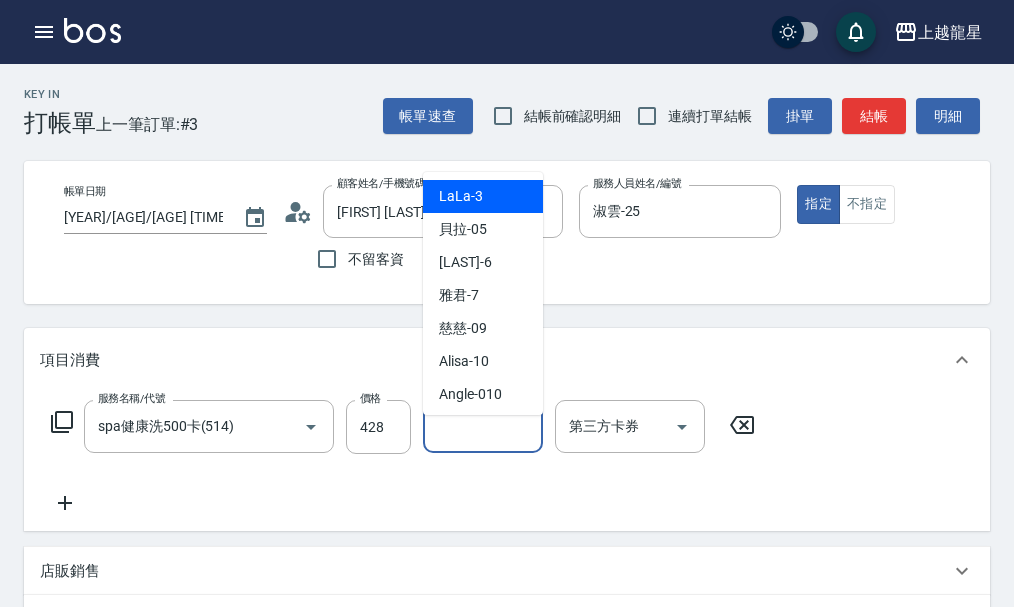click on "洗-1" at bounding box center [483, 426] 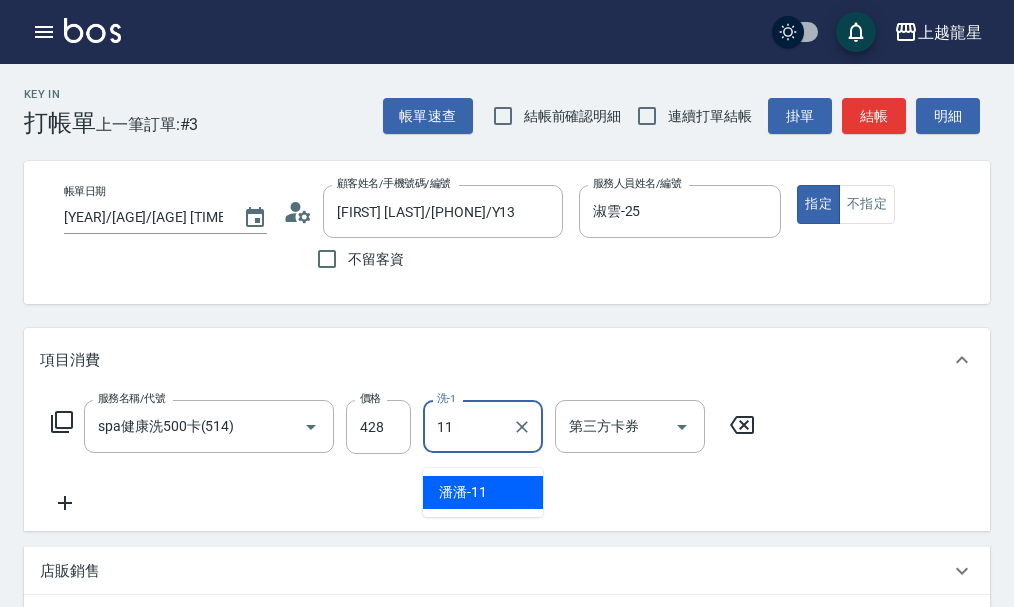 click on "潘潘 -11" at bounding box center [463, 492] 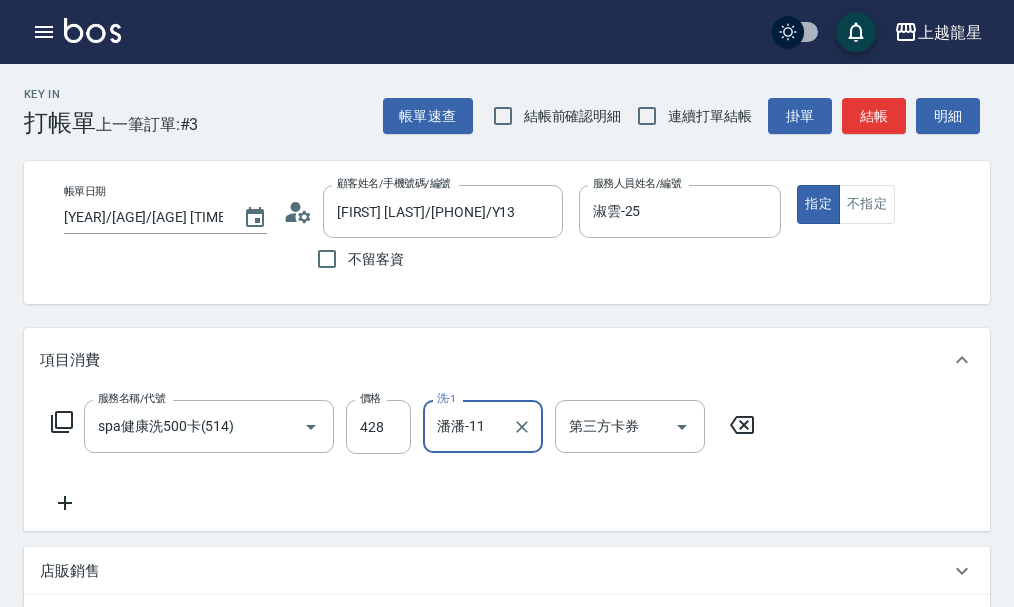 type on "潘潘-11" 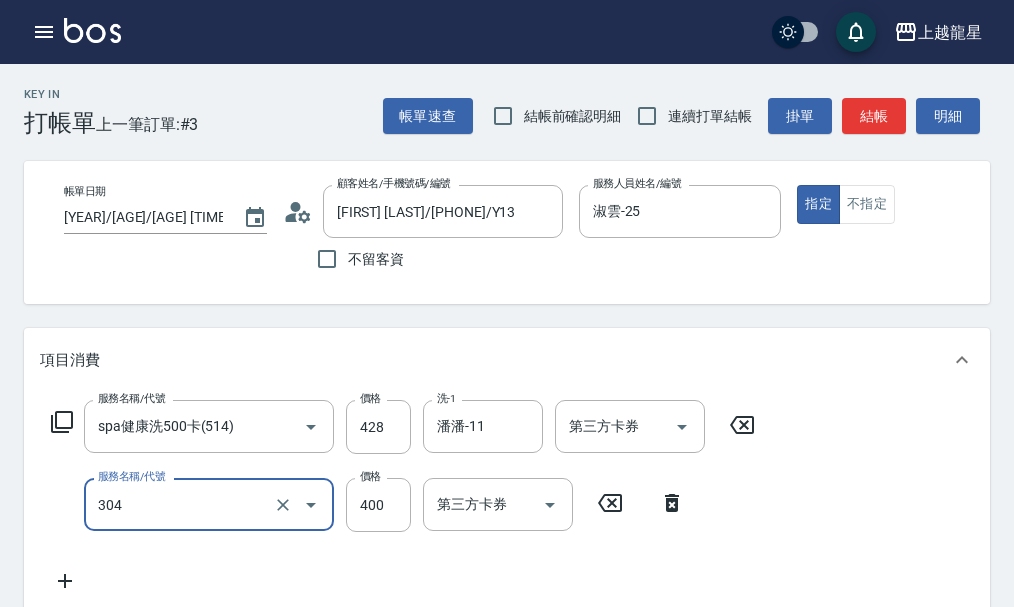 type on "剪髮(304)" 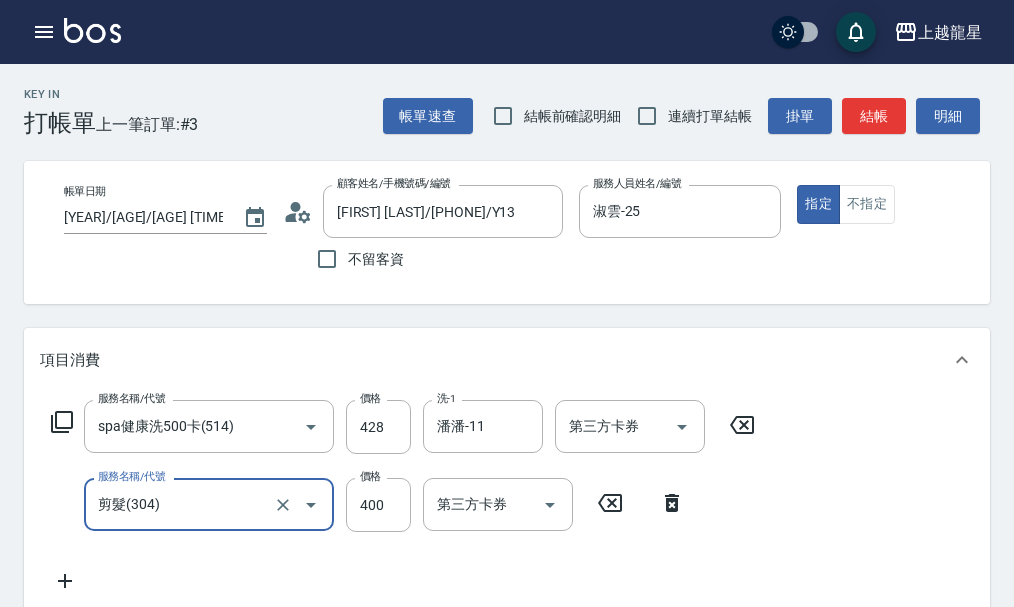 click on "剪髮(304)" at bounding box center (181, 504) 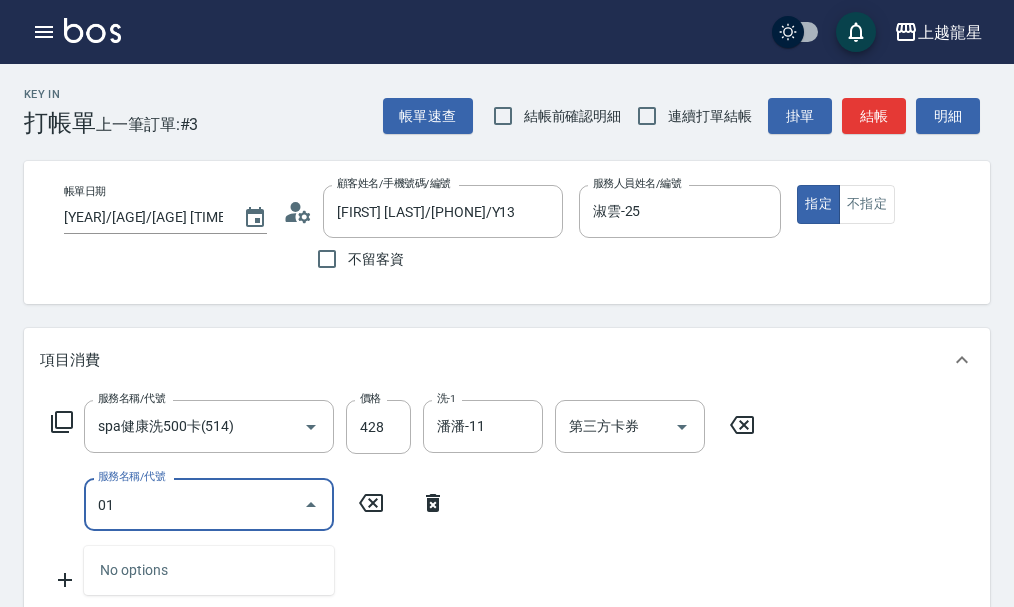 type on "0" 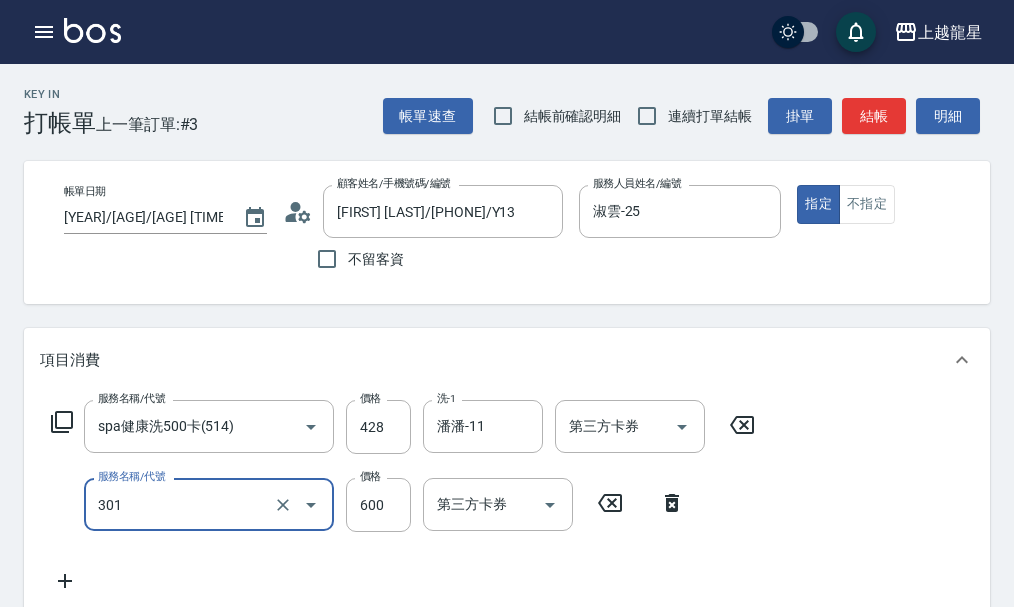 type on "剪髮(301)" 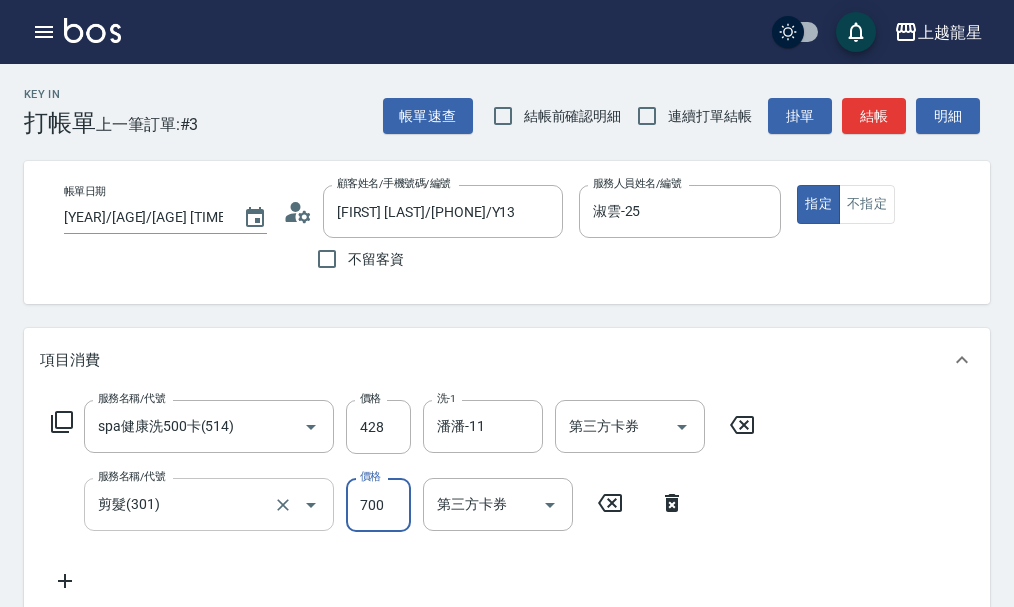 type on "700" 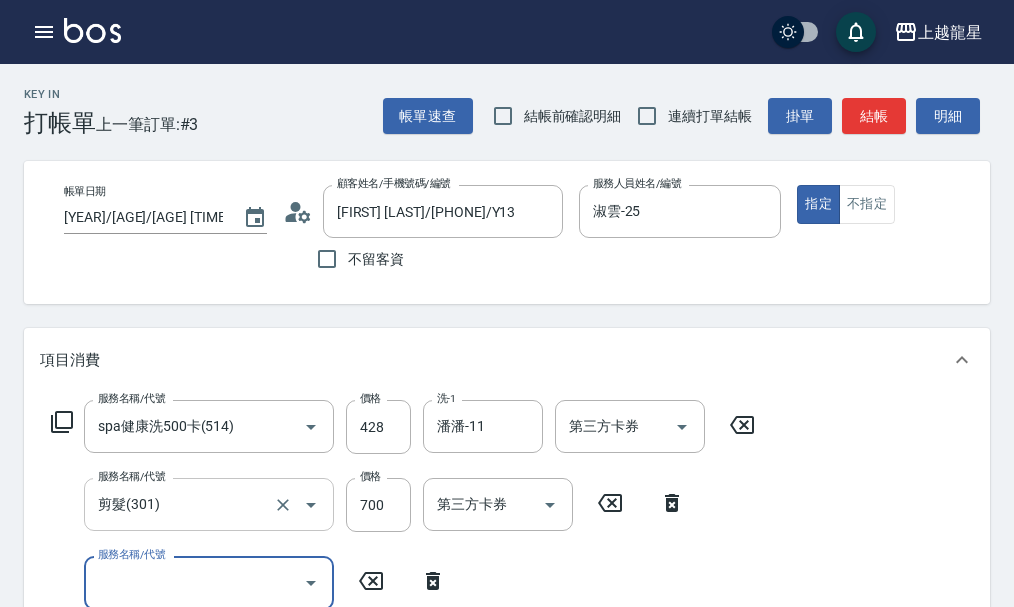 scroll, scrollTop: 9, scrollLeft: 0, axis: vertical 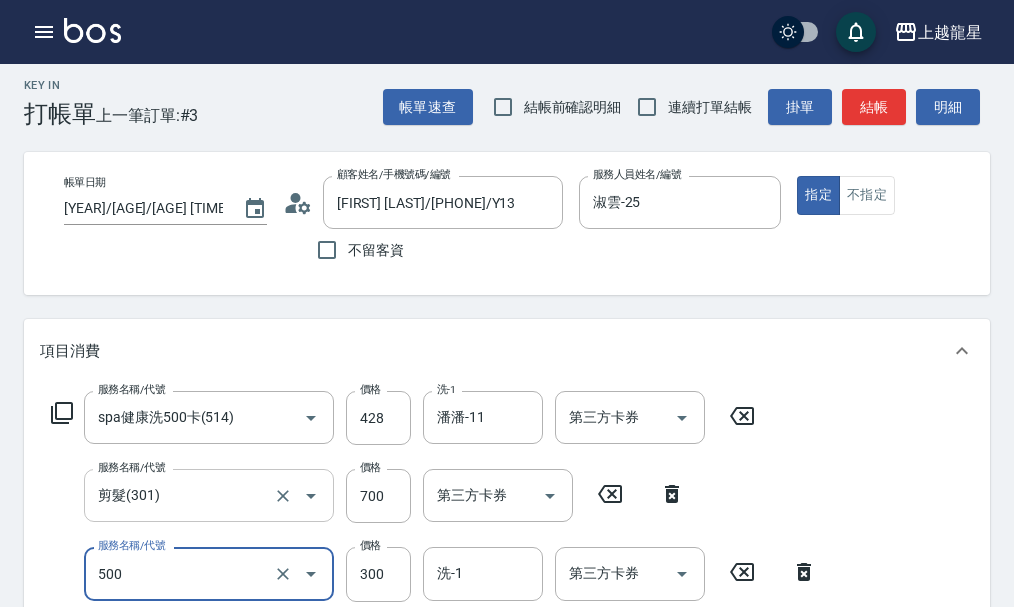 type on "一般洗髮(500)" 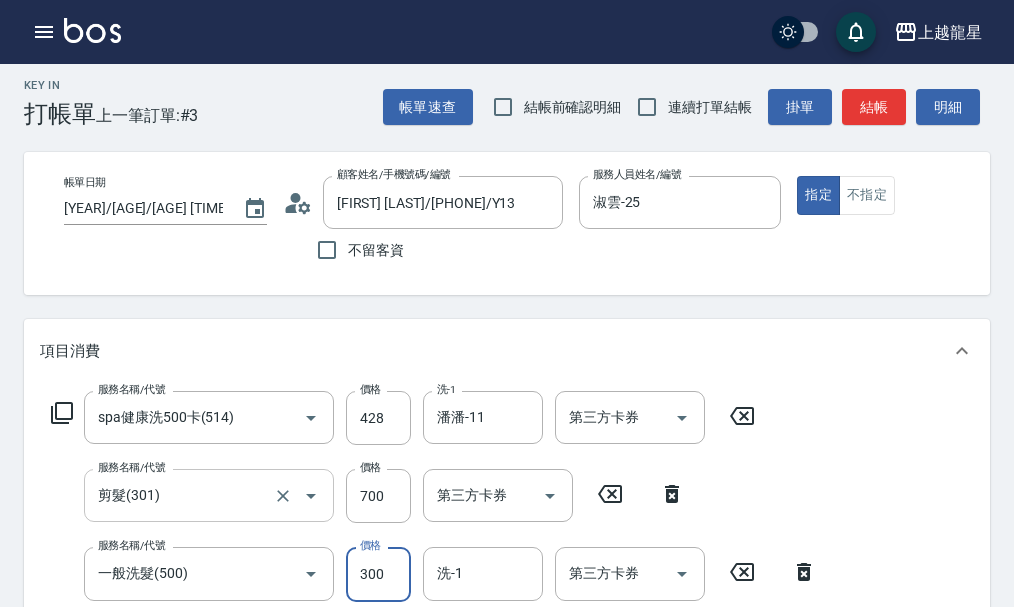 scroll, scrollTop: 19, scrollLeft: 0, axis: vertical 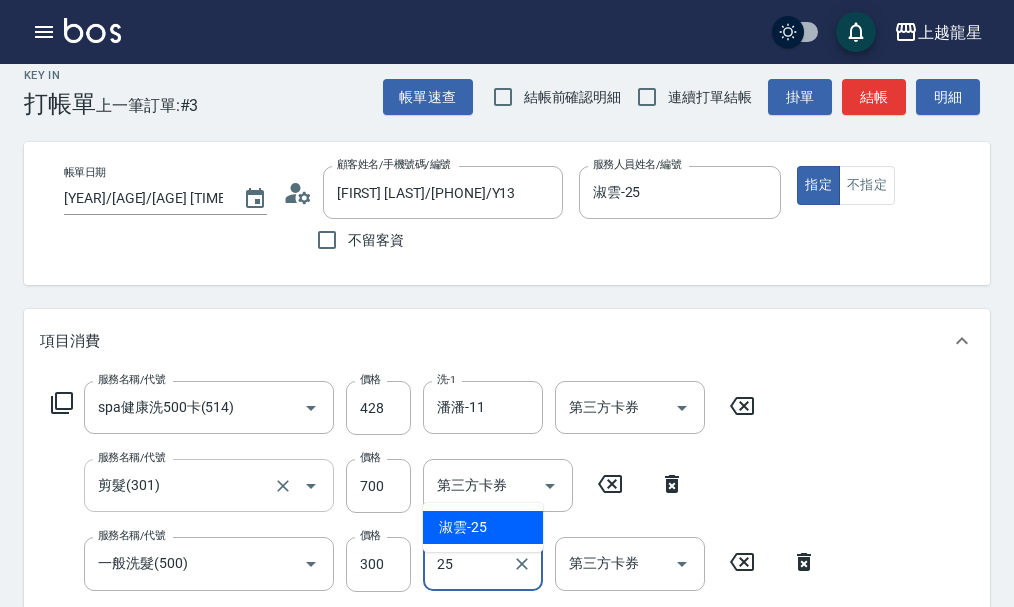 type on "淑雲-25" 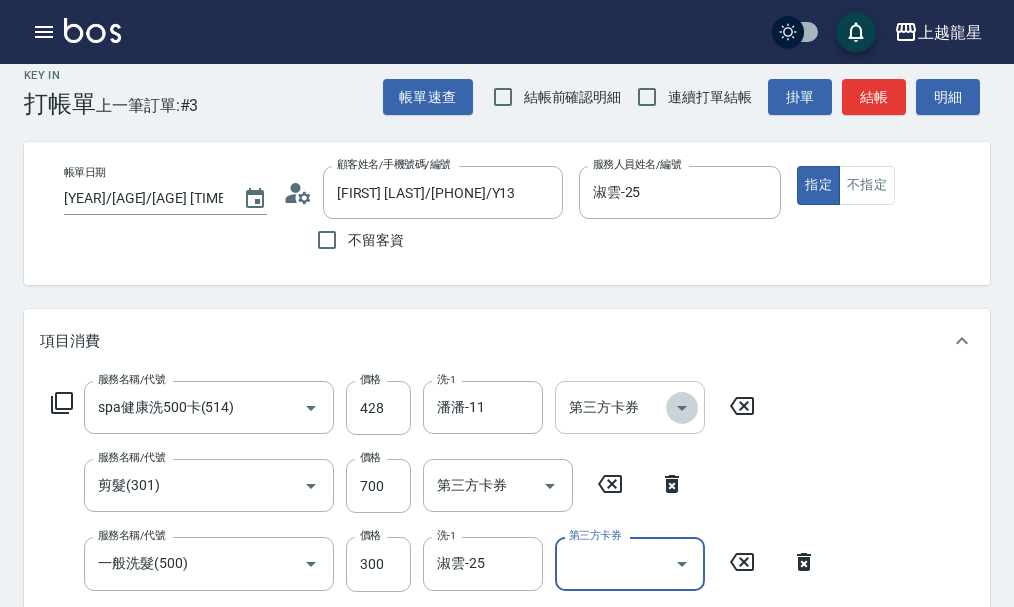 click 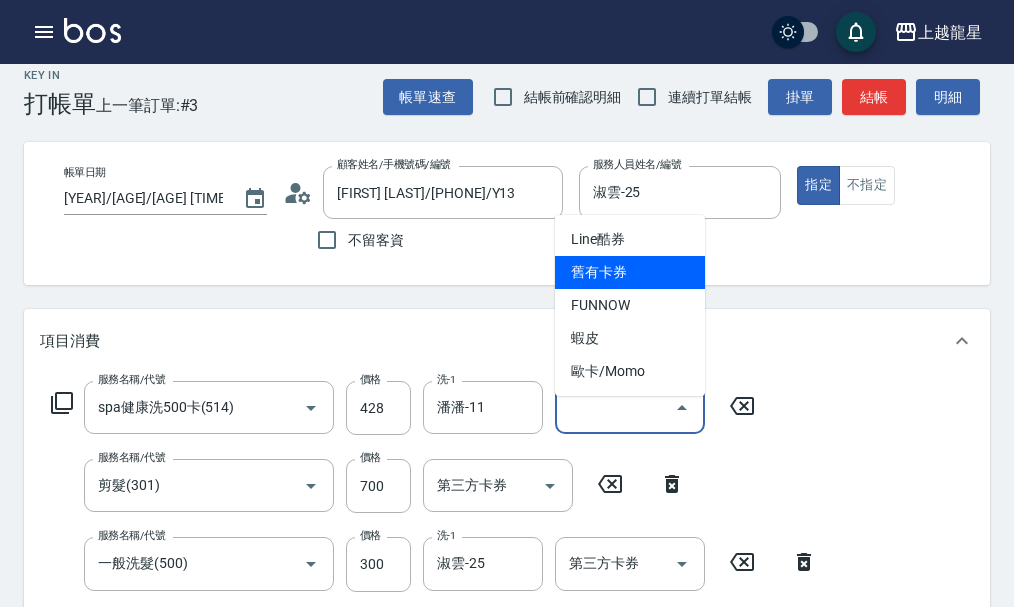 click on "舊有卡券" at bounding box center [630, 272] 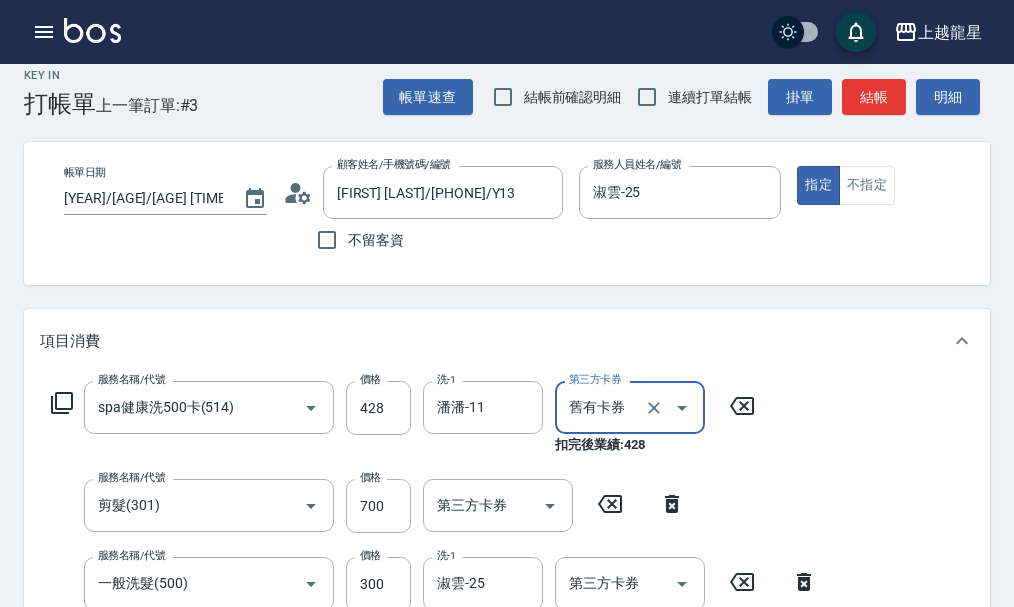 type on "舊有卡券" 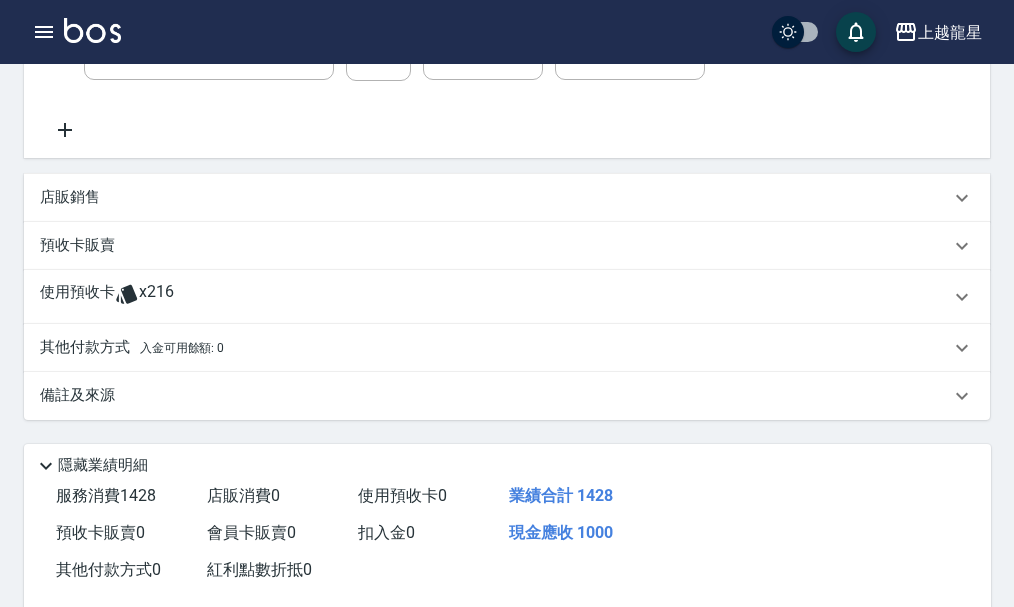scroll, scrollTop: 710, scrollLeft: 0, axis: vertical 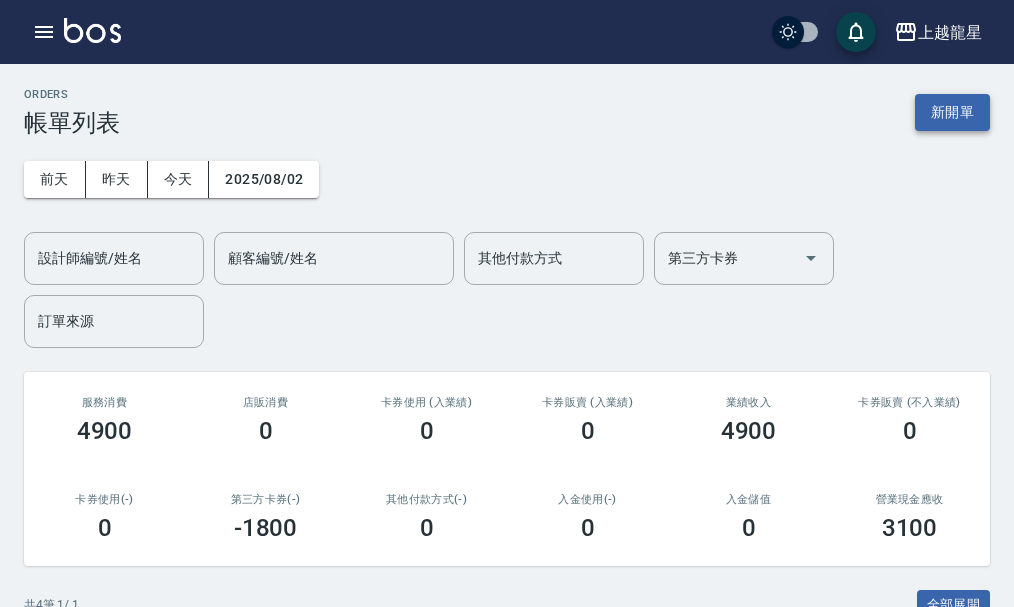 click on "新開單" at bounding box center [952, 112] 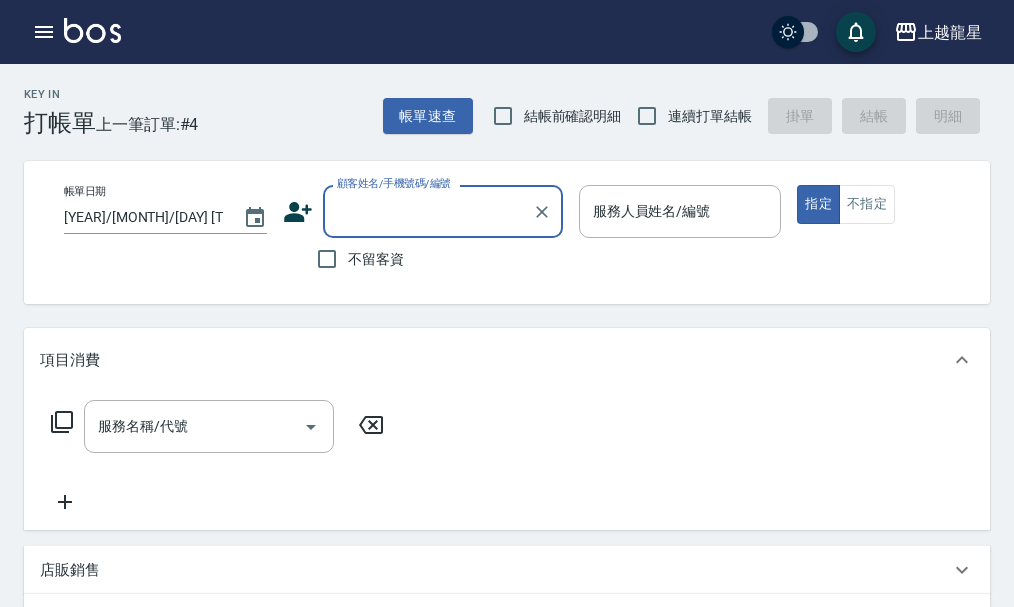 click on "顧客姓名/手機號碼/編號" at bounding box center (443, 211) 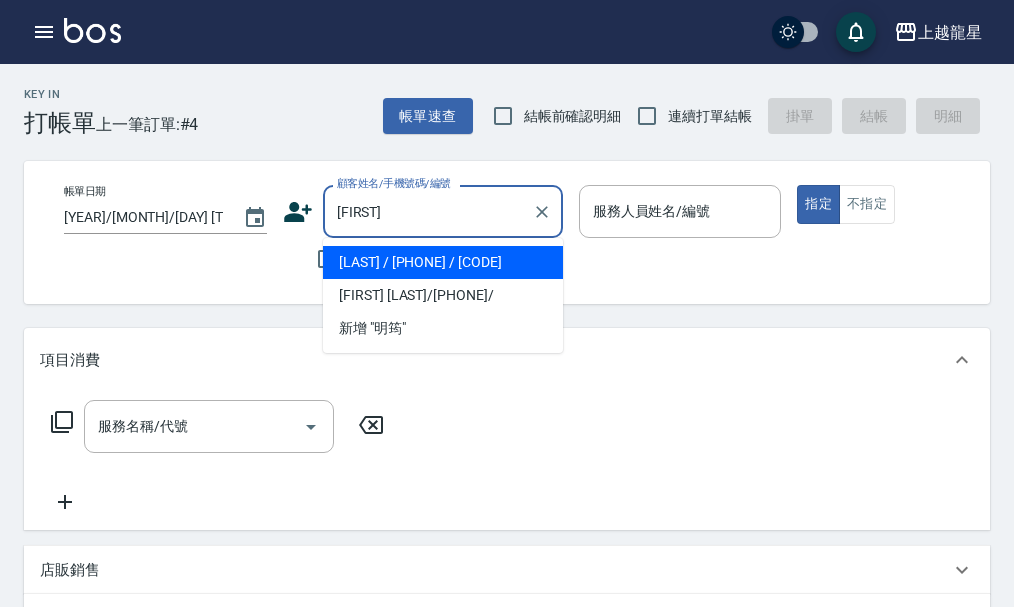 click on "廖明筠/0903380092/F104" at bounding box center (443, 262) 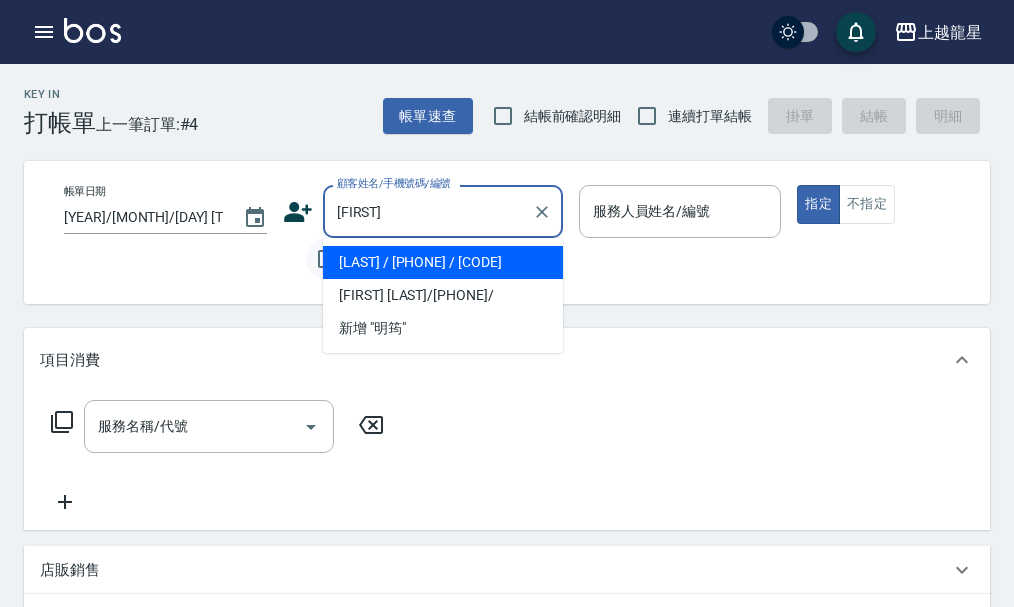 type on "廖明筠/0903380092/F104" 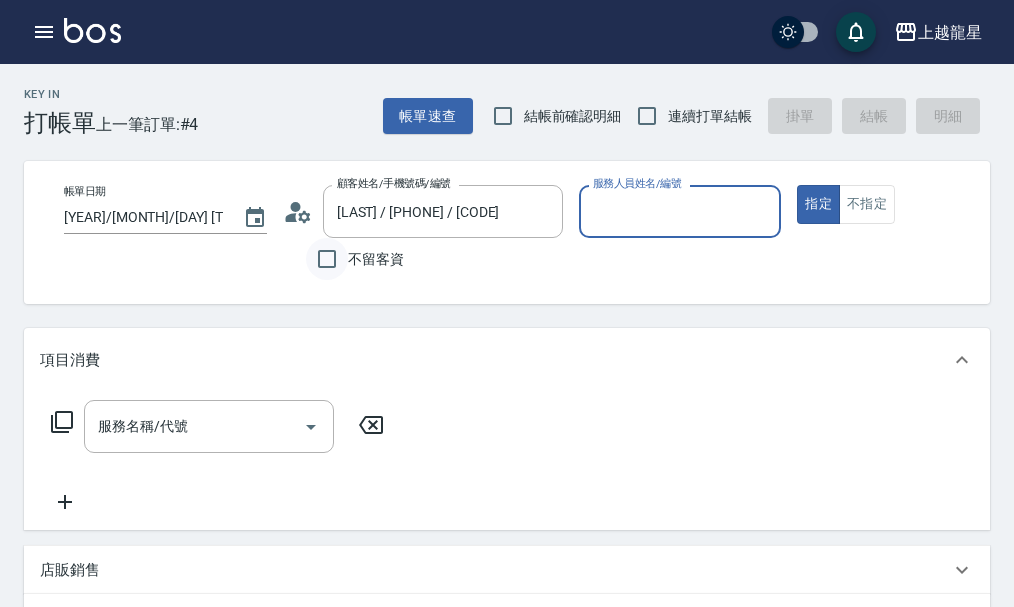 type on "淑雲-25" 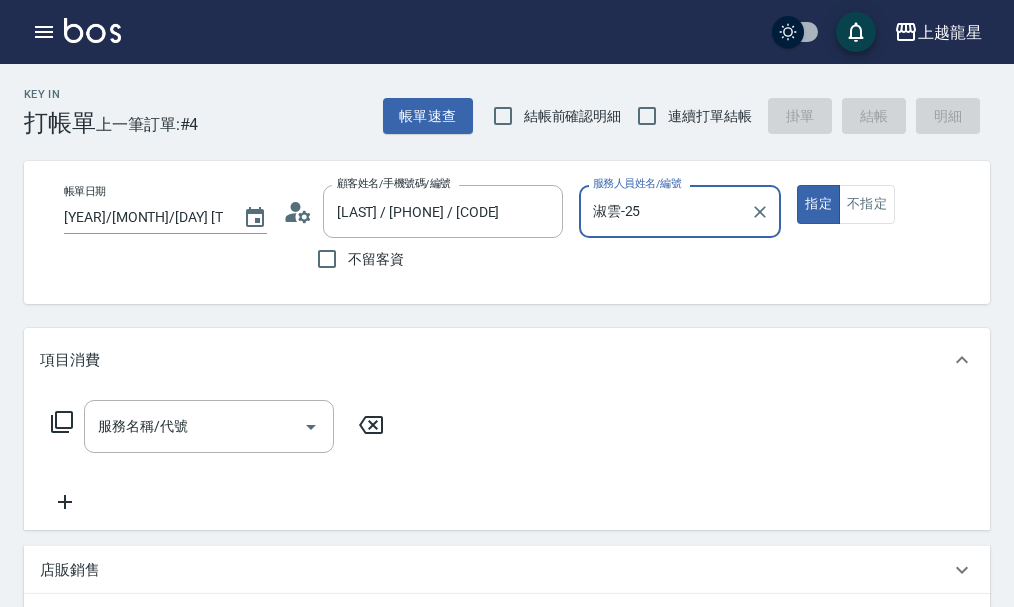 click 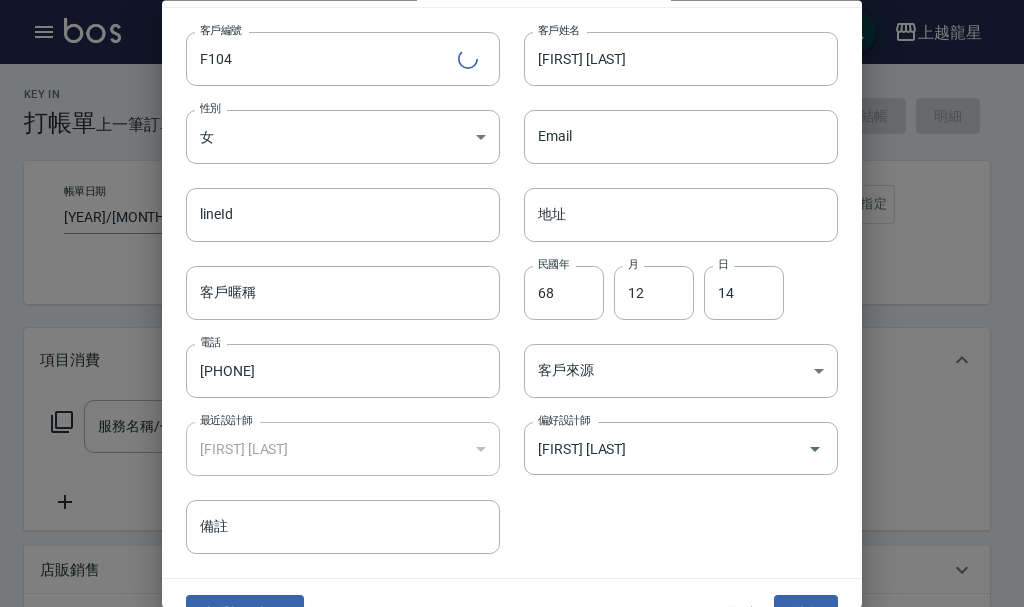 scroll, scrollTop: 86, scrollLeft: 0, axis: vertical 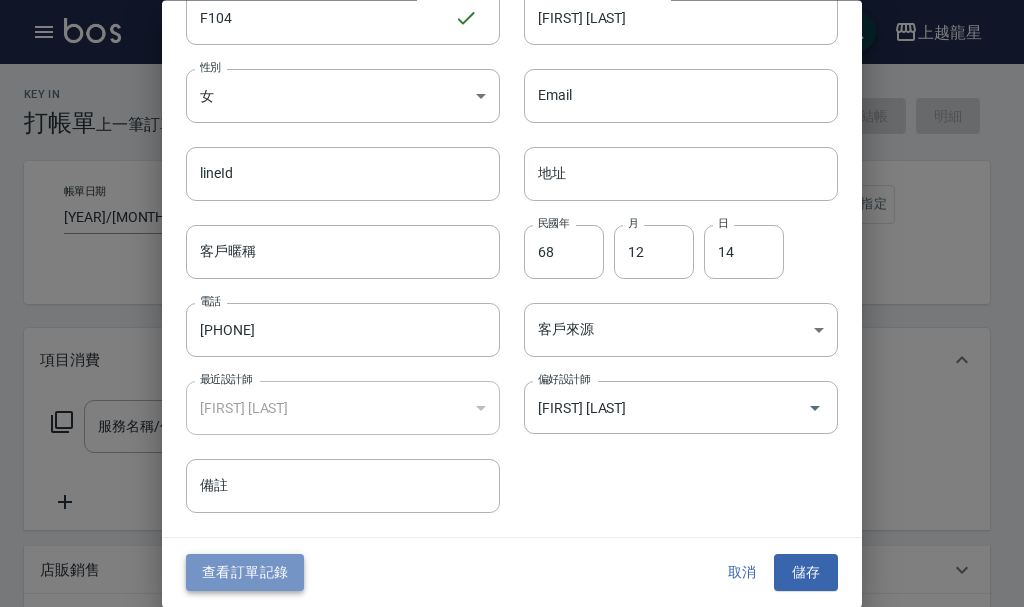 click on "查看訂單記錄" at bounding box center (245, 573) 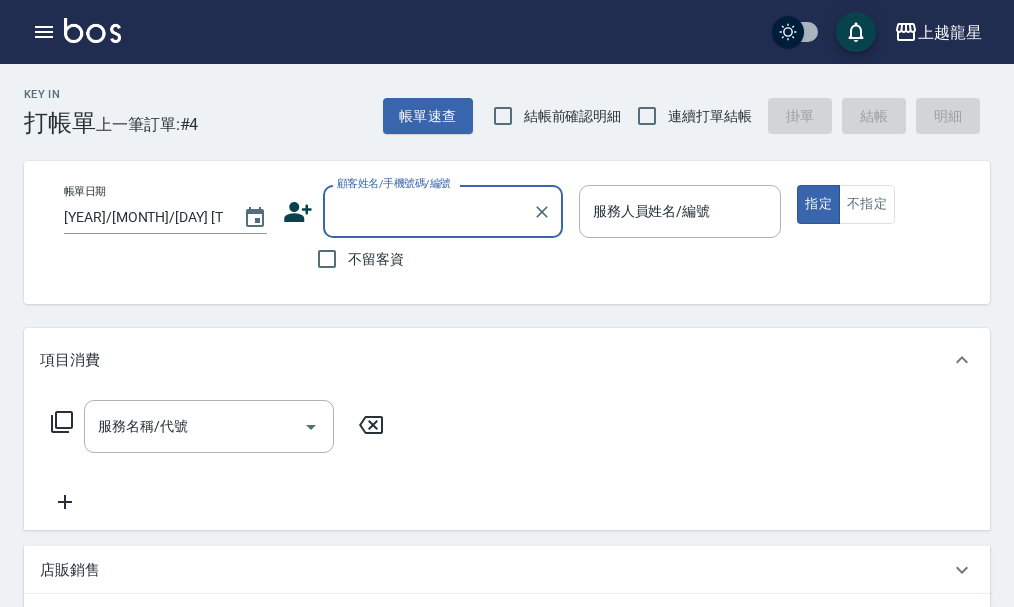 click on "顧客姓名/手機號碼/編號" at bounding box center [428, 211] 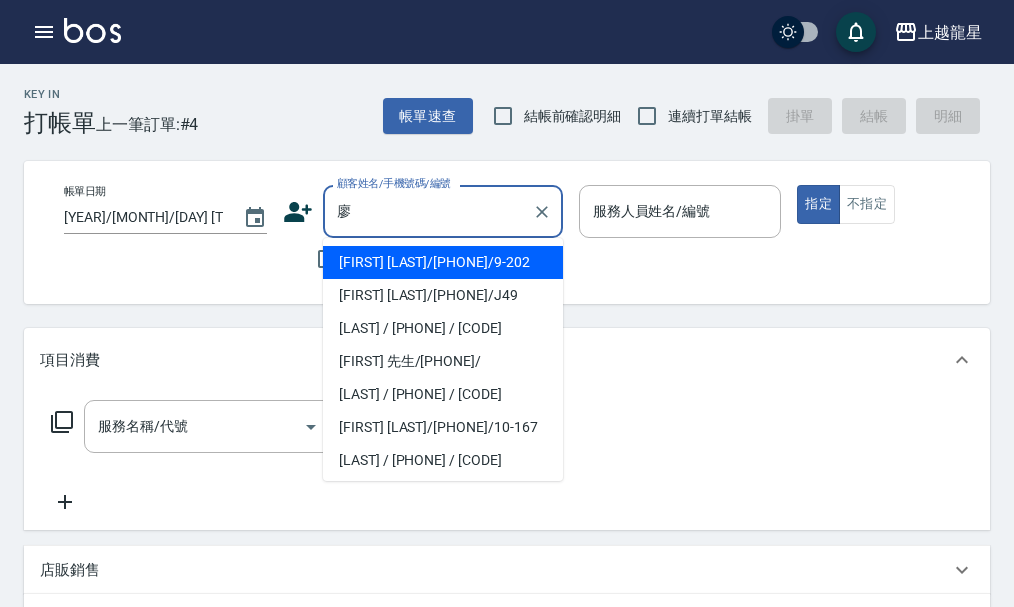 click on "廖明筠/0903380092/F104" at bounding box center (443, 460) 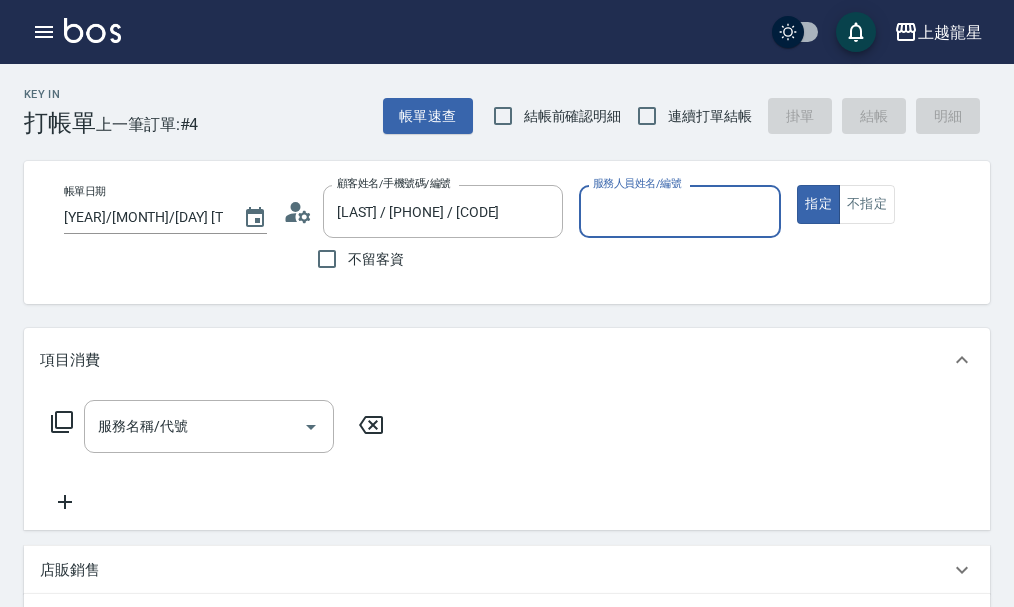 type on "淑雲-25" 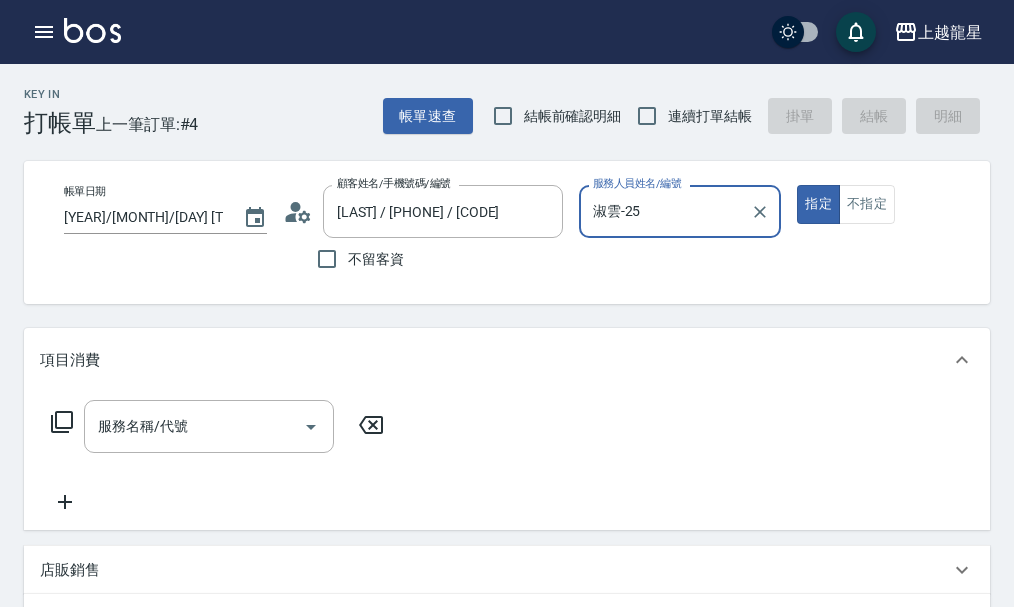 click 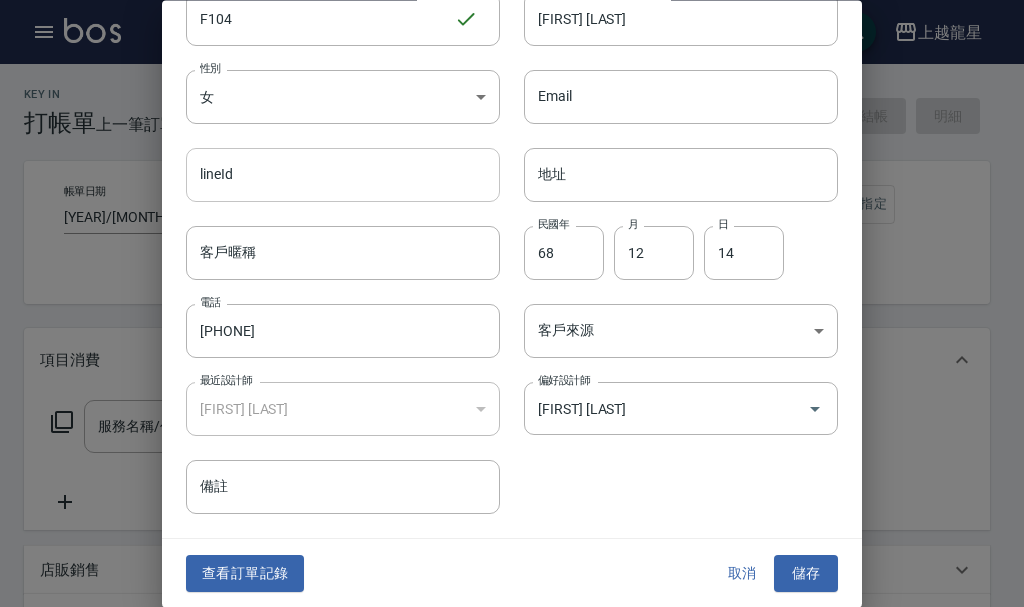 scroll, scrollTop: 86, scrollLeft: 0, axis: vertical 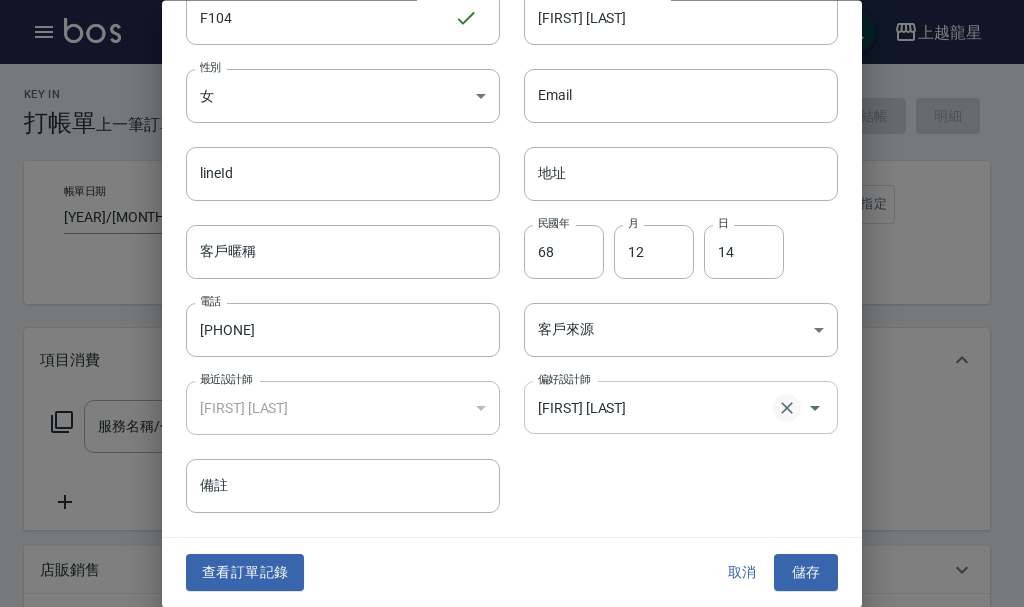 click 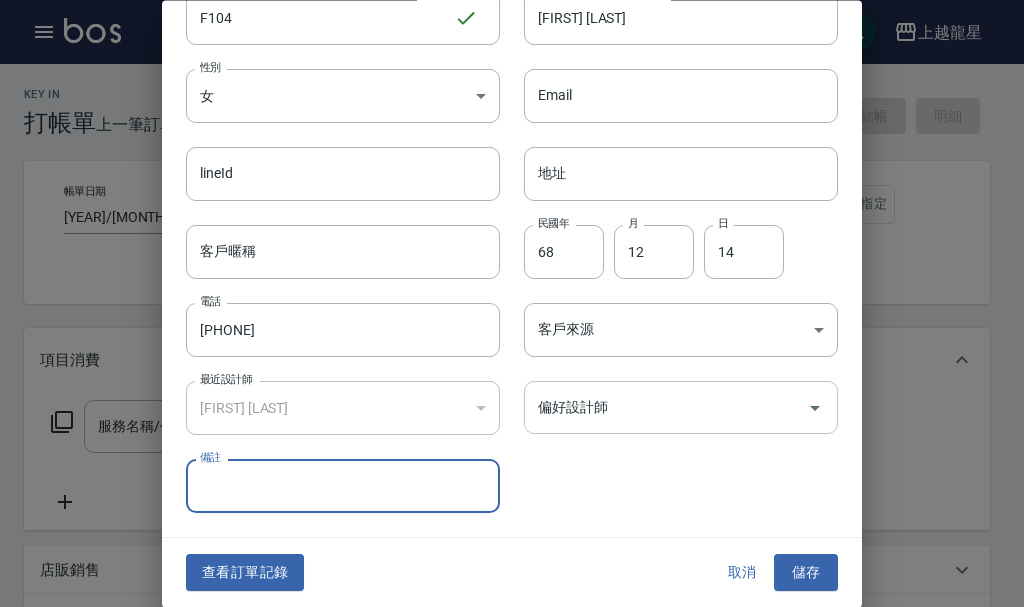 click on "偏好設計師" at bounding box center [666, 408] 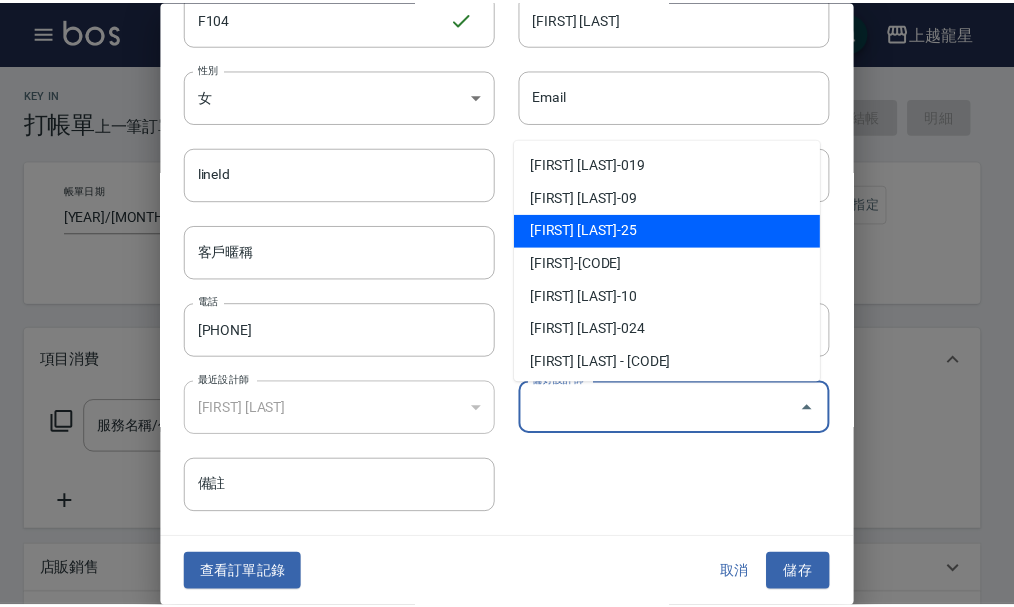 scroll, scrollTop: 100, scrollLeft: 0, axis: vertical 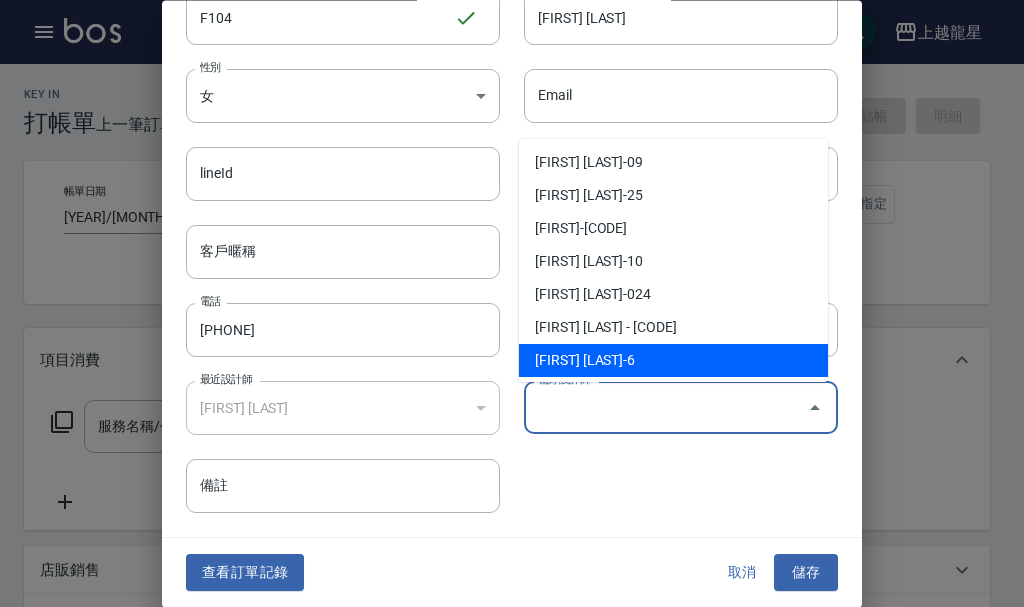 click on "黃馨華-6" at bounding box center (673, 360) 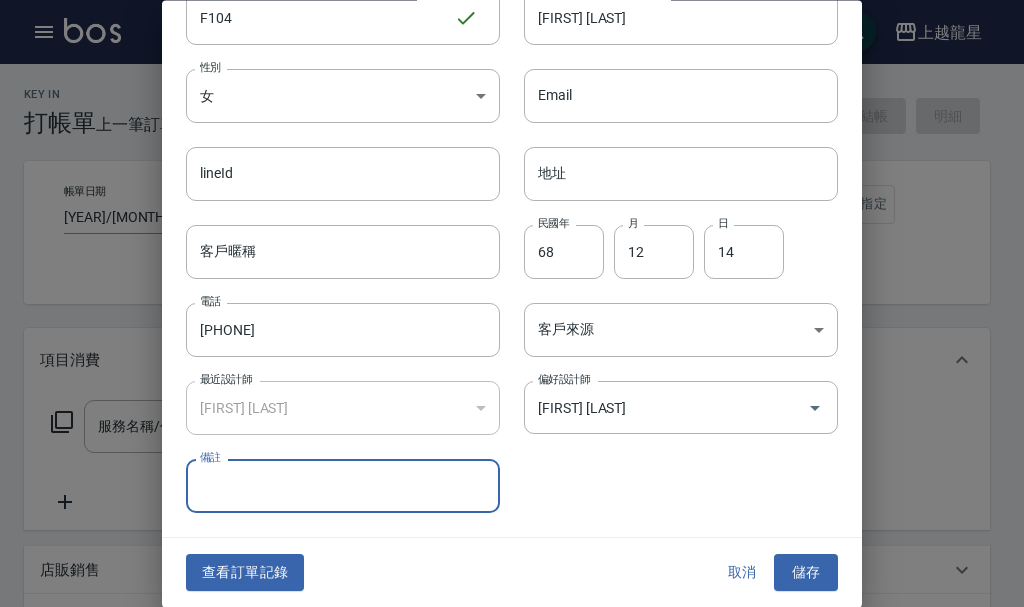 click on "儲存" at bounding box center [806, 573] 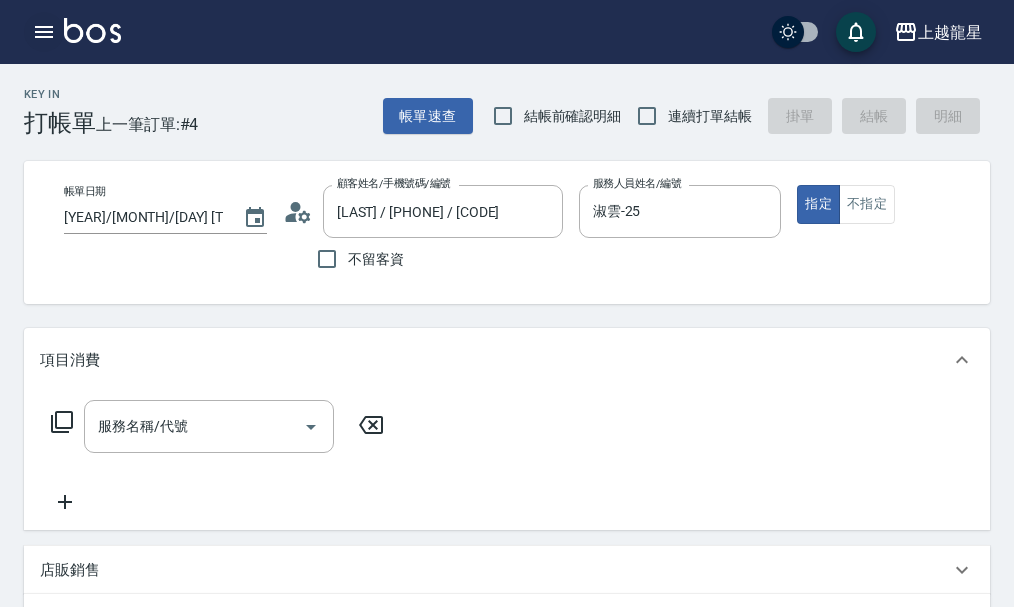 click 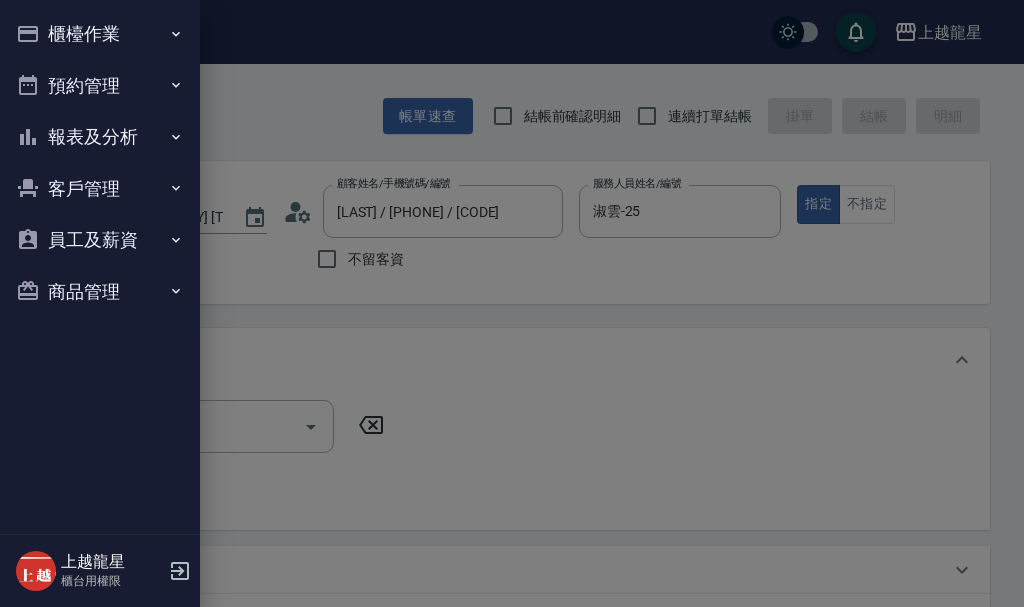 click on "客戶管理" at bounding box center [100, 189] 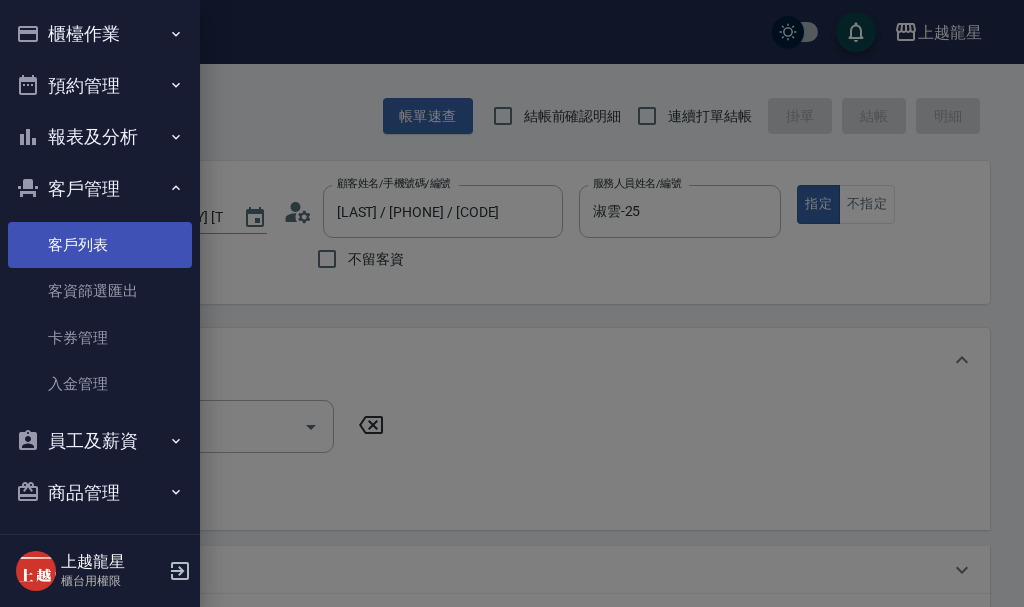 click on "客戶列表" at bounding box center (100, 245) 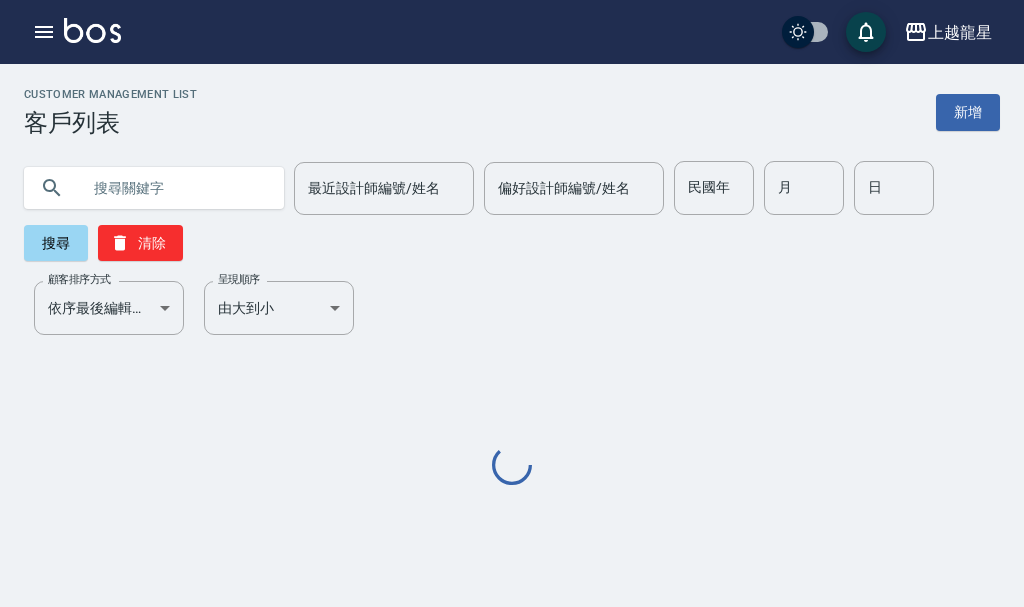 click at bounding box center [174, 188] 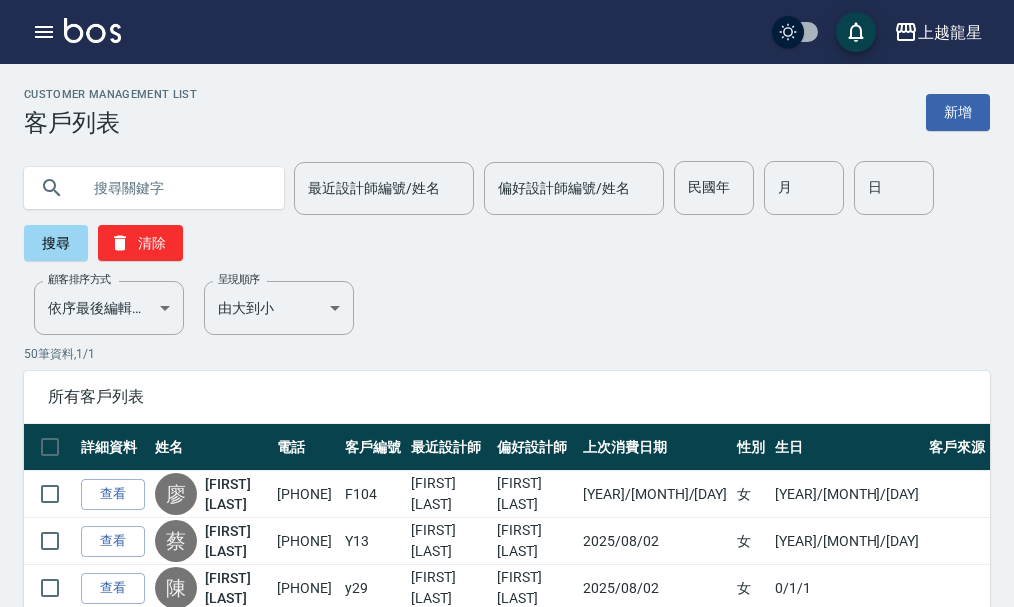 type on "ㄑ" 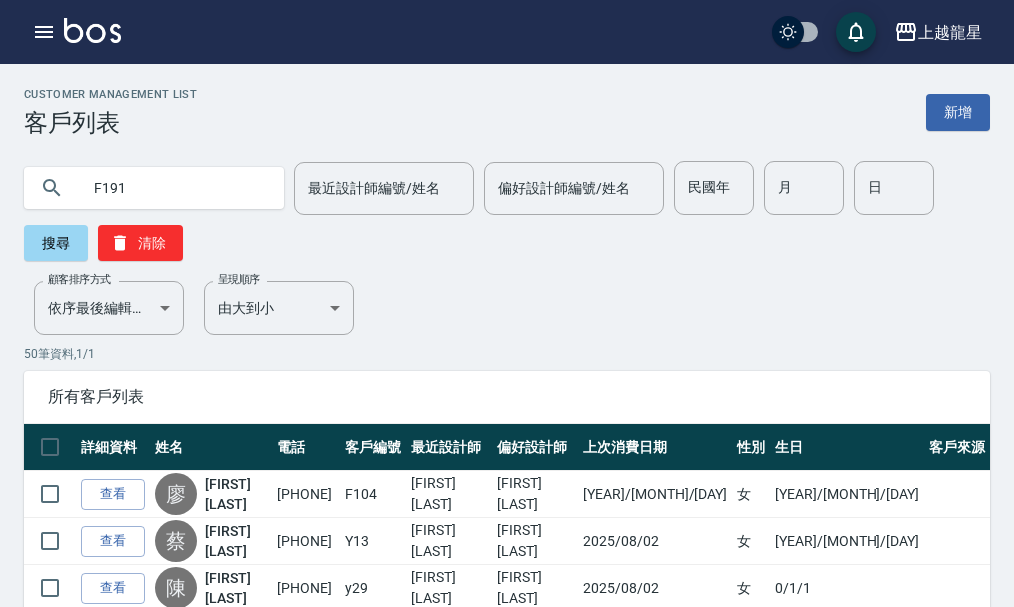 type on "F191" 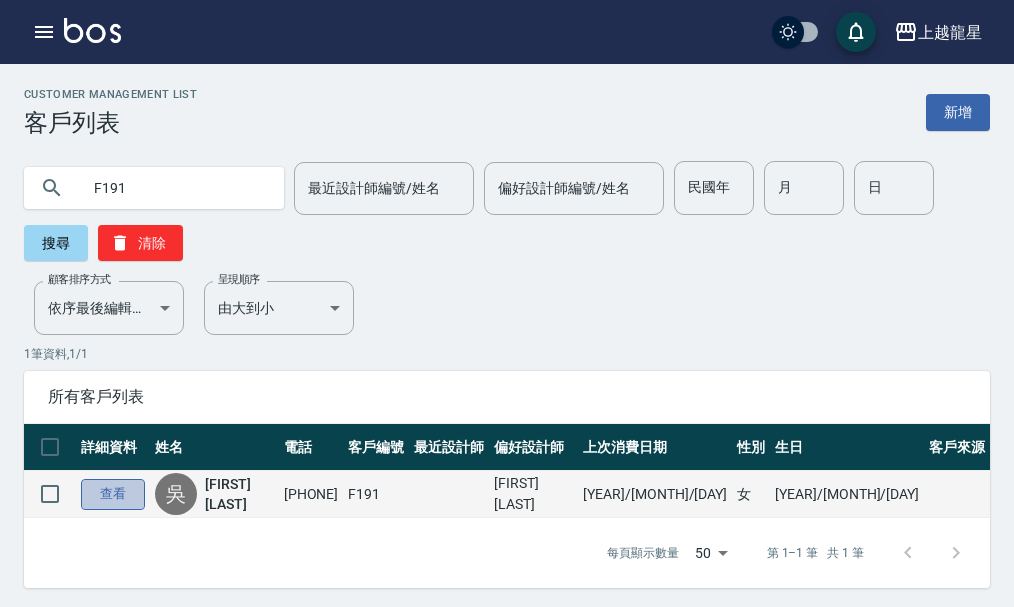 click on "查看" at bounding box center [113, 494] 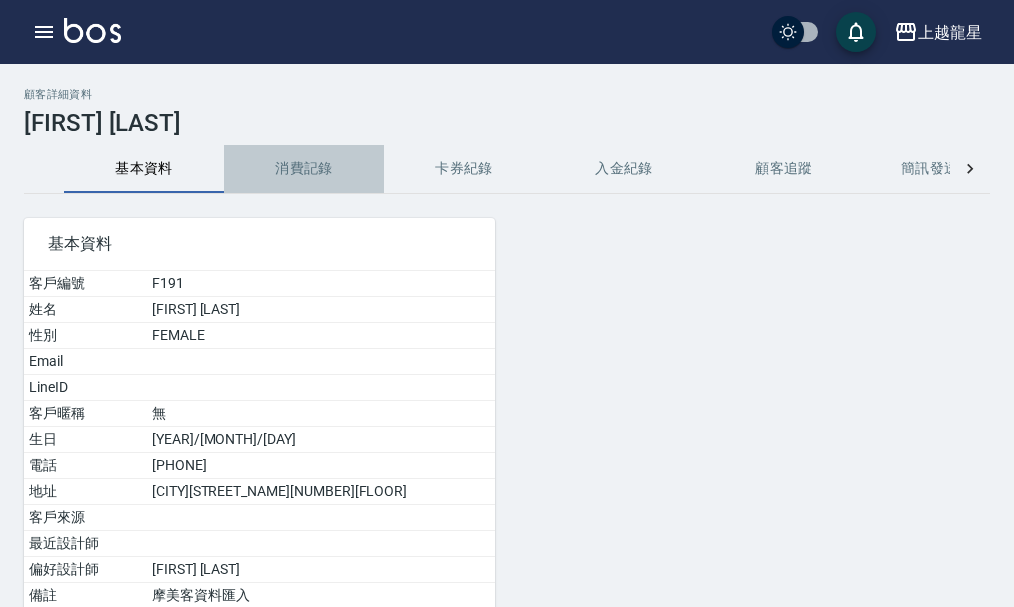 click on "消費記錄" at bounding box center [304, 169] 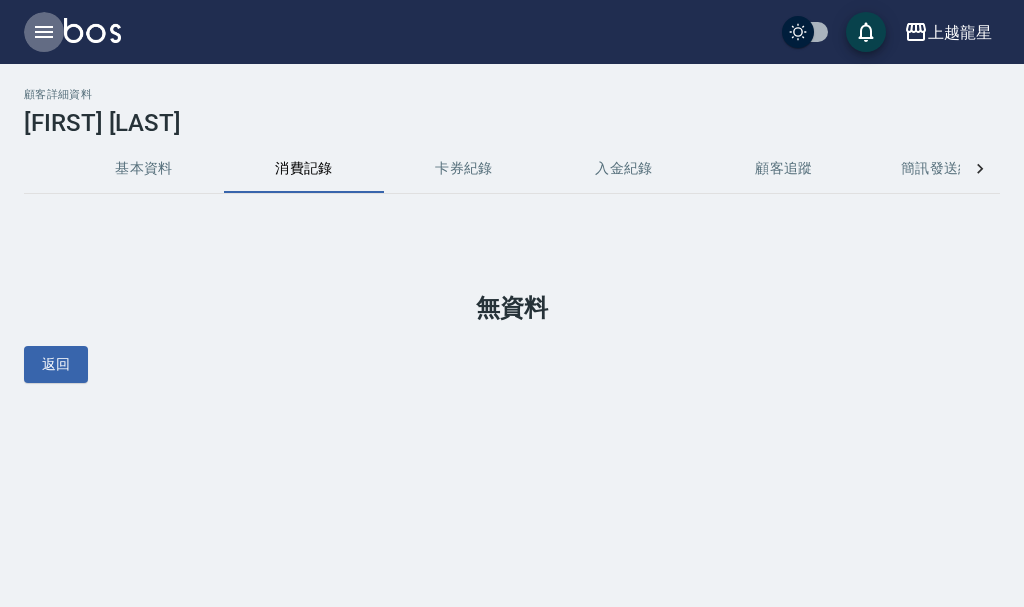 click 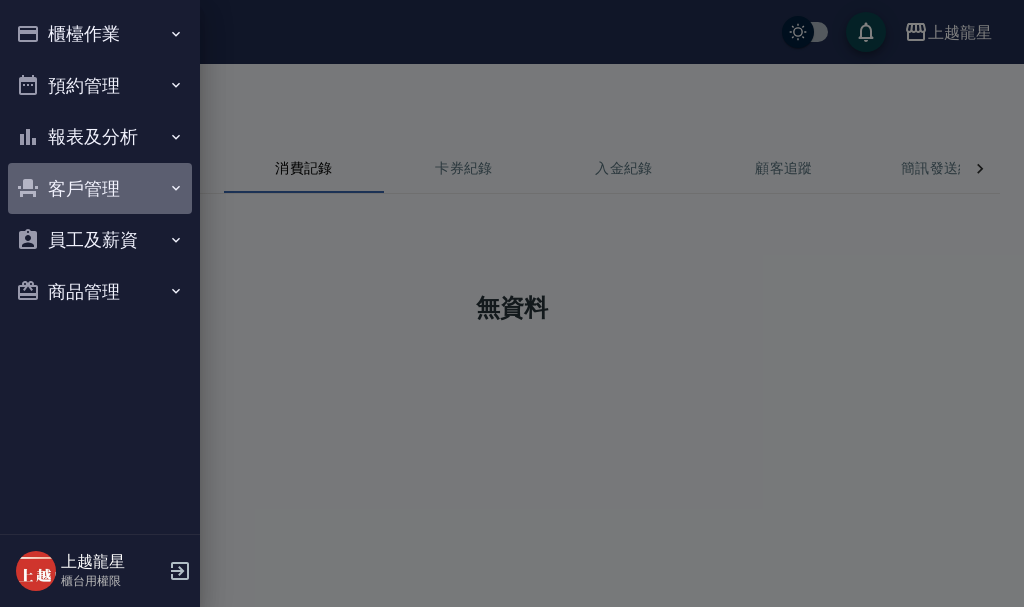 click on "客戶管理" at bounding box center [100, 189] 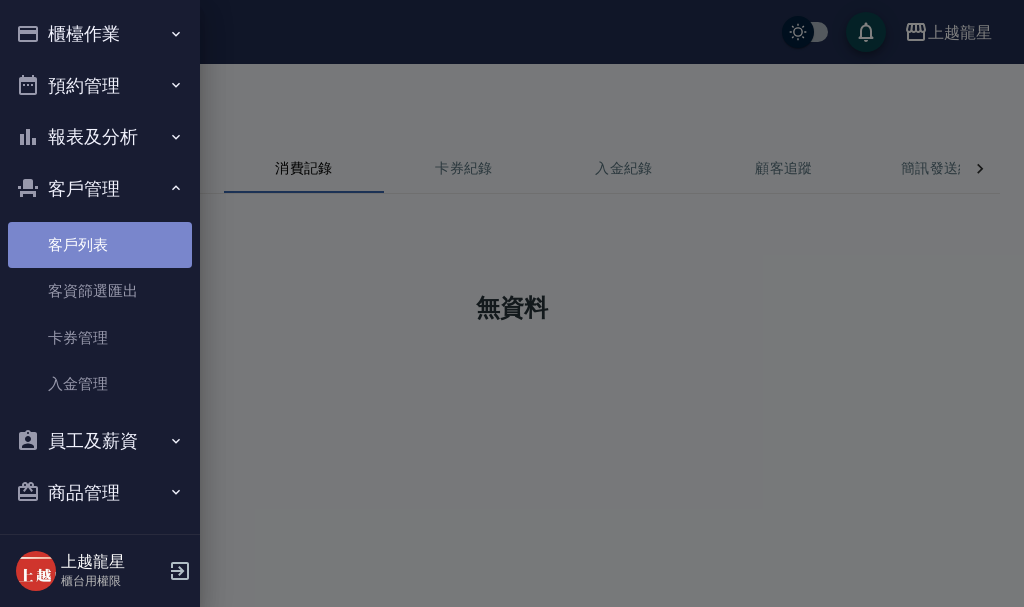 click on "客戶列表" at bounding box center (100, 245) 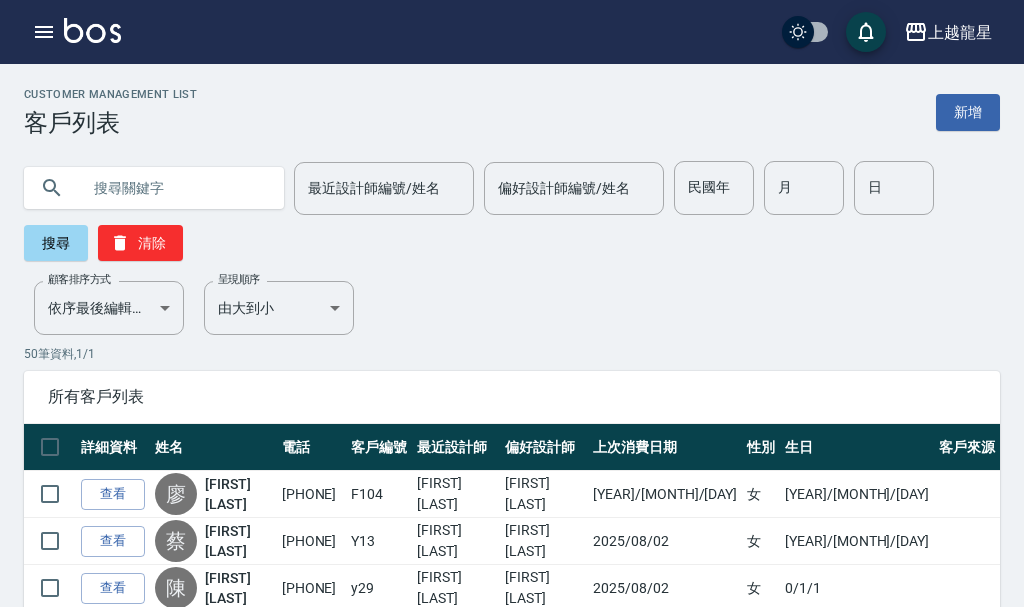 click at bounding box center (174, 188) 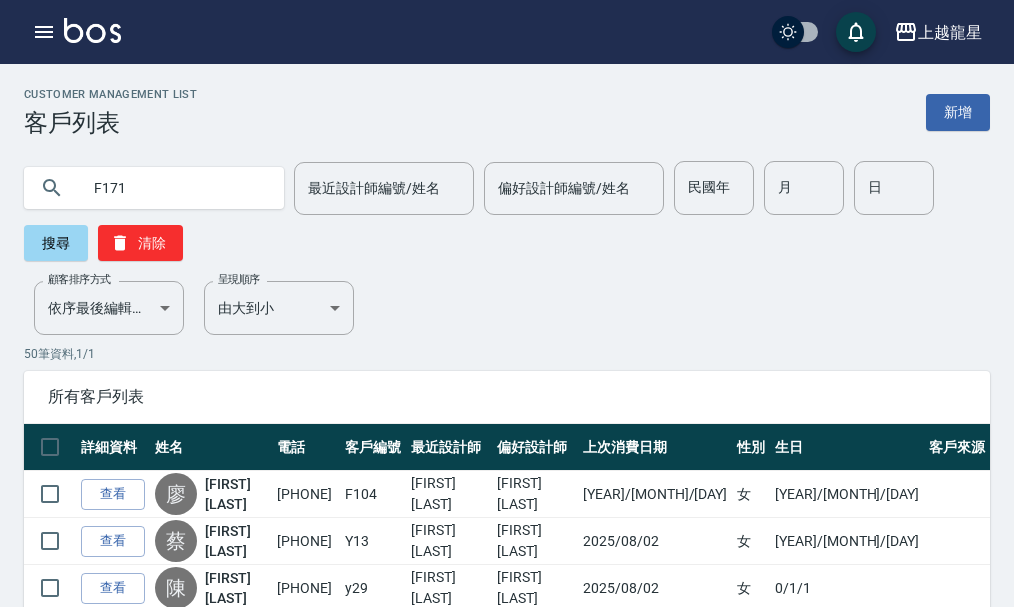 type on "F171" 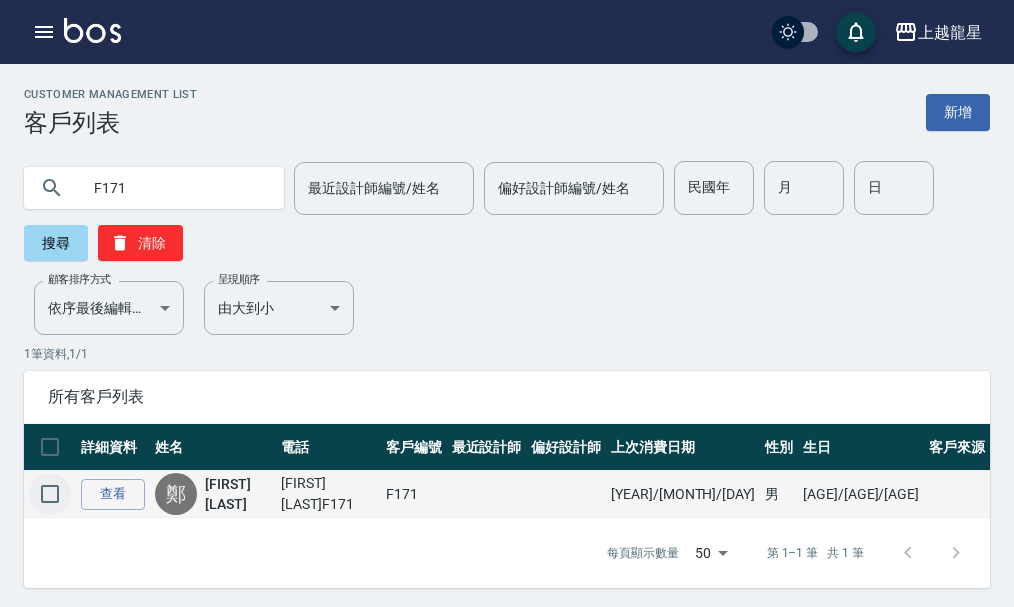 click at bounding box center [50, 494] 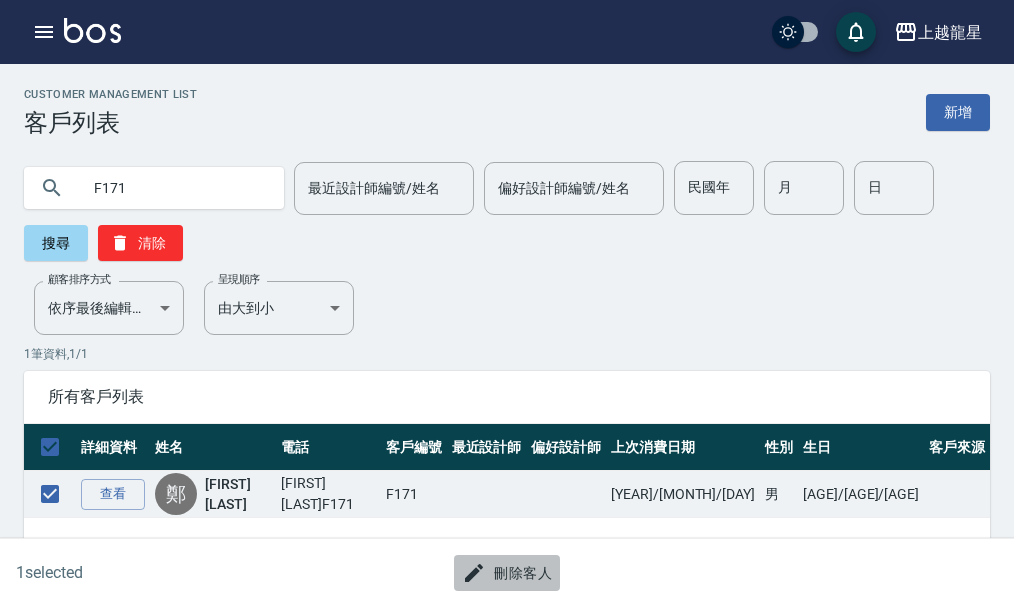 click 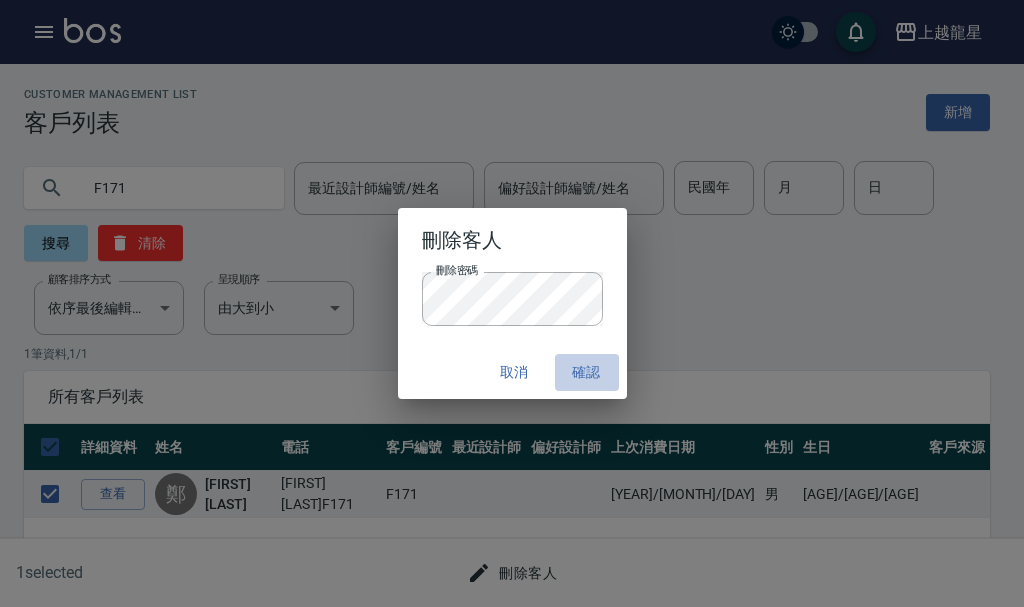 click on "確認" at bounding box center [587, 372] 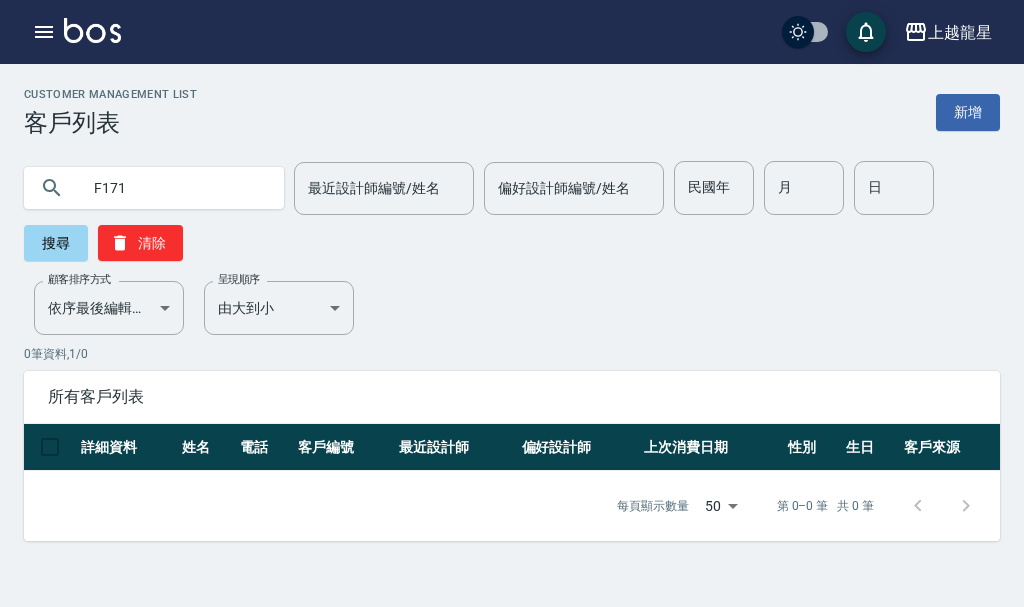 click on "F171" at bounding box center [174, 188] 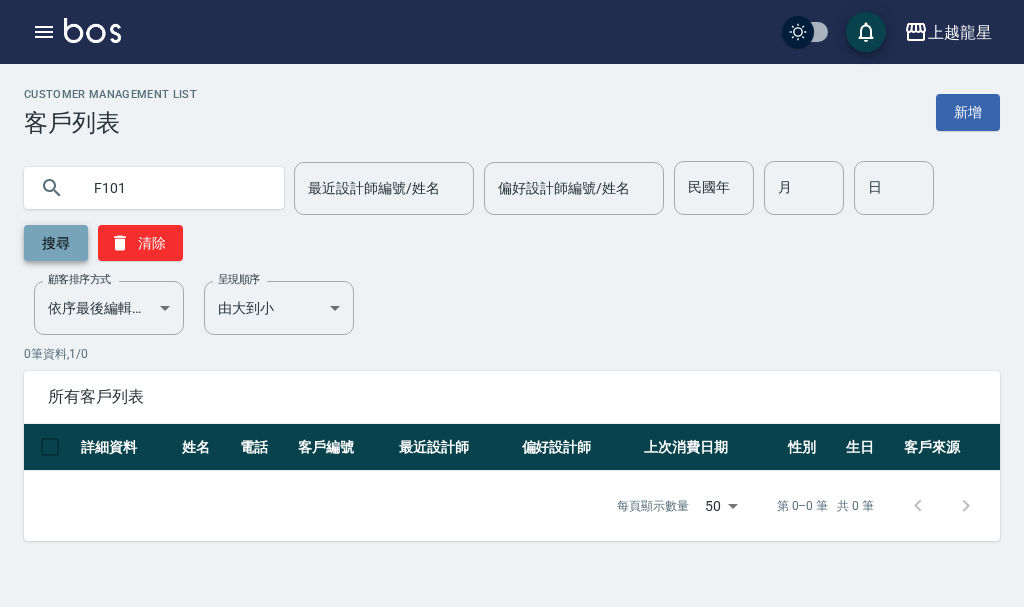 type on "F101" 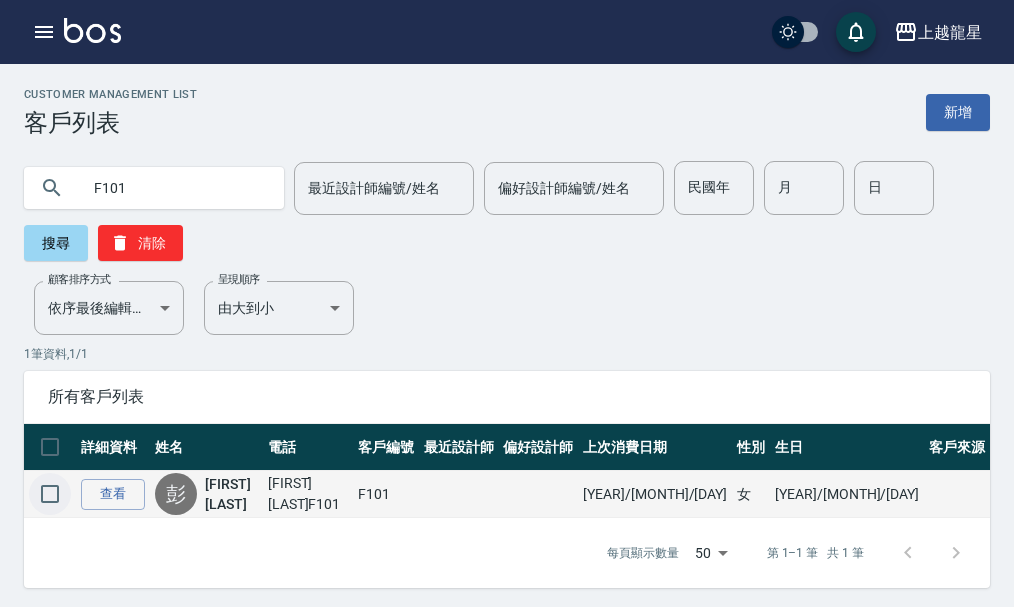 click at bounding box center (50, 494) 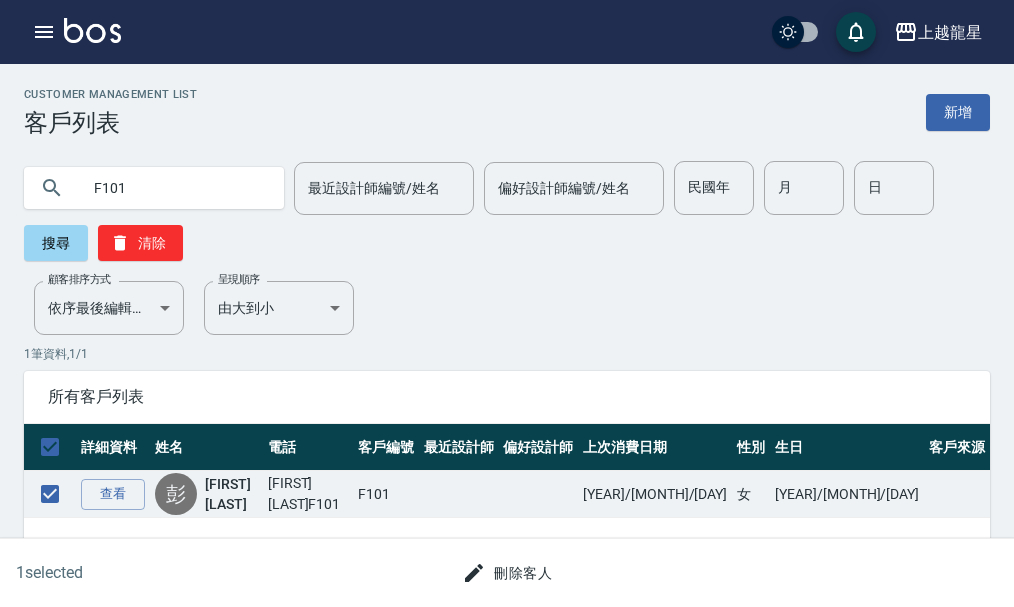 click 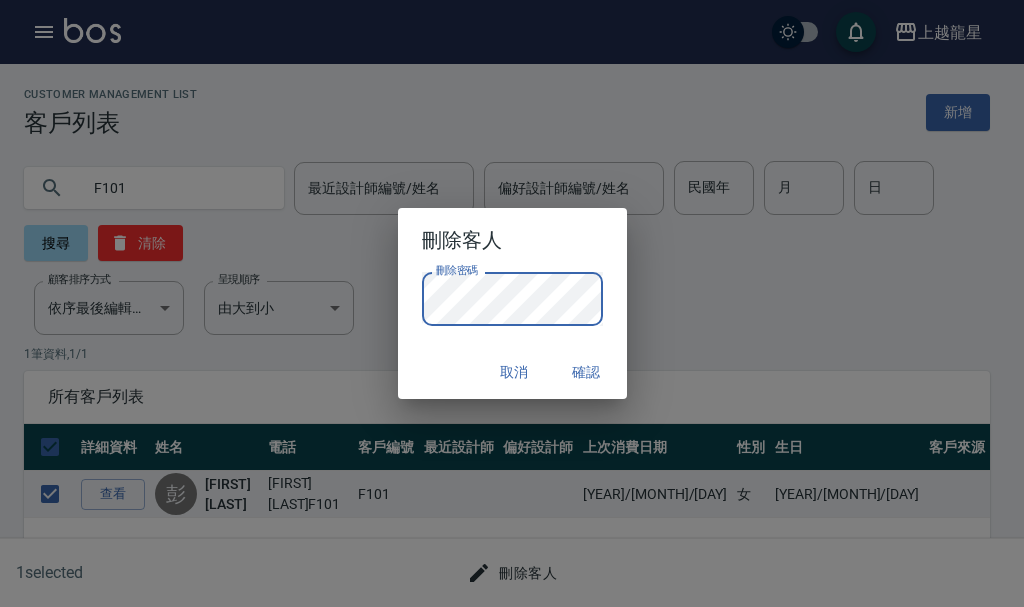 click on "確認" at bounding box center (587, 372) 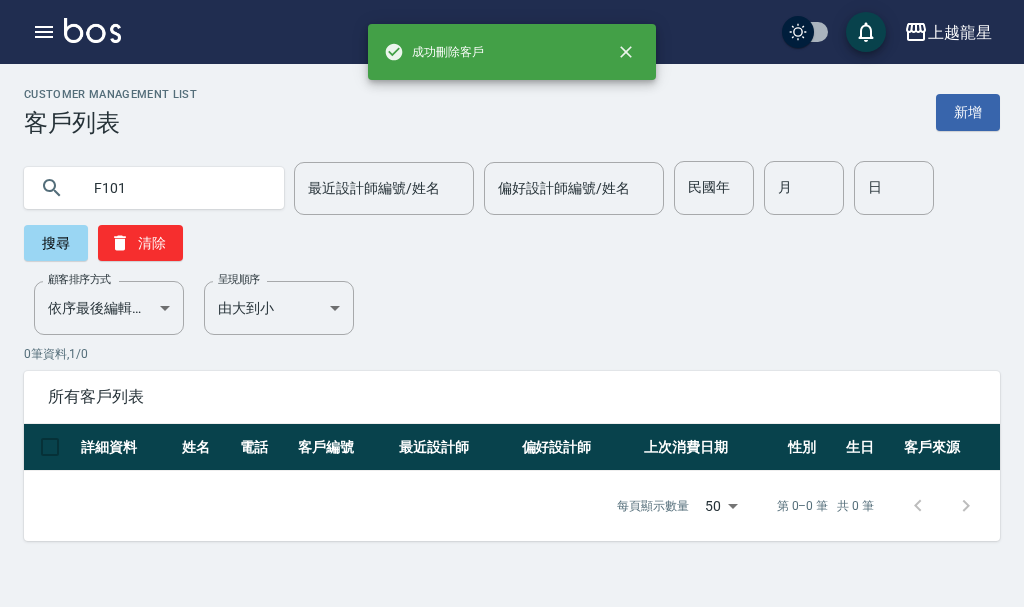 click on "F101" at bounding box center (174, 188) 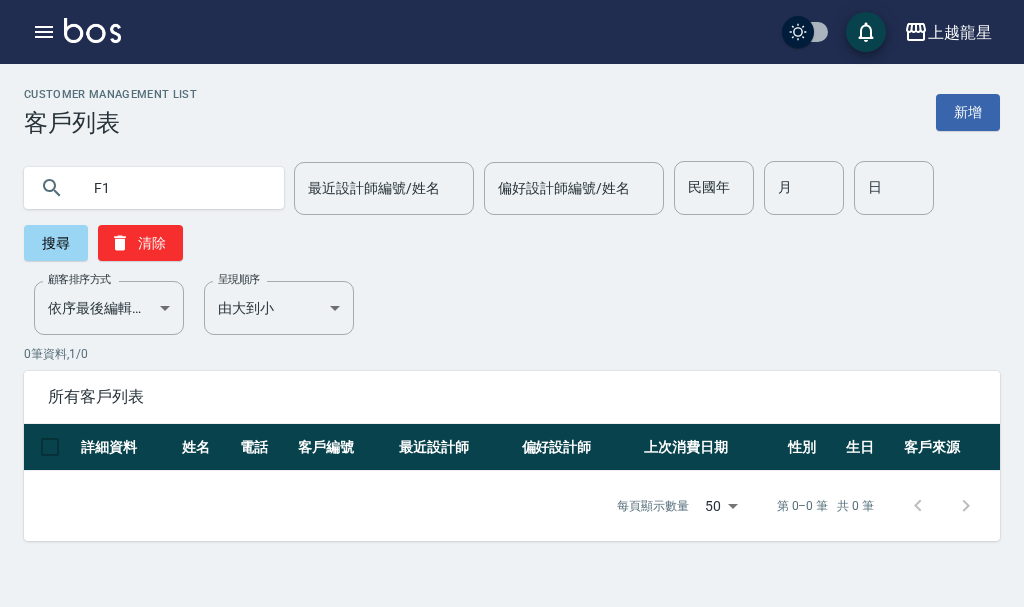 type on "F" 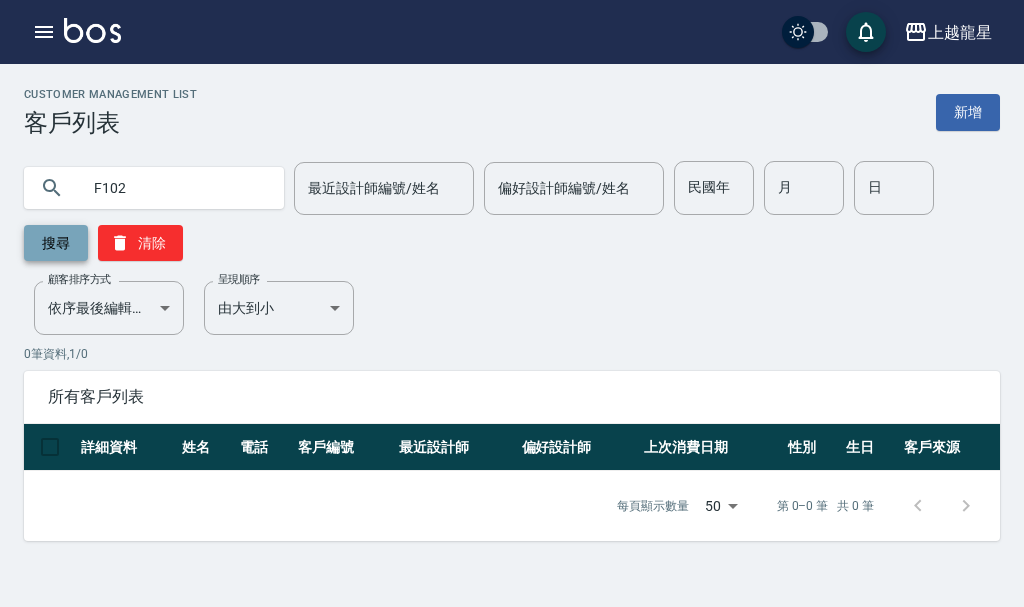 type on "F102" 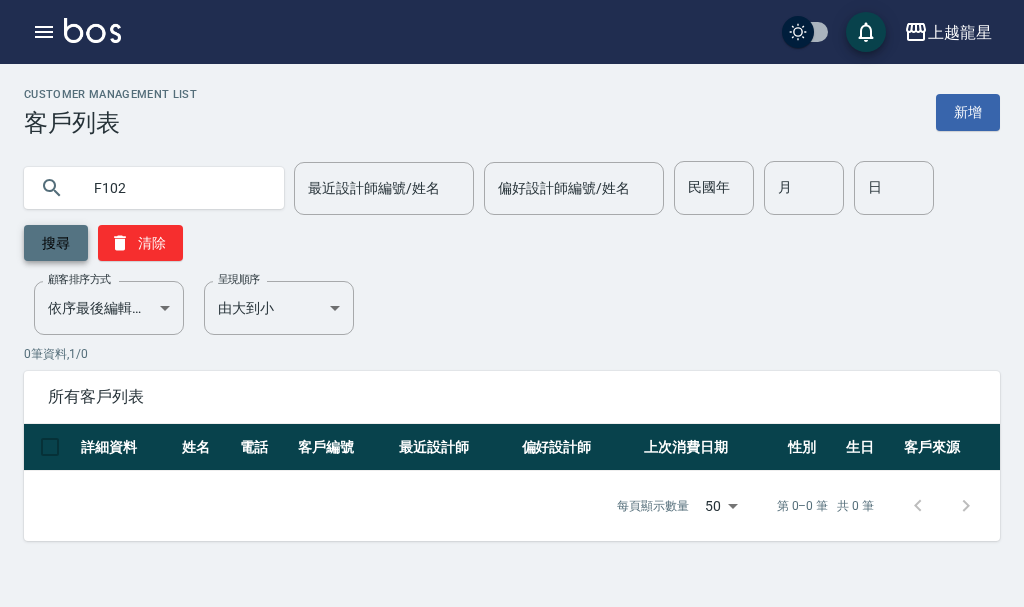 click on "搜尋" at bounding box center (56, 243) 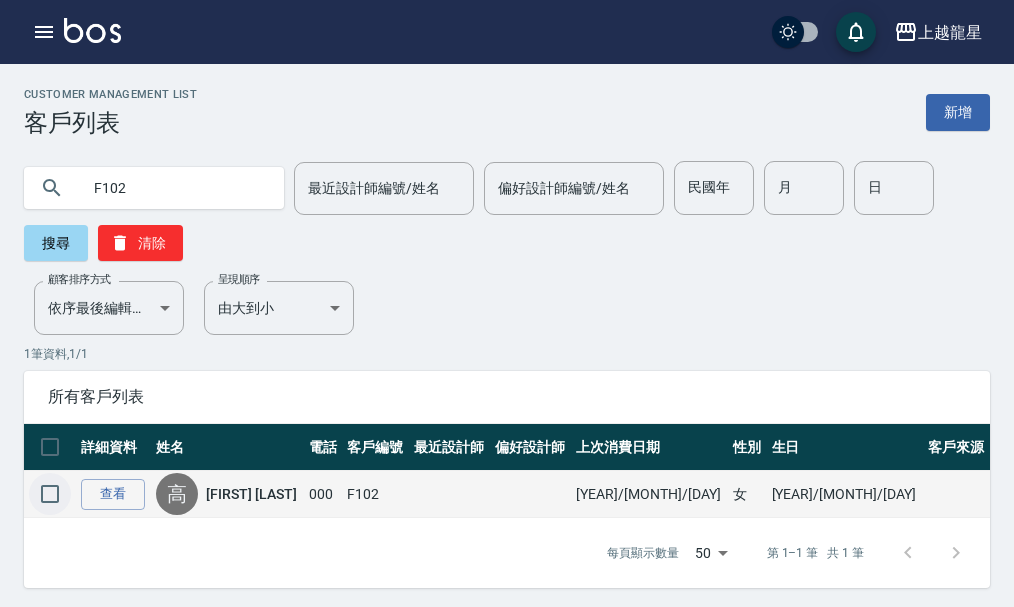 click at bounding box center (50, 494) 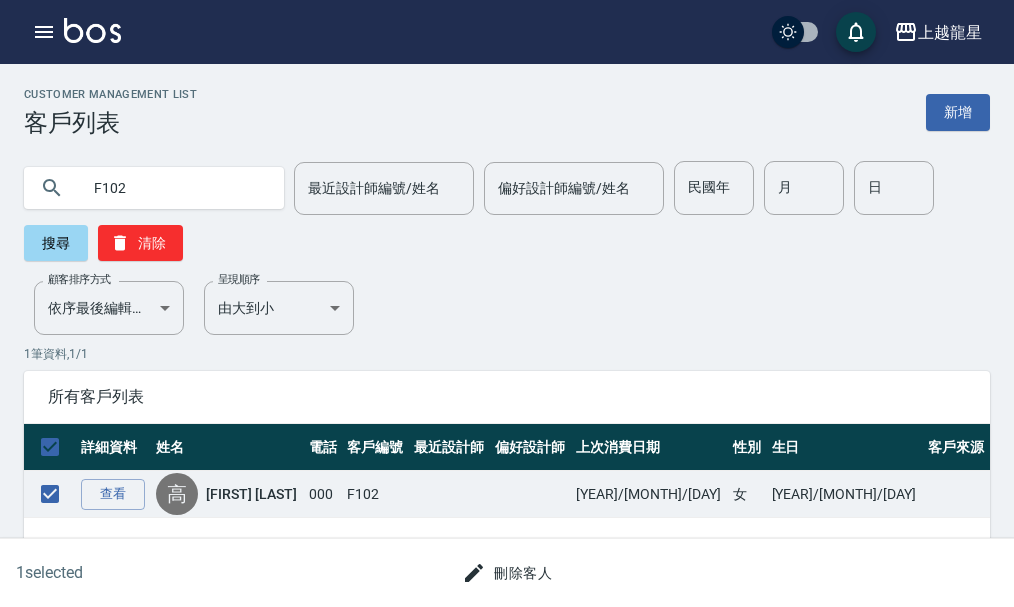 click on "刪除客人" at bounding box center (507, 573) 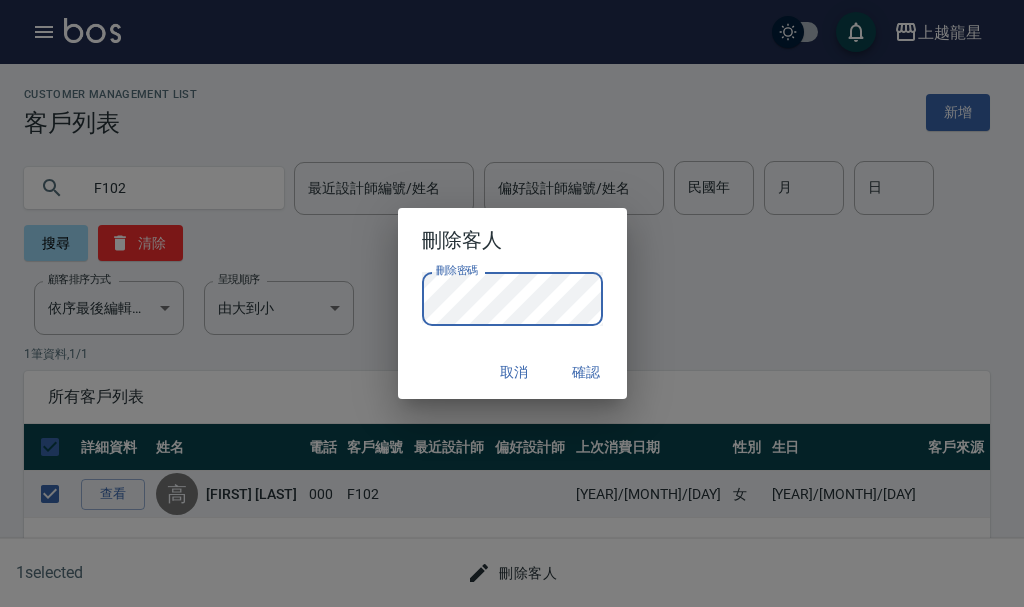 click on "確認" at bounding box center [587, 372] 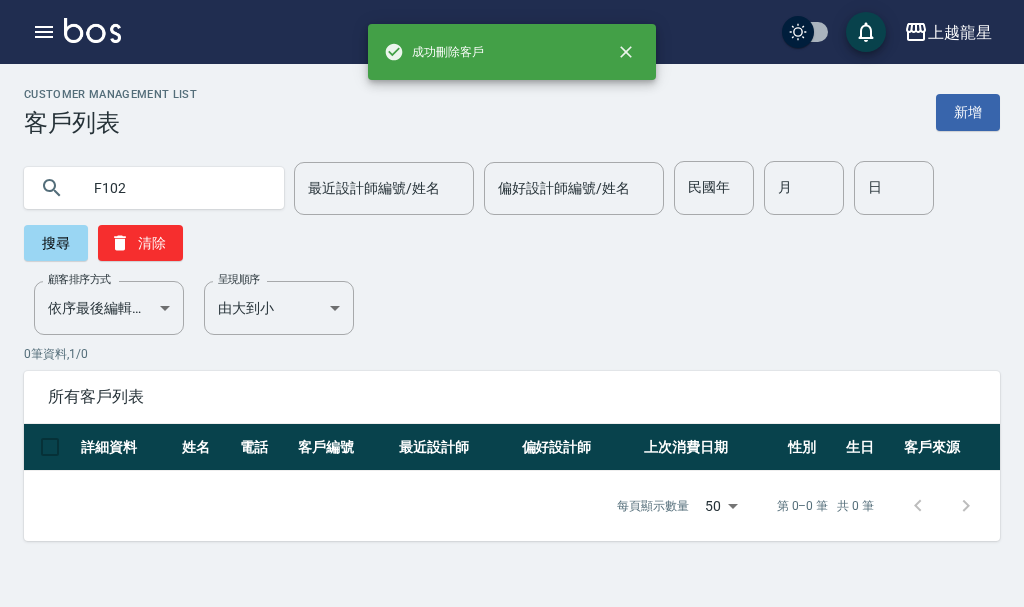 click on "F102" at bounding box center [174, 188] 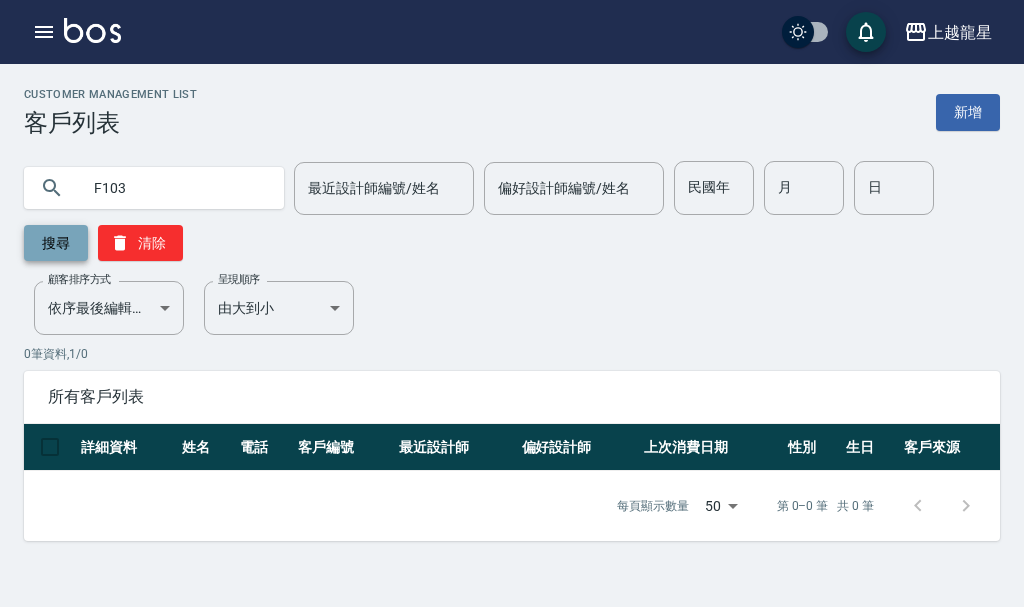 type on "F103" 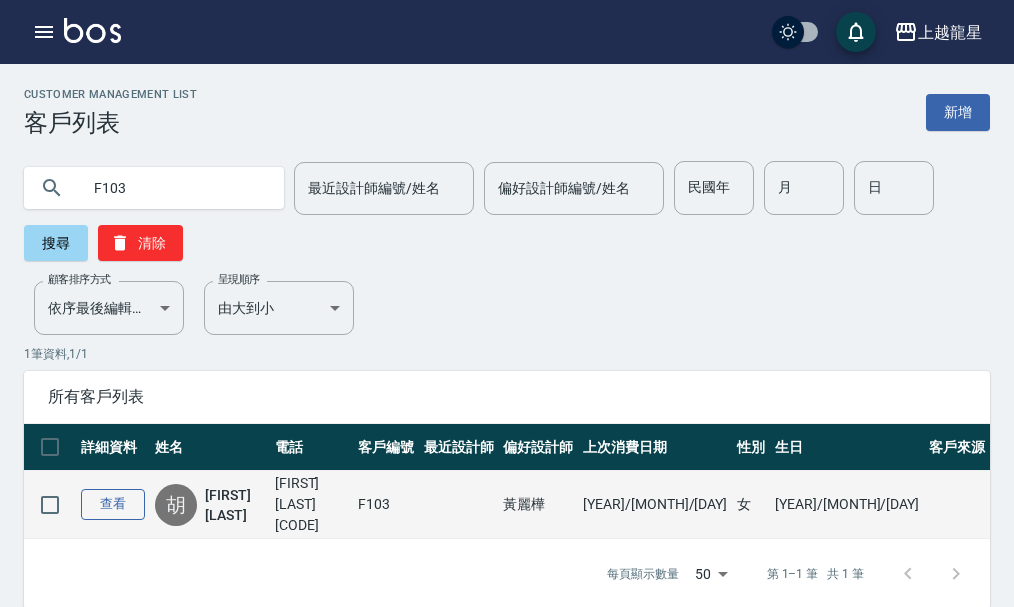 click on "查看" at bounding box center (113, 504) 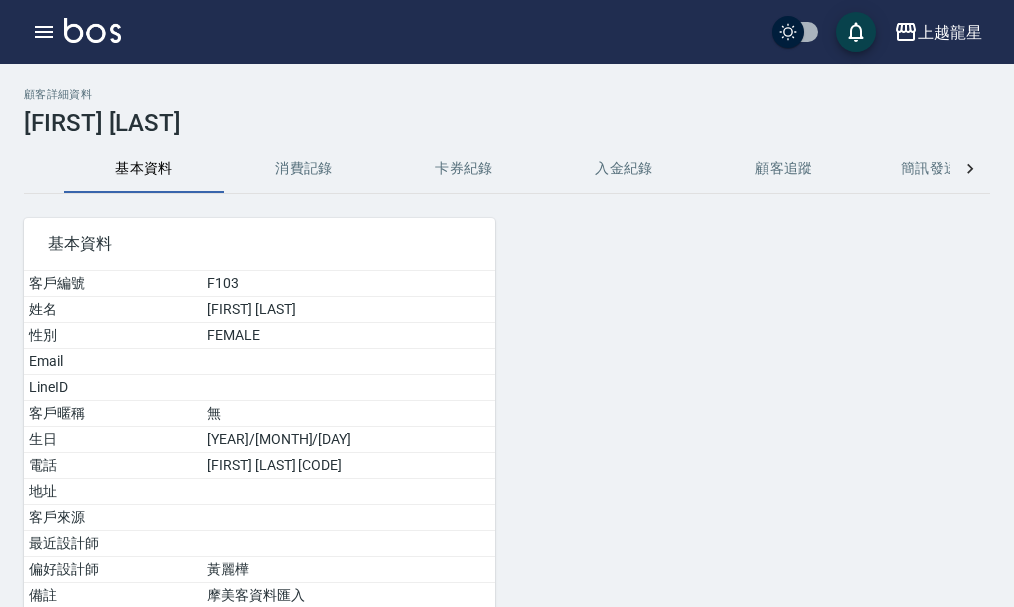click on "消費記錄" at bounding box center [304, 169] 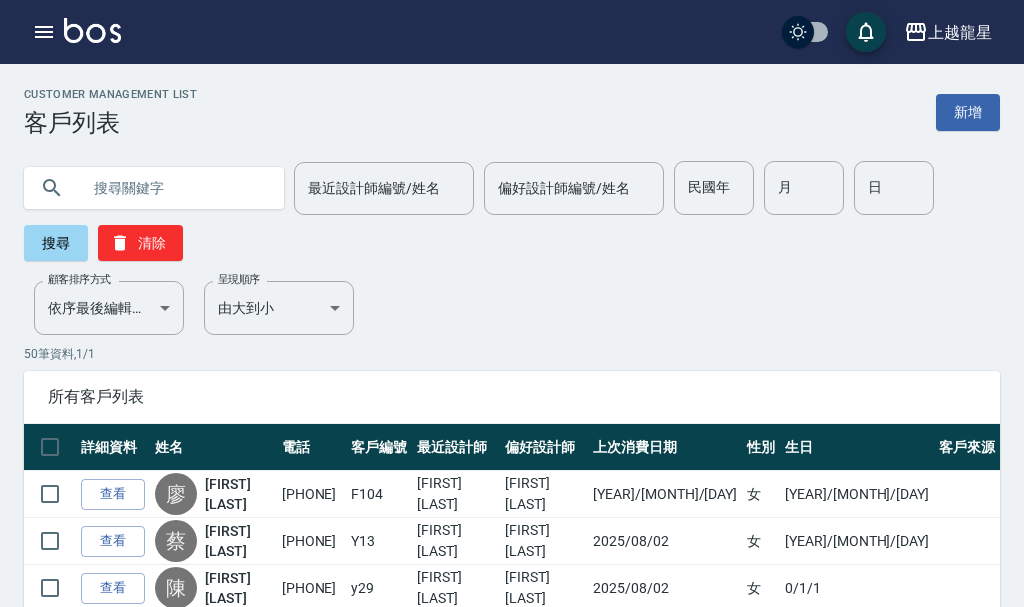 click at bounding box center [174, 188] 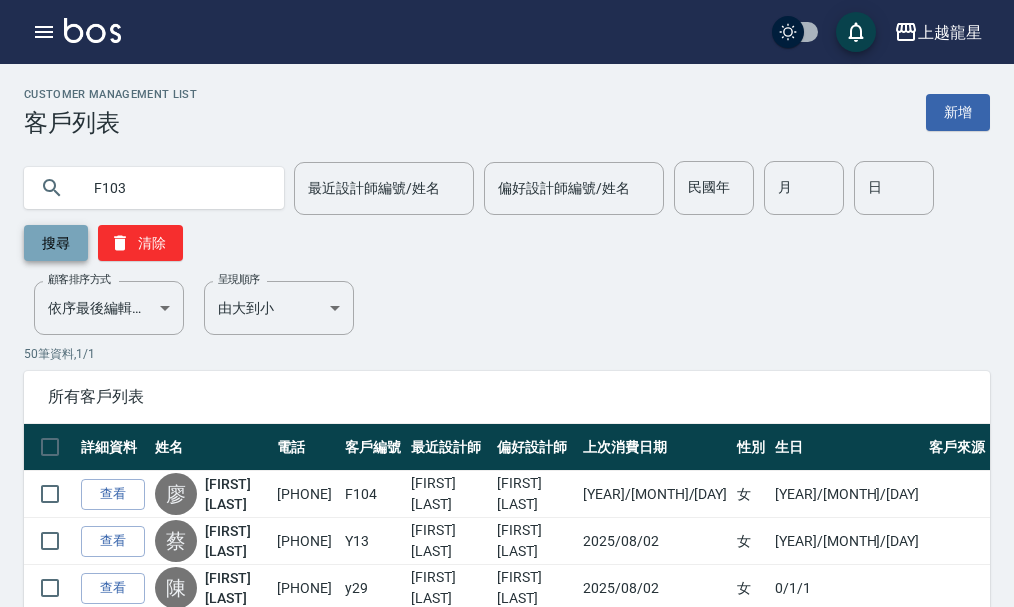 type on "F103" 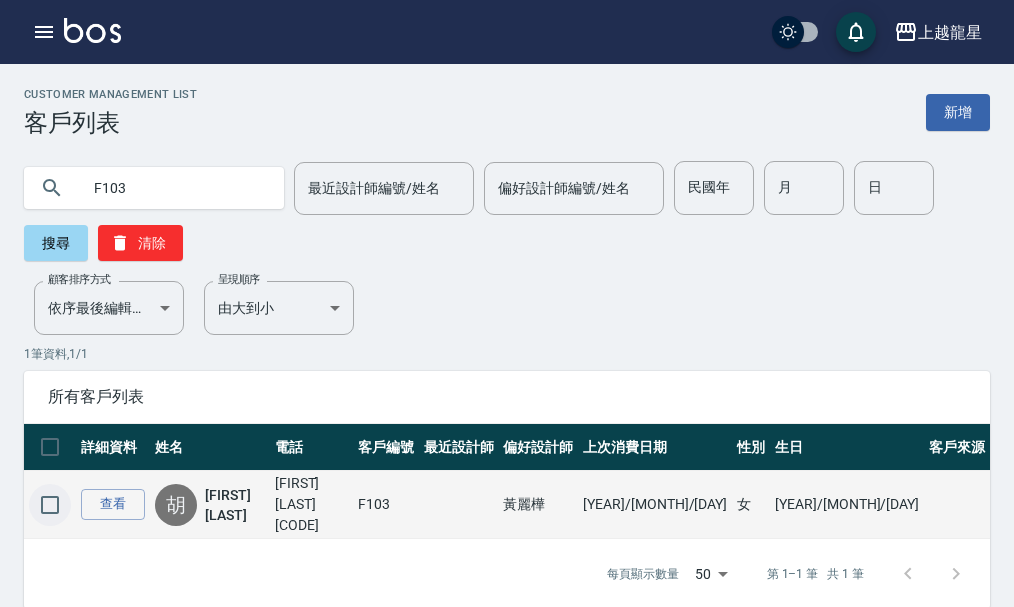 click at bounding box center [50, 505] 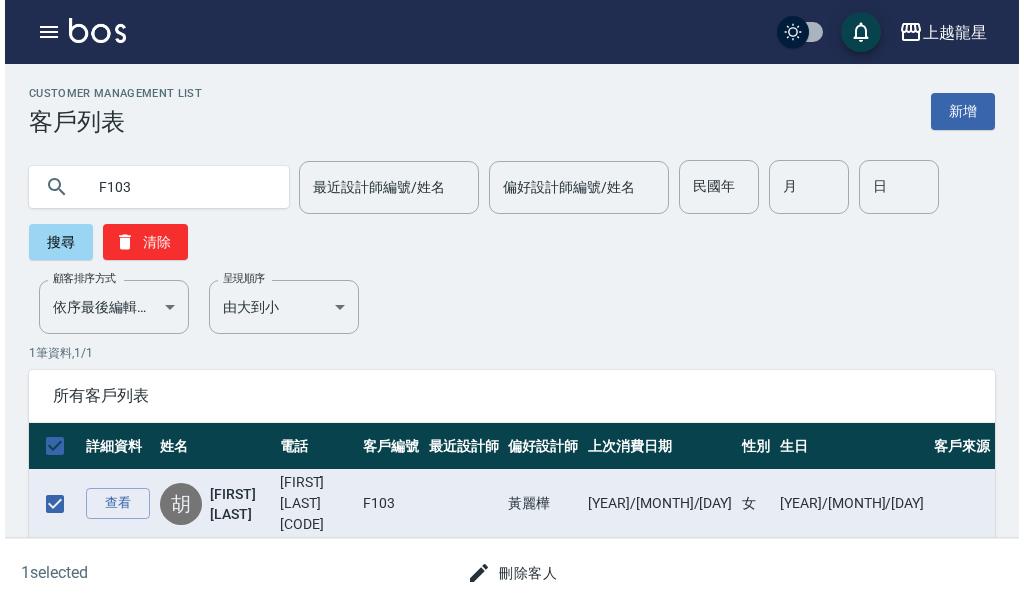 scroll, scrollTop: 5, scrollLeft: 0, axis: vertical 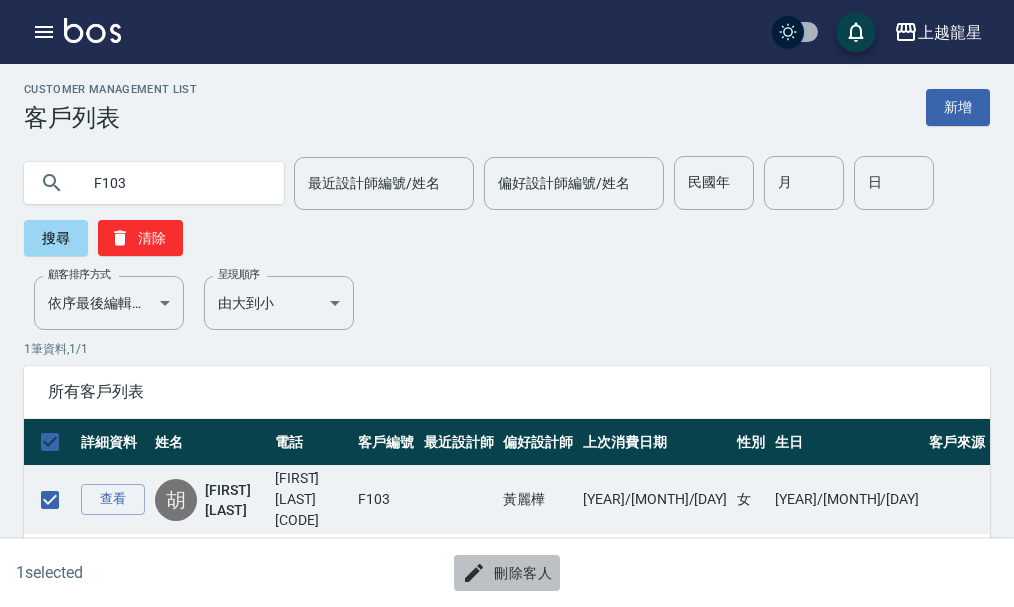 click on "刪除客人" at bounding box center (507, 573) 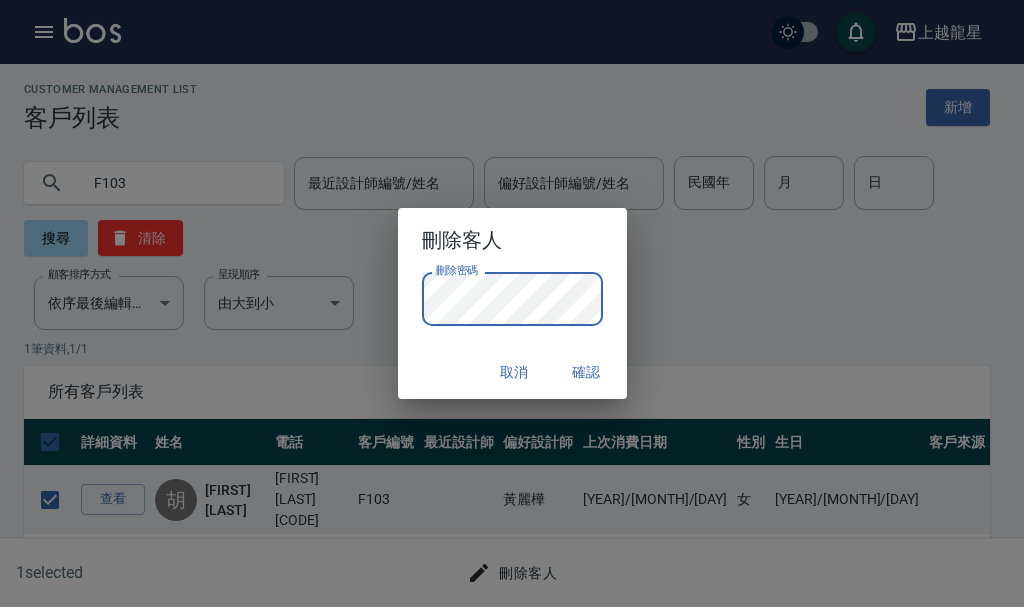 click on "確認" at bounding box center (587, 372) 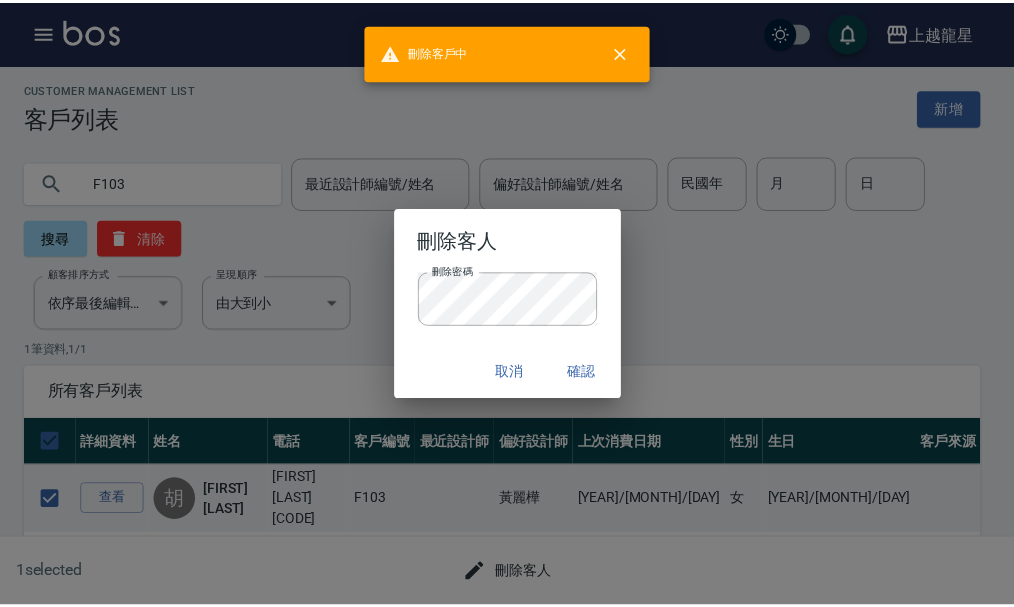 scroll, scrollTop: 0, scrollLeft: 0, axis: both 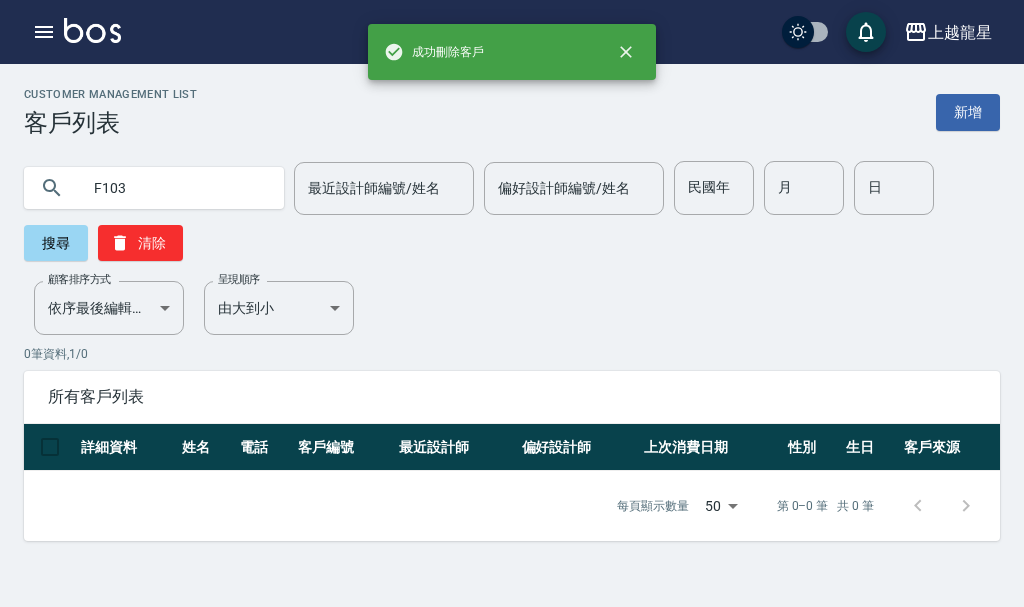 click on "F103" at bounding box center (174, 188) 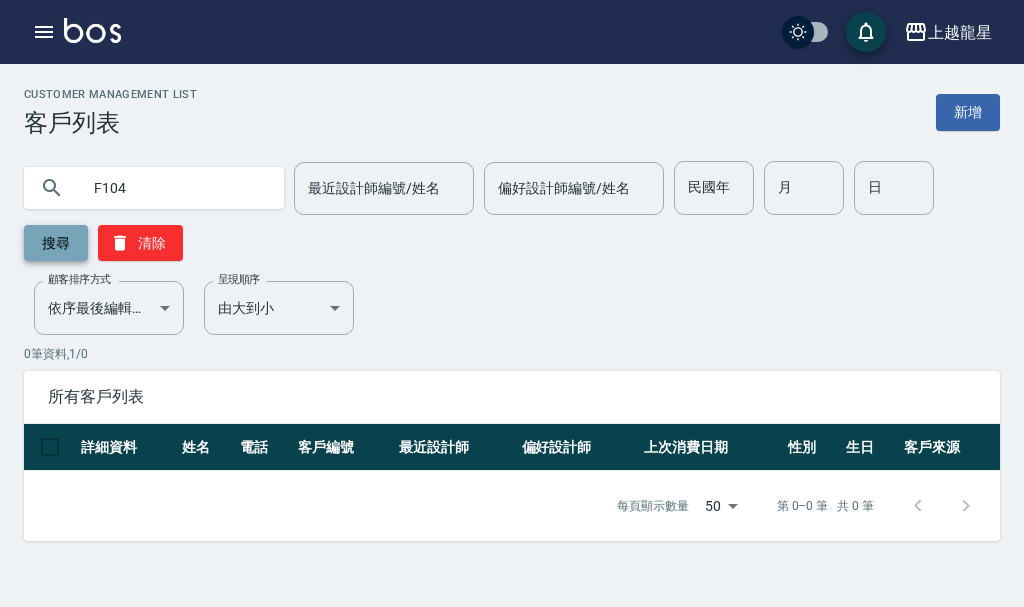 type on "F104" 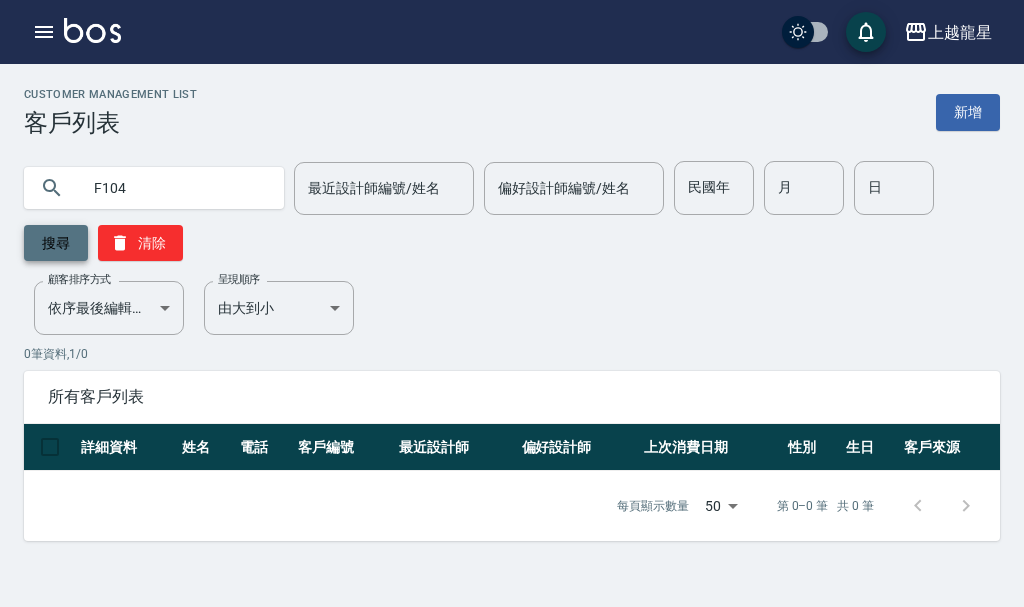 click on "搜尋" at bounding box center (56, 243) 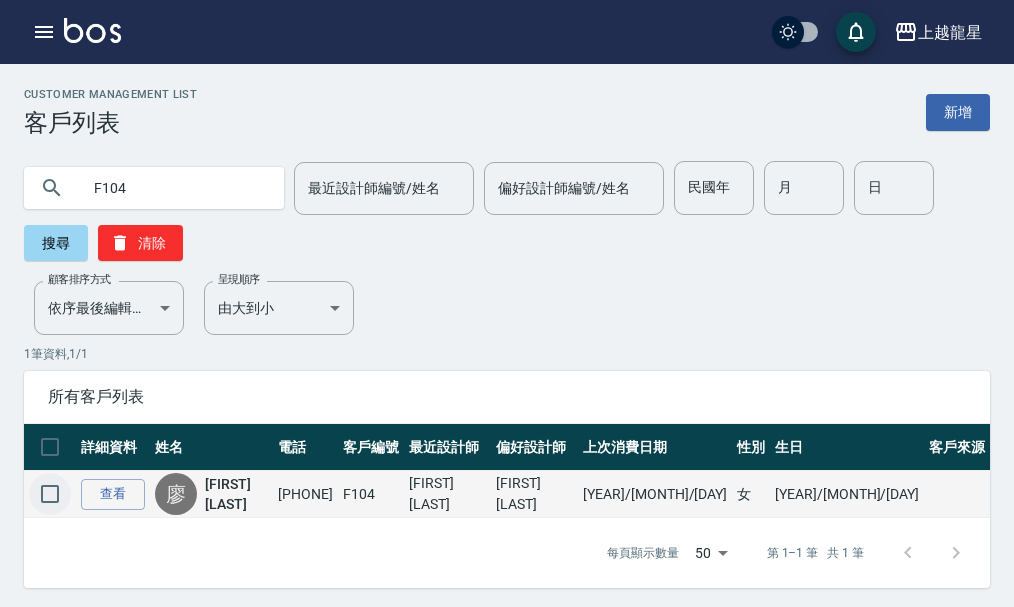 click at bounding box center (50, 494) 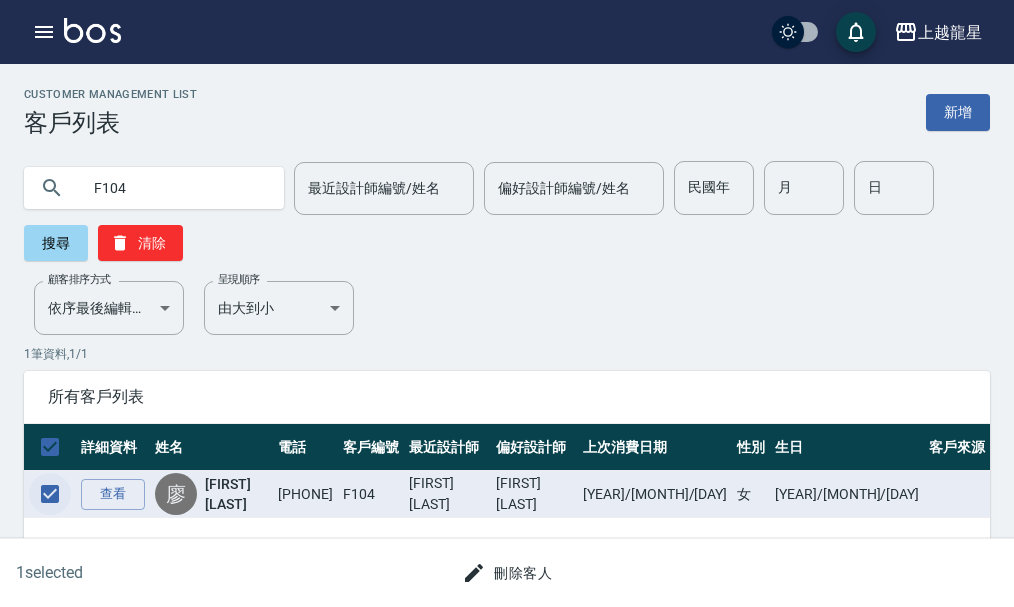 click at bounding box center [50, 494] 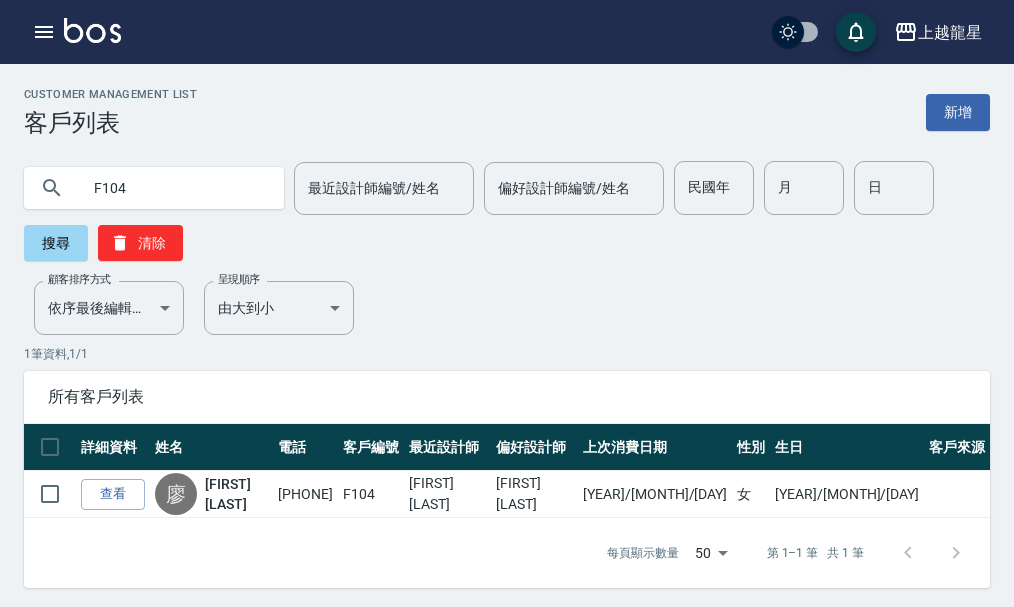 click on "F104" at bounding box center (174, 188) 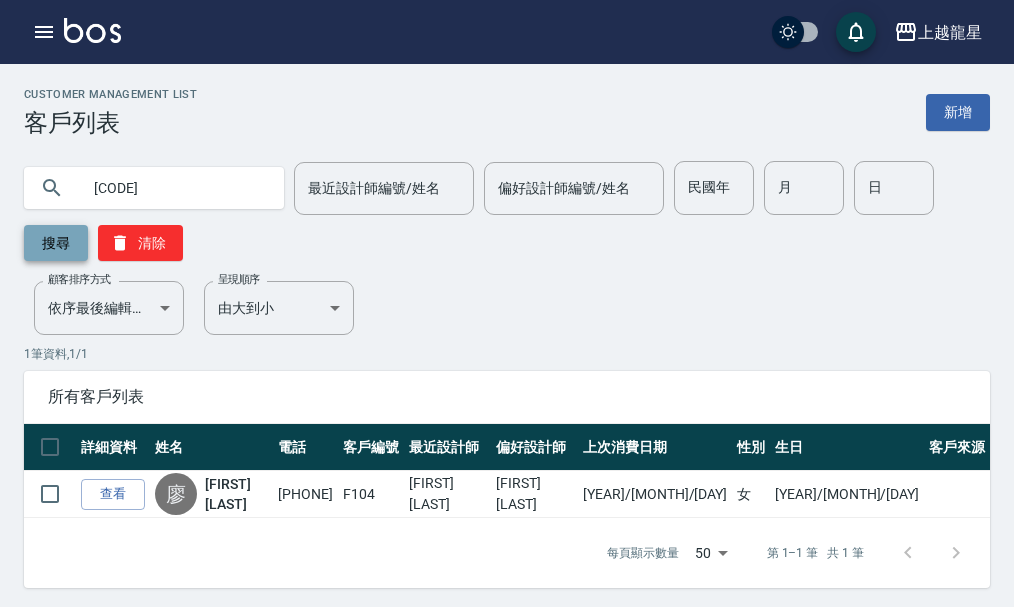 type on "F105" 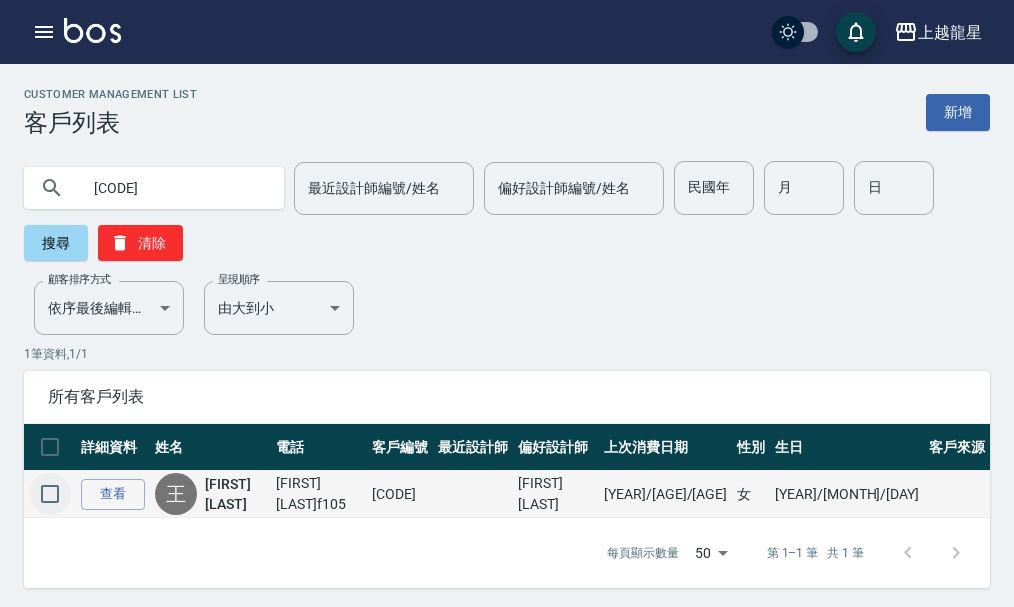 click at bounding box center [50, 494] 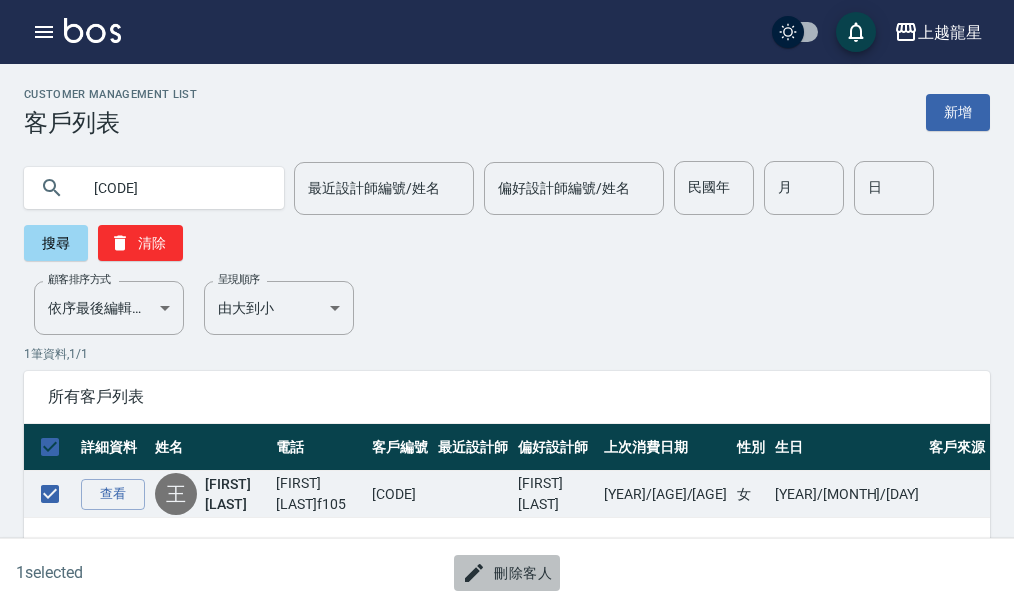 click on "刪除客人" at bounding box center (507, 573) 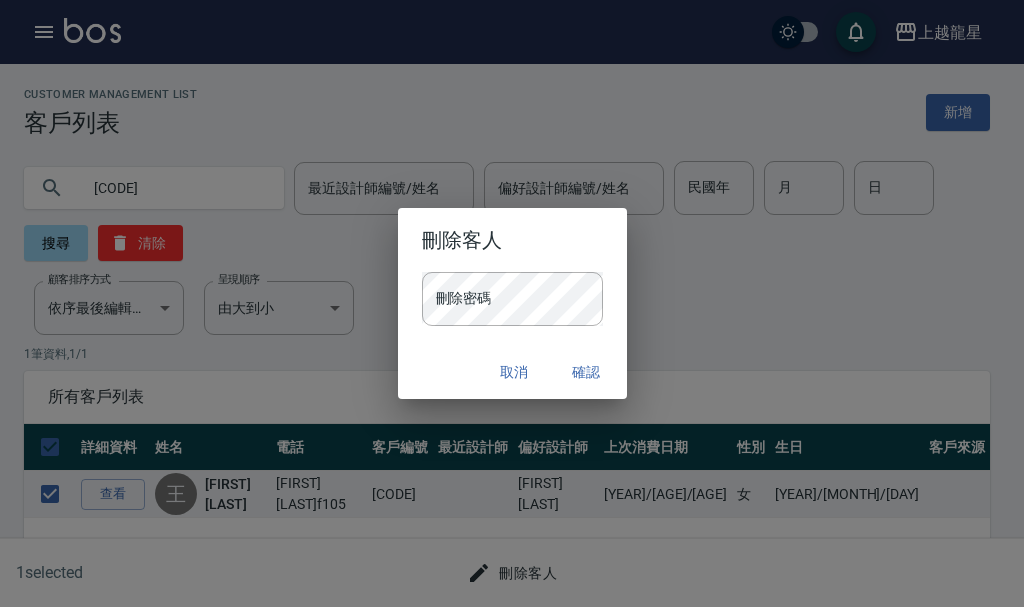 click on "刪除密碼 刪除密碼" at bounding box center [512, 299] 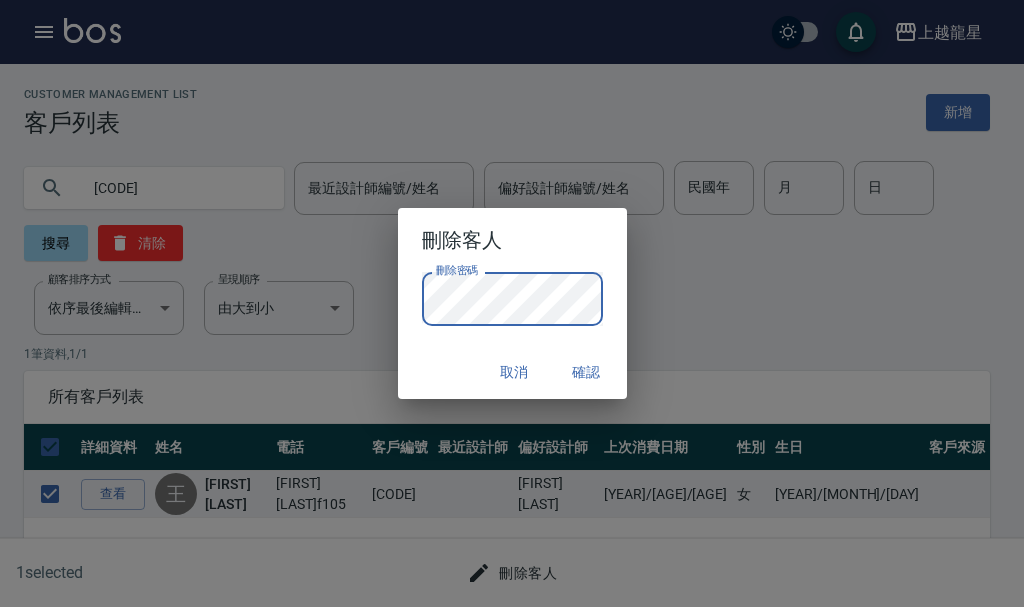 click on "確認" at bounding box center [587, 372] 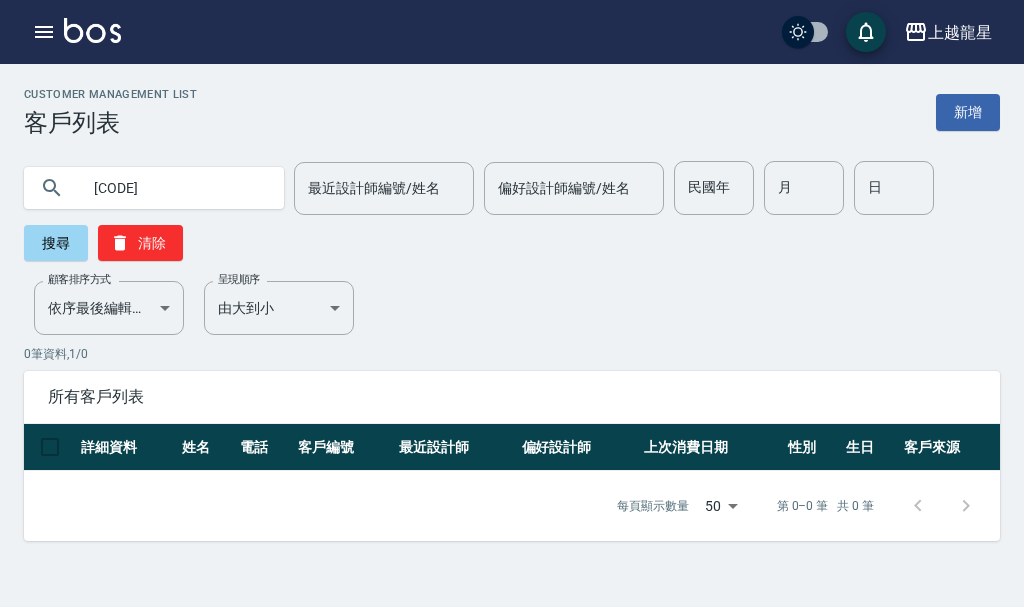 click on "F105" at bounding box center (174, 188) 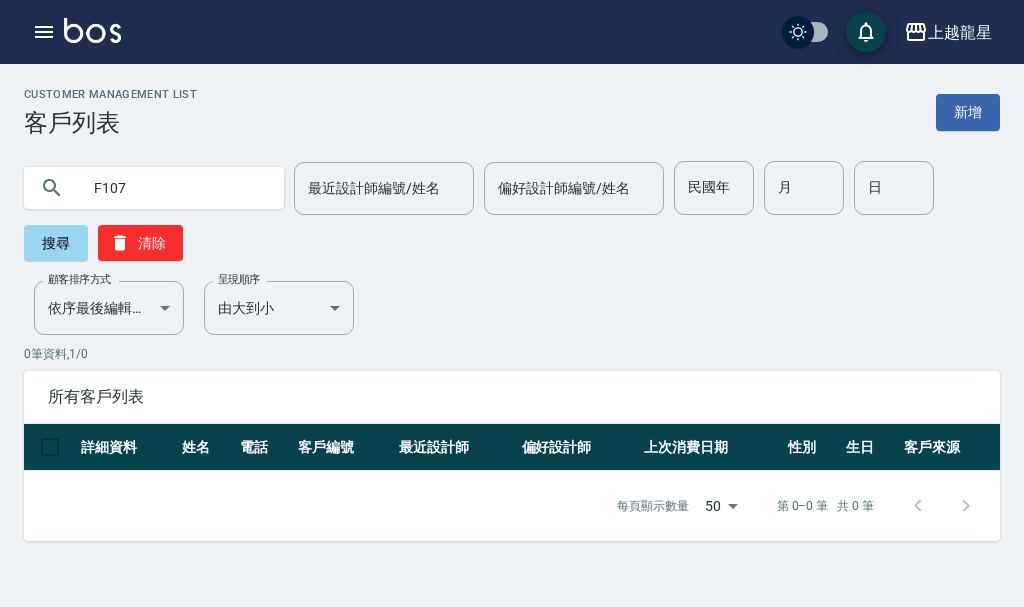 type on "F107" 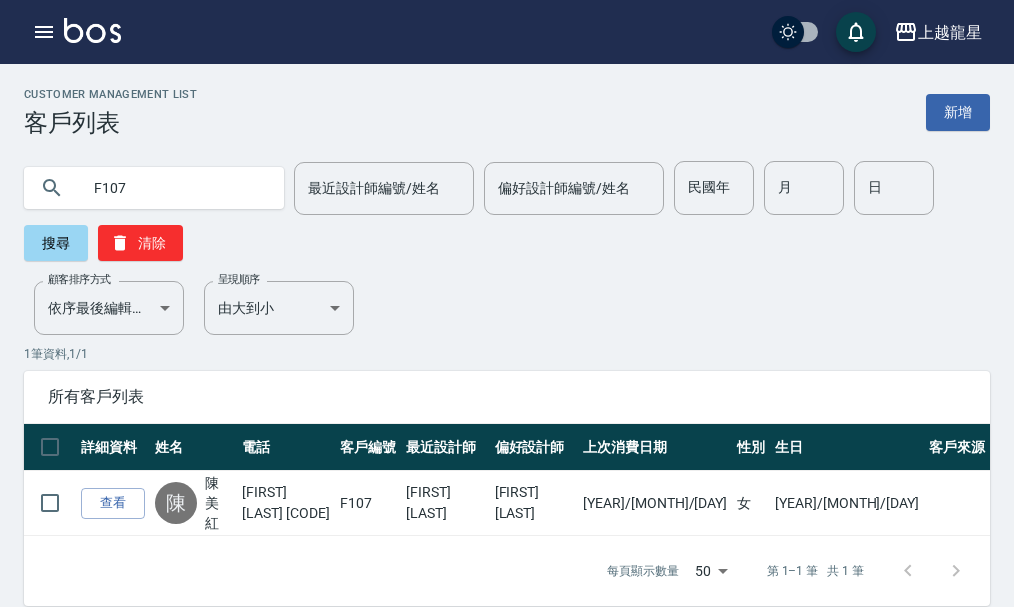 click on "查看" at bounding box center (113, 503) 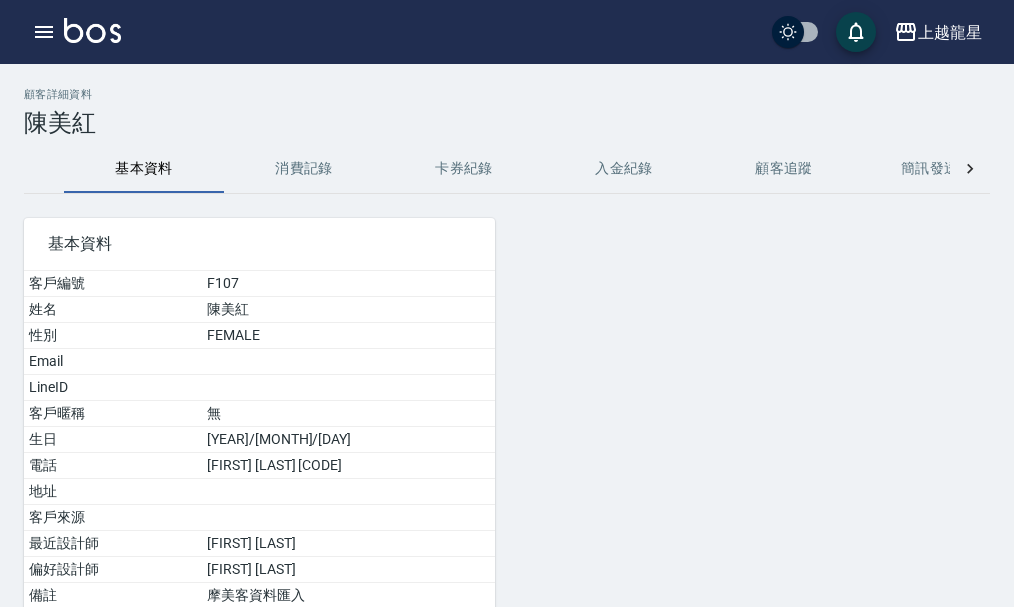 click on "消費記錄" at bounding box center [304, 169] 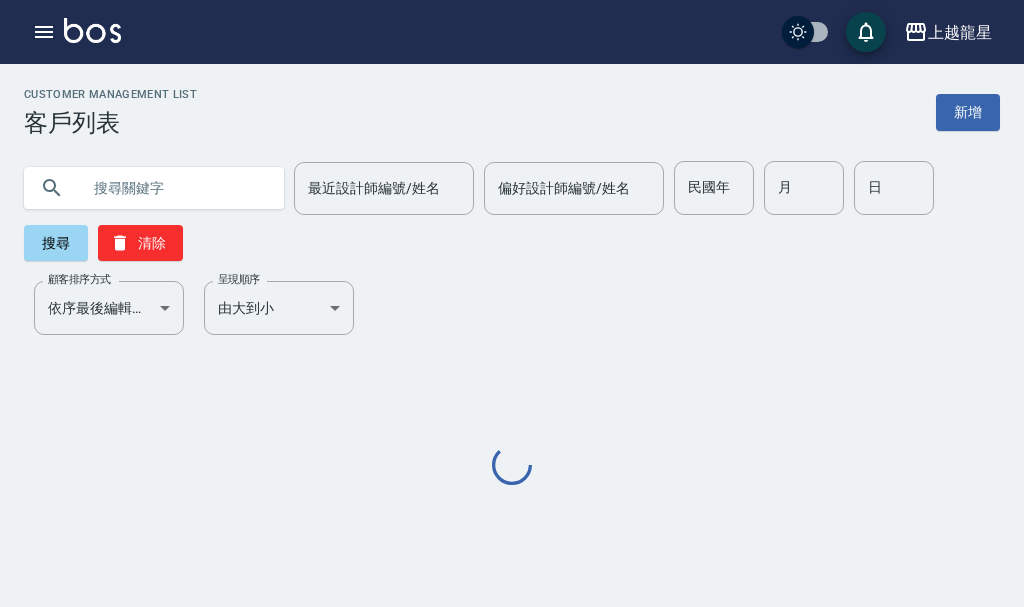 click at bounding box center (174, 188) 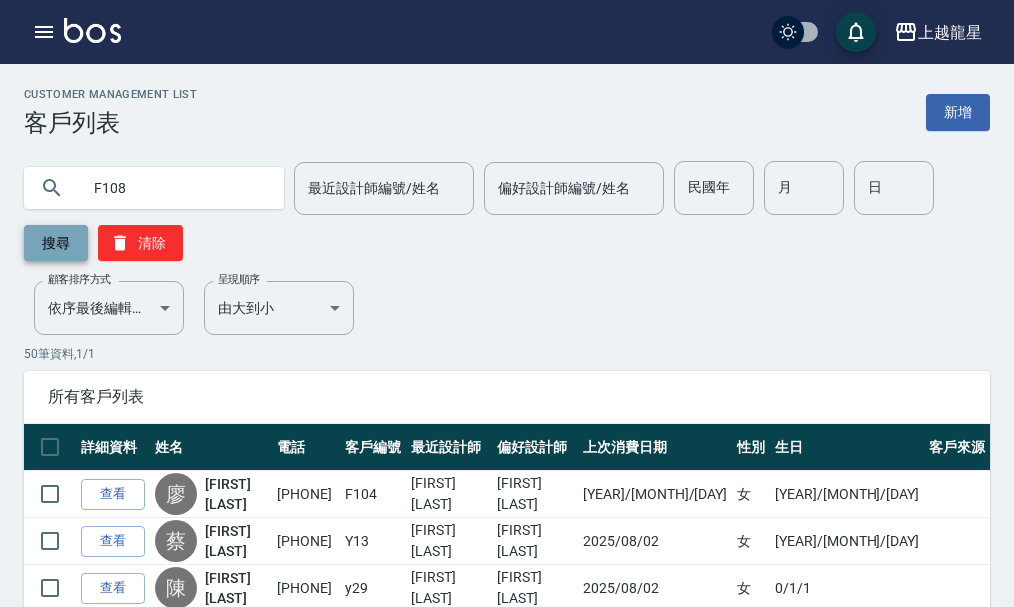 type on "F108" 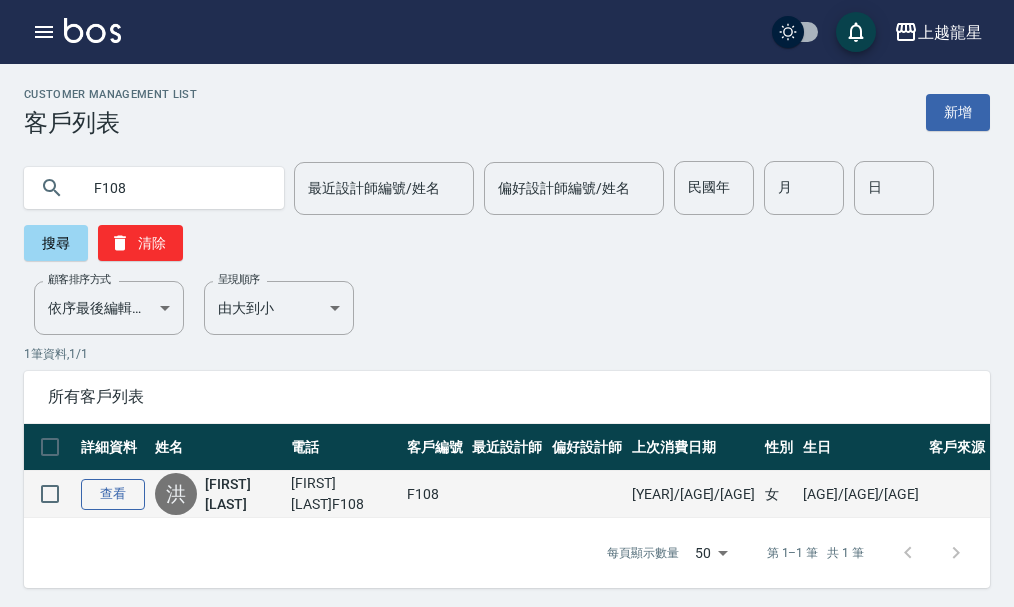 drag, startPoint x: 58, startPoint y: 500, endPoint x: 101, endPoint y: 487, distance: 44.922153 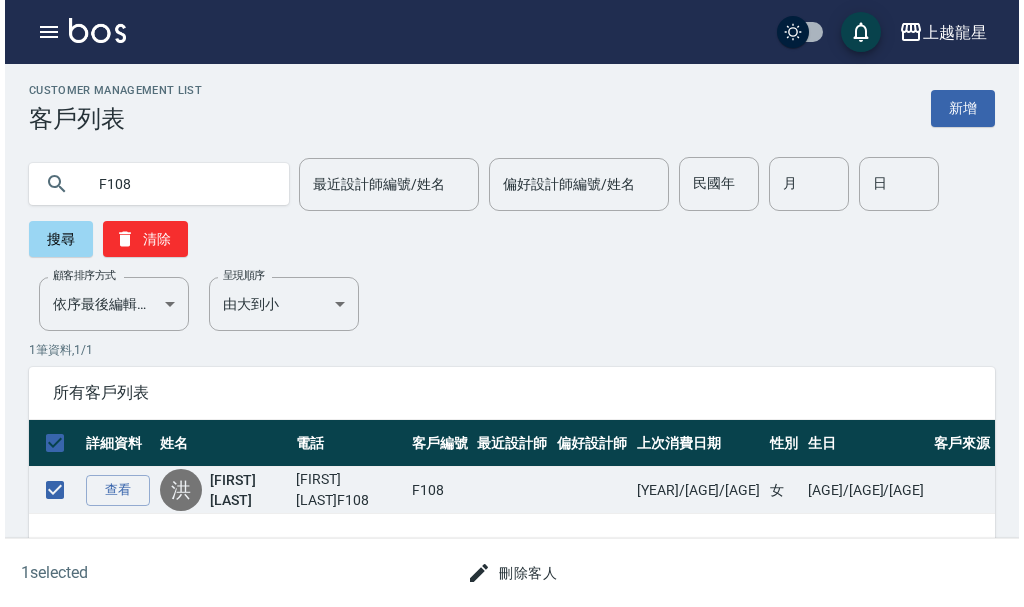 scroll, scrollTop: 5, scrollLeft: 0, axis: vertical 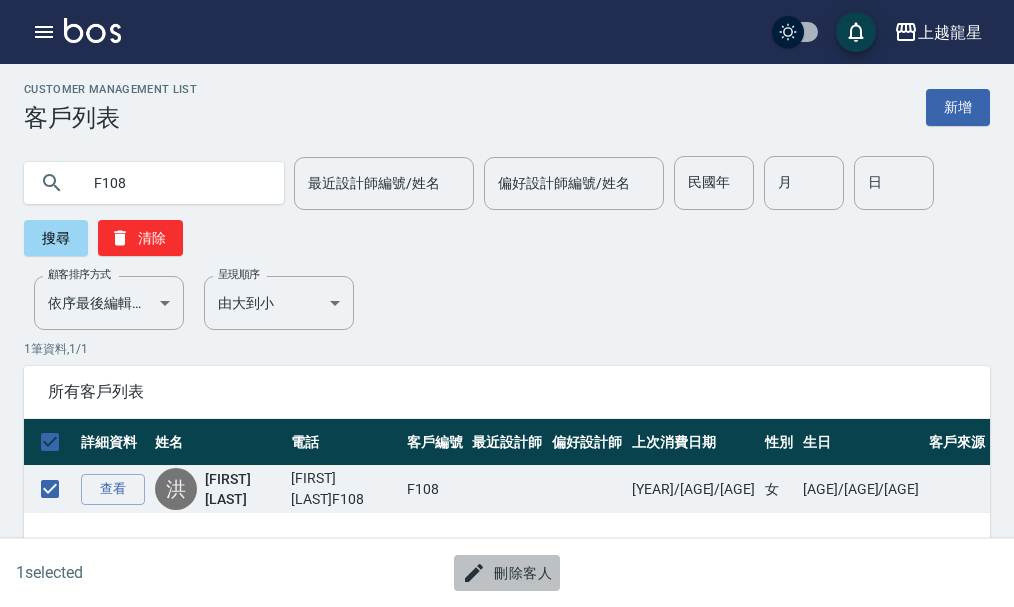 click on "刪除客人" at bounding box center (507, 573) 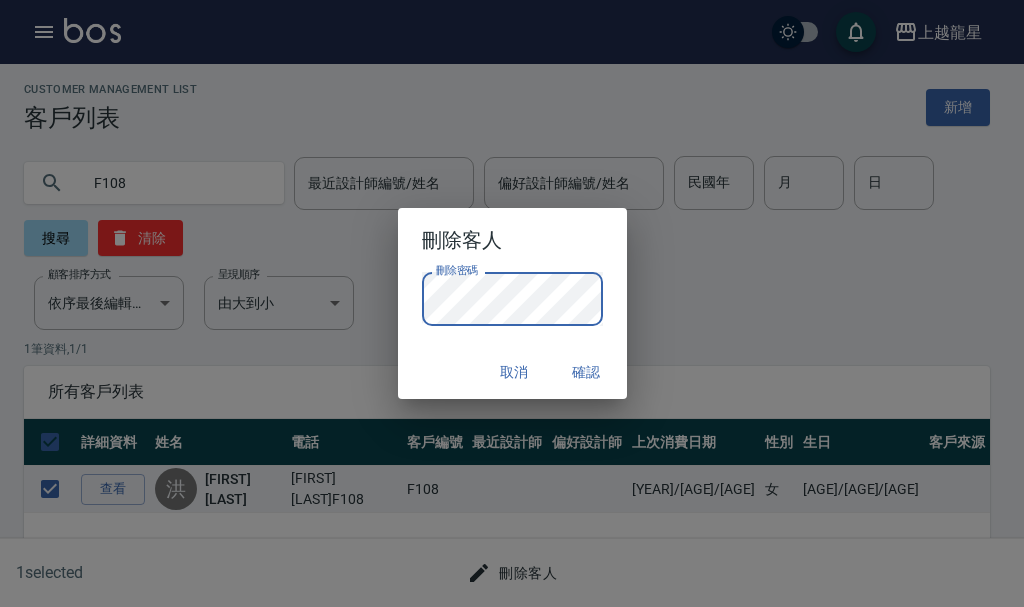click on "確認" at bounding box center [587, 372] 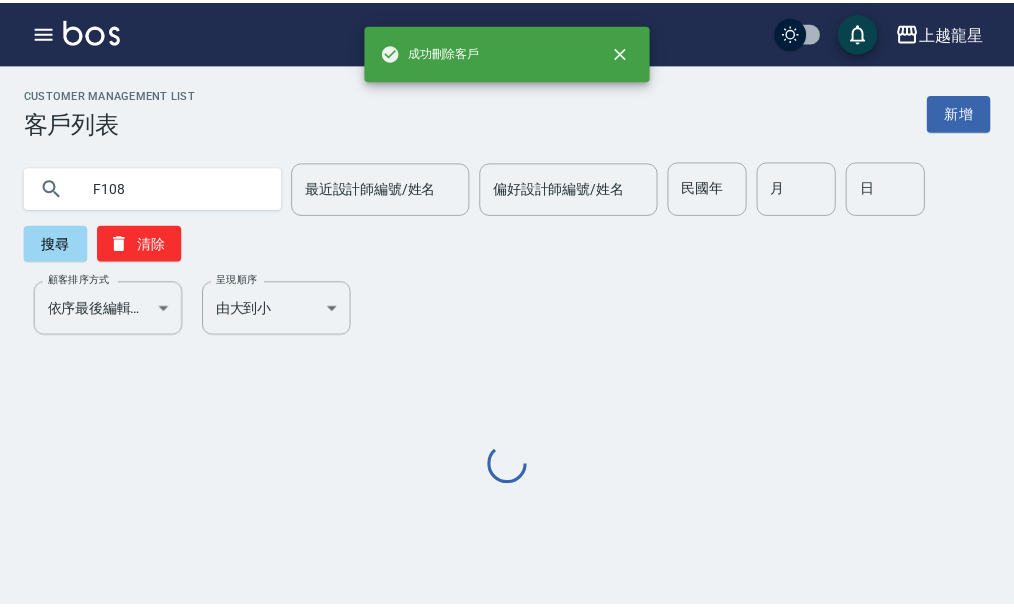 scroll, scrollTop: 0, scrollLeft: 0, axis: both 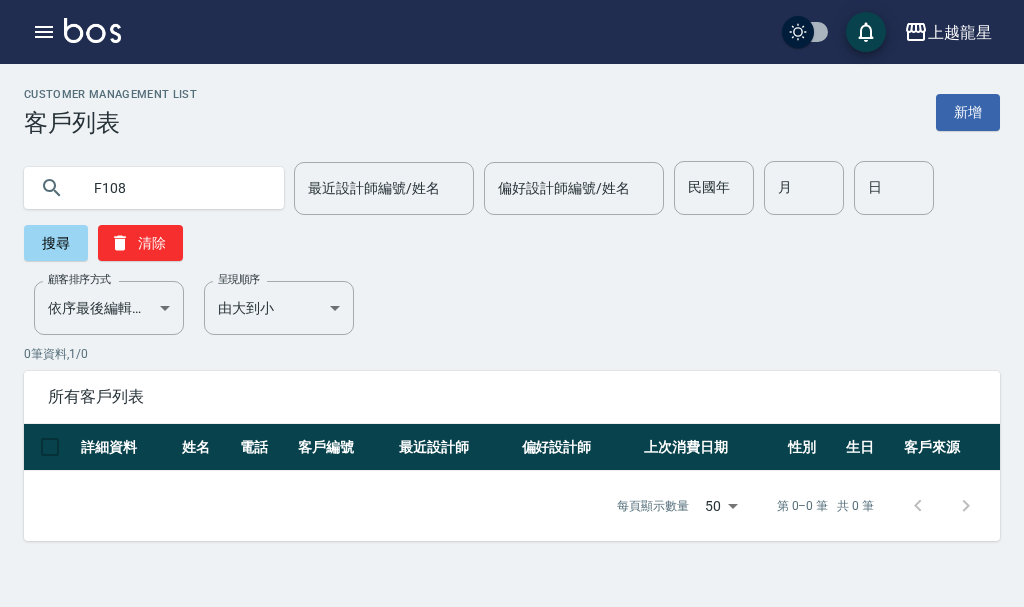click on "F108" at bounding box center [174, 188] 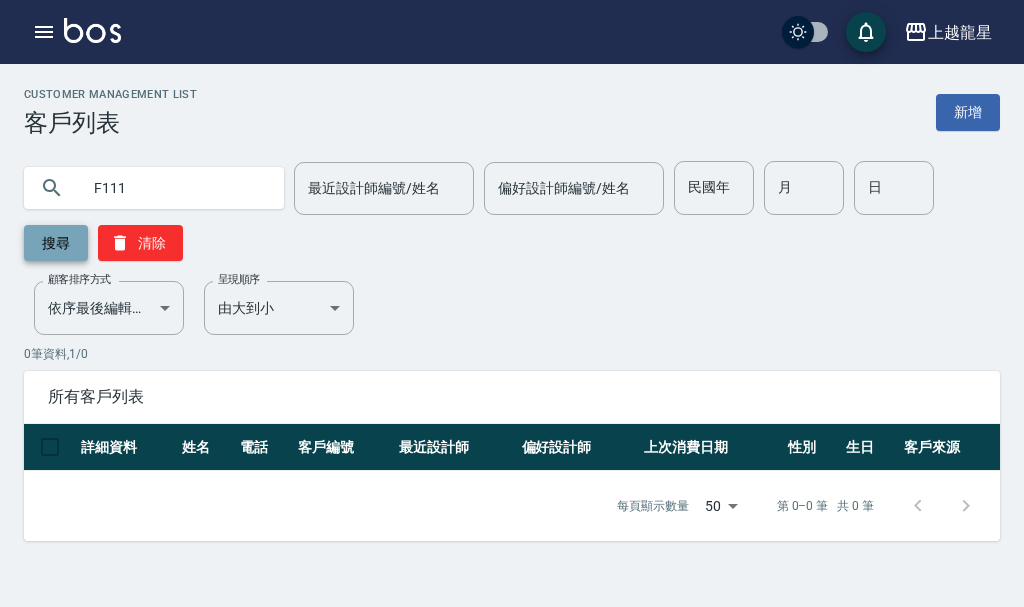 type on "F111" 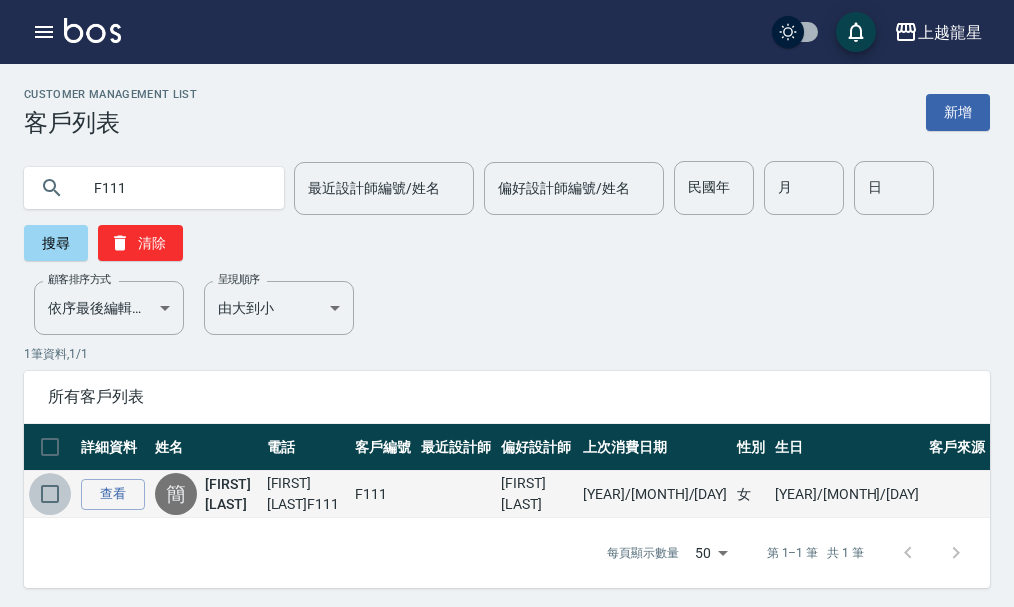 click at bounding box center (50, 494) 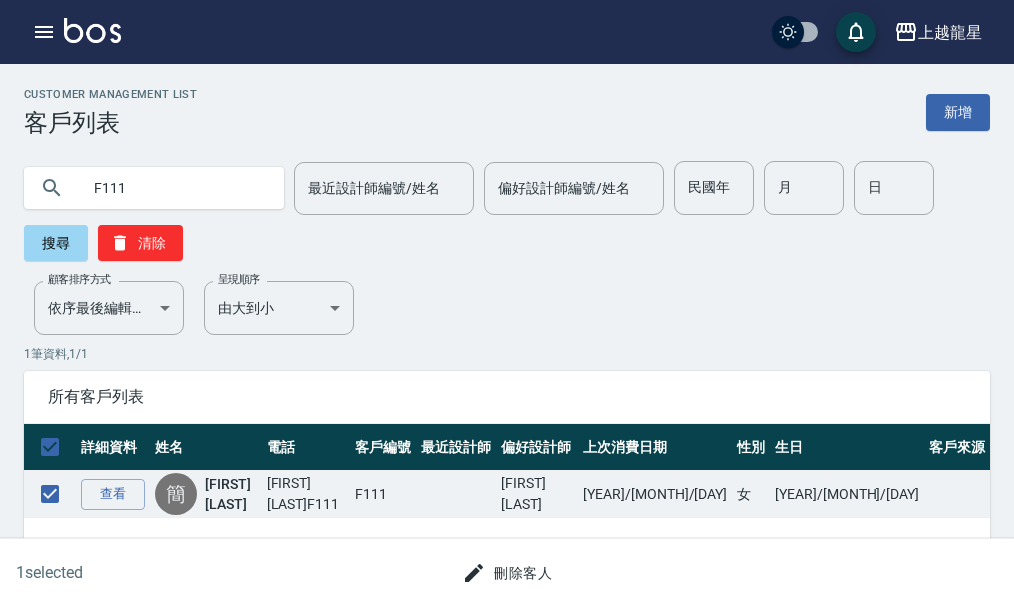 click on "刪除客人" at bounding box center [507, 573] 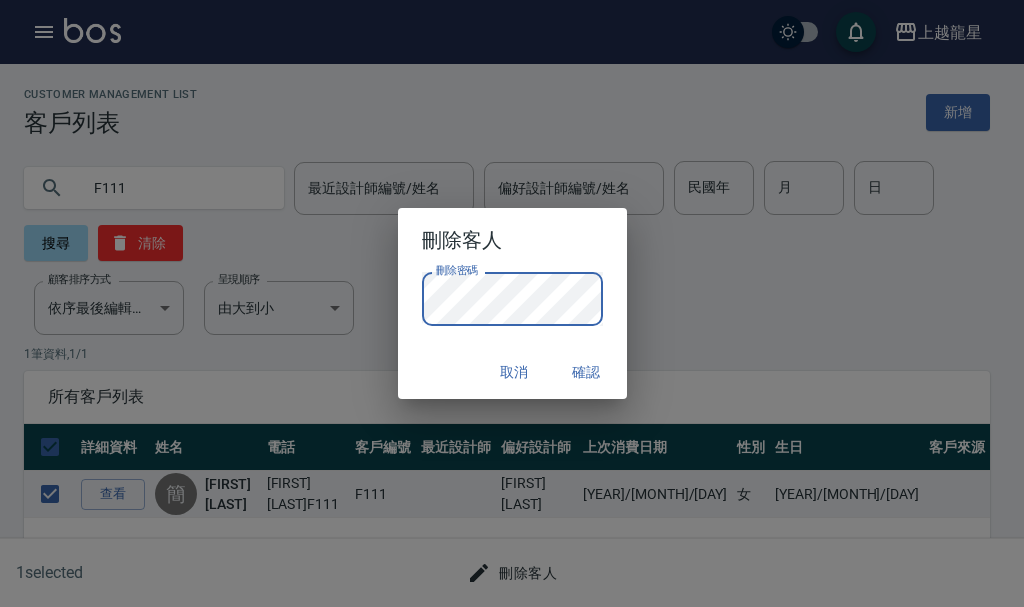click on "取消" at bounding box center (515, 372) 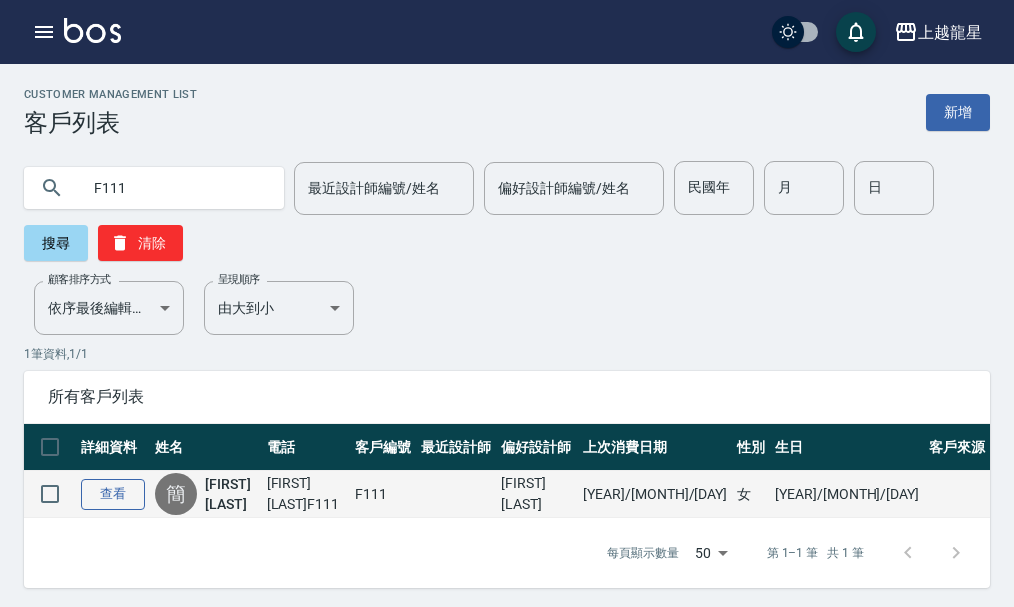 click on "查看" at bounding box center [113, 494] 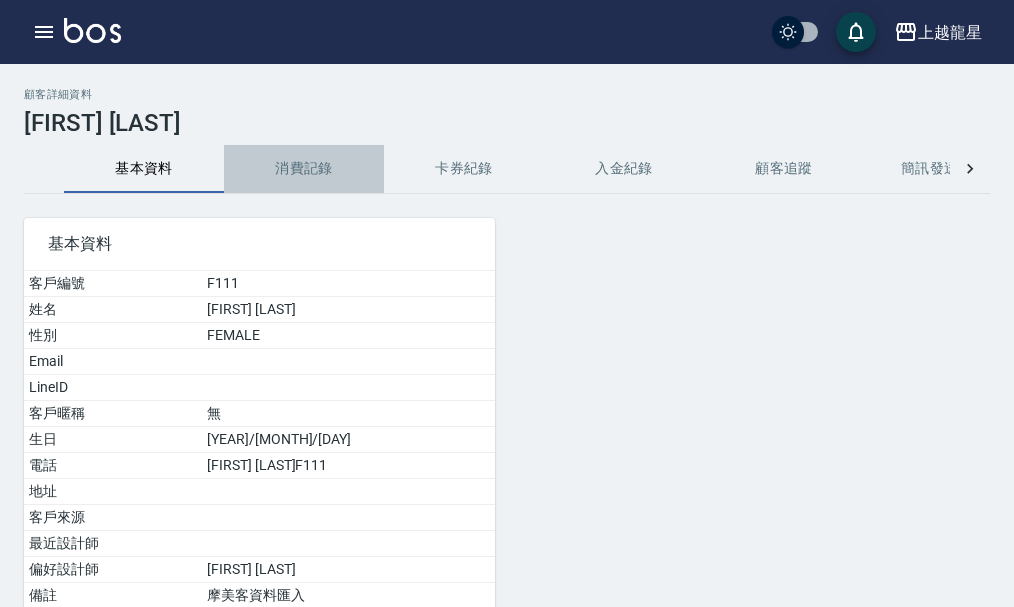 click on "消費記錄" at bounding box center [304, 169] 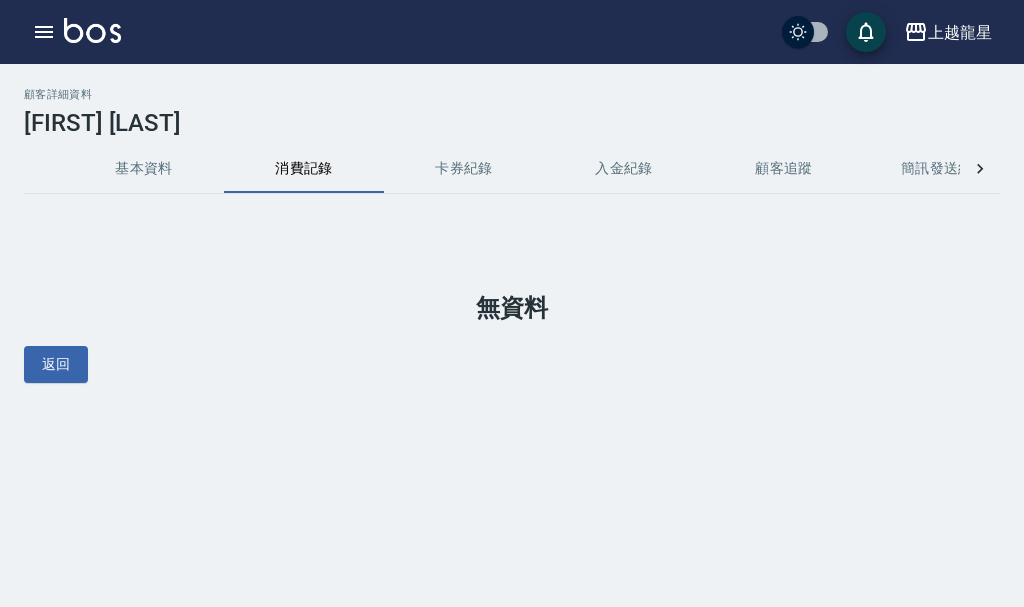 click on "入金紀錄" at bounding box center (624, 169) 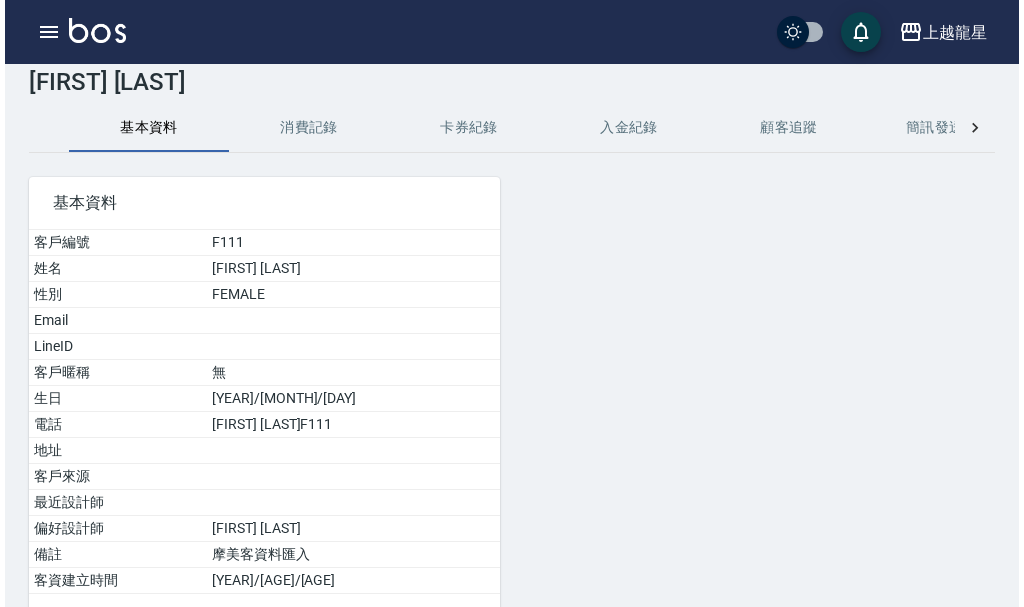 scroll, scrollTop: 0, scrollLeft: 0, axis: both 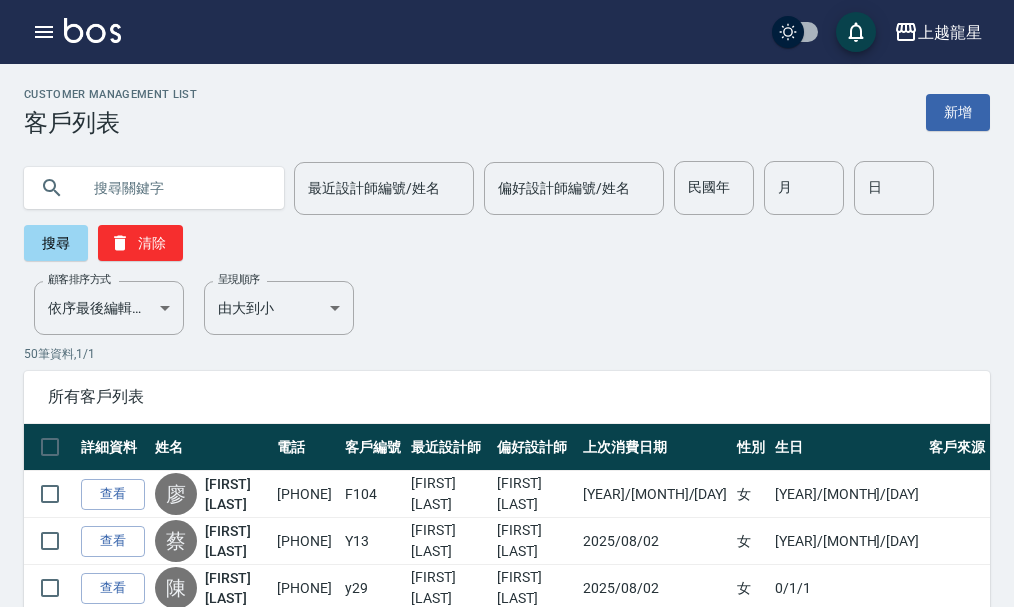 click at bounding box center [174, 188] 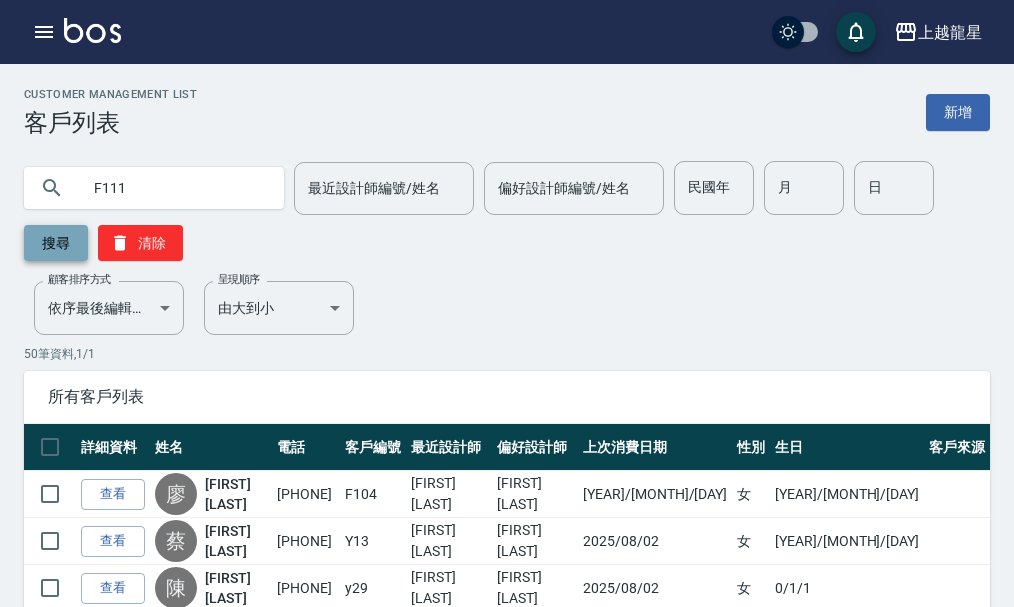 type on "F111" 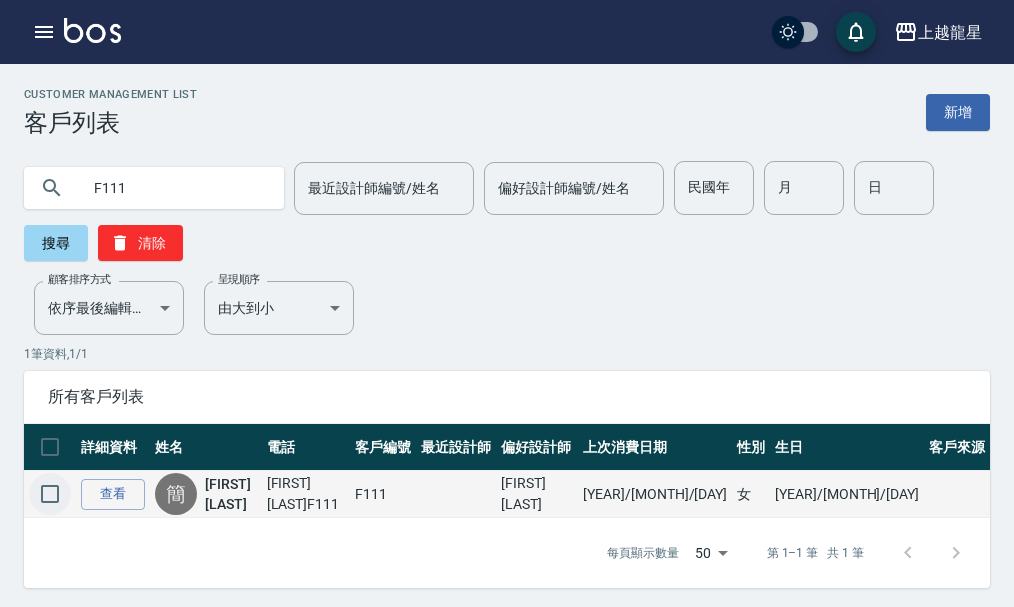 click at bounding box center (50, 494) 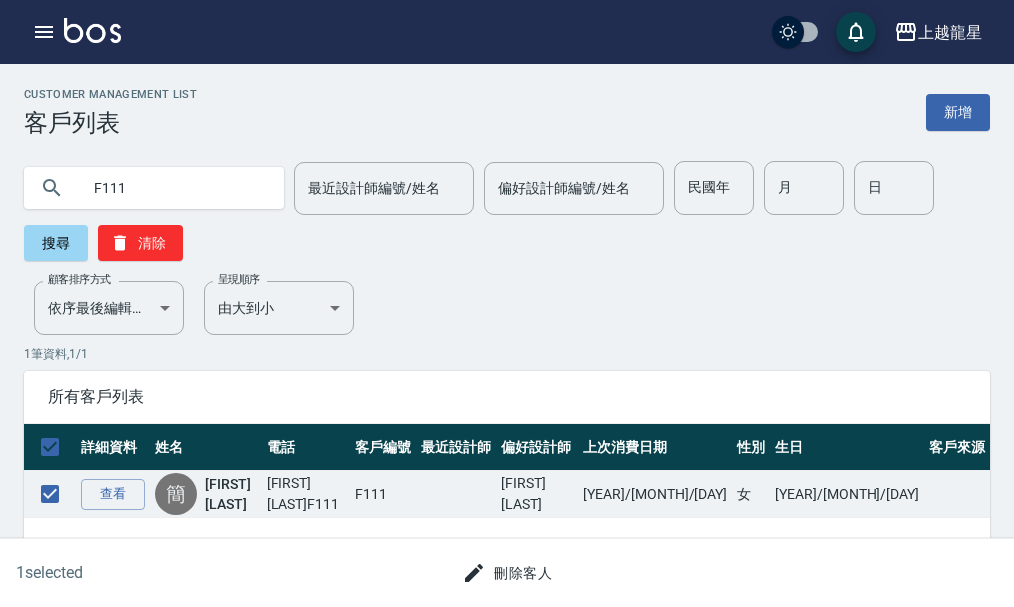 click on "刪除客人" at bounding box center (507, 573) 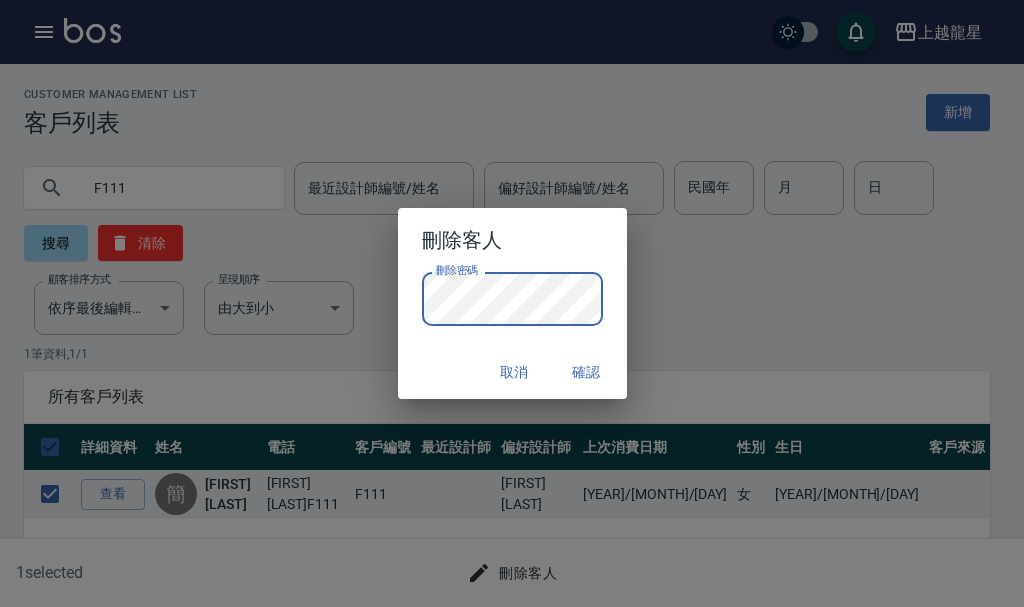 click on "確認" at bounding box center (587, 372) 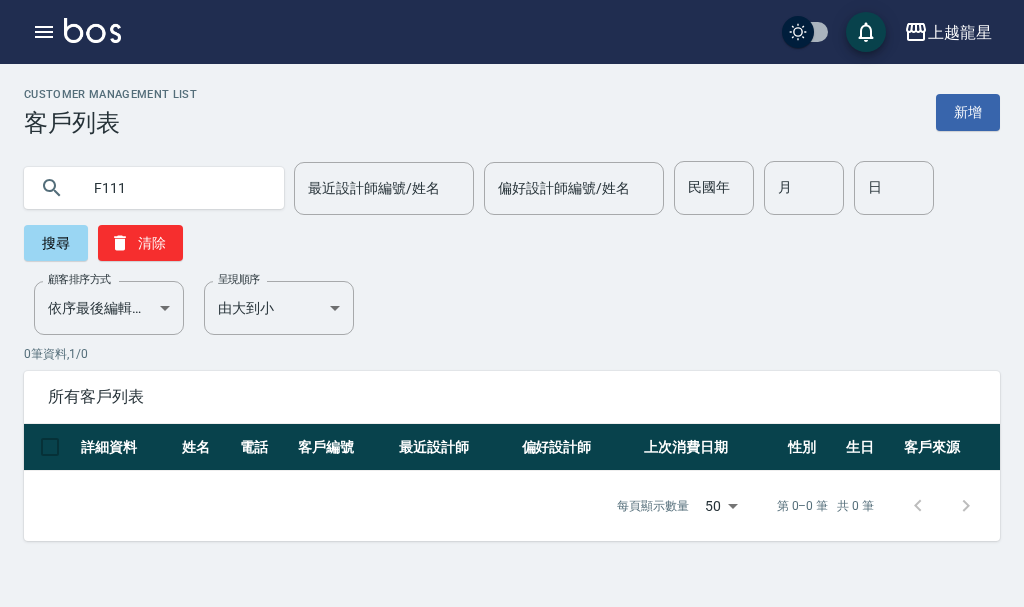 click on "F111" at bounding box center (174, 188) 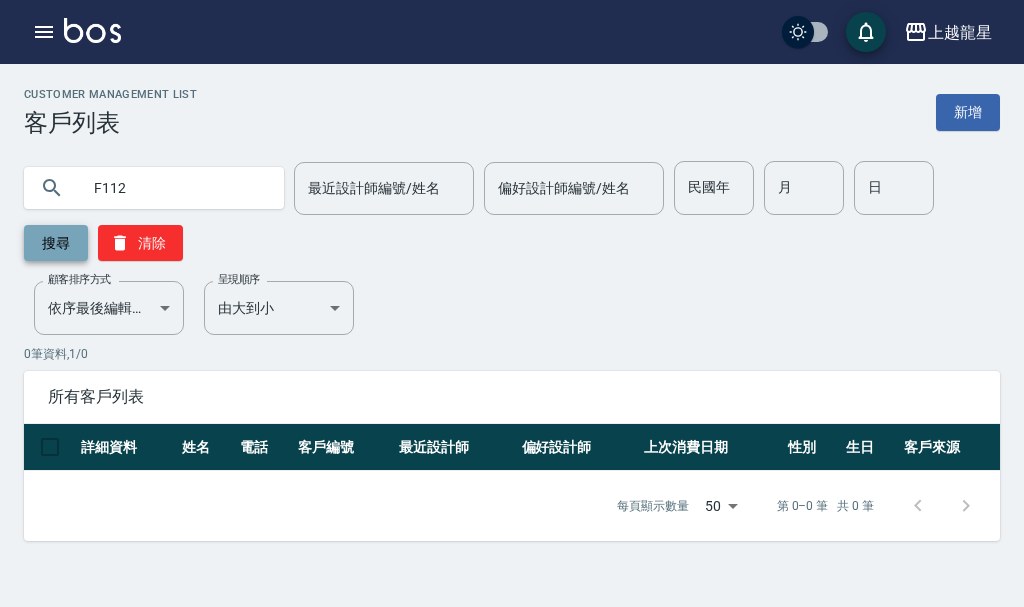type on "F112" 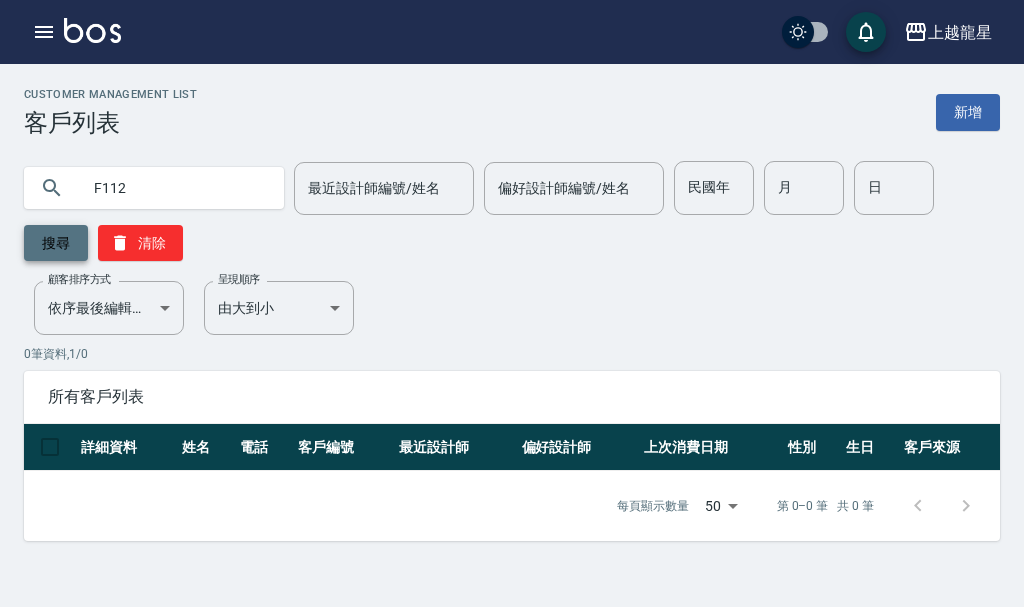 click on "搜尋" at bounding box center [56, 243] 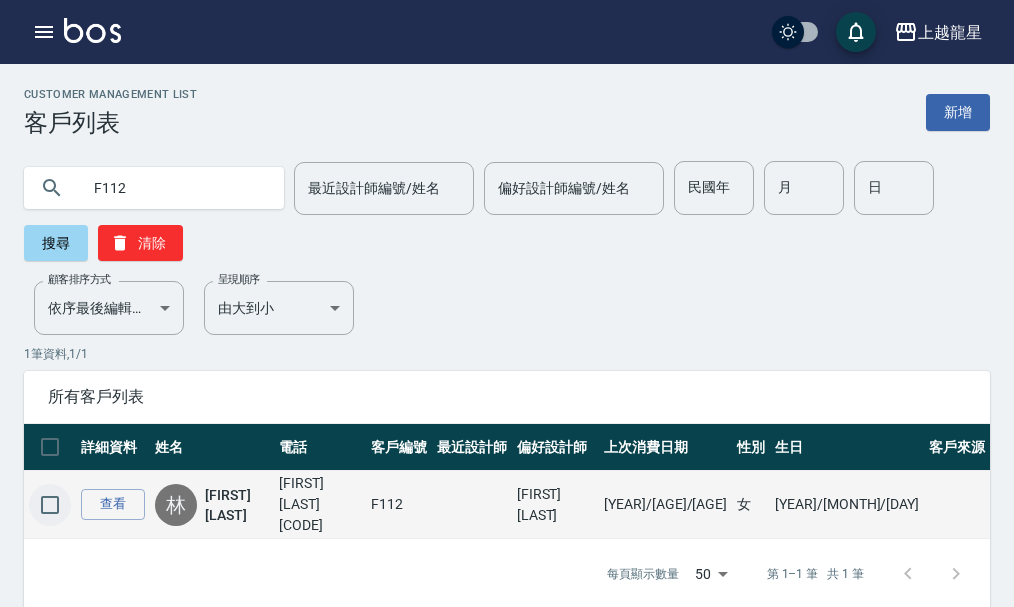 click at bounding box center [50, 505] 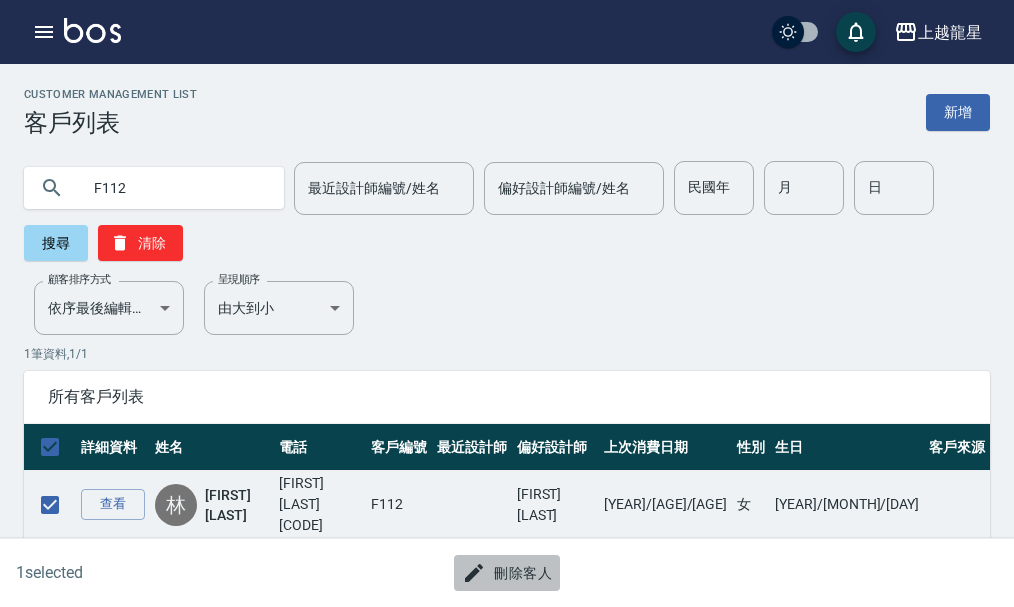 click on "刪除客人" at bounding box center (507, 573) 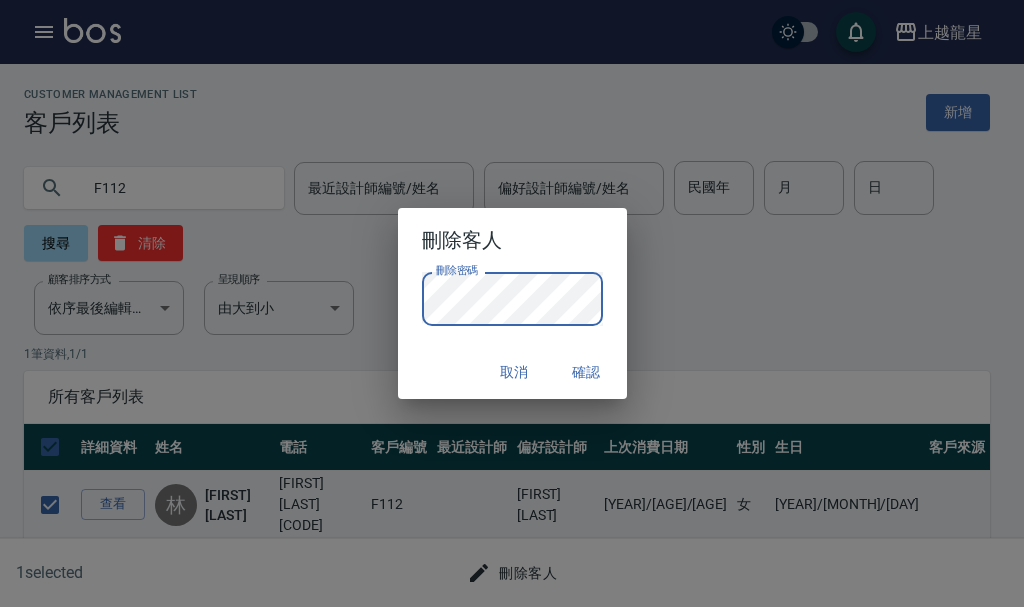 click on "確認" at bounding box center (587, 372) 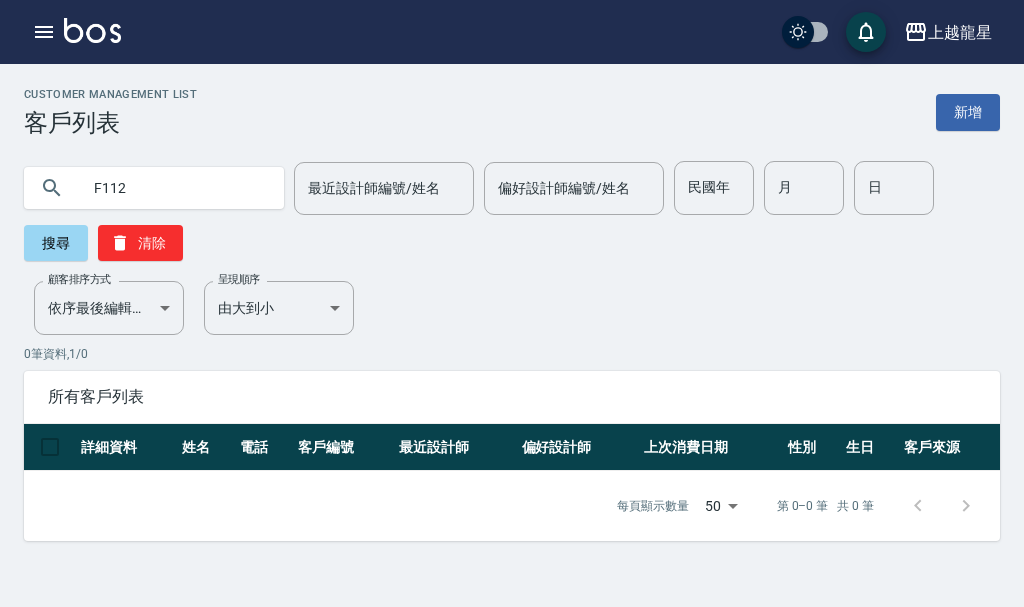 click on "F112" at bounding box center [174, 188] 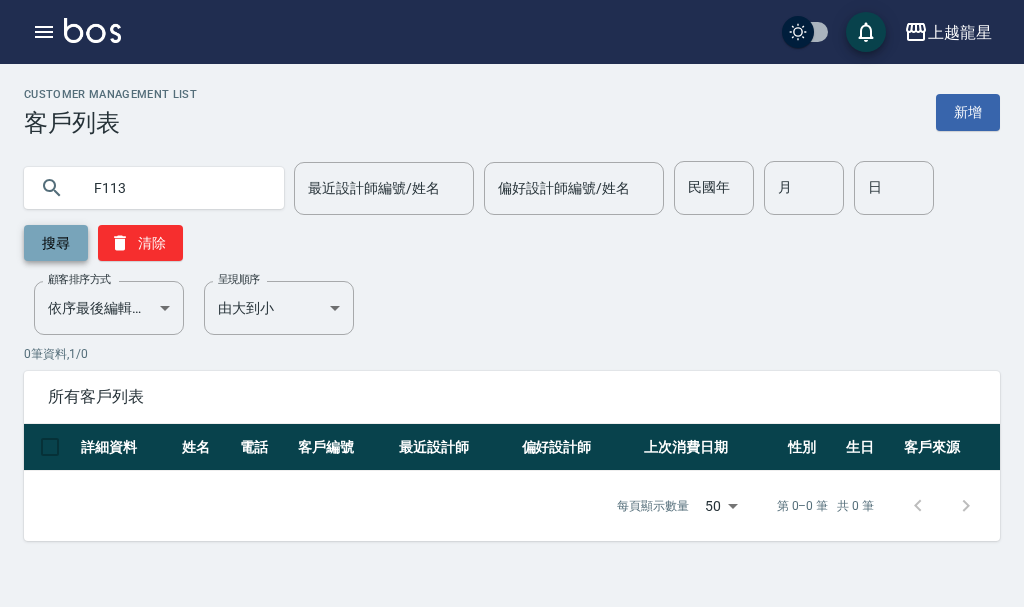 type on "F113" 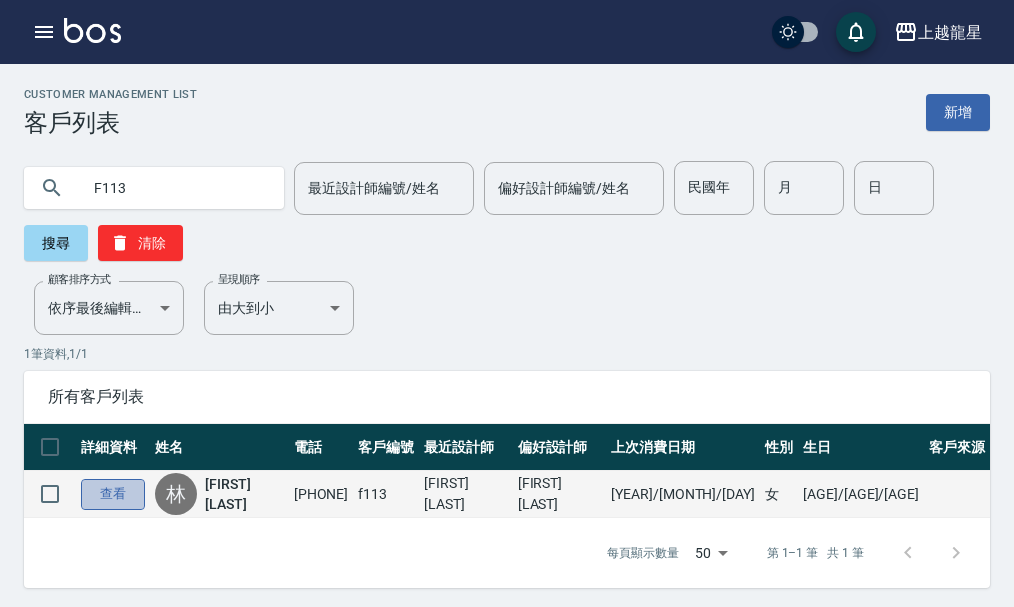 click on "查看" at bounding box center (113, 494) 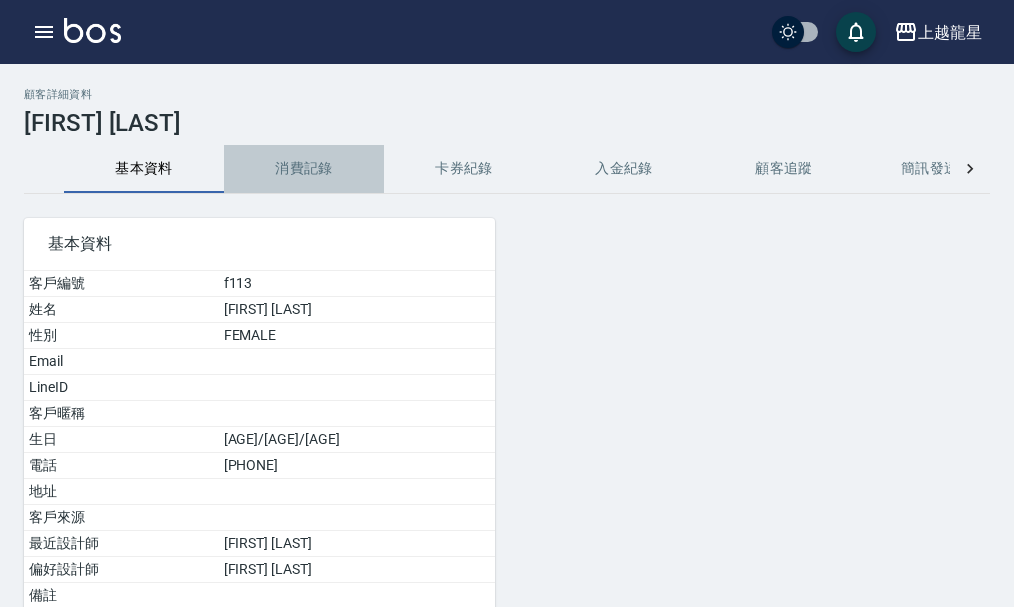 click on "消費記錄" at bounding box center [304, 169] 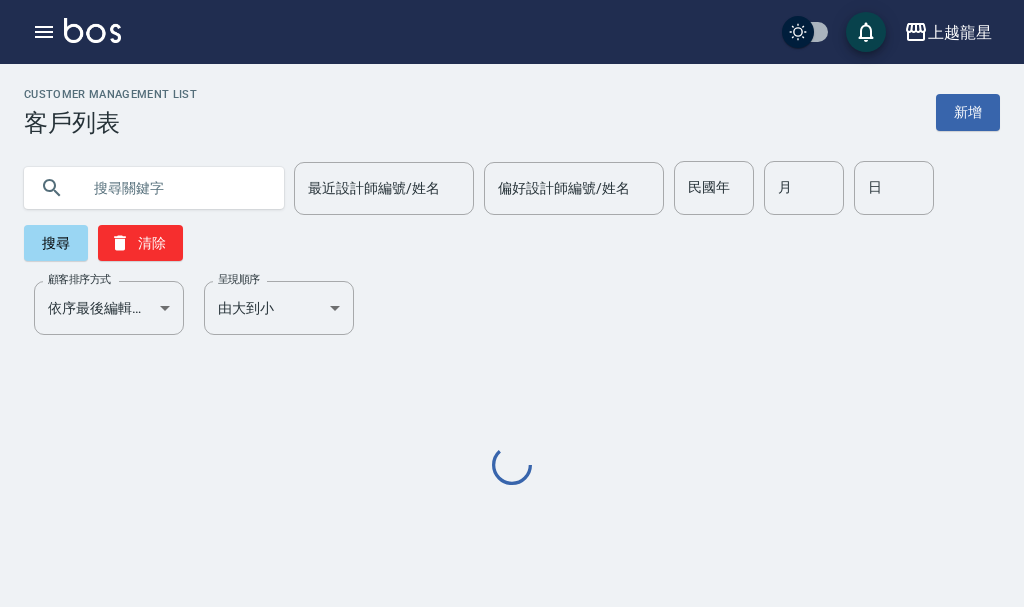 click at bounding box center [174, 188] 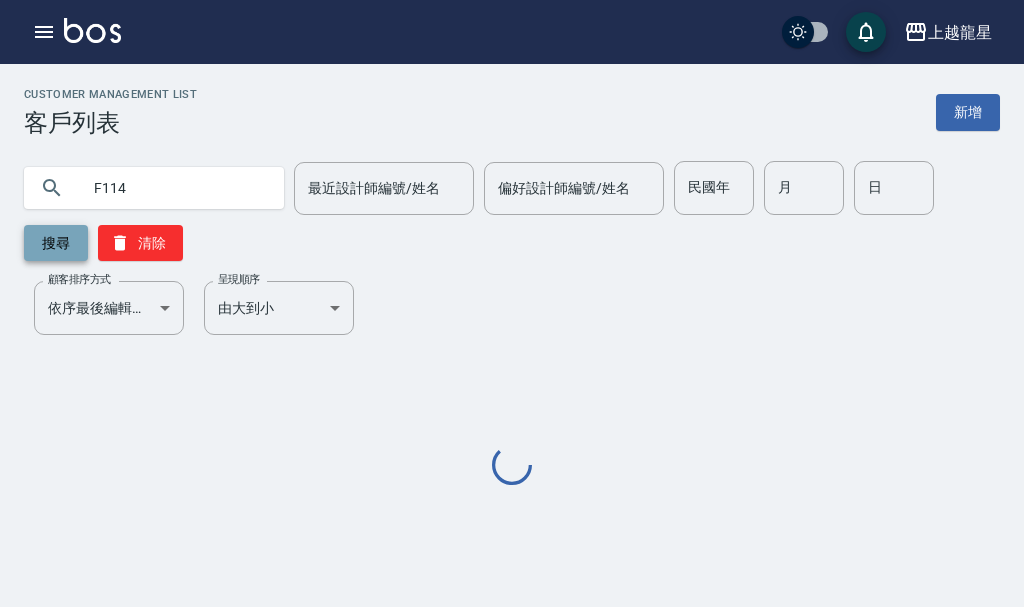 type on "F114" 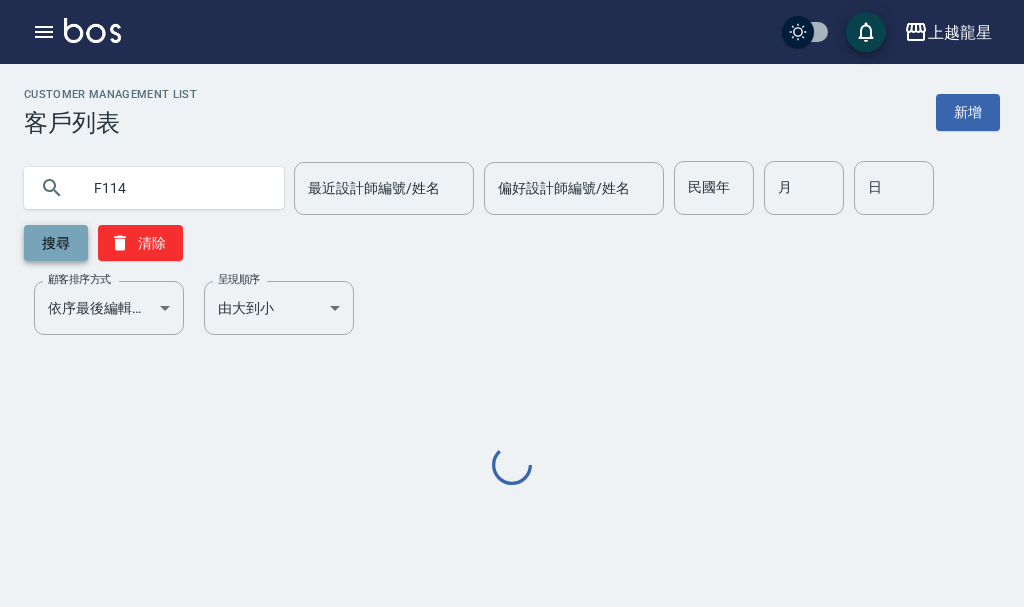 click on "搜尋" at bounding box center (56, 243) 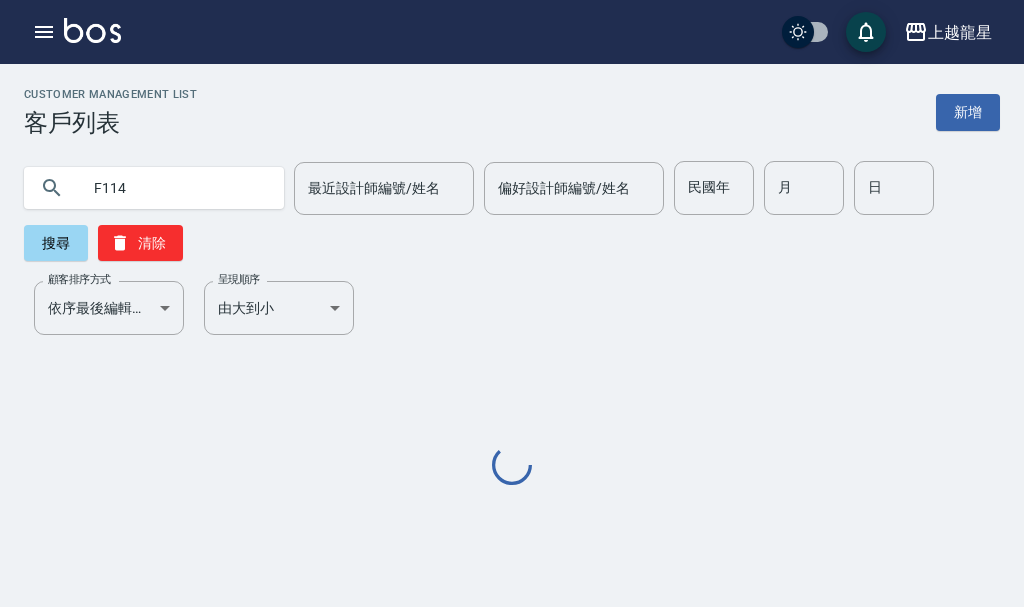 click at bounding box center (512, 467) 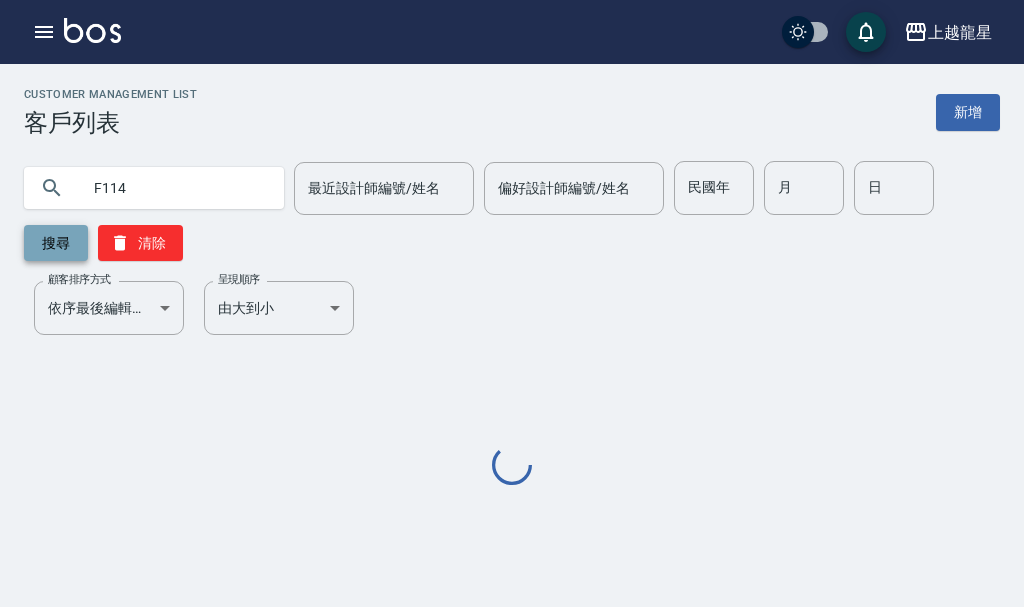 click on "搜尋" at bounding box center [56, 243] 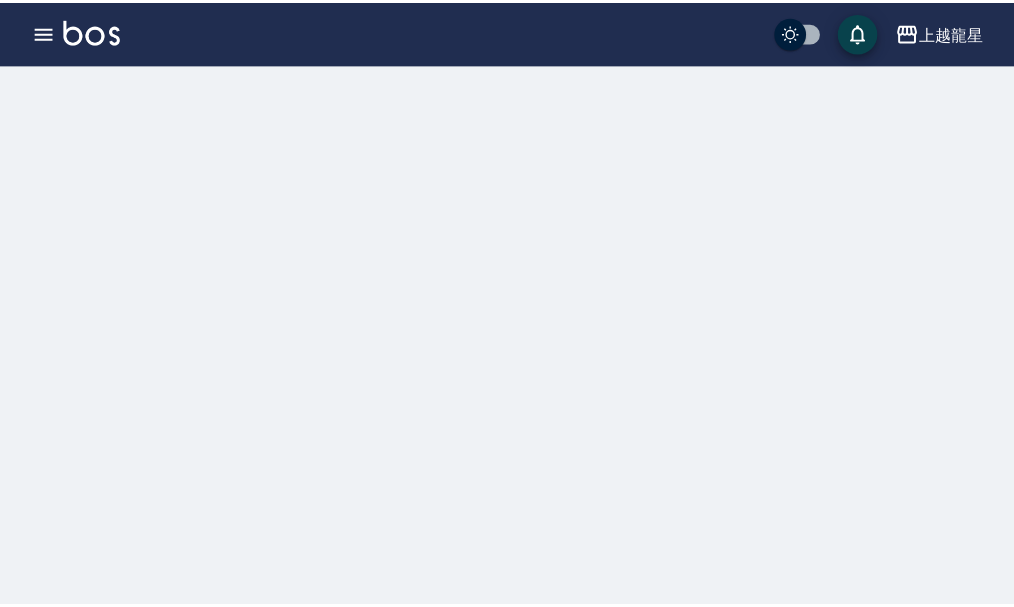 scroll, scrollTop: 0, scrollLeft: 0, axis: both 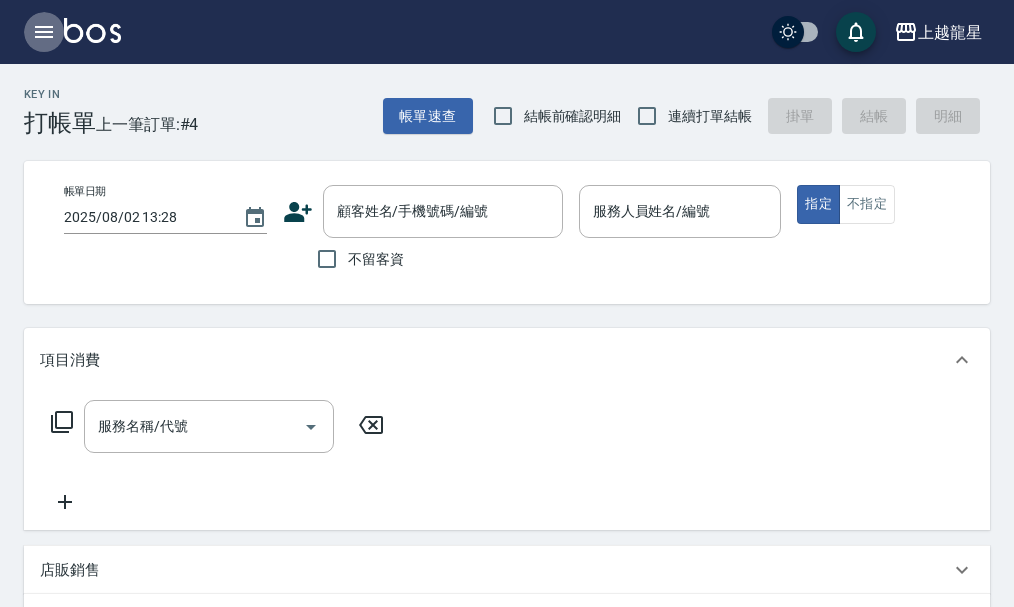 click 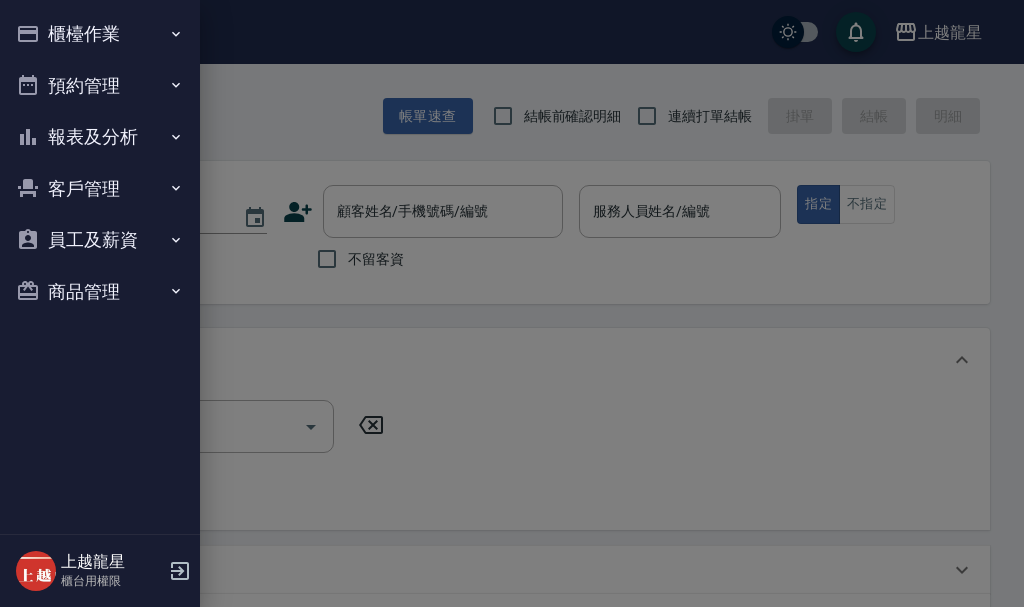 click on "客戶管理" at bounding box center (100, 189) 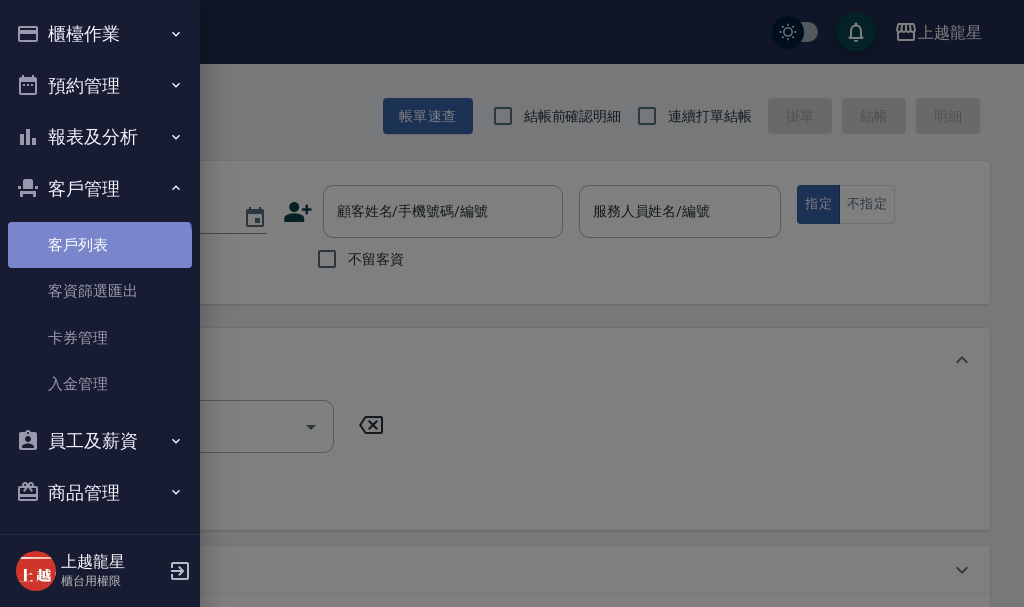 click on "客戶列表" at bounding box center (100, 245) 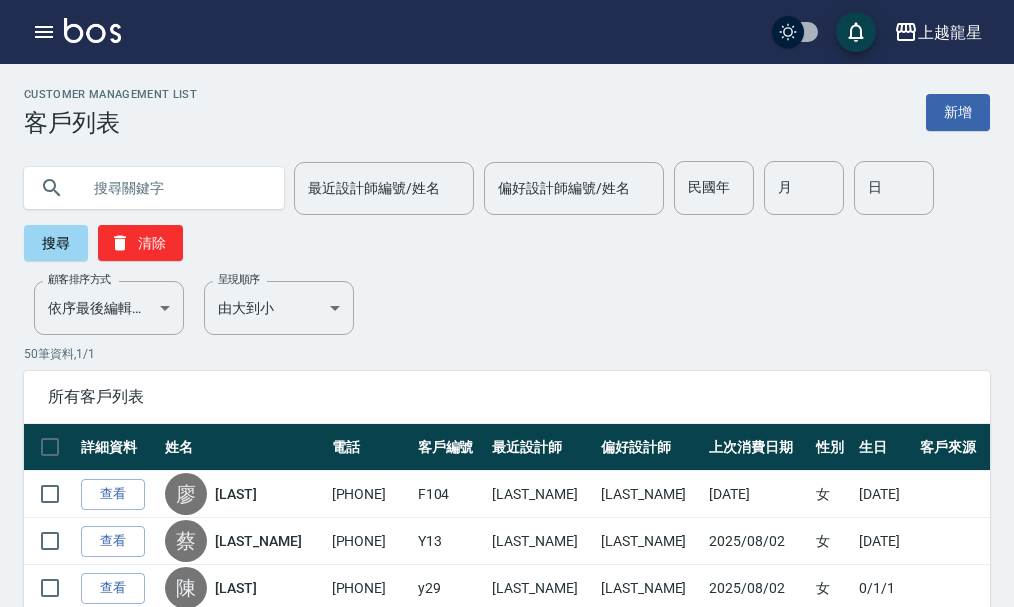 click at bounding box center [174, 188] 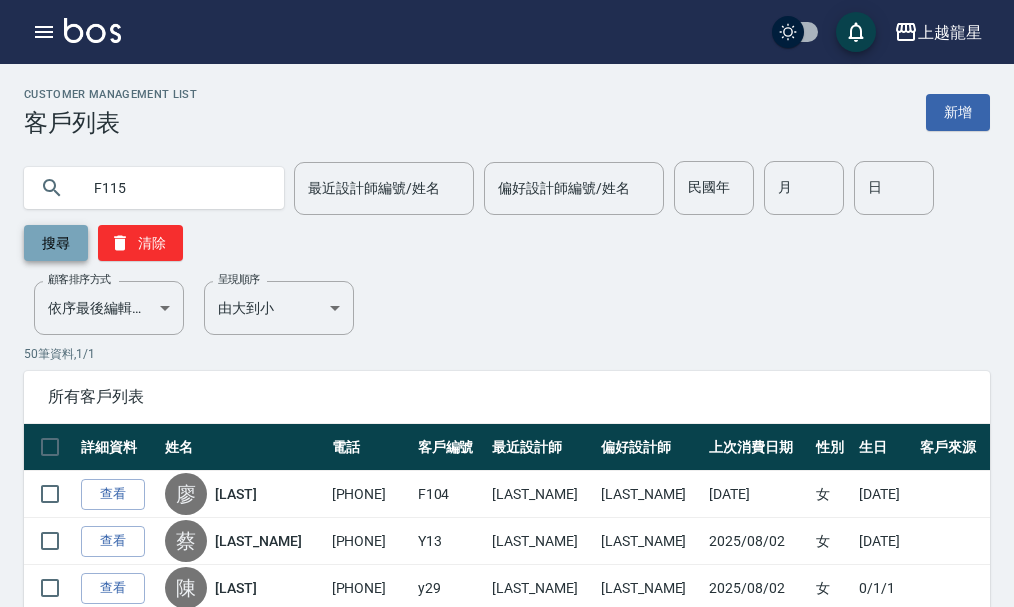 type on "F115" 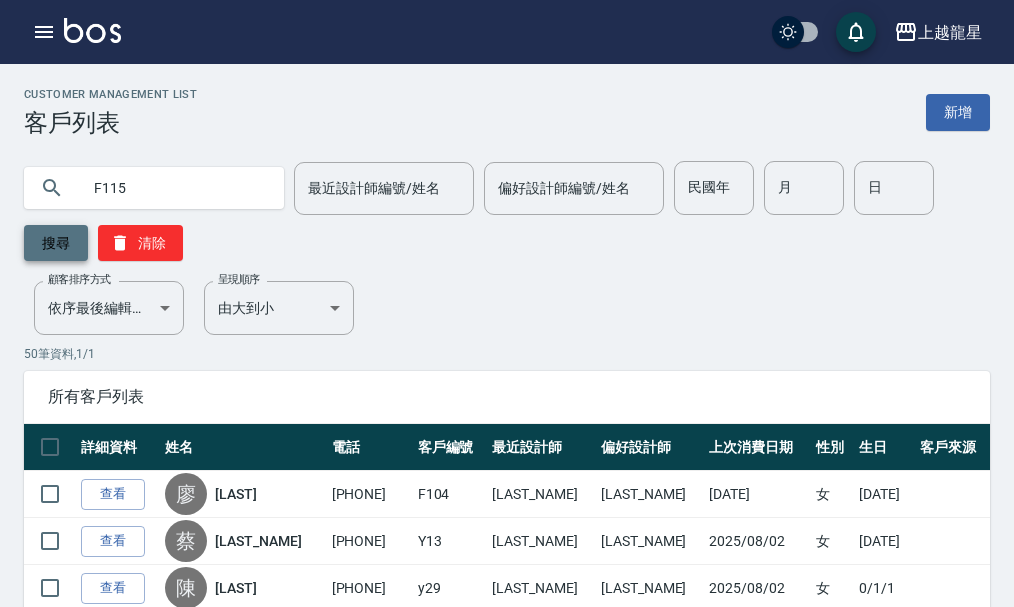 click on "搜尋" at bounding box center (56, 243) 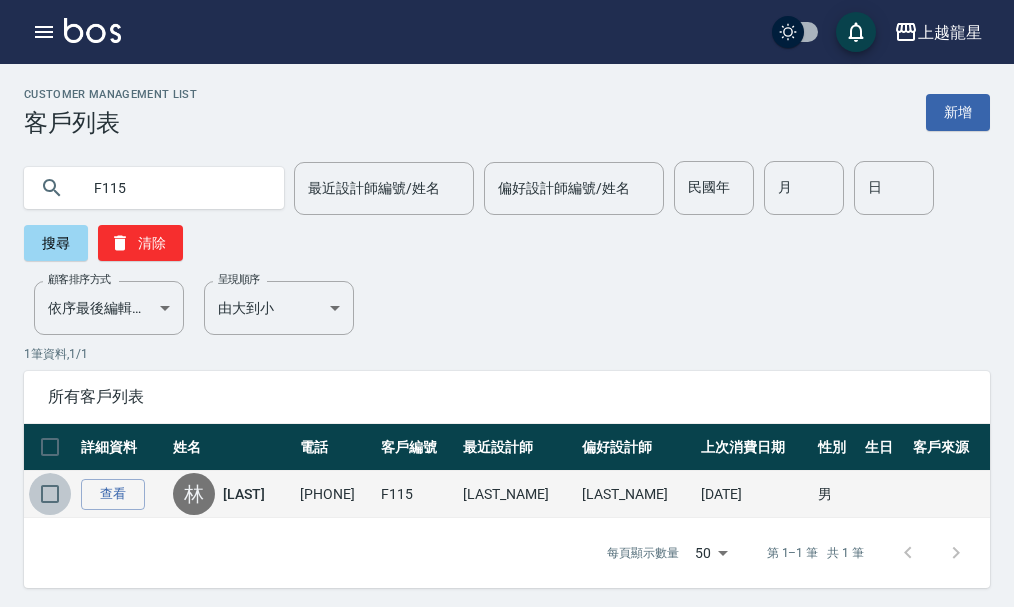 click at bounding box center [50, 494] 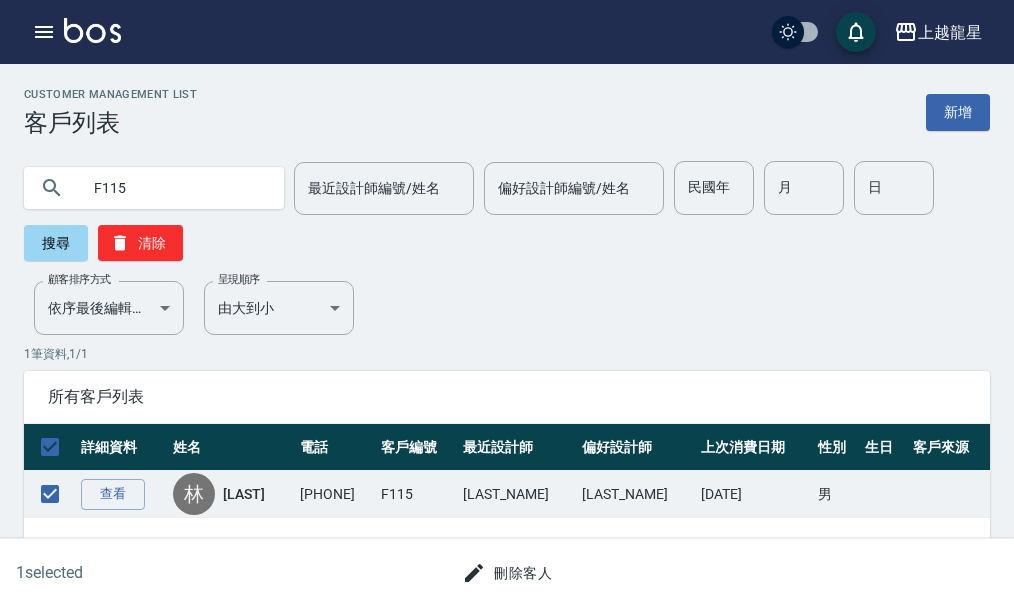 click on "刪除客人" at bounding box center [507, 573] 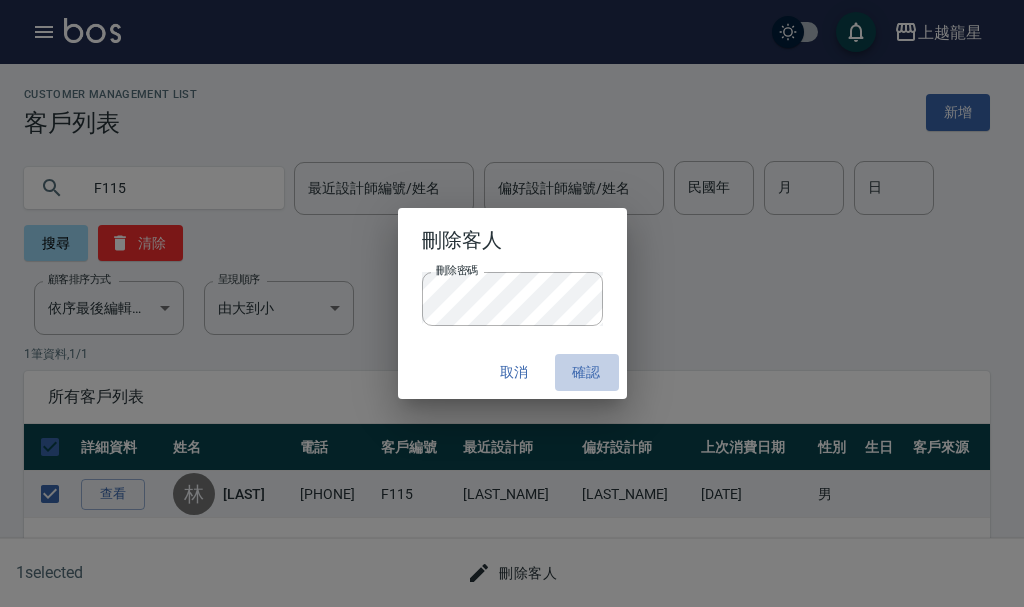 click on "確認" at bounding box center (587, 372) 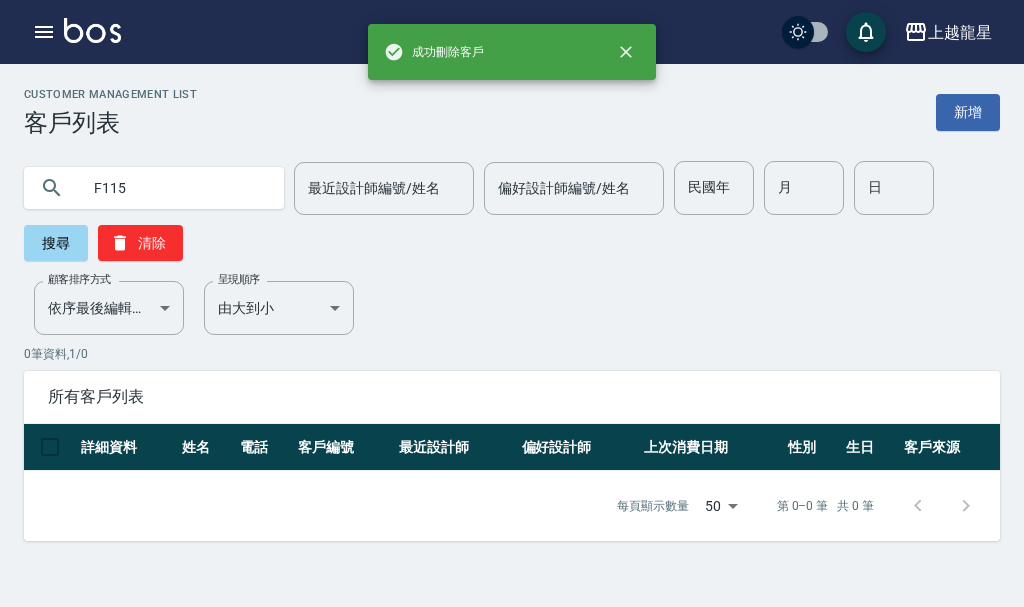click on "F115" at bounding box center (174, 188) 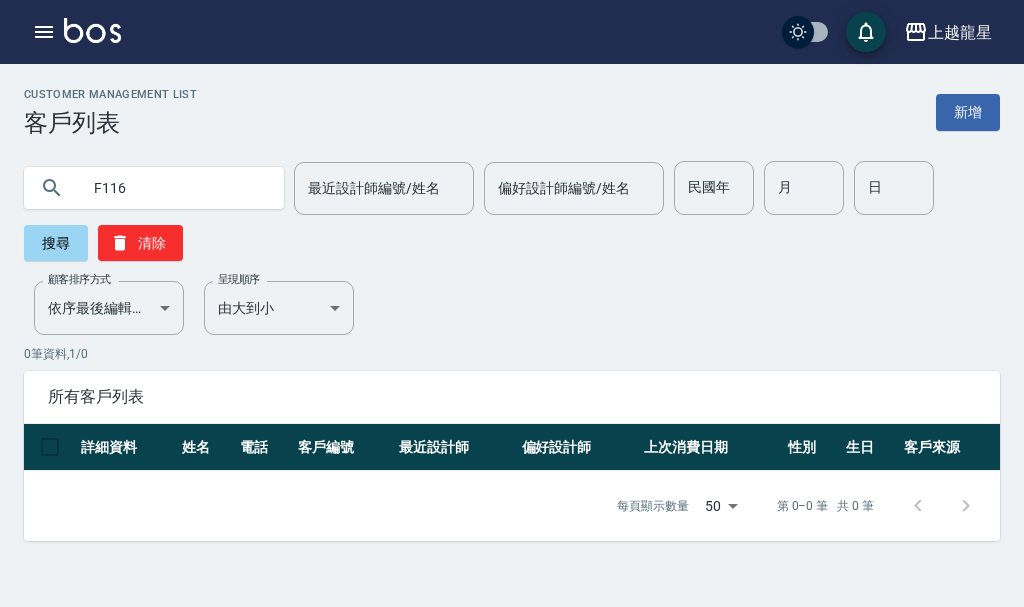type on "F116" 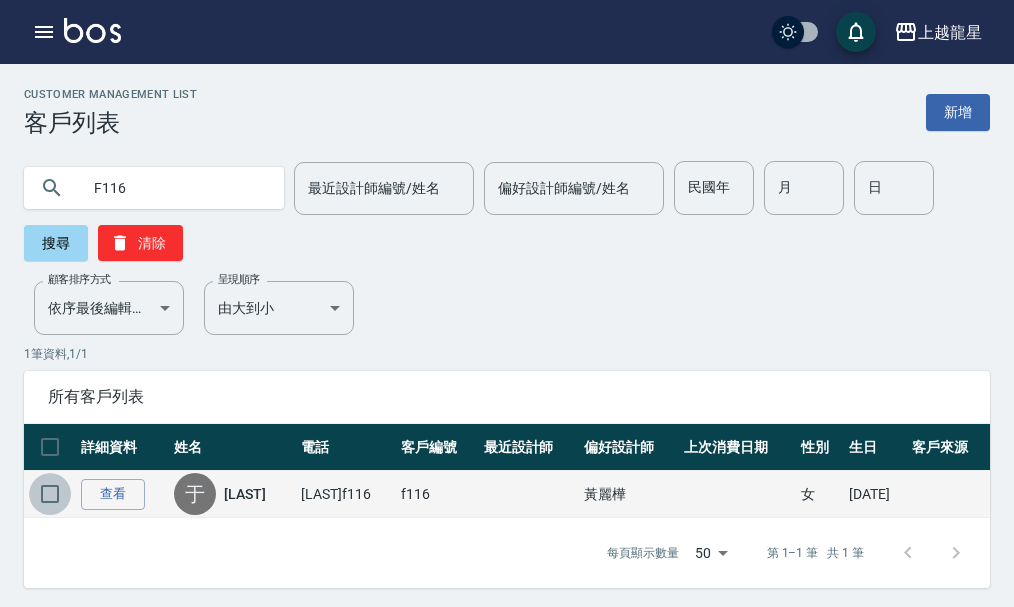 click at bounding box center [50, 494] 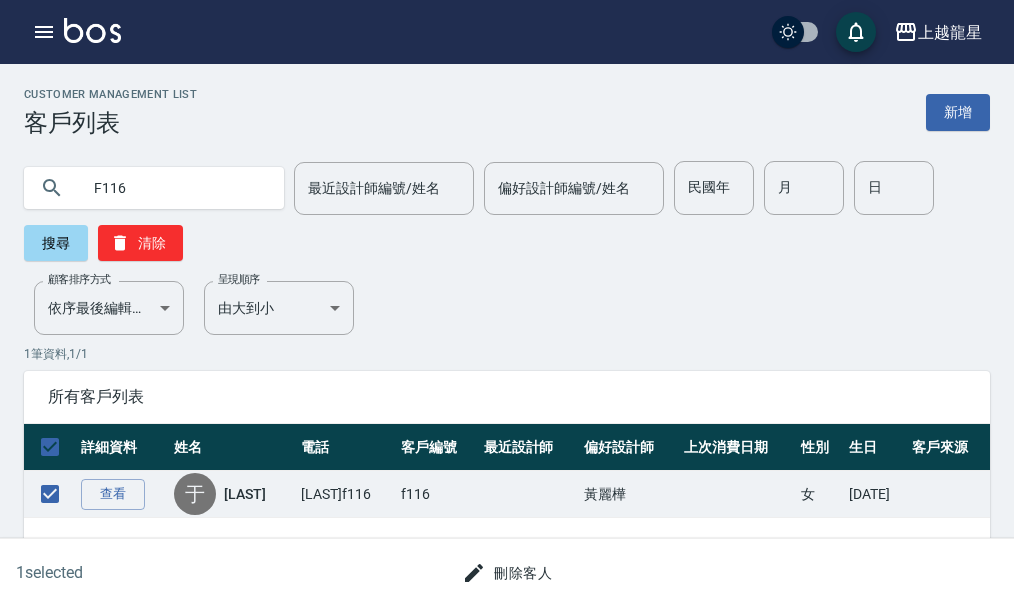 click on "刪除客人" at bounding box center (507, 573) 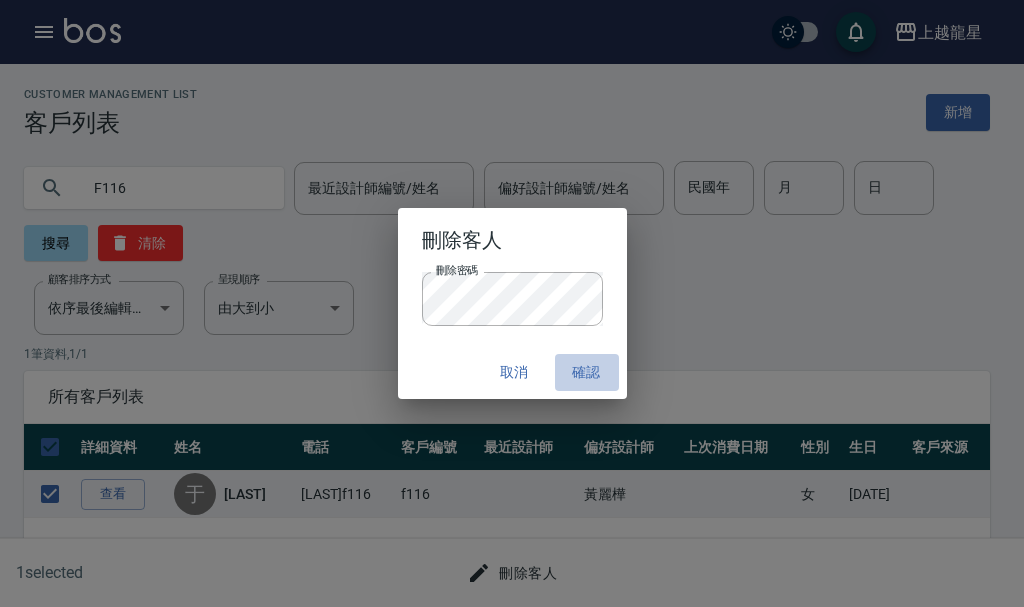 click on "確認" at bounding box center (587, 372) 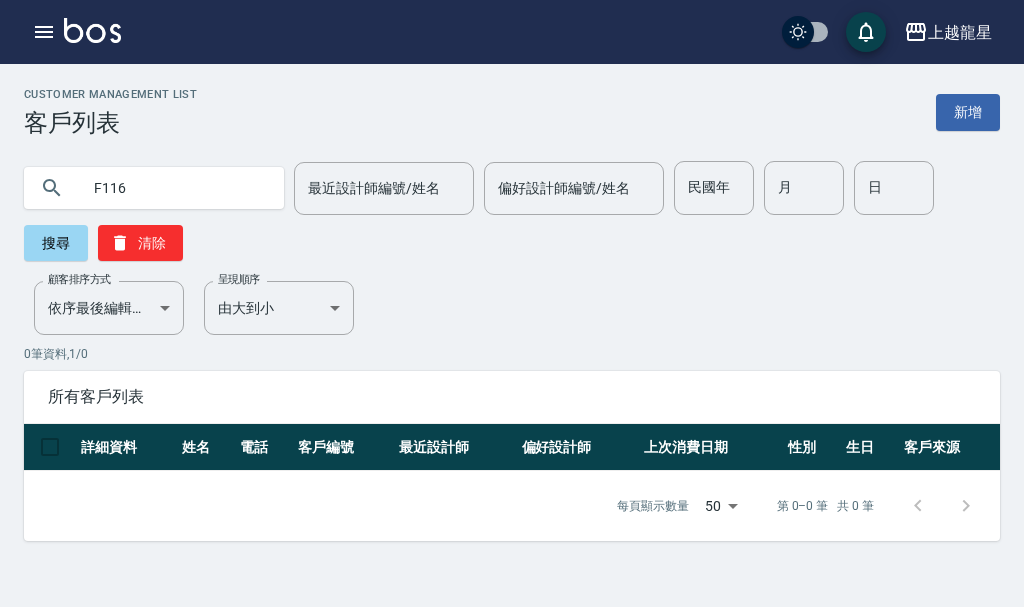 click on "F116" at bounding box center [174, 188] 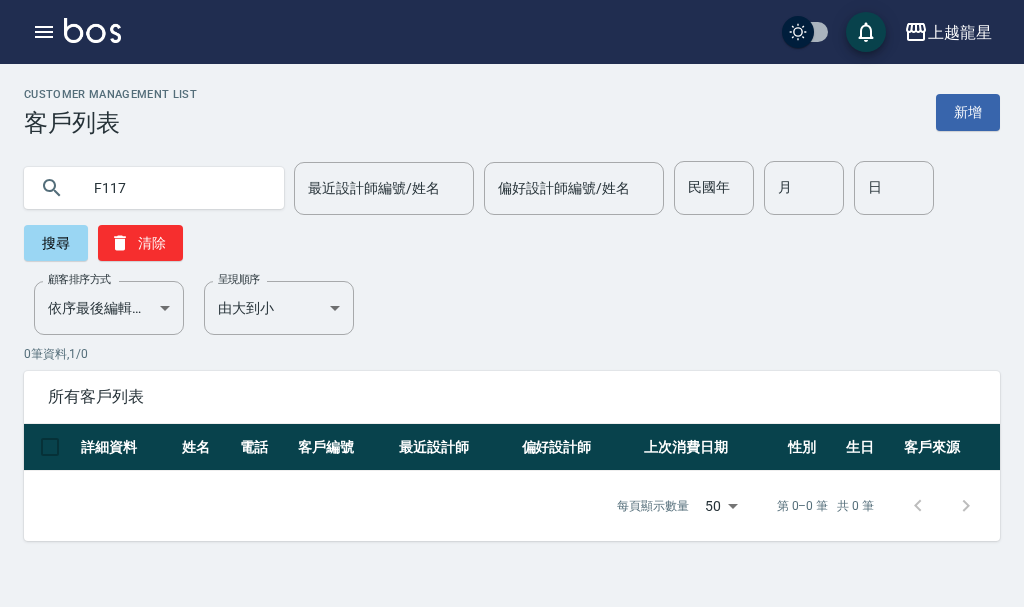 type on "F117" 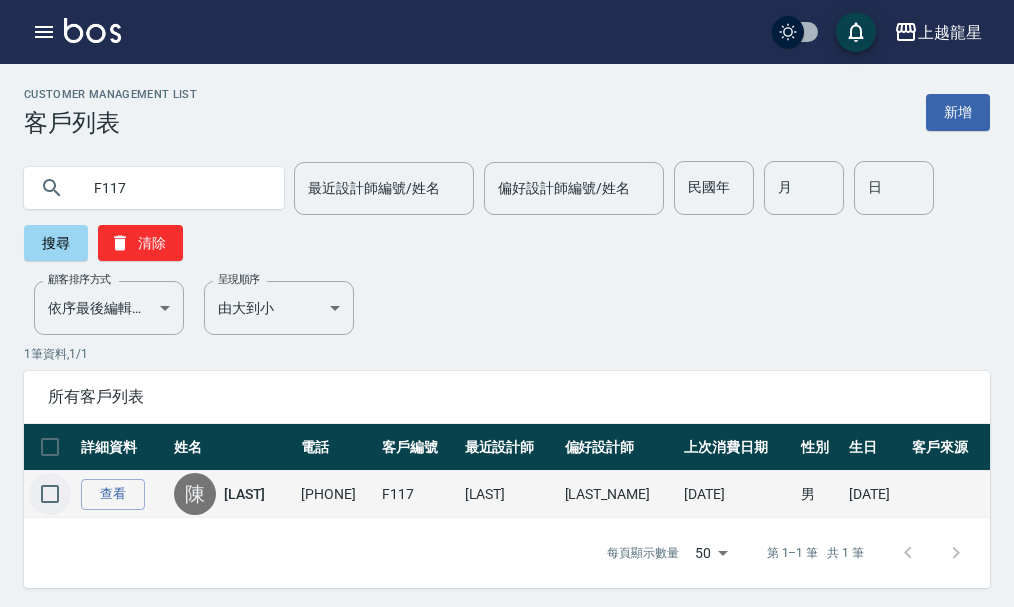 click at bounding box center [50, 494] 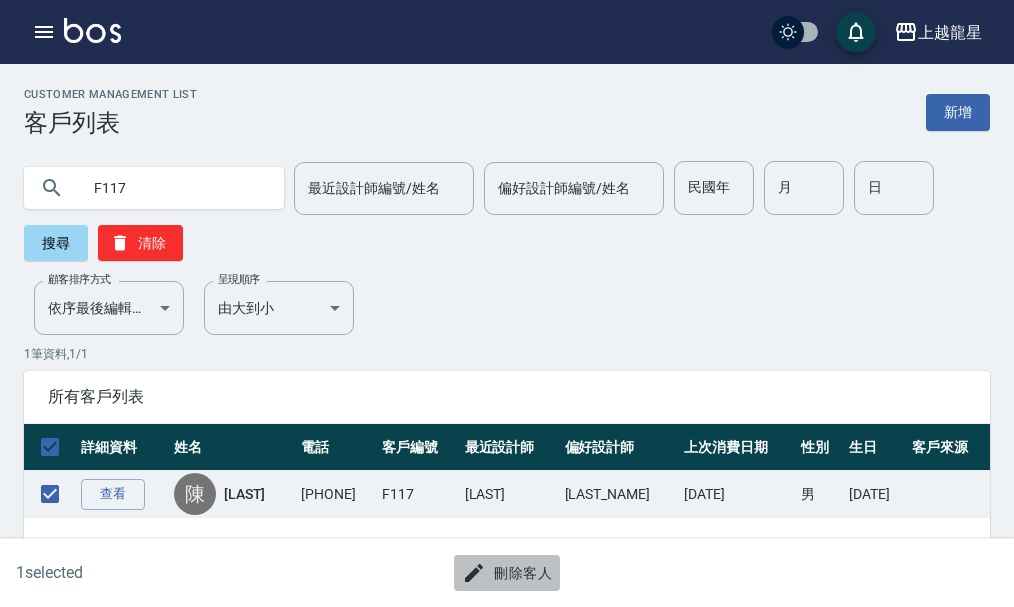 click on "刪除客人" at bounding box center [507, 573] 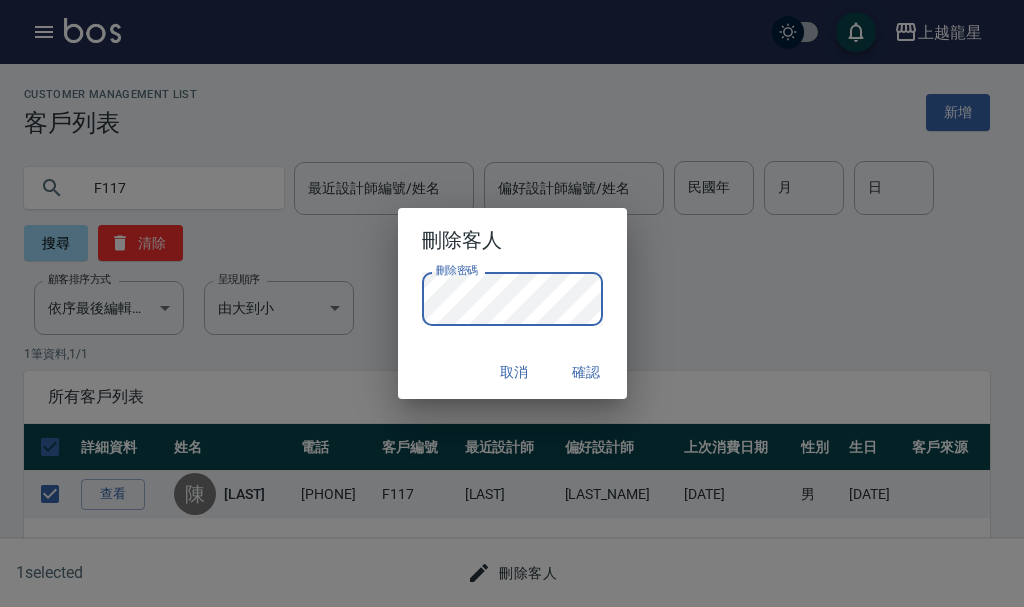 click on "確認" at bounding box center [587, 372] 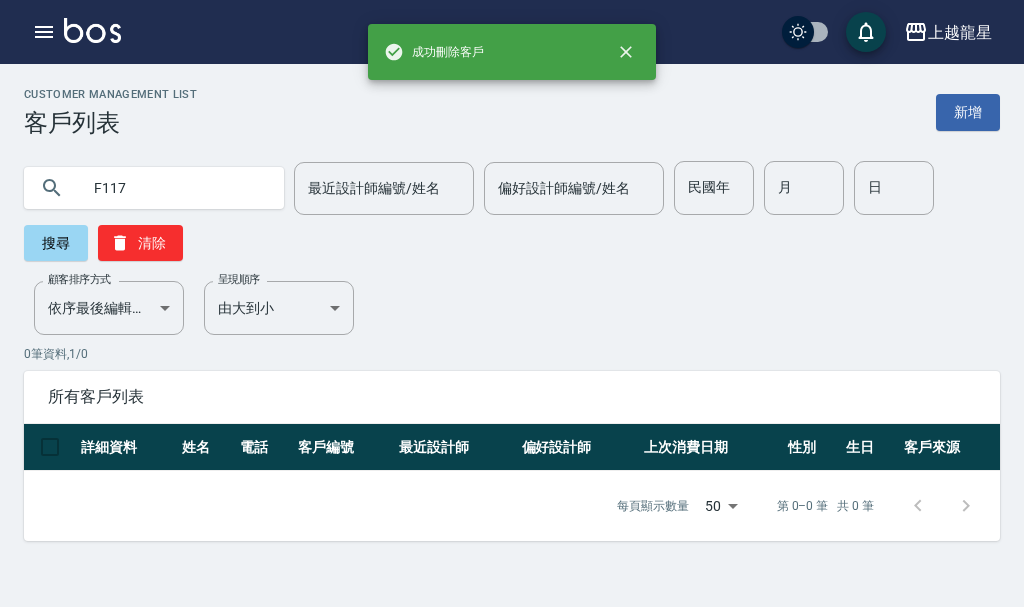 click on "F117" at bounding box center (174, 188) 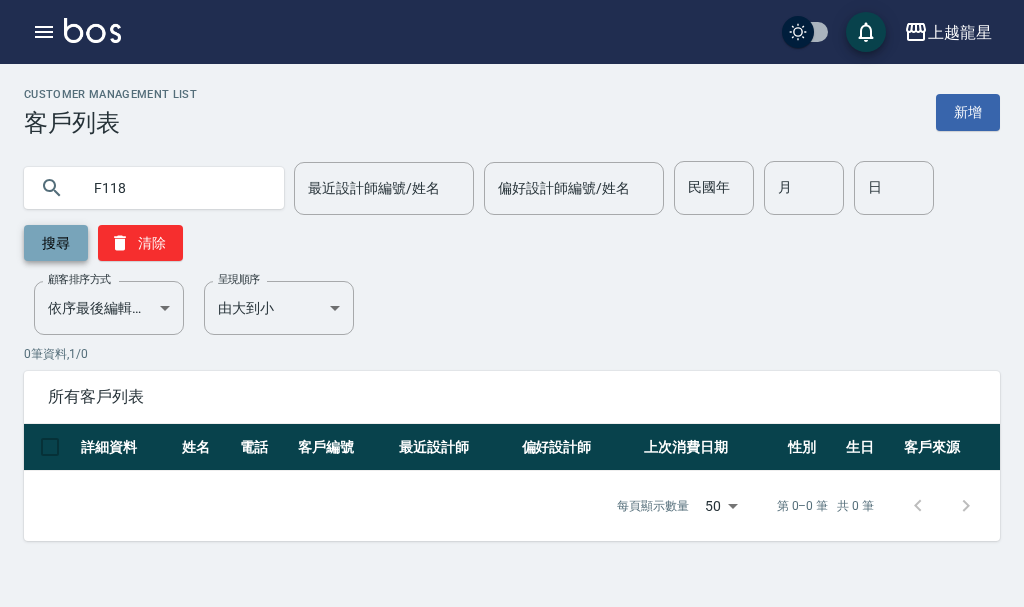 type on "F118" 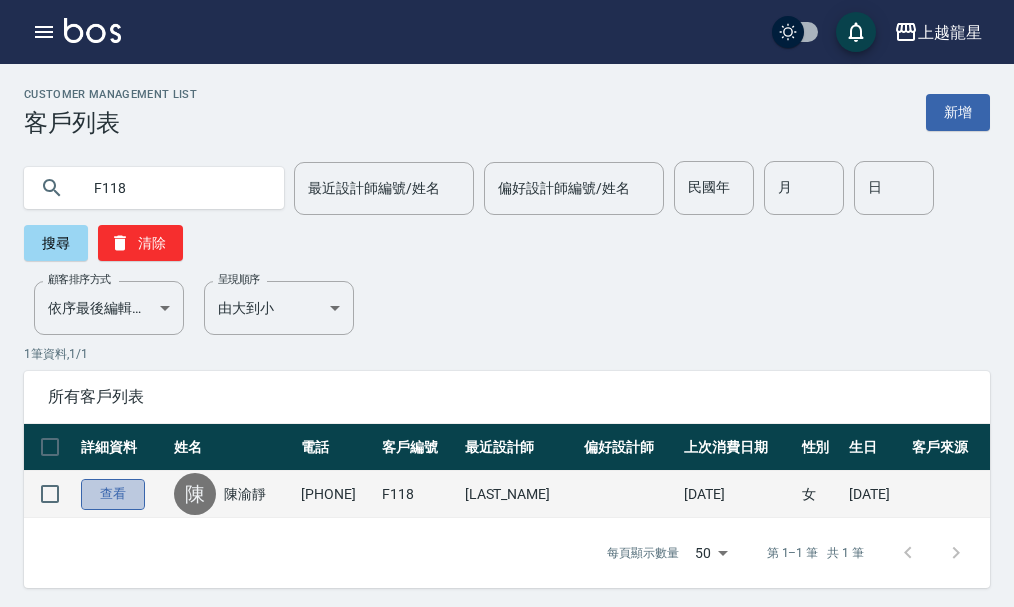 click on "查看" at bounding box center (113, 494) 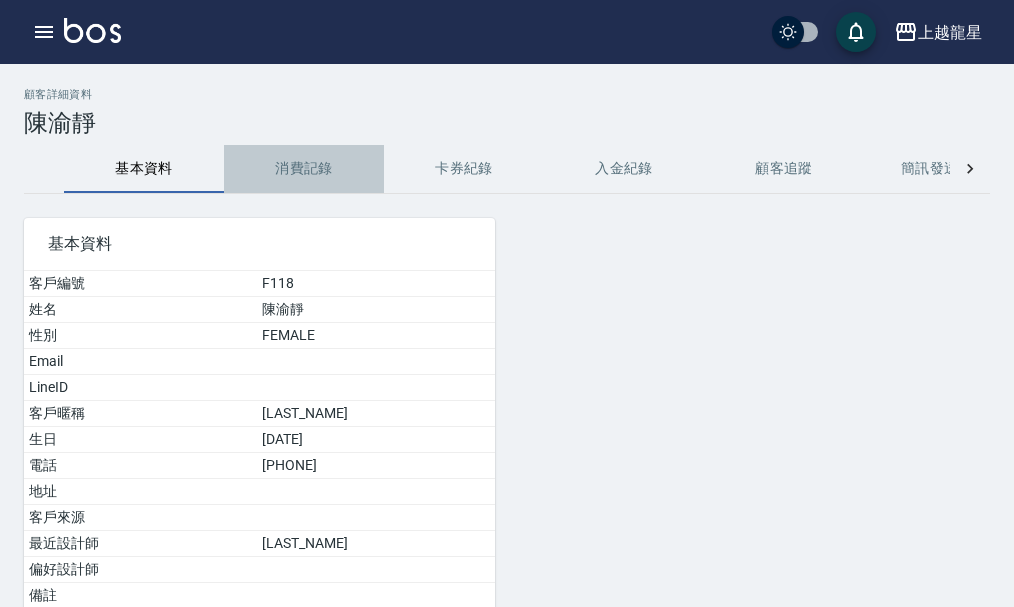 click on "消費記錄" at bounding box center [304, 169] 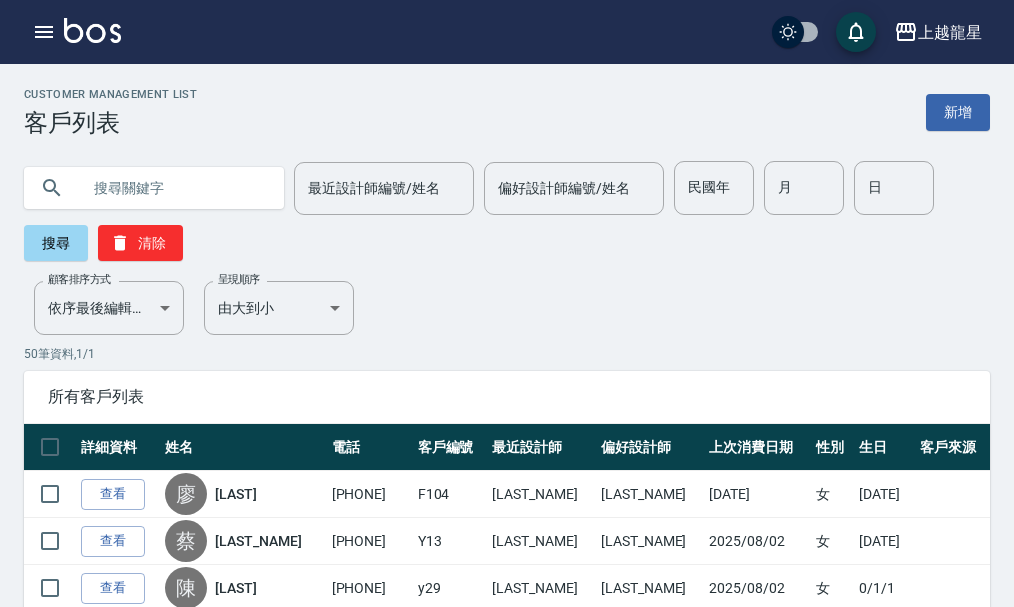 click at bounding box center (174, 188) 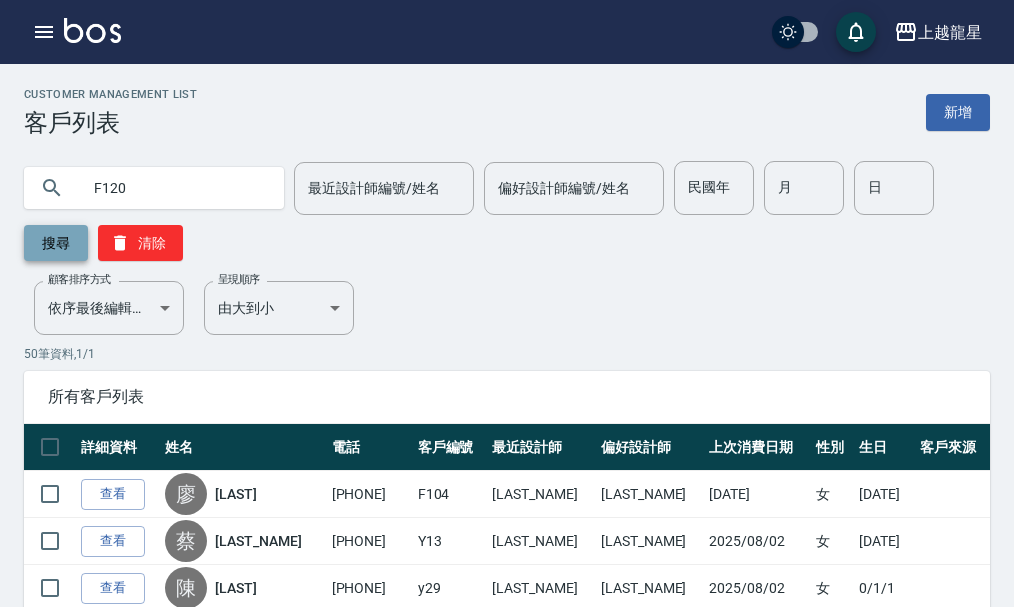 click on "搜尋" at bounding box center (56, 243) 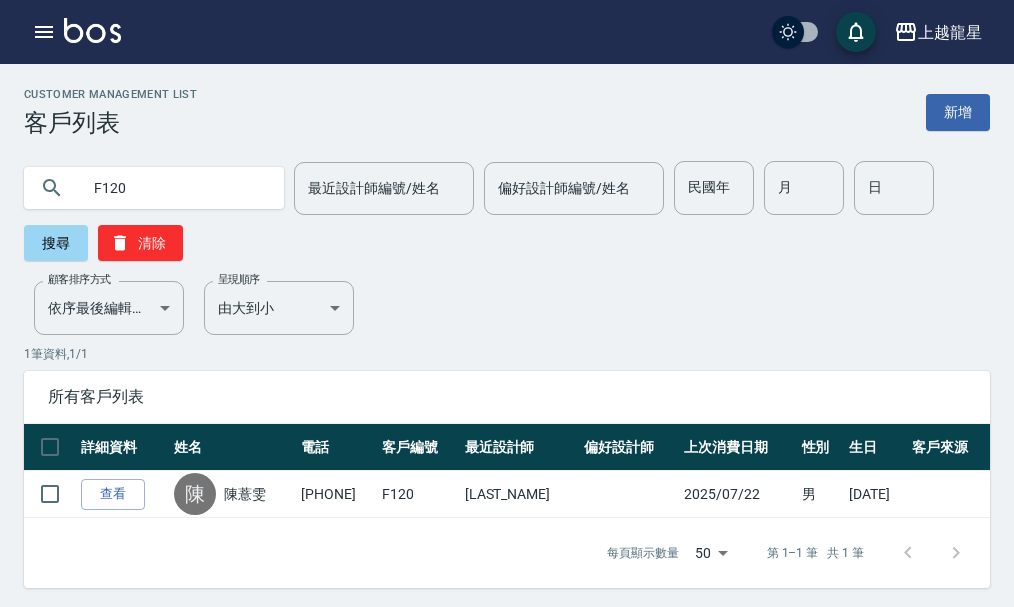 click on "F120" at bounding box center [174, 188] 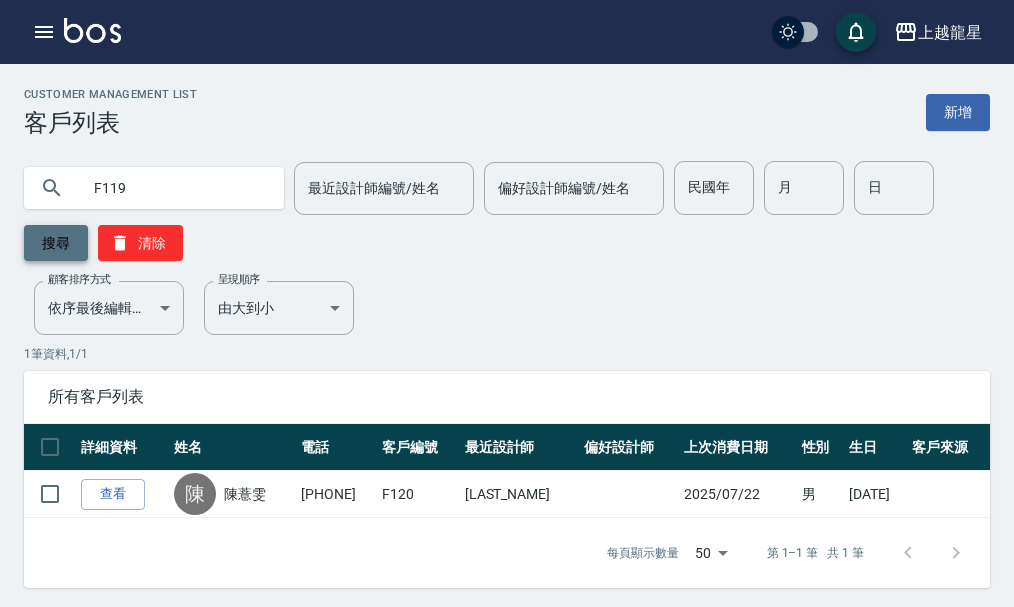 click on "搜尋" at bounding box center [56, 243] 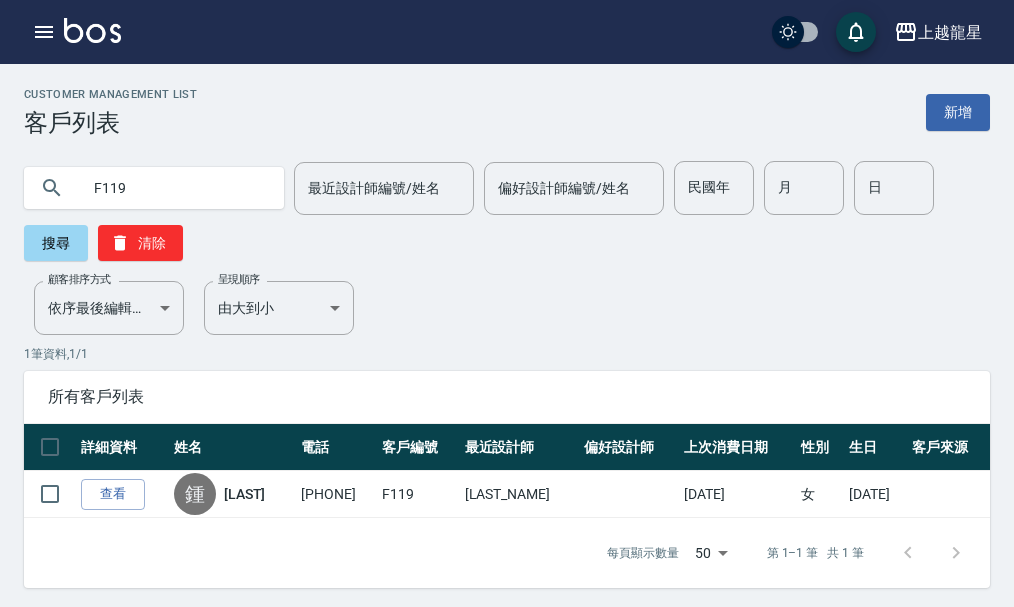 click on "F119" at bounding box center [174, 188] 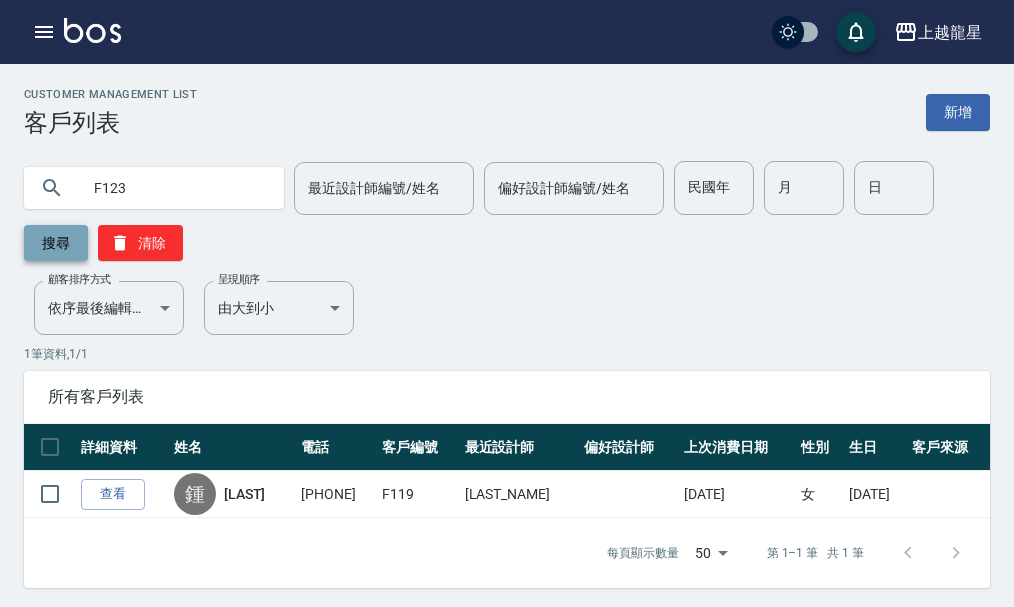 type on "F123" 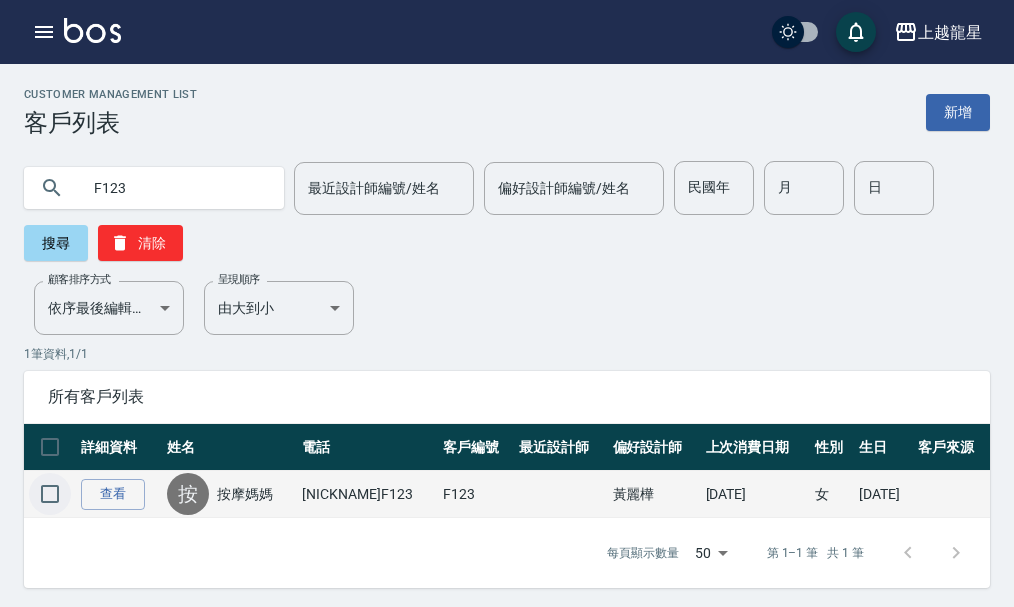 click at bounding box center [50, 494] 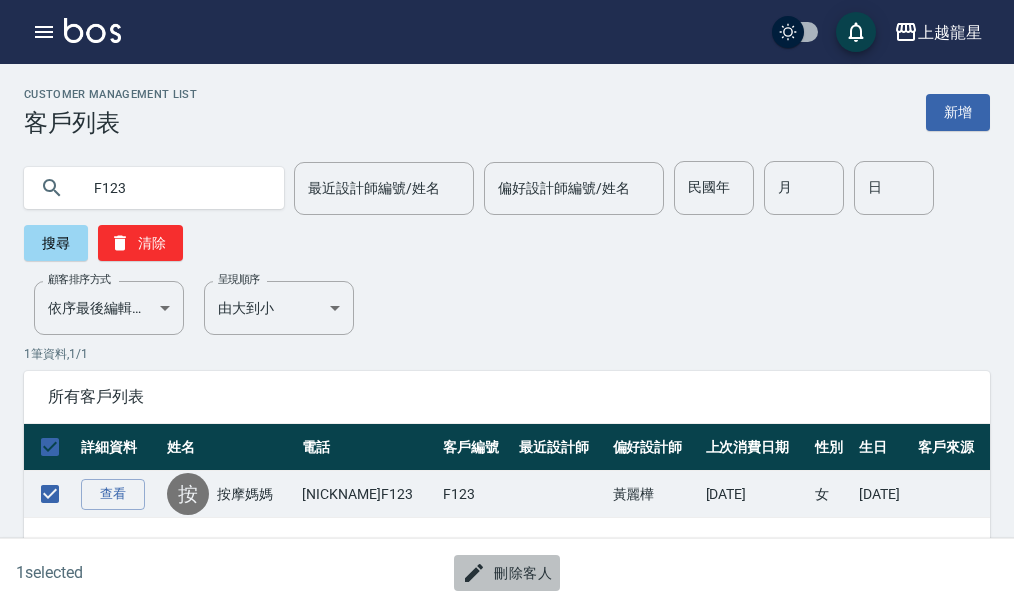 click on "刪除客人" at bounding box center [507, 573] 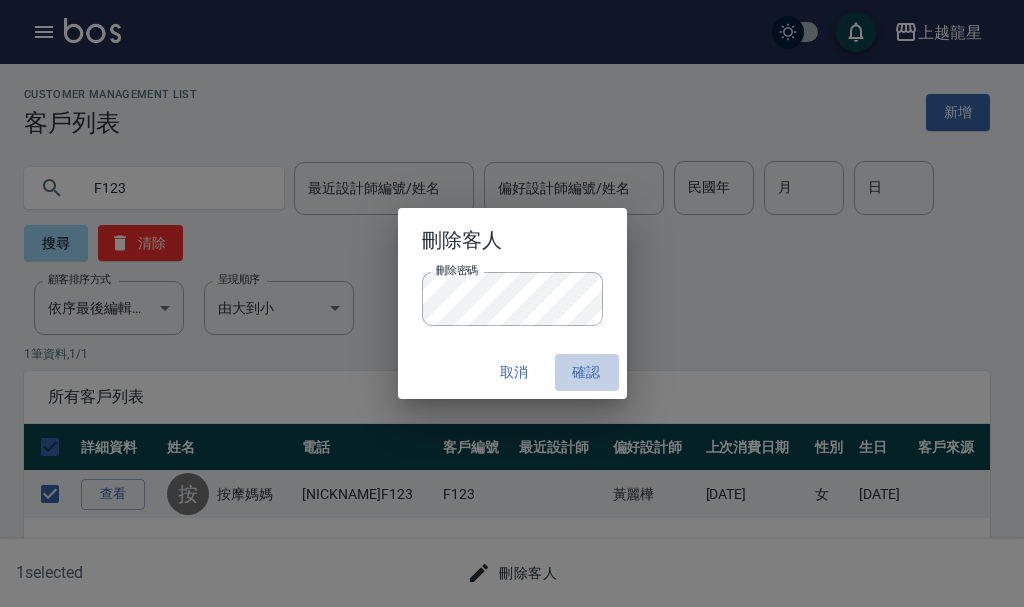 click on "確認" at bounding box center (587, 372) 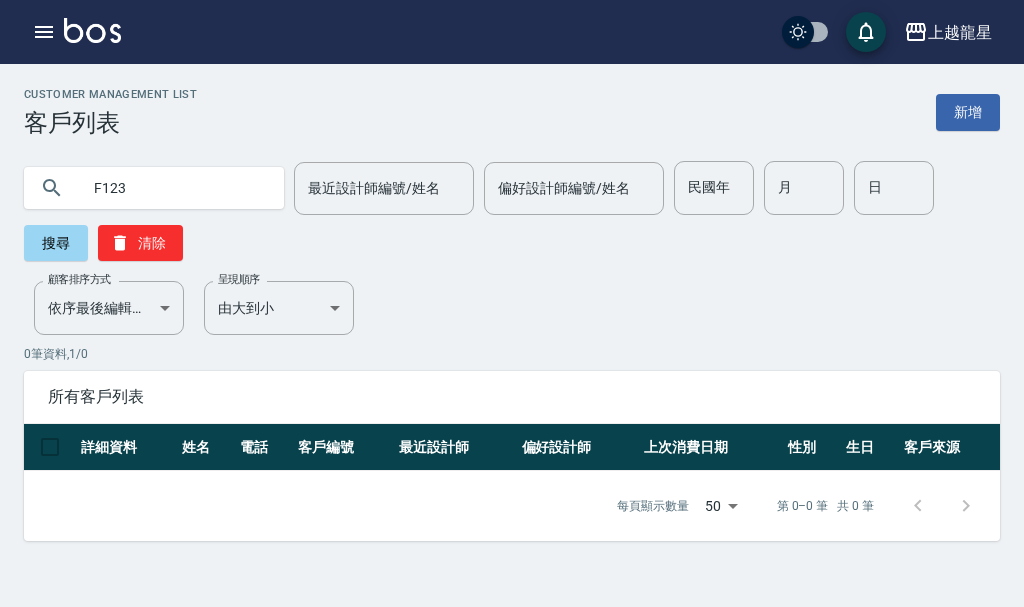 click on "F123" at bounding box center [174, 188] 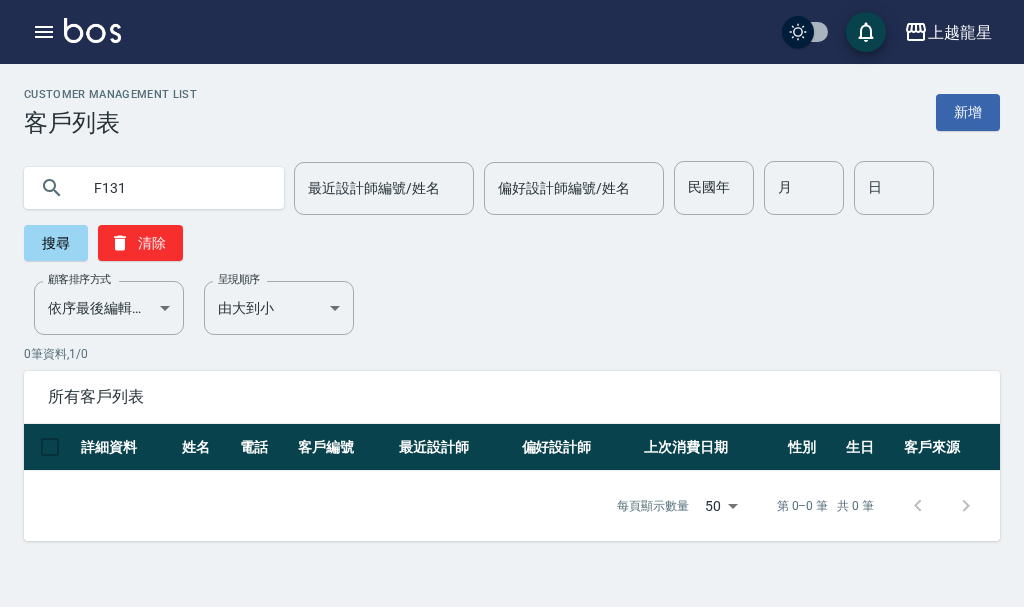 type on "F131" 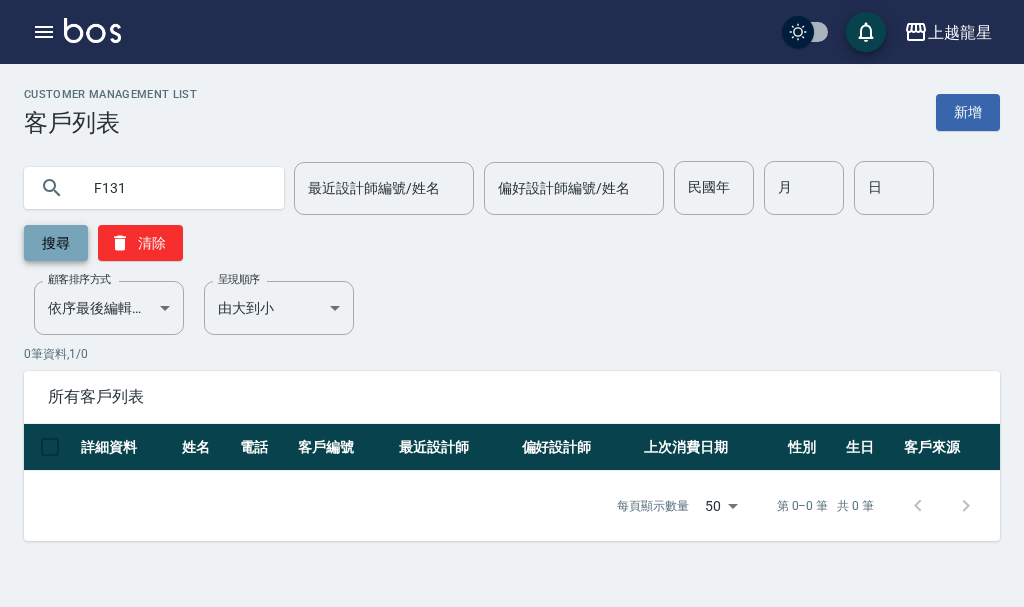 click on "搜尋" at bounding box center [56, 243] 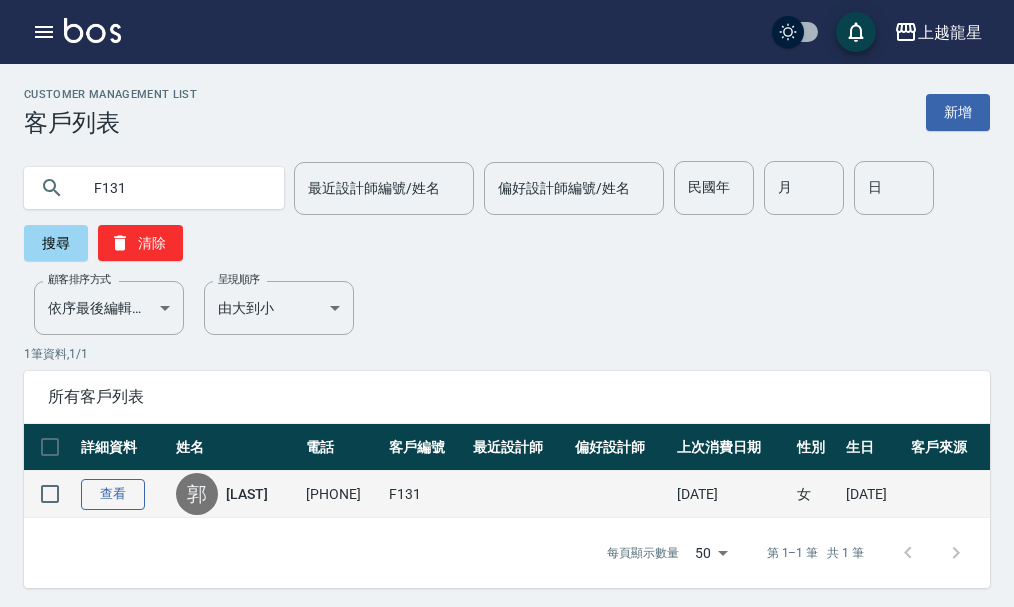 drag, startPoint x: 46, startPoint y: 490, endPoint x: 116, endPoint y: 492, distance: 70.028564 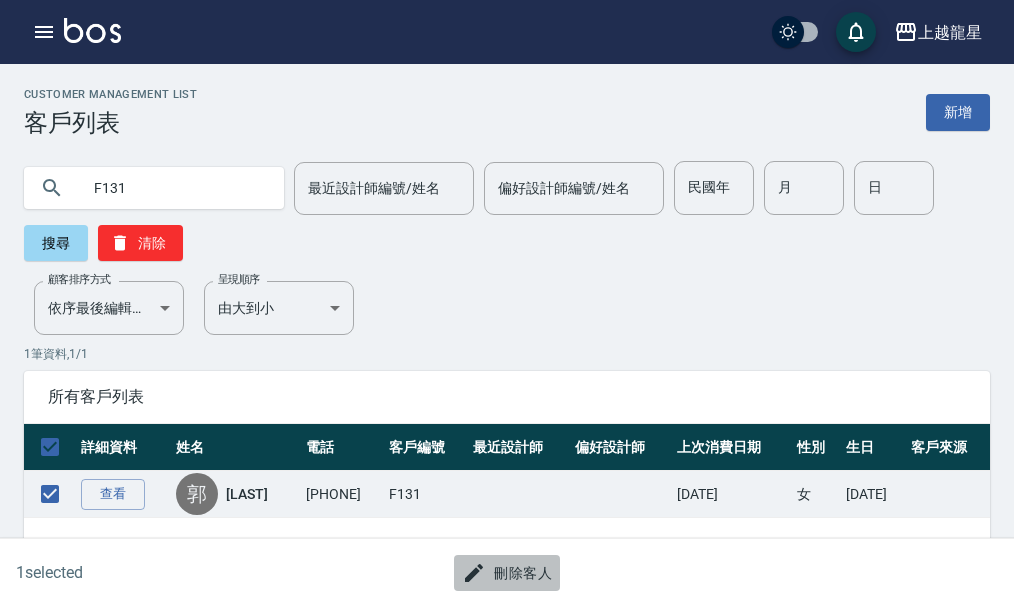 click 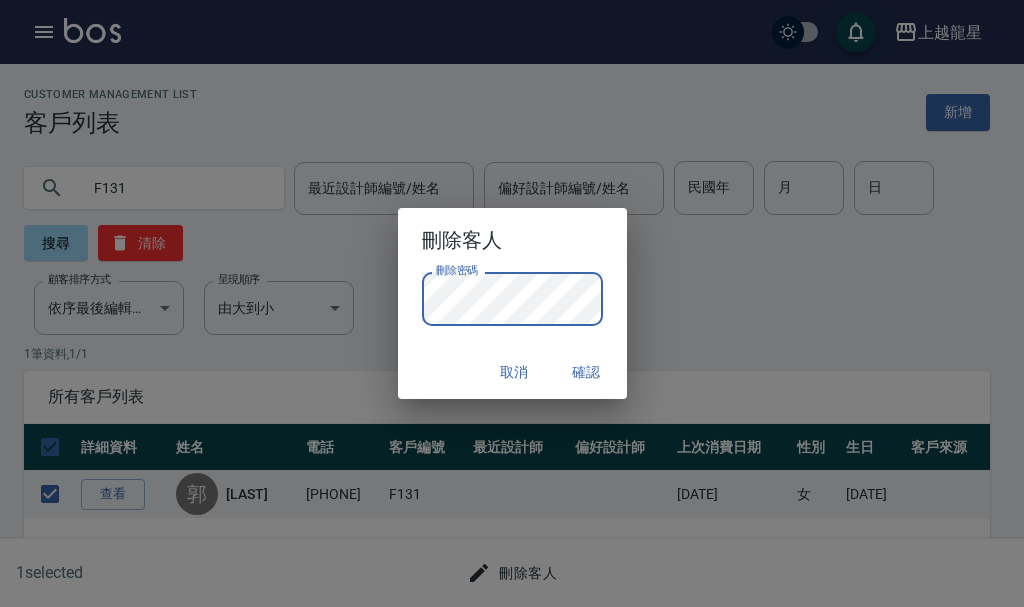 click on "確認" at bounding box center (587, 372) 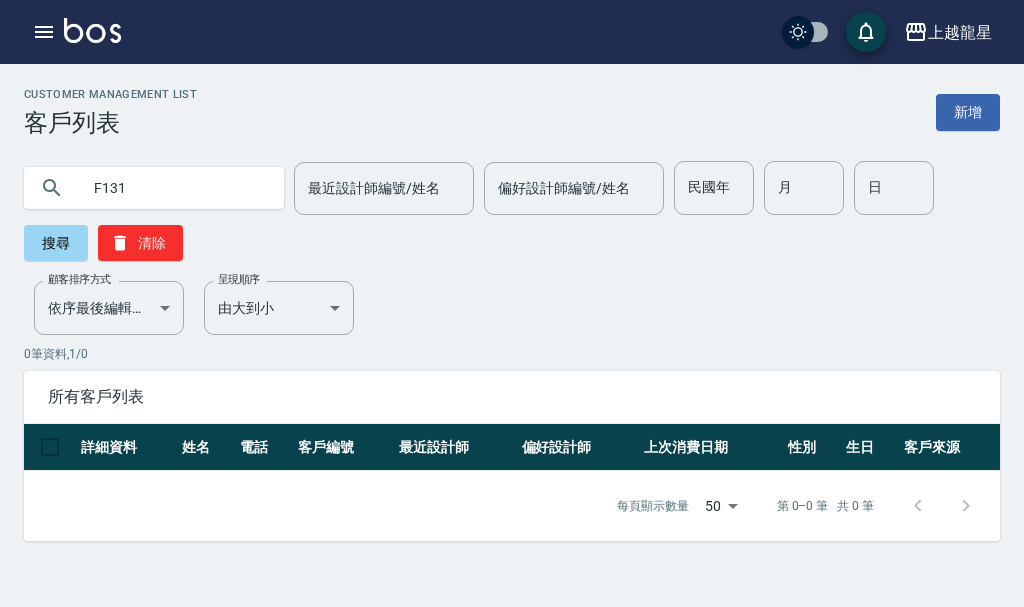 click on "F131" at bounding box center (174, 188) 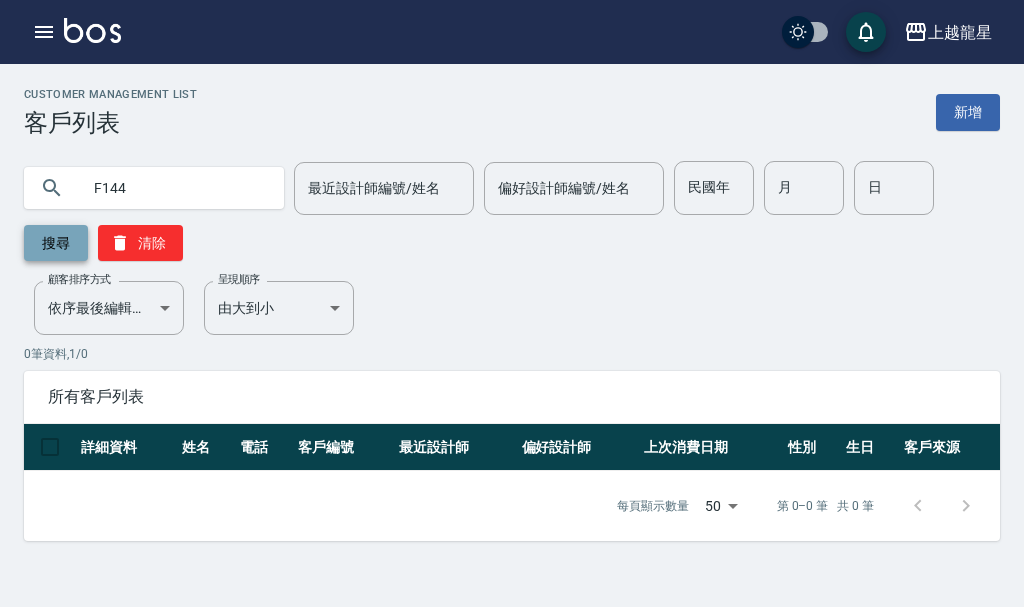 type on "F144" 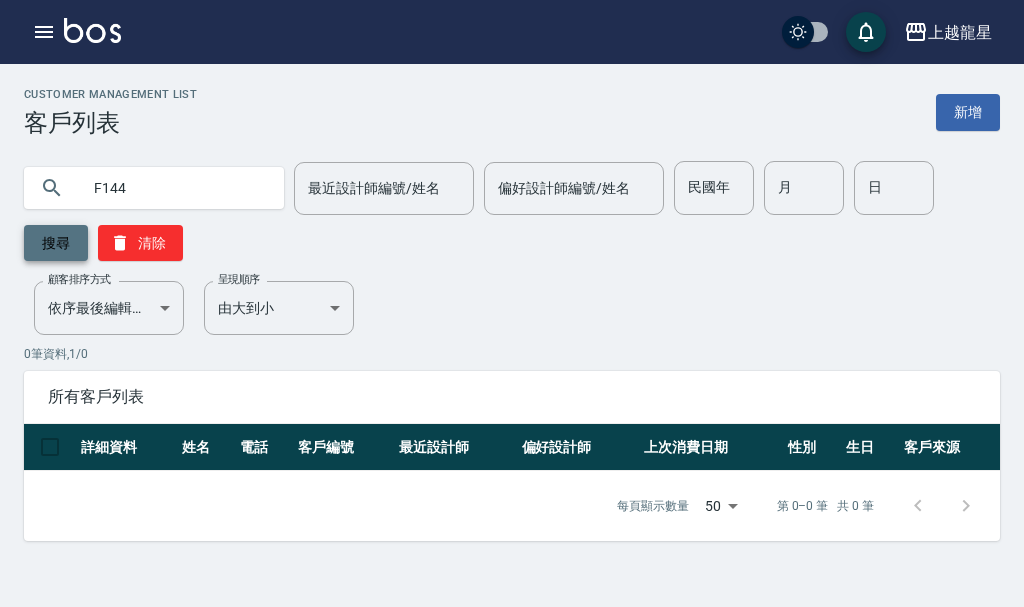 click on "搜尋" at bounding box center [56, 243] 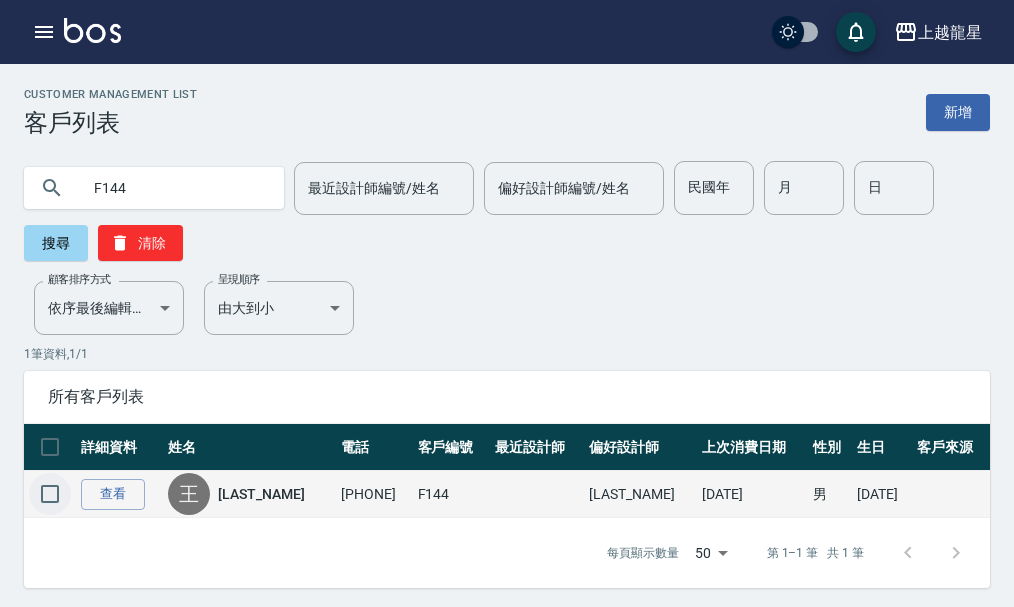 click at bounding box center [50, 494] 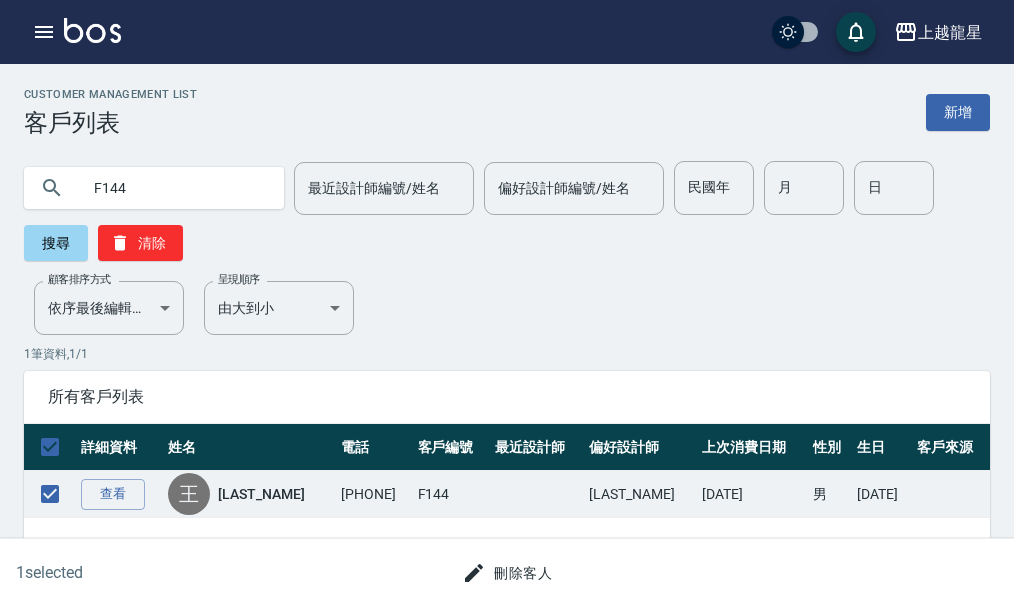 click on "刪除客人" at bounding box center [507, 573] 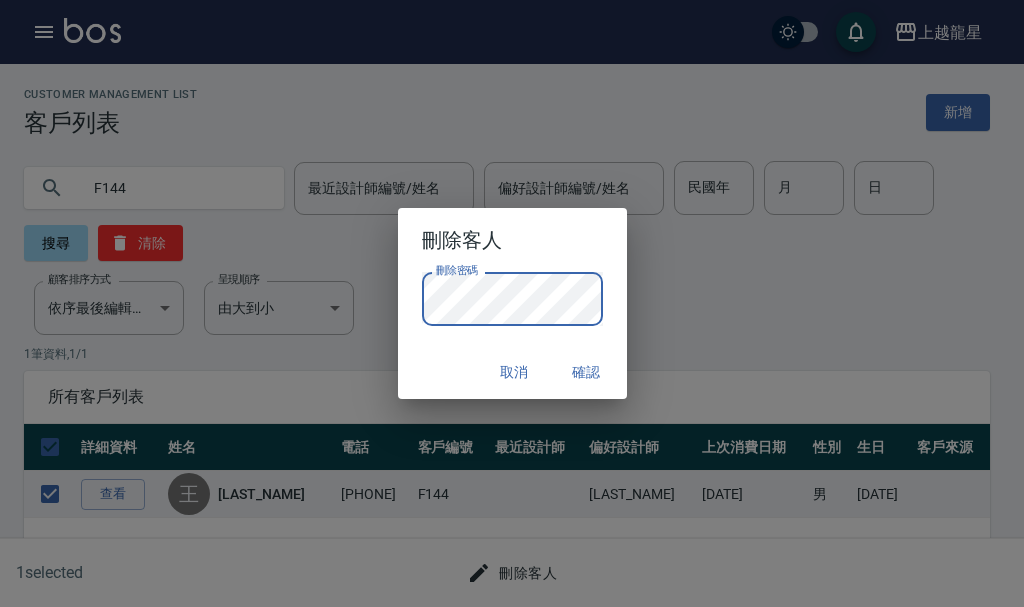 click on "確認" at bounding box center [587, 372] 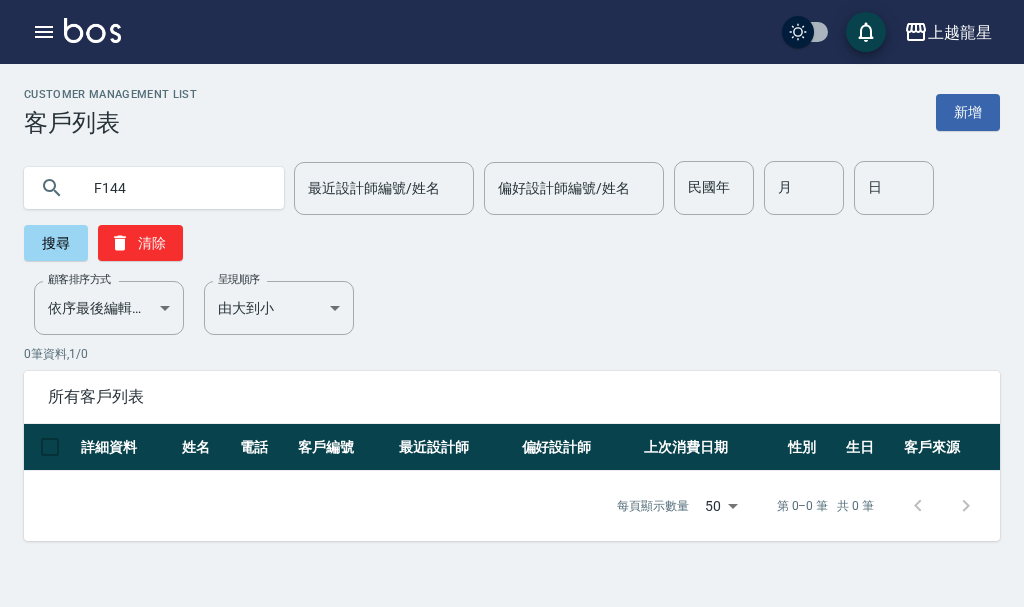 click on "F144" at bounding box center [174, 188] 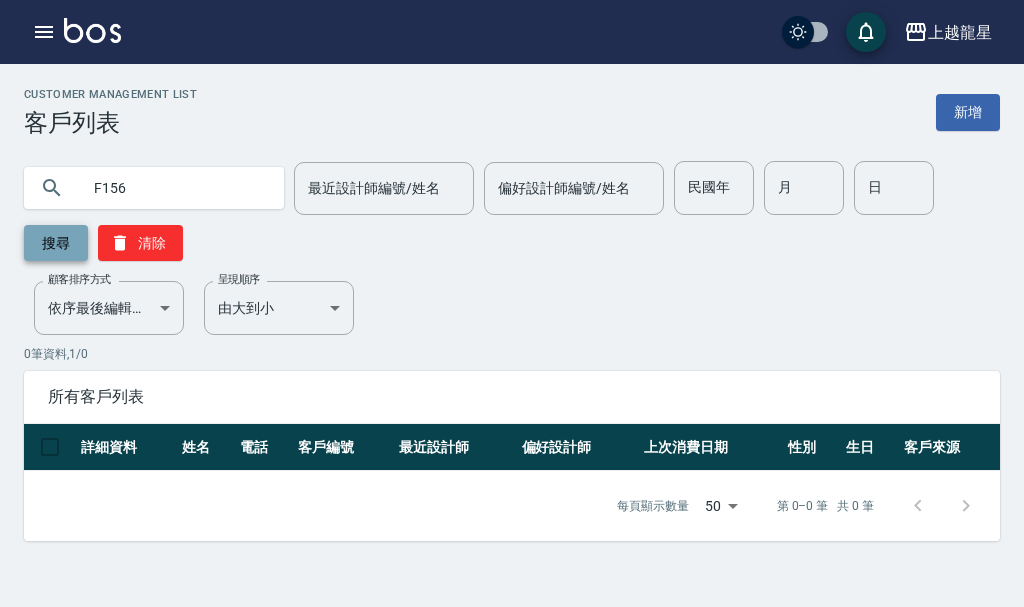 type on "F156" 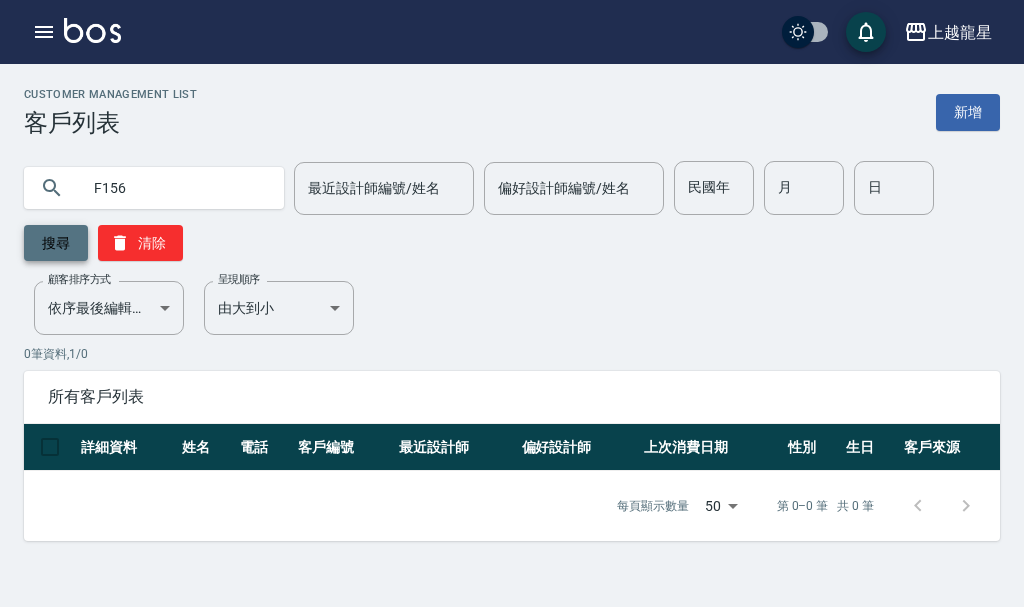 click on "搜尋" at bounding box center [56, 243] 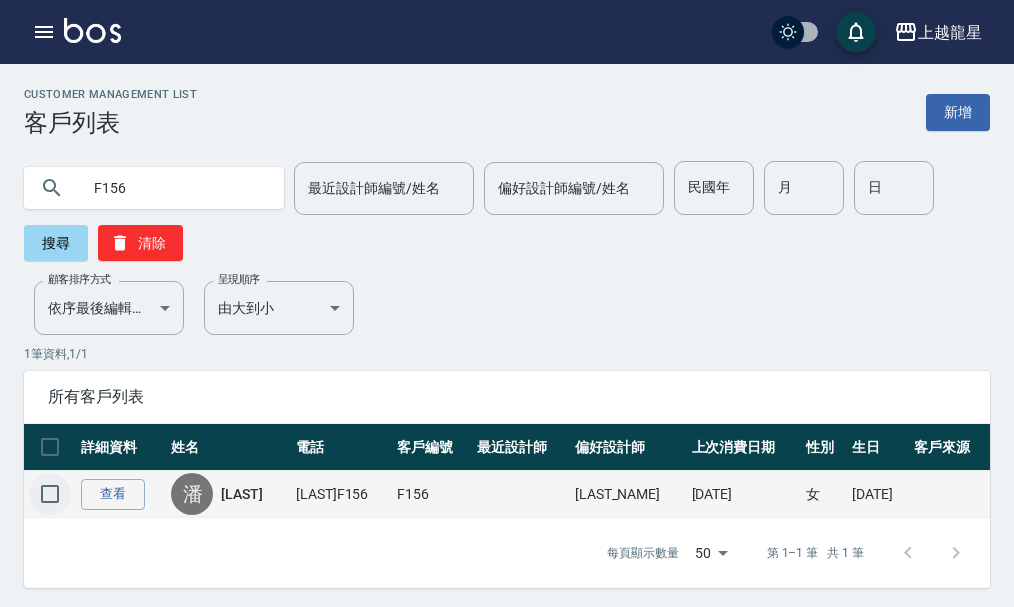 click at bounding box center [50, 494] 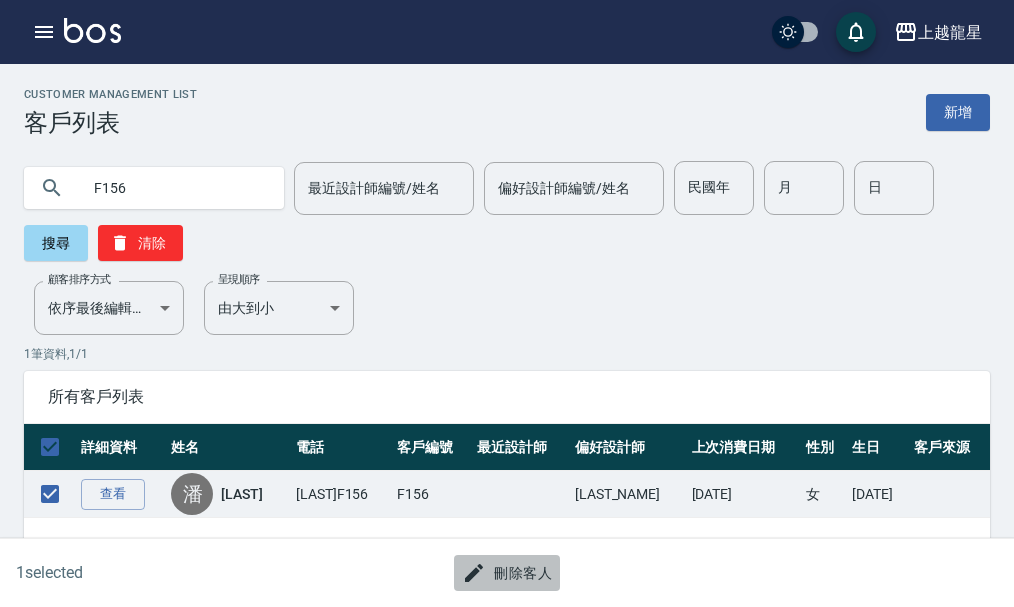 click on "刪除客人" at bounding box center [507, 573] 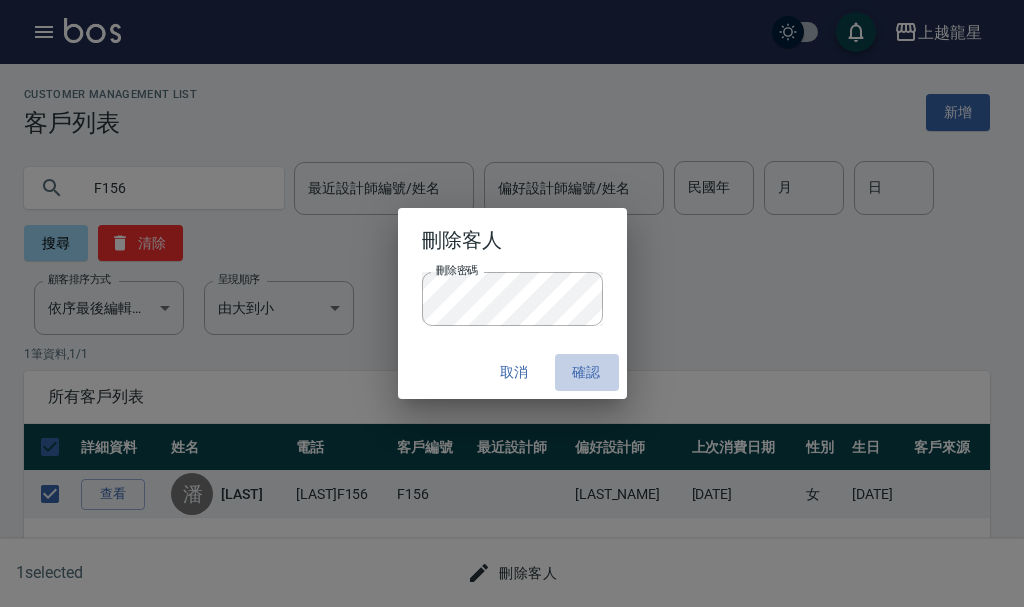 click on "確認" at bounding box center [587, 372] 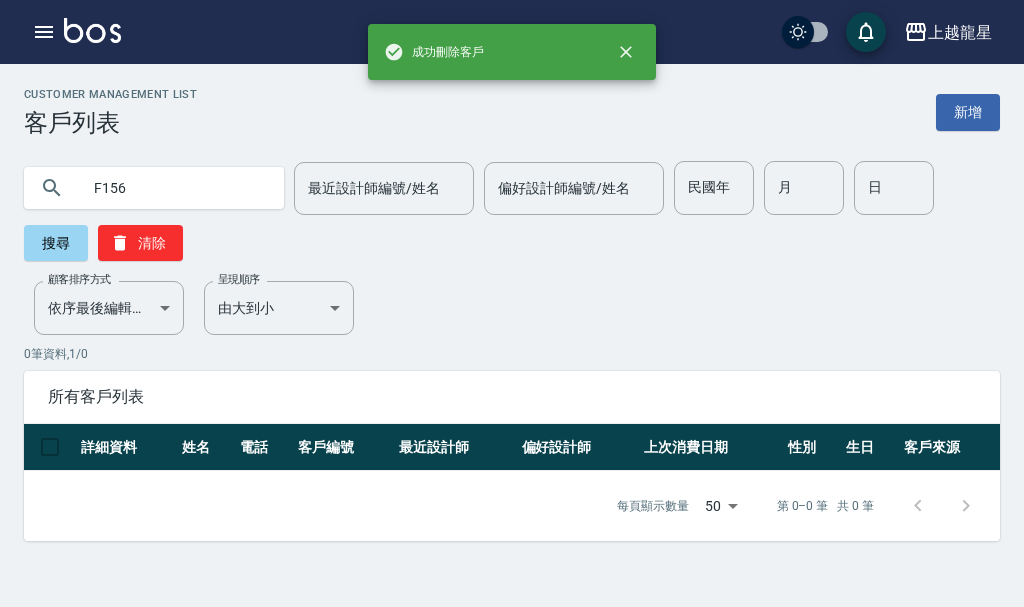 click on "F156" at bounding box center (174, 188) 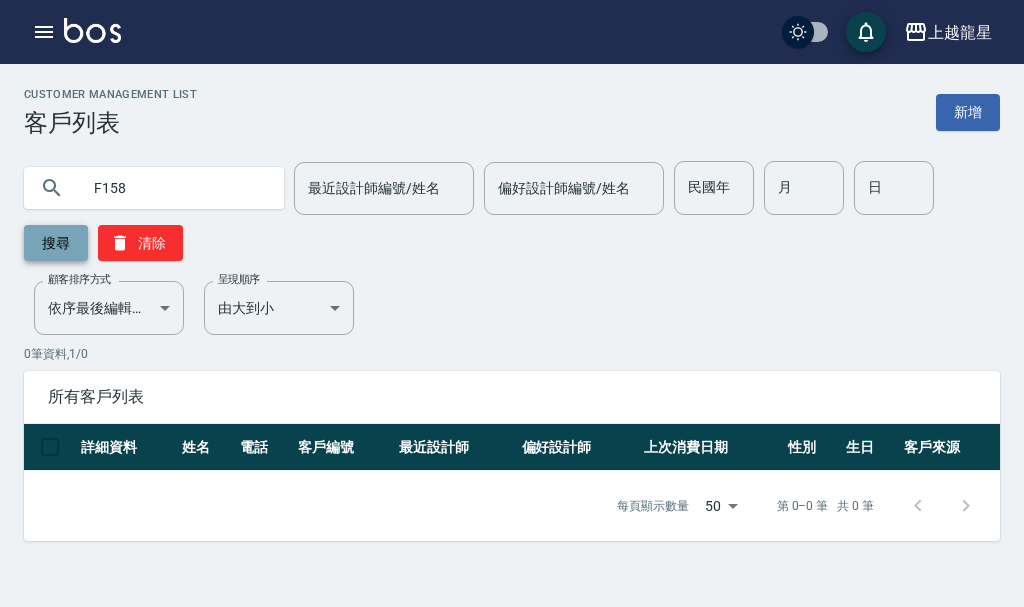 click on "搜尋" at bounding box center [56, 243] 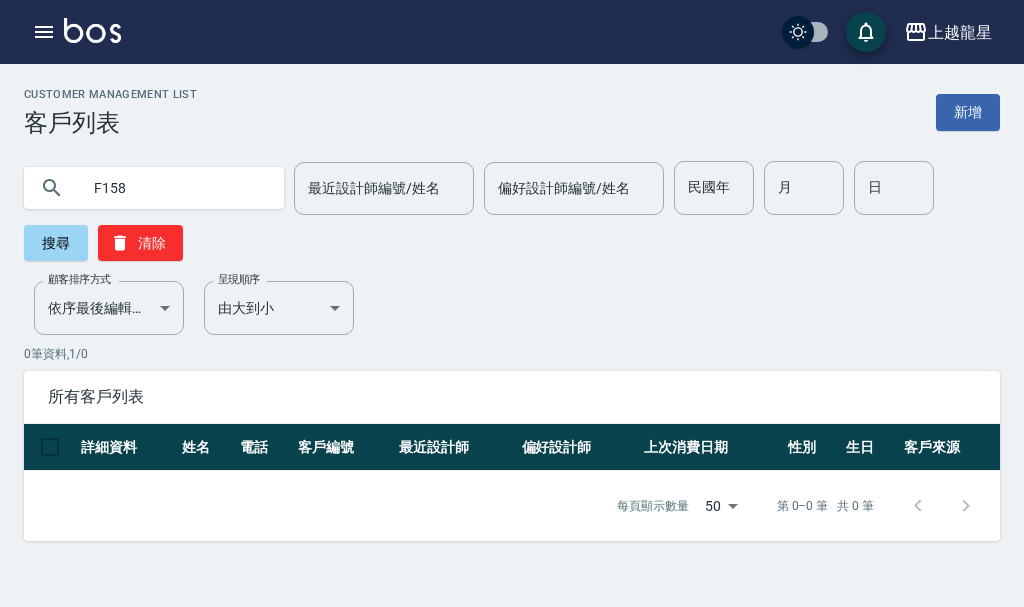 click on "F158" at bounding box center (174, 188) 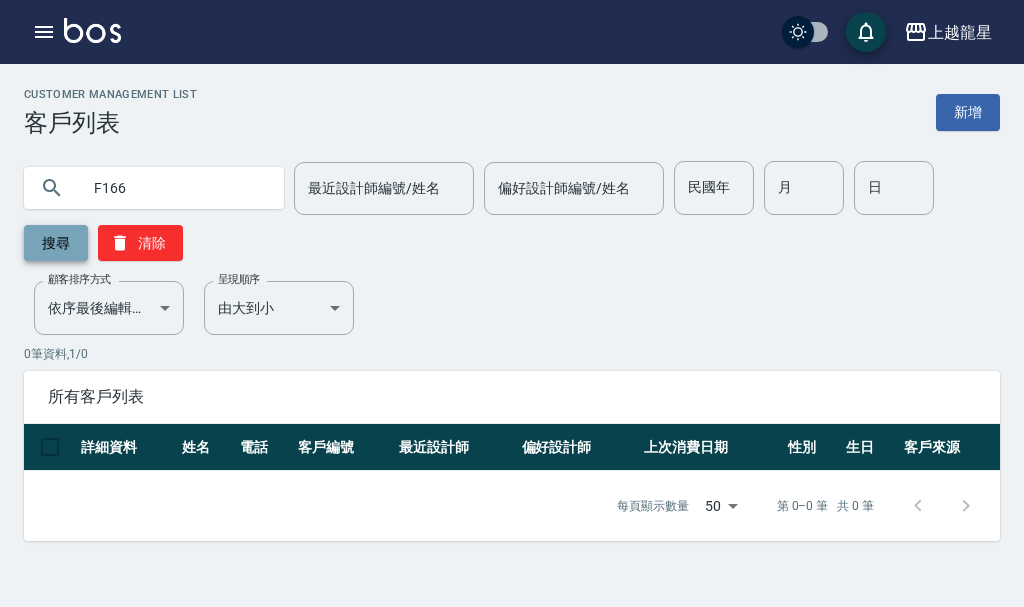 type on "F166" 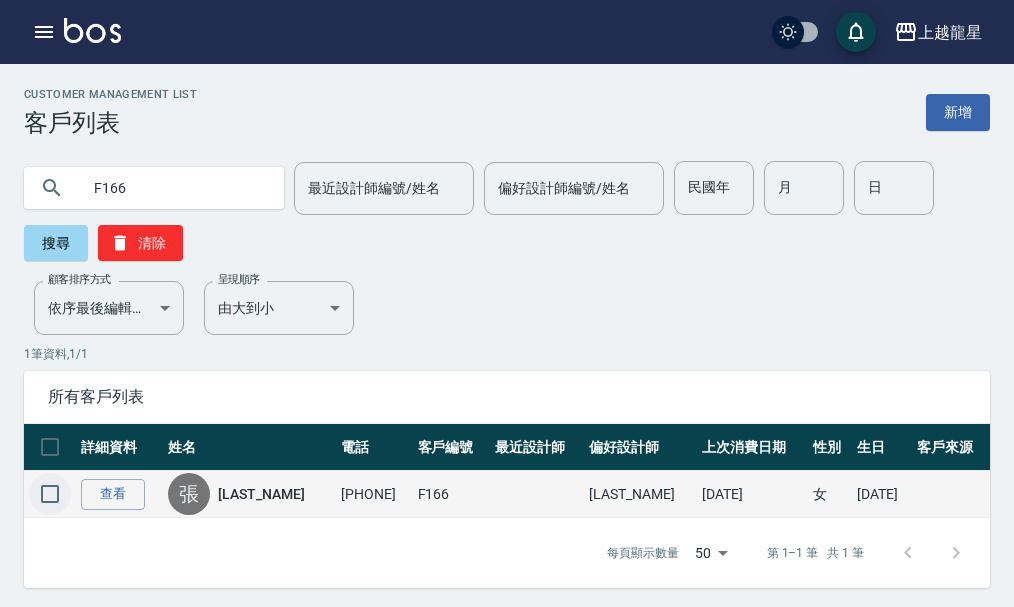 click at bounding box center (50, 494) 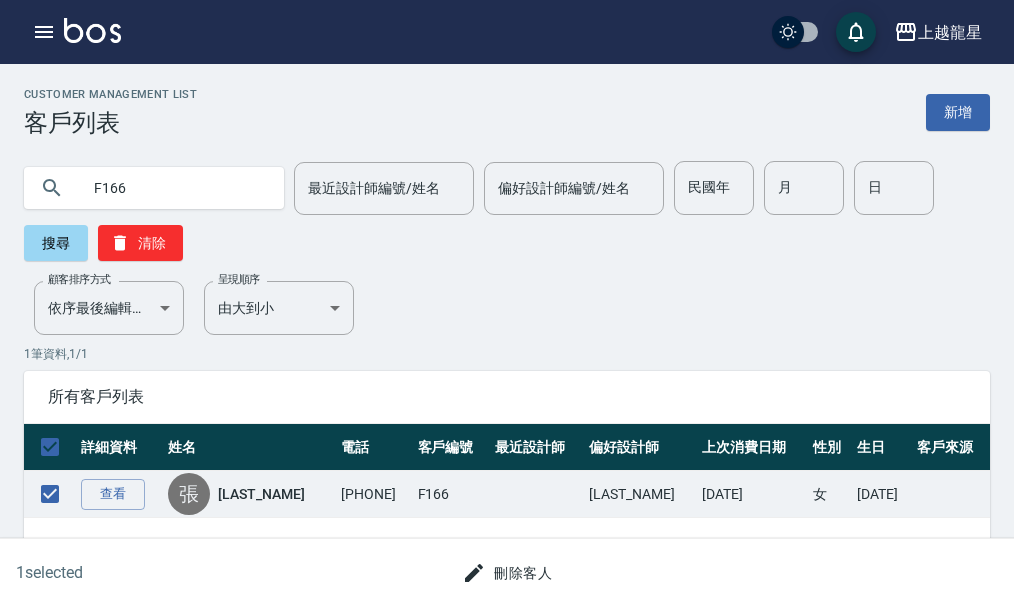 click on "刪除客人" at bounding box center [507, 573] 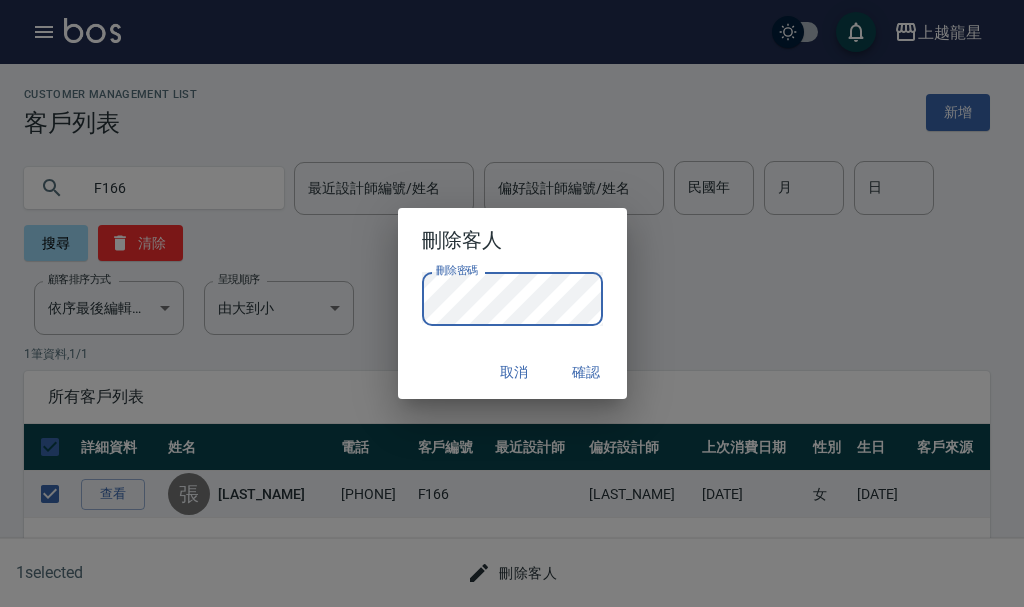 click on "確認" at bounding box center (587, 372) 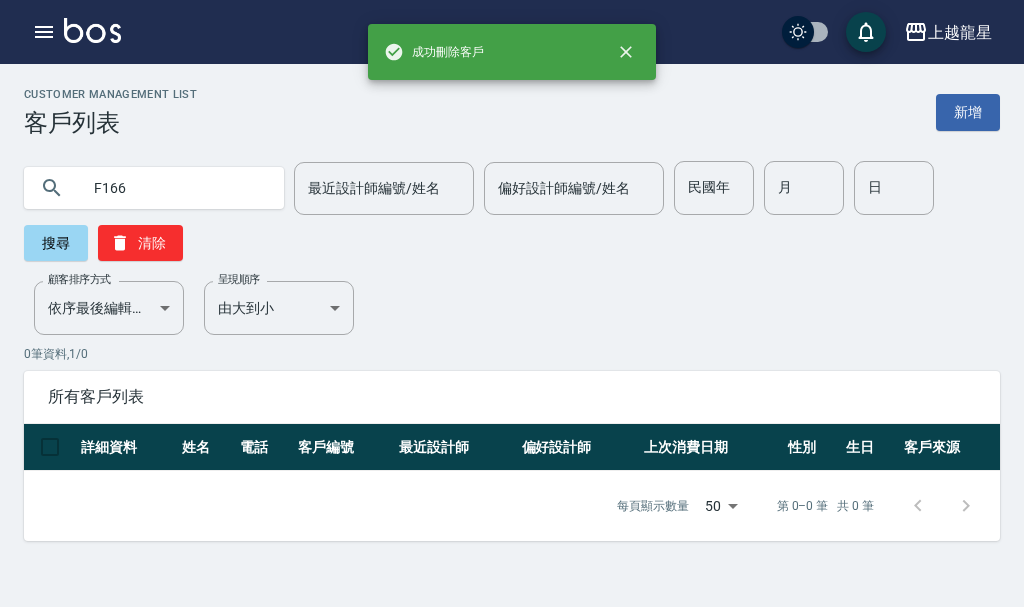 click on "F166" at bounding box center [174, 188] 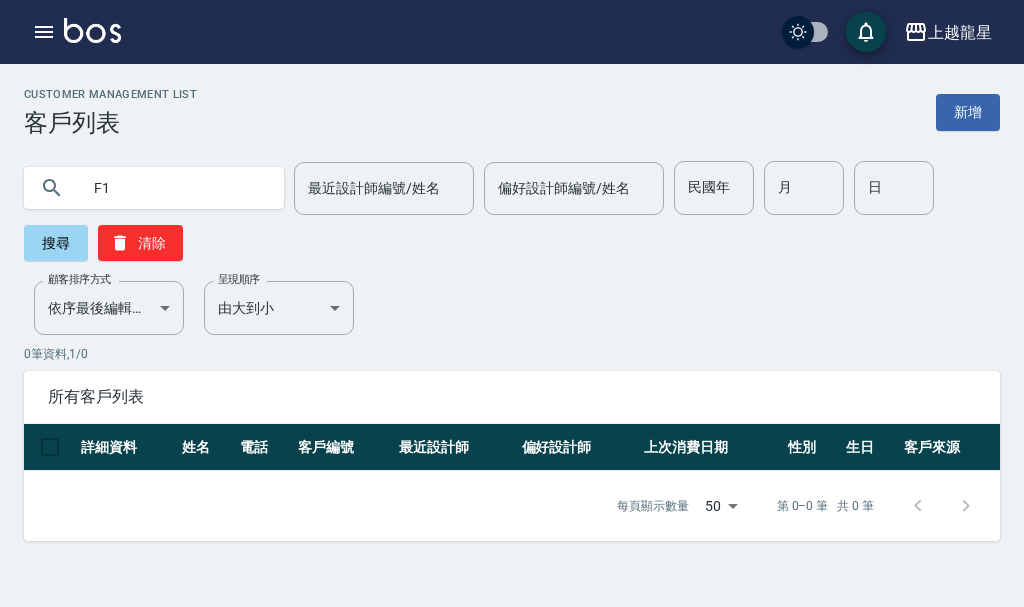 type on "F" 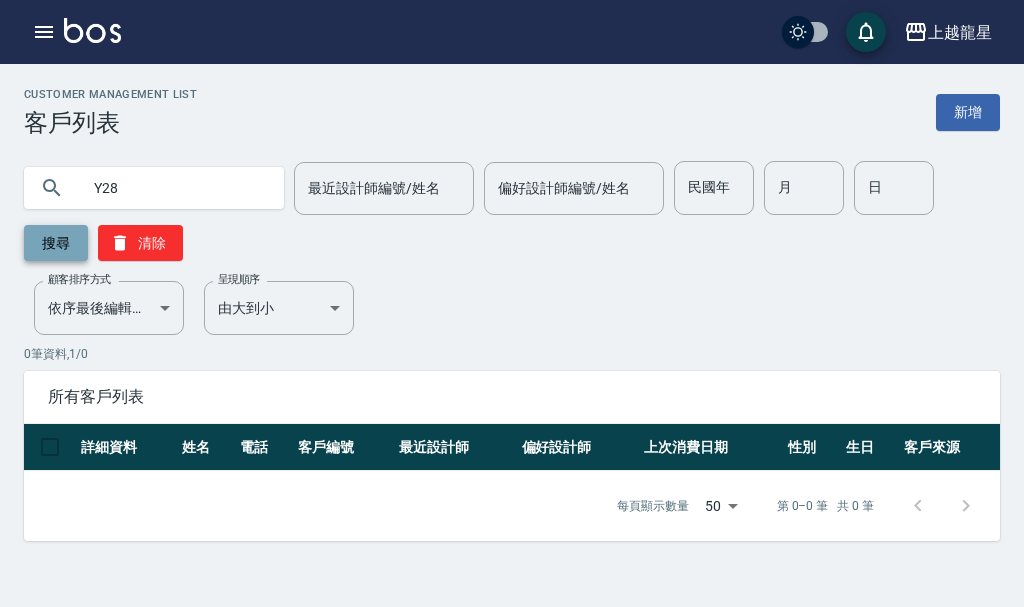 click on "搜尋" at bounding box center [56, 243] 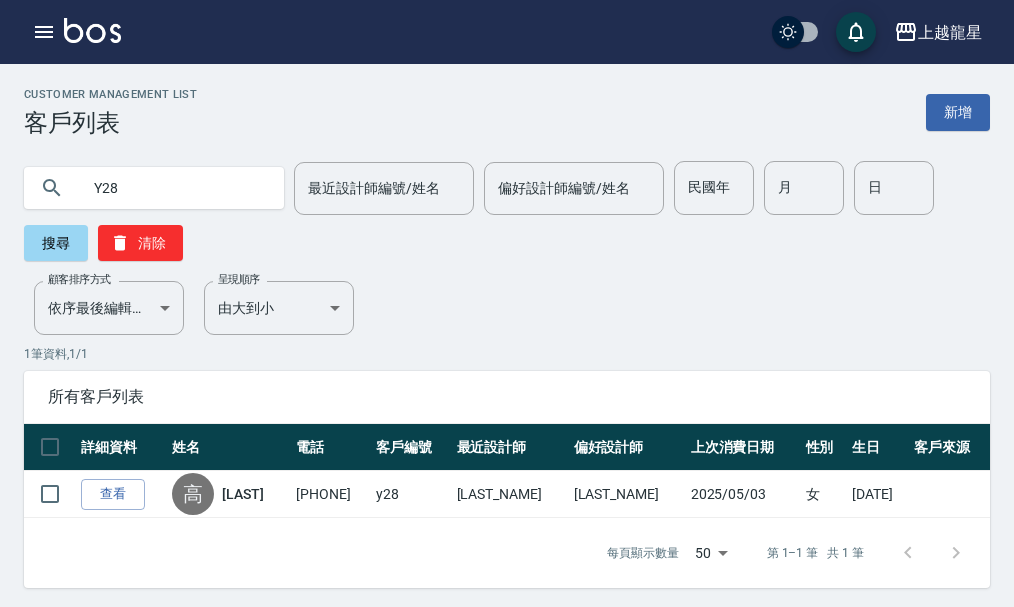 click on "Y28" at bounding box center [174, 188] 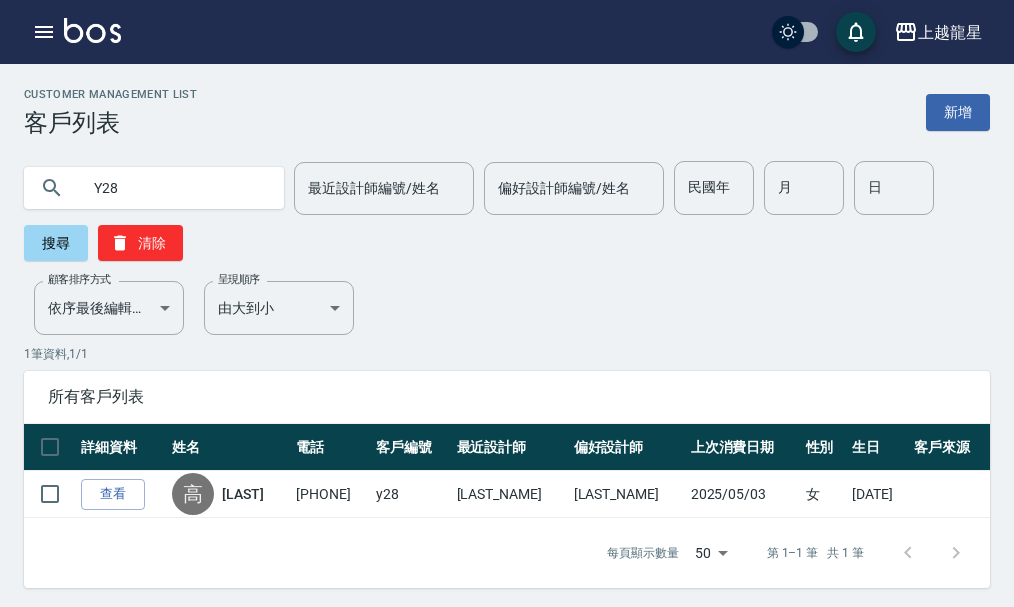 click on "Y28" at bounding box center [174, 188] 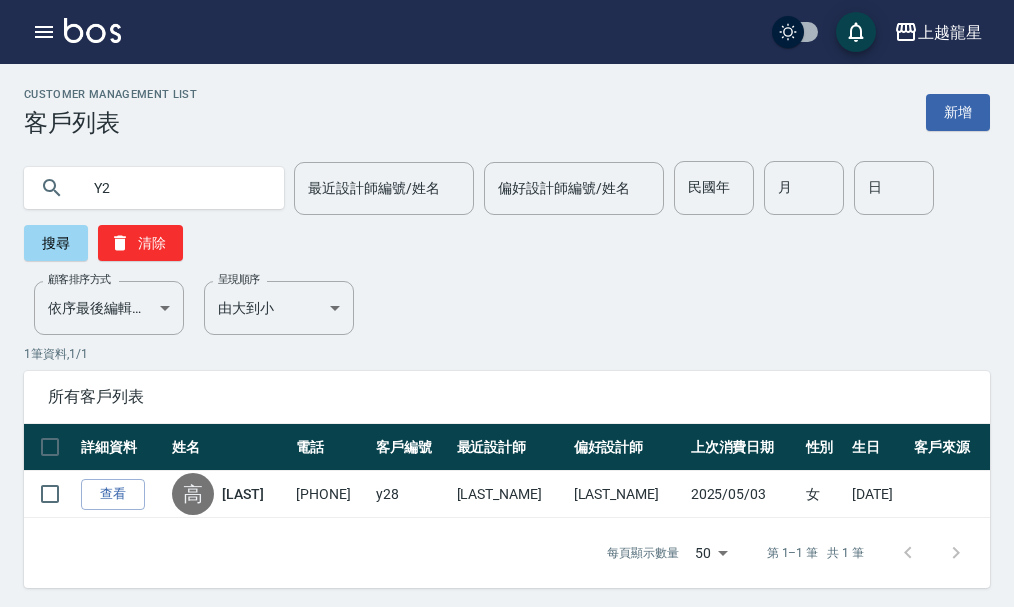 type on "Y" 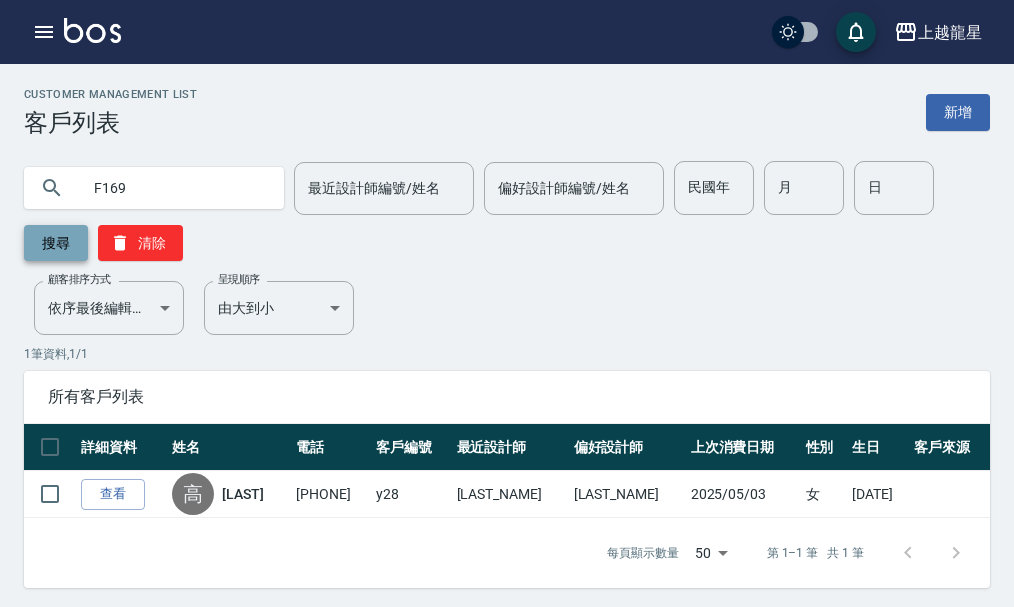 type on "F169" 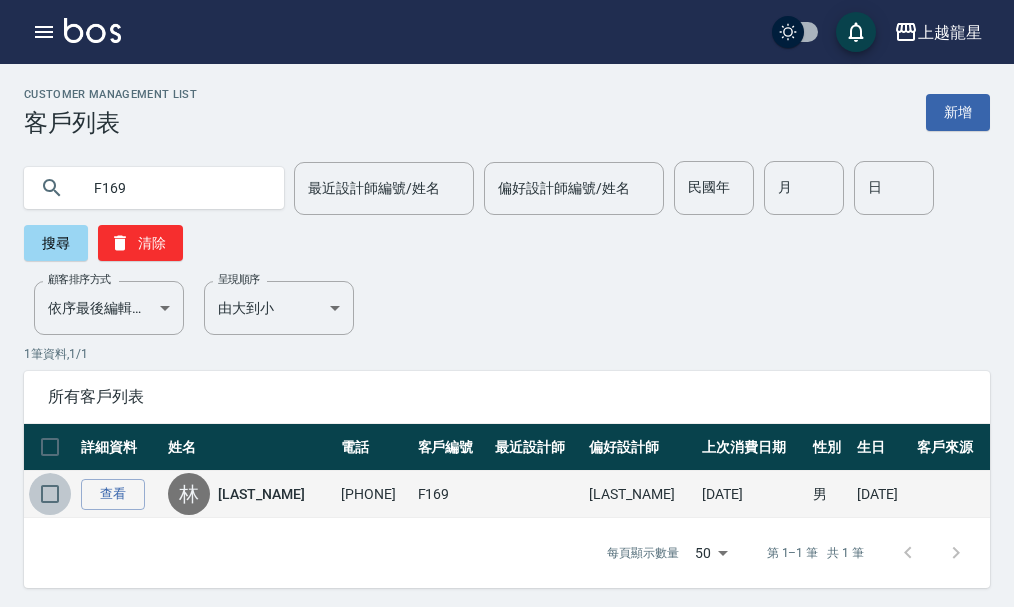 click at bounding box center (50, 494) 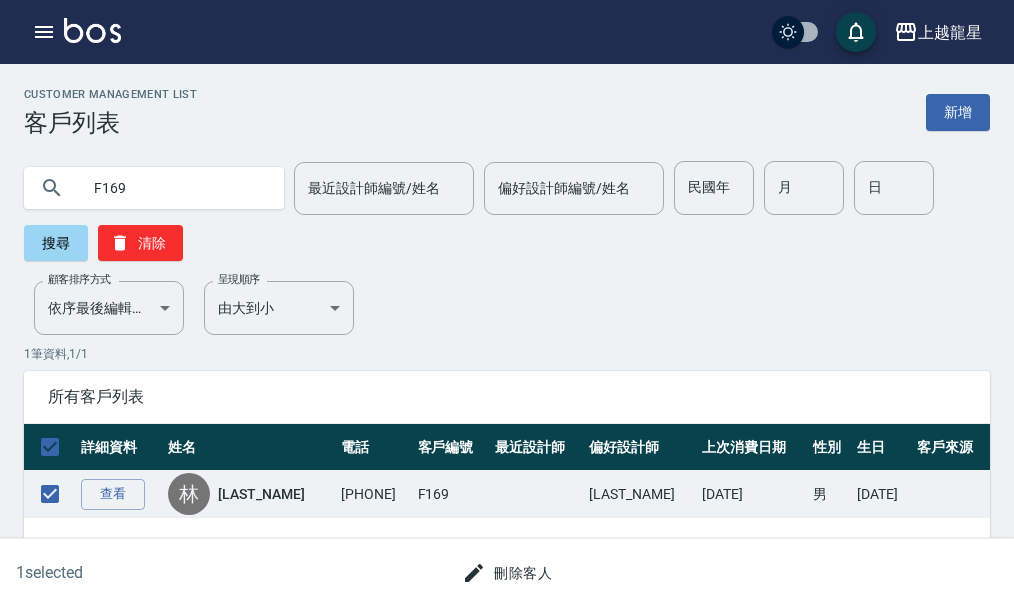 click on "刪除客人" at bounding box center [507, 573] 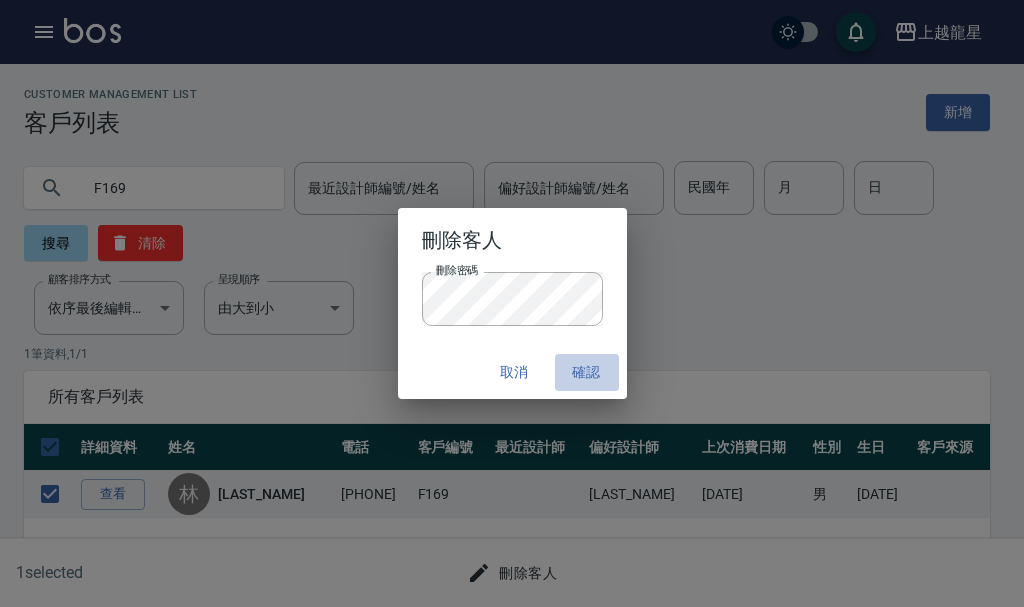 click on "確認" at bounding box center [587, 372] 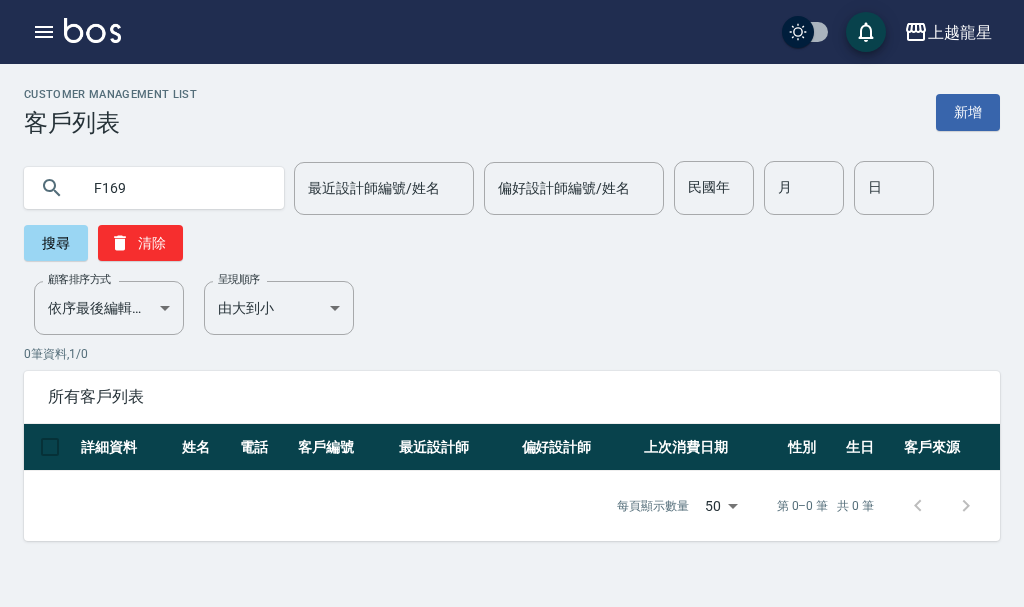 click on "F169" at bounding box center [174, 188] 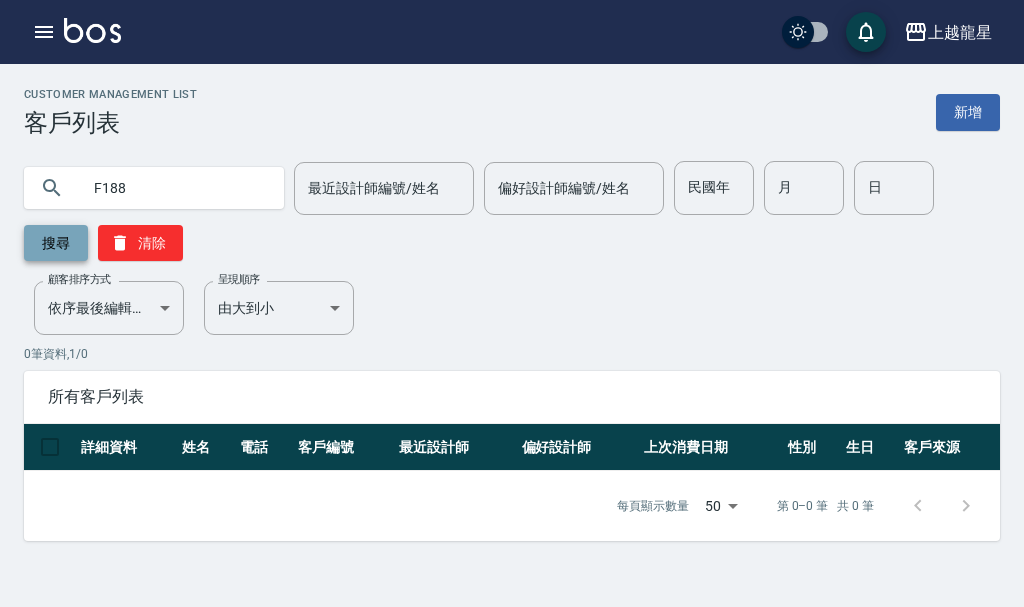type on "F188" 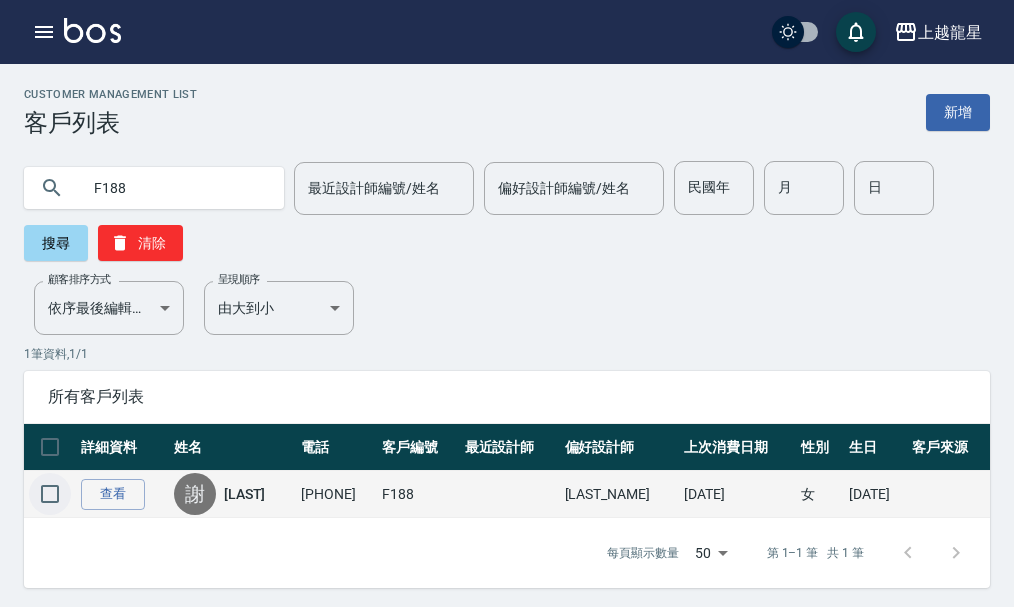 click at bounding box center (50, 494) 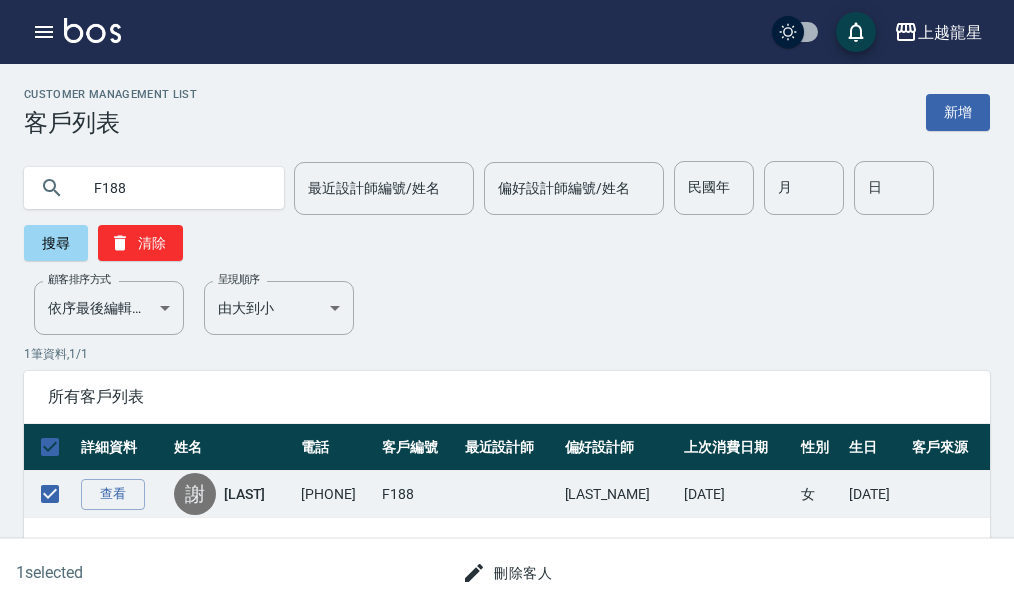 click on "刪除客人" at bounding box center [507, 573] 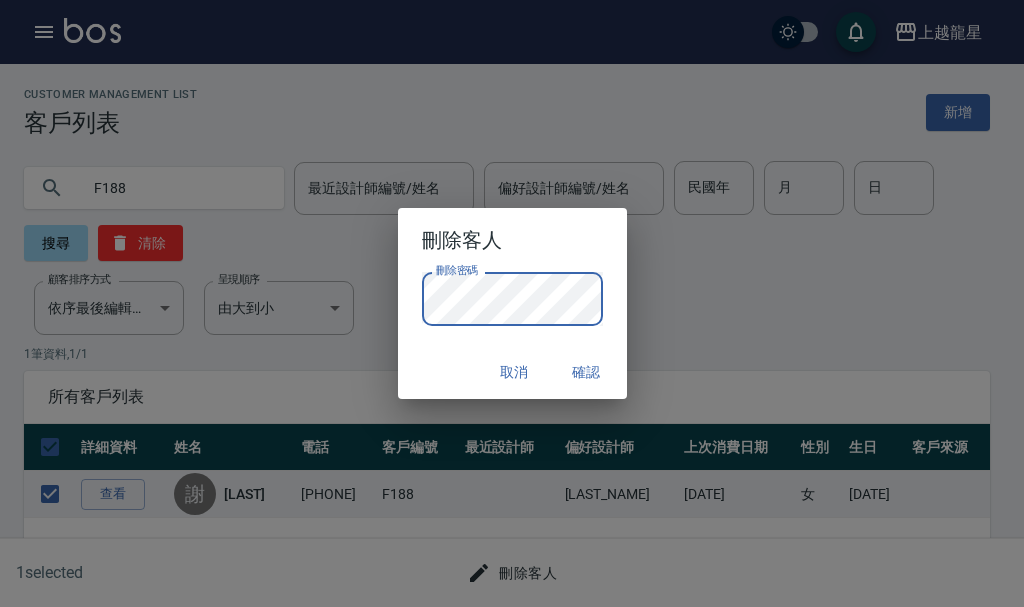 click on "確認" at bounding box center [587, 372] 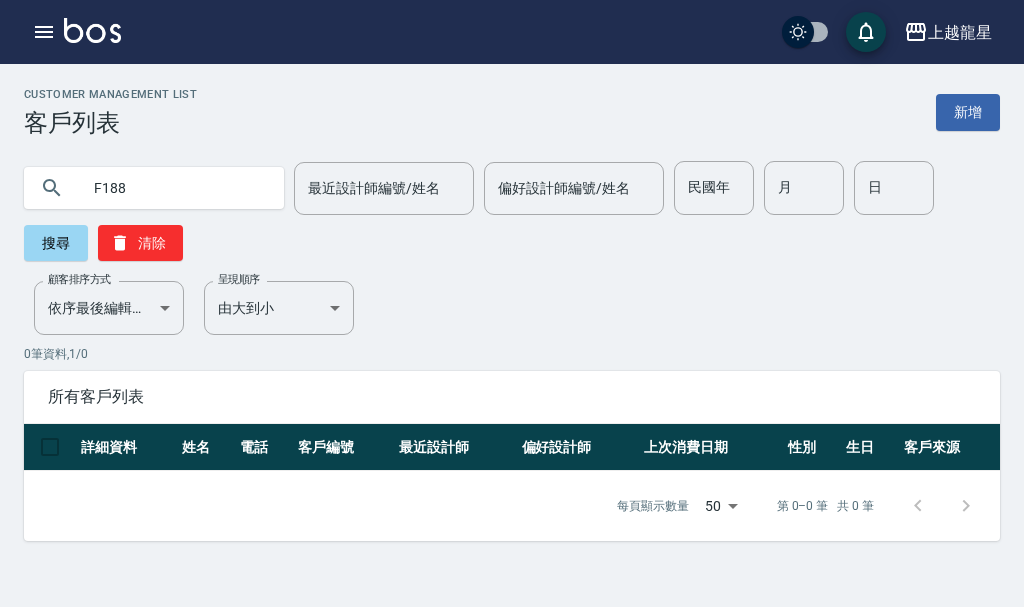 click on "F188" at bounding box center (174, 188) 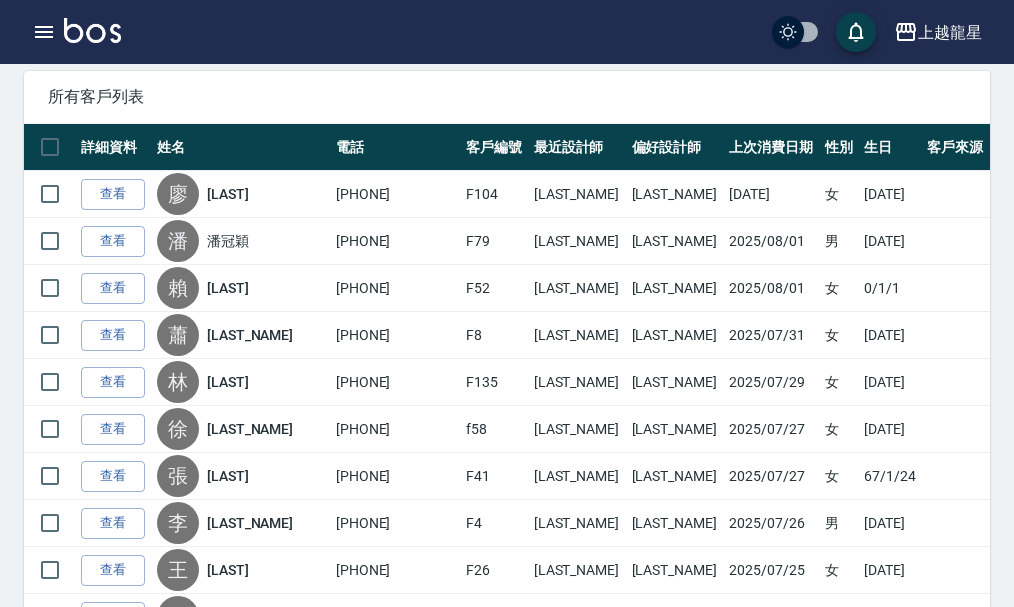 scroll, scrollTop: 0, scrollLeft: 0, axis: both 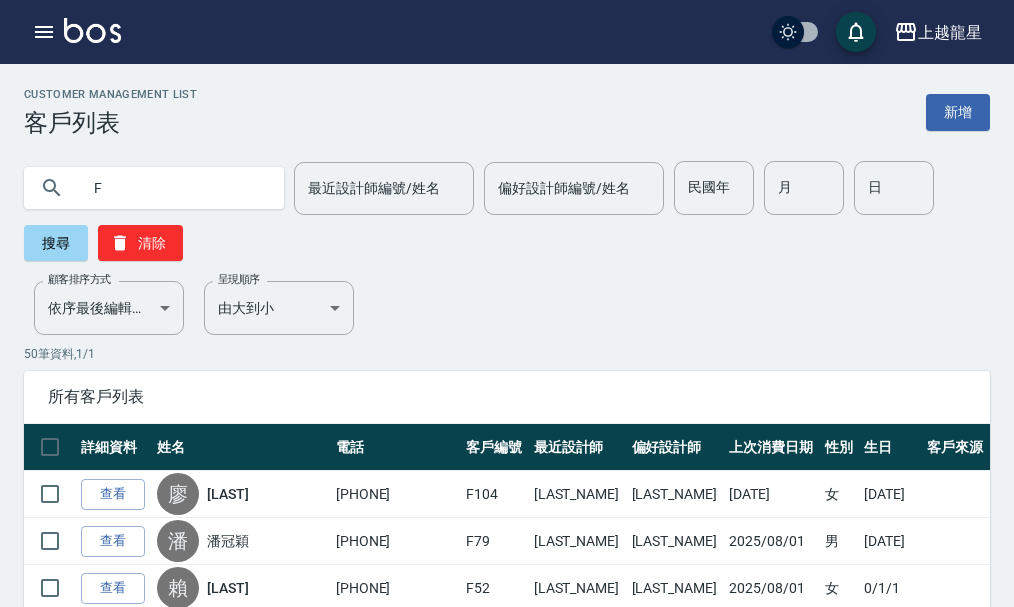 click on "F" at bounding box center [174, 188] 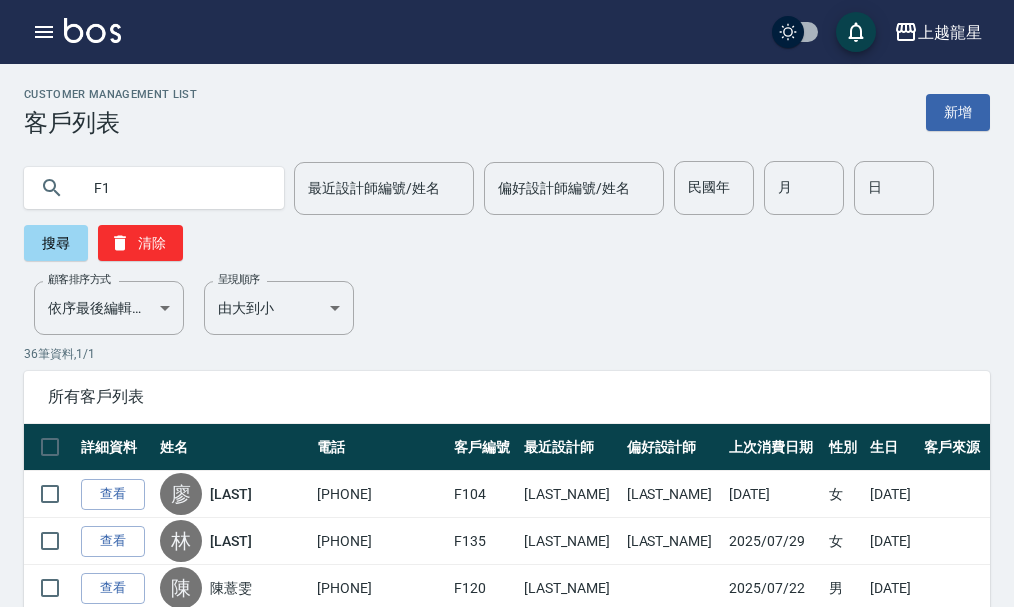 type on "F" 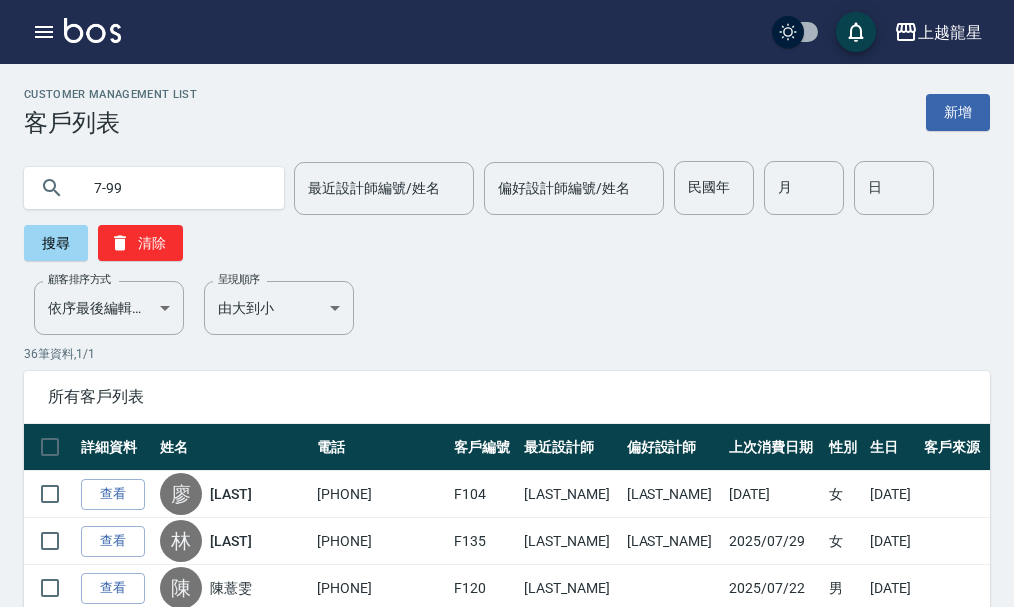 type on "7-99" 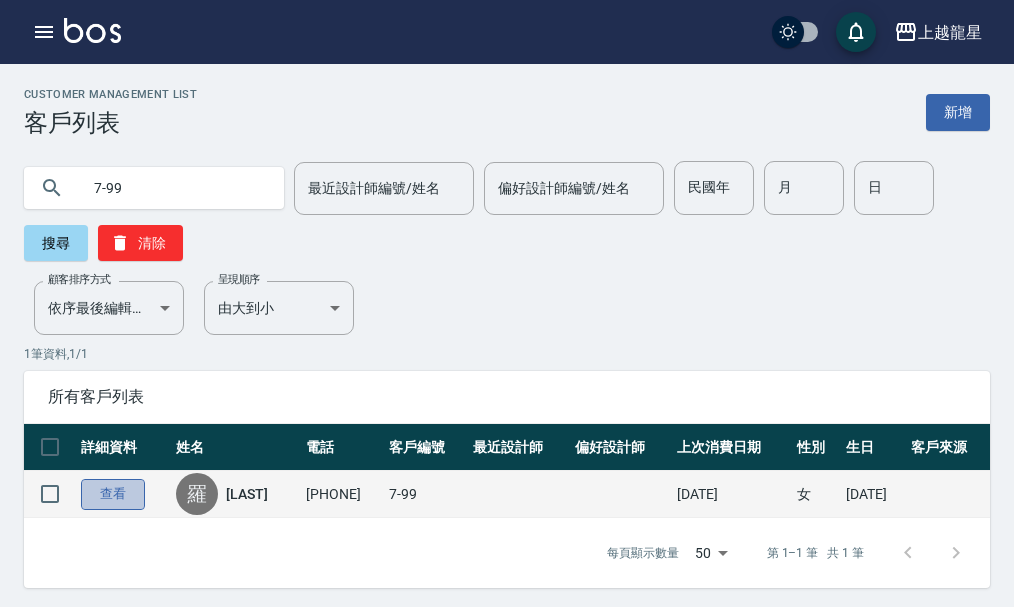 click on "查看" at bounding box center (113, 494) 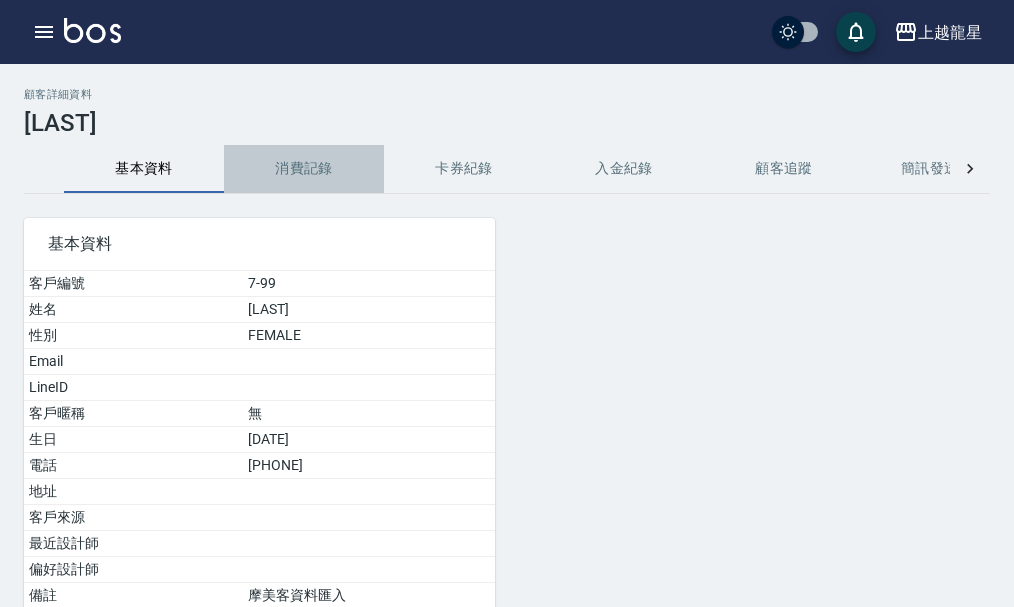 click on "消費記錄" at bounding box center [304, 169] 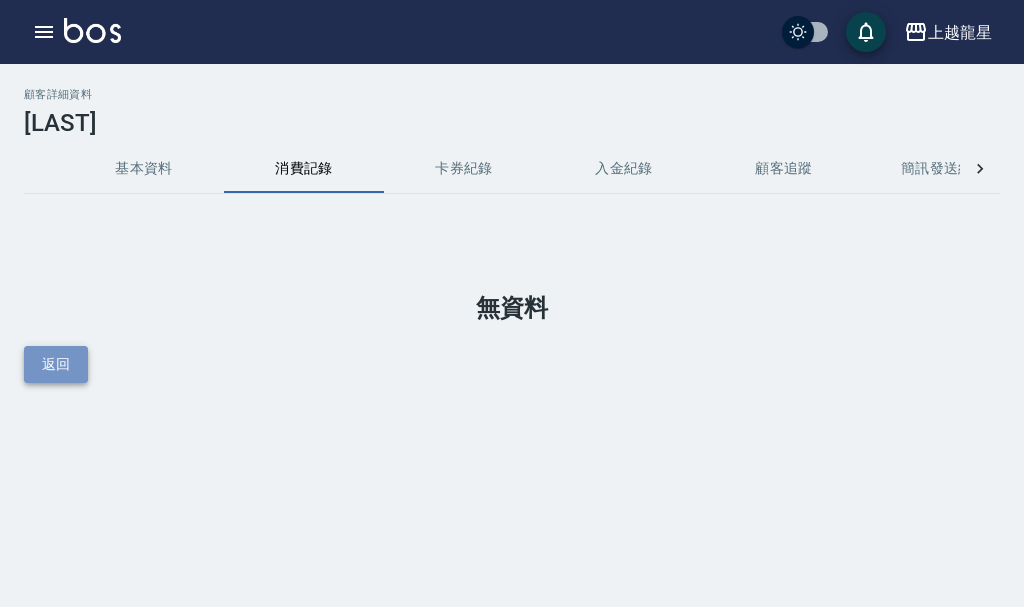 click on "返回" at bounding box center [56, 364] 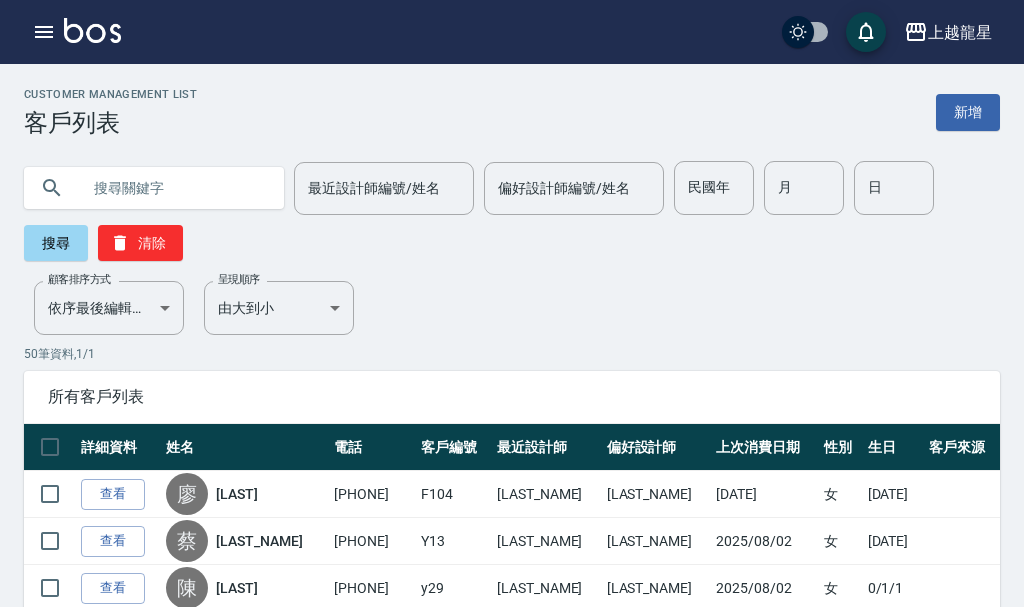 click at bounding box center (174, 188) 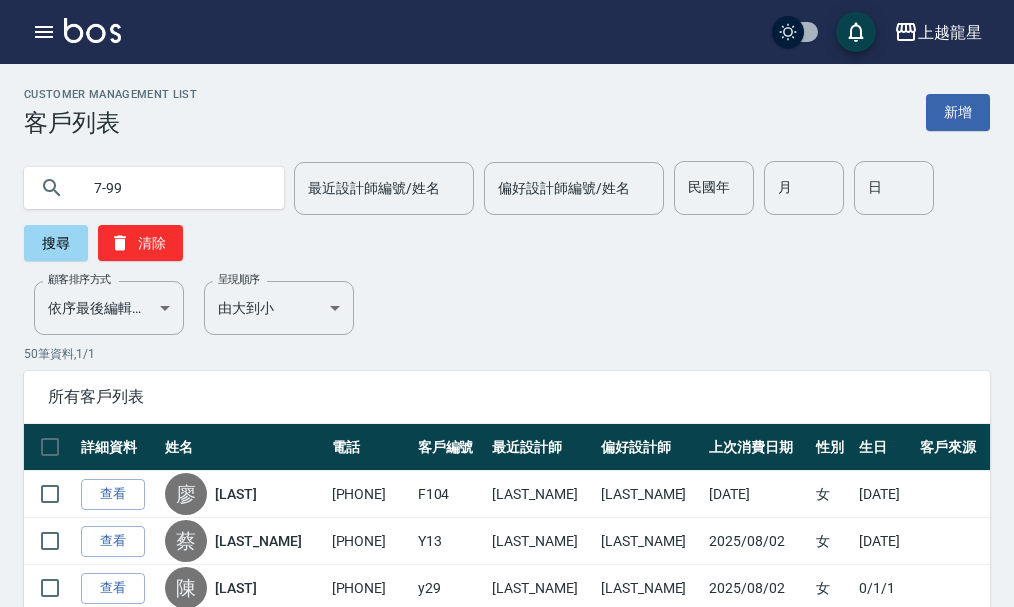type on "7-99" 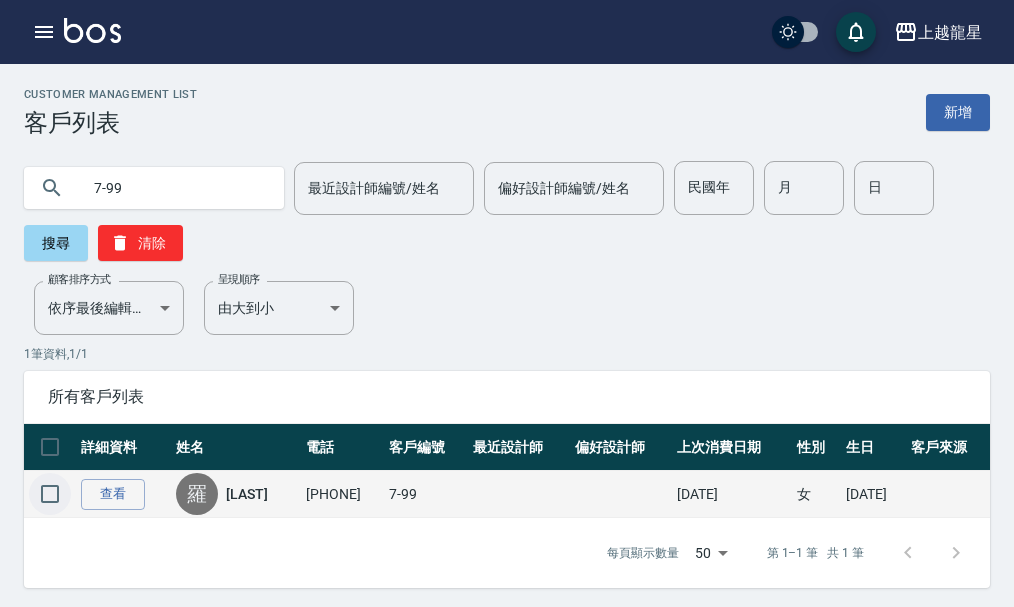 click at bounding box center (50, 494) 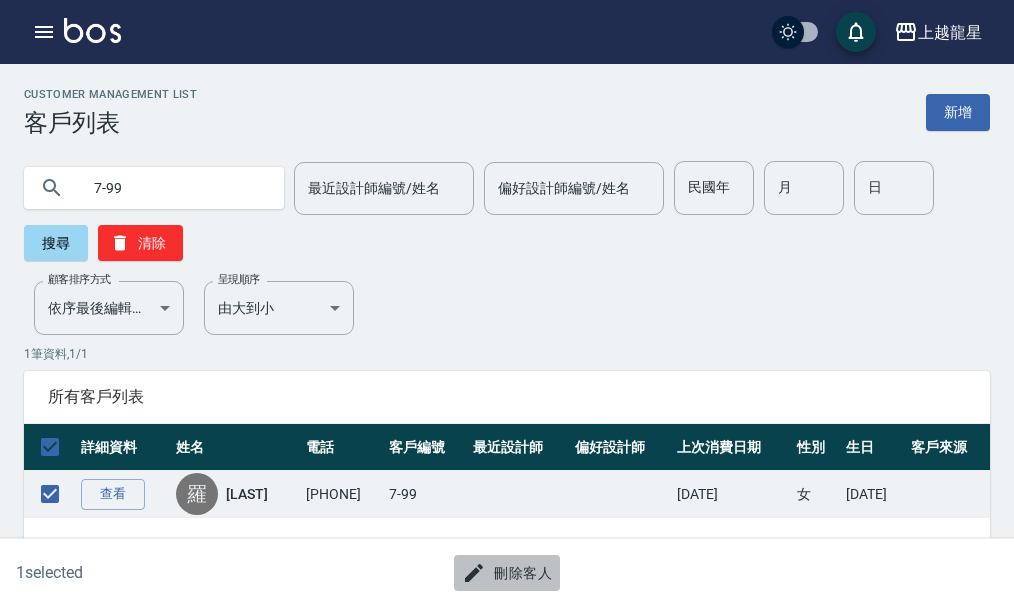 click on "刪除客人" at bounding box center [507, 573] 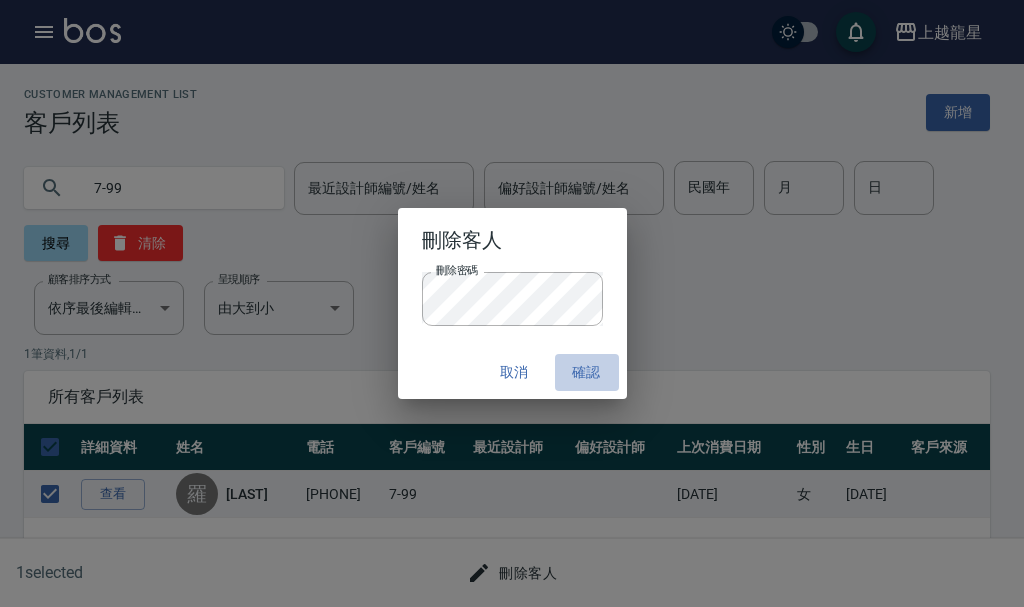 click on "確認" at bounding box center [587, 372] 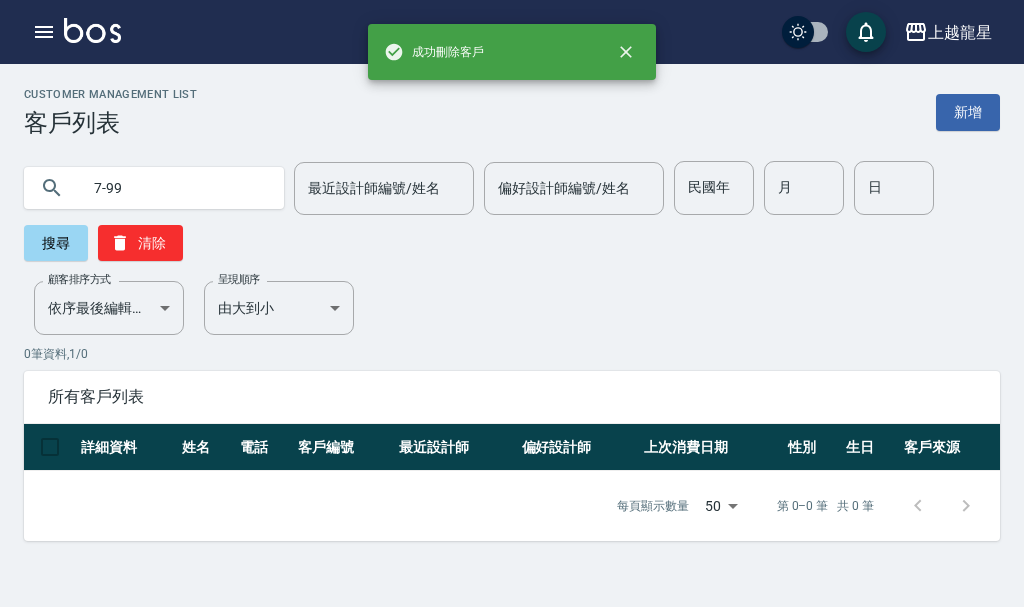 click on "7-99" at bounding box center (174, 188) 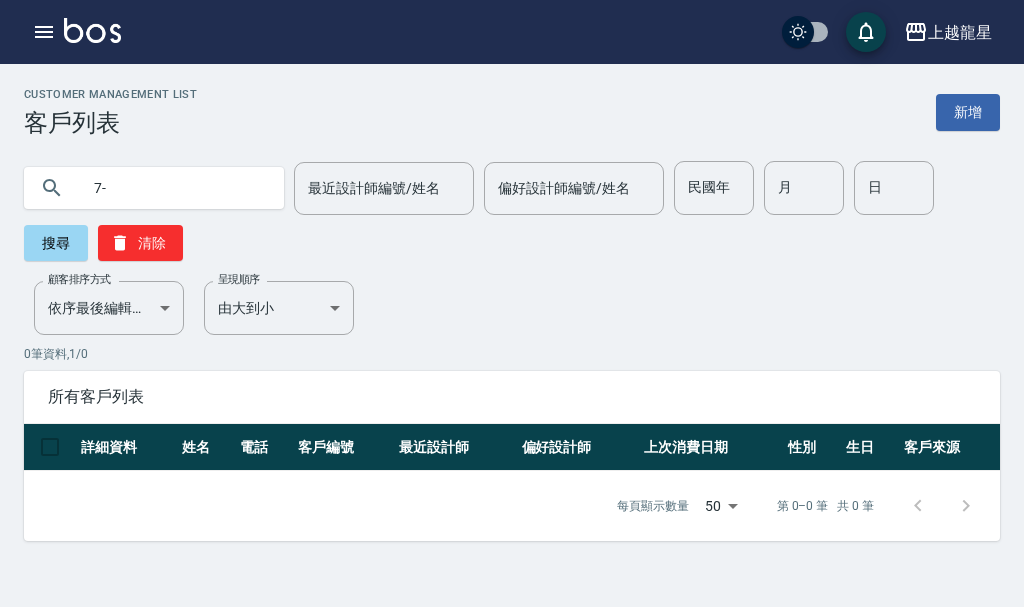 type on "7" 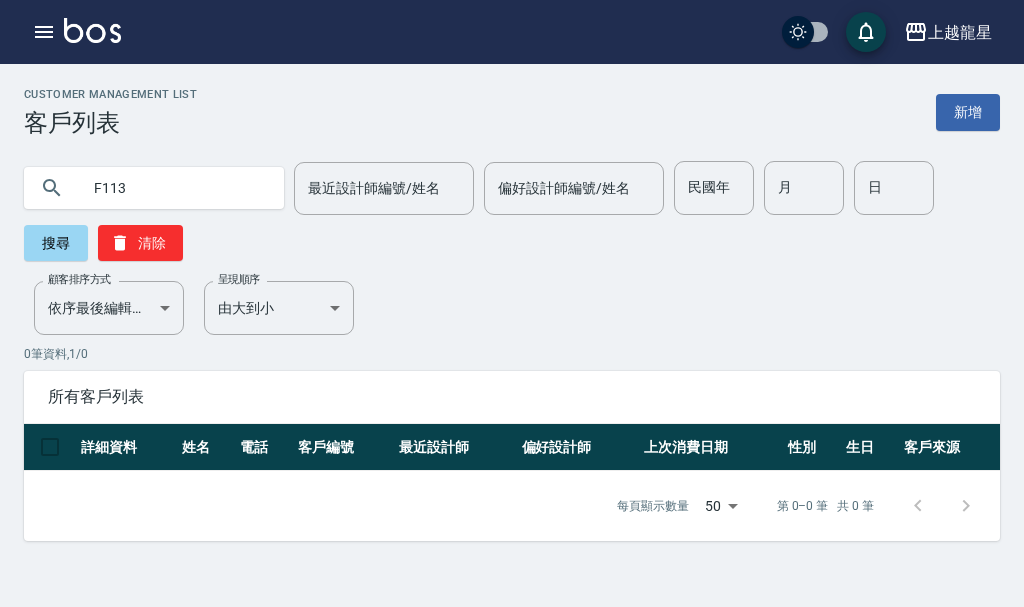 type on "F113" 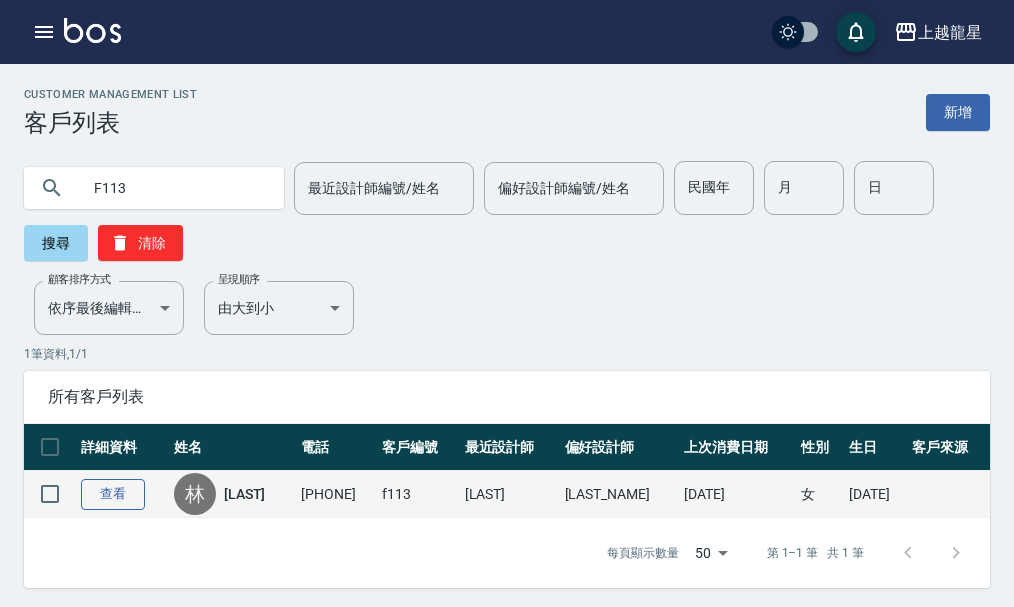 click on "查看" at bounding box center [113, 494] 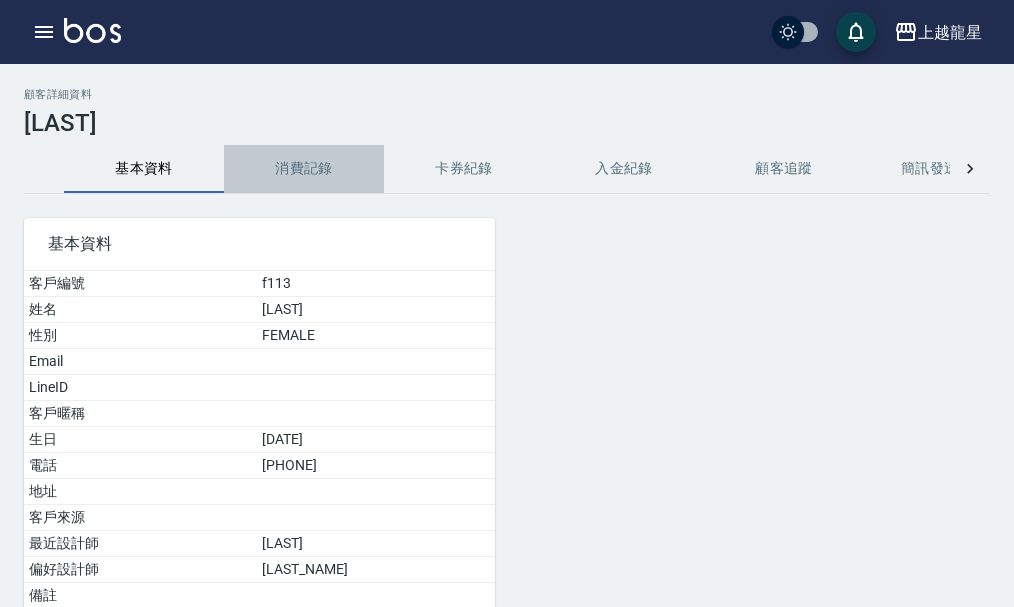 click on "消費記錄" at bounding box center [304, 169] 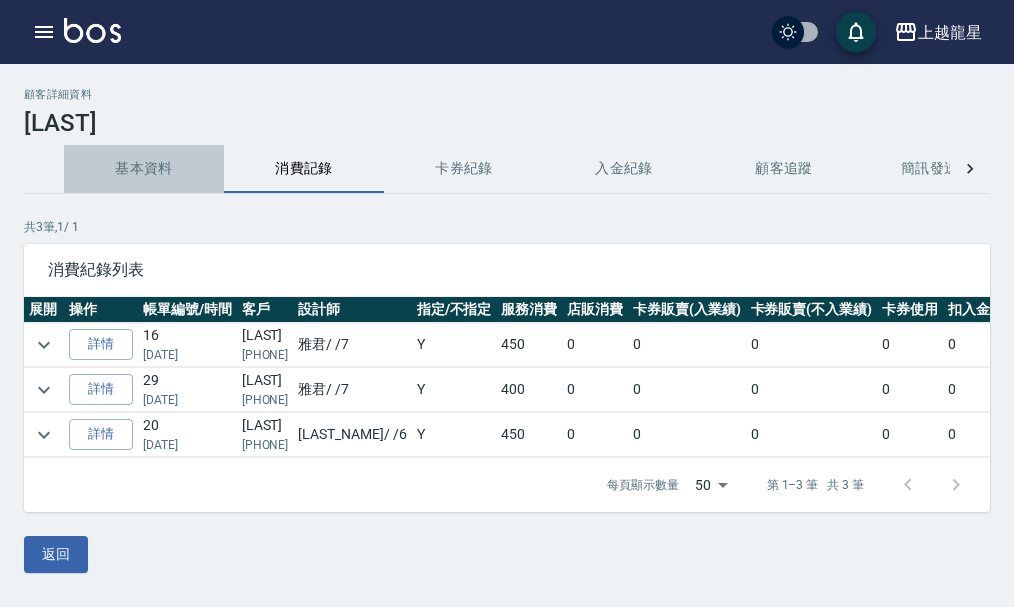 click on "基本資料" at bounding box center [144, 169] 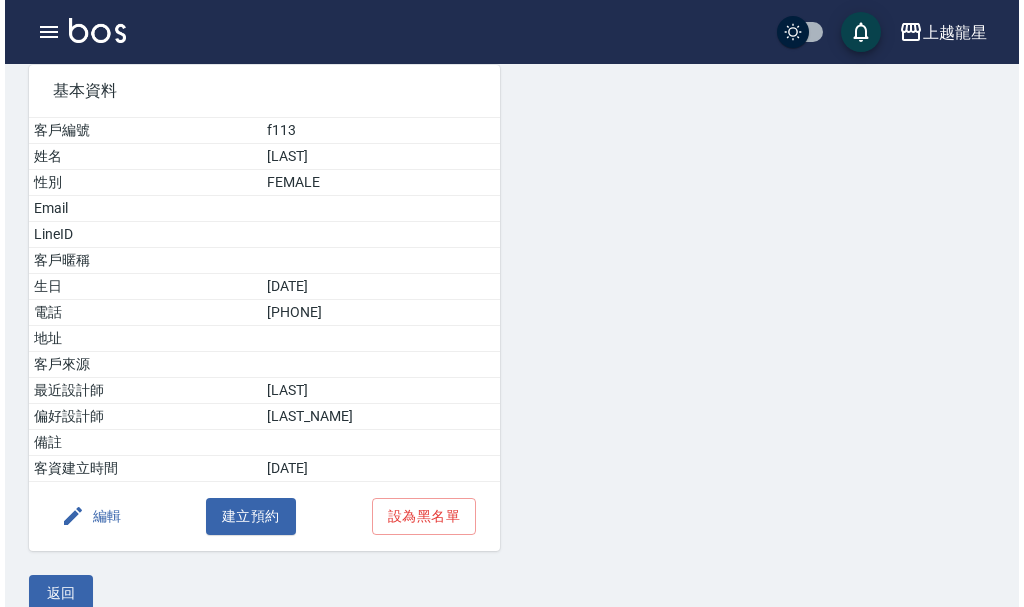scroll, scrollTop: 181, scrollLeft: 0, axis: vertical 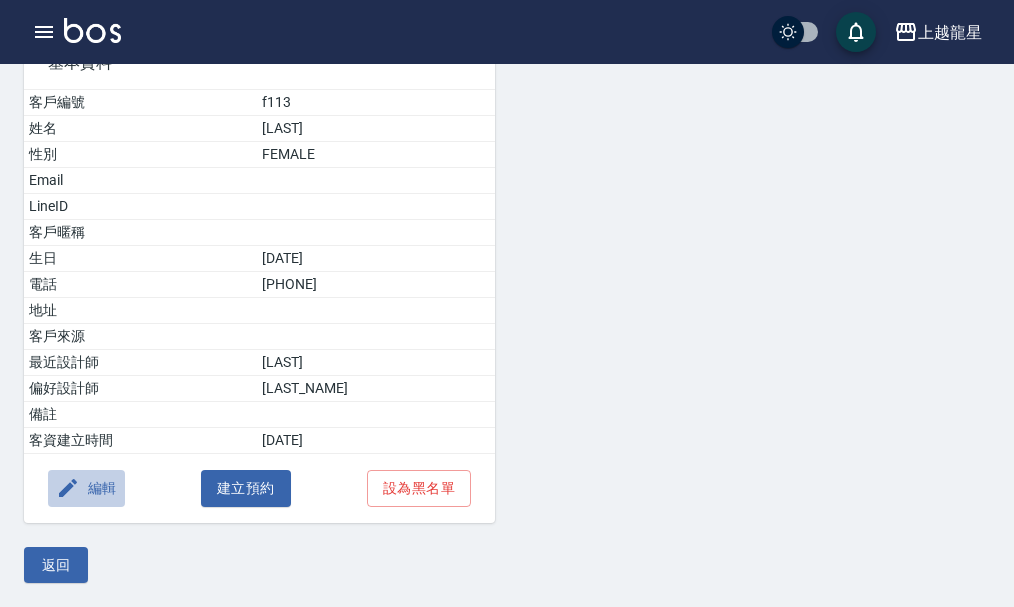 click on "編輯" at bounding box center [86, 488] 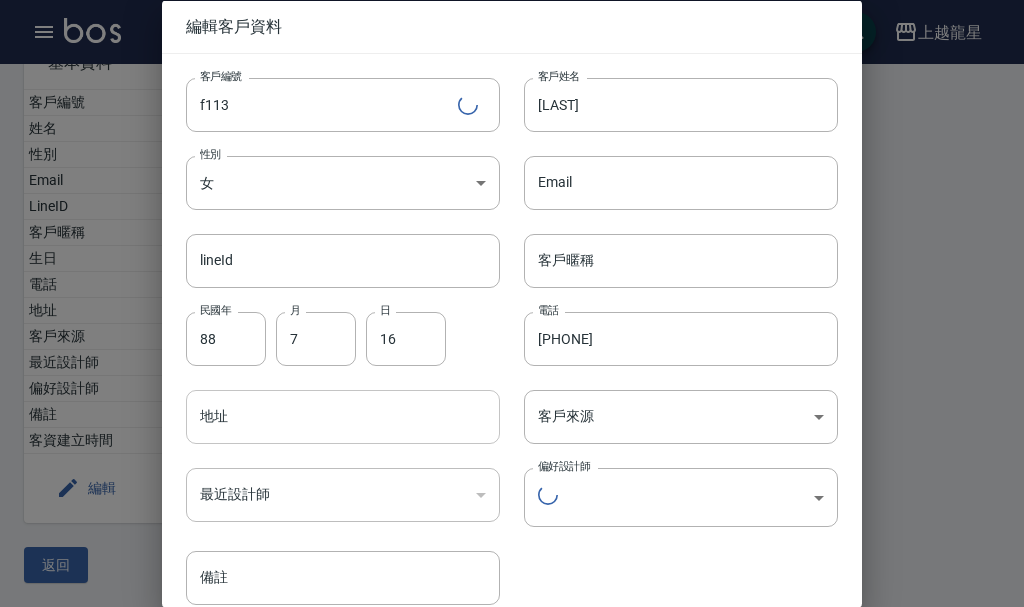 type 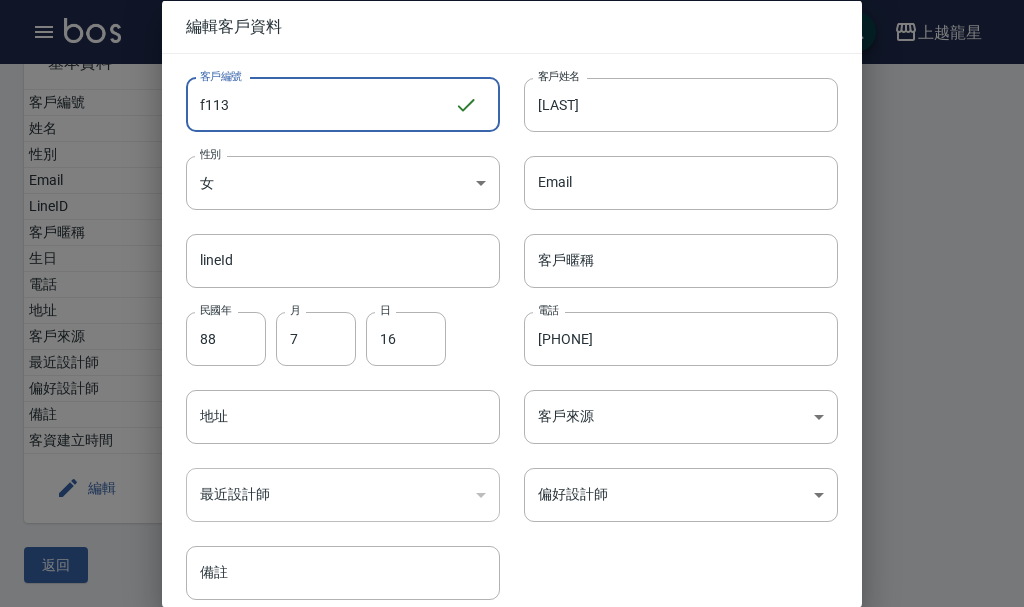 click on "f113" at bounding box center (320, 104) 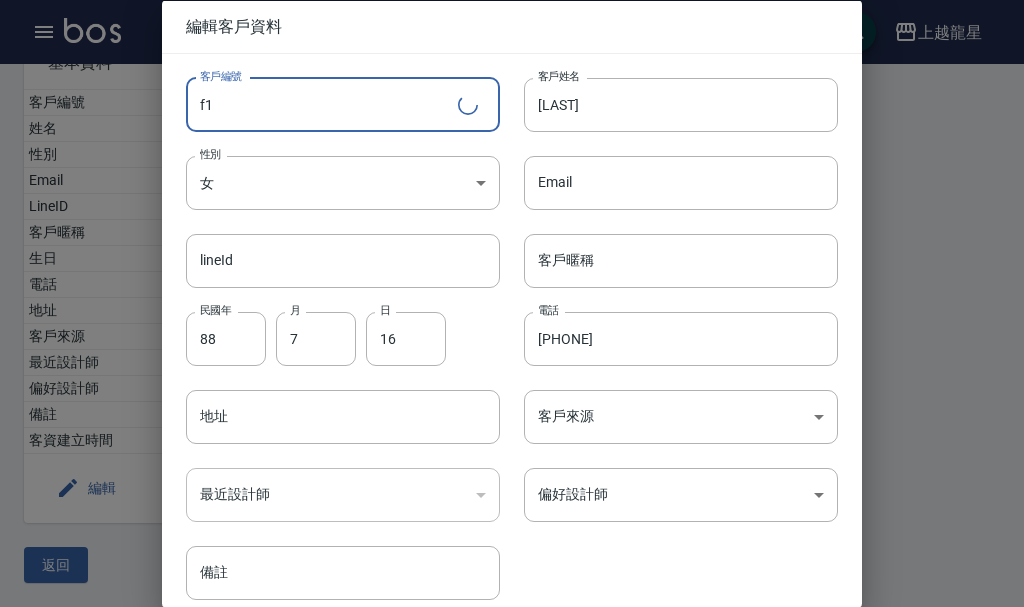 type on "f" 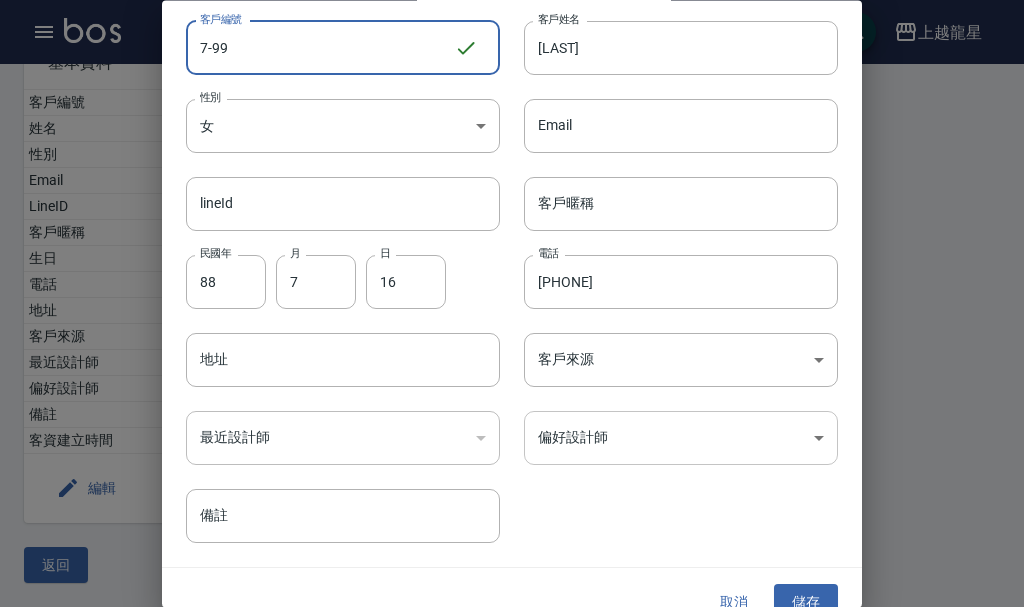 scroll, scrollTop: 86, scrollLeft: 0, axis: vertical 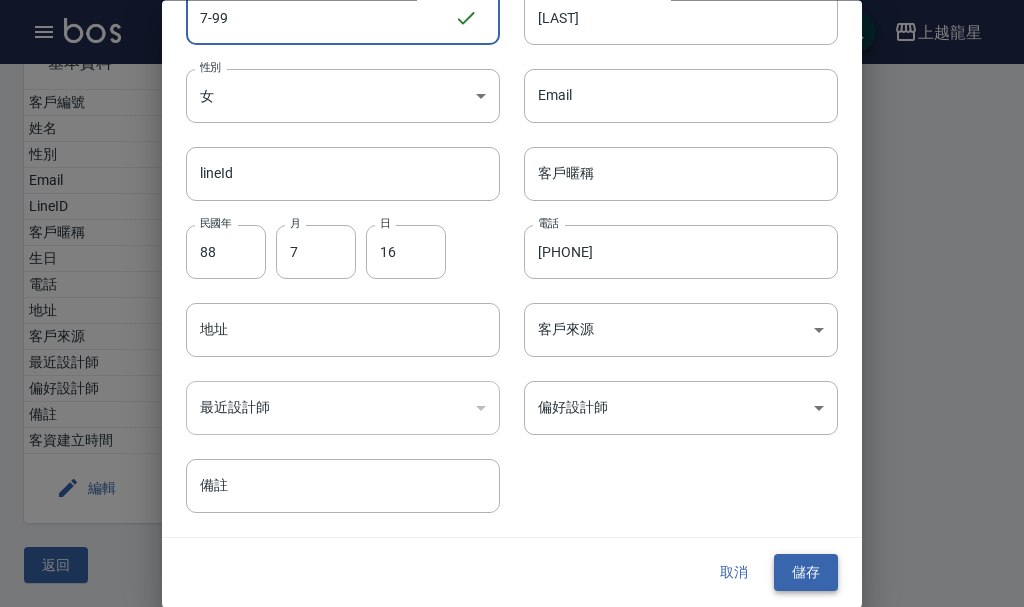 type on "7-99" 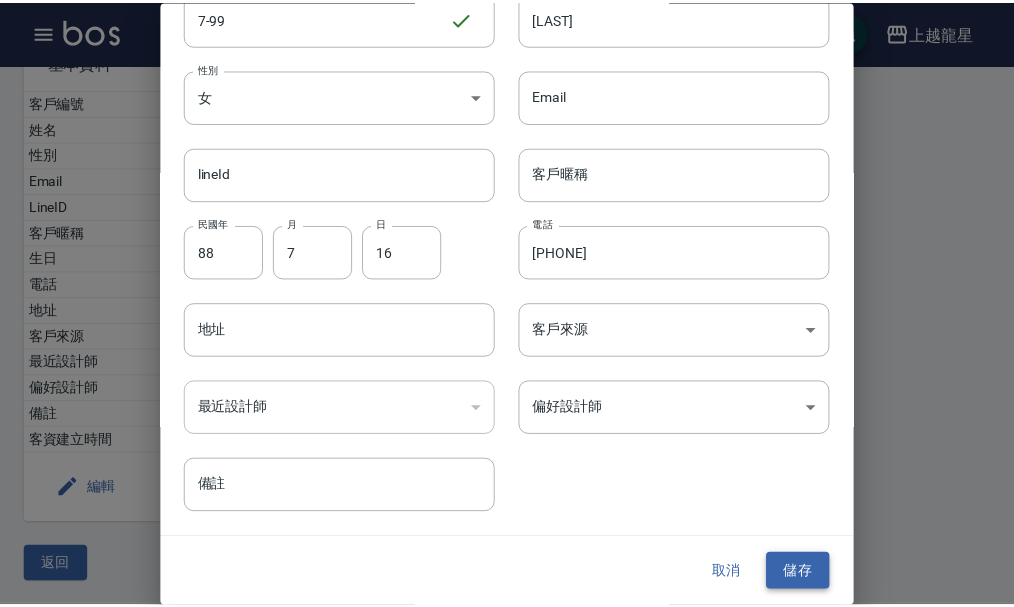 scroll, scrollTop: 0, scrollLeft: 0, axis: both 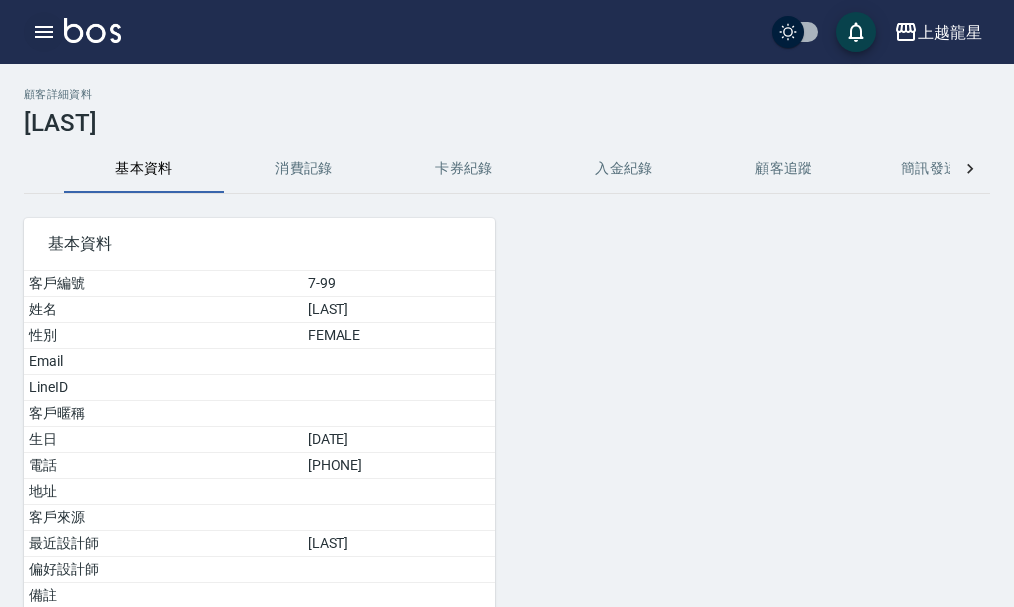 click 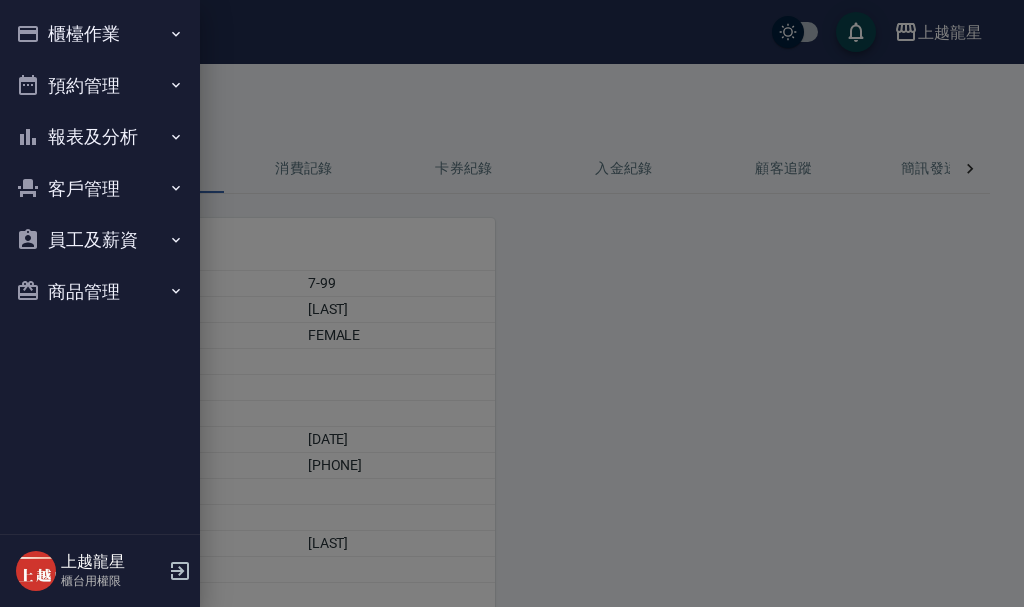 click at bounding box center [512, 303] 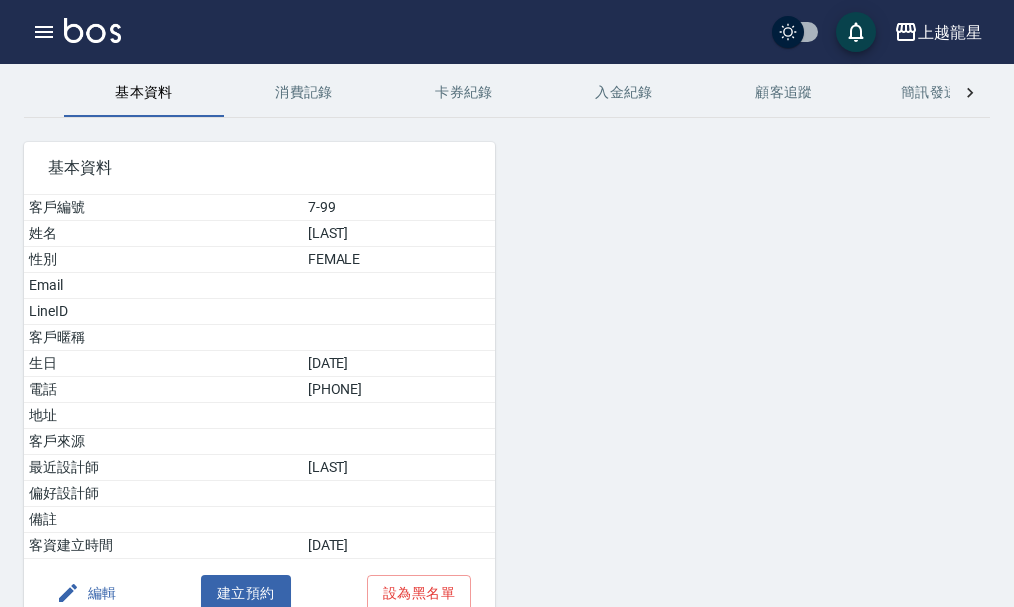scroll, scrollTop: 181, scrollLeft: 0, axis: vertical 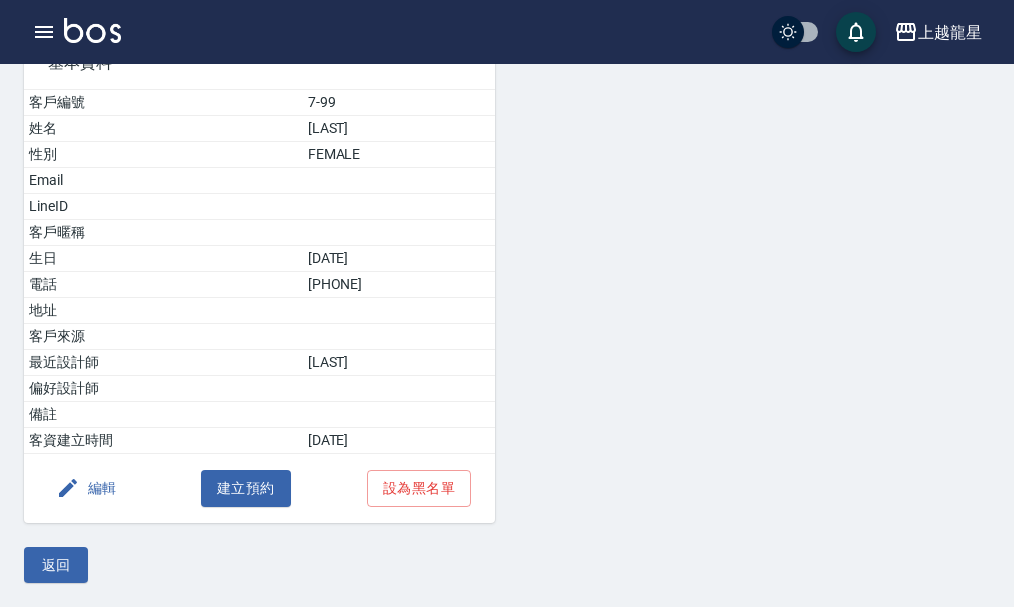 click on "返回" at bounding box center (56, 565) 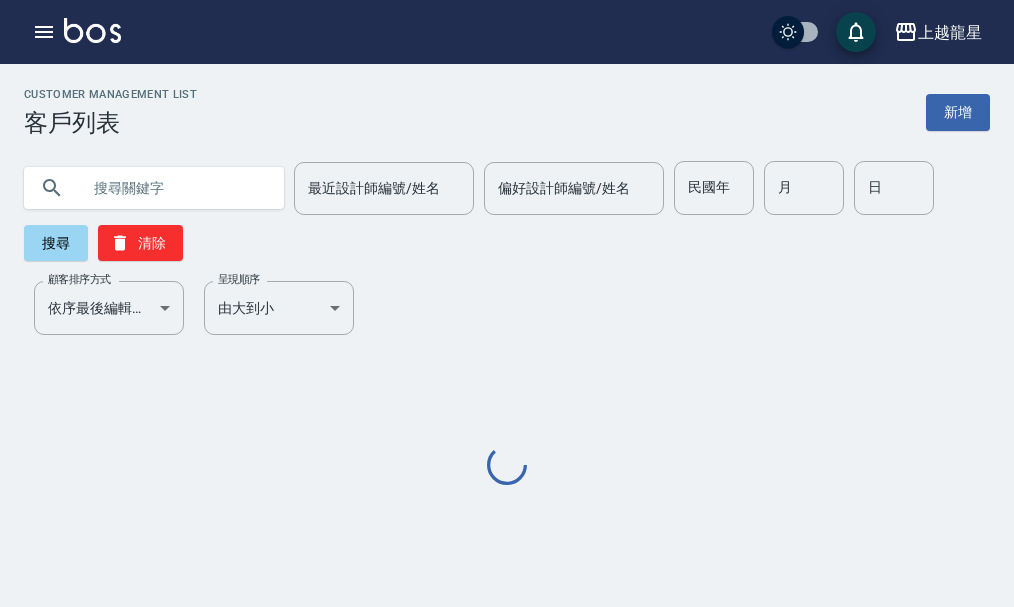 scroll, scrollTop: 0, scrollLeft: 0, axis: both 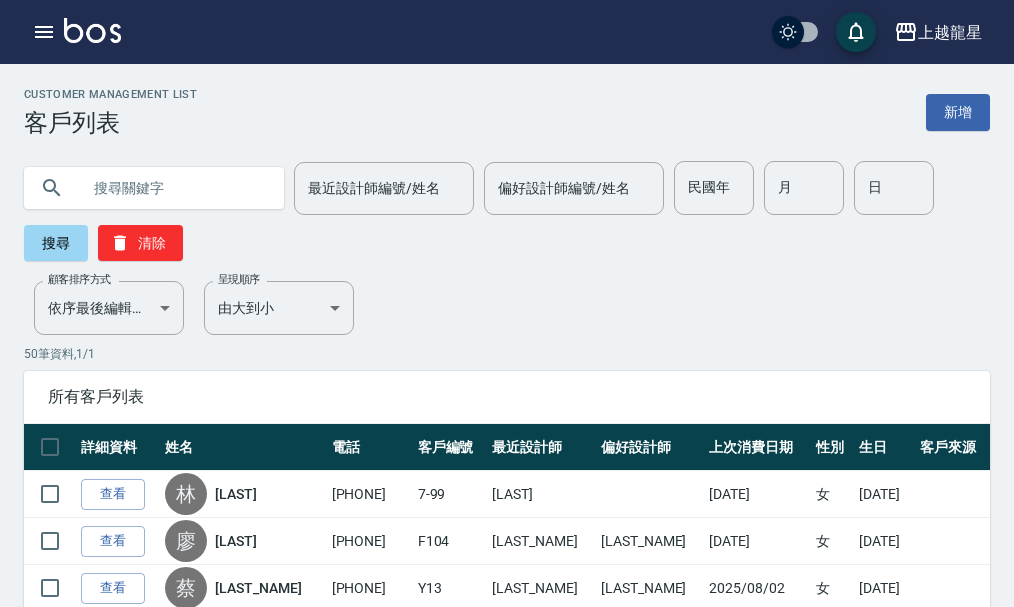 click at bounding box center [174, 188] 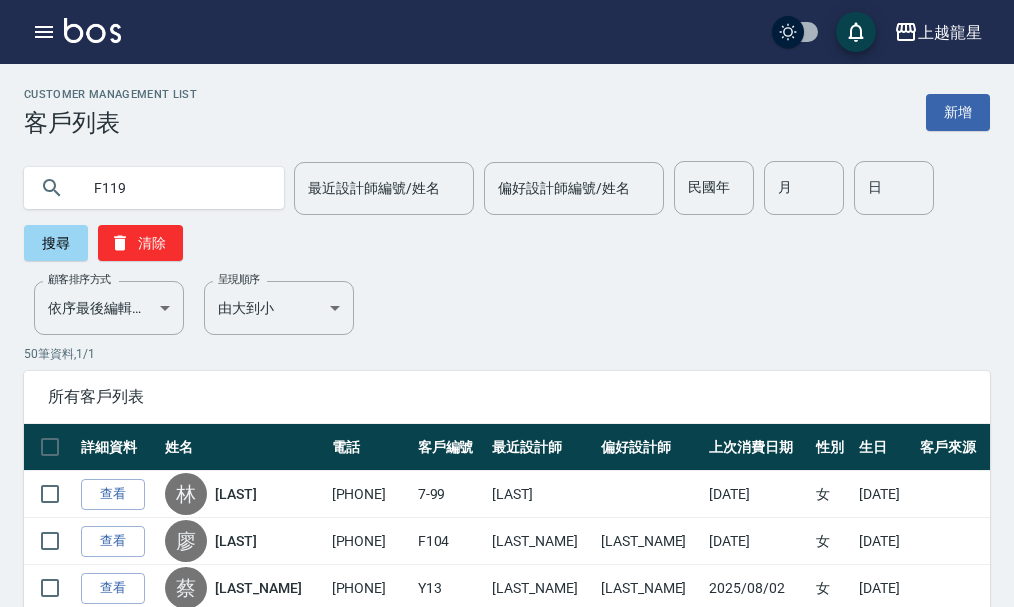 type on "F119" 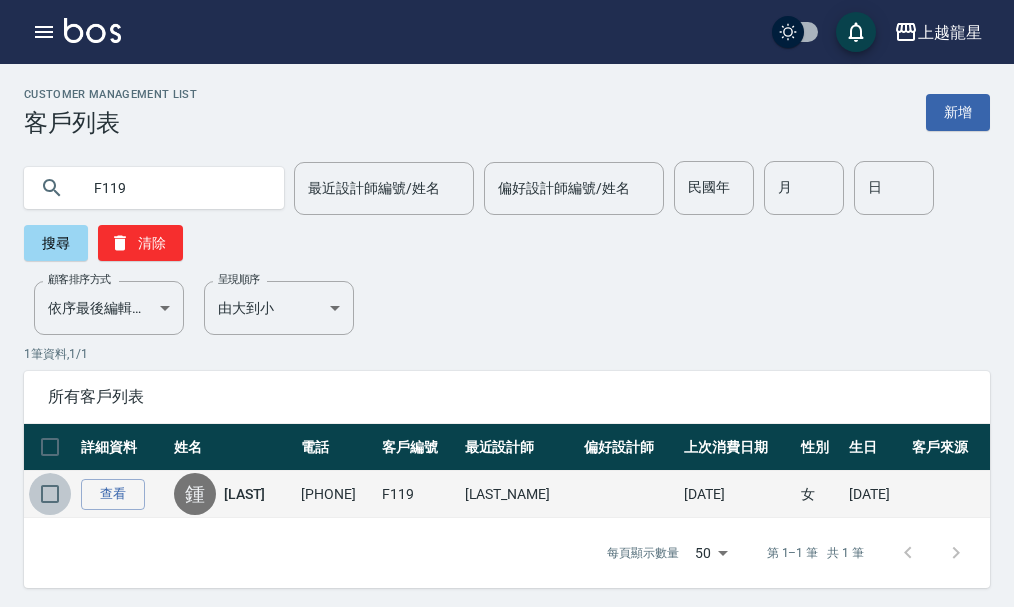 click at bounding box center [50, 494] 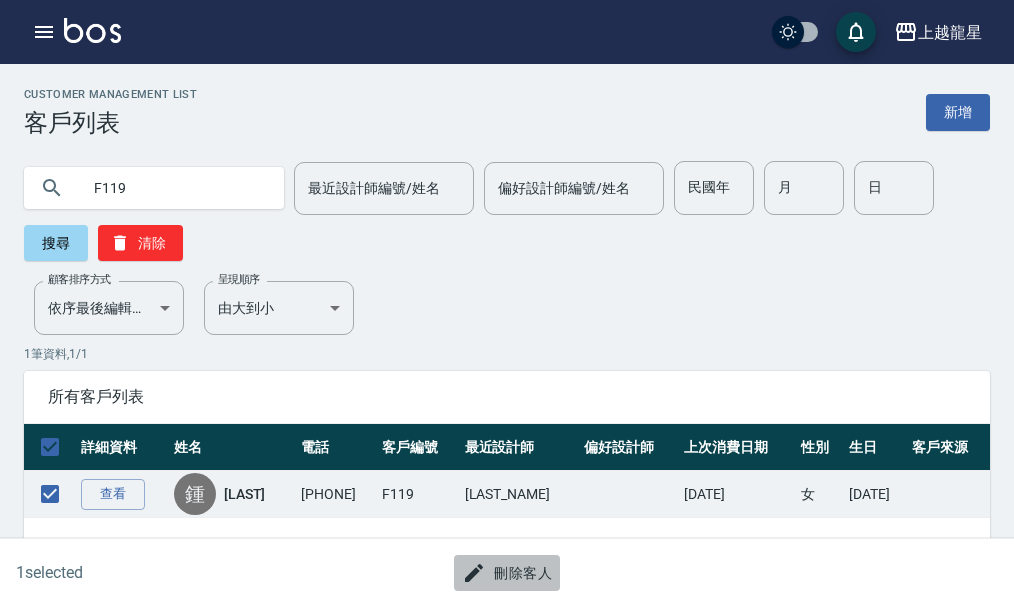click on "刪除客人" at bounding box center (507, 573) 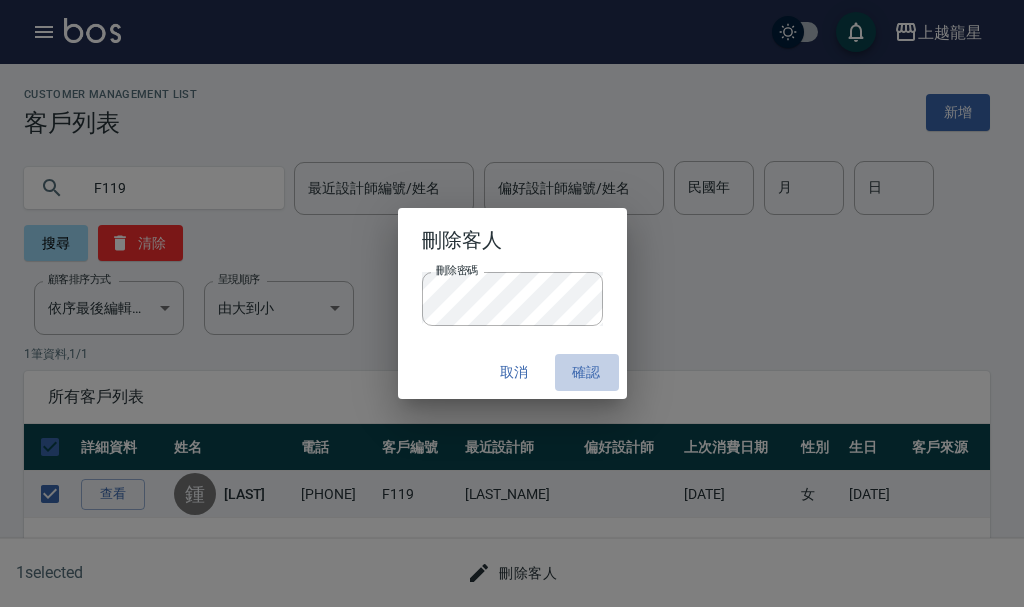click on "確認" at bounding box center (587, 372) 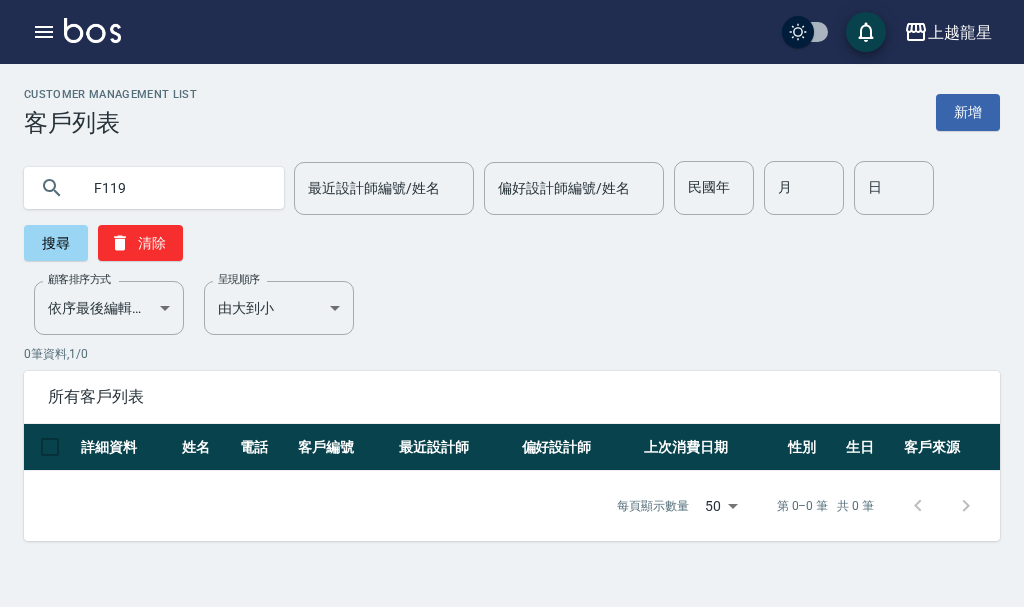 click on "F119" at bounding box center (174, 188) 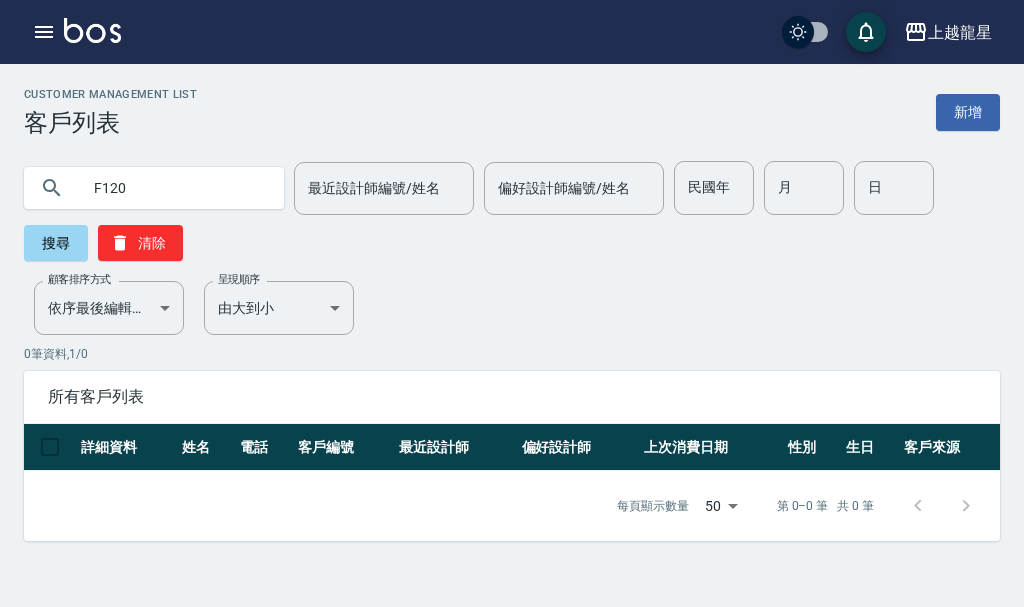 type on "F120" 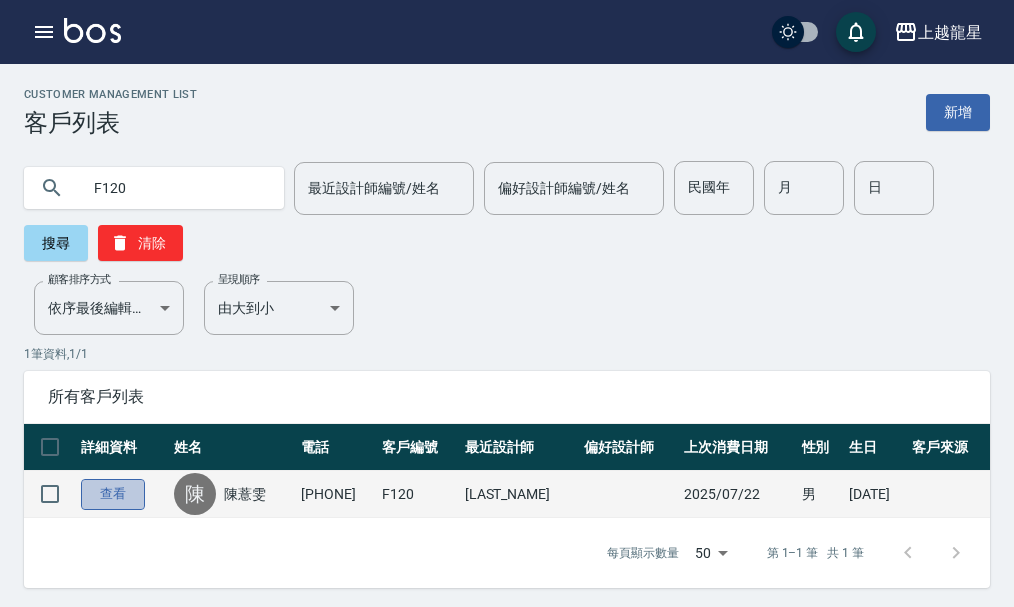 click on "查看" at bounding box center (113, 494) 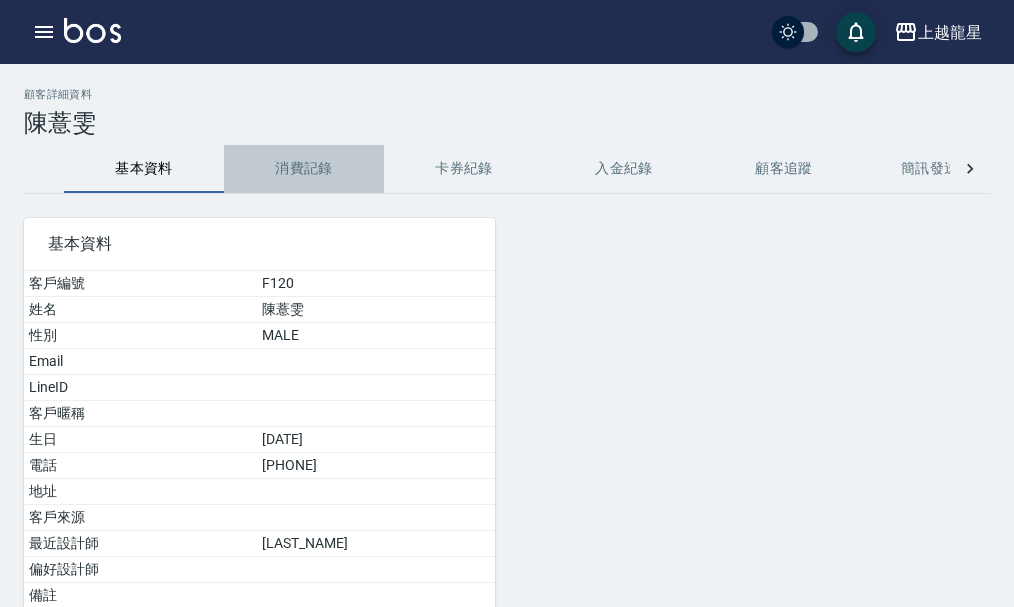 click on "消費記錄" at bounding box center (304, 169) 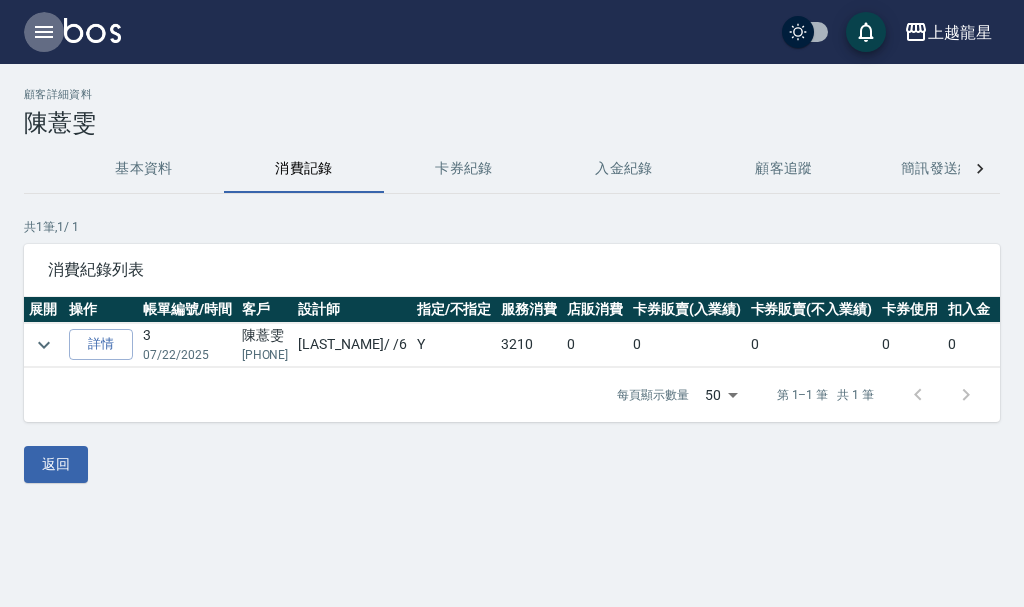 click 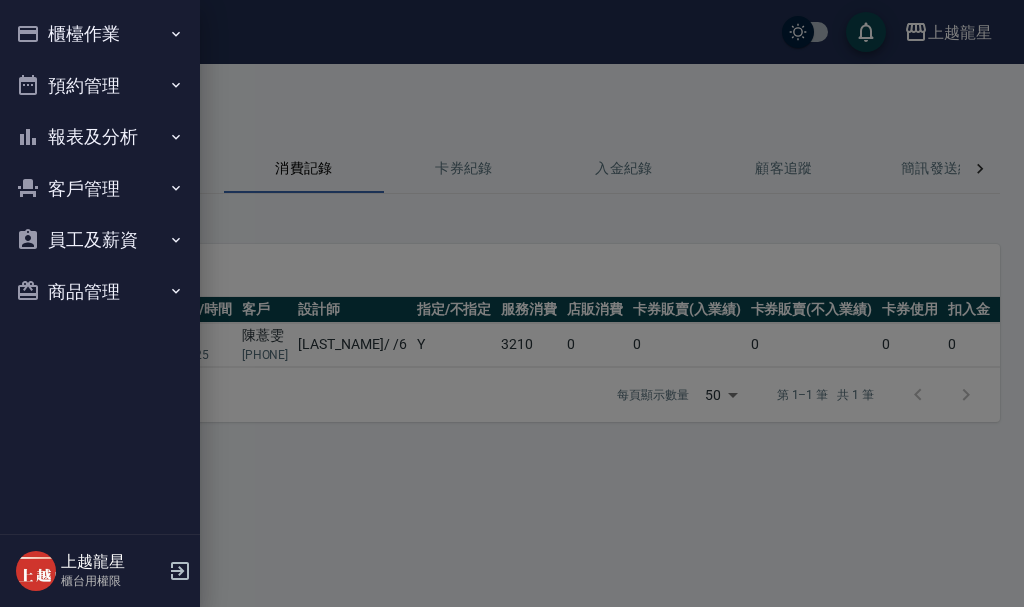 click on "櫃檯作業" at bounding box center (100, 34) 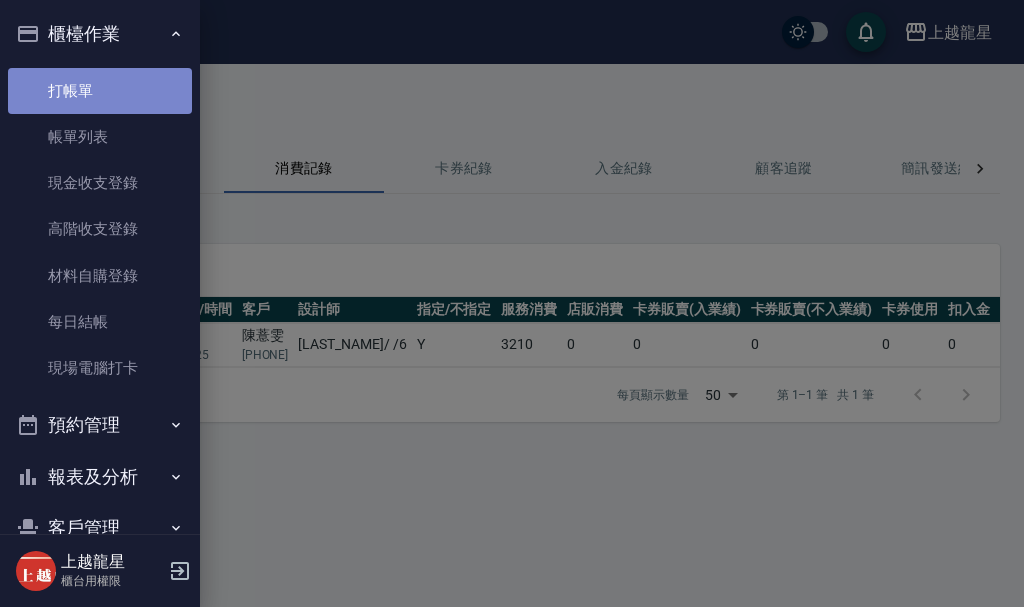 click on "打帳單" at bounding box center [100, 91] 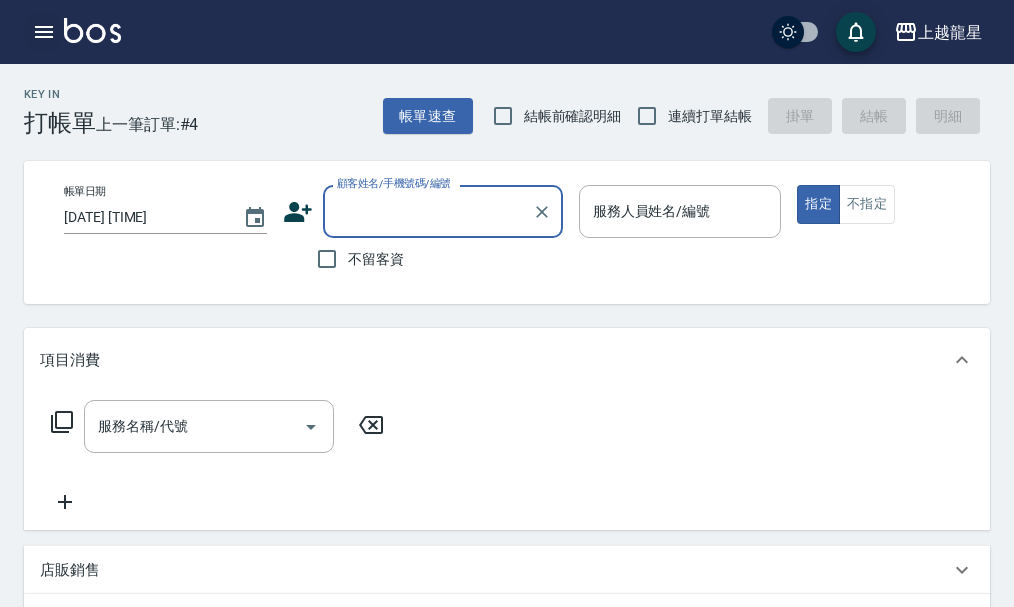 click at bounding box center (44, 32) 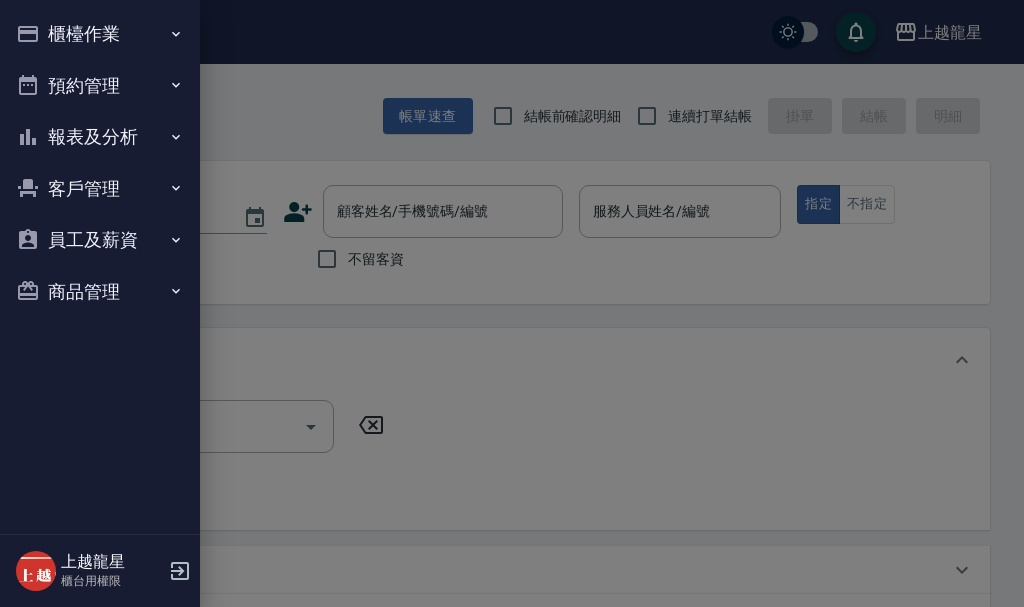 click on "報表及分析" at bounding box center [100, 137] 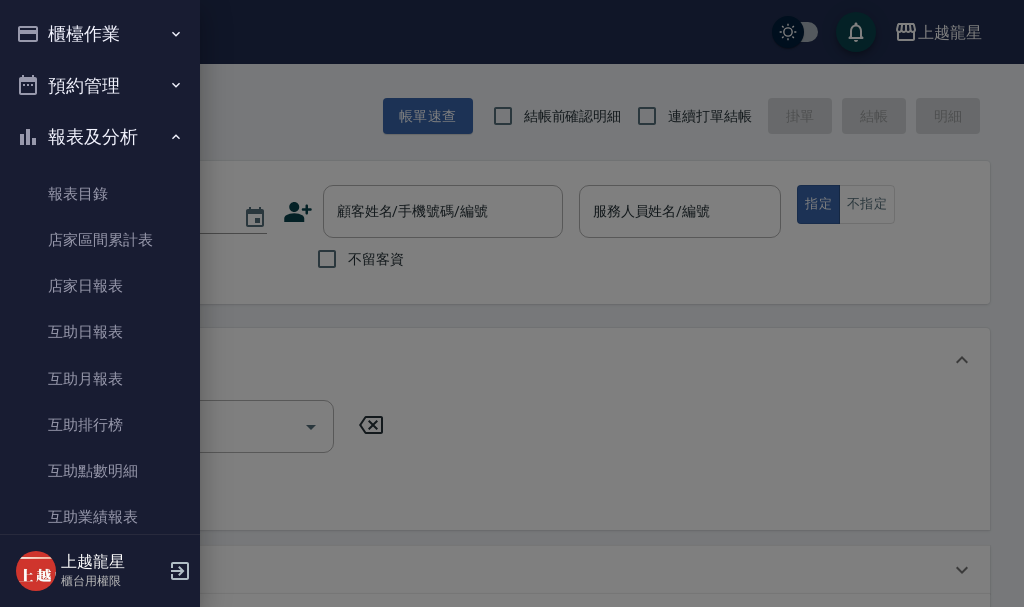 click on "報表及分析" at bounding box center (100, 137) 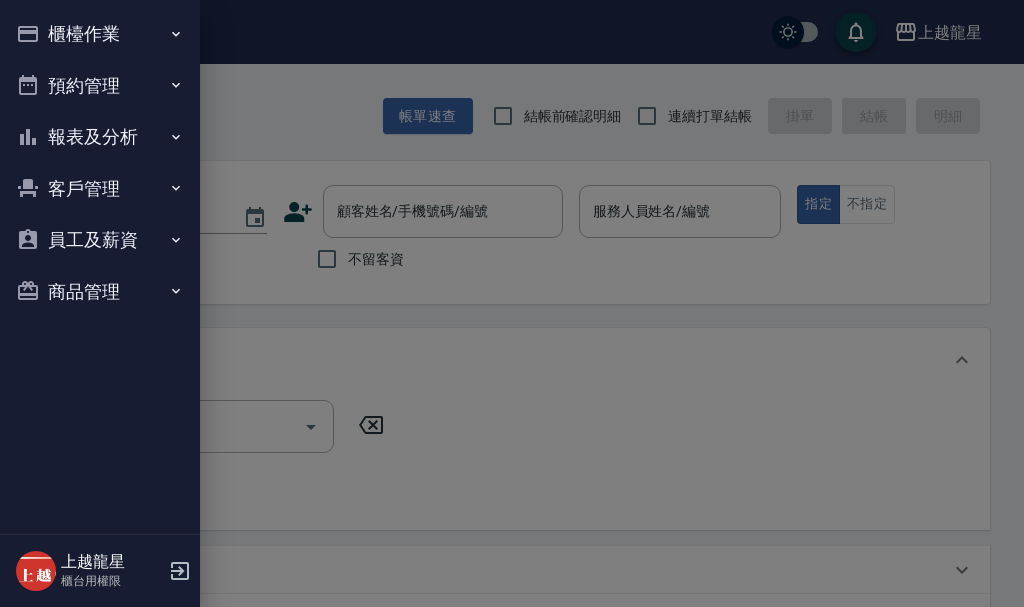 click on "客戶管理" at bounding box center [100, 189] 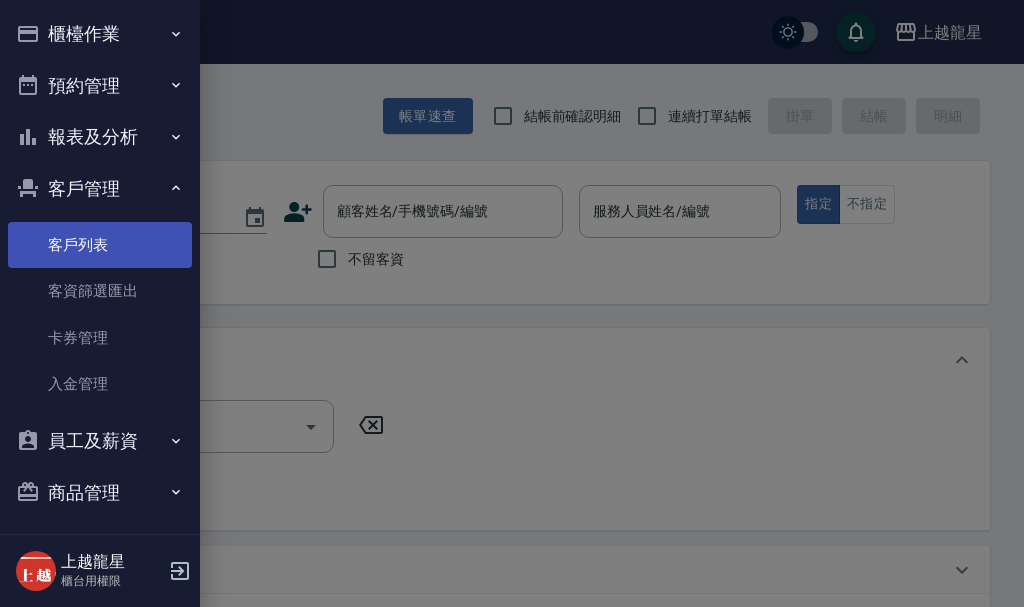 click on "客戶列表" at bounding box center (100, 245) 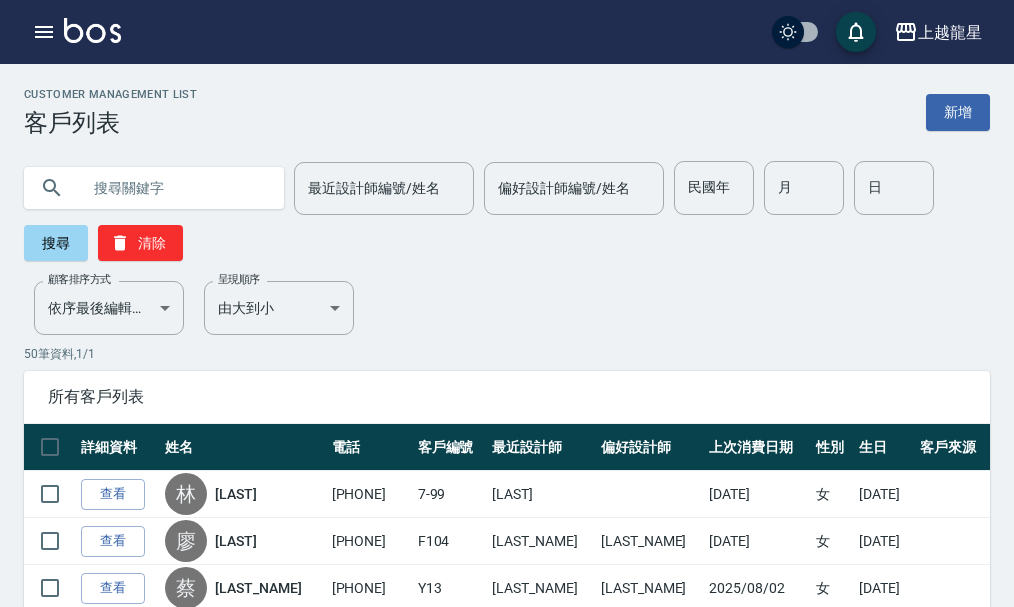 click at bounding box center (174, 188) 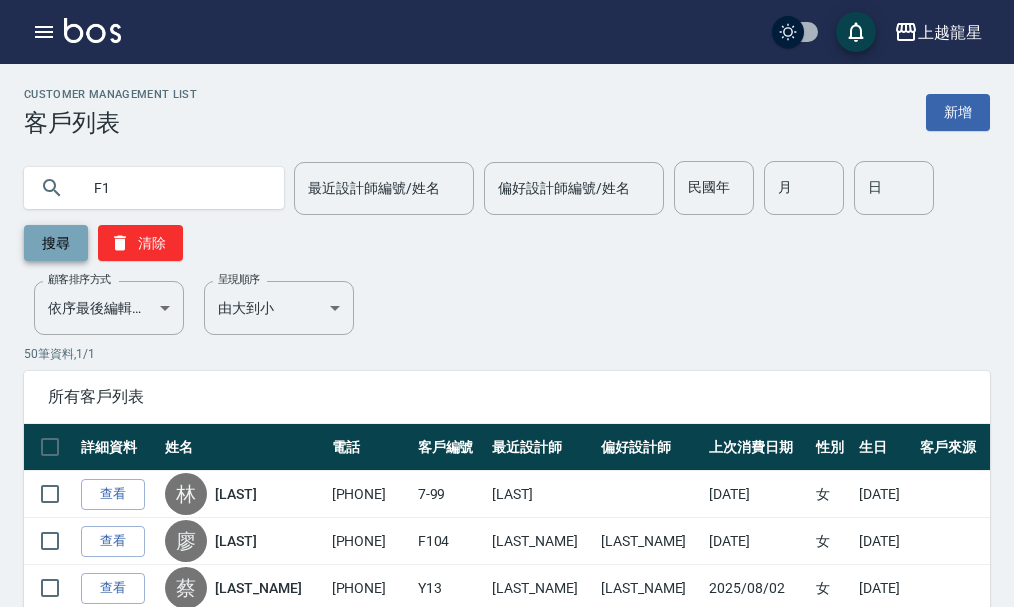 type on "F1" 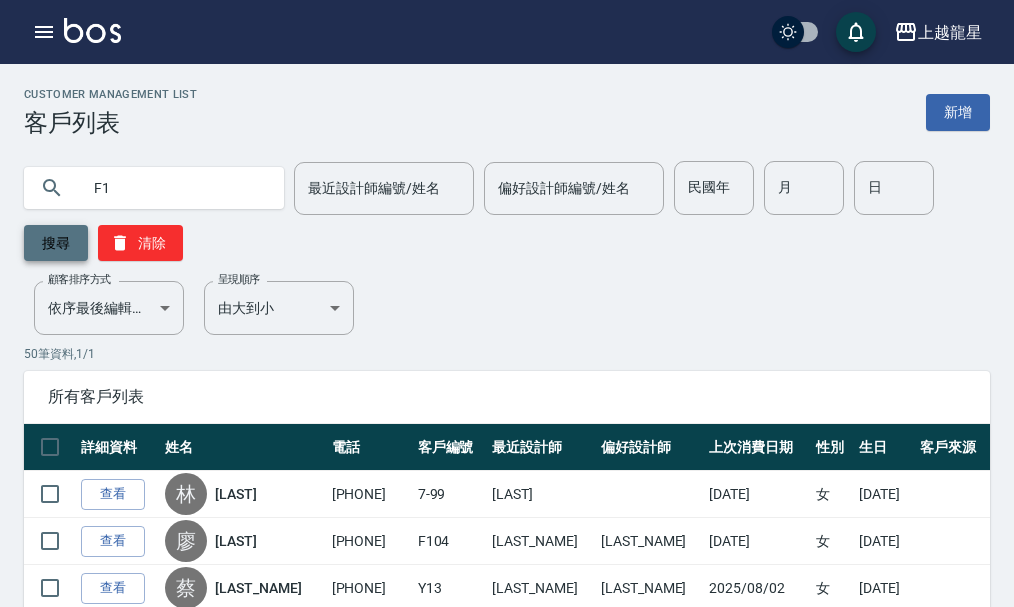 click on "搜尋" at bounding box center (56, 243) 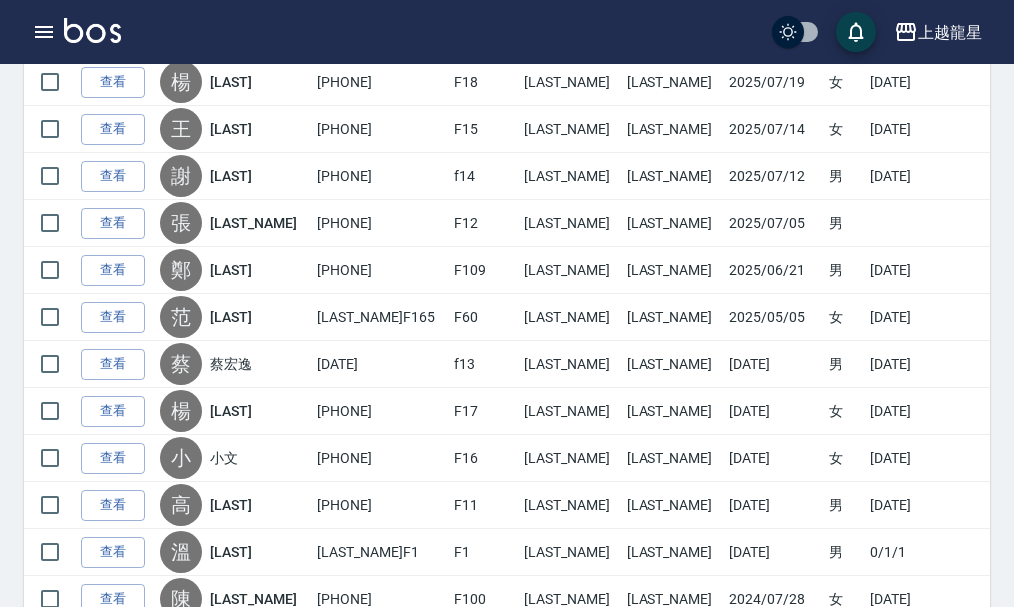 scroll, scrollTop: 800, scrollLeft: 0, axis: vertical 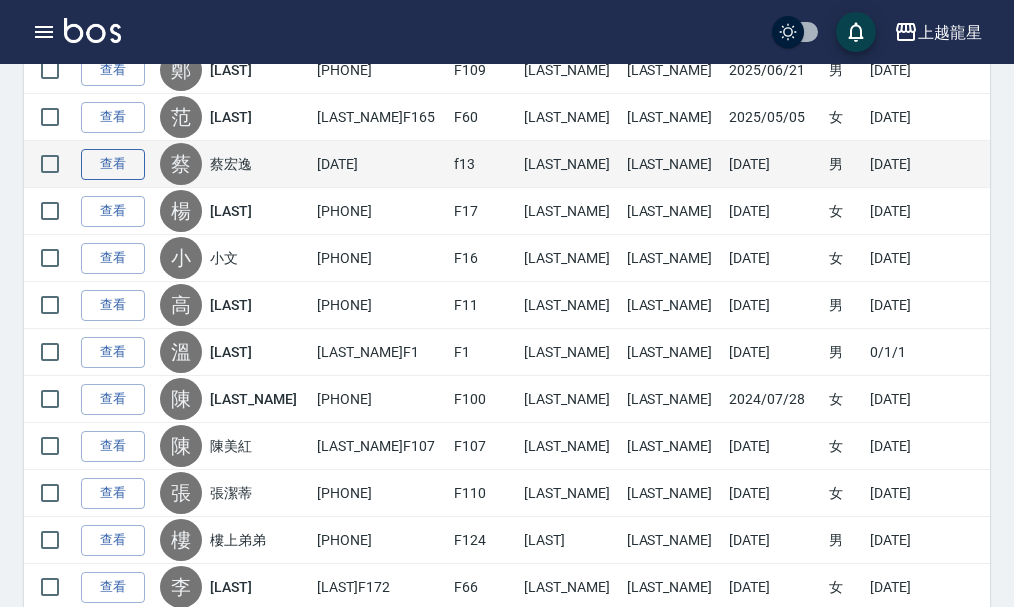 click on "查看" at bounding box center [113, 164] 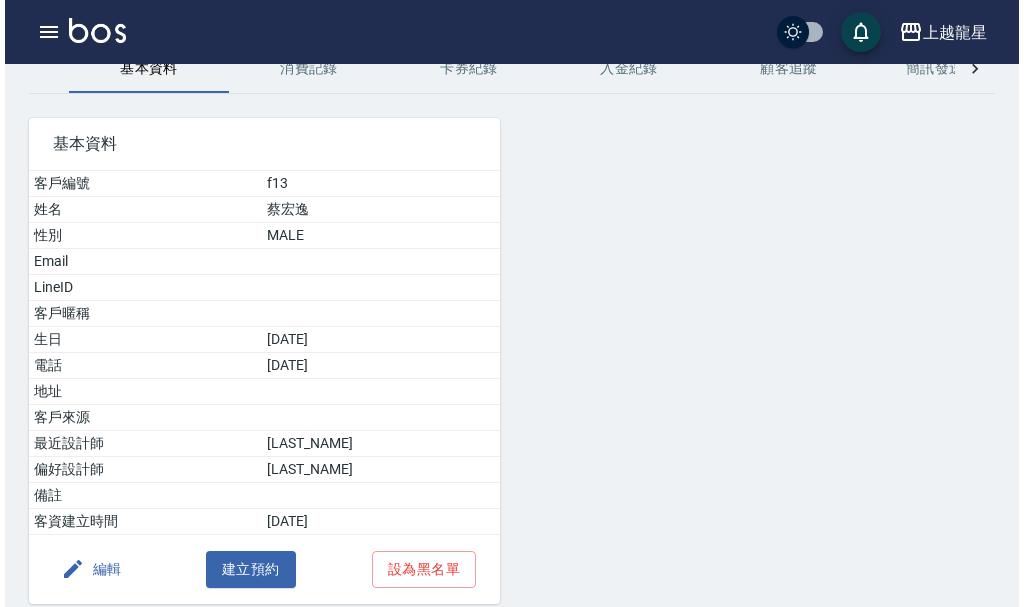 scroll, scrollTop: 181, scrollLeft: 0, axis: vertical 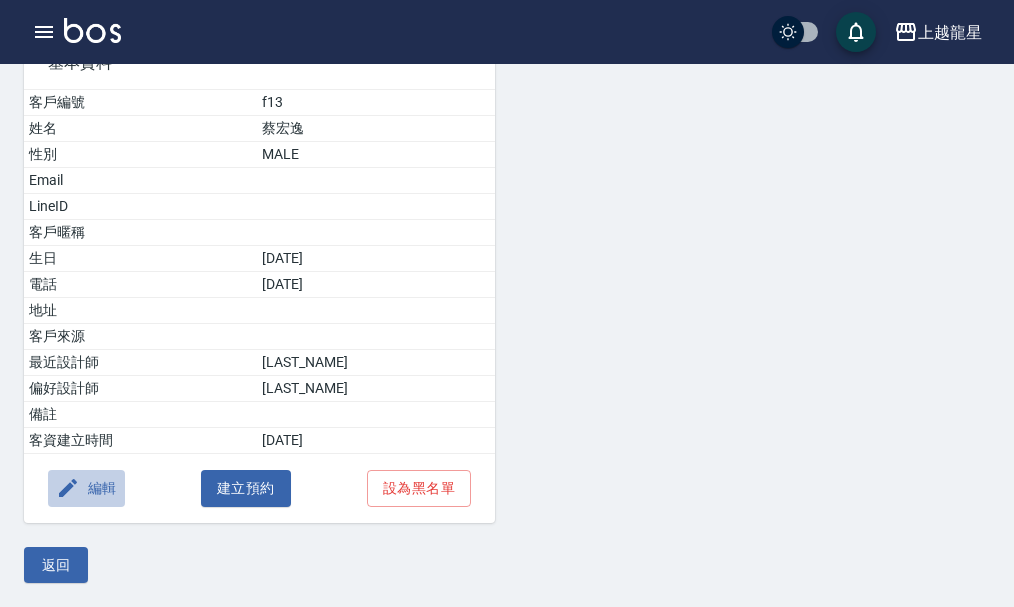 click on "編輯" at bounding box center [86, 488] 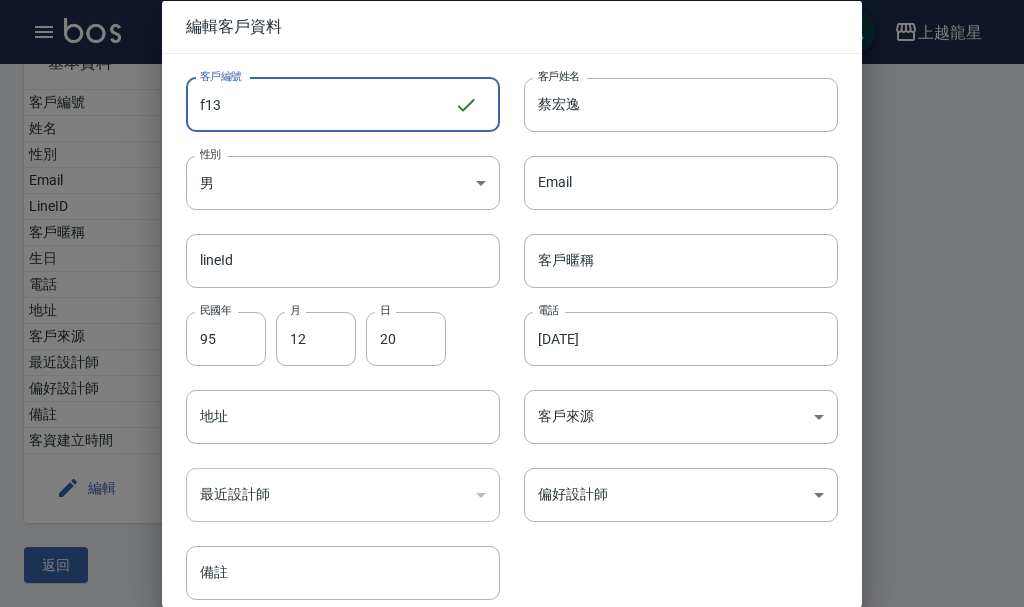 click on "f13" at bounding box center (320, 104) 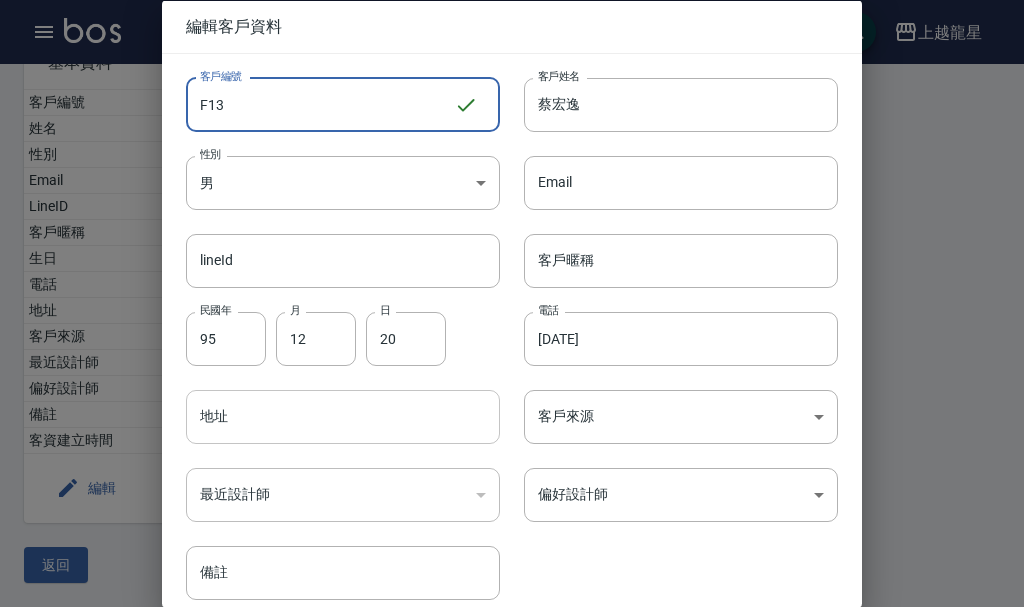 scroll, scrollTop: 86, scrollLeft: 0, axis: vertical 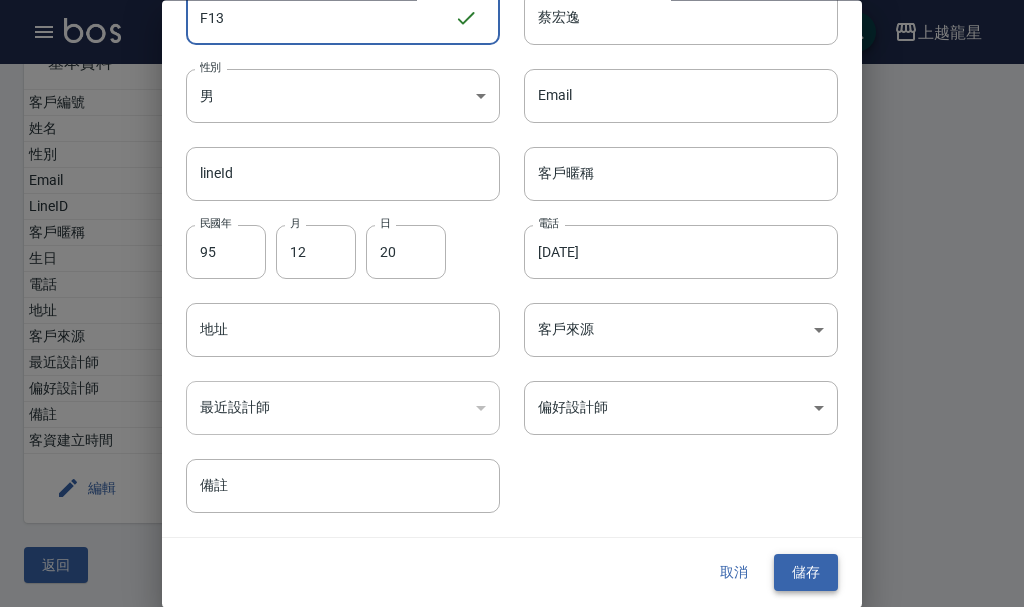 type on "F13" 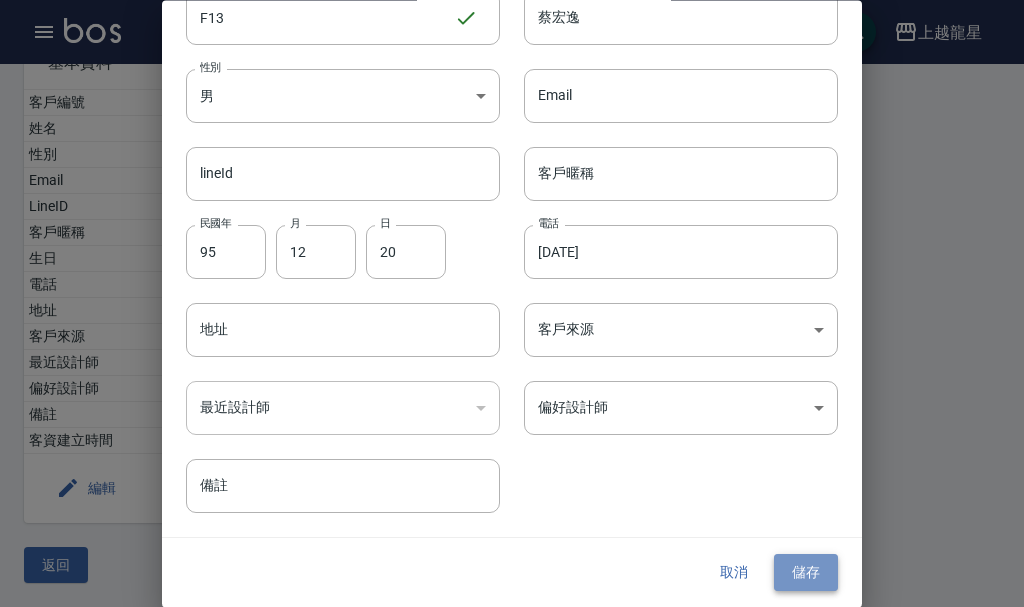 click on "儲存" at bounding box center (806, 573) 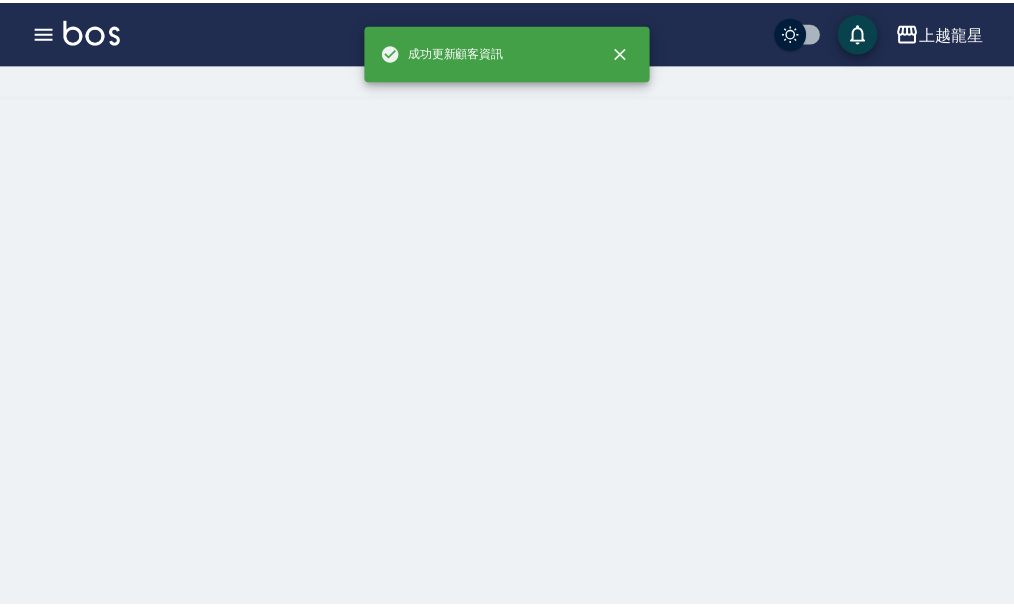 scroll, scrollTop: 0, scrollLeft: 0, axis: both 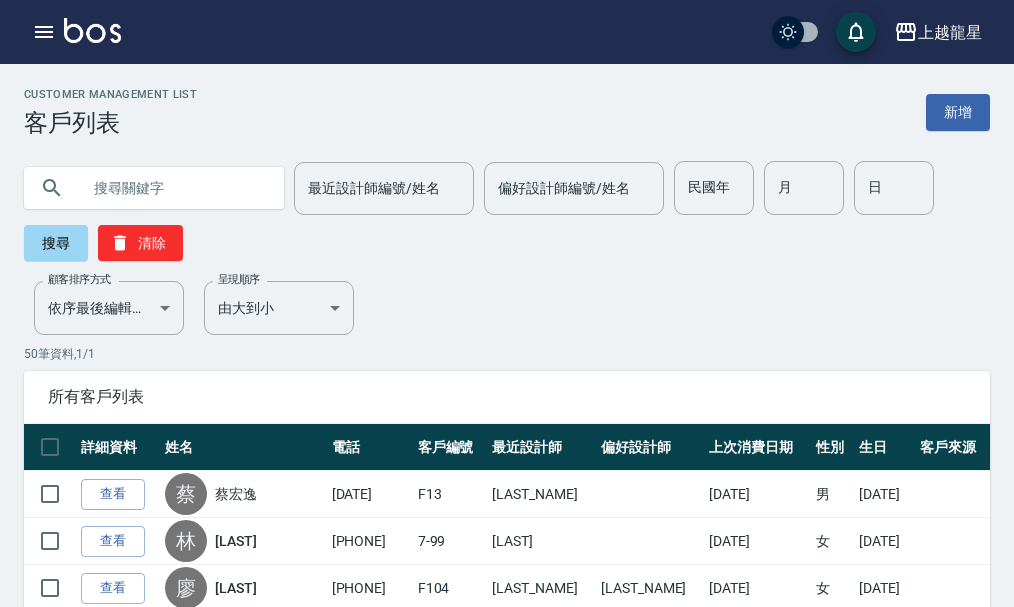 click at bounding box center [174, 188] 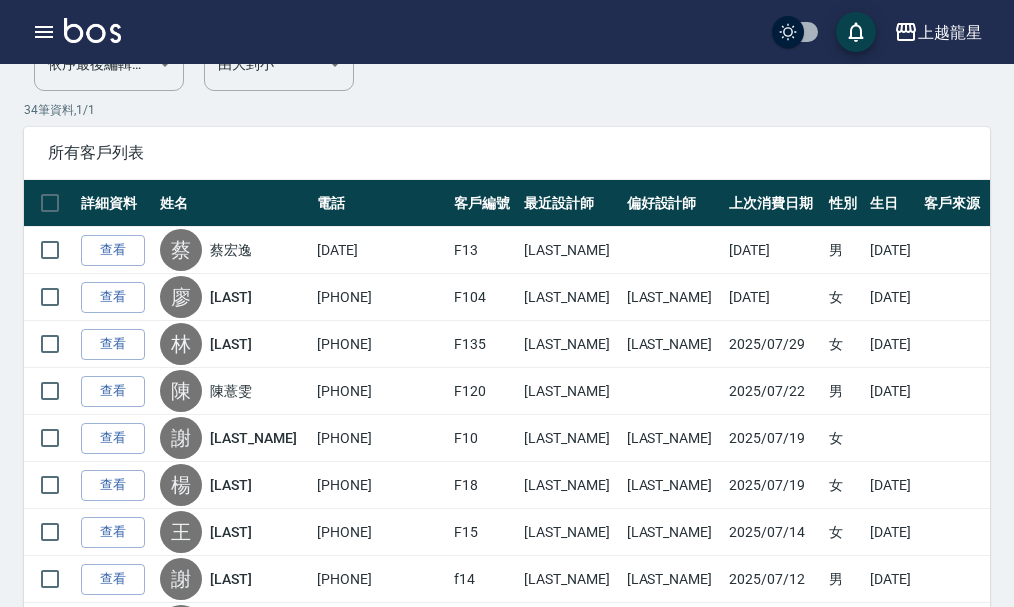 scroll, scrollTop: 56, scrollLeft: 0, axis: vertical 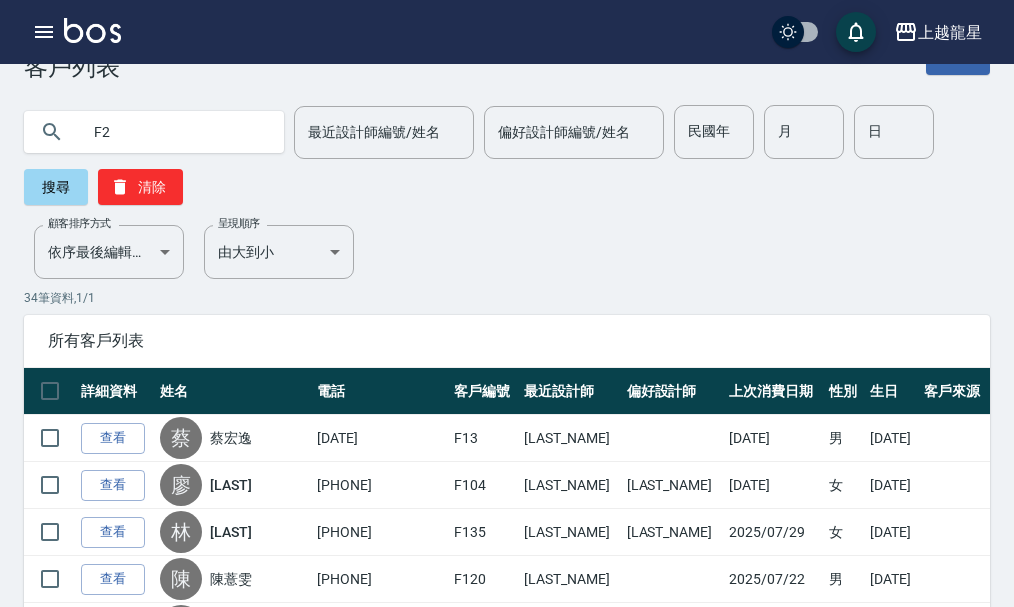 type on "F2" 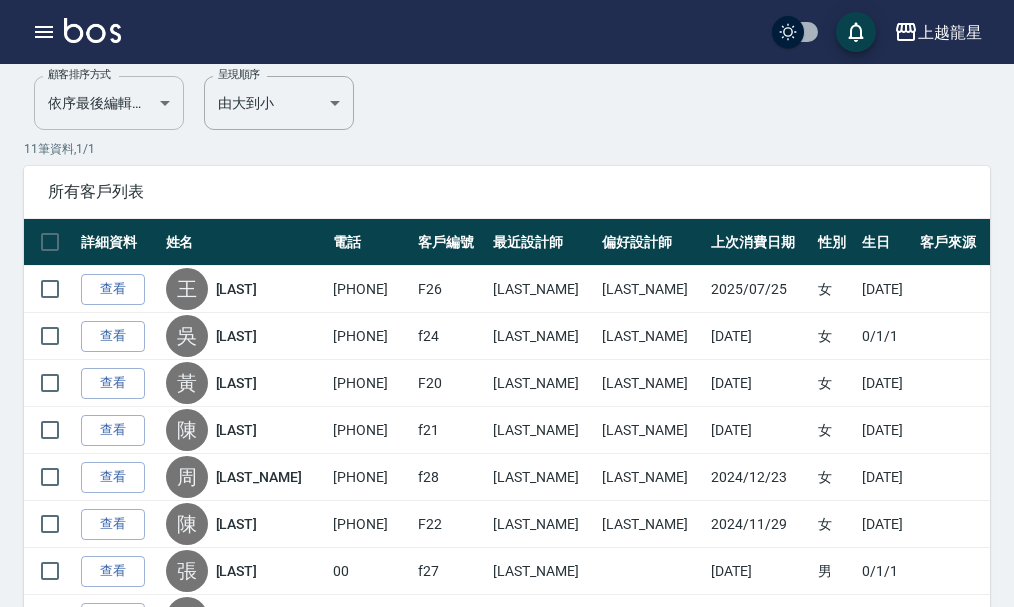 scroll, scrollTop: 400, scrollLeft: 0, axis: vertical 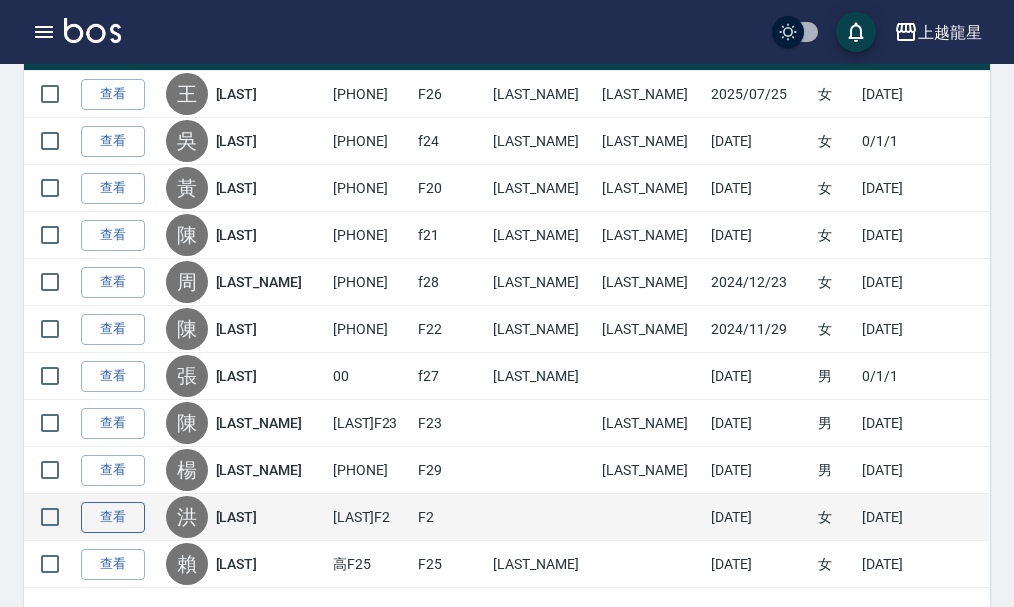 click on "查看" at bounding box center [113, 517] 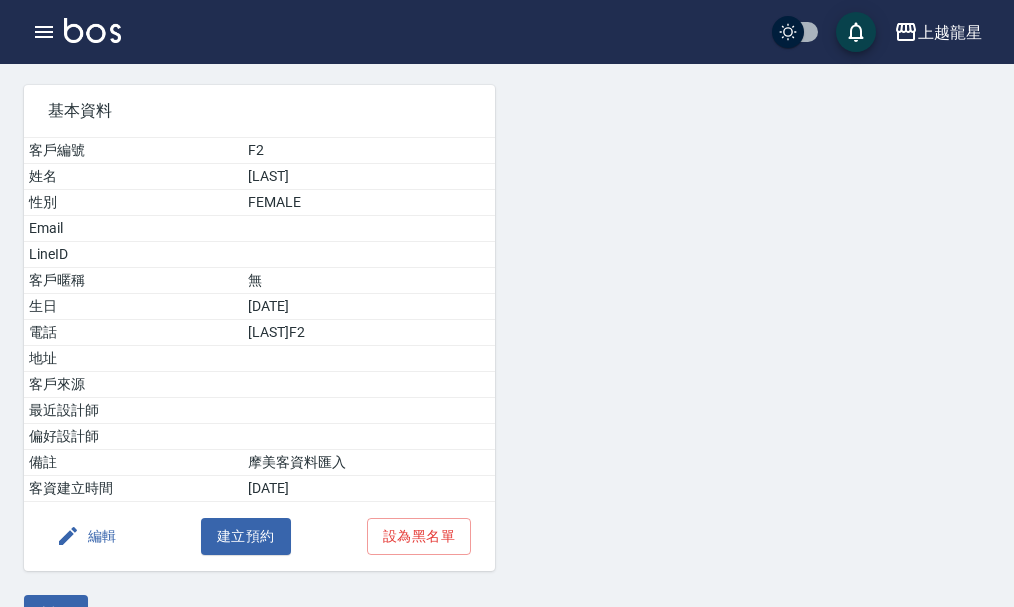 scroll, scrollTop: 181, scrollLeft: 0, axis: vertical 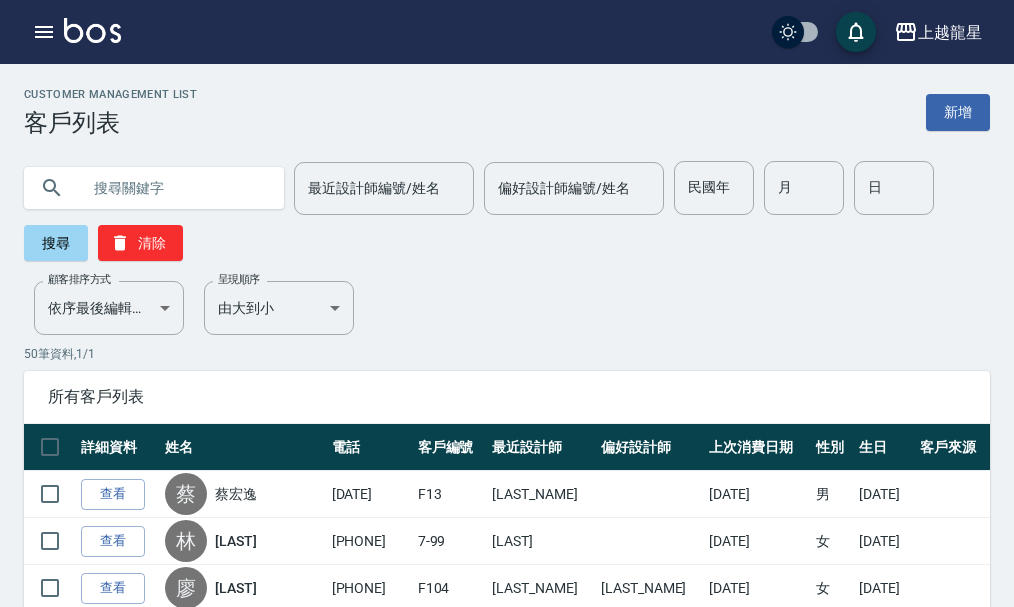 click at bounding box center (174, 188) 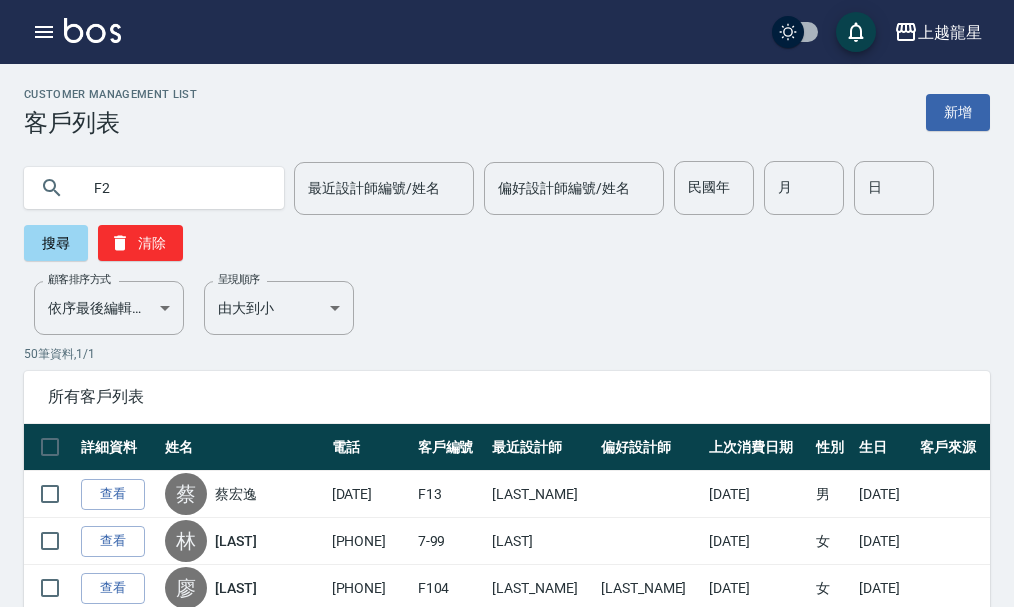 type on "F2" 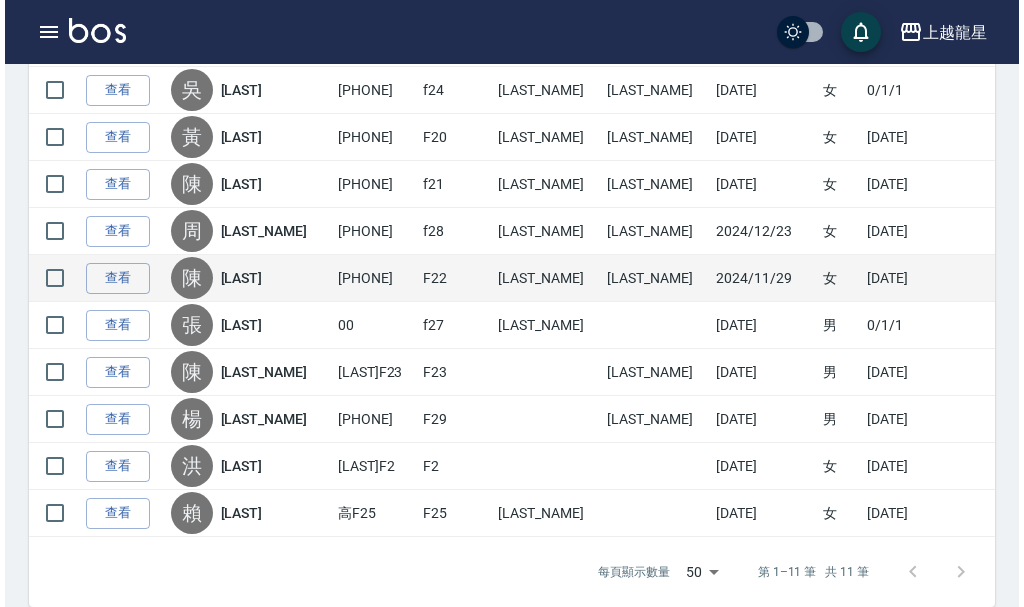 scroll, scrollTop: 475, scrollLeft: 0, axis: vertical 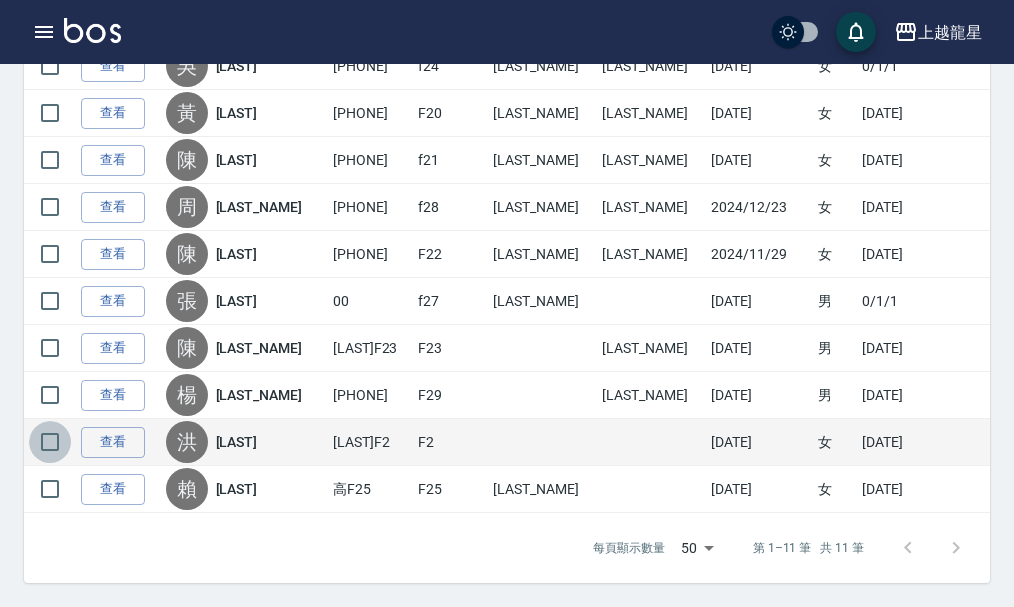 click at bounding box center (50, 442) 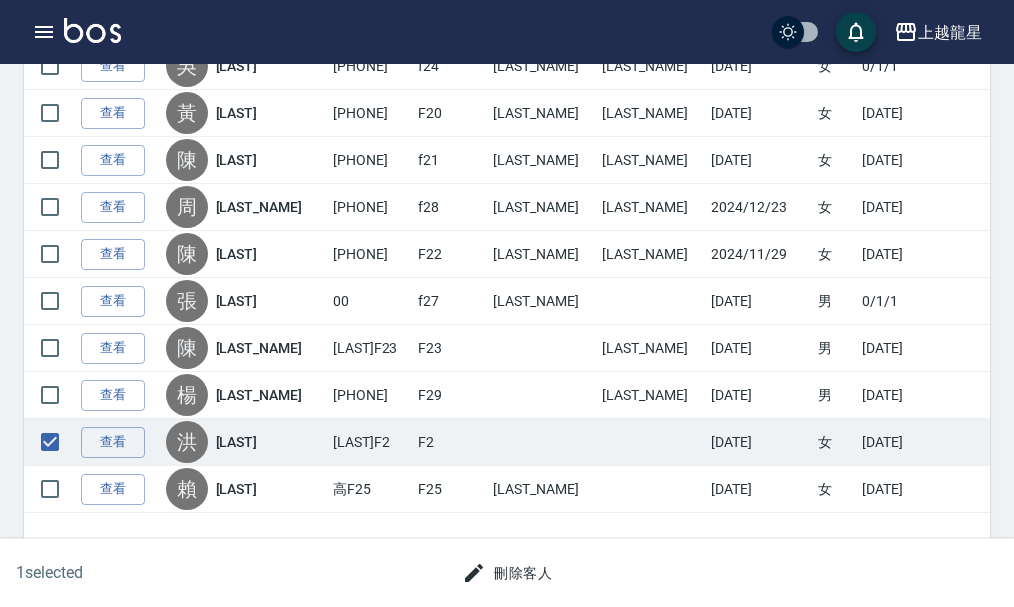 click on "刪除客人" at bounding box center [507, 573] 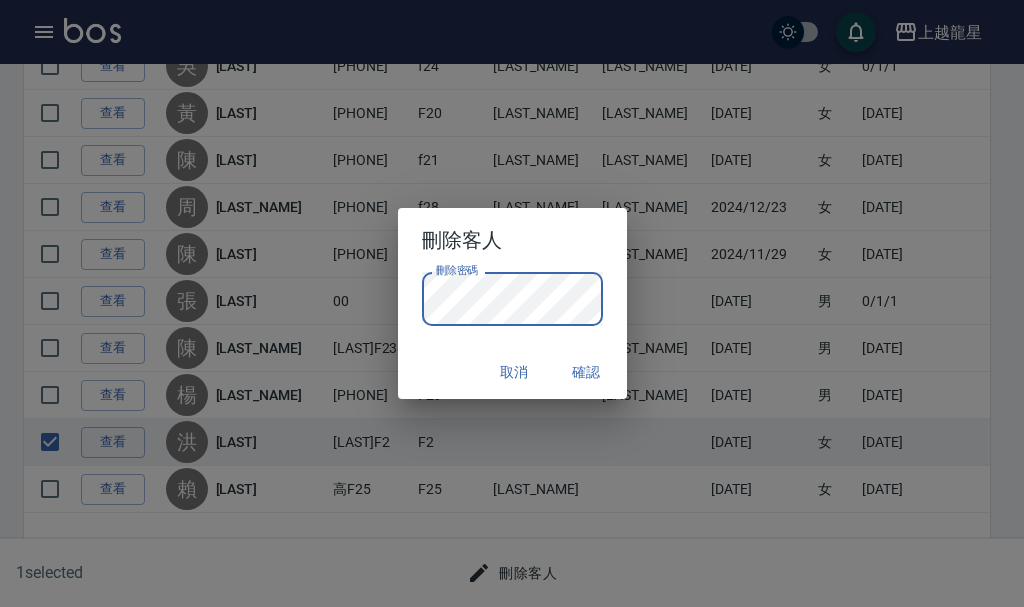 click on "確認" at bounding box center (587, 372) 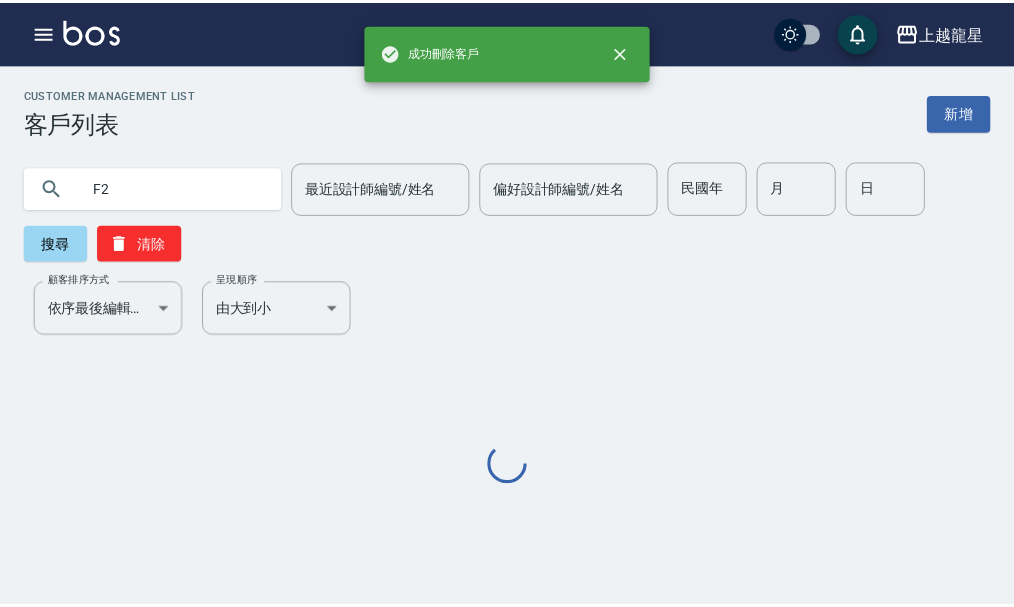 scroll, scrollTop: 0, scrollLeft: 0, axis: both 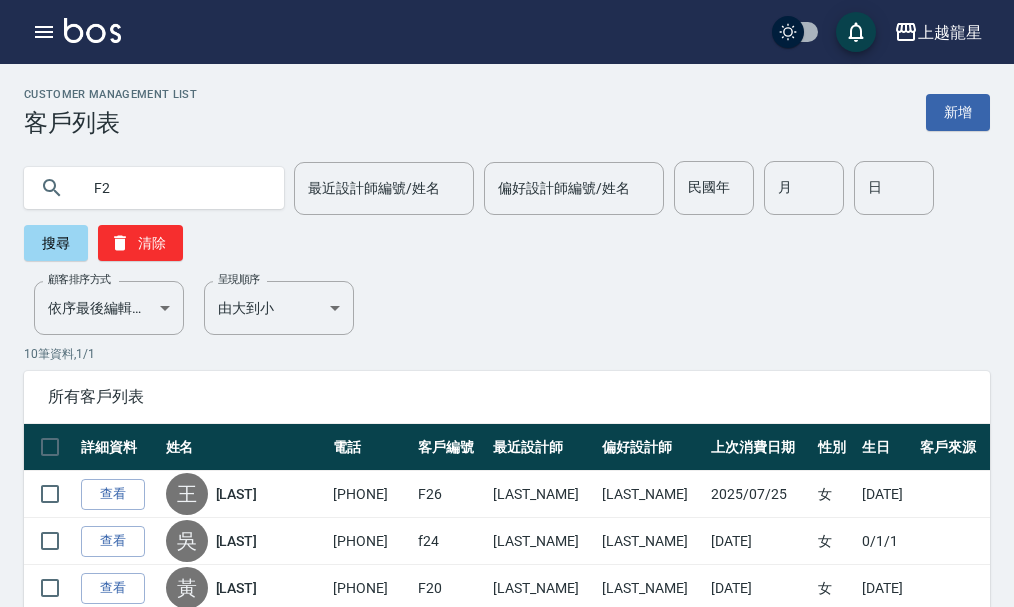 click on "F2" at bounding box center [174, 188] 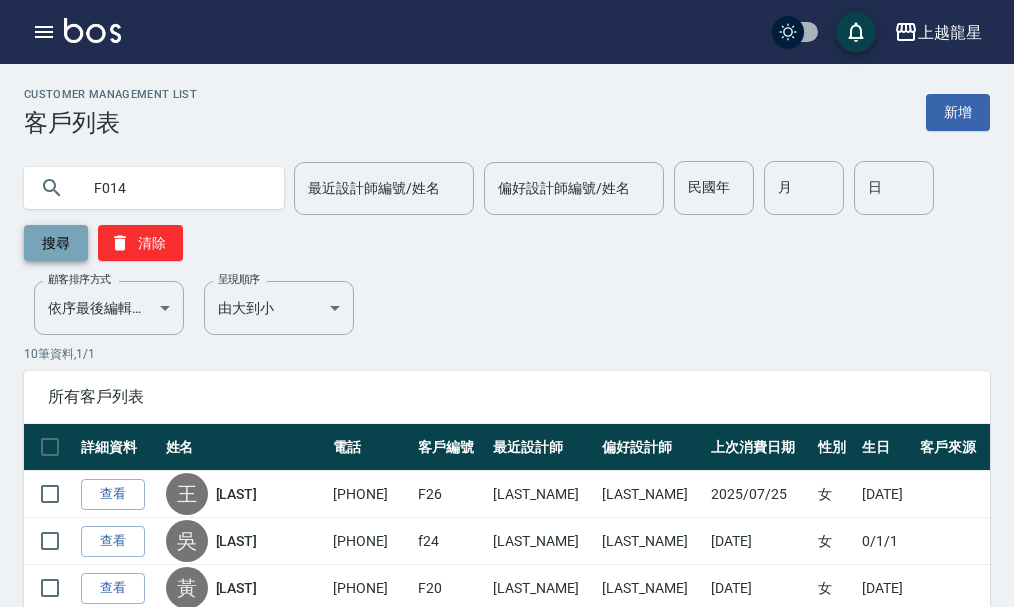 click on "搜尋" at bounding box center (56, 243) 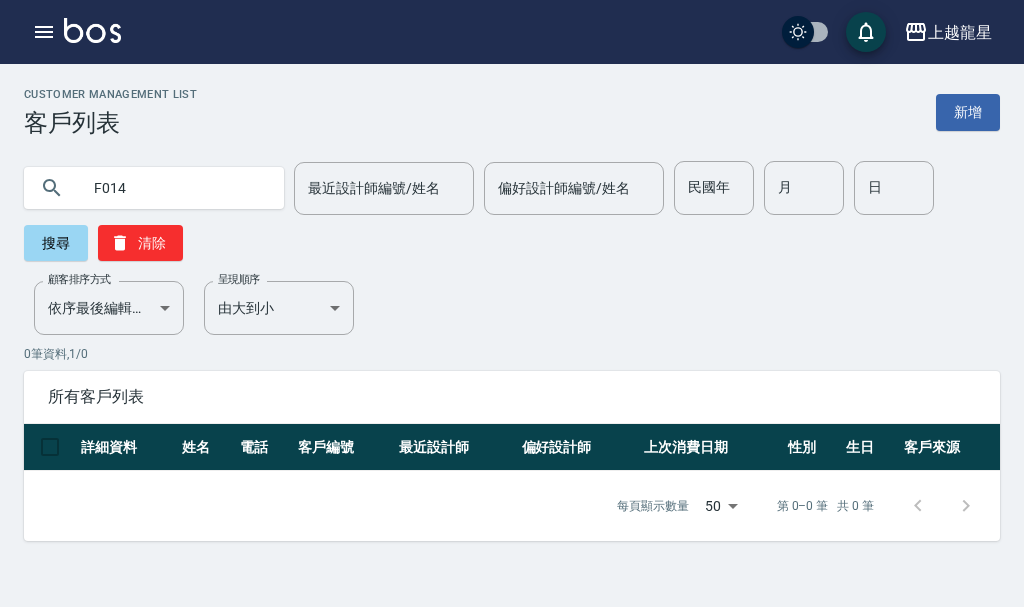 click on "F014" at bounding box center (174, 188) 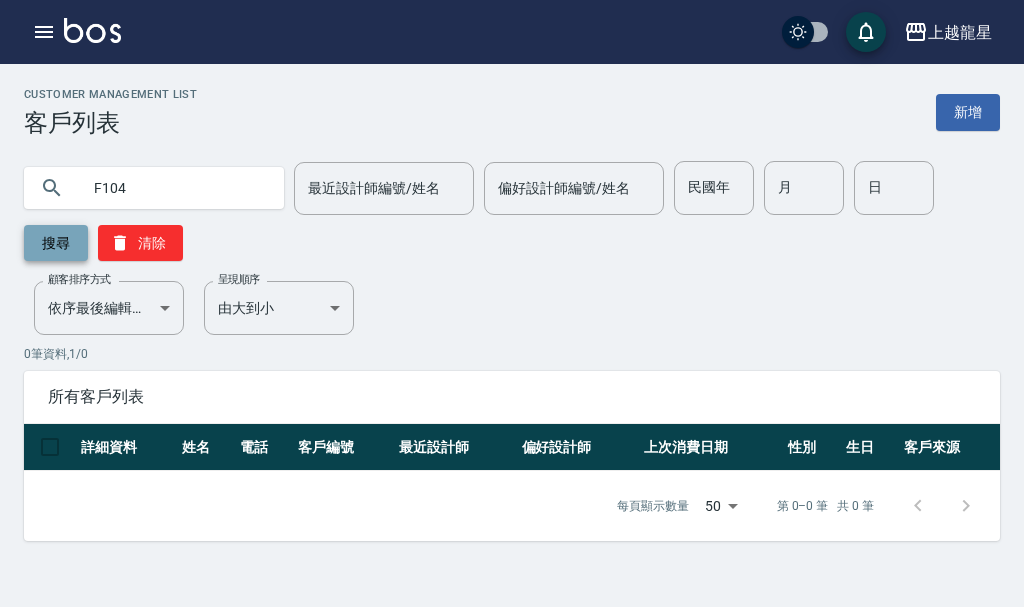 type on "F104" 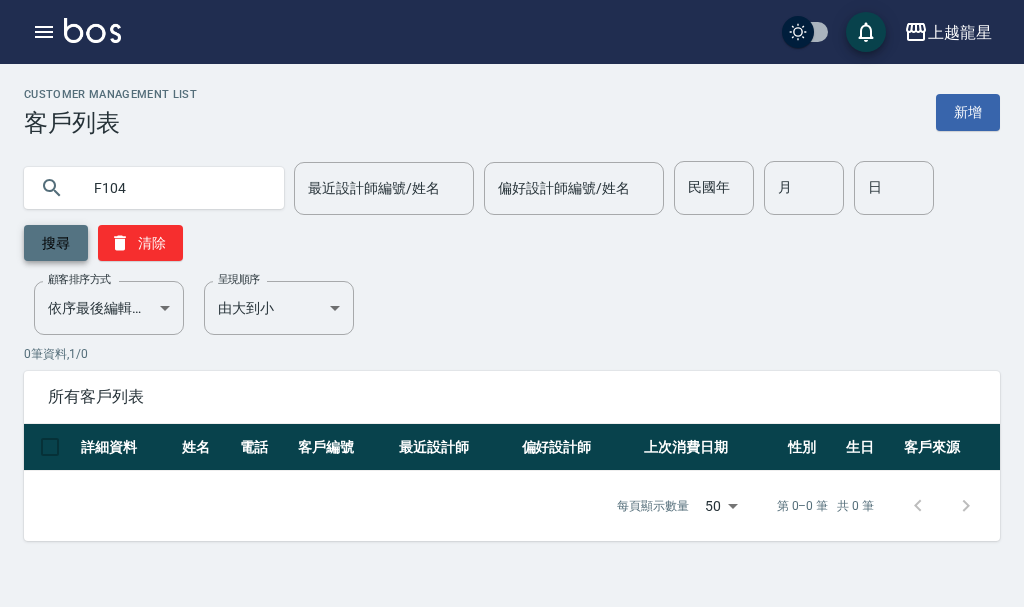 click on "搜尋" at bounding box center [56, 243] 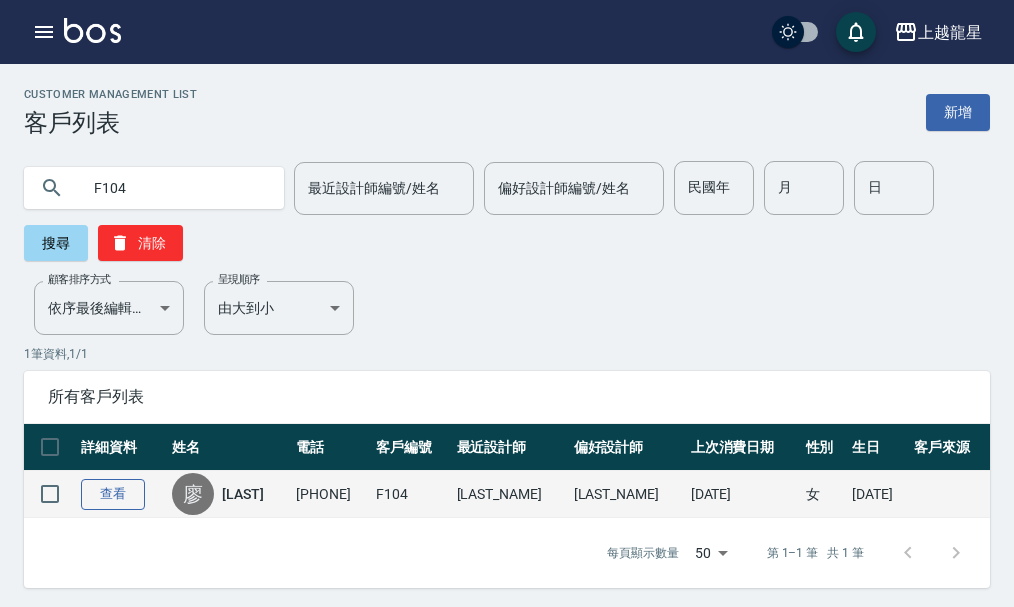 click on "查看" at bounding box center [113, 494] 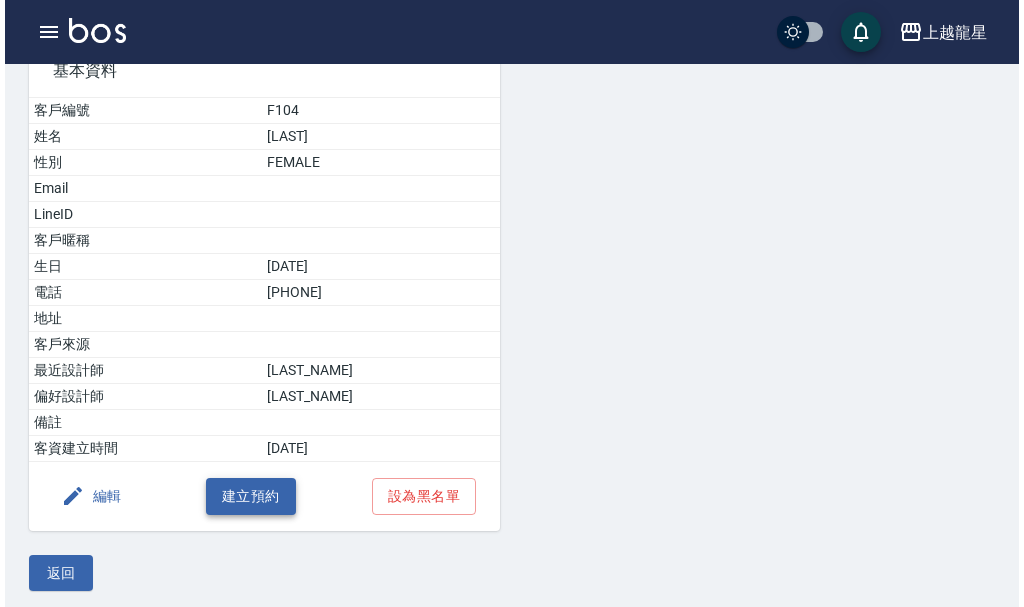 scroll, scrollTop: 181, scrollLeft: 0, axis: vertical 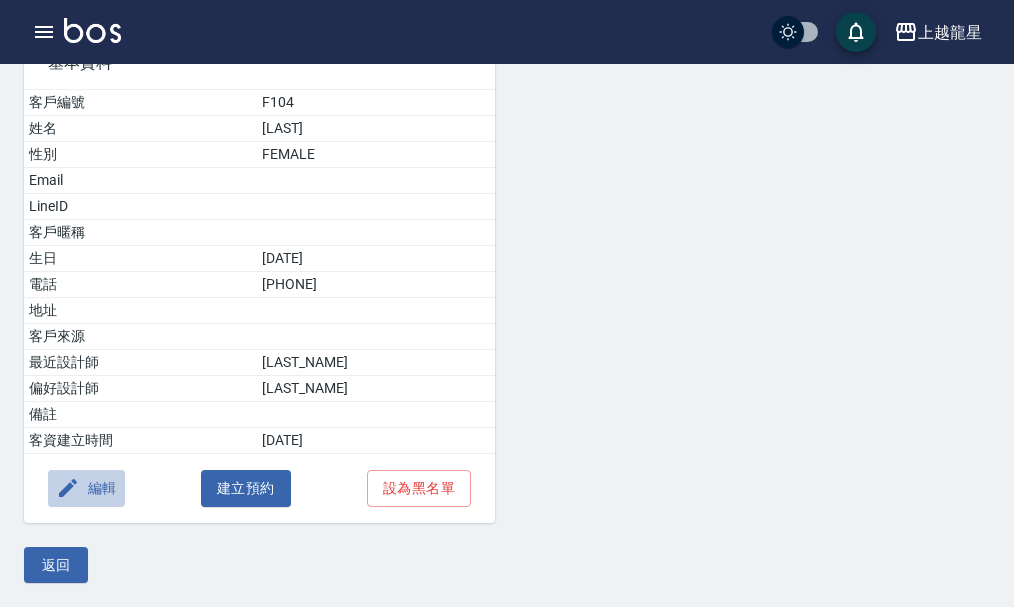 click on "編輯" at bounding box center (86, 488) 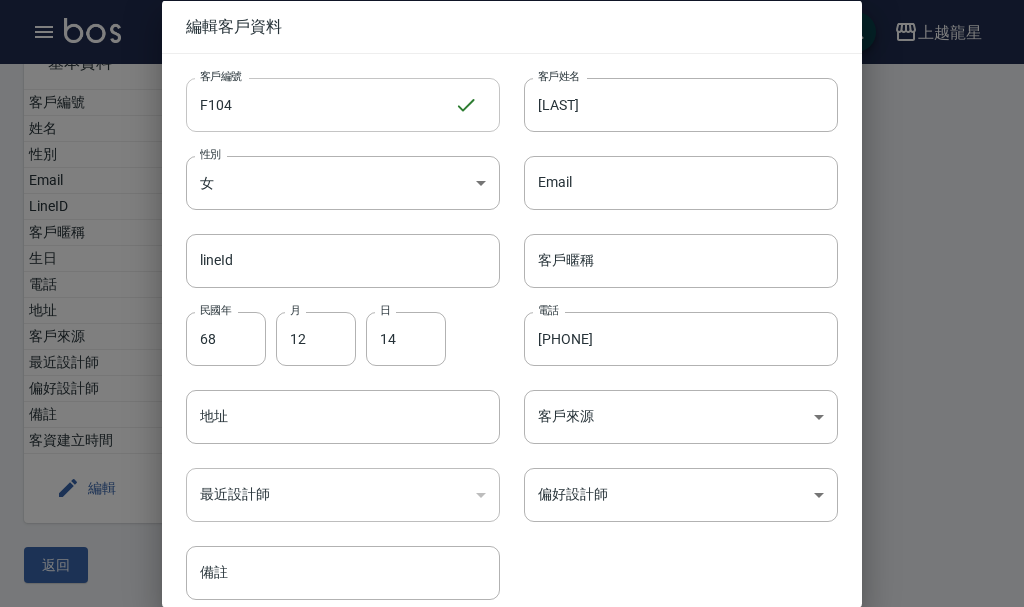 click on "F104" at bounding box center (320, 104) 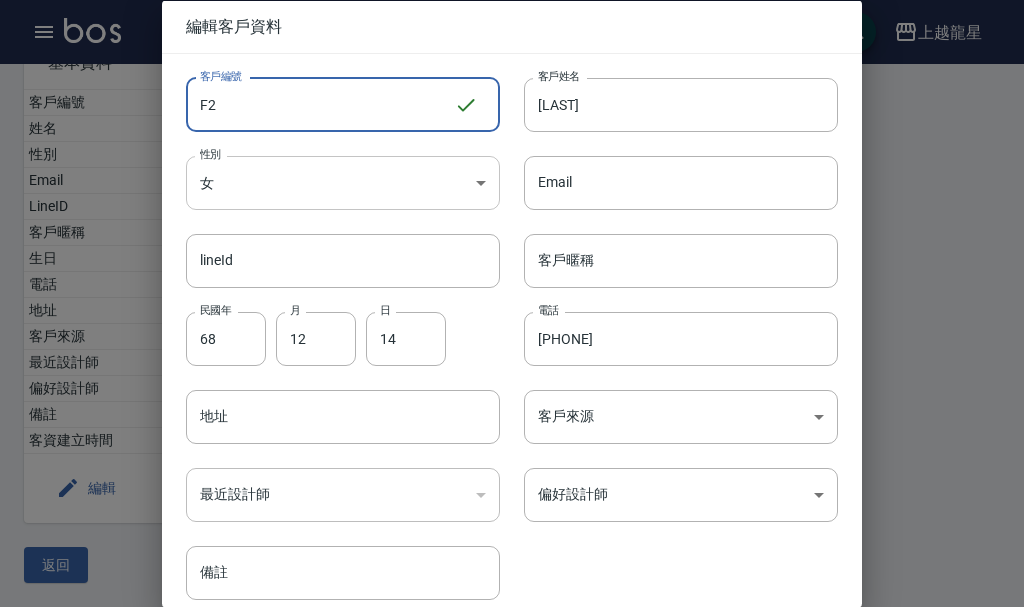 scroll, scrollTop: 86, scrollLeft: 0, axis: vertical 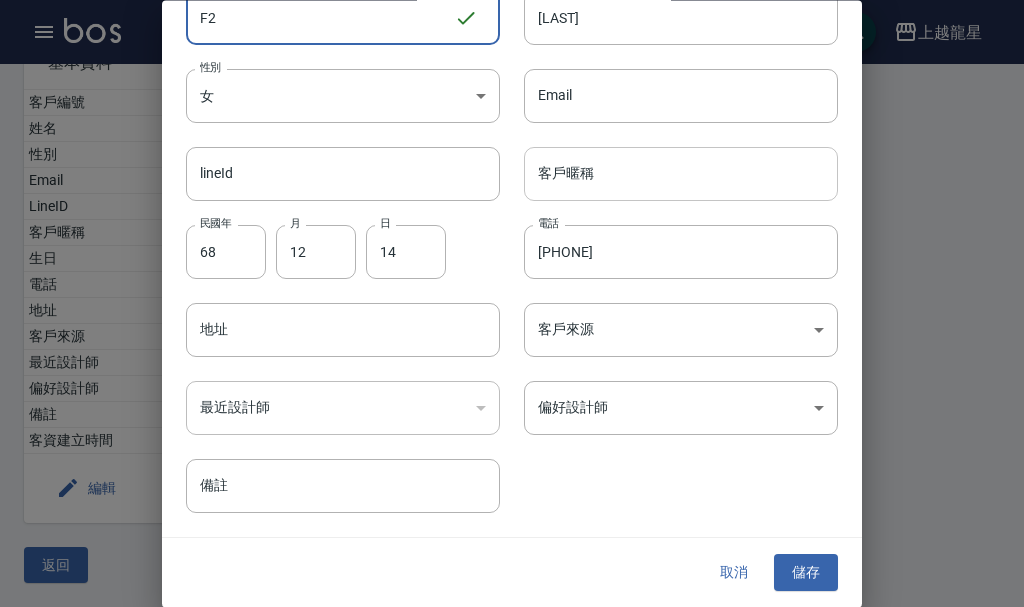 type on "F2" 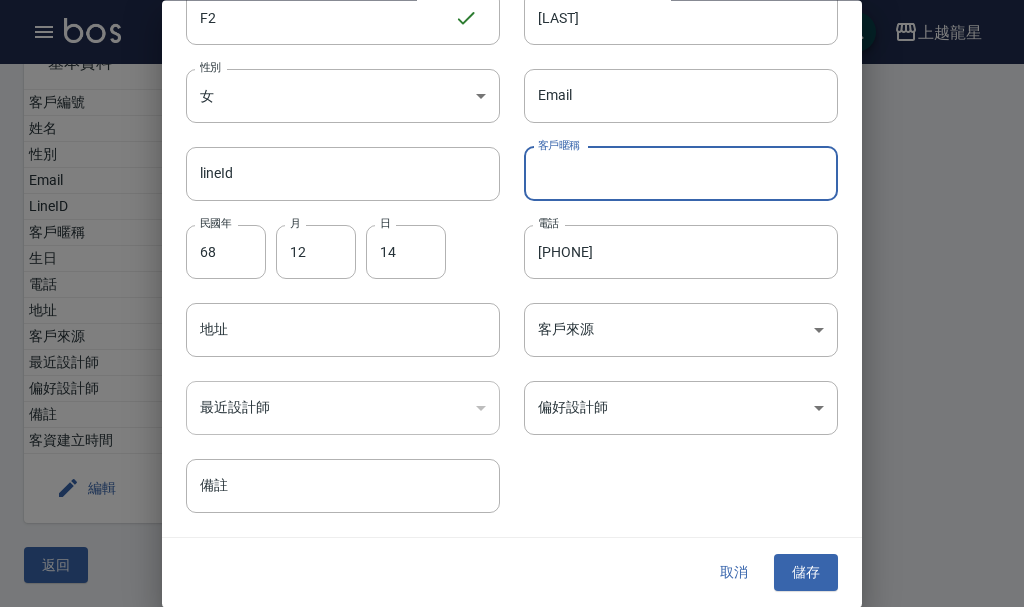 click on "客戶暱稱" at bounding box center (681, 174) 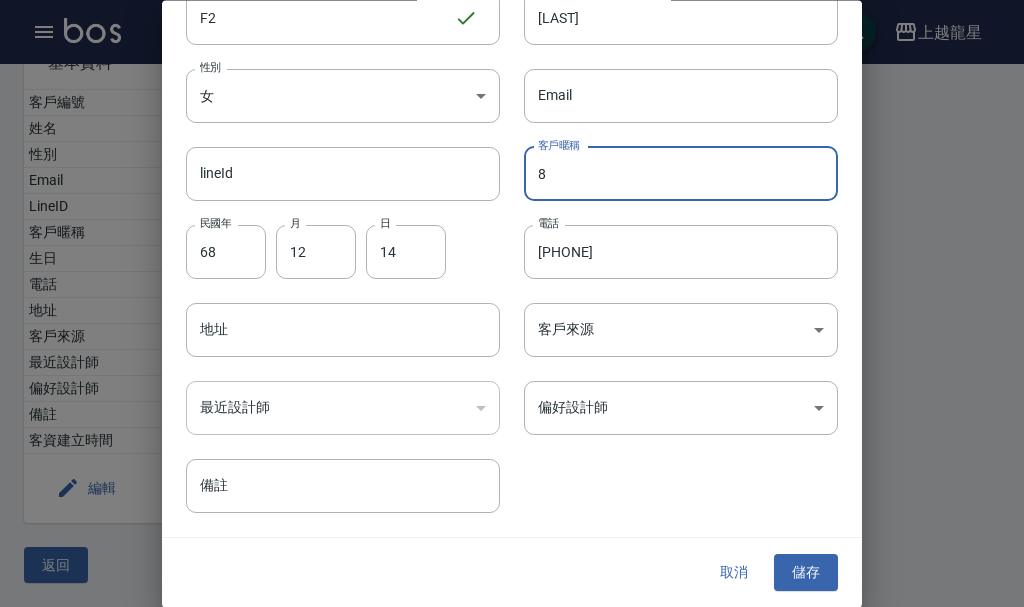 type on "8" 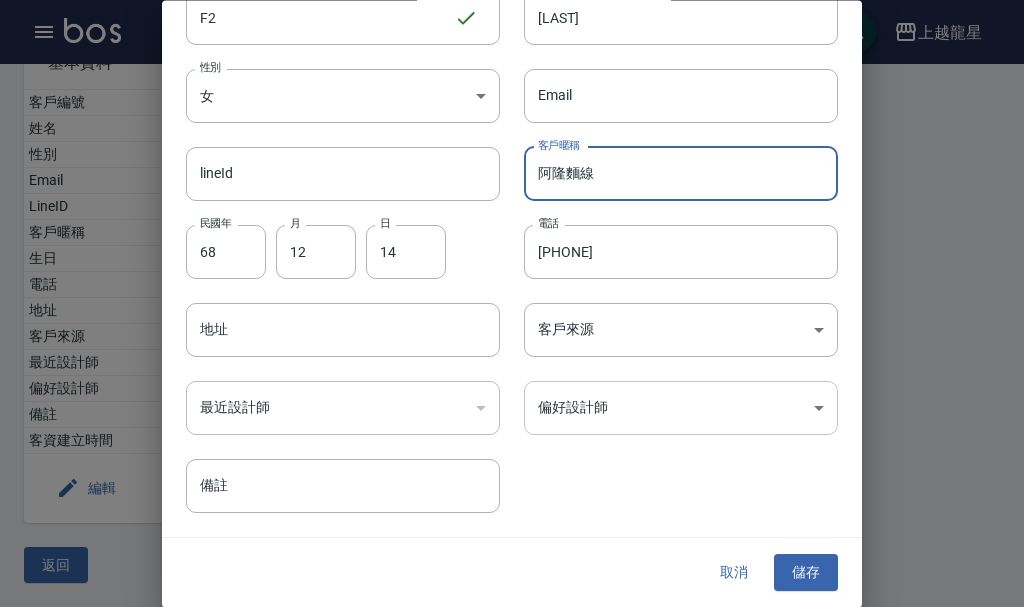 type on "阿隆麵線" 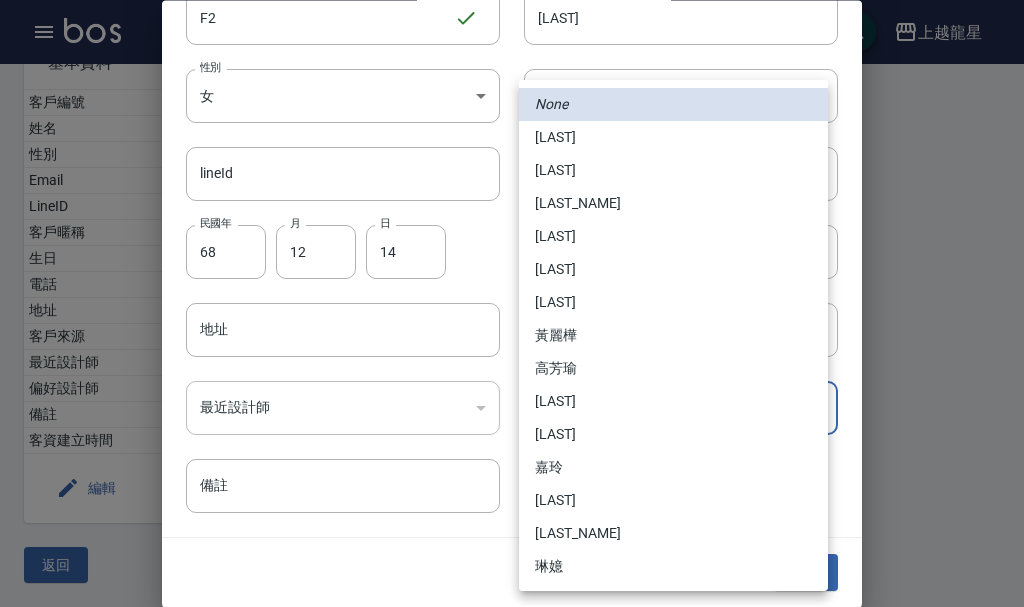 click on "[LAST_NAME]" at bounding box center (673, 203) 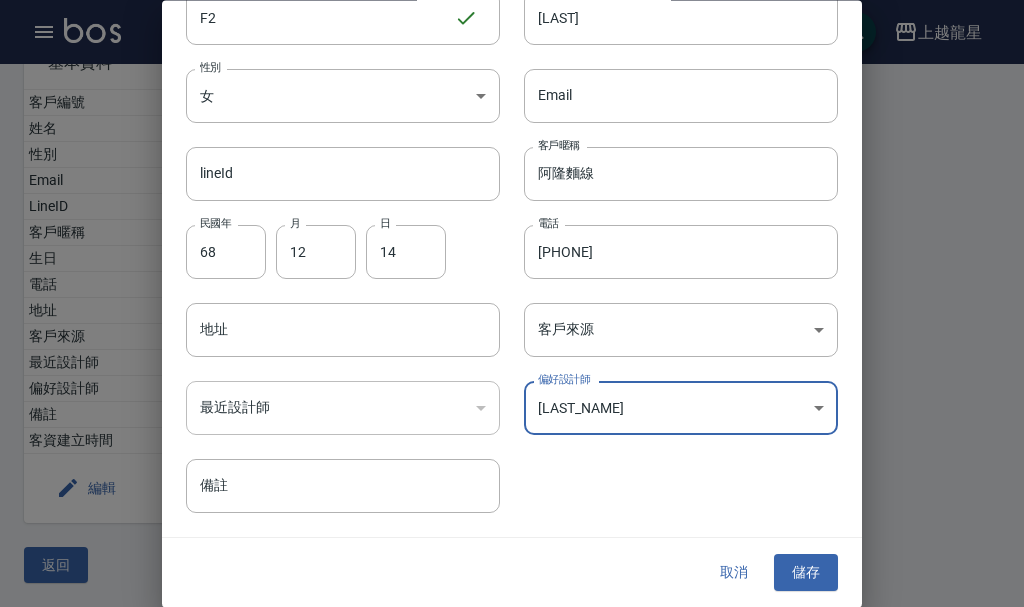 click on "​" at bounding box center (343, 409) 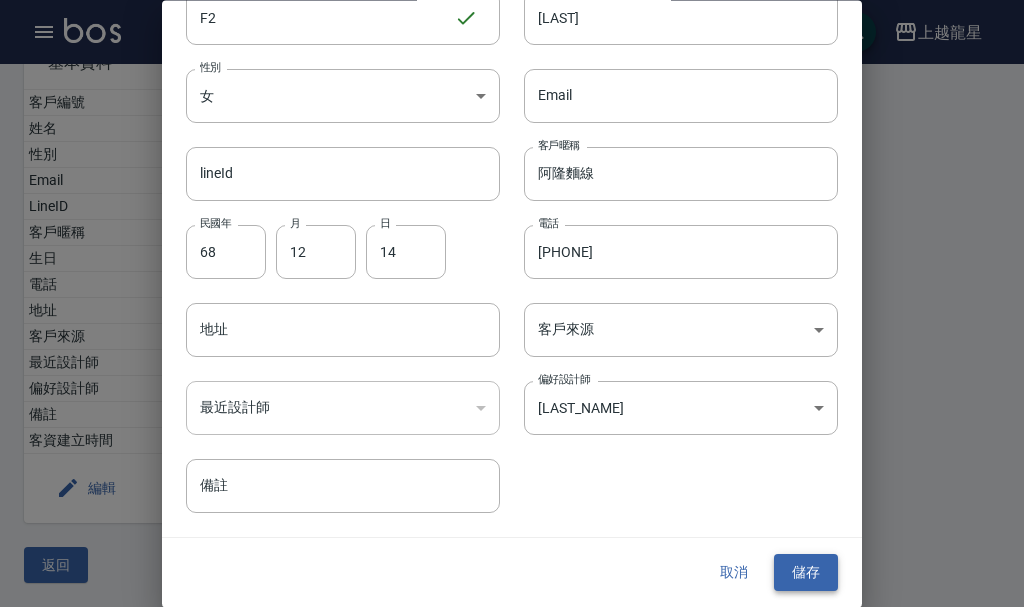 click on "儲存" at bounding box center [806, 573] 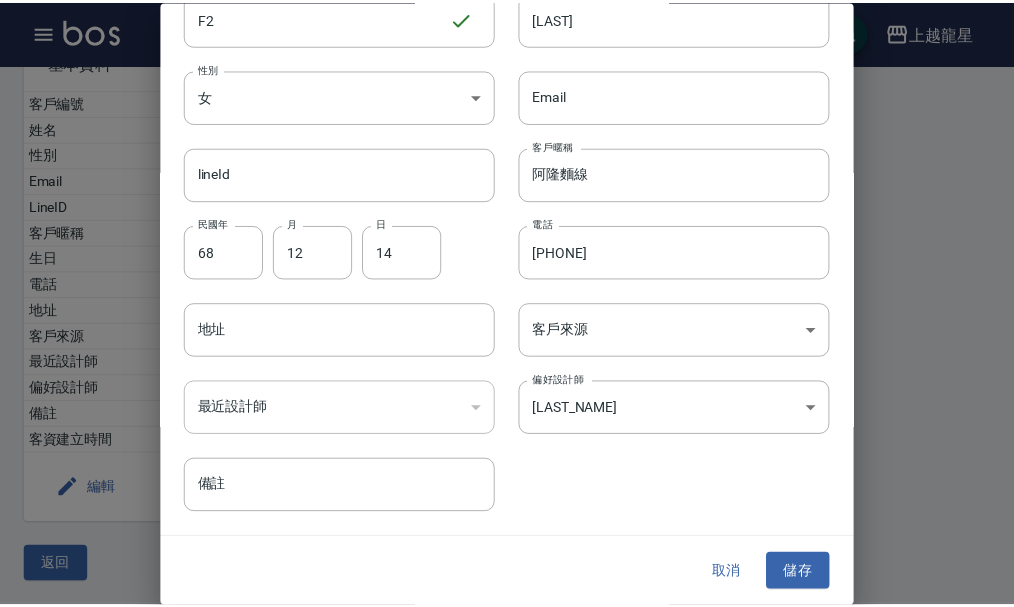 scroll, scrollTop: 0, scrollLeft: 0, axis: both 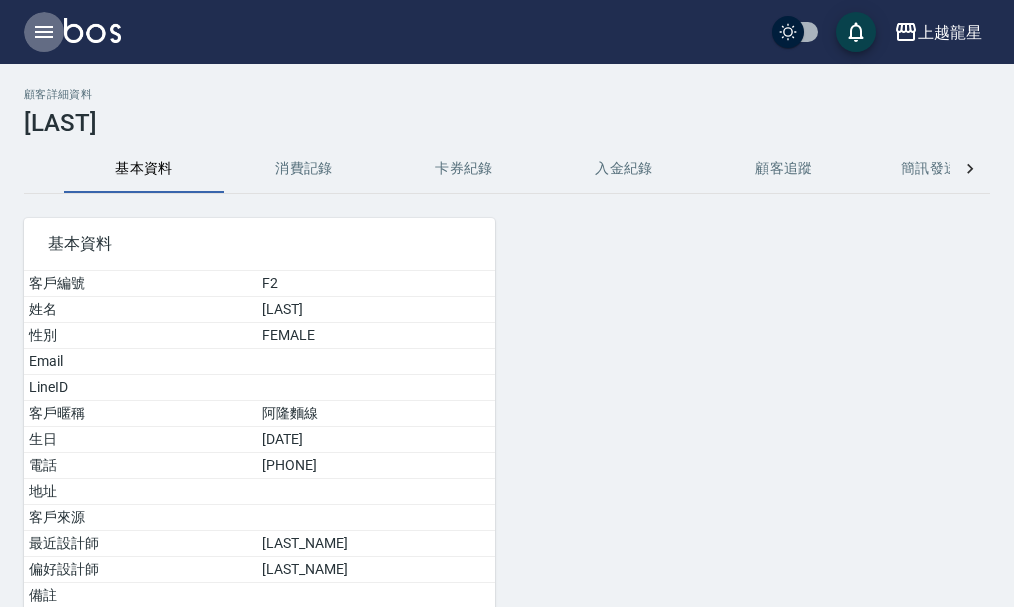 click 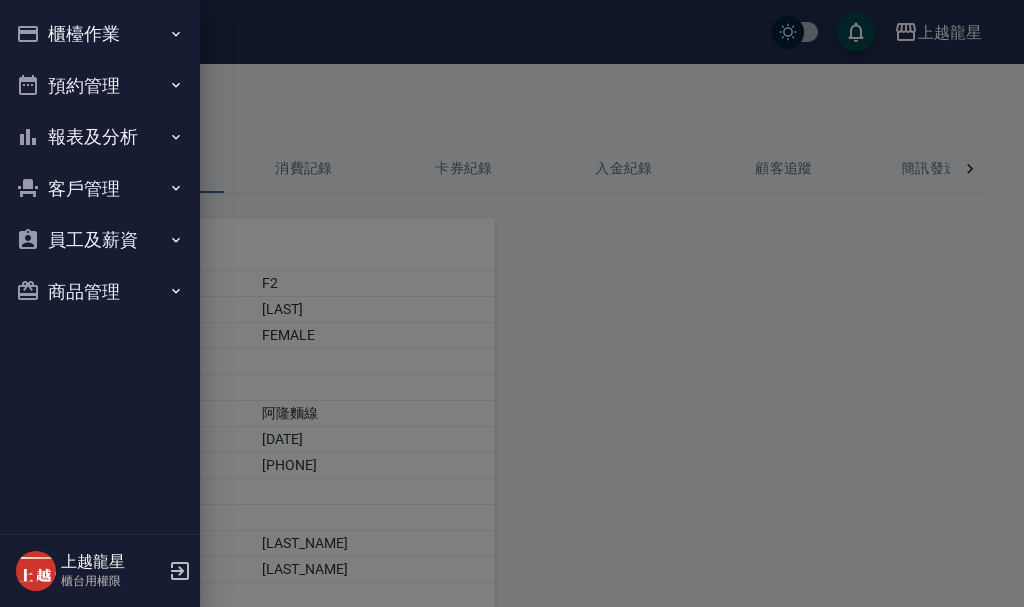click on "櫃檯作業" at bounding box center (100, 34) 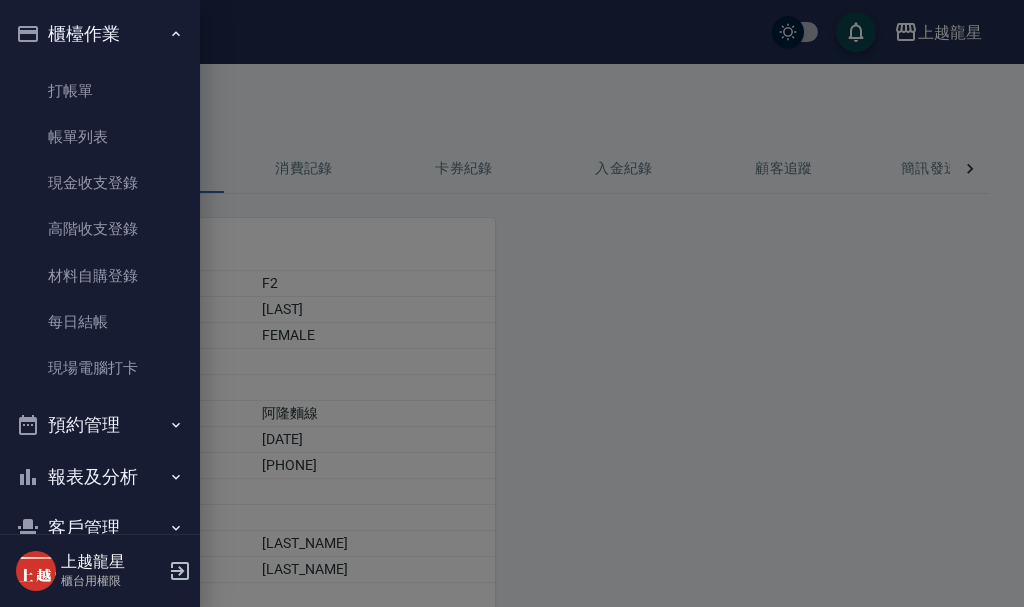 click at bounding box center (512, 303) 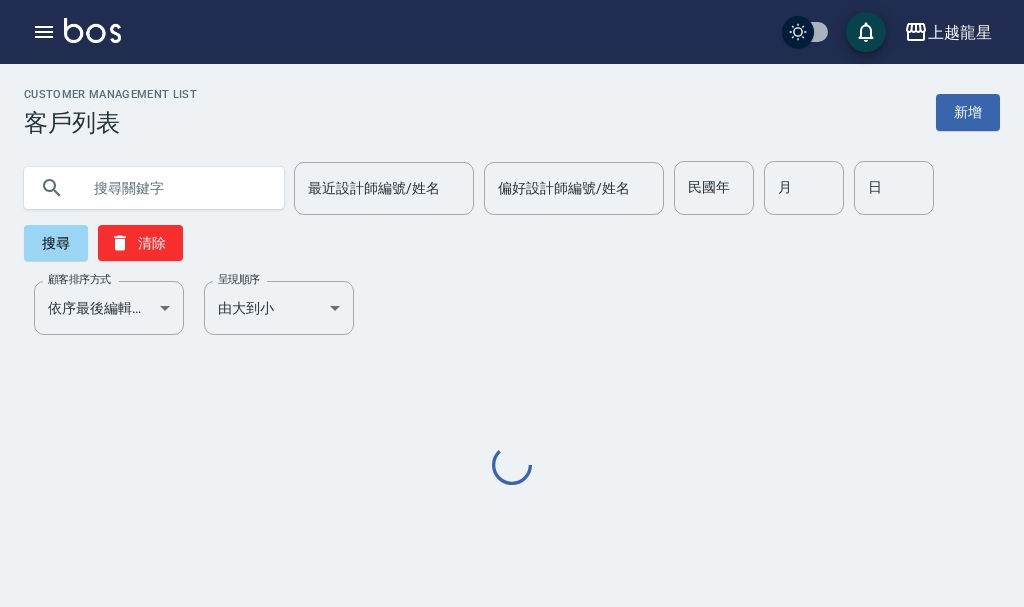 click at bounding box center [174, 188] 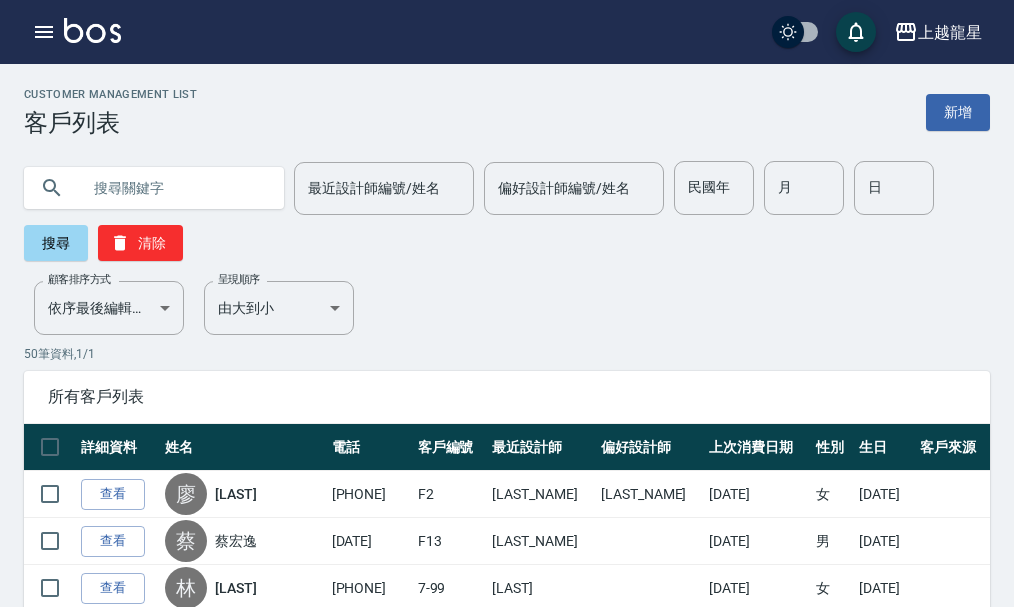 type on "ㄑ" 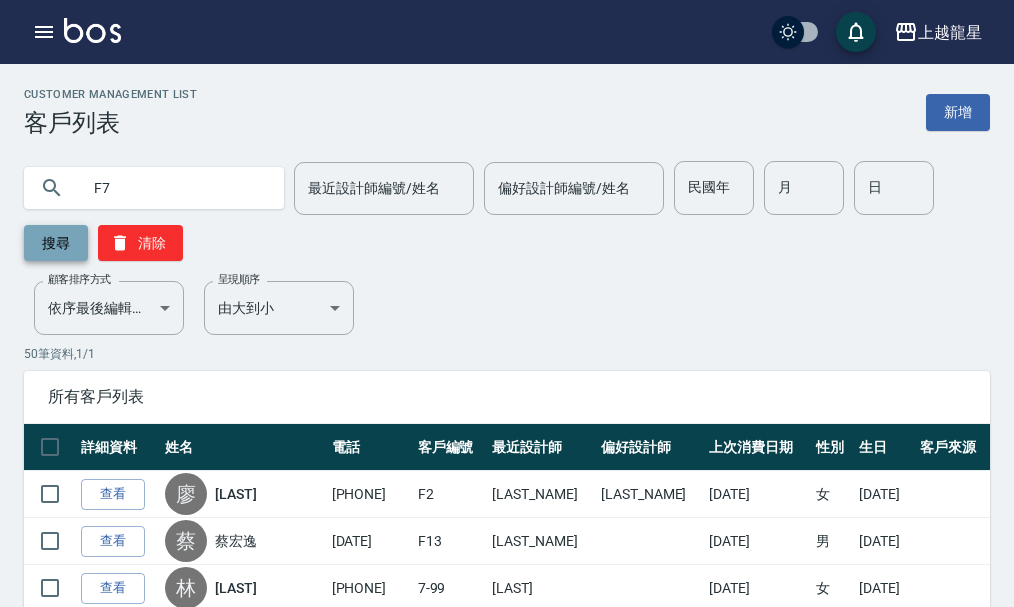 type on "F7" 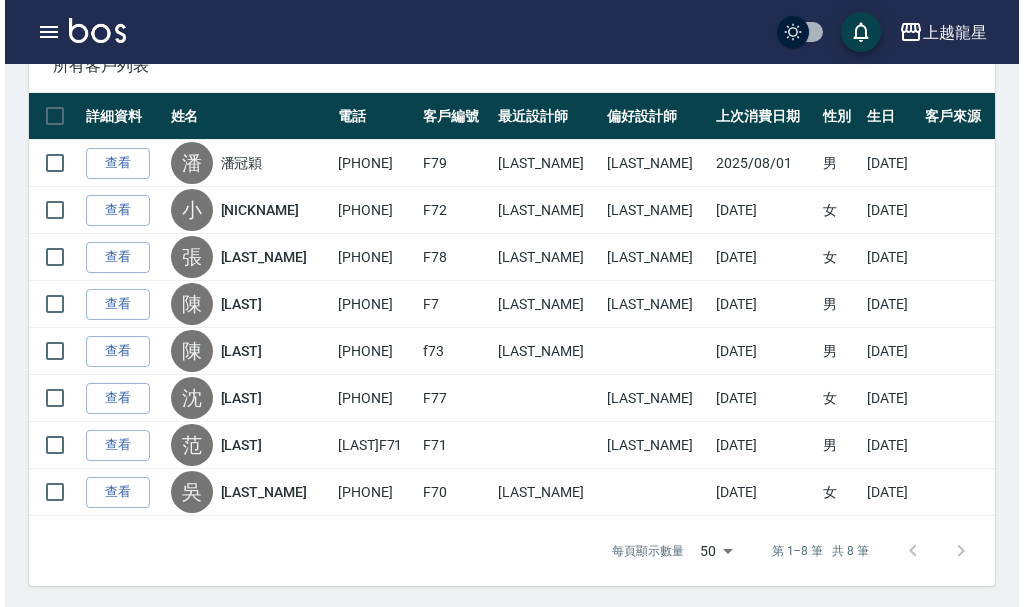 scroll, scrollTop: 334, scrollLeft: 0, axis: vertical 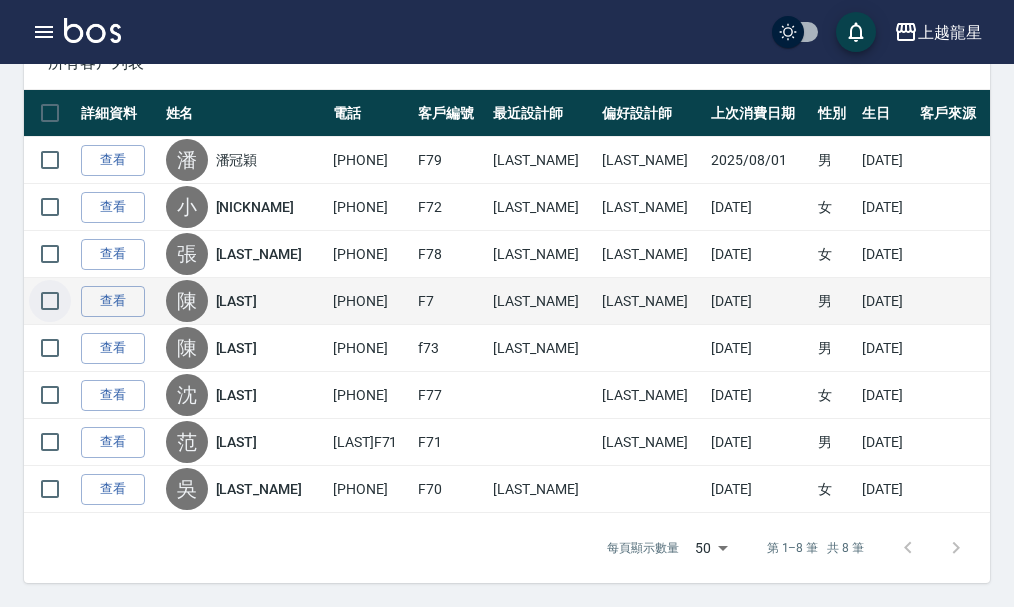 click at bounding box center (50, 301) 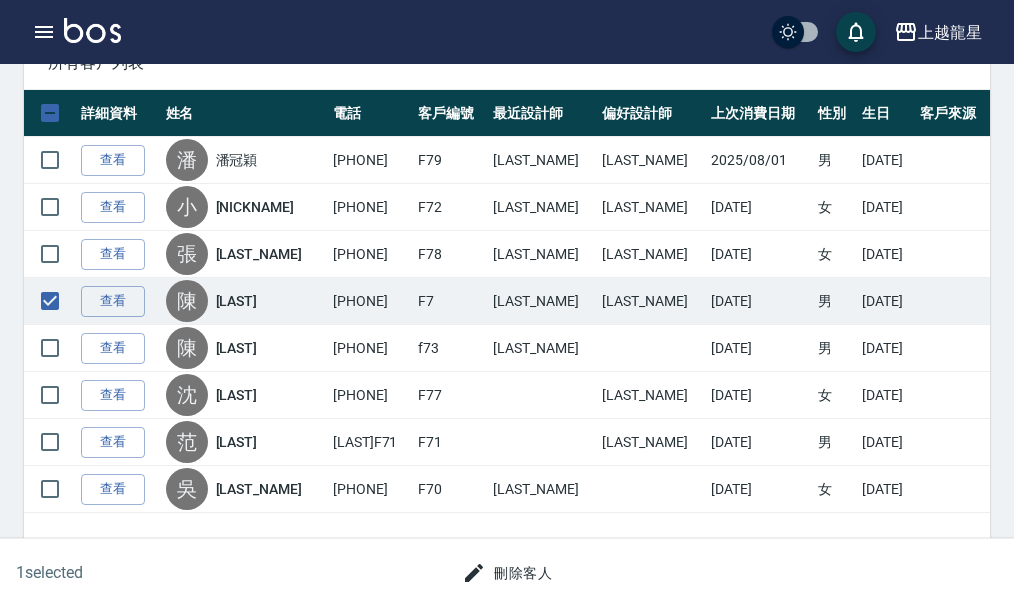 click on "刪除客人" at bounding box center (507, 573) 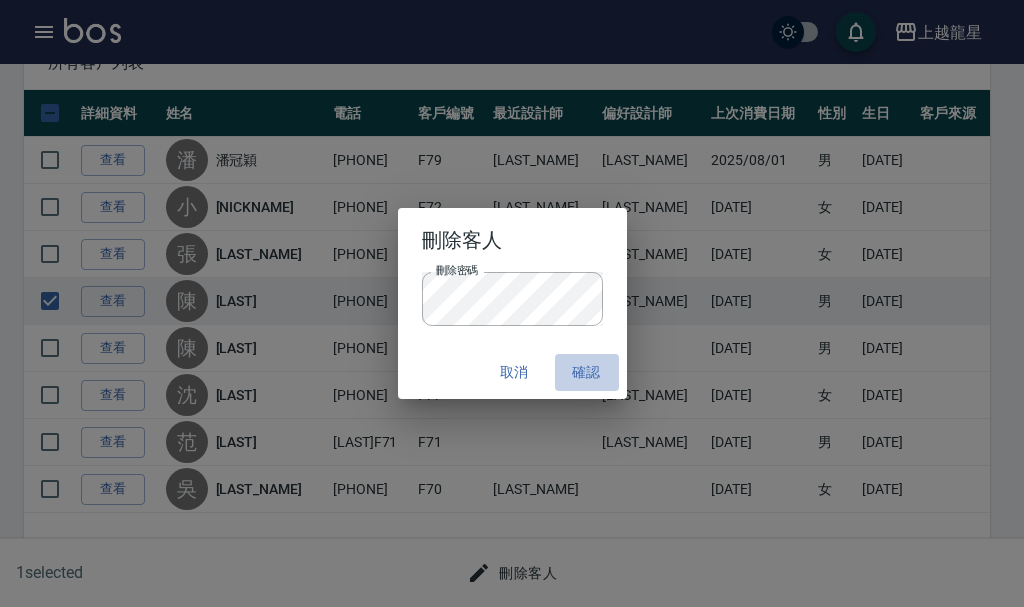 click on "確認" at bounding box center (587, 372) 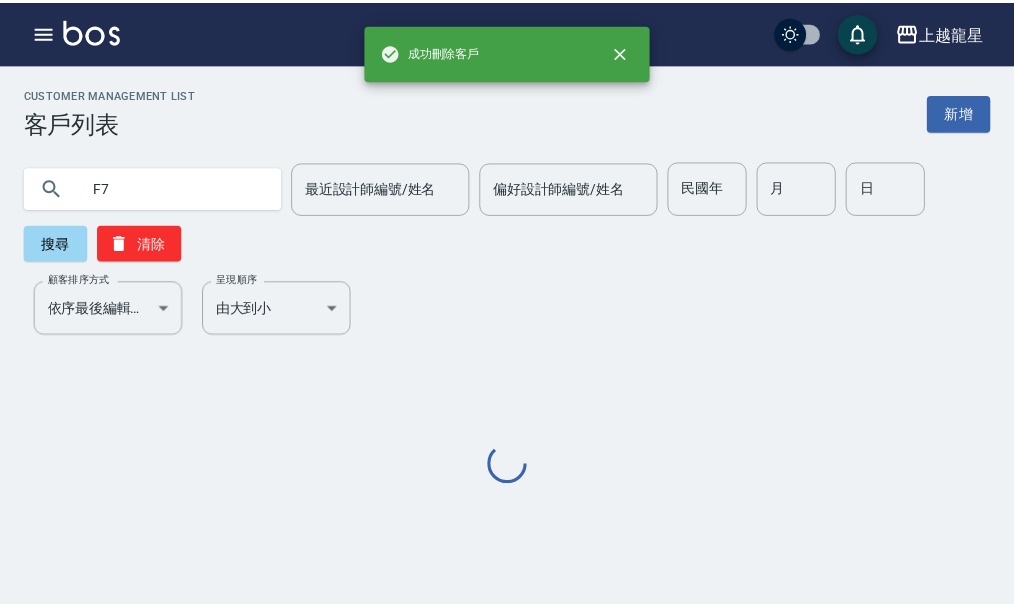 scroll, scrollTop: 0, scrollLeft: 0, axis: both 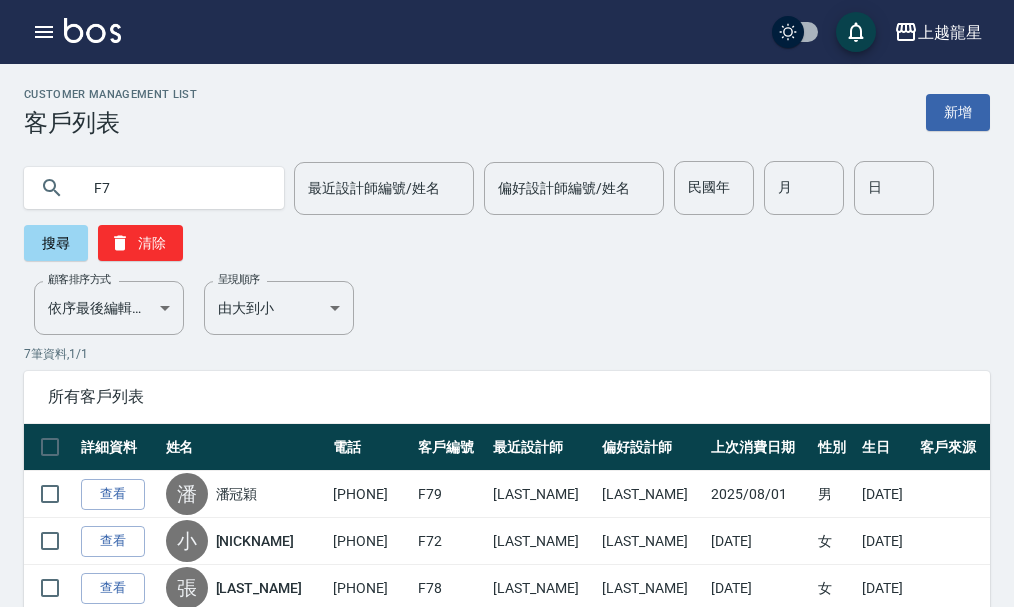 click on "F7" at bounding box center [174, 188] 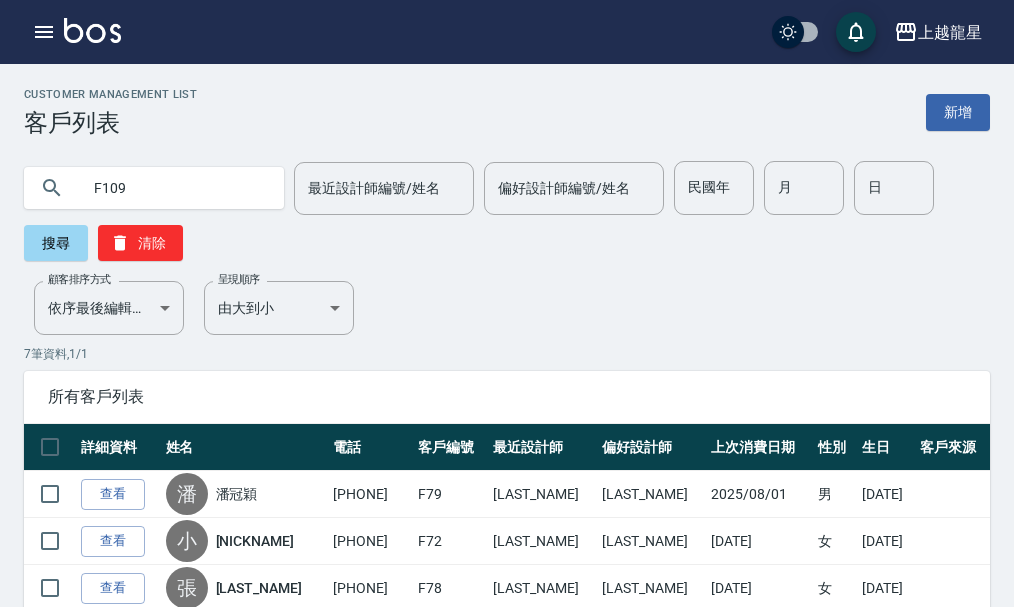 type on "F109" 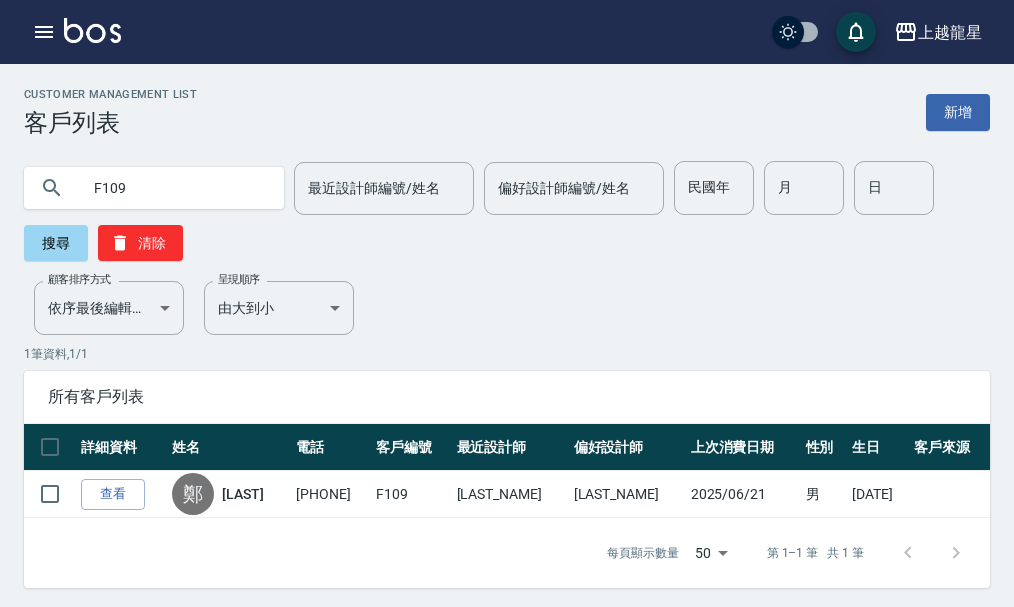 drag, startPoint x: 119, startPoint y: 493, endPoint x: 140, endPoint y: 481, distance: 24.186773 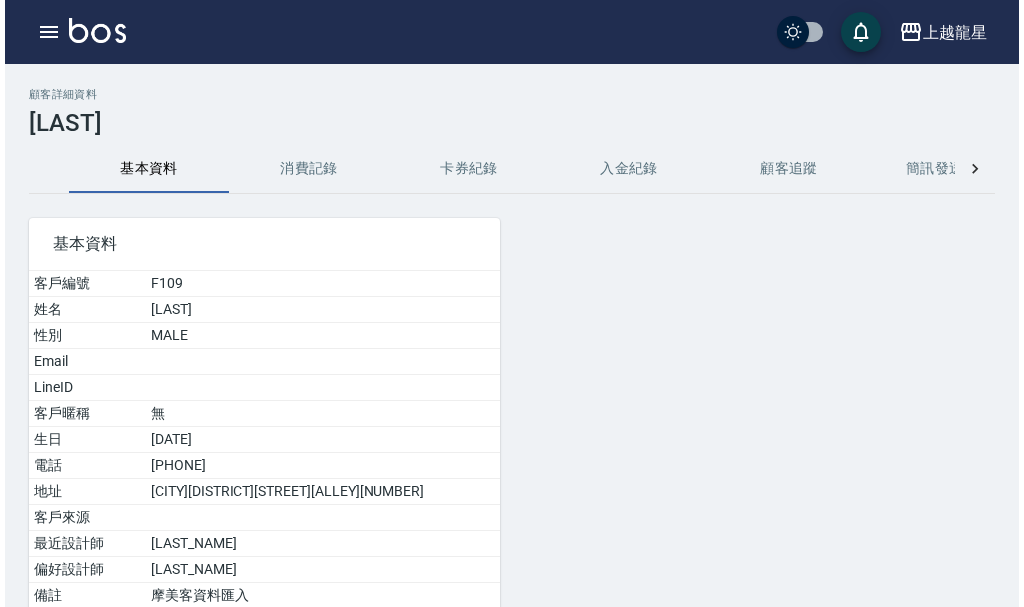 scroll, scrollTop: 181, scrollLeft: 0, axis: vertical 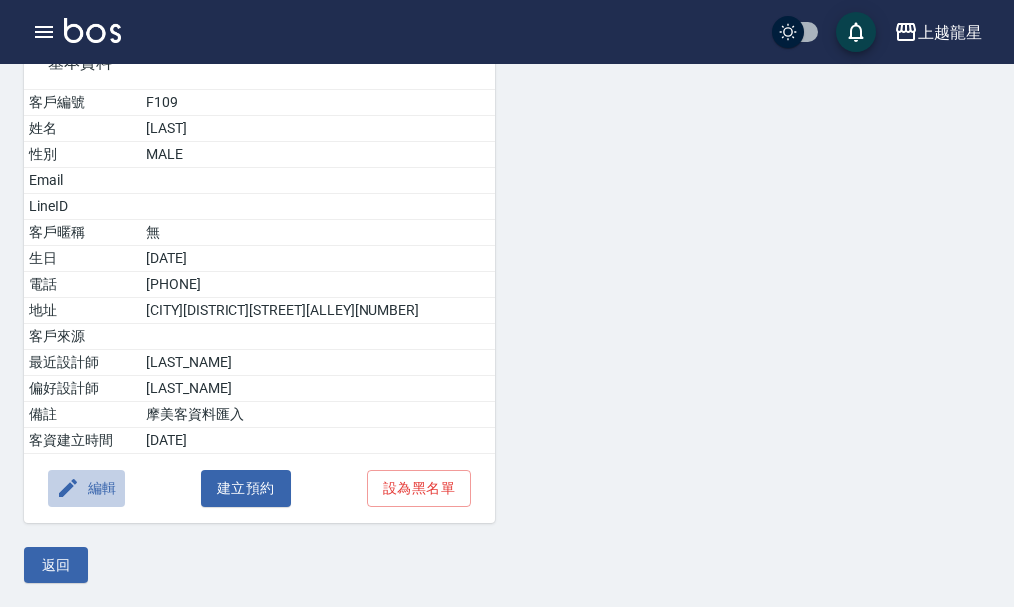 click on "編輯" at bounding box center [86, 488] 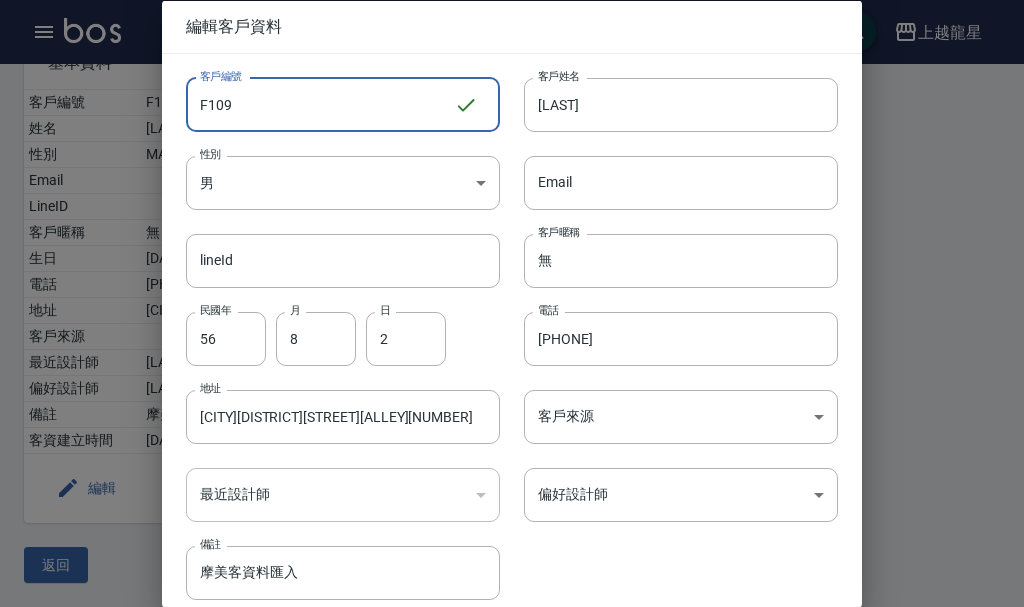click on "F109" at bounding box center [320, 104] 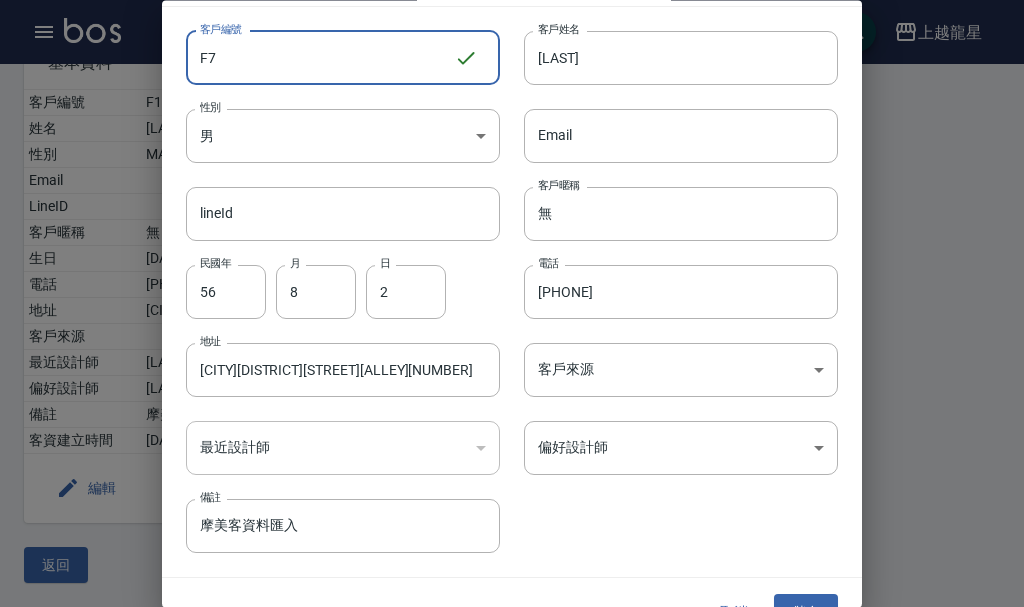 scroll, scrollTop: 86, scrollLeft: 0, axis: vertical 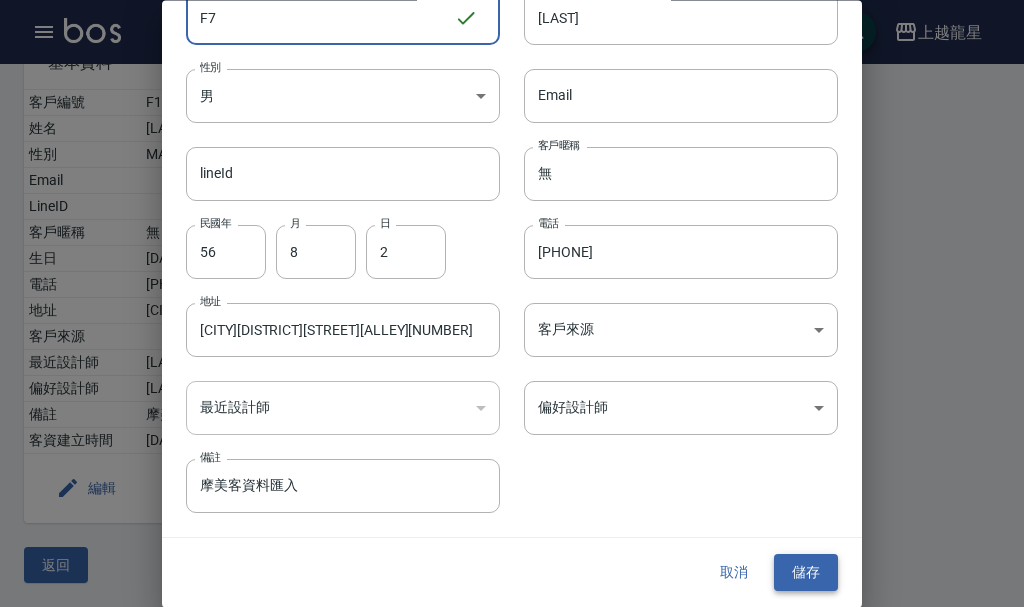 type on "F7" 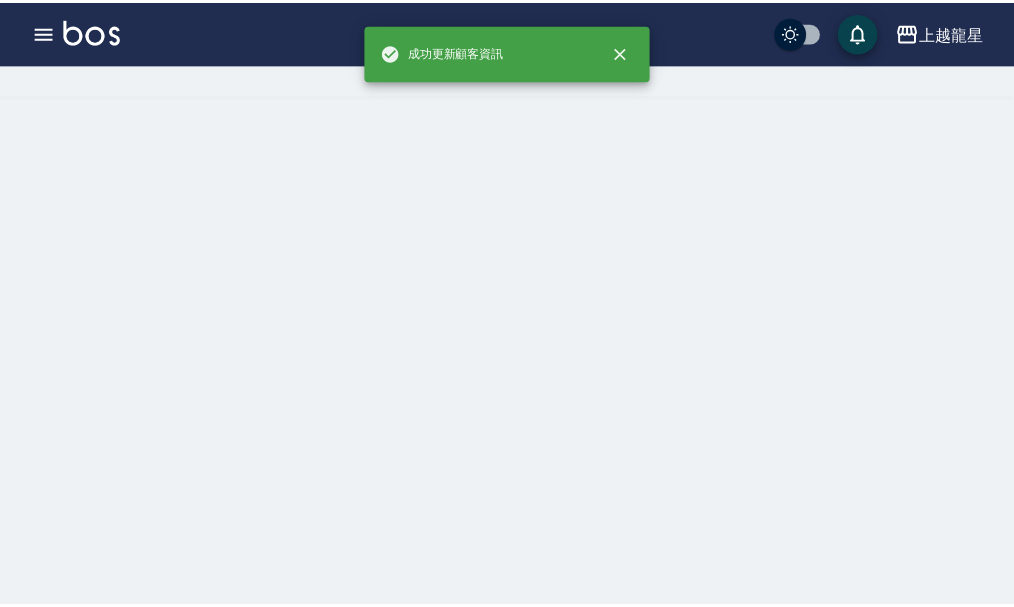 scroll, scrollTop: 0, scrollLeft: 0, axis: both 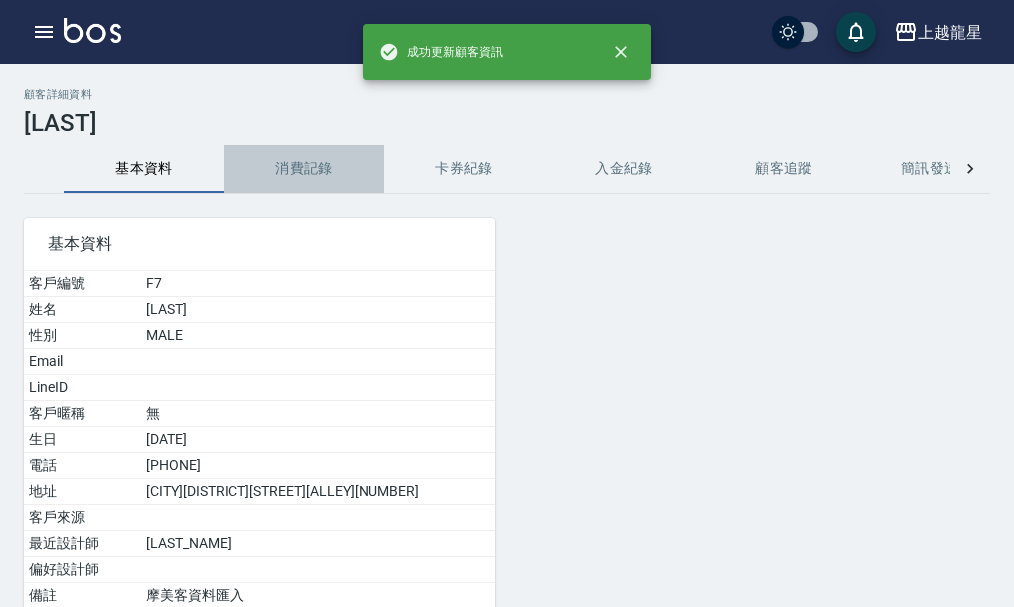 click on "消費記錄" at bounding box center (304, 169) 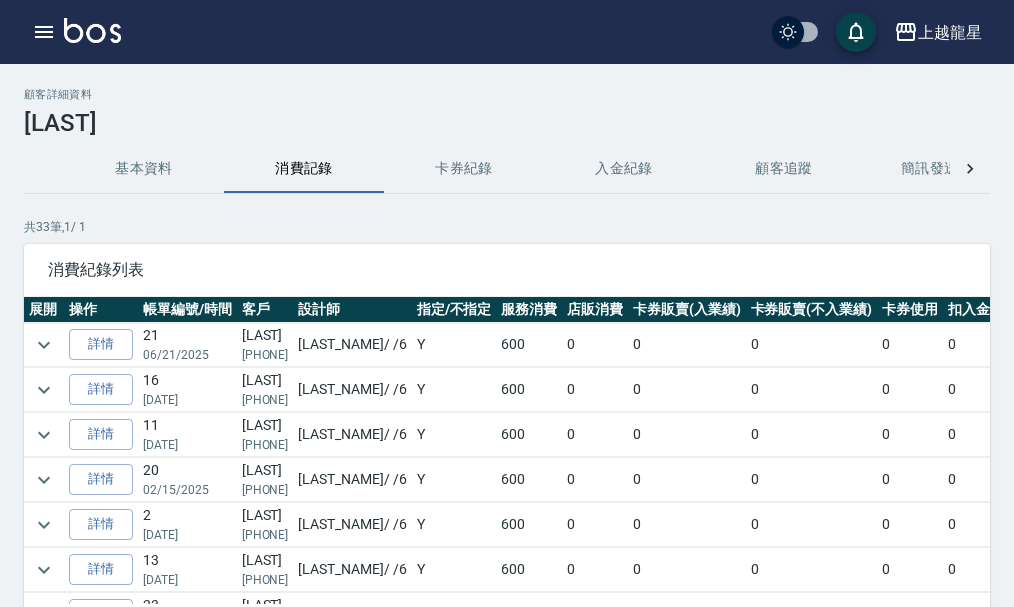 click at bounding box center (92, 30) 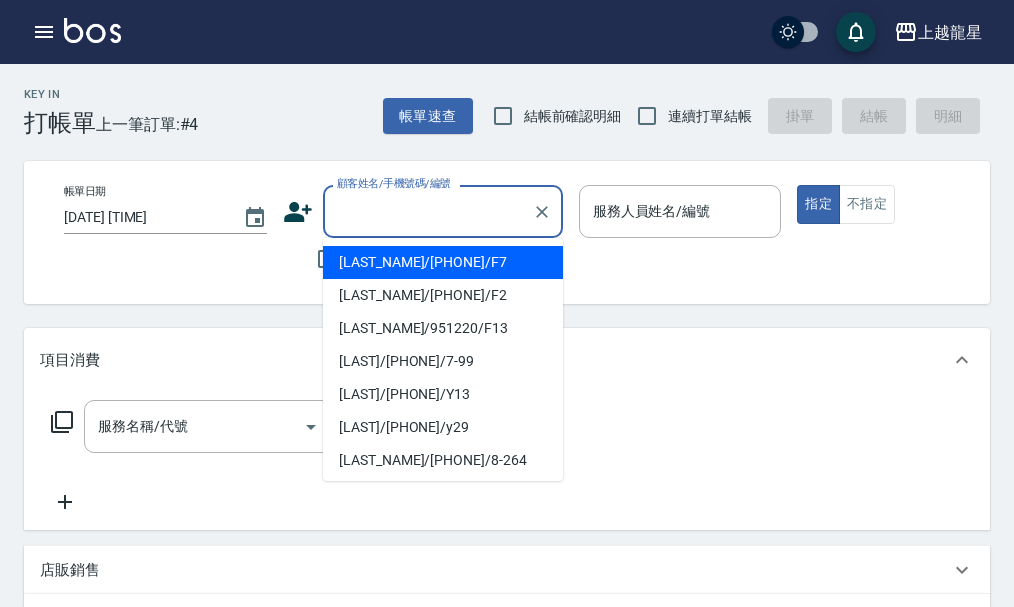 click on "顧客姓名/手機號碼/編號" at bounding box center [428, 211] 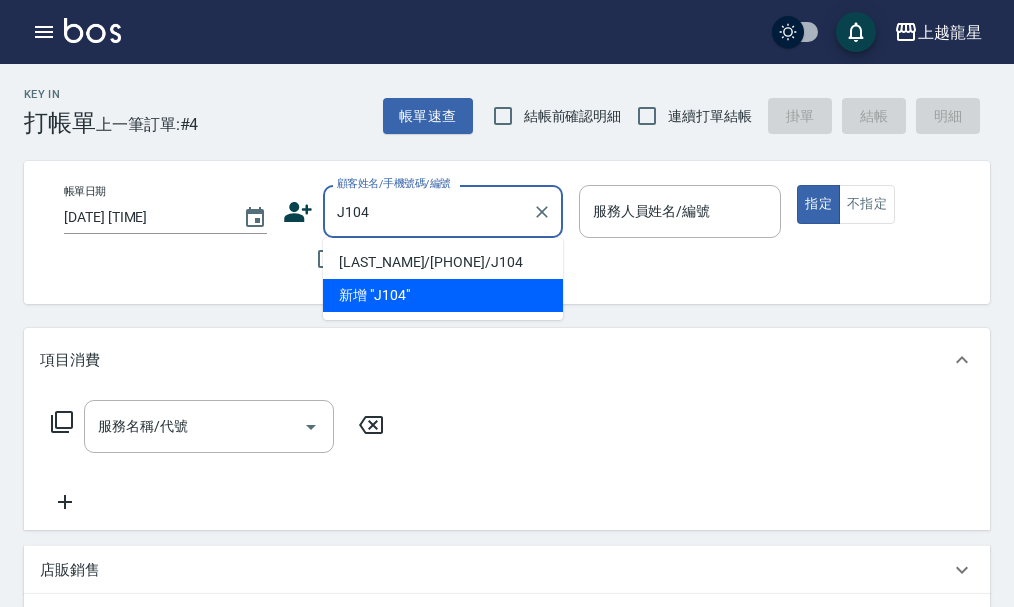click on "[LAST_NAME]/[PHONE]/J104" at bounding box center (443, 262) 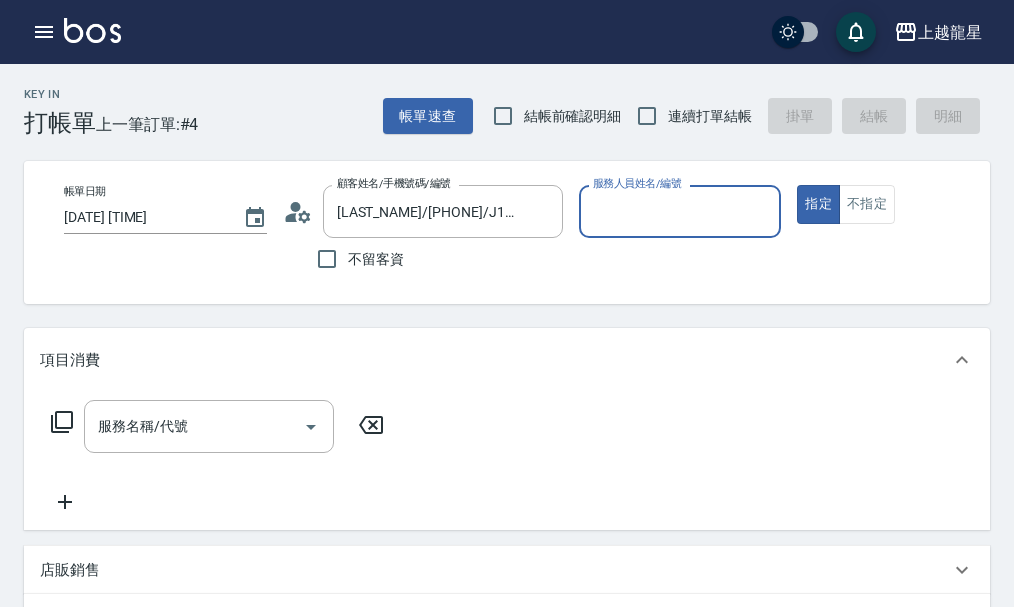type on "Alisa-10" 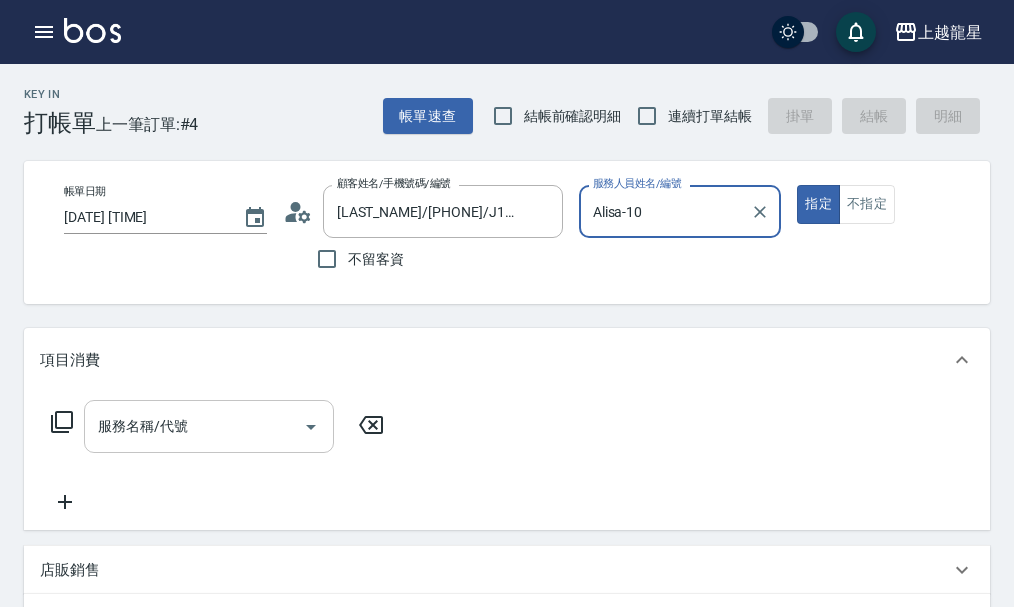 click on "服務名稱/代號" at bounding box center (194, 426) 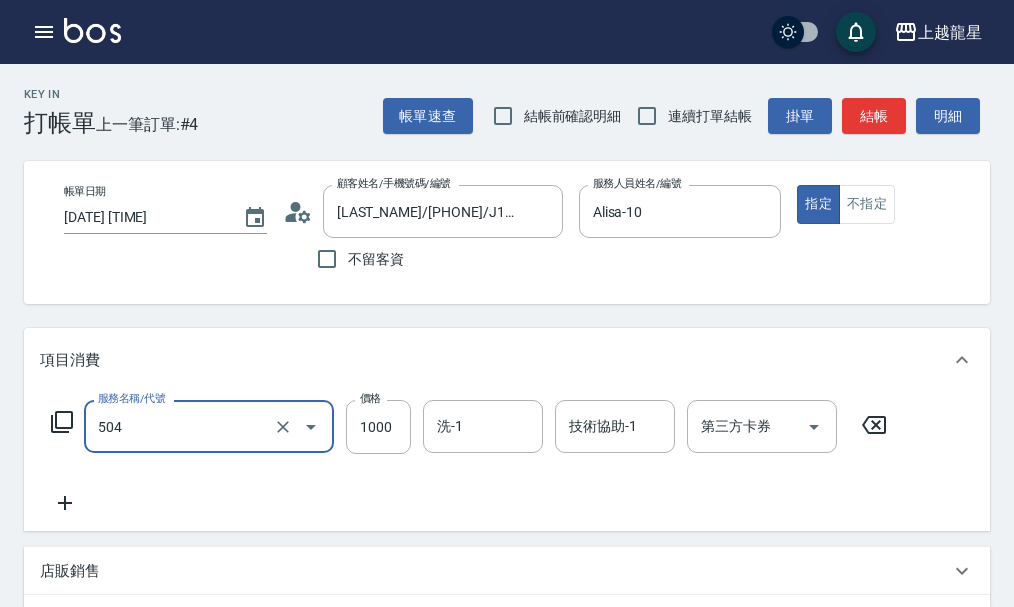 type on "去脂泥膠(504)" 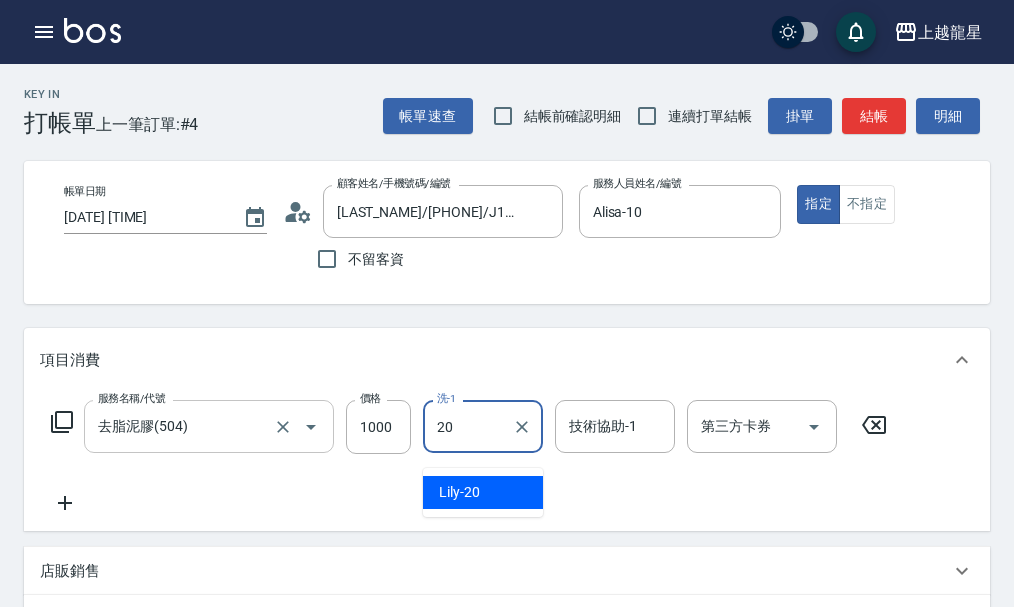 type on "Lily-20" 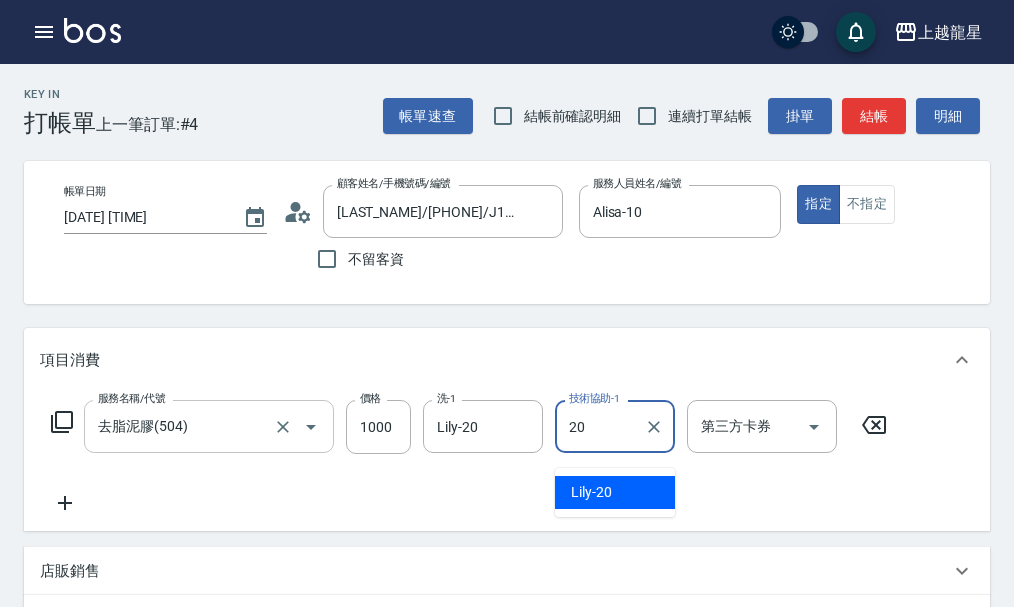 type on "Lily-20" 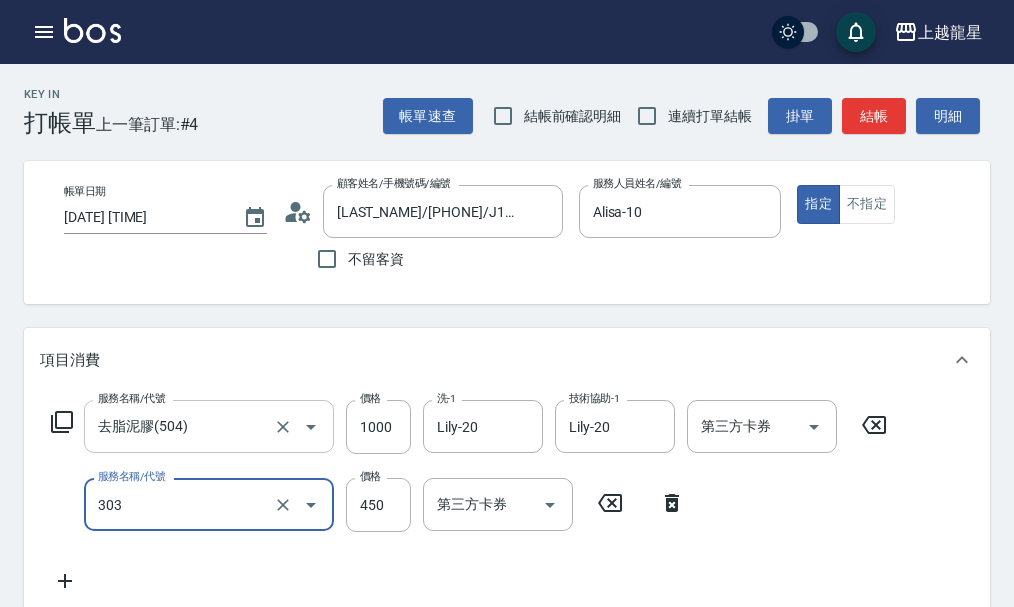 type on "剪髮(303)" 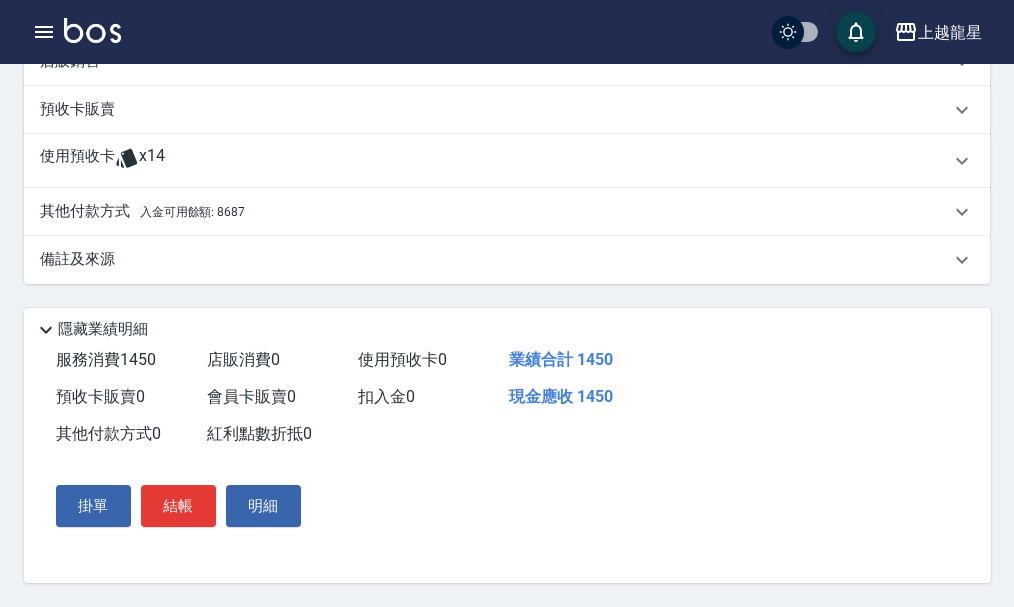 scroll, scrollTop: 689, scrollLeft: 0, axis: vertical 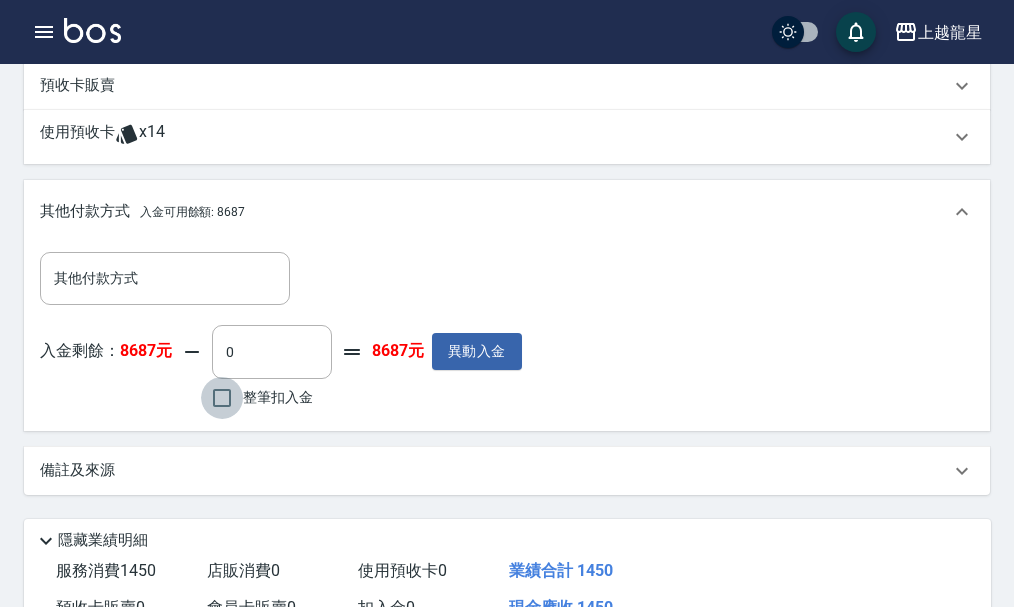 click on "整筆扣入金" at bounding box center [222, 398] 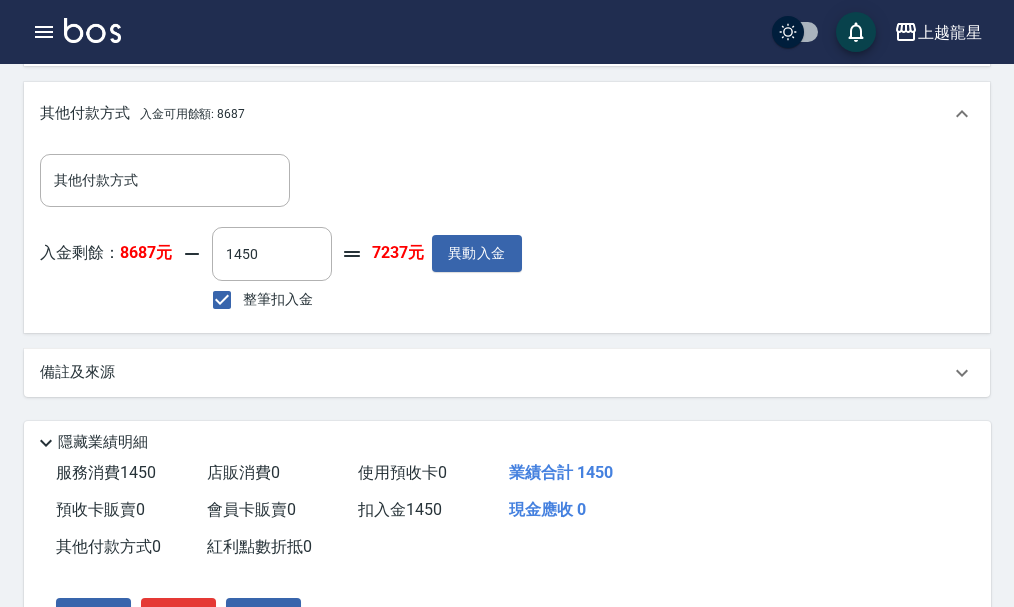 scroll, scrollTop: 924, scrollLeft: 0, axis: vertical 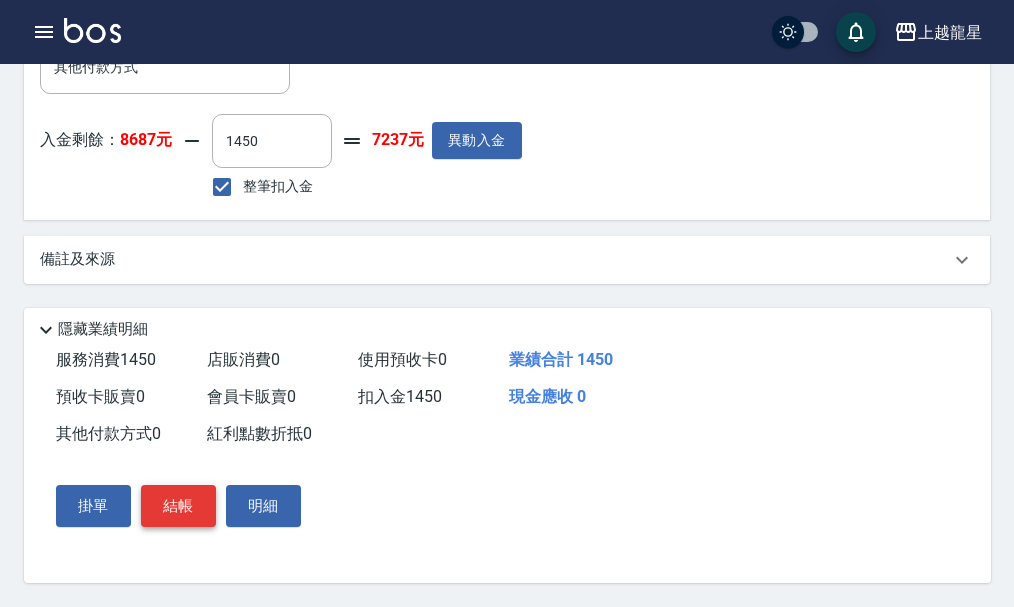 click on "結帳" at bounding box center [178, 506] 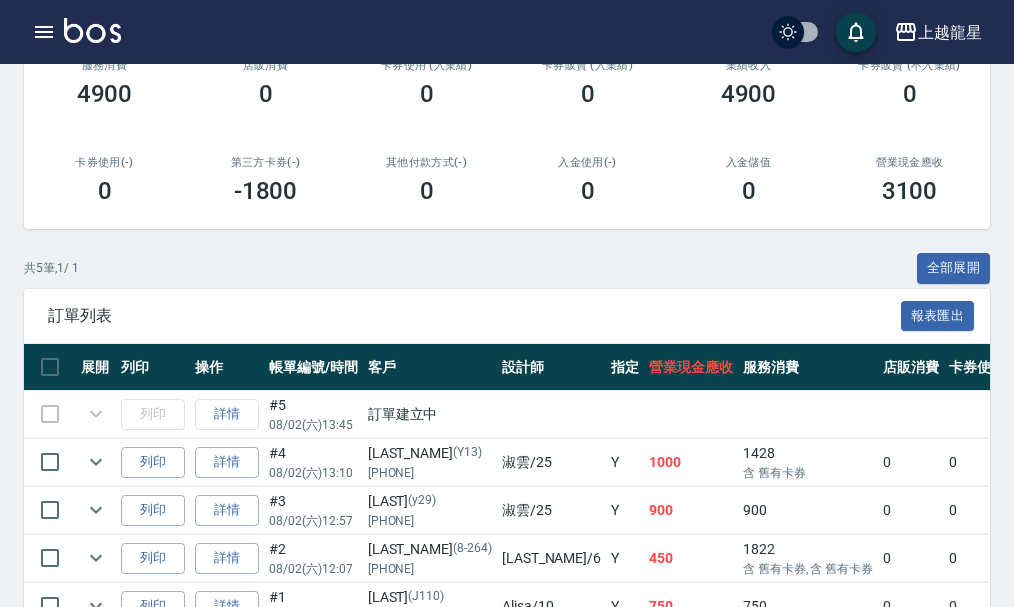 scroll, scrollTop: 400, scrollLeft: 0, axis: vertical 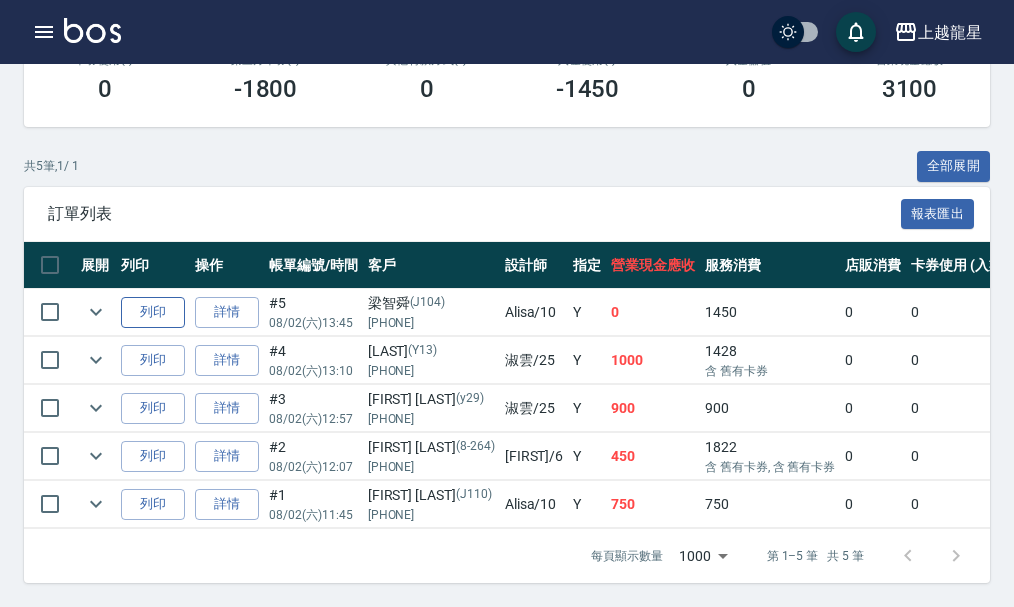 click on "列印" at bounding box center (153, 312) 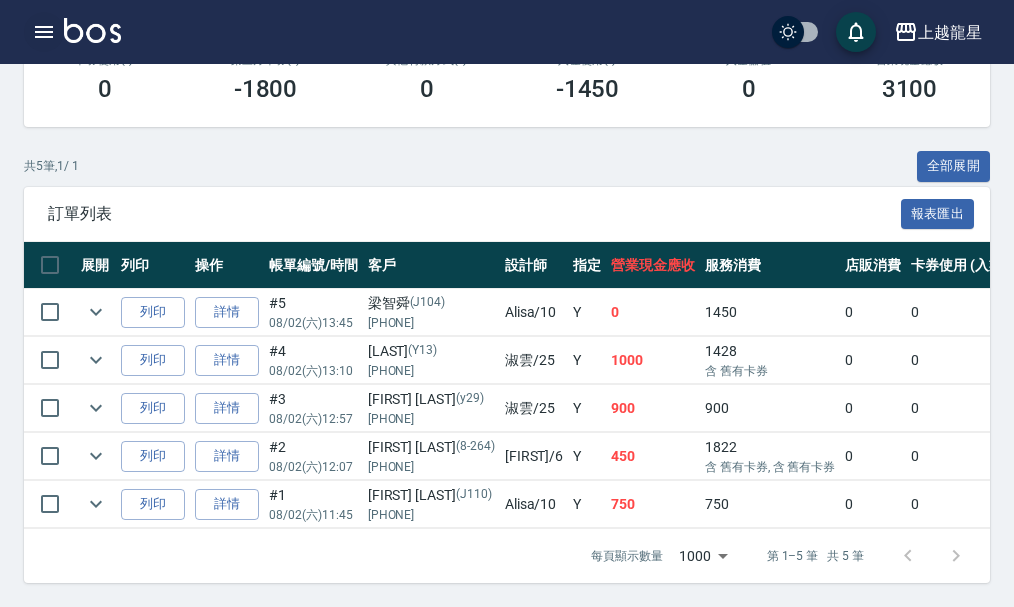 click 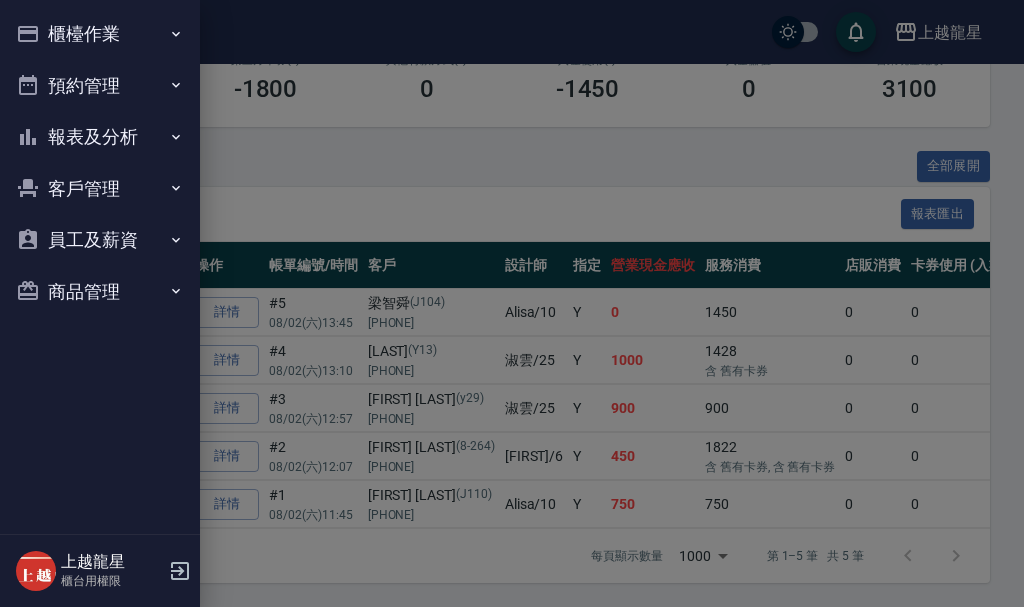click on "報表及分析" at bounding box center [100, 137] 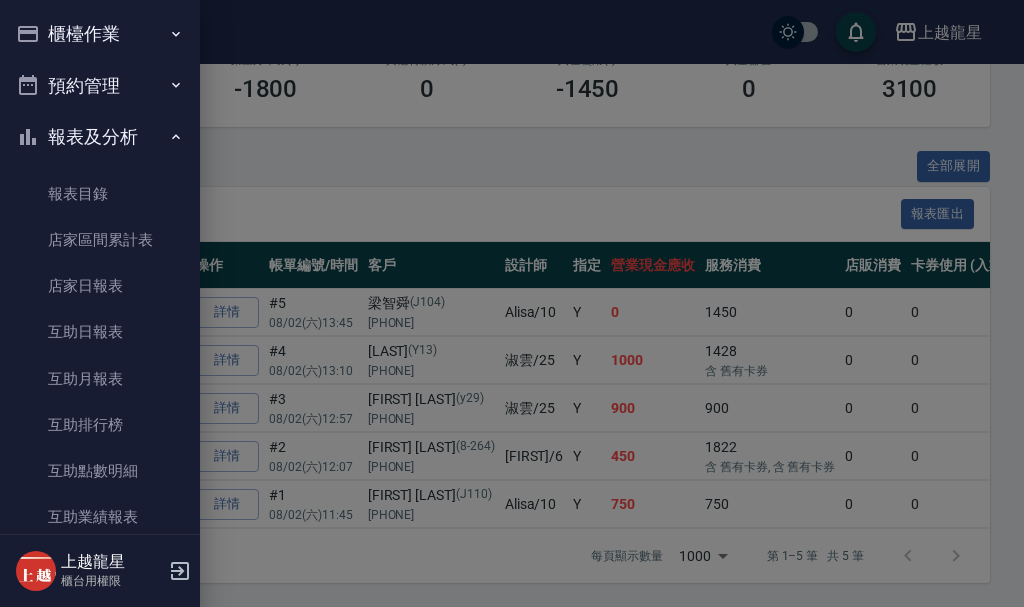 click on "報表及分析" at bounding box center [100, 137] 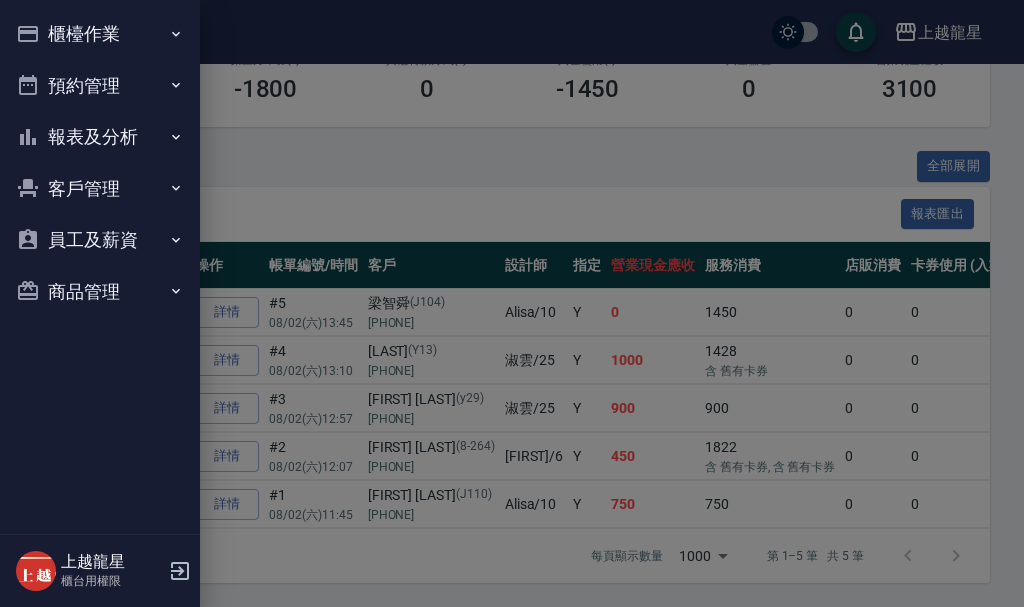 click on "客戶管理" at bounding box center [100, 189] 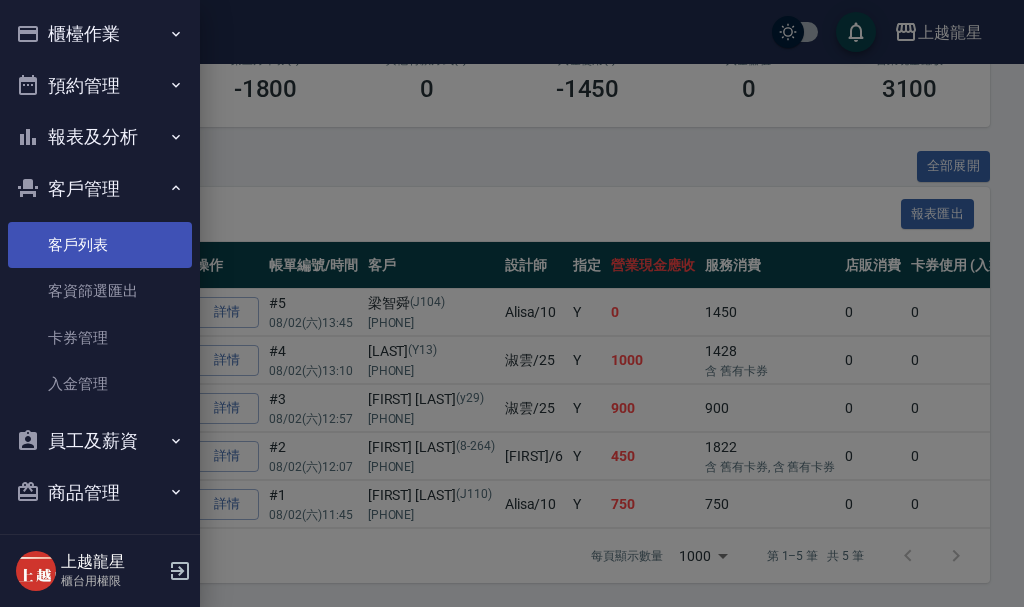 click on "客戶列表" at bounding box center (100, 245) 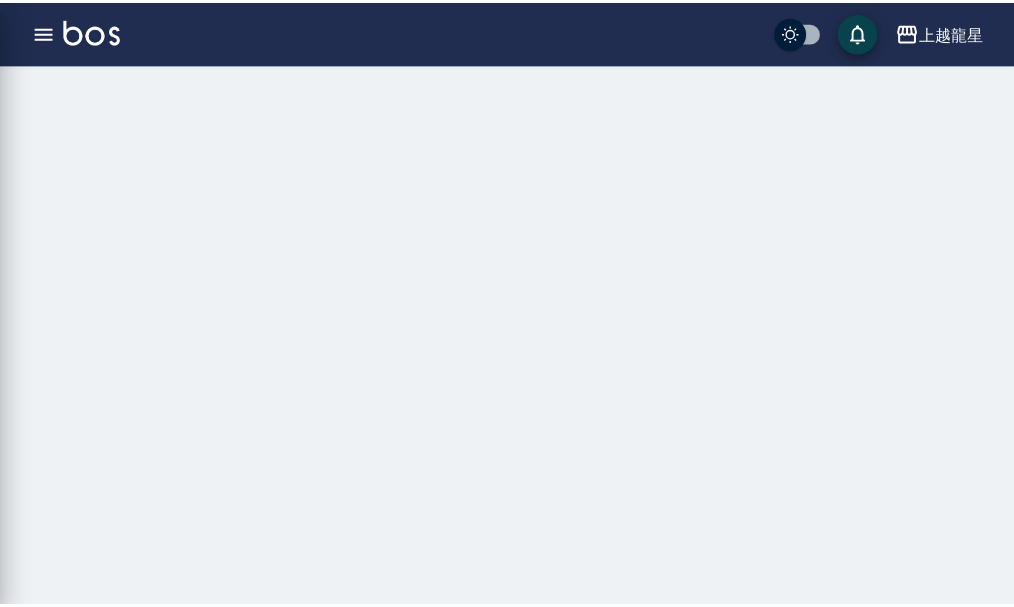 scroll, scrollTop: 0, scrollLeft: 0, axis: both 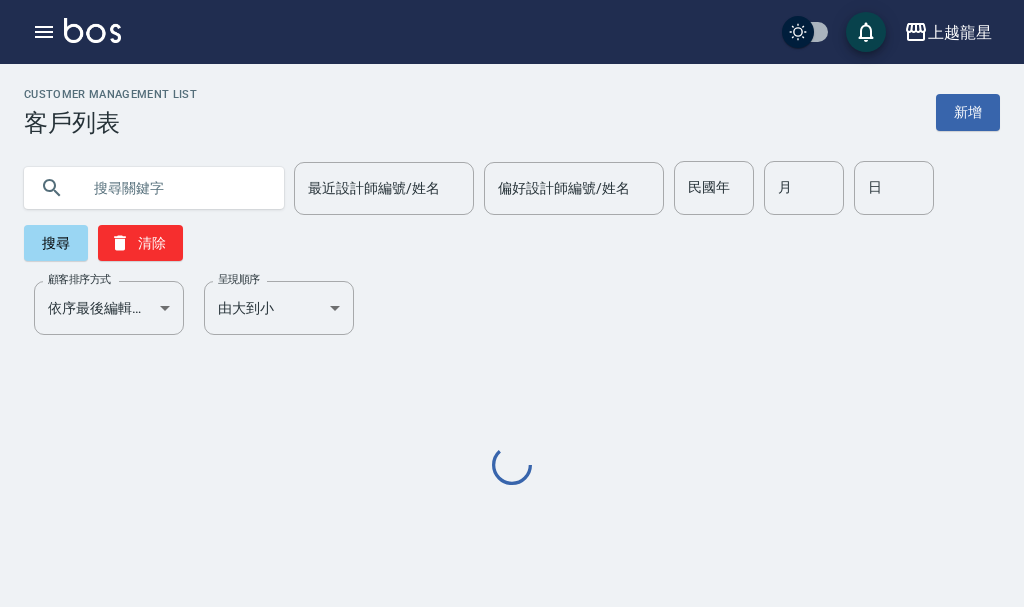 click at bounding box center [174, 188] 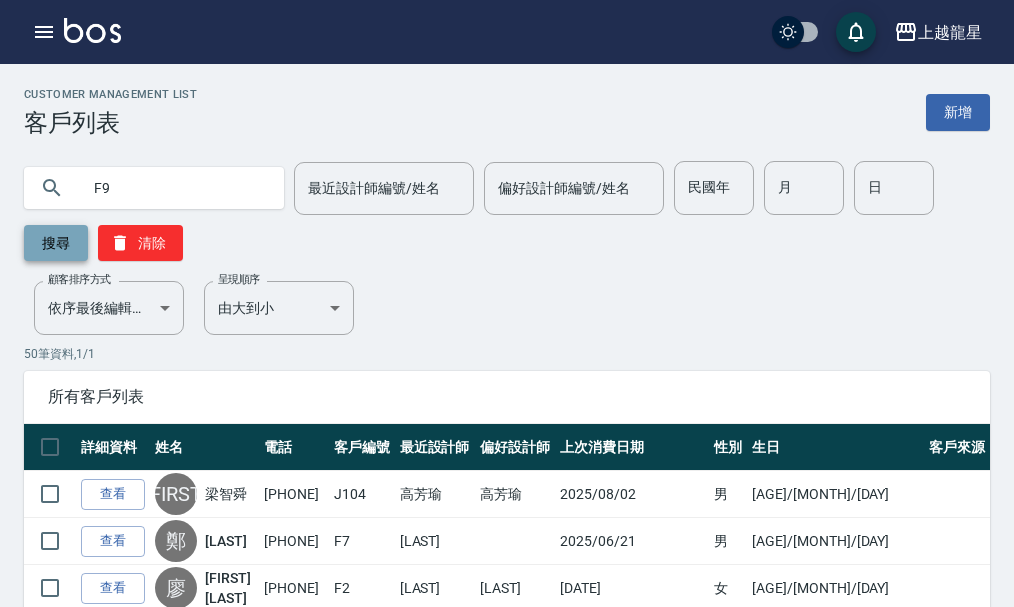 type on "F9" 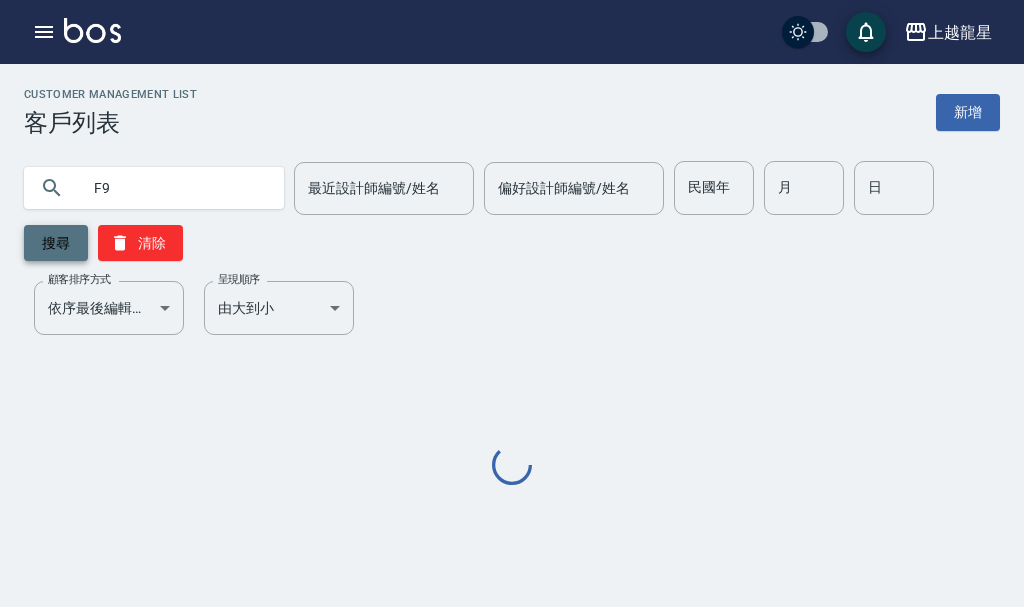 click on "搜尋" at bounding box center [56, 243] 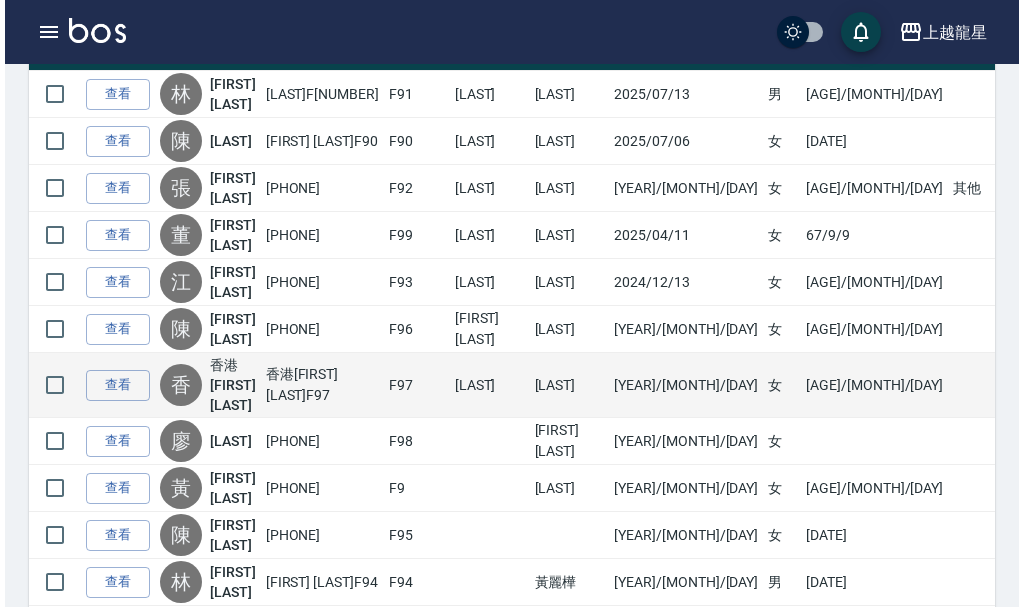 scroll, scrollTop: 475, scrollLeft: 0, axis: vertical 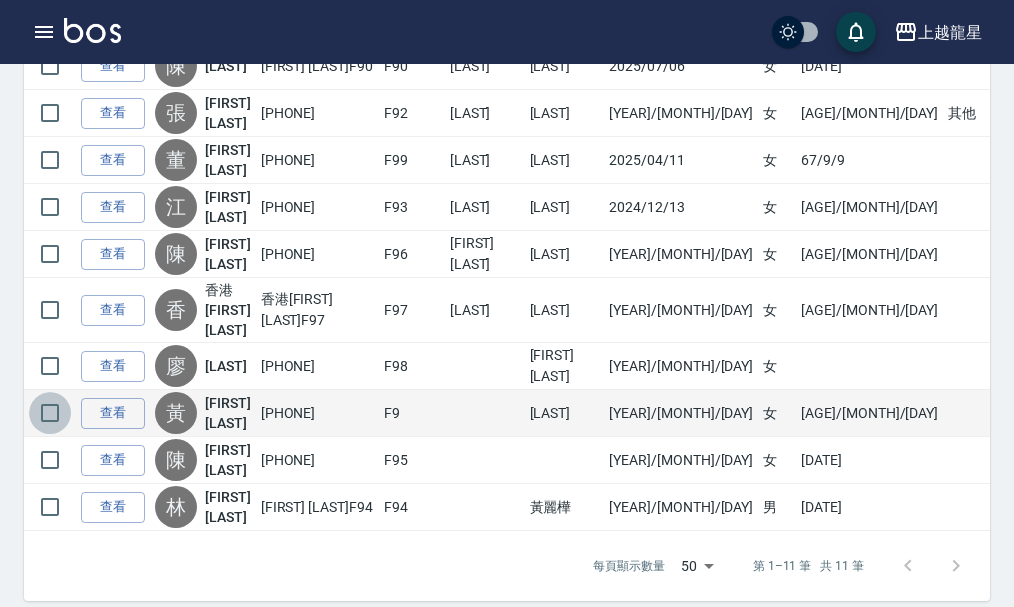 click at bounding box center [50, 413] 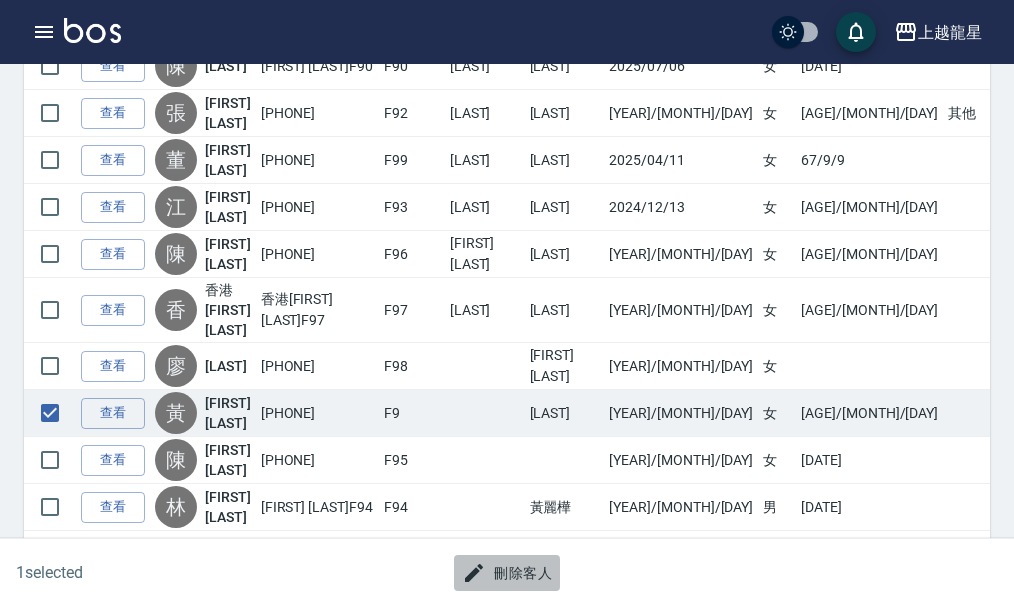 click on "刪除客人" at bounding box center [507, 573] 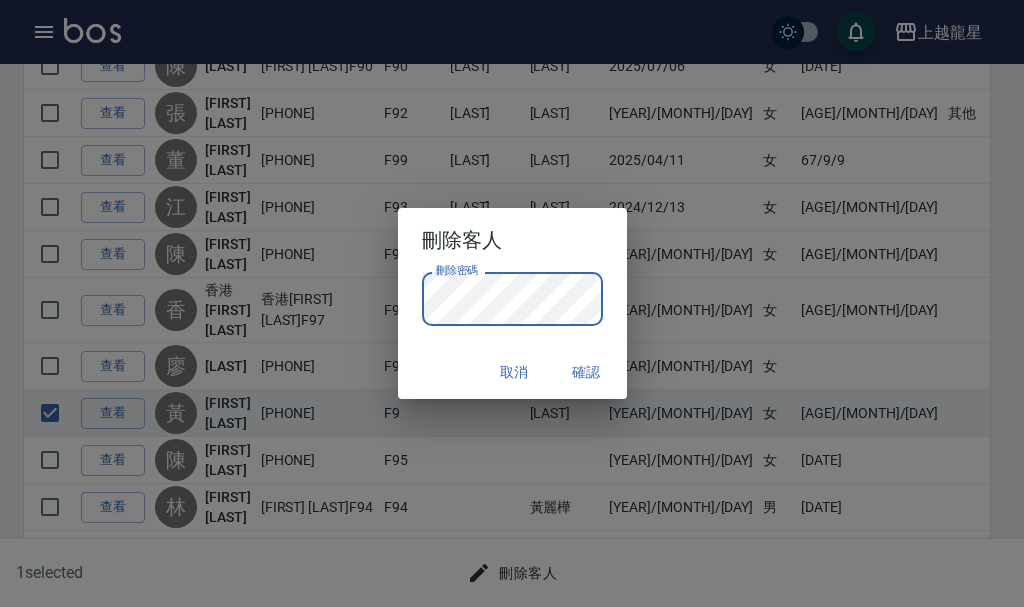 click on "刪除客人 刪除密碼 刪除密碼 取消 確認" at bounding box center [512, 303] 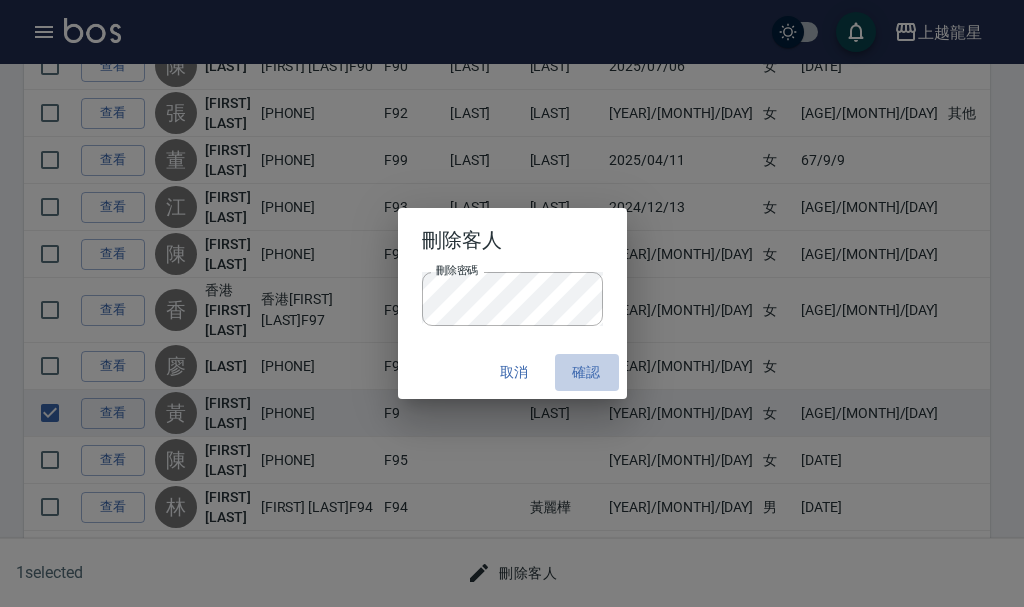 click on "確認" at bounding box center [587, 372] 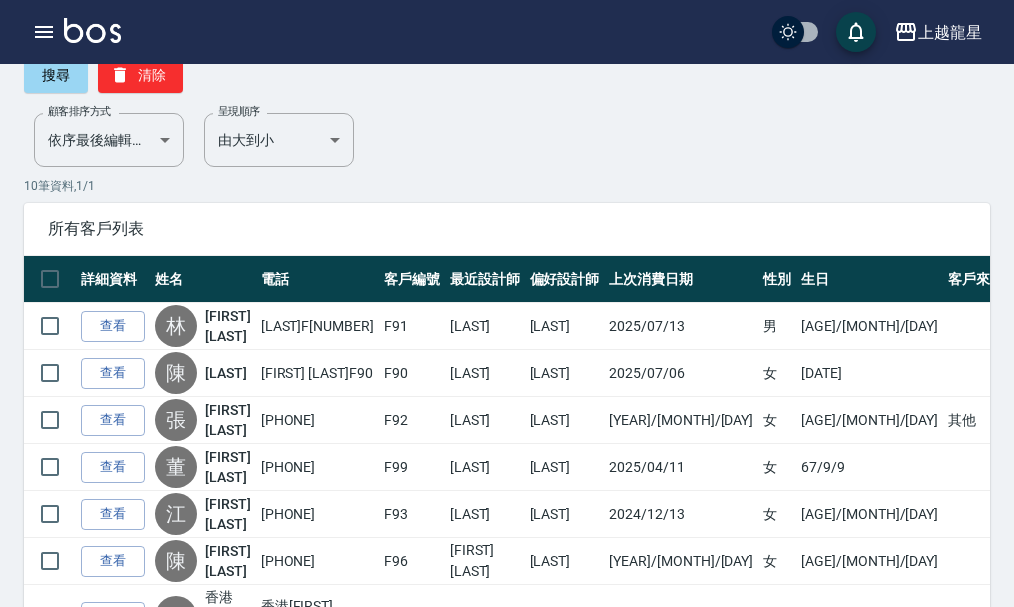 scroll, scrollTop: 0, scrollLeft: 0, axis: both 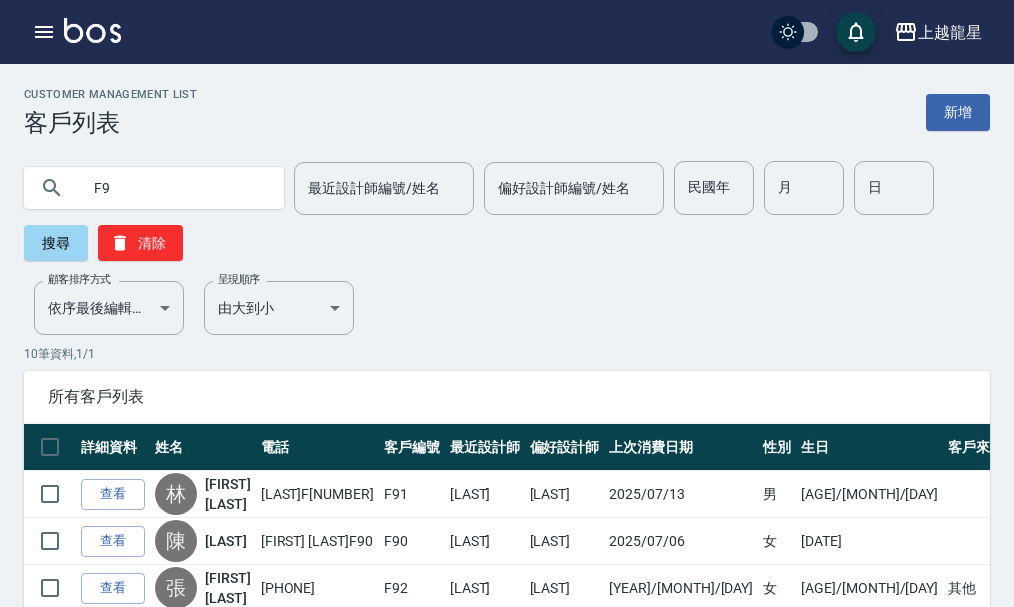 click on "F9" at bounding box center (174, 188) 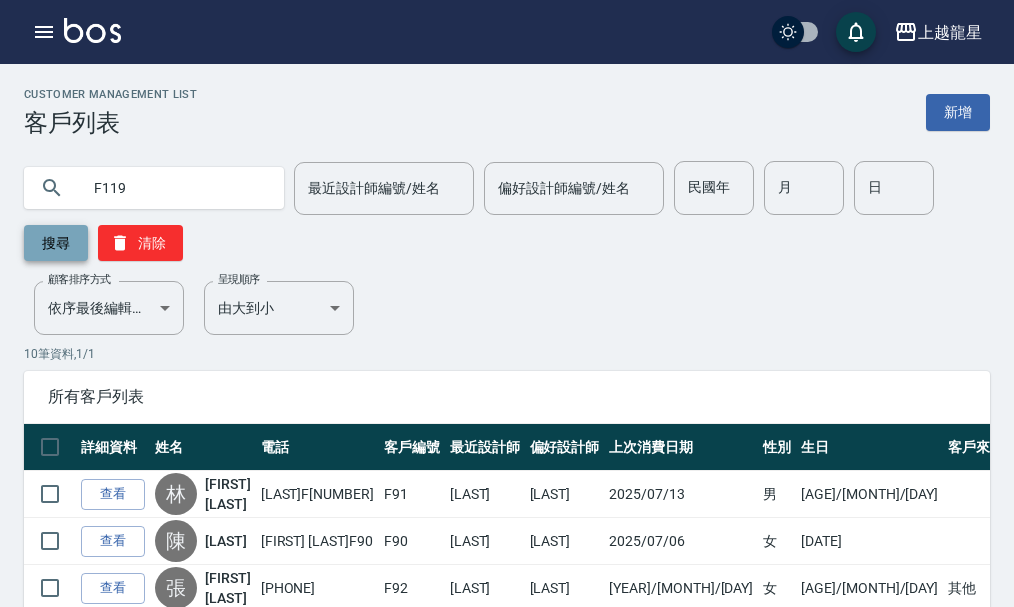 click on "搜尋" at bounding box center [56, 243] 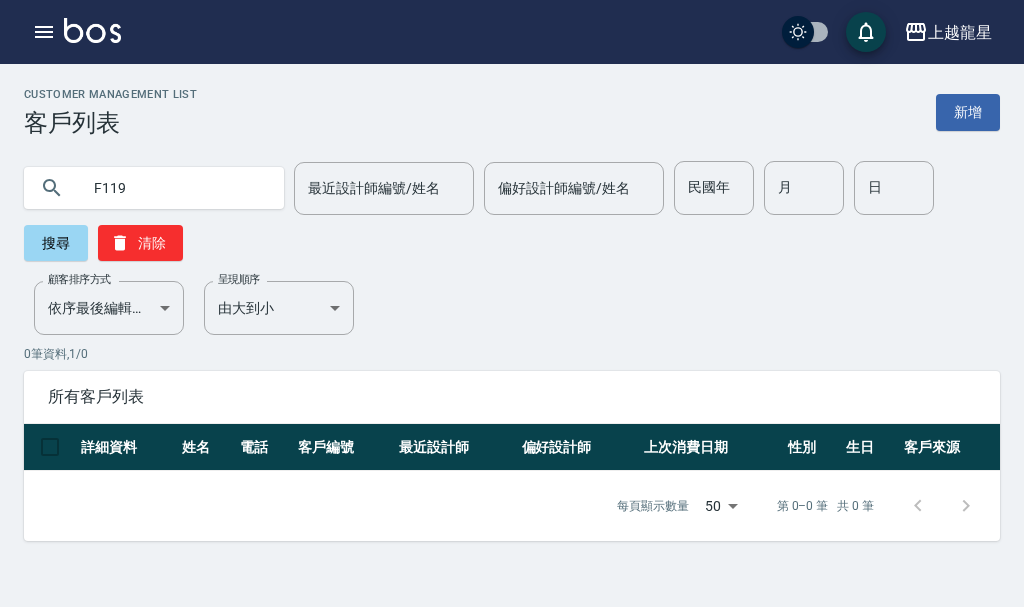 click on "F119" at bounding box center [174, 188] 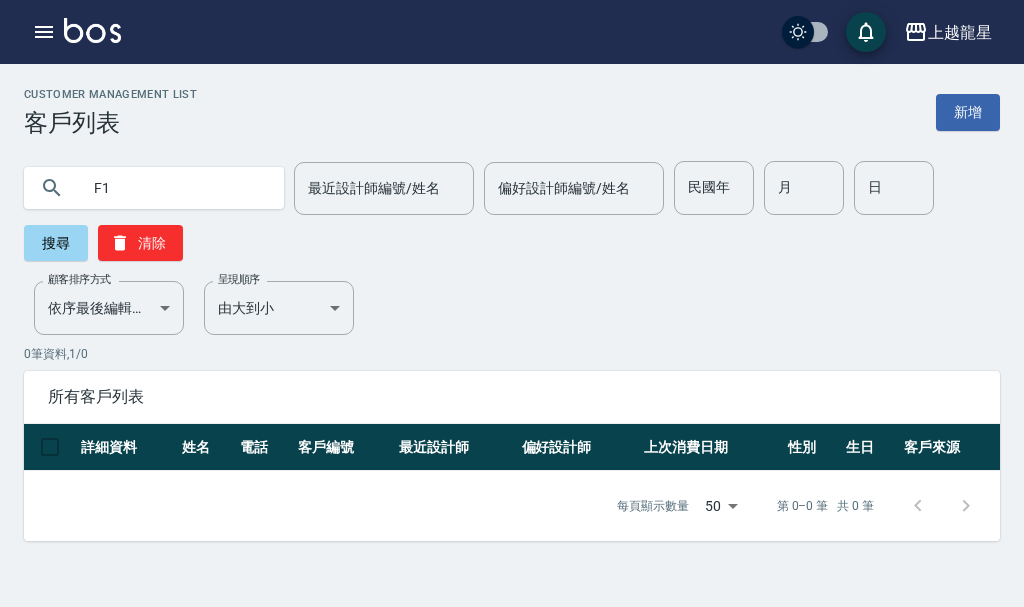 type on "F" 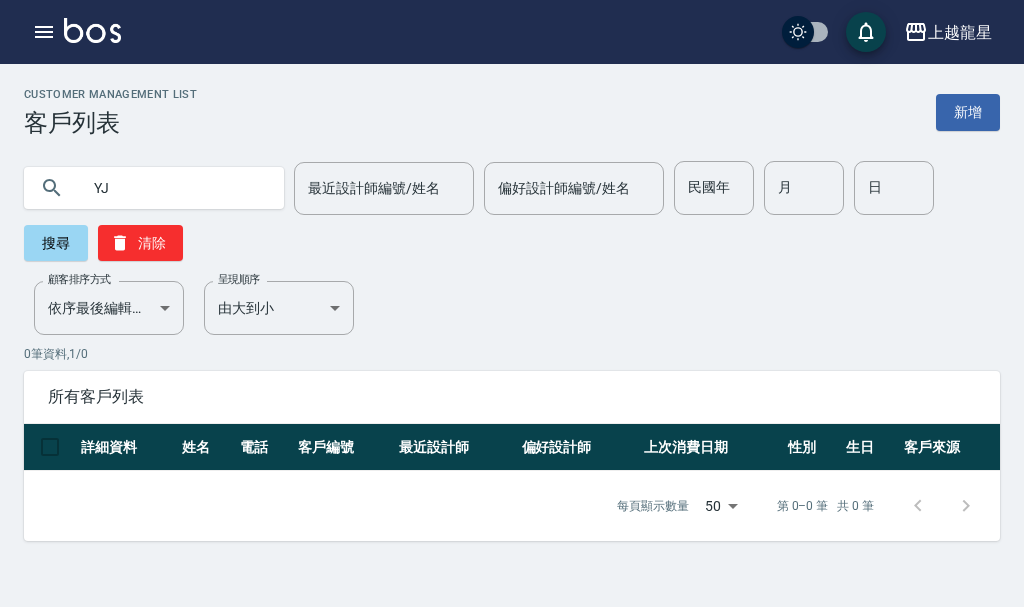 type on "Y" 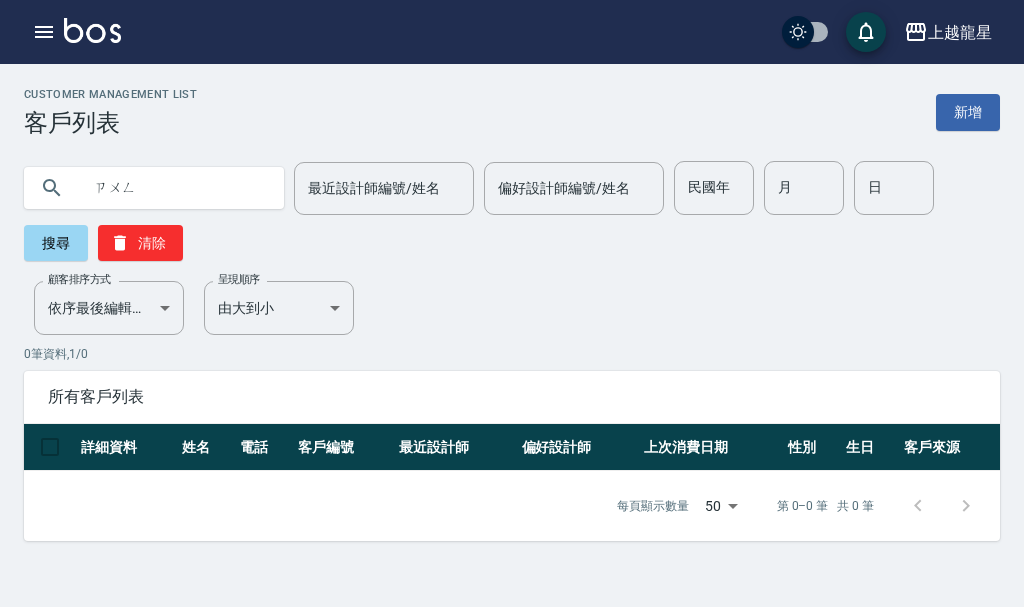 type on "宗" 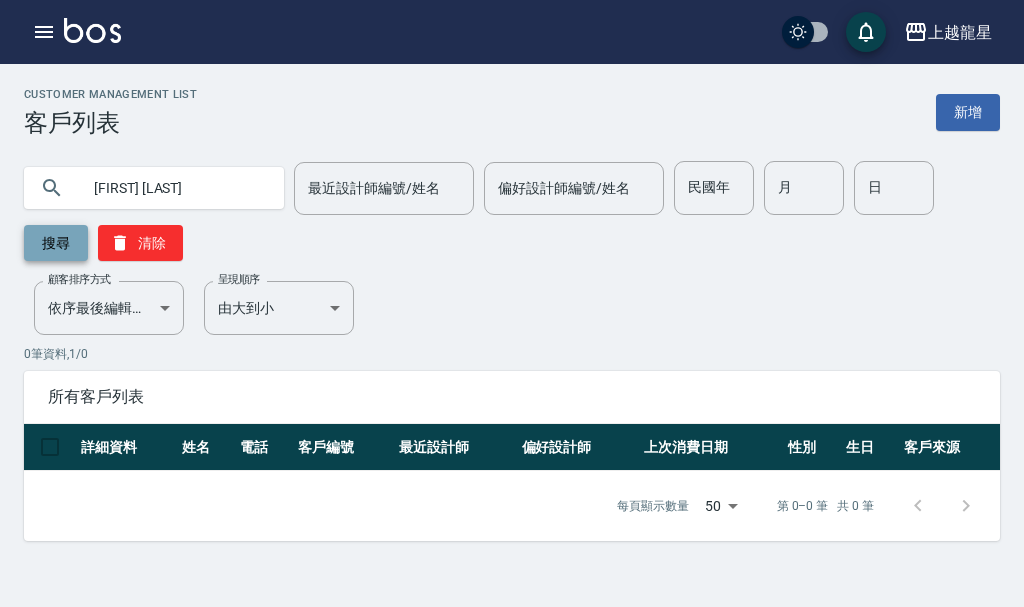 click on "搜尋" at bounding box center (56, 243) 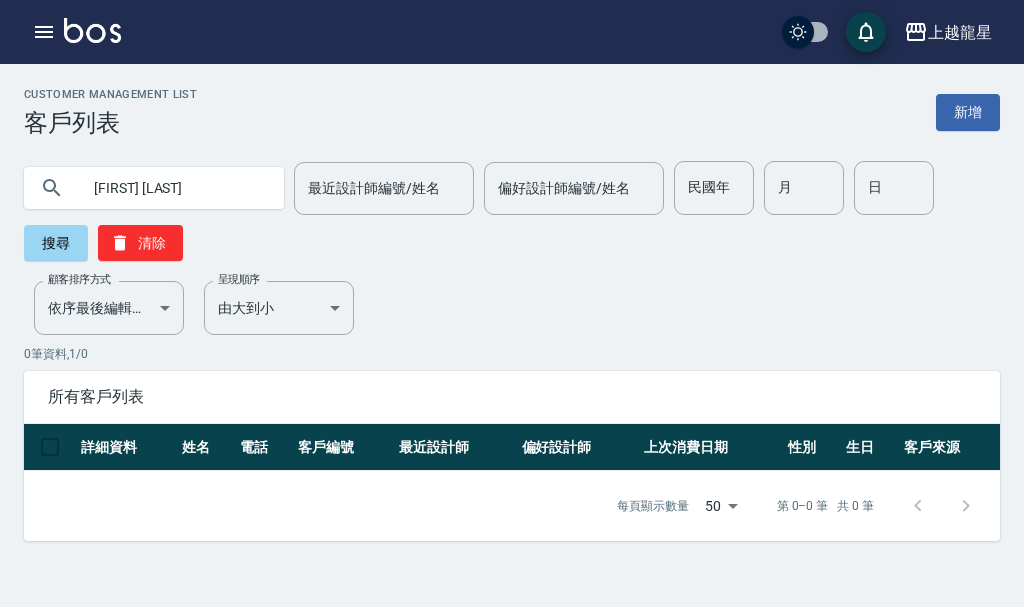 click on "[FIRST] [LAST]" at bounding box center (174, 188) 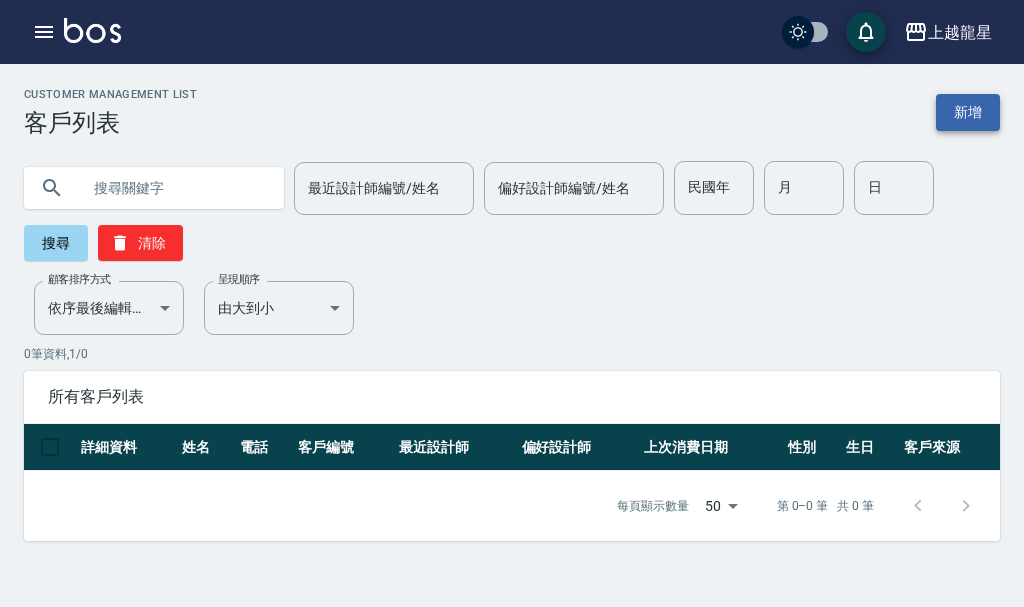 type 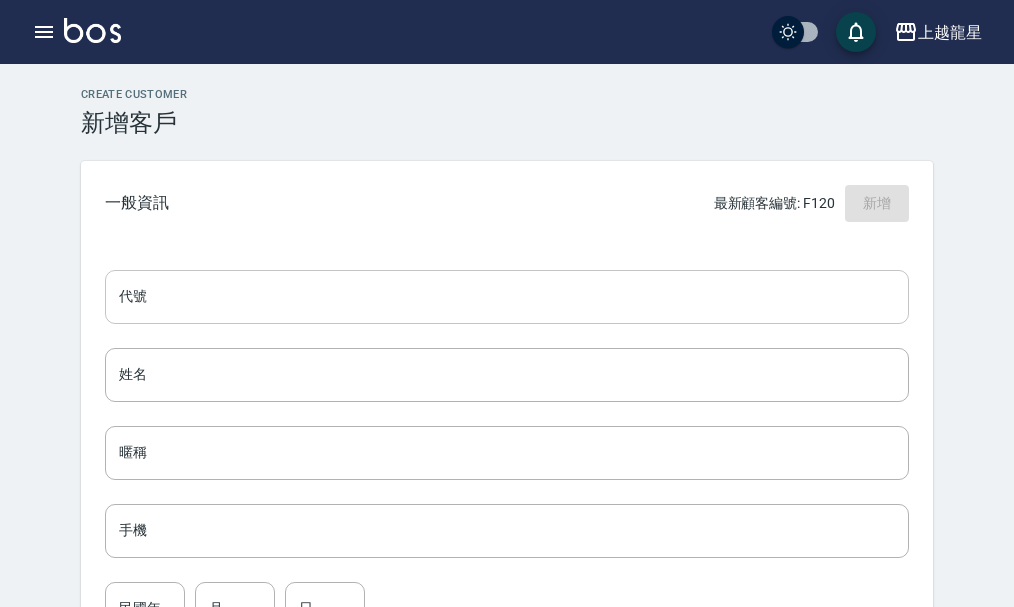 click on "代號" at bounding box center (507, 297) 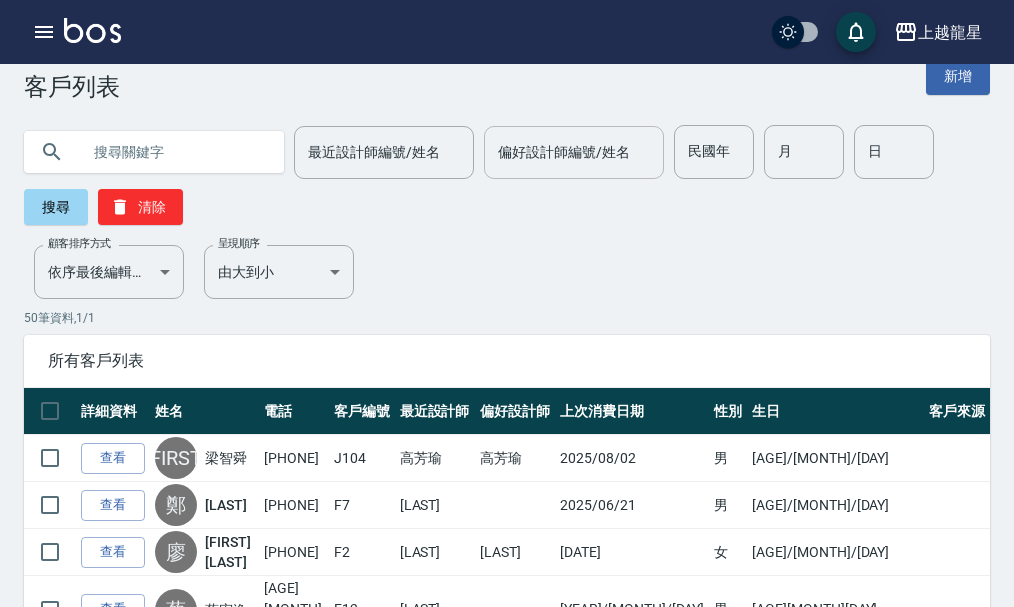 scroll, scrollTop: 0, scrollLeft: 0, axis: both 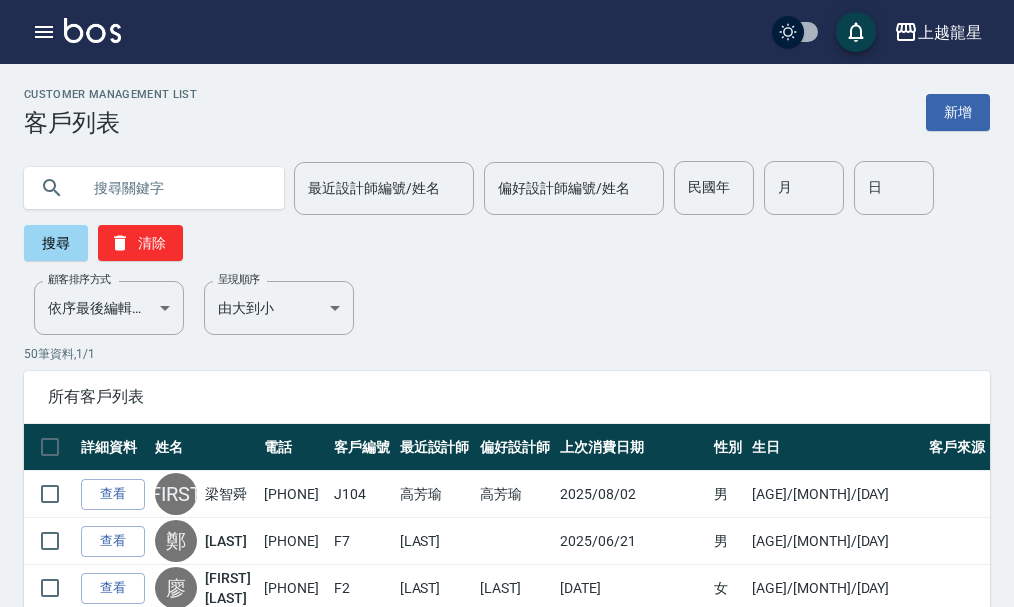 click at bounding box center [174, 188] 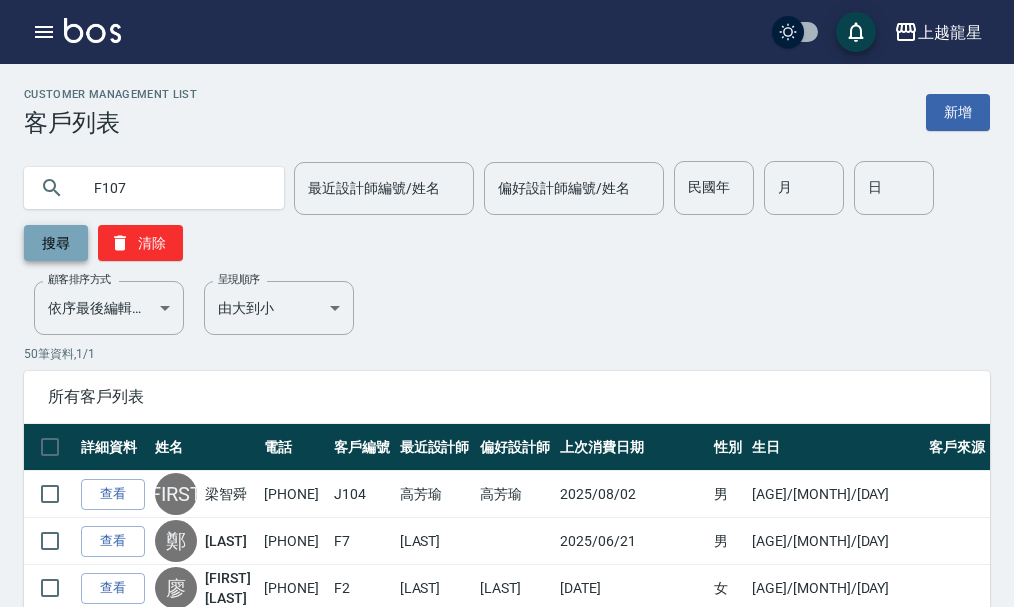type on "F107" 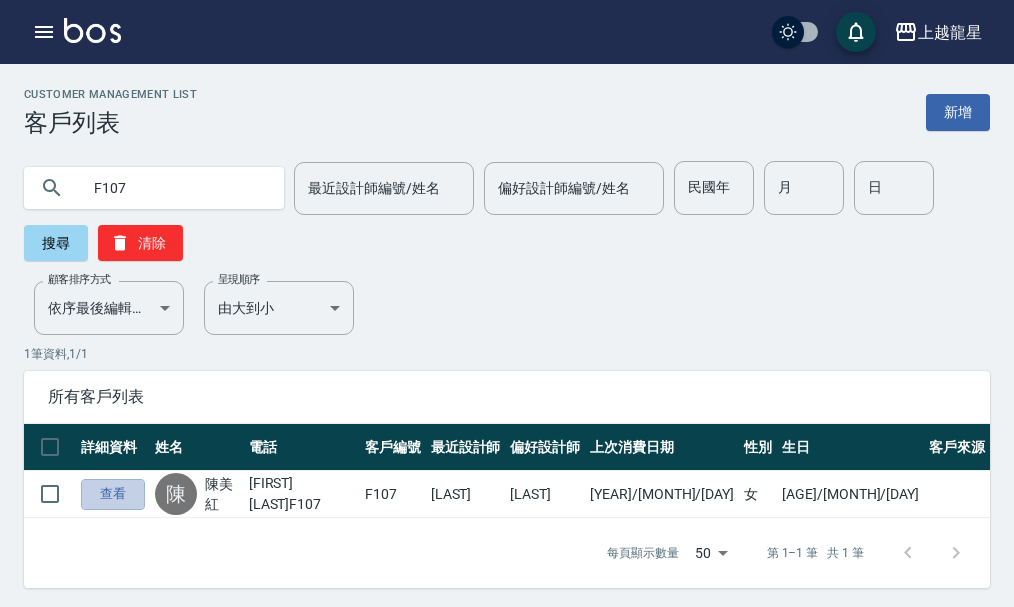 click on "查看" at bounding box center [113, 494] 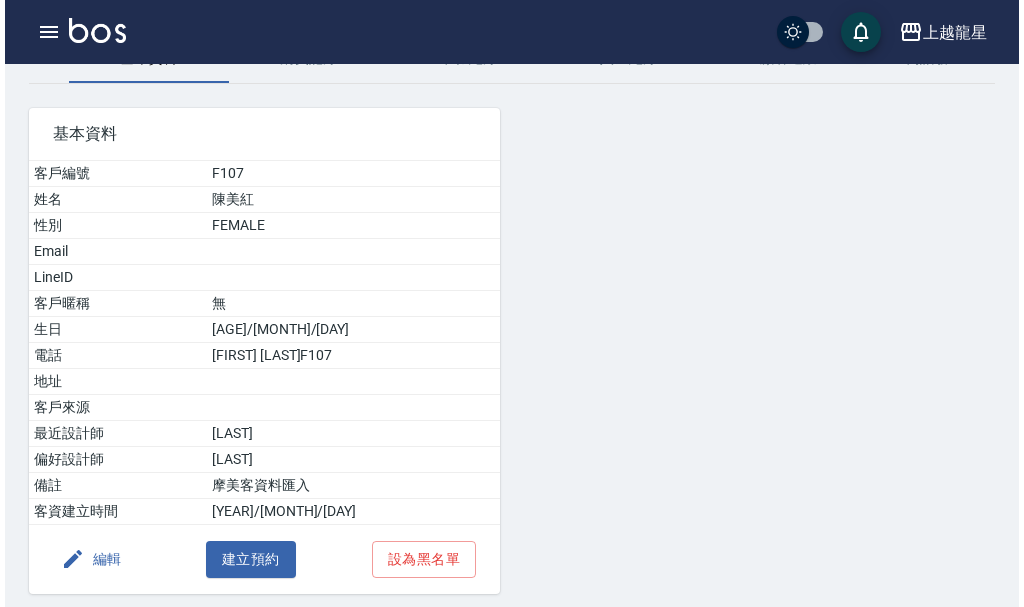 scroll, scrollTop: 181, scrollLeft: 0, axis: vertical 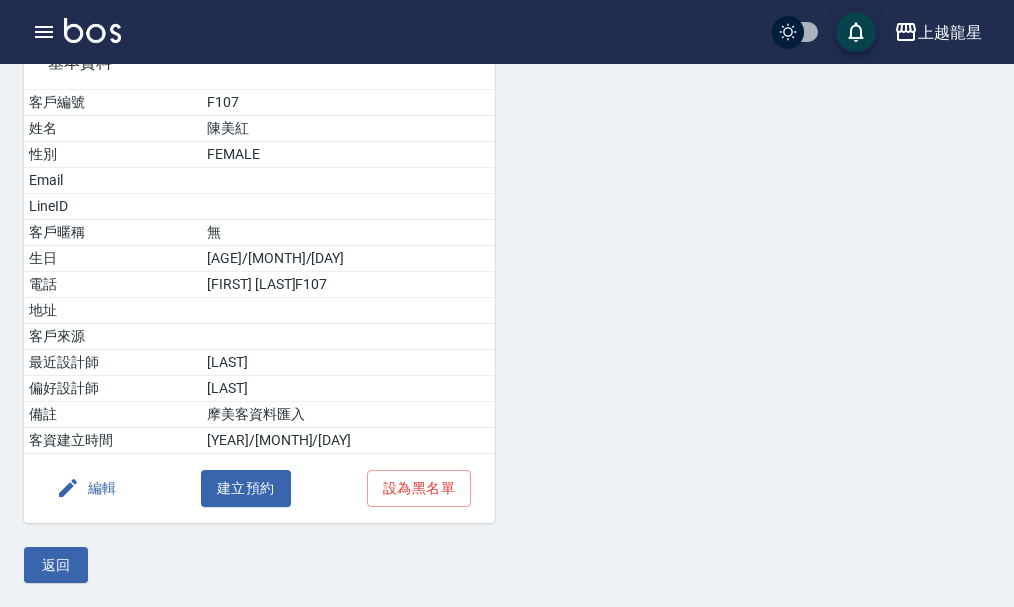 click 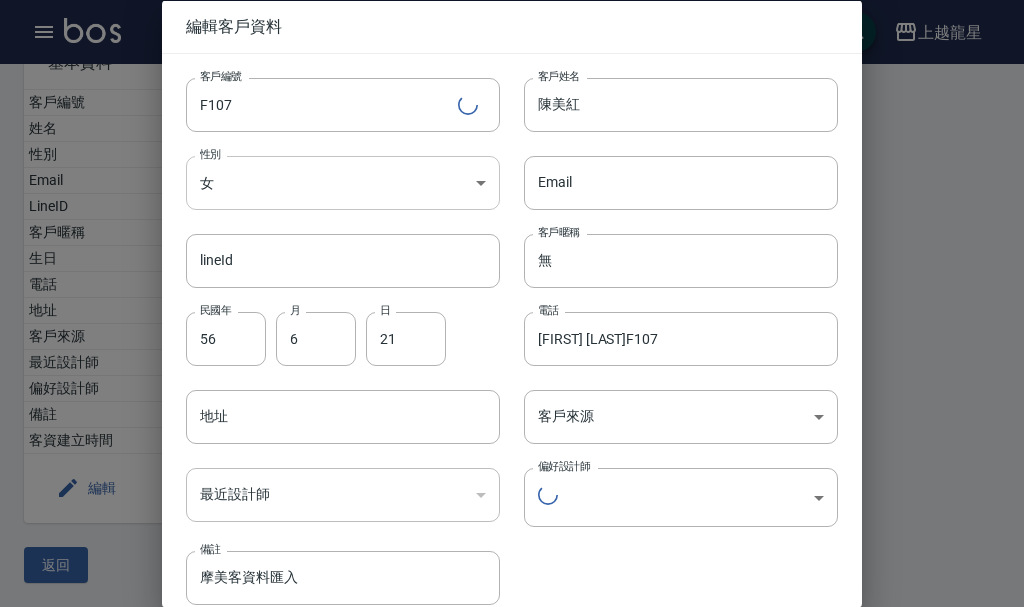 type 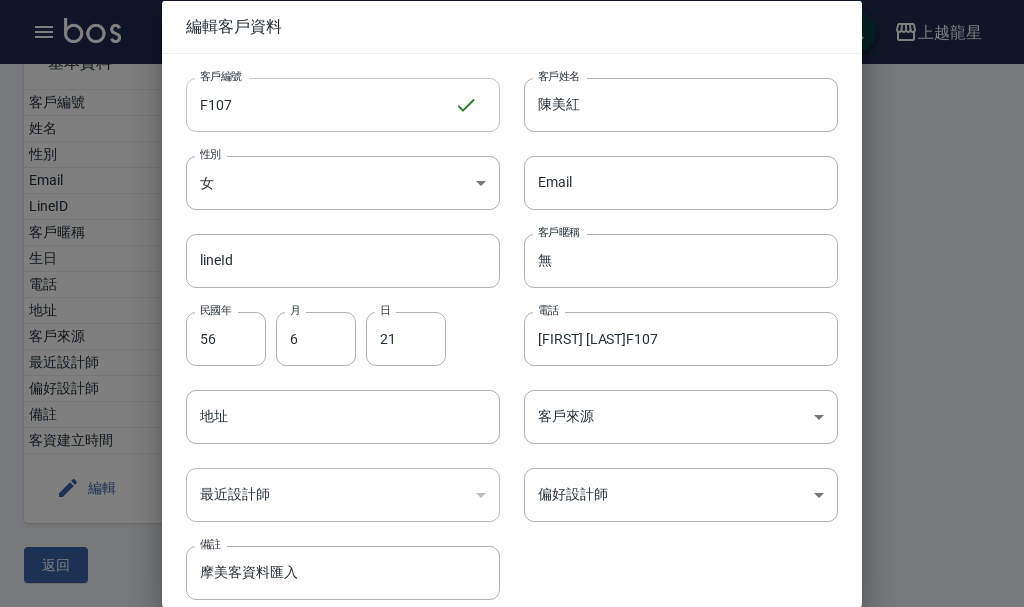 click on "F107" at bounding box center [320, 104] 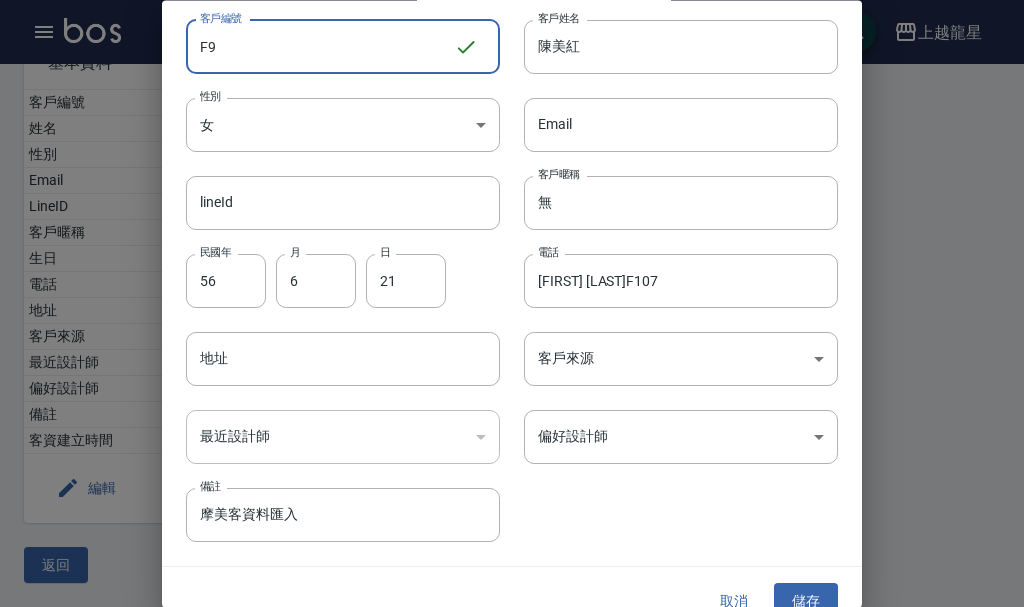scroll, scrollTop: 86, scrollLeft: 0, axis: vertical 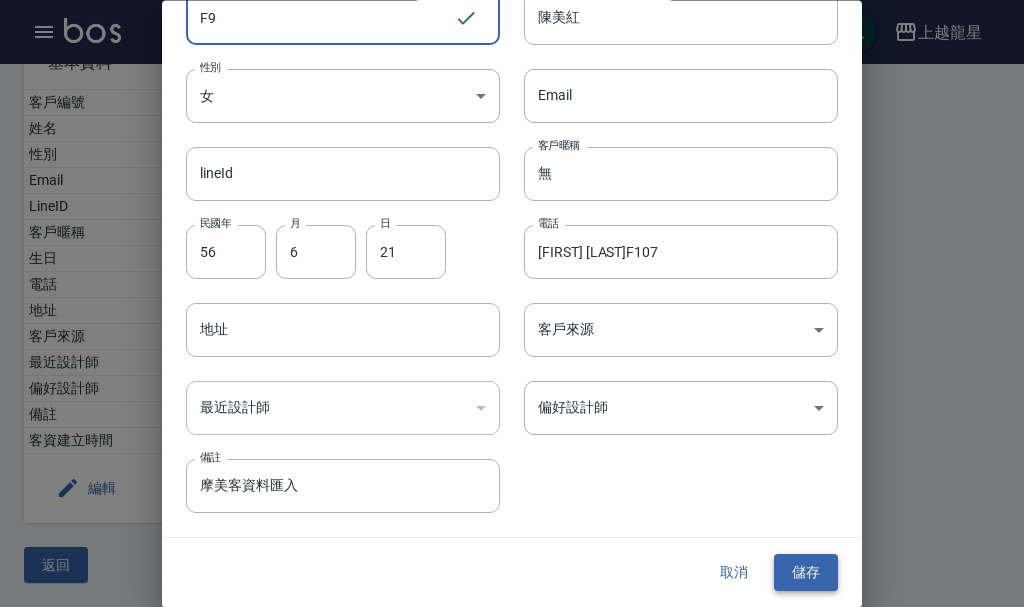type on "F9" 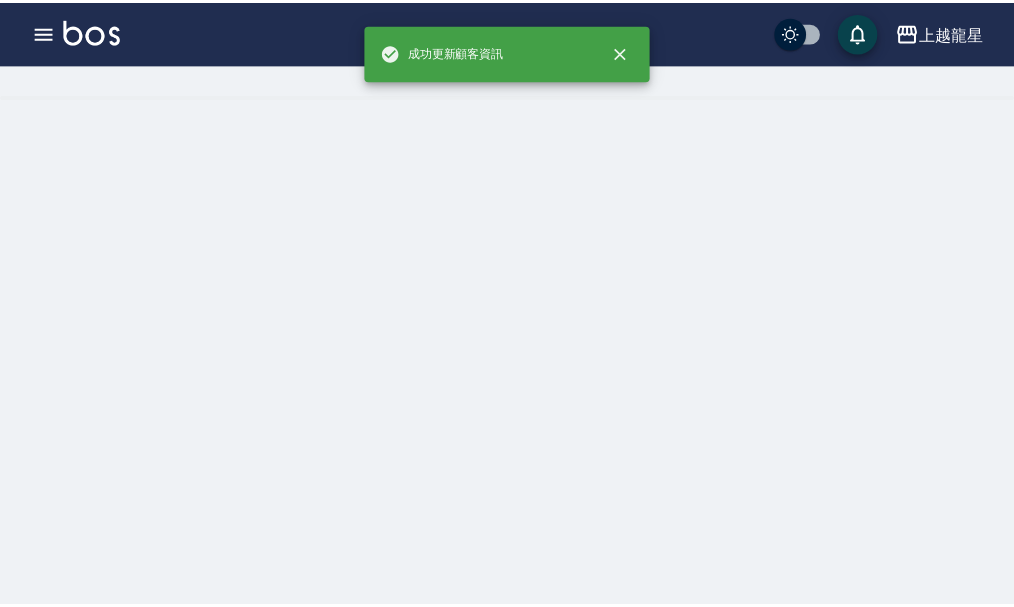 scroll, scrollTop: 0, scrollLeft: 0, axis: both 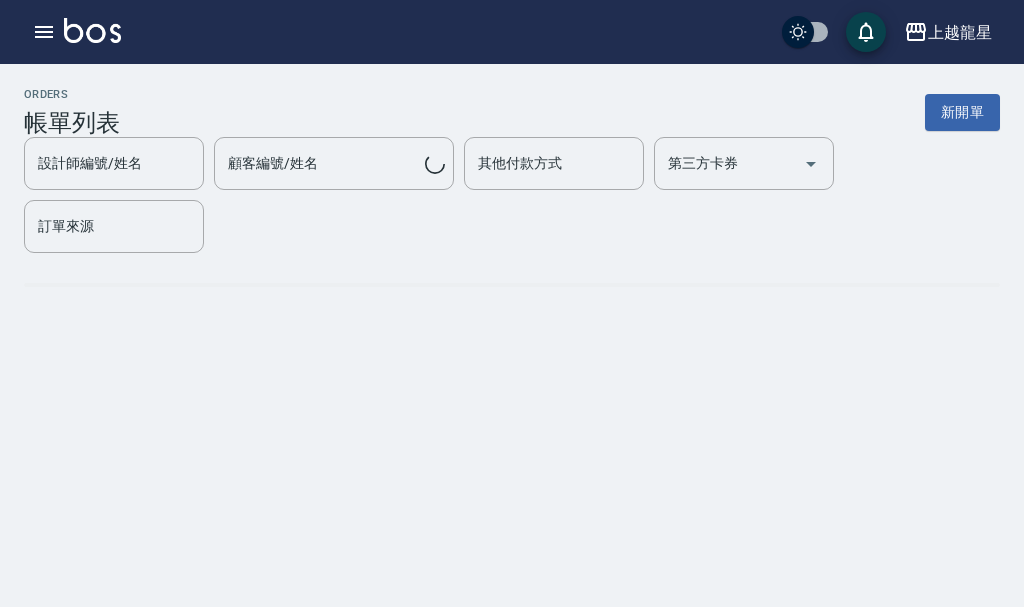 click on "設計師編號/姓名 設計師編號/姓名 顧客編號/姓名 顧客編號/姓名 其他付款方式 其他付款方式 第三方卡券 第三方卡券 訂單來源 訂單來源" at bounding box center (512, 195) 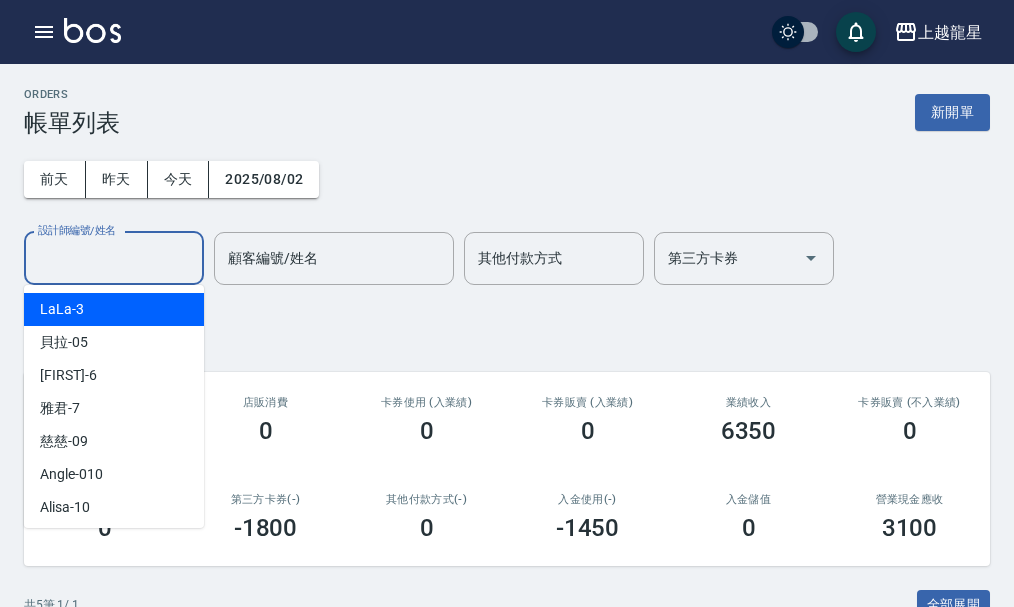 click on "設計師編號/姓名 設計師編號/姓名" at bounding box center [114, 258] 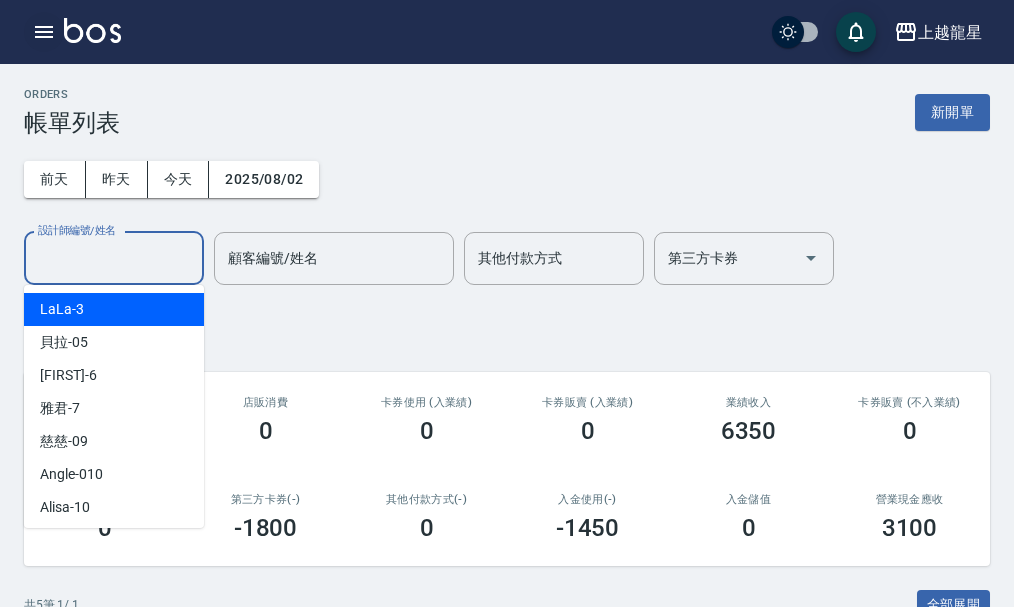 click 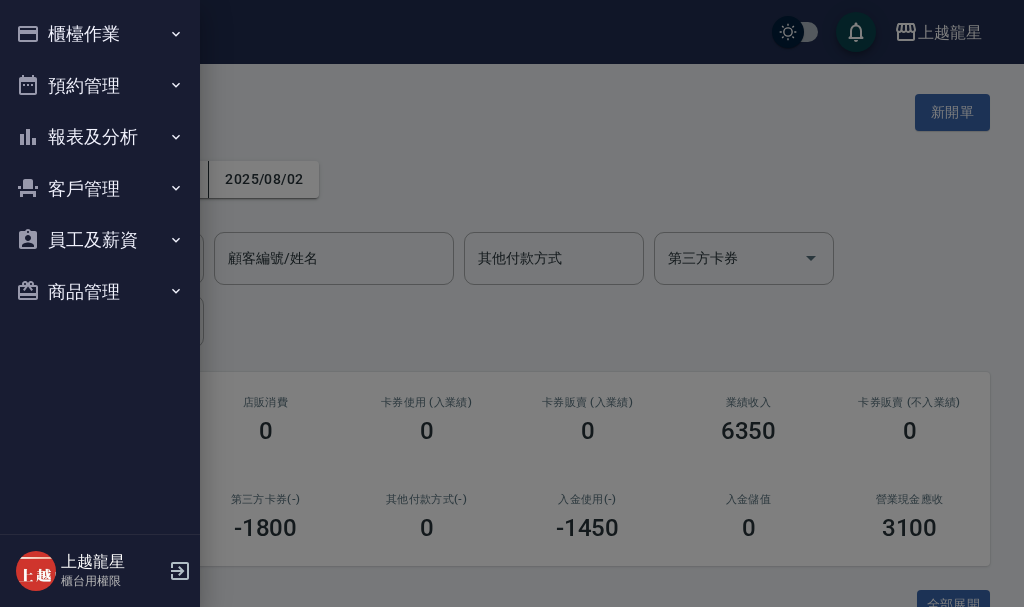 click on "客戶管理" at bounding box center (100, 189) 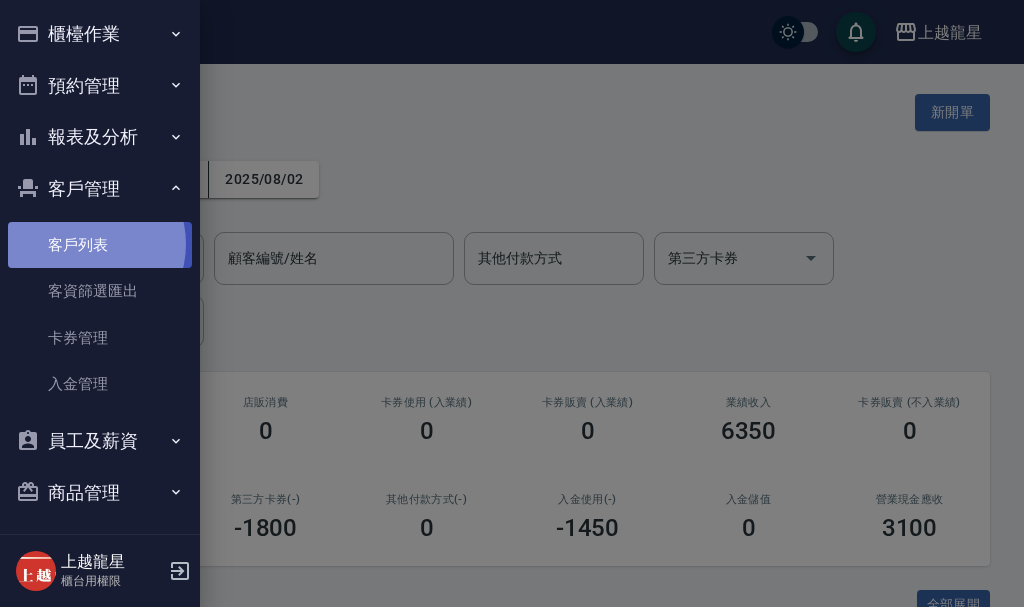 click on "客戶列表" at bounding box center [100, 245] 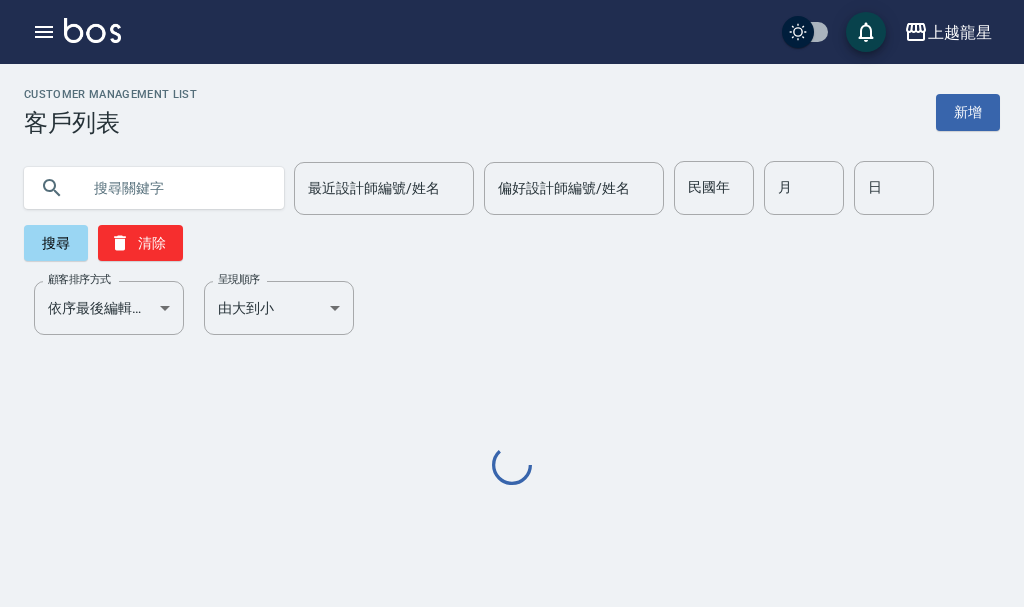 click at bounding box center (174, 188) 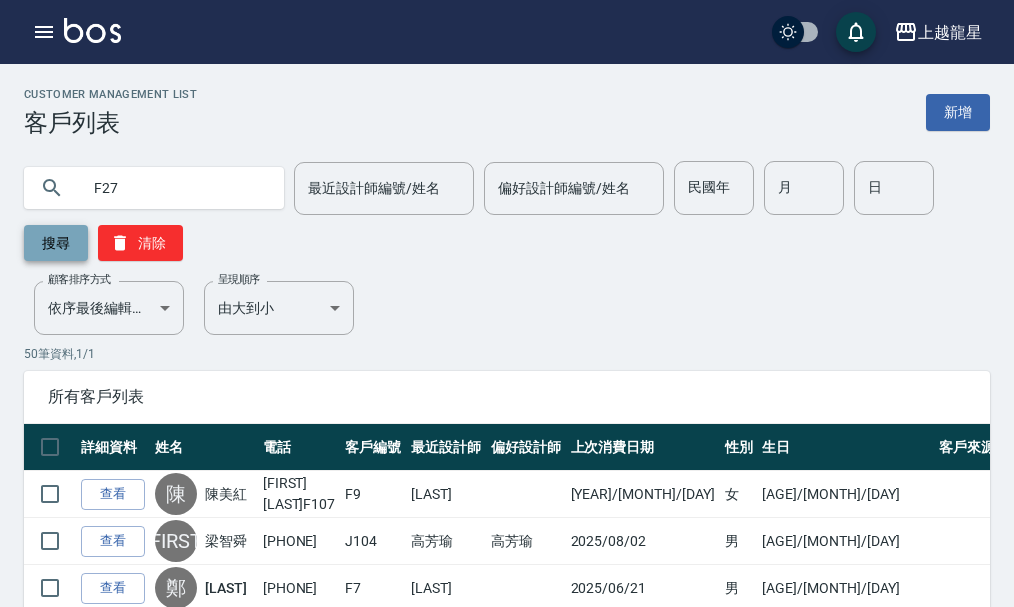 type on "F27" 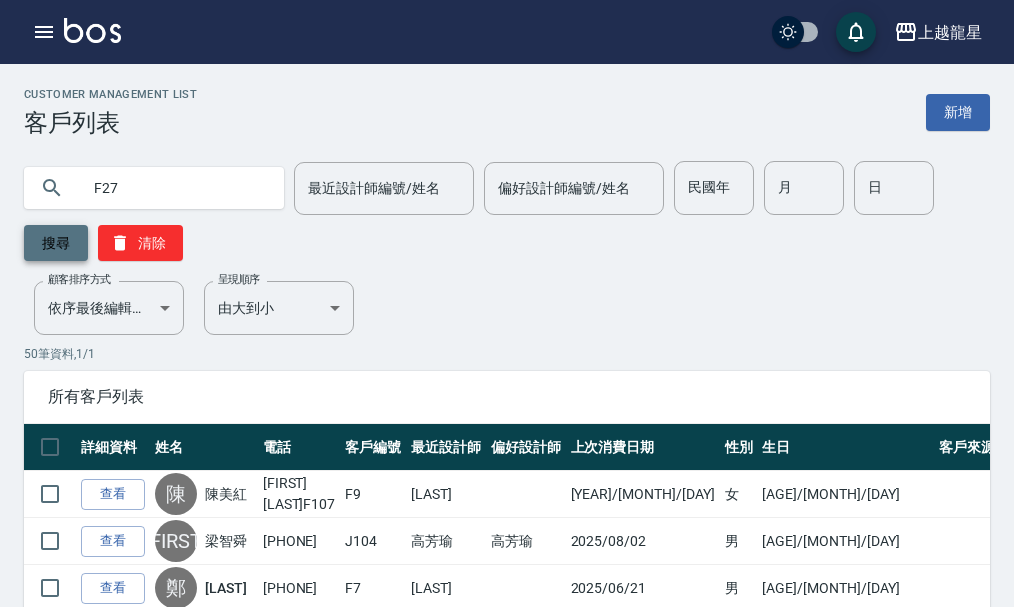 click on "搜尋" at bounding box center [56, 243] 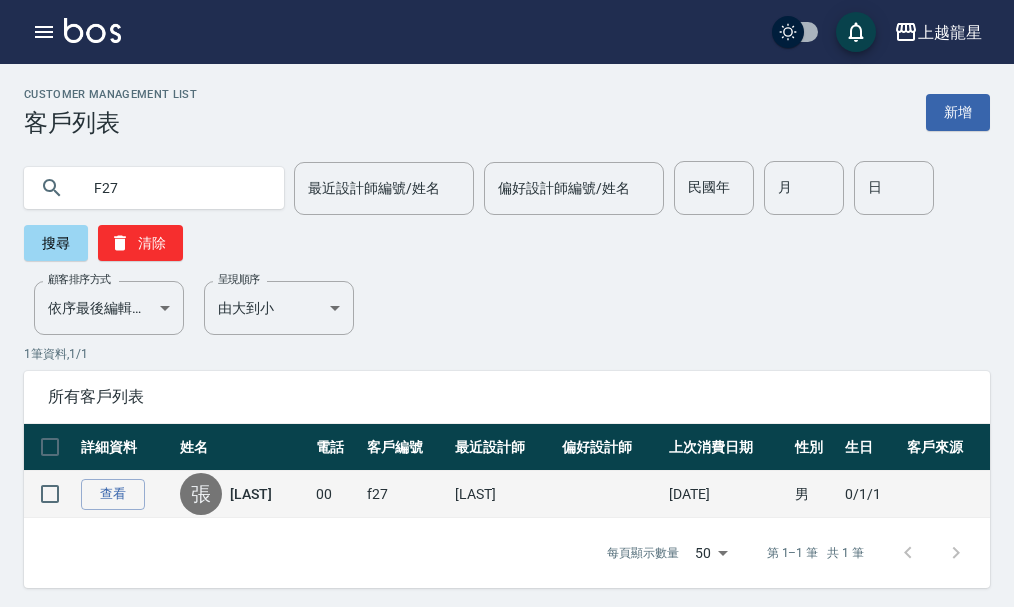 drag, startPoint x: 49, startPoint y: 489, endPoint x: 270, endPoint y: 498, distance: 221.18318 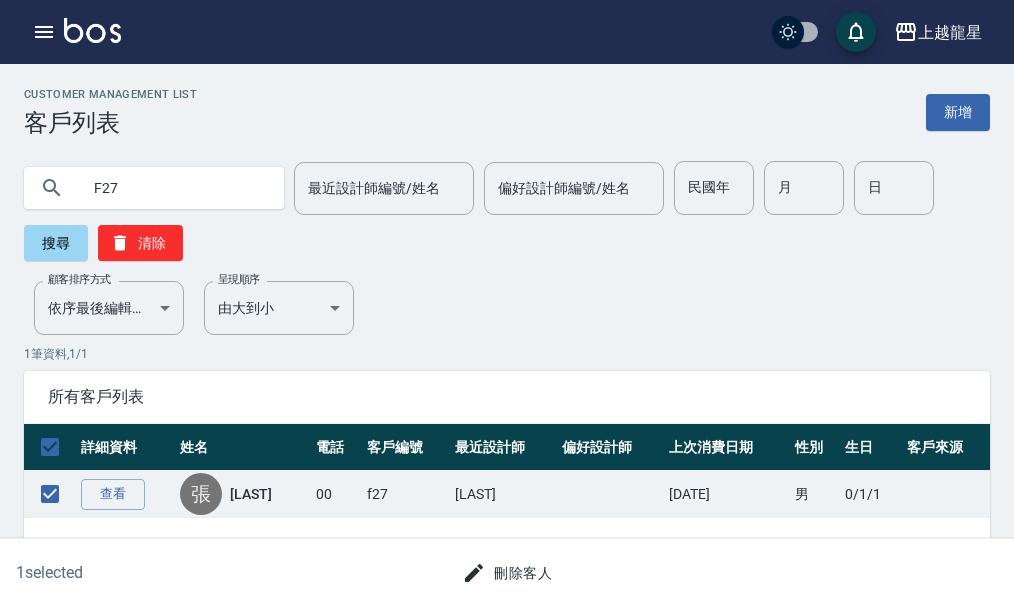 click on "刪除客人" at bounding box center (507, 573) 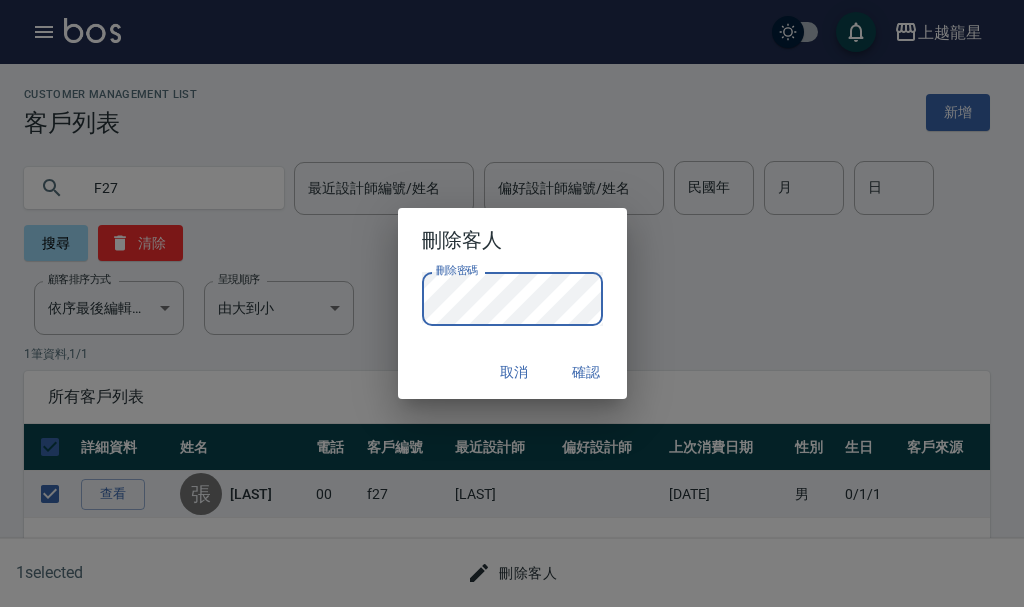 click on "確認" at bounding box center (587, 372) 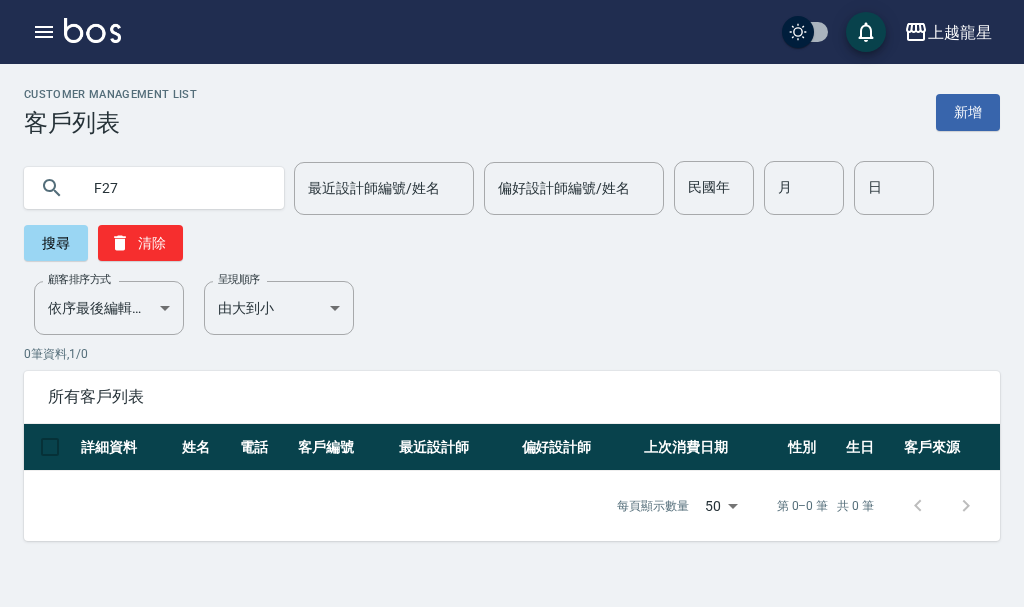 click on "F27" 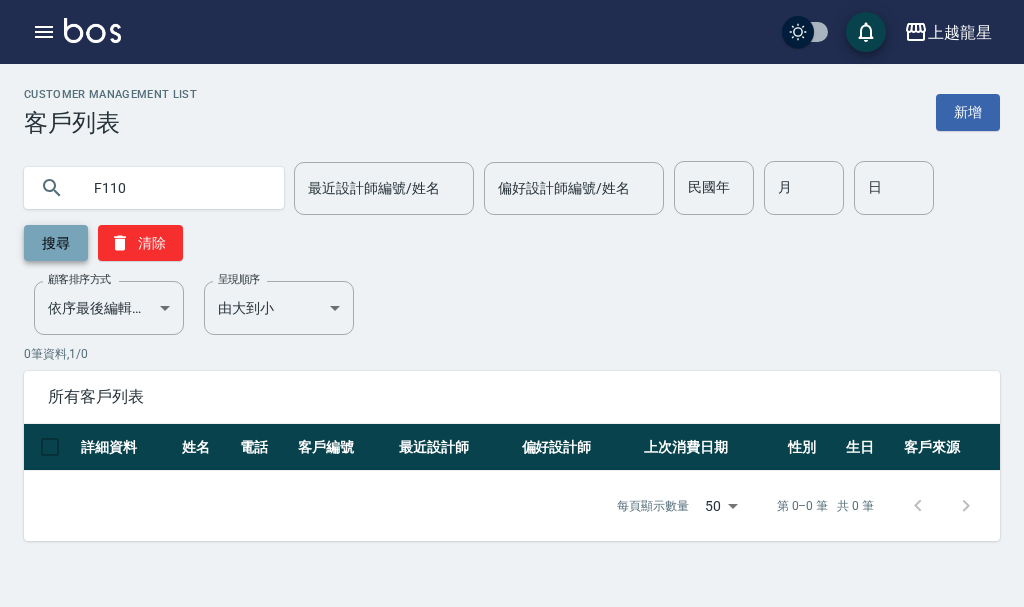 type on "F110" 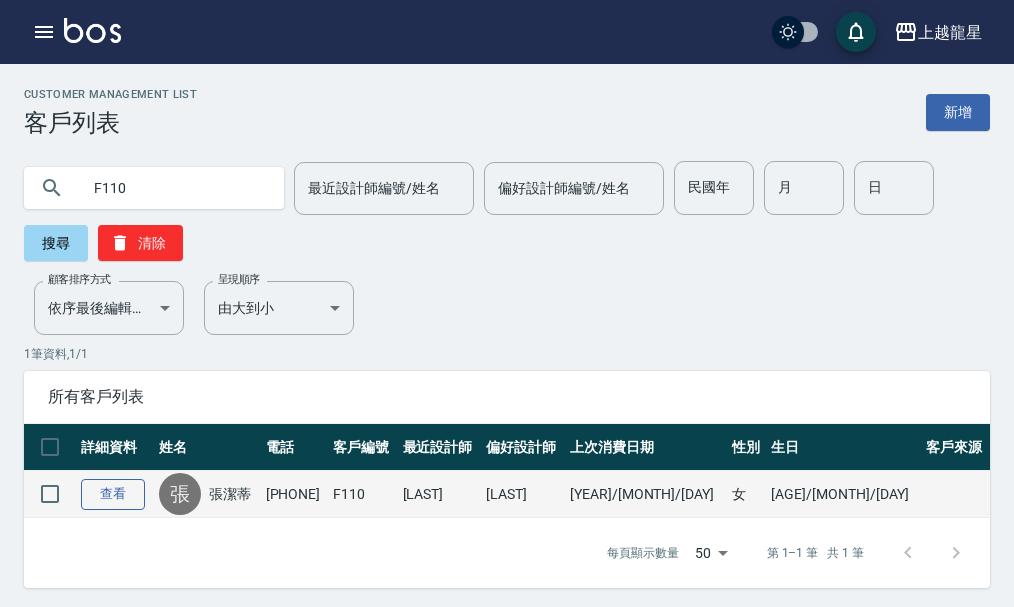 click on "查看" at bounding box center (113, 494) 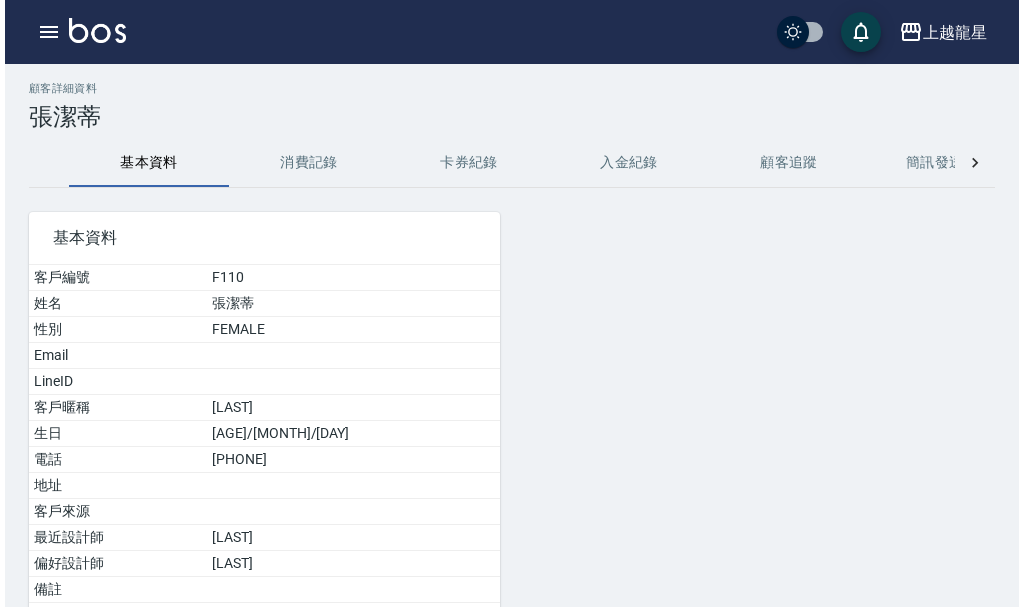scroll, scrollTop: 181, scrollLeft: 0, axis: vertical 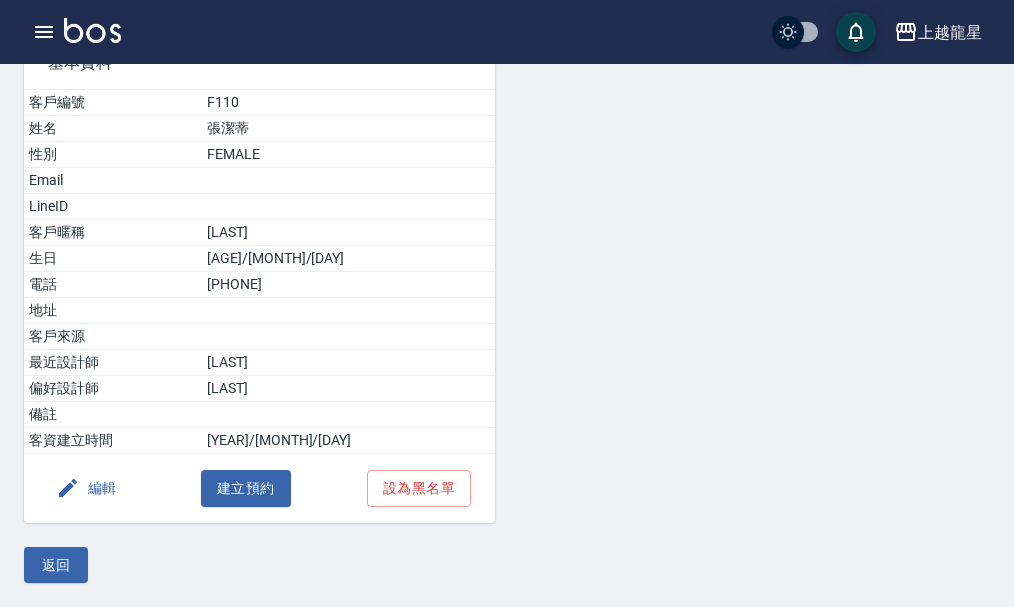 click on "編輯" at bounding box center (86, 488) 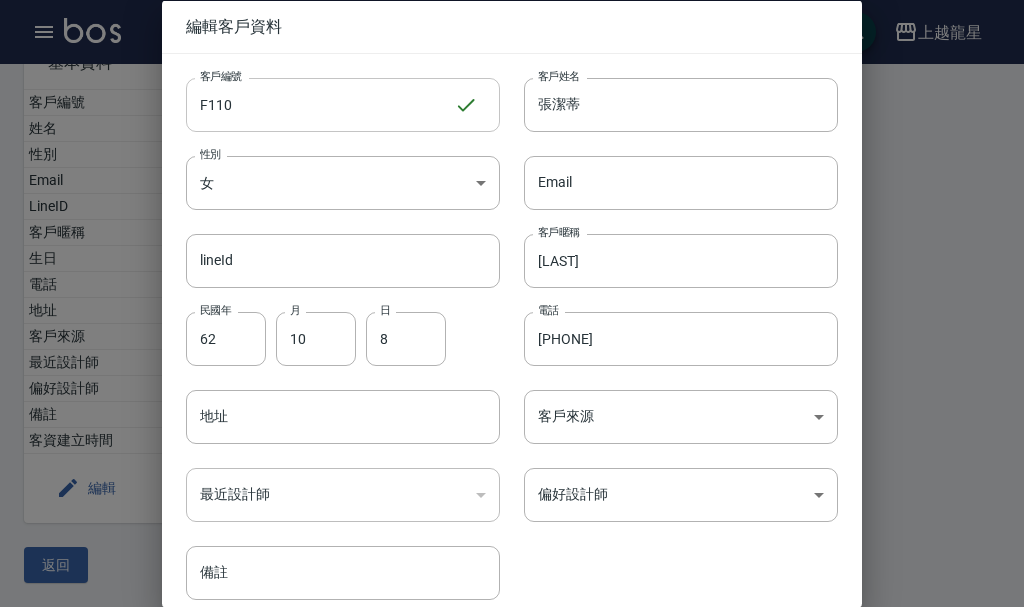 click on "F110" at bounding box center [320, 104] 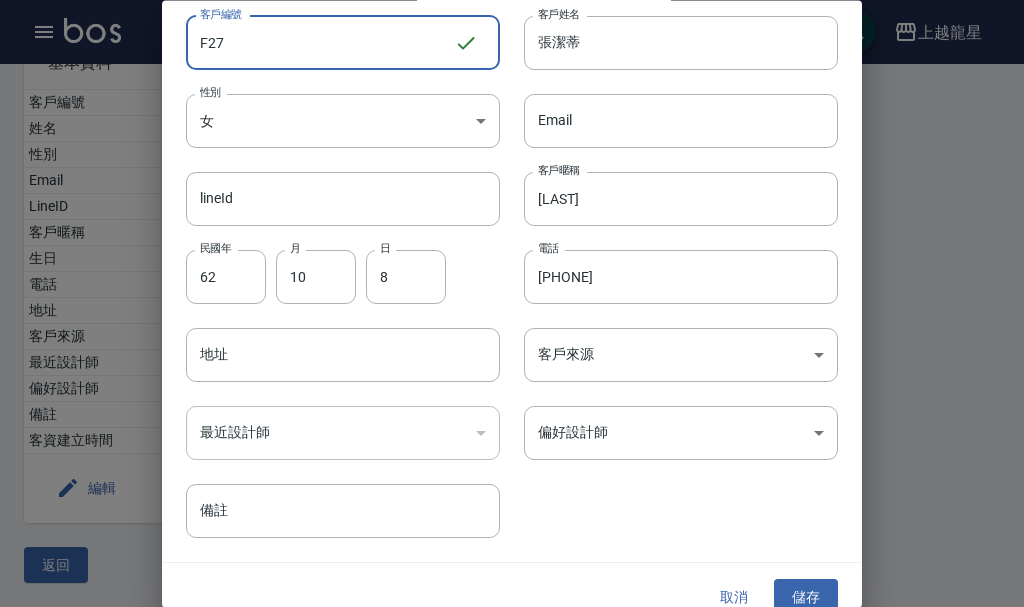 scroll, scrollTop: 86, scrollLeft: 0, axis: vertical 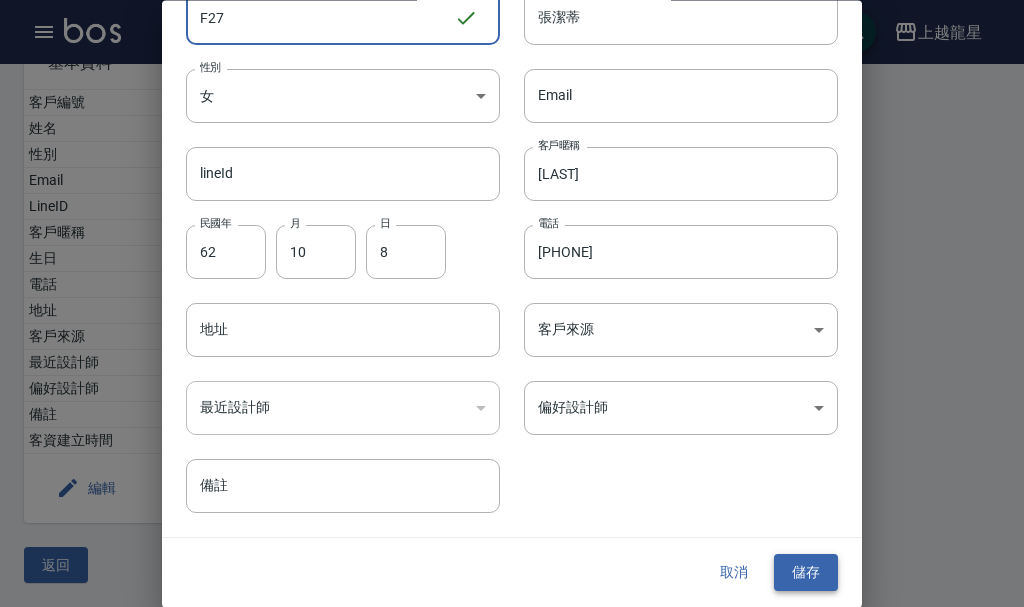 type on "F27" 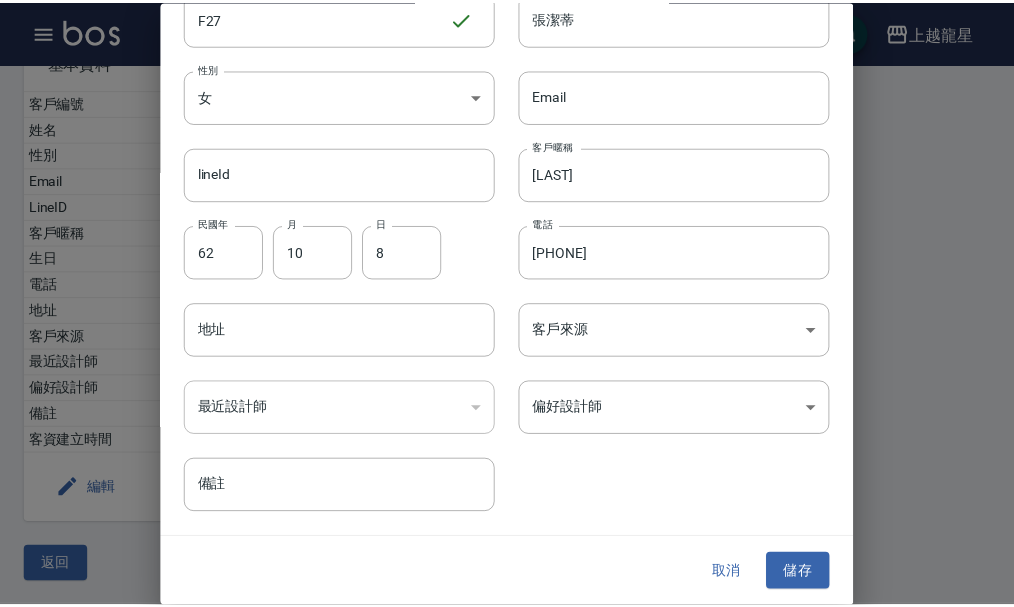 scroll, scrollTop: 0, scrollLeft: 0, axis: both 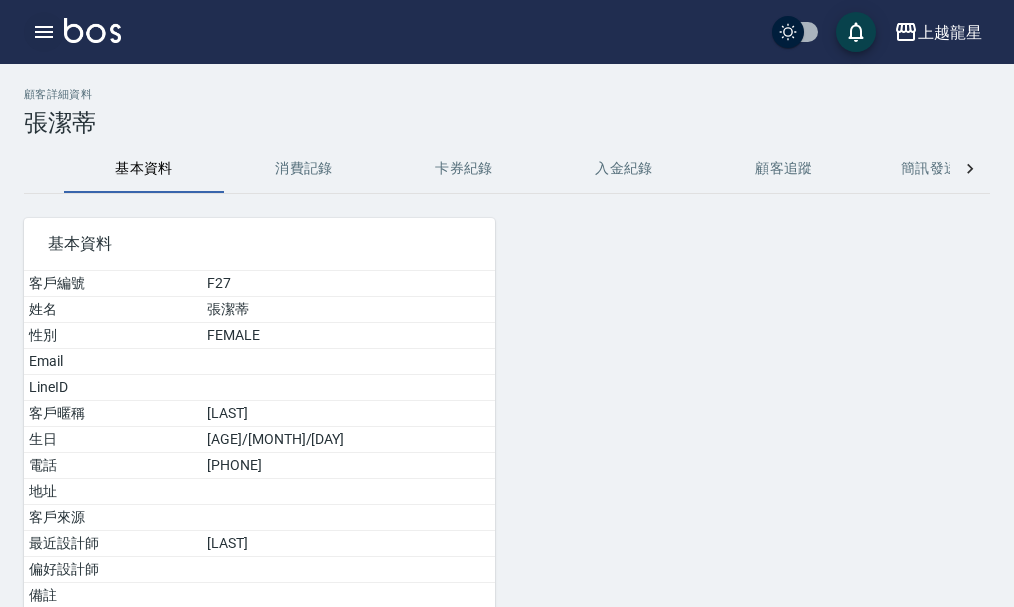click at bounding box center [44, 32] 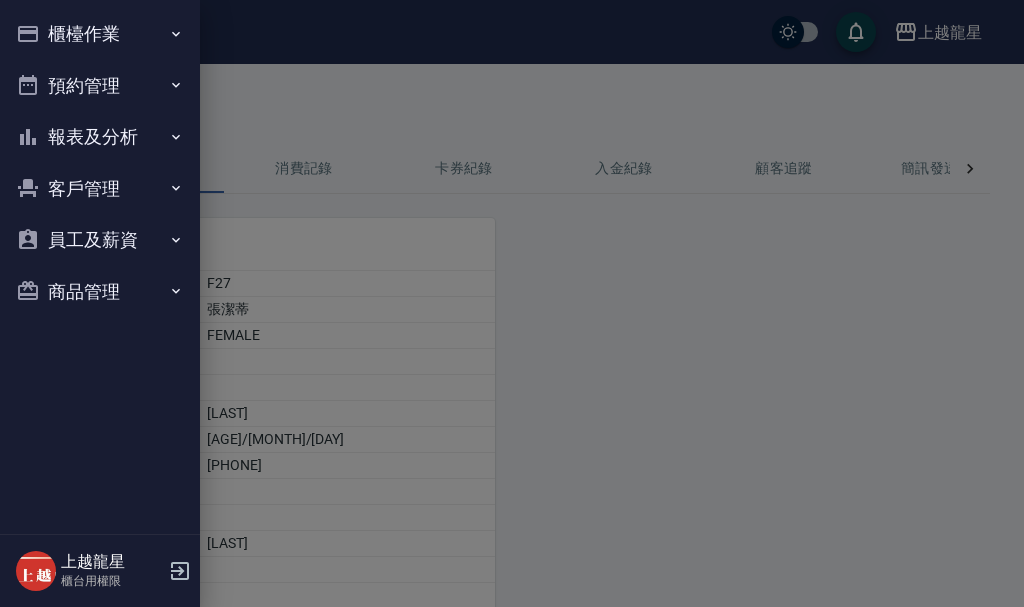 click on "櫃檯作業" at bounding box center (100, 34) 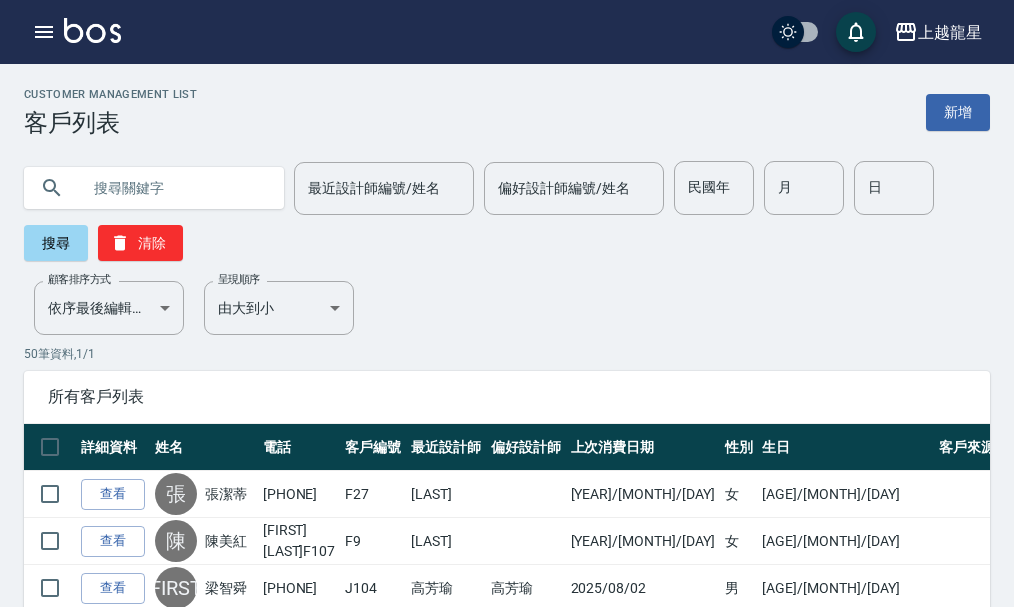 click at bounding box center (174, 188) 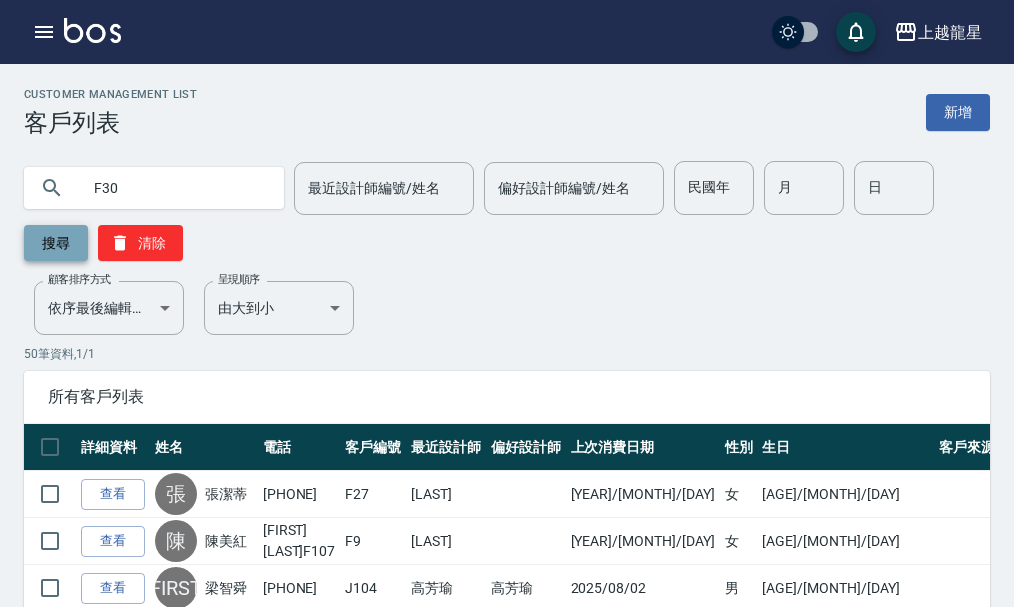 type on "F30" 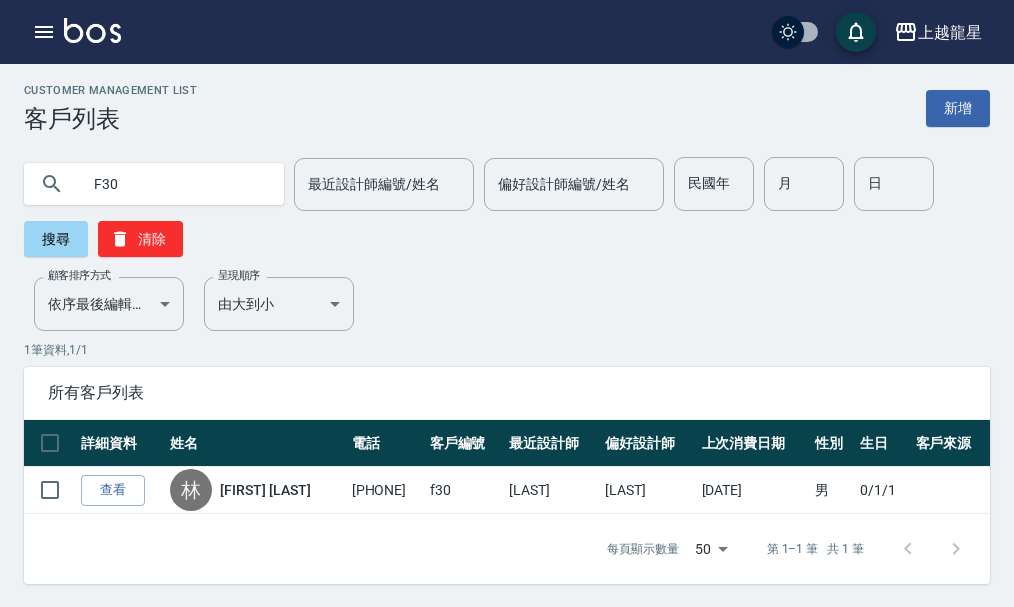 scroll, scrollTop: 5, scrollLeft: 0, axis: vertical 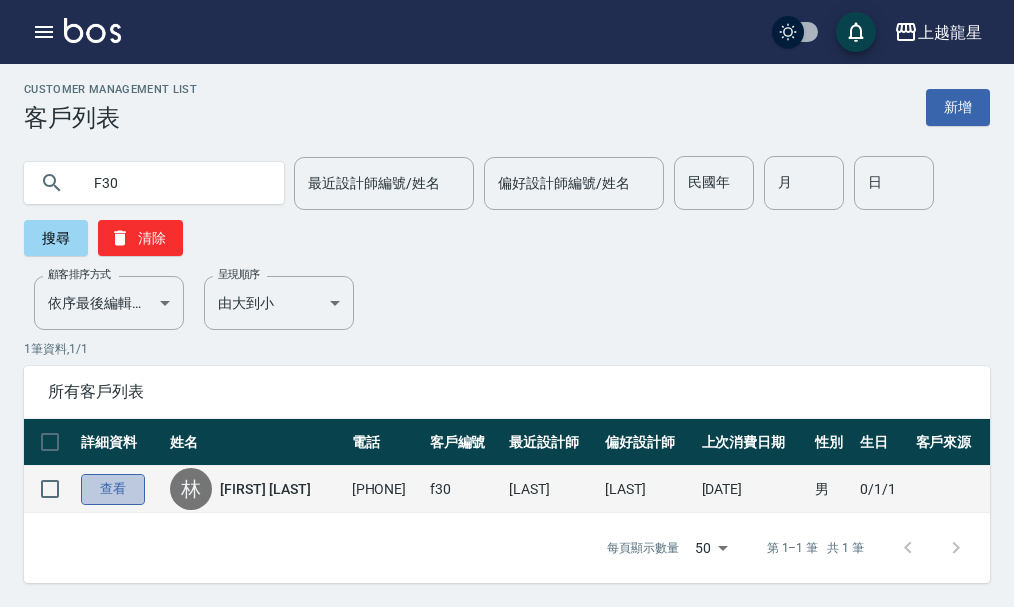 click on "查看" at bounding box center [113, 489] 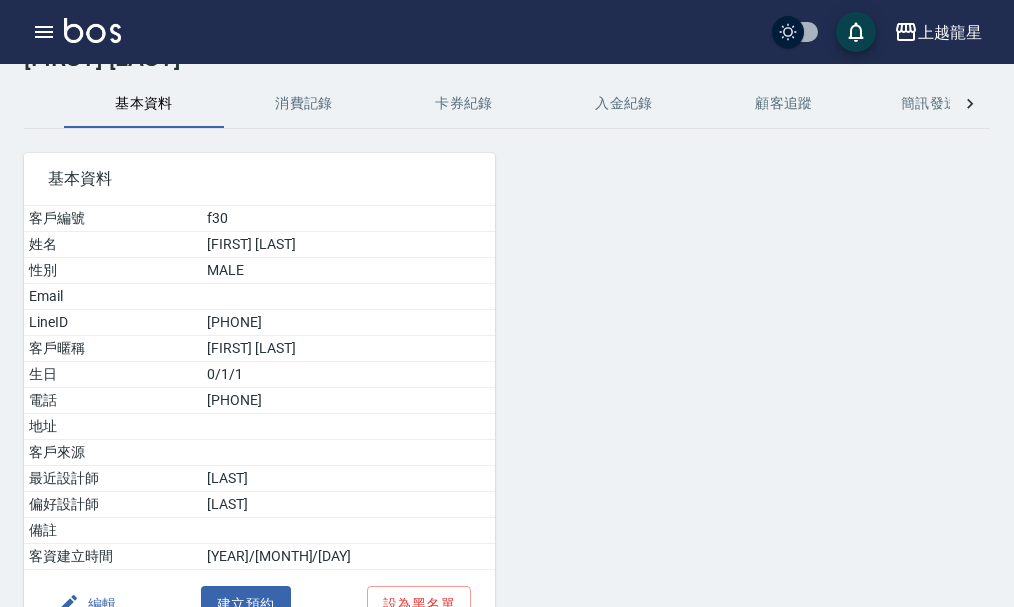 scroll, scrollTop: 100, scrollLeft: 0, axis: vertical 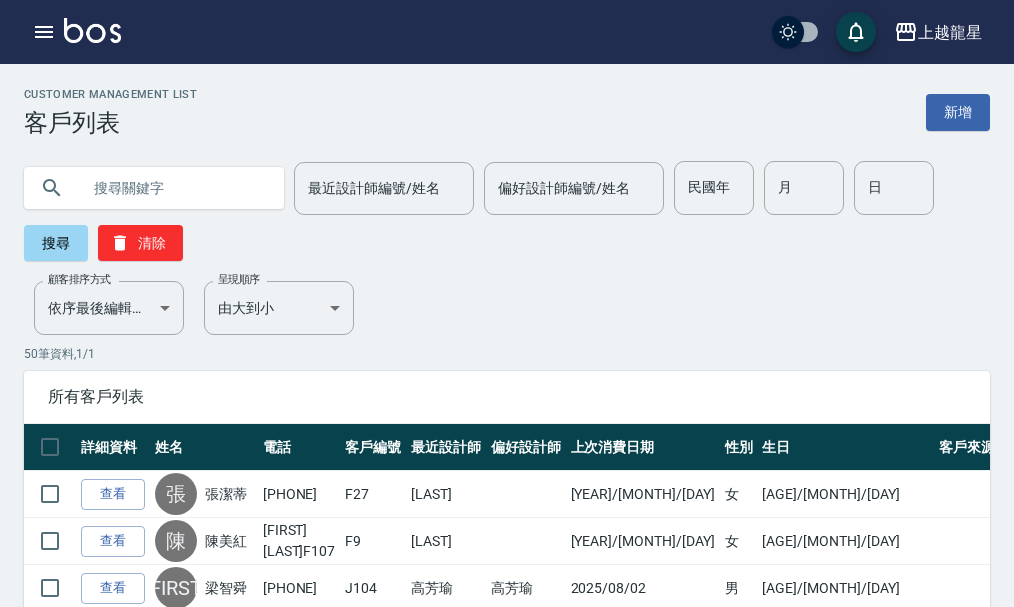 click at bounding box center (174, 188) 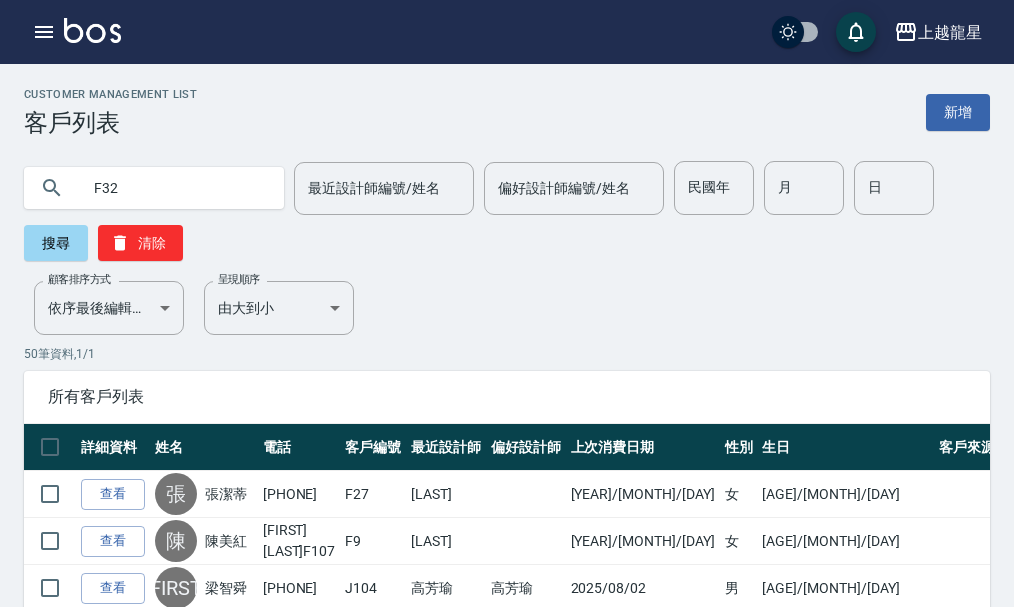 type on "F32" 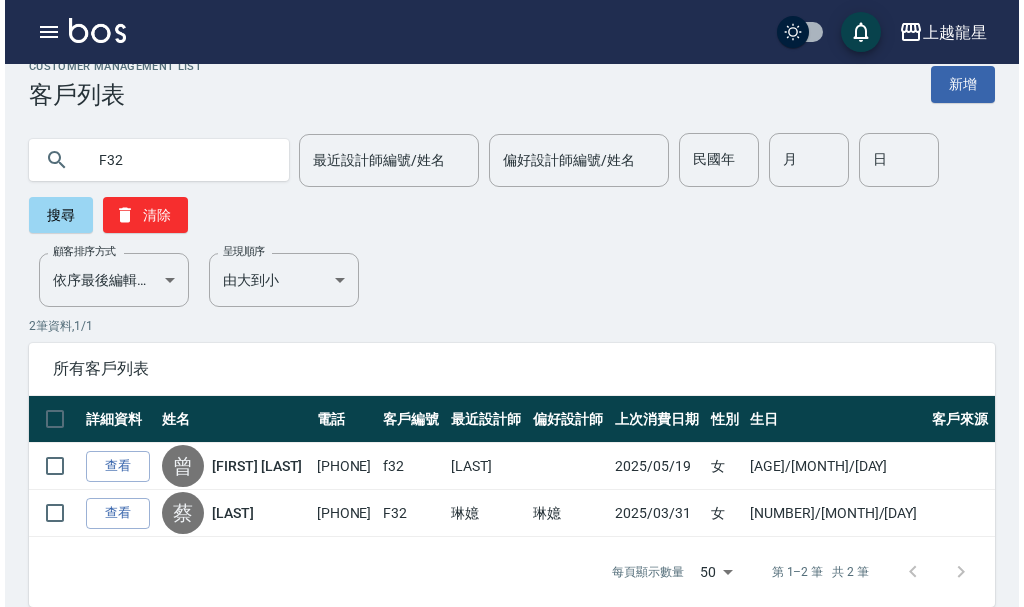 scroll, scrollTop: 52, scrollLeft: 0, axis: vertical 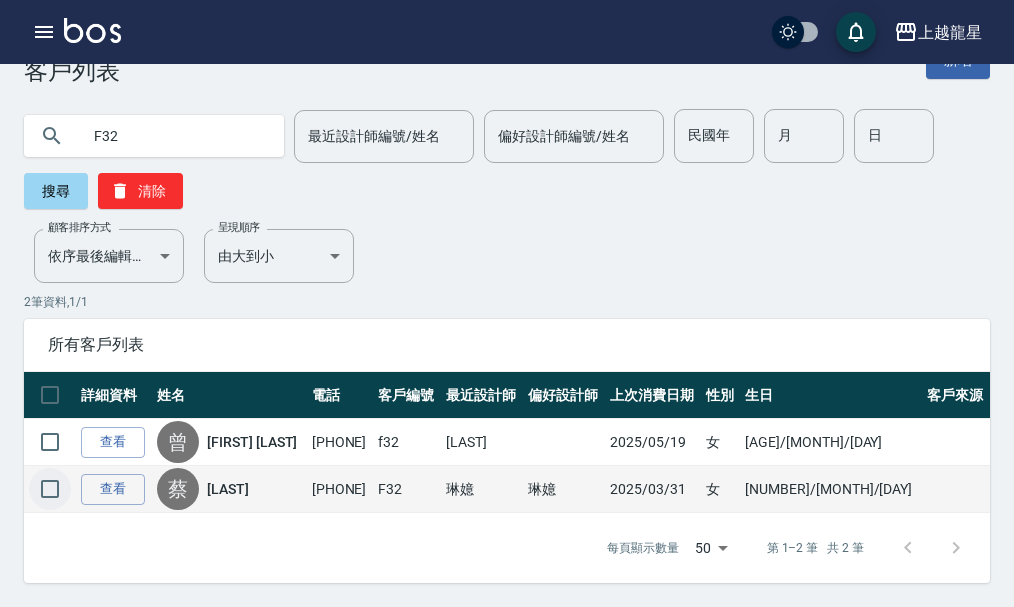 click at bounding box center (50, 489) 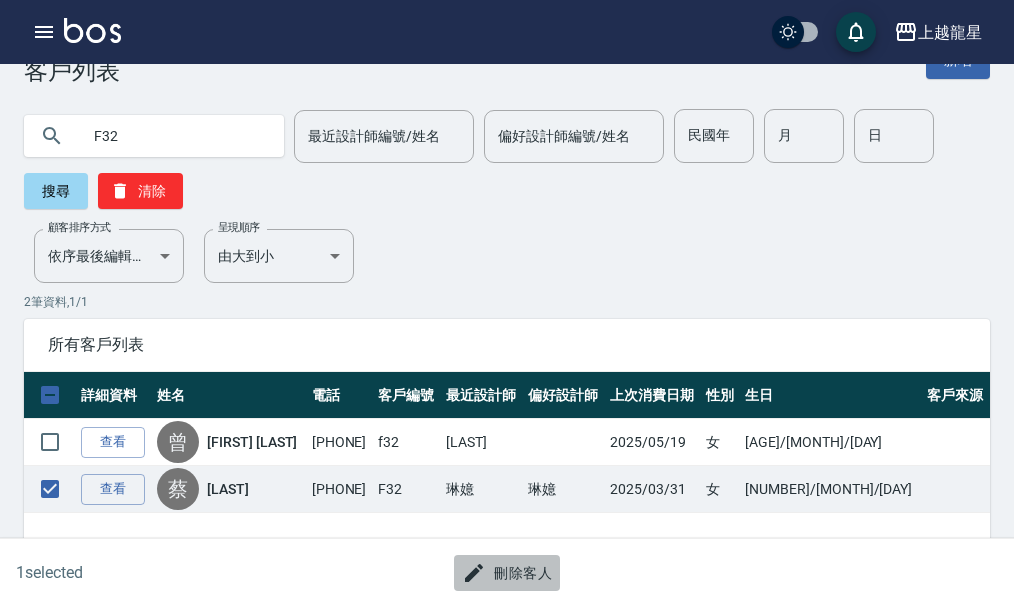 click on "刪除客人" at bounding box center (507, 573) 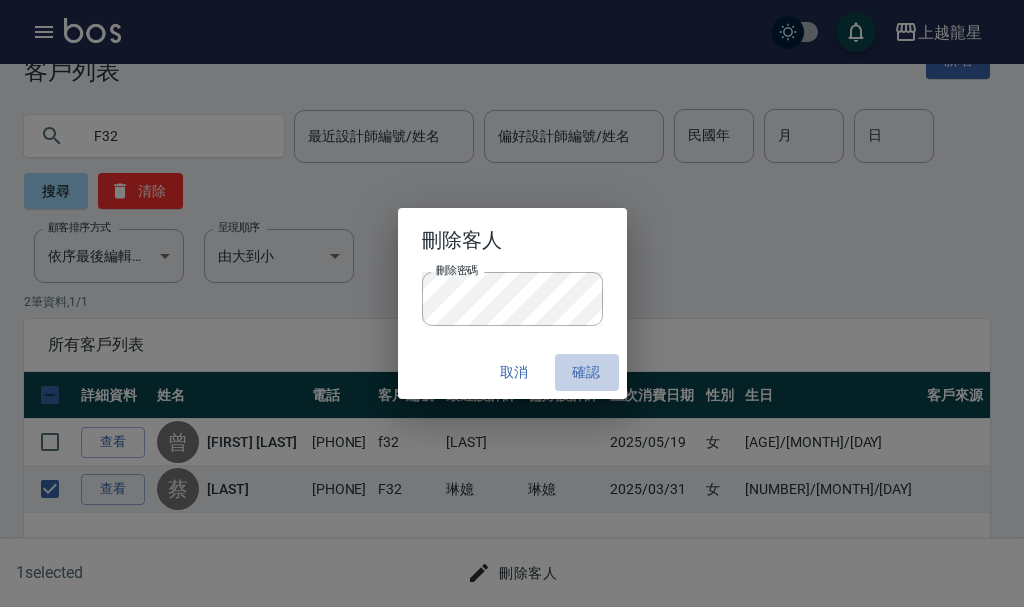 click on "確認" at bounding box center [587, 372] 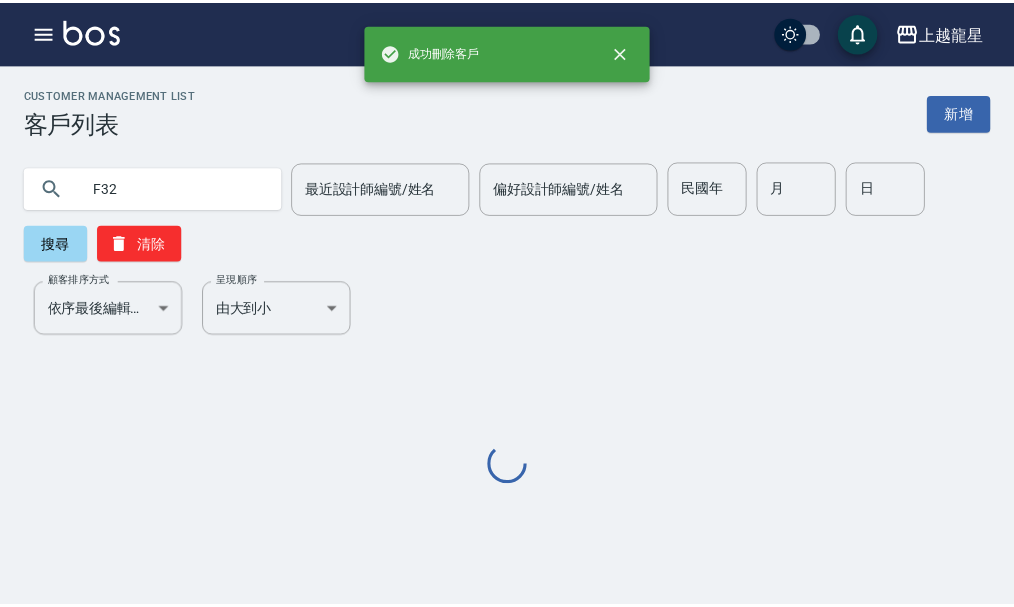scroll, scrollTop: 0, scrollLeft: 0, axis: both 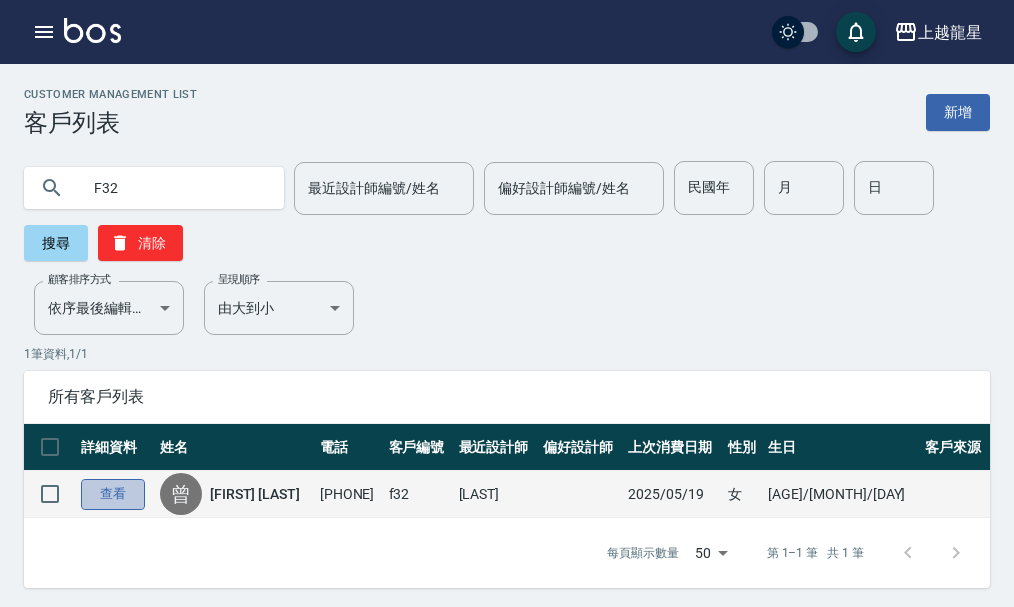 click on "查看" at bounding box center (113, 494) 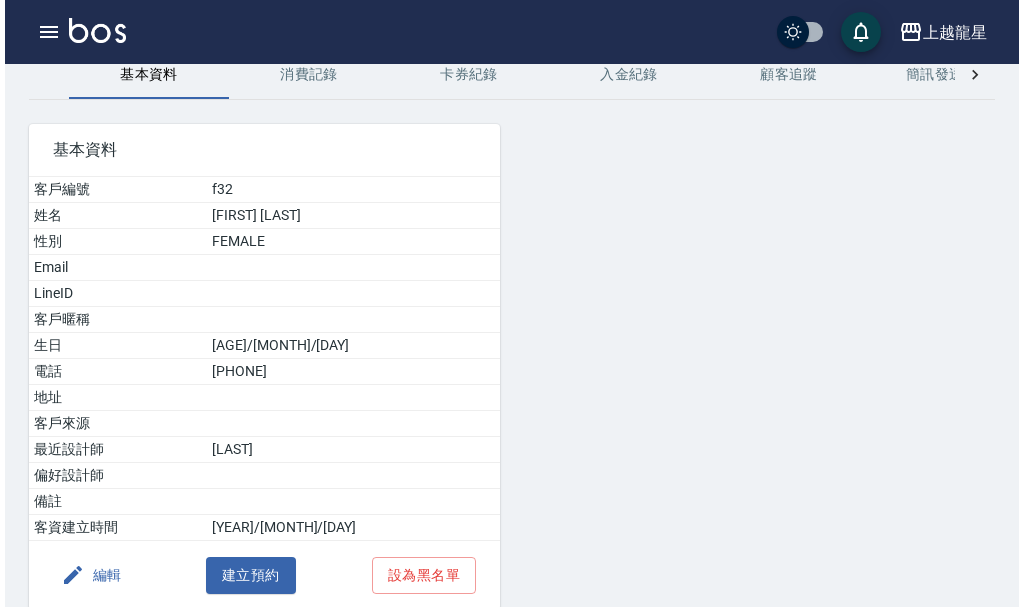 scroll, scrollTop: 181, scrollLeft: 0, axis: vertical 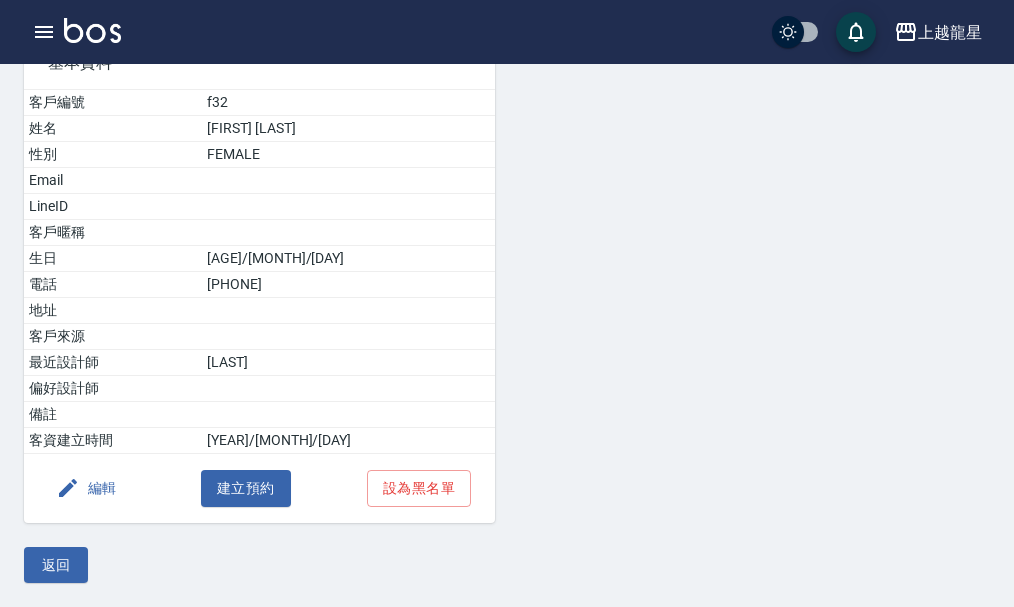 click on "編輯" at bounding box center (86, 488) 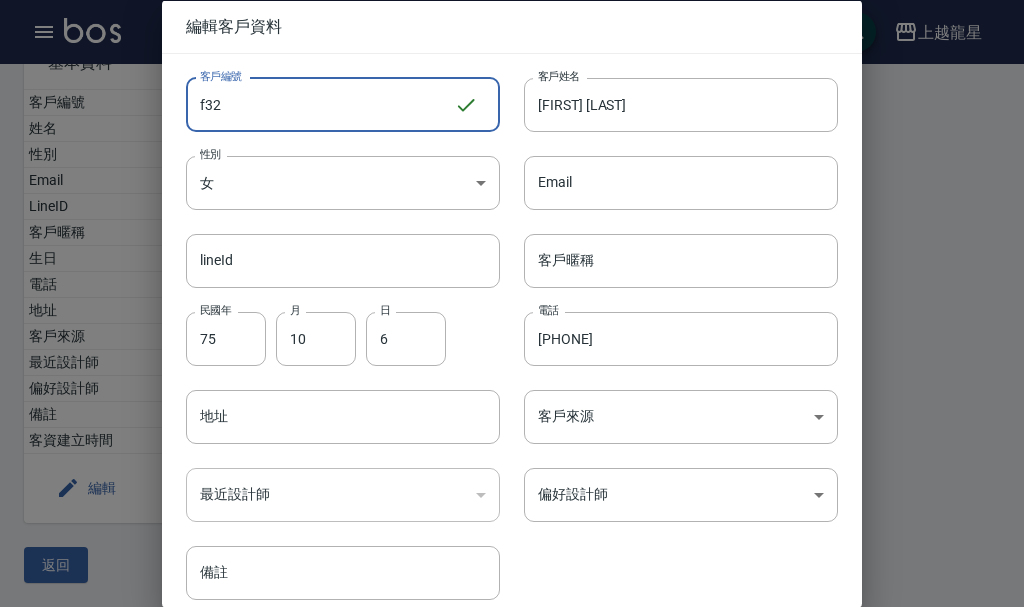 click on "f32" at bounding box center (320, 104) 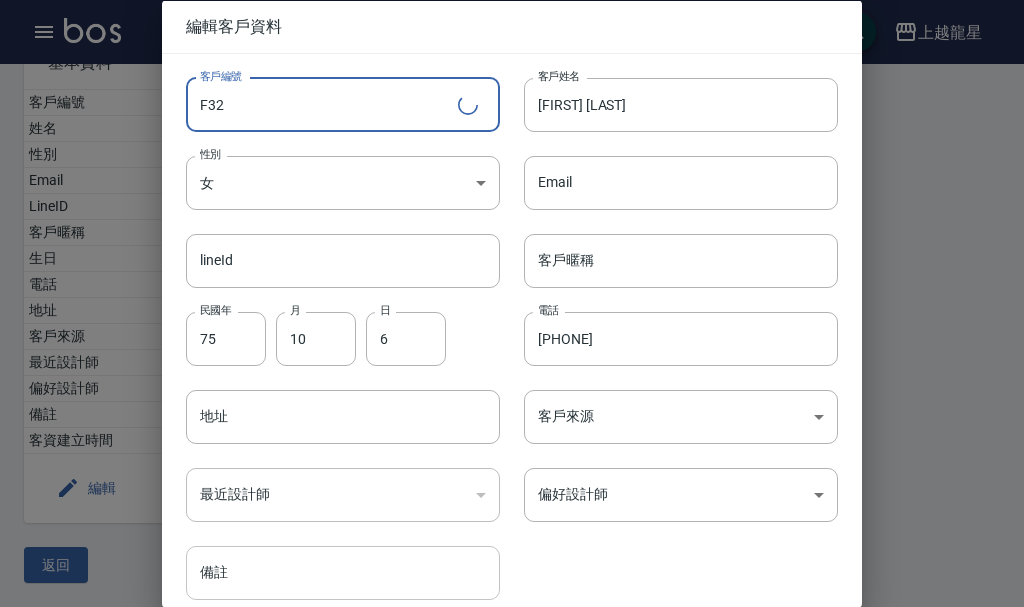 scroll, scrollTop: 86, scrollLeft: 0, axis: vertical 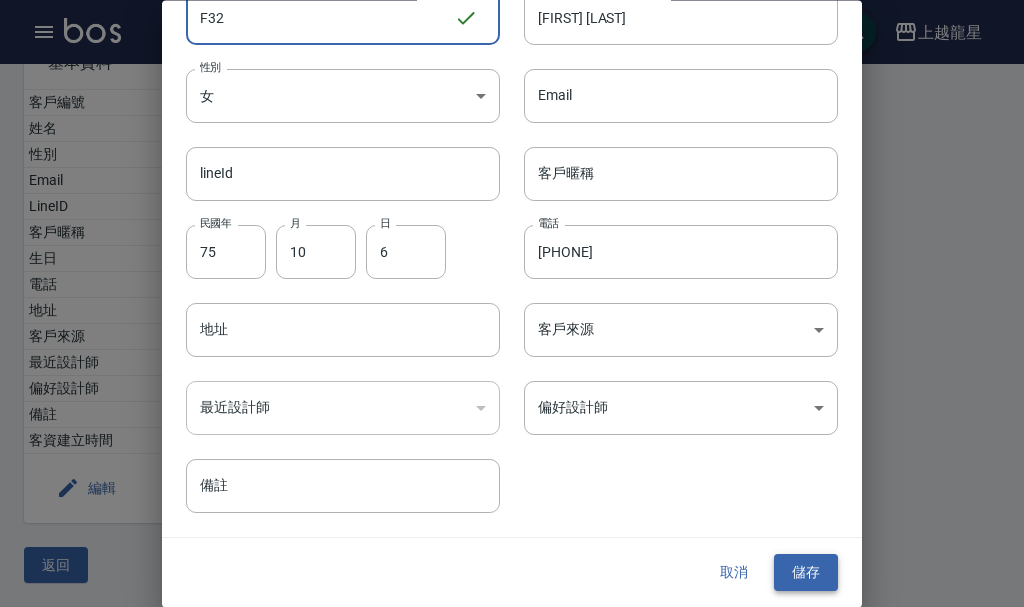 type on "F32" 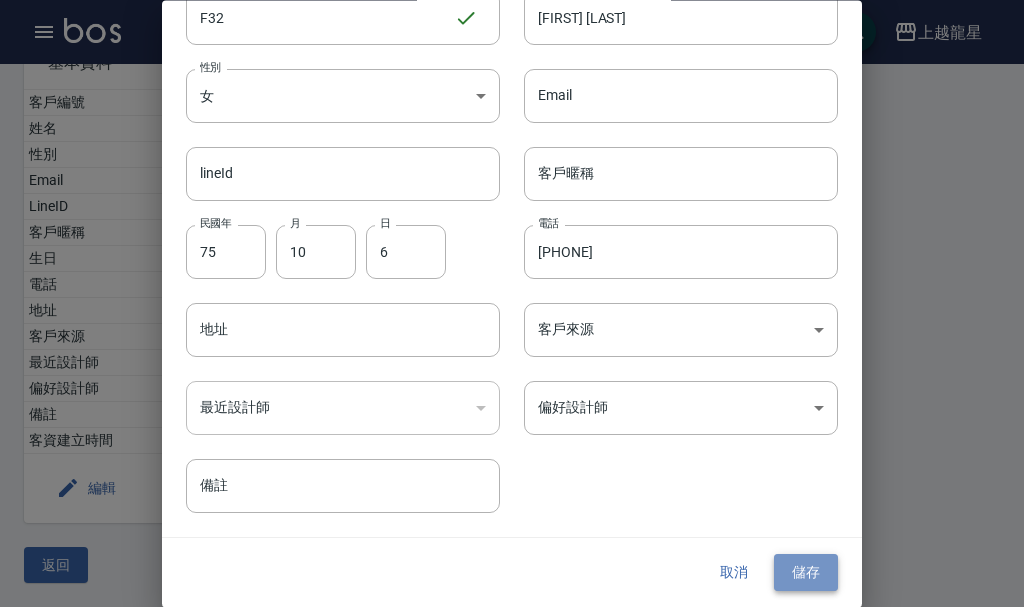 click on "儲存" at bounding box center [806, 573] 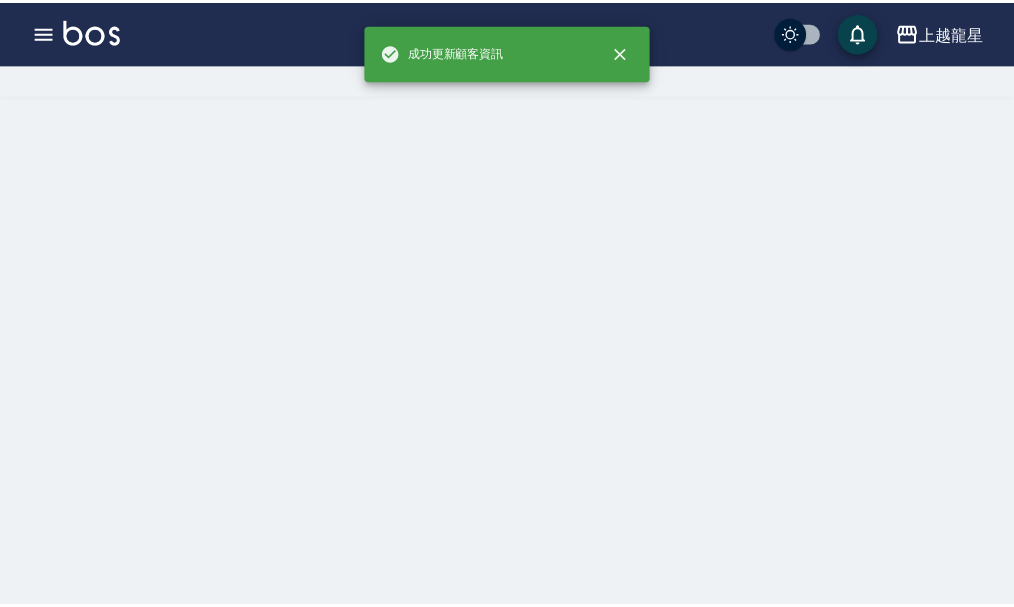 scroll, scrollTop: 0, scrollLeft: 0, axis: both 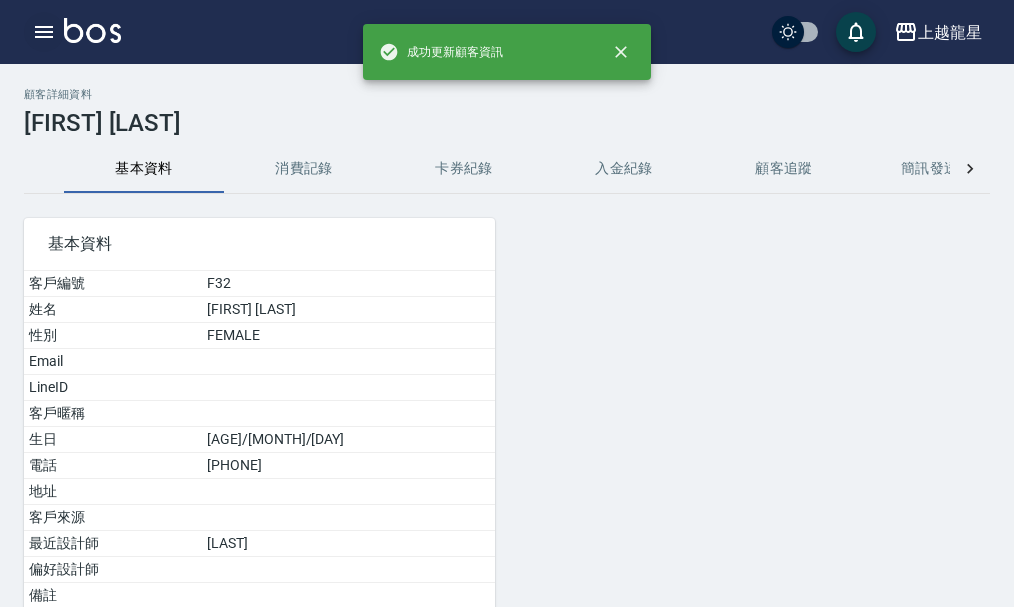 click 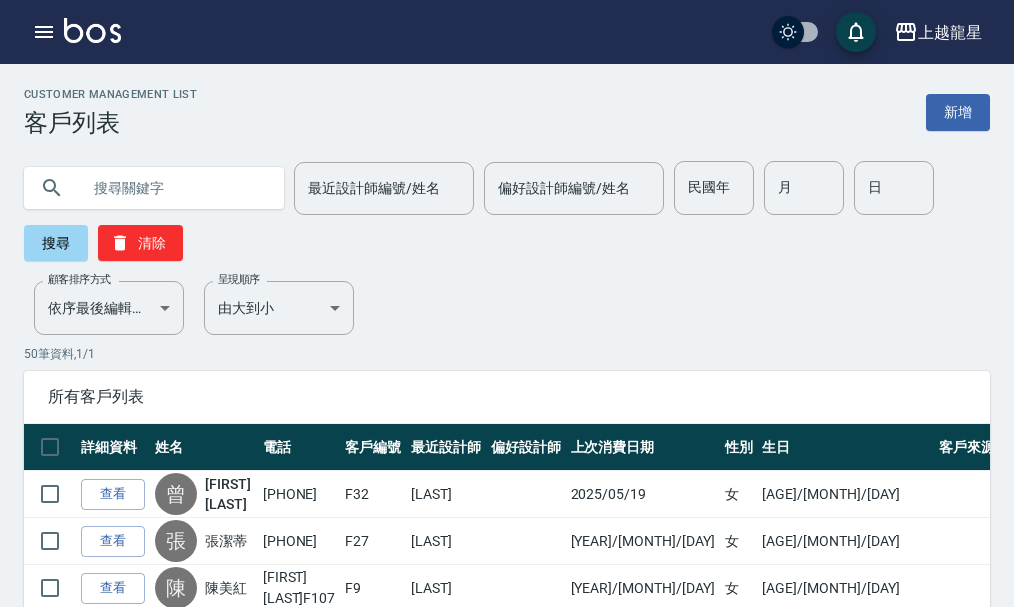 click at bounding box center [174, 188] 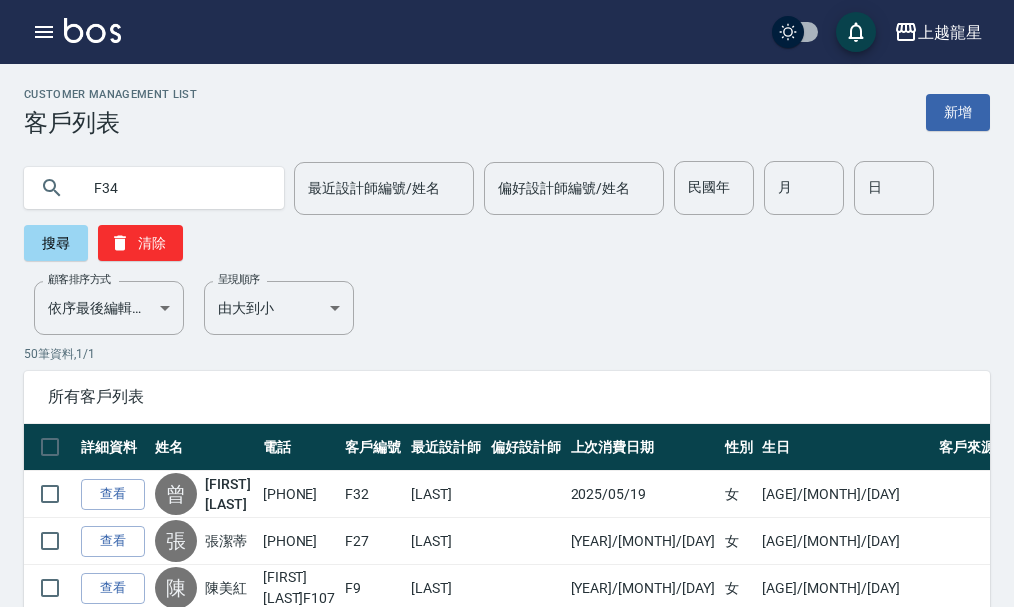 type on "F34" 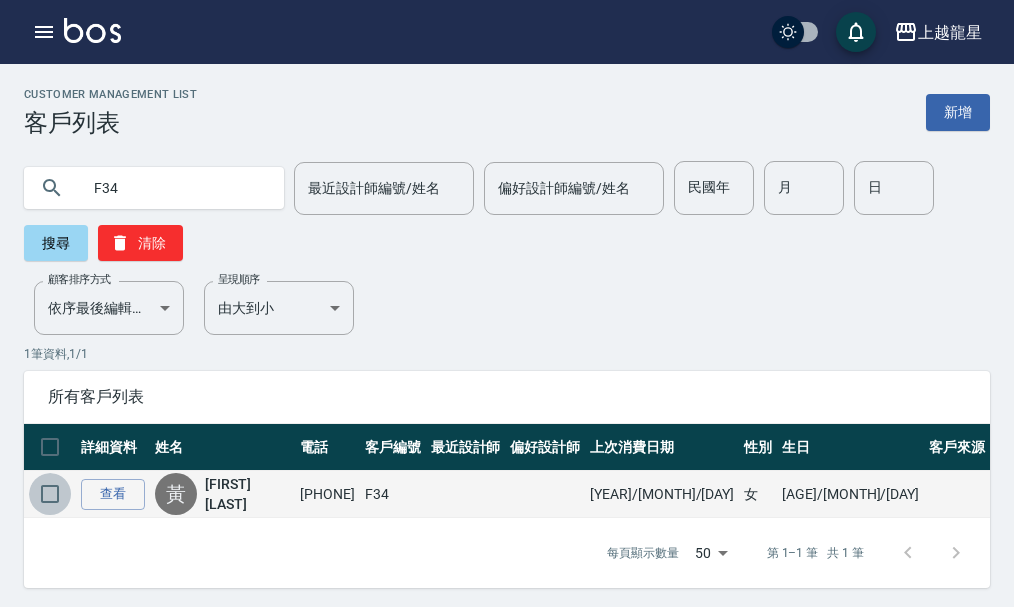 click at bounding box center [50, 494] 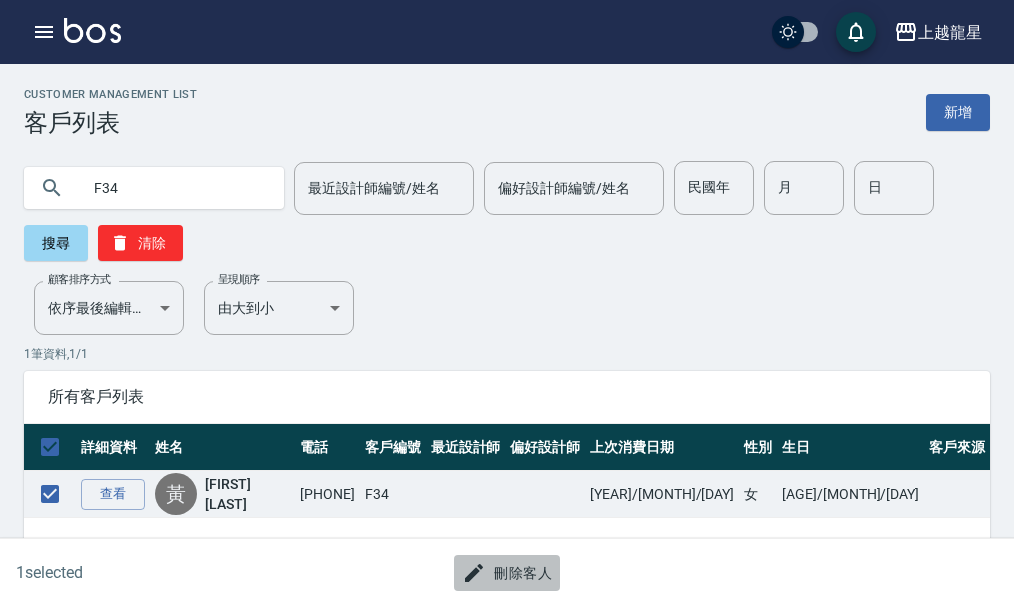 click on "刪除客人" at bounding box center (507, 573) 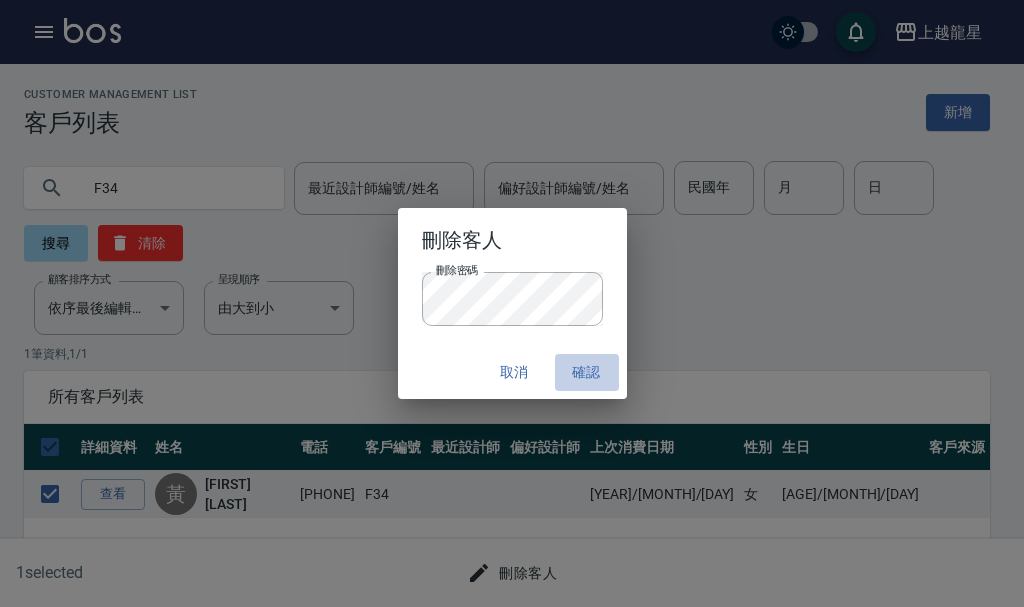 click on "確認" at bounding box center [587, 372] 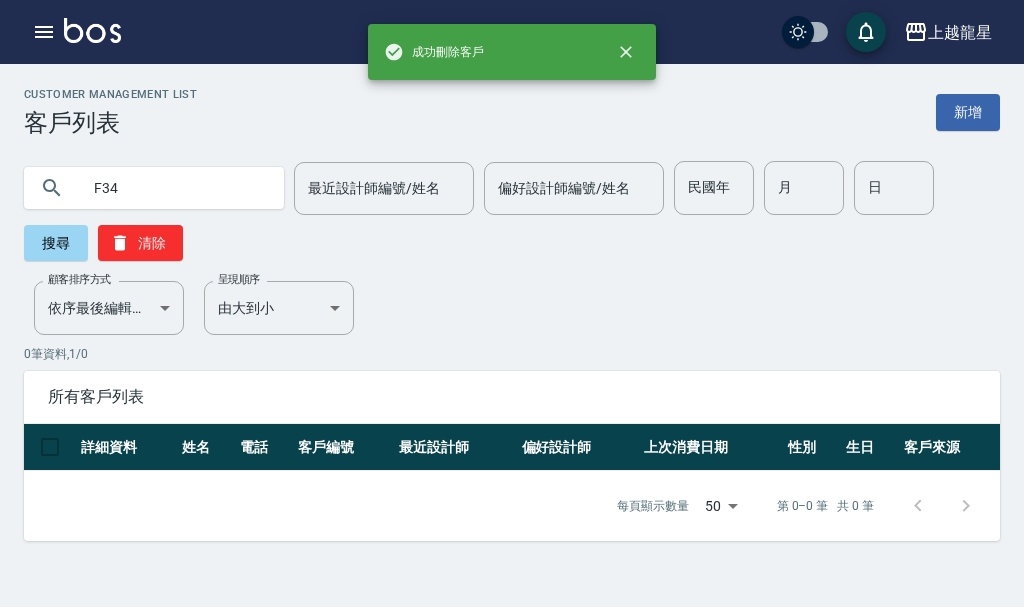 click on "F34" at bounding box center (174, 188) 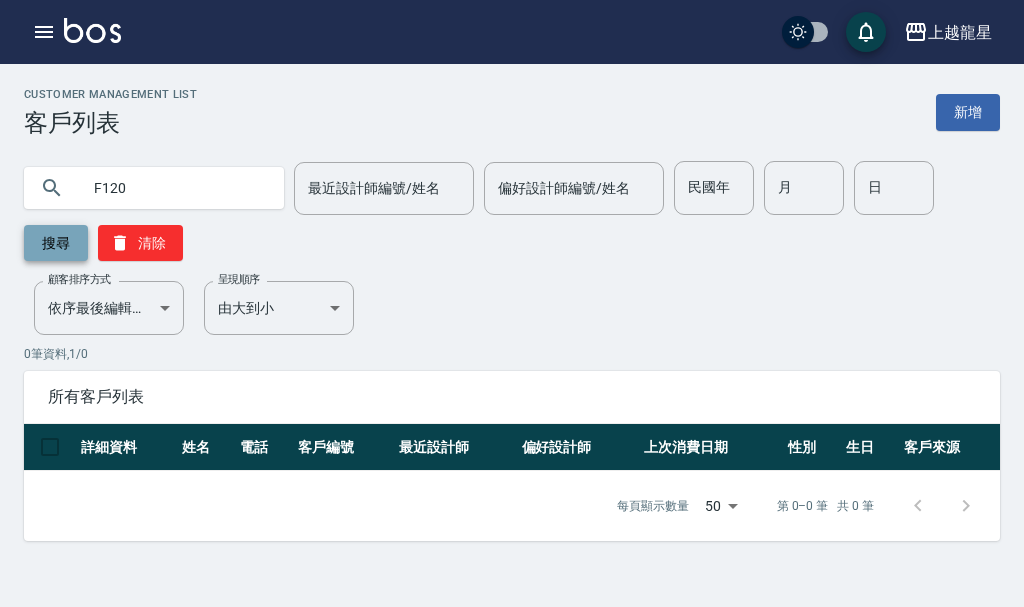 type on "F120" 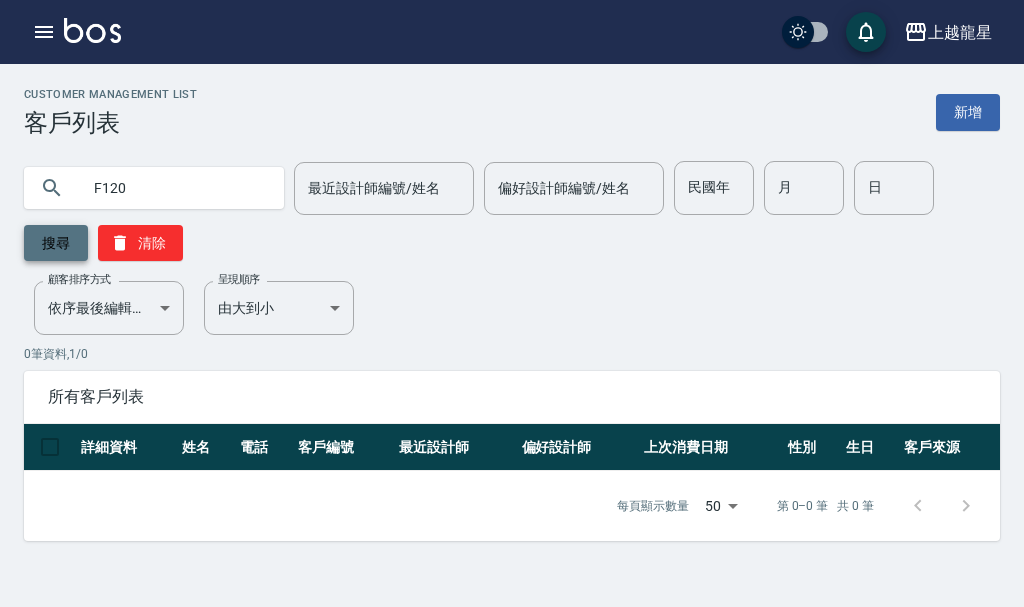 click on "搜尋" at bounding box center (56, 243) 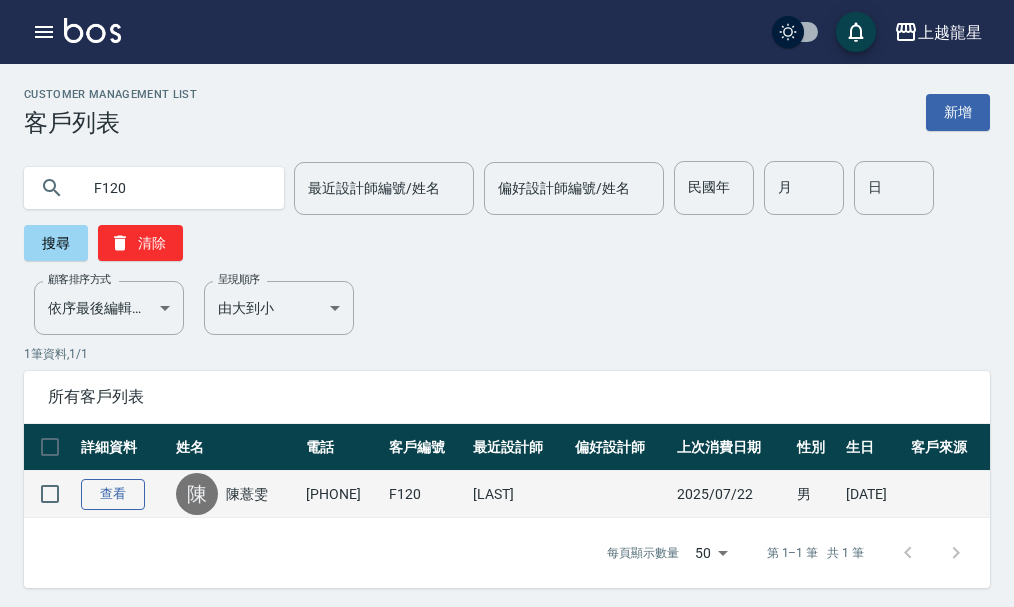 click on "查看" at bounding box center (113, 494) 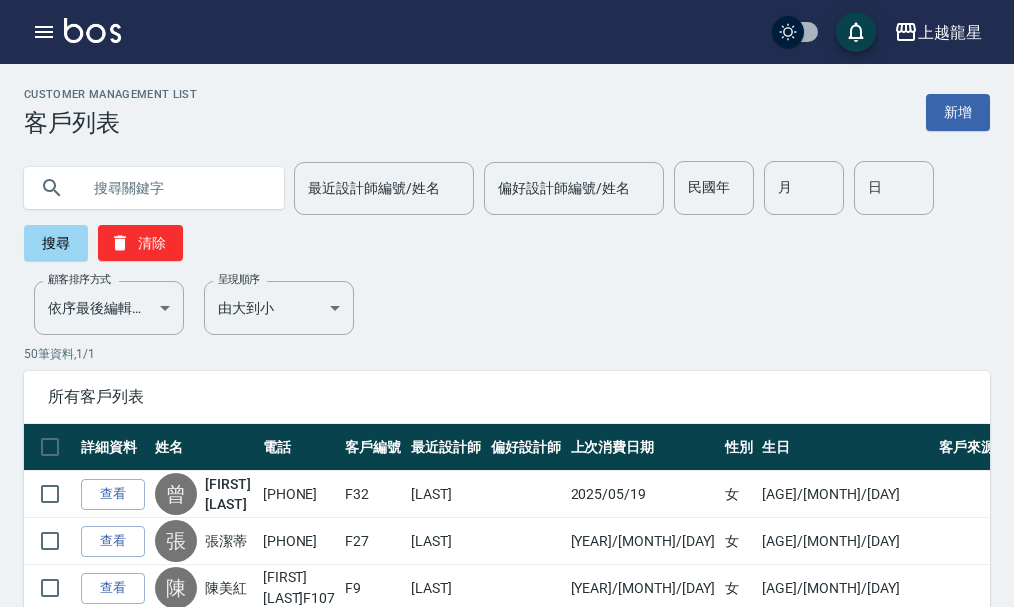 click on "最近設計師編號/姓名 最近設計師編號/姓名 偏好設計師編號/姓名 偏好設計師編號/姓名 民國年 民國年 月 月 日 日 搜尋 清除" 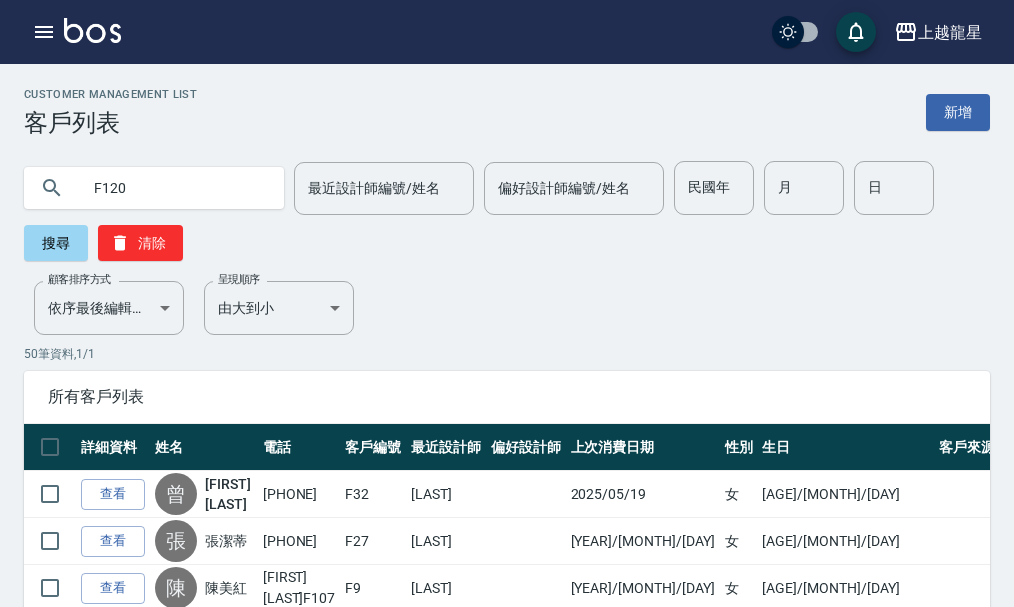 type on "F120" 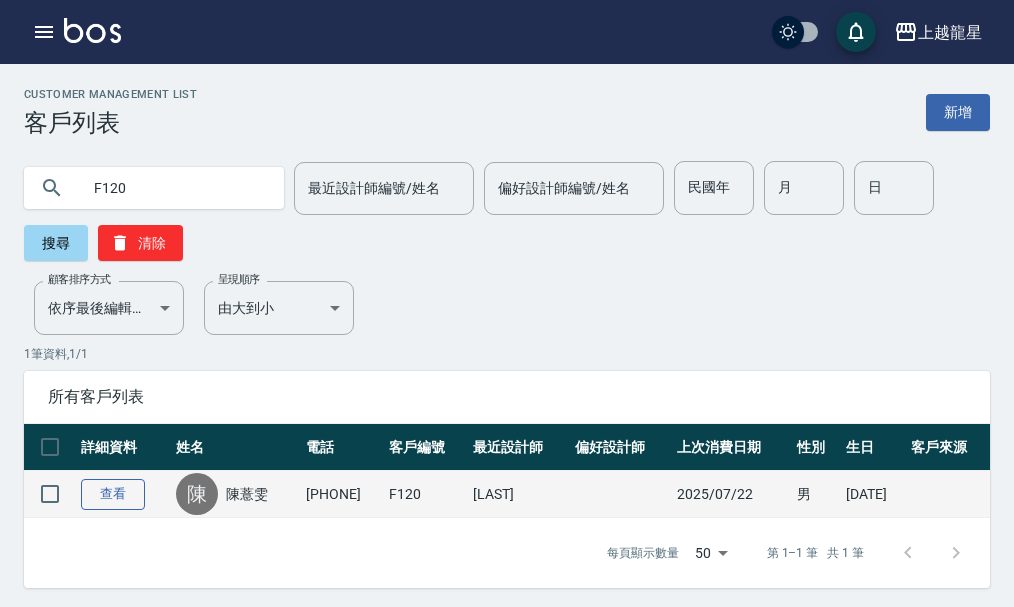 click on "查看" at bounding box center [113, 494] 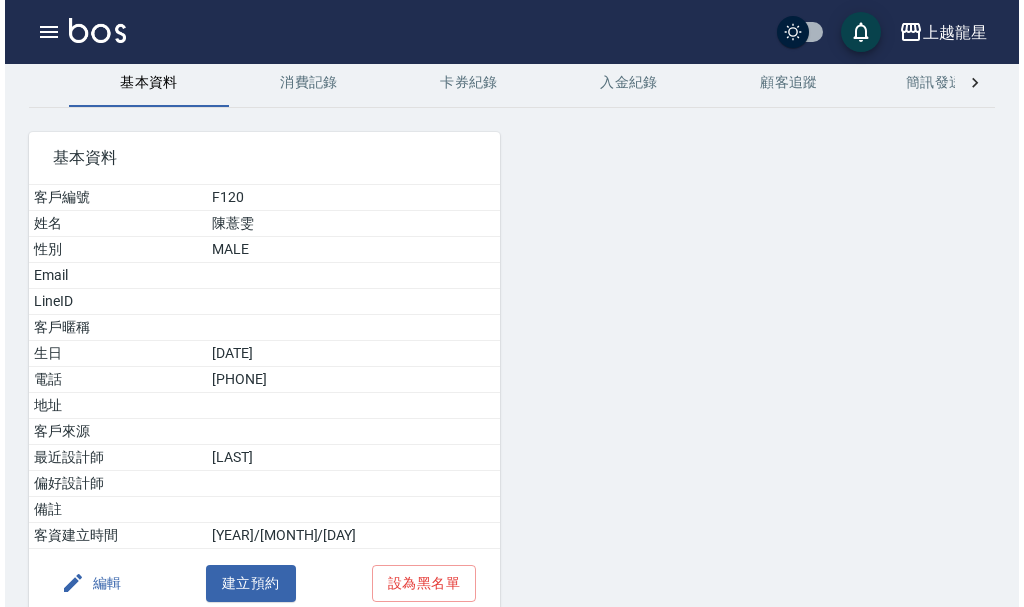 scroll, scrollTop: 181, scrollLeft: 0, axis: vertical 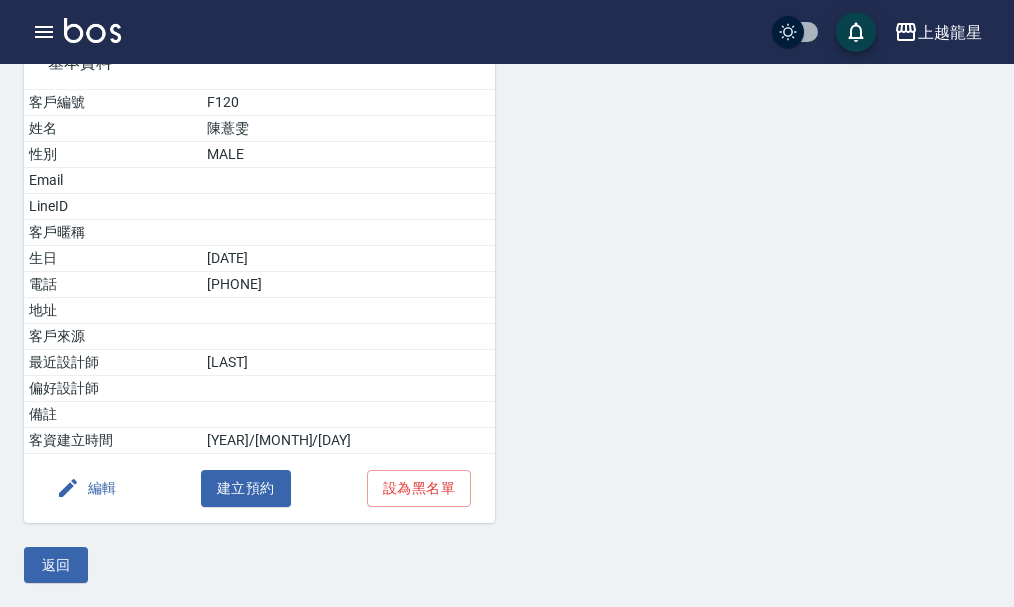 click on "編輯" at bounding box center (86, 488) 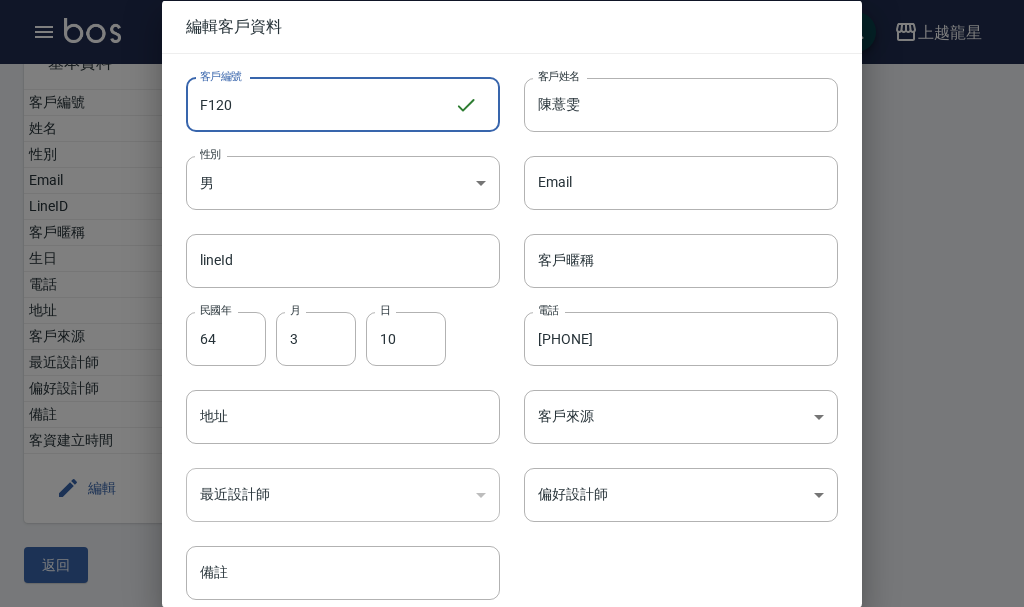 click on "F120" at bounding box center (320, 104) 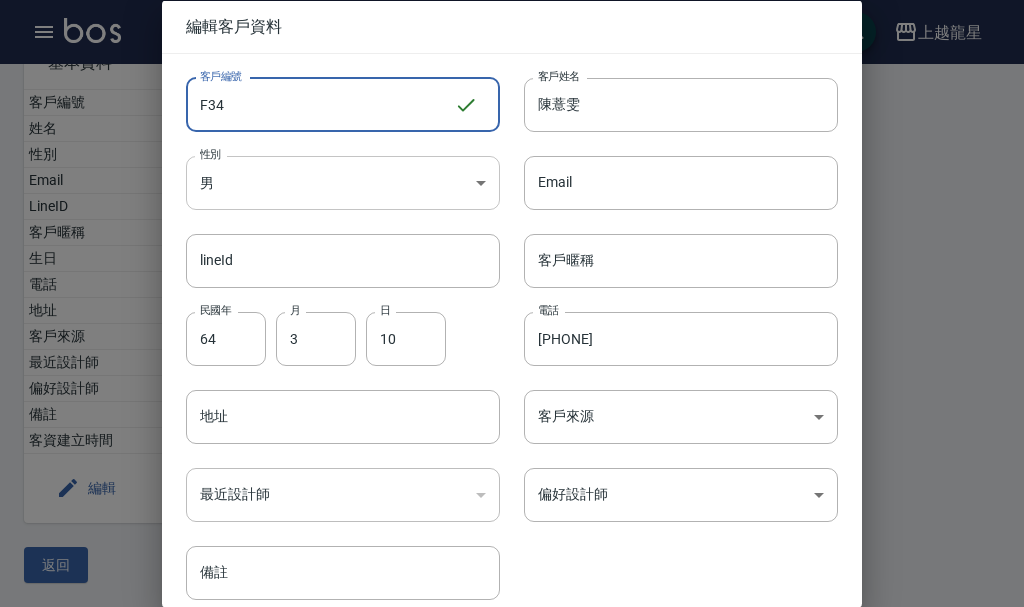 type on "F34" 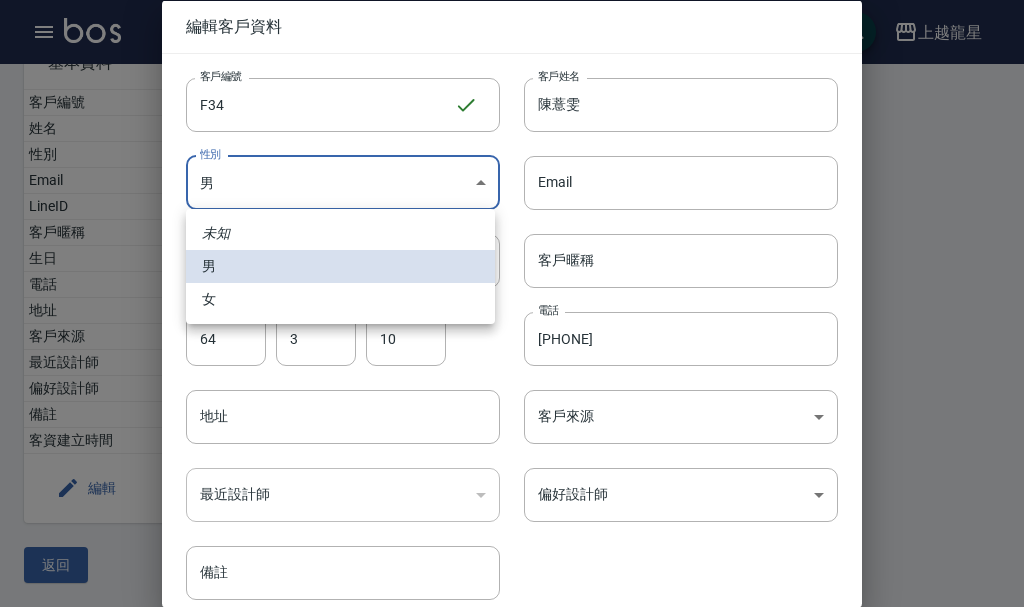 click on "女" at bounding box center [340, 299] 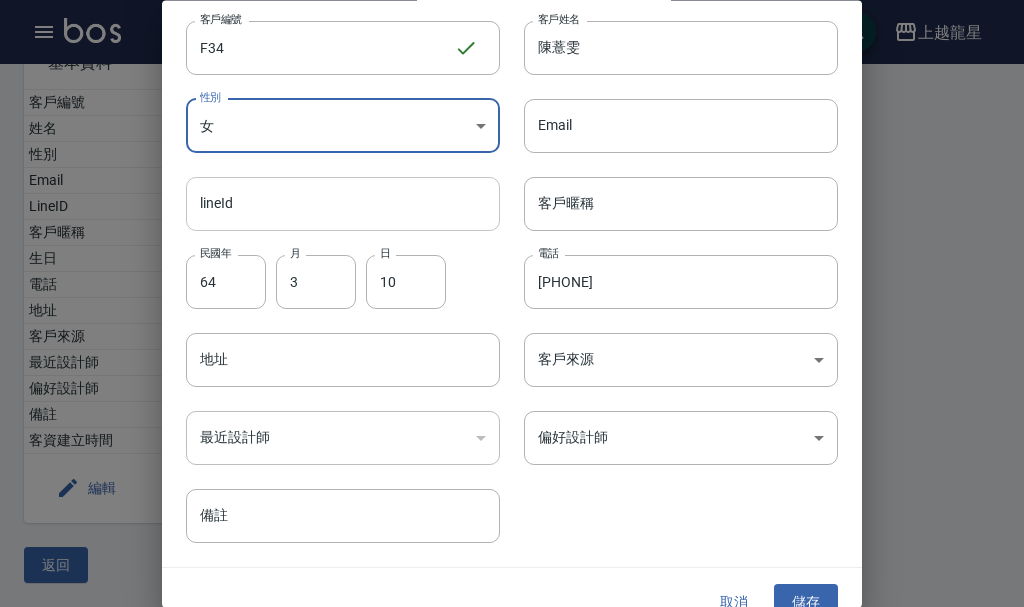 scroll, scrollTop: 86, scrollLeft: 0, axis: vertical 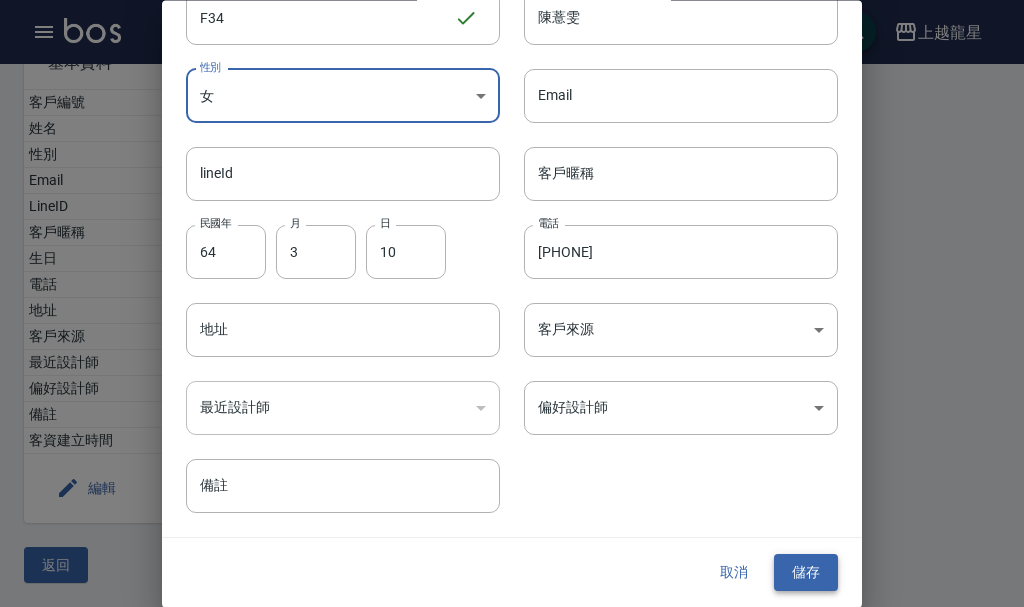 click on "儲存" at bounding box center (806, 573) 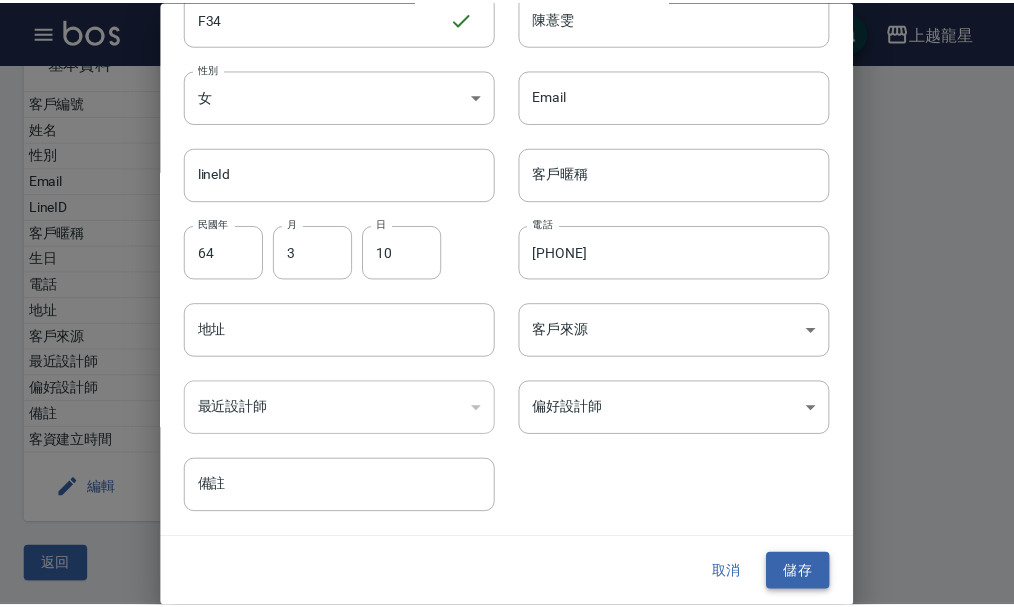 scroll, scrollTop: 0, scrollLeft: 0, axis: both 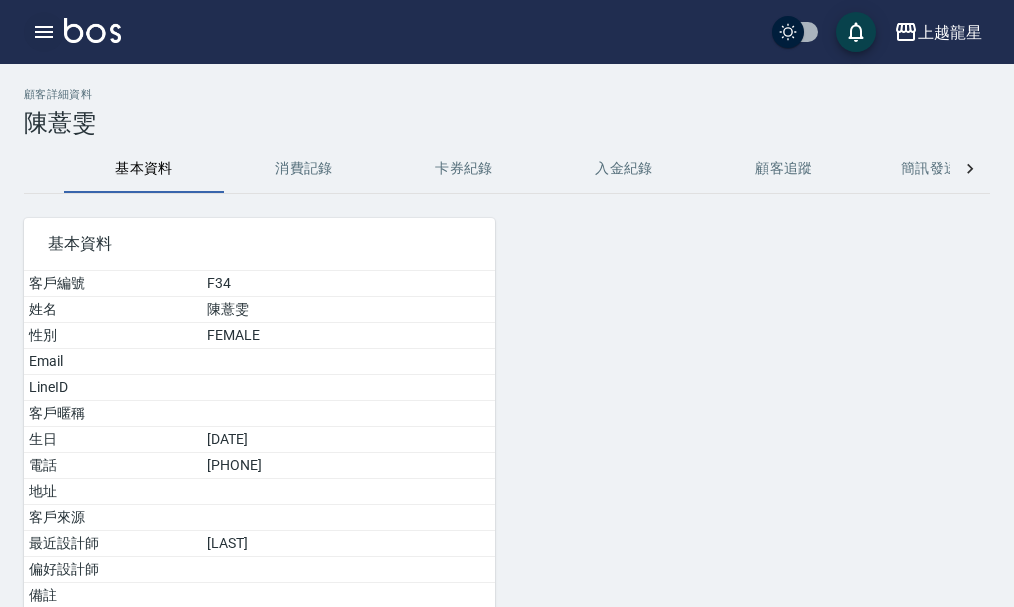 click 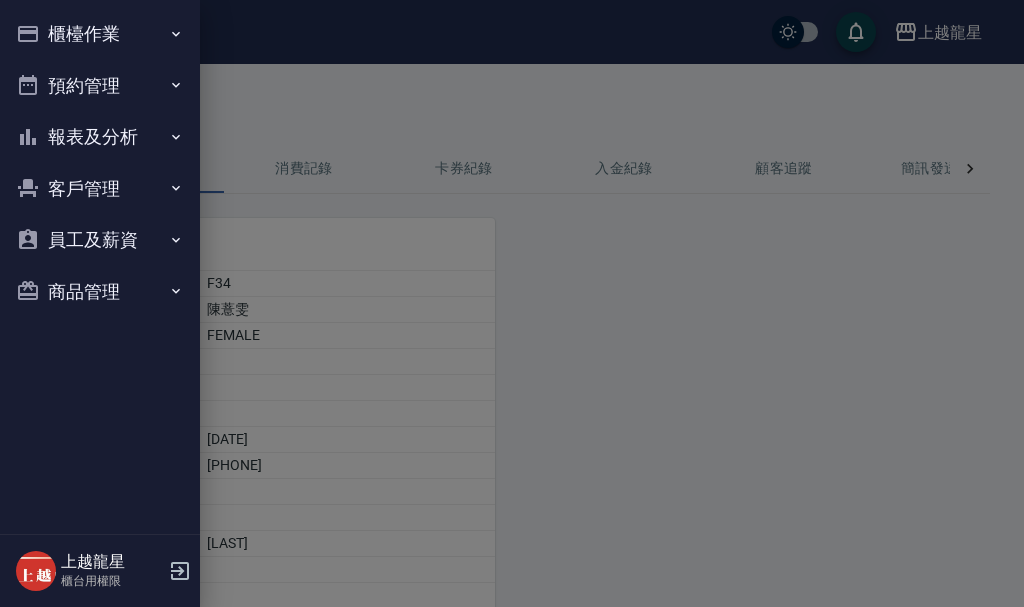 click at bounding box center [512, 303] 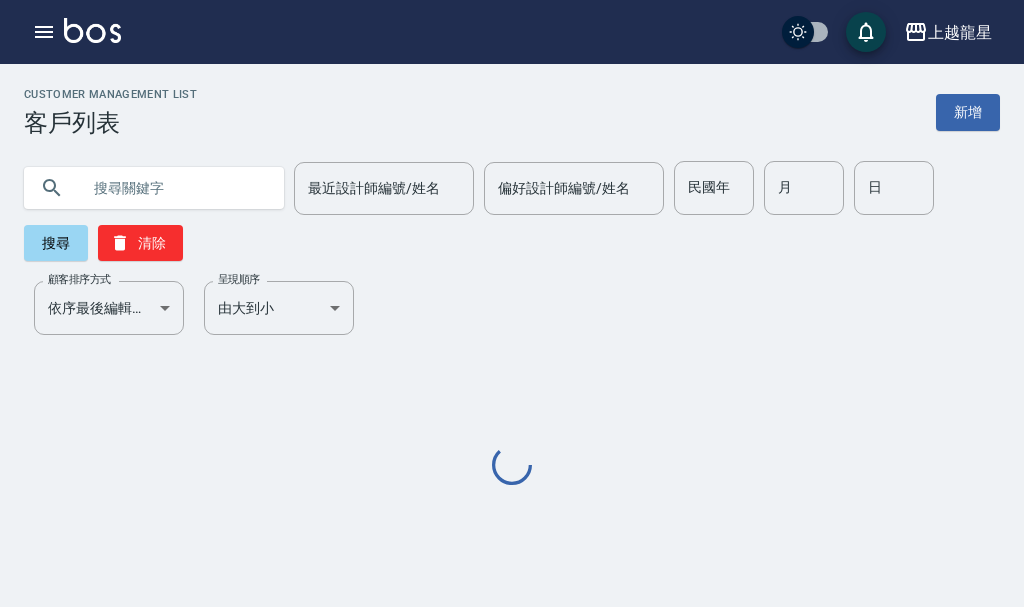 click at bounding box center (174, 188) 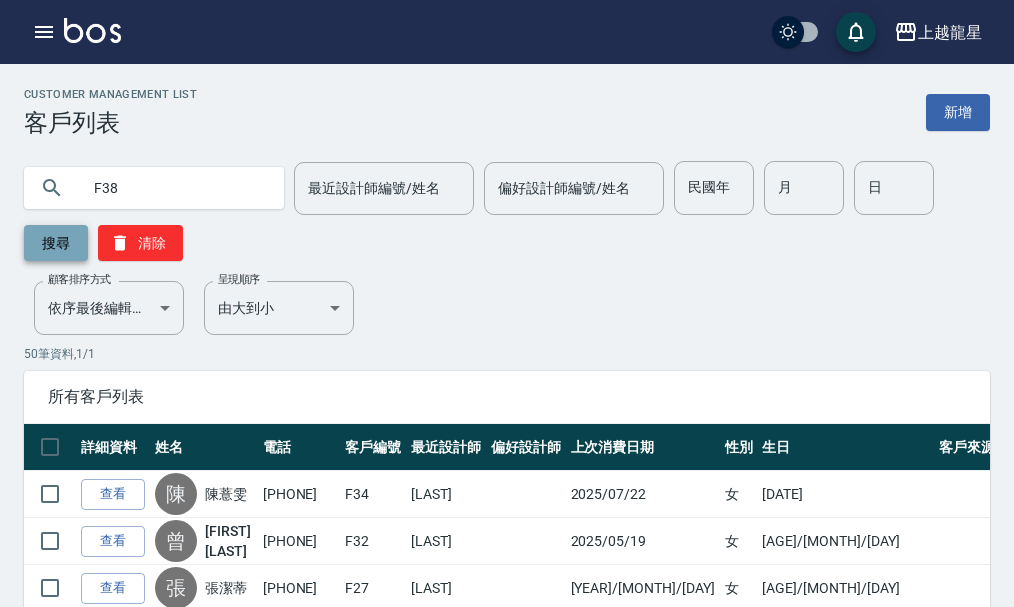 type on "F38" 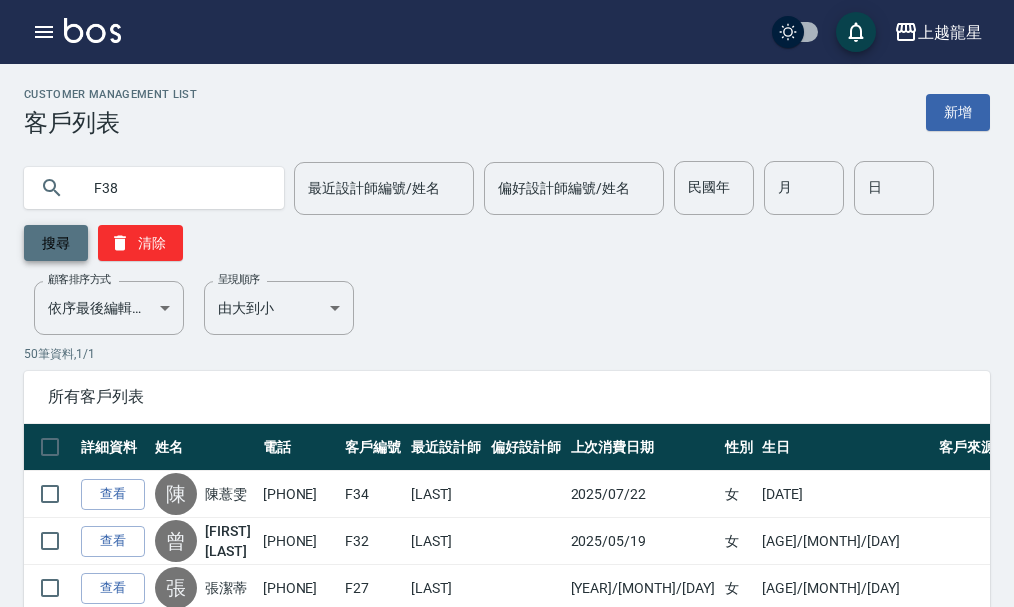 click on "搜尋" at bounding box center [56, 243] 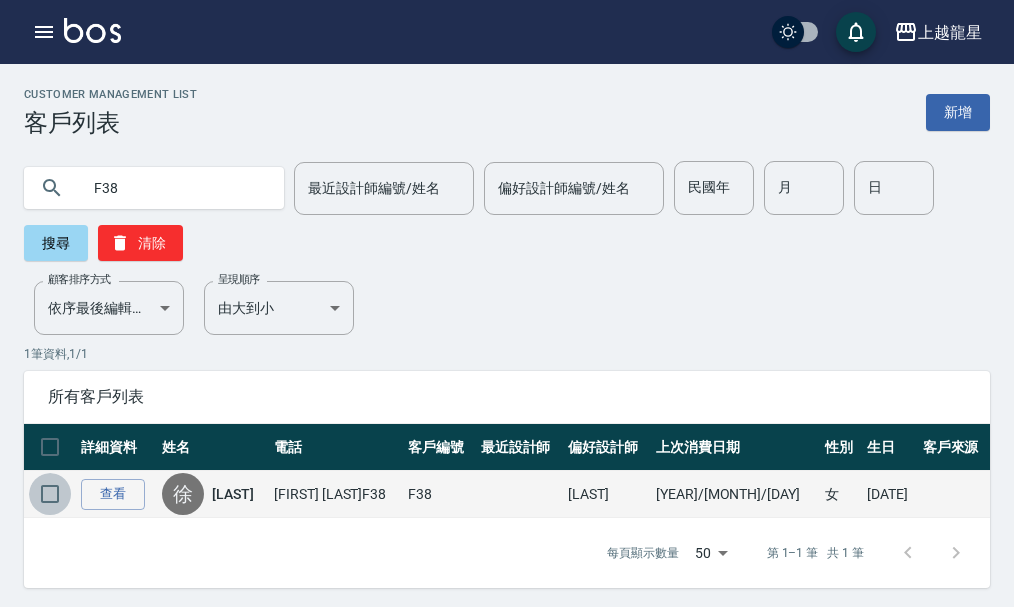 click at bounding box center [50, 494] 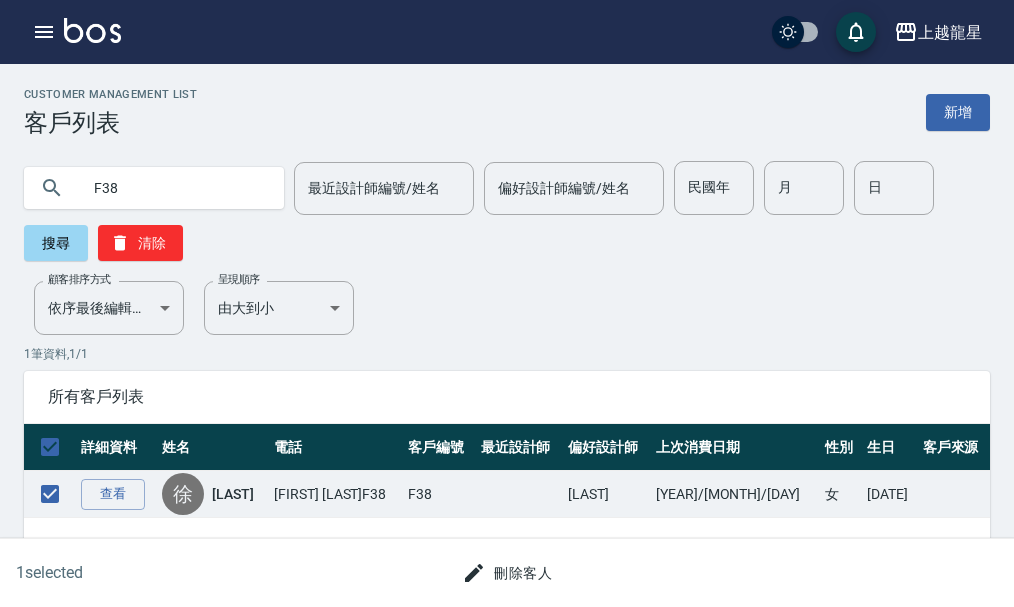 click on "刪除客人" at bounding box center [507, 573] 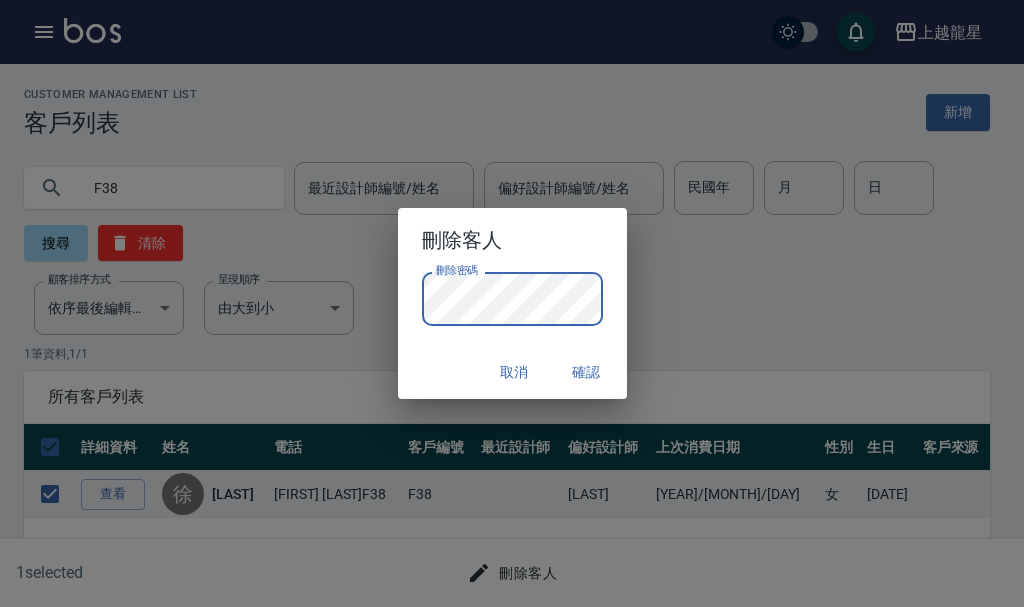click on "確認" at bounding box center [587, 372] 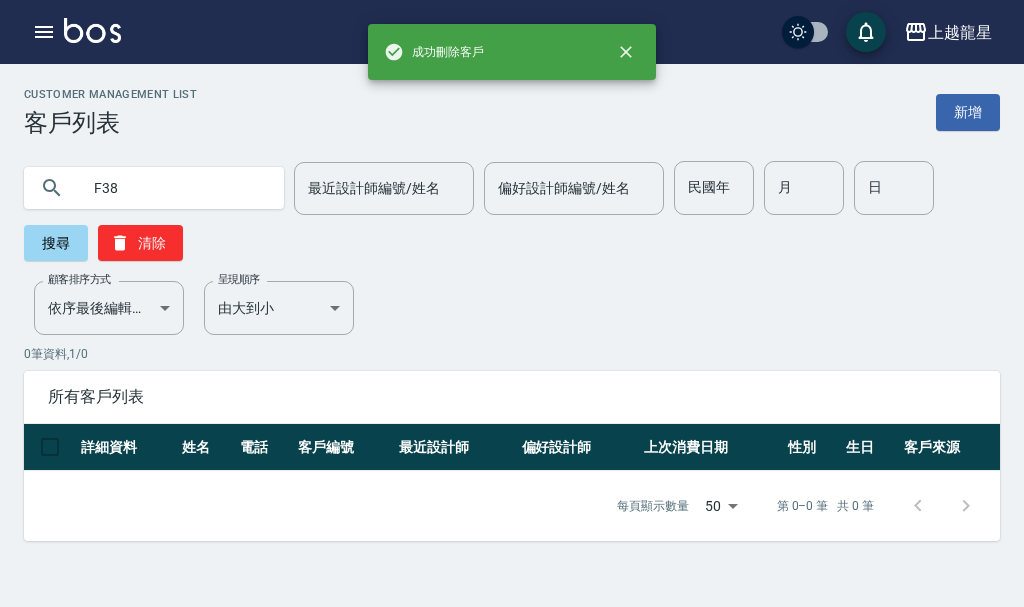 click on "F38" at bounding box center (174, 188) 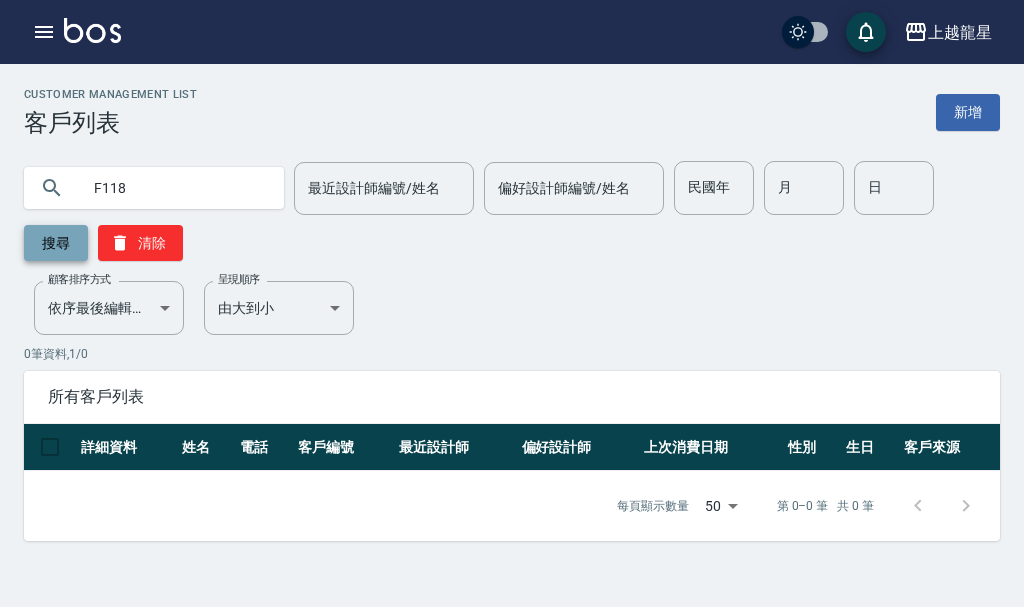 type on "F118" 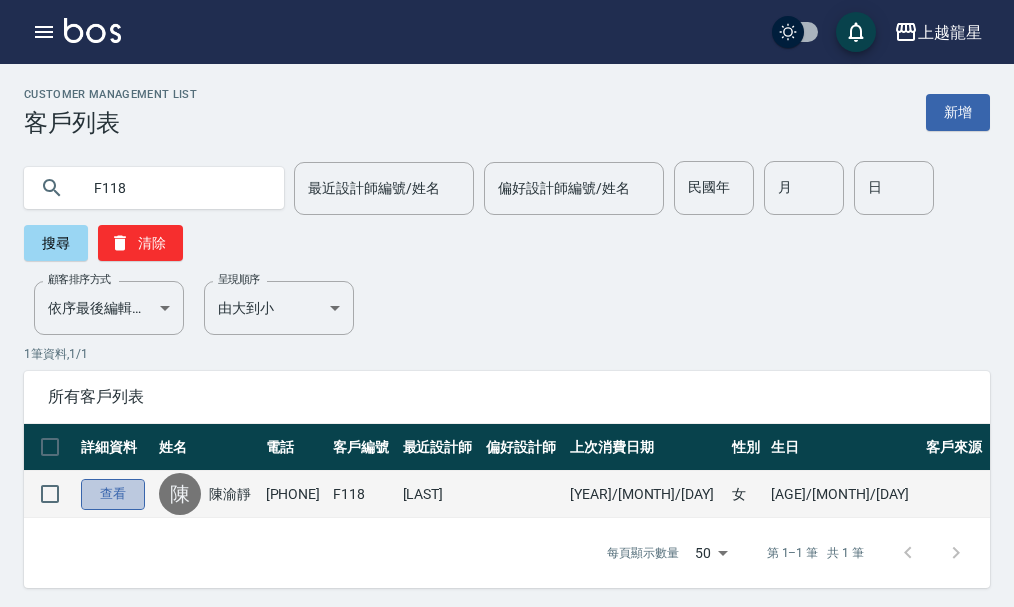 click on "查看" at bounding box center [113, 494] 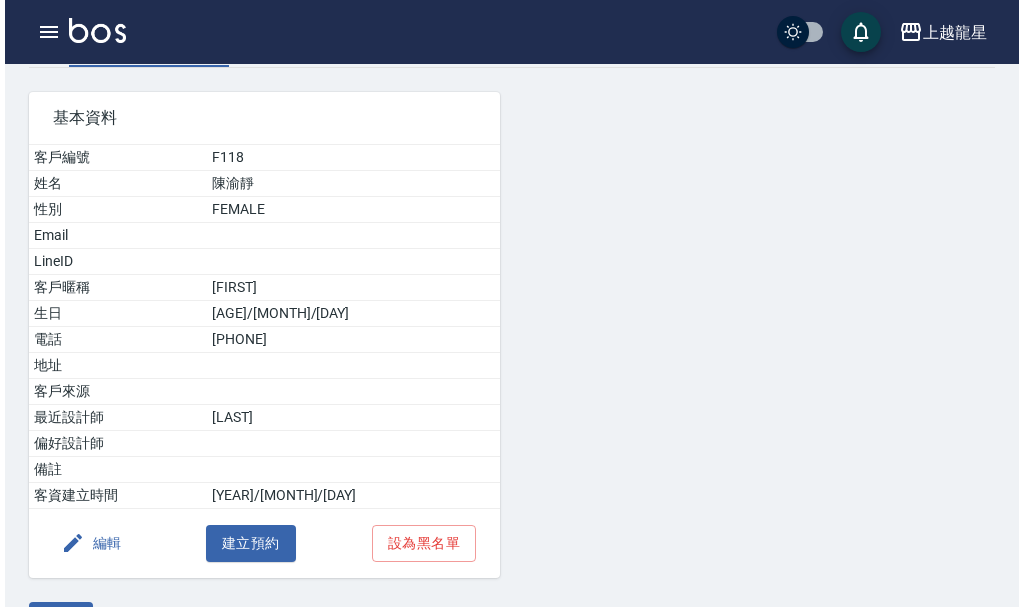 scroll, scrollTop: 181, scrollLeft: 0, axis: vertical 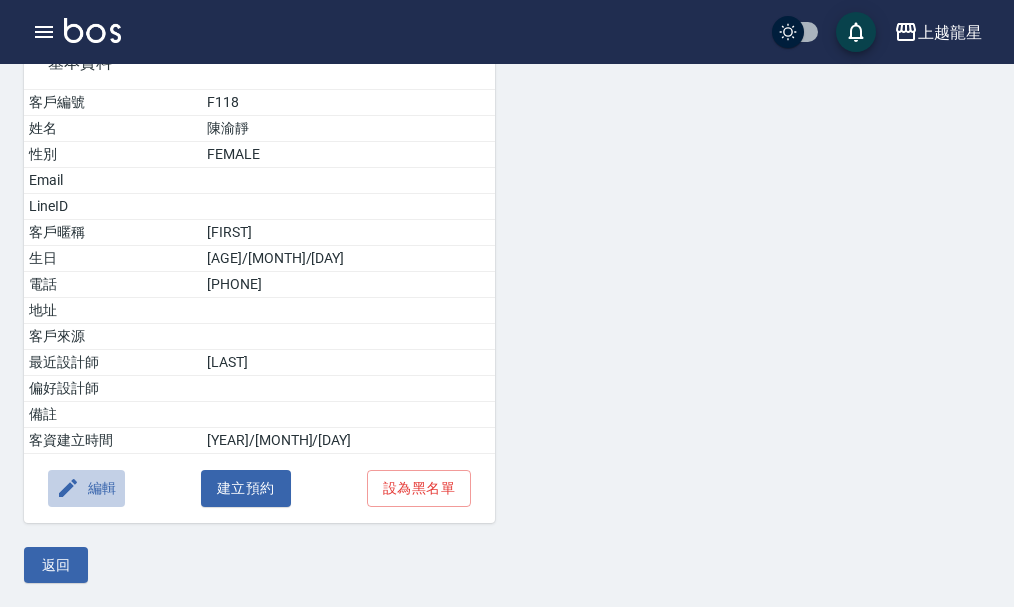 click on "編輯" at bounding box center [86, 488] 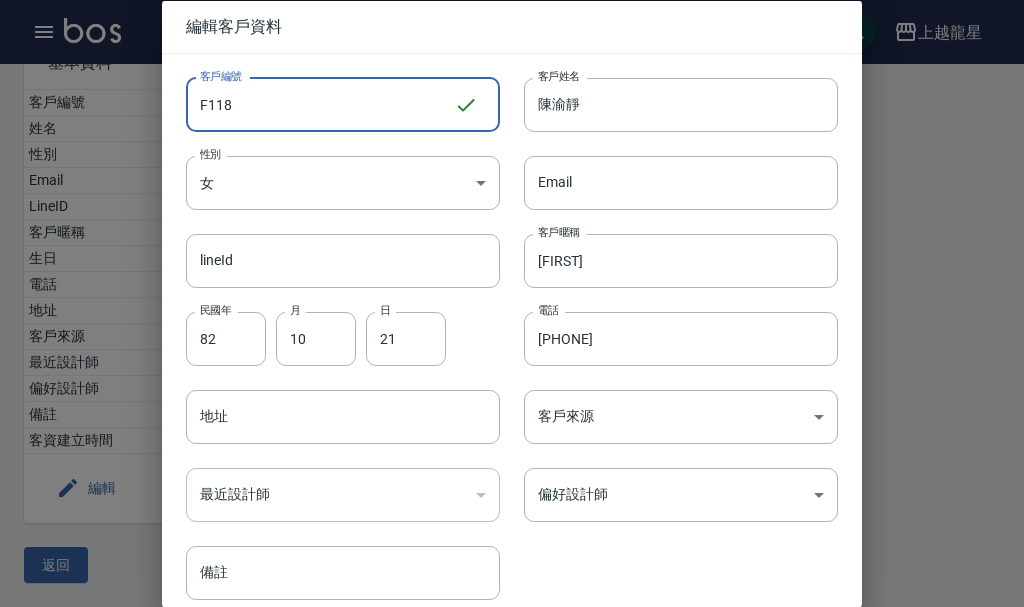 click on "F118" at bounding box center [320, 104] 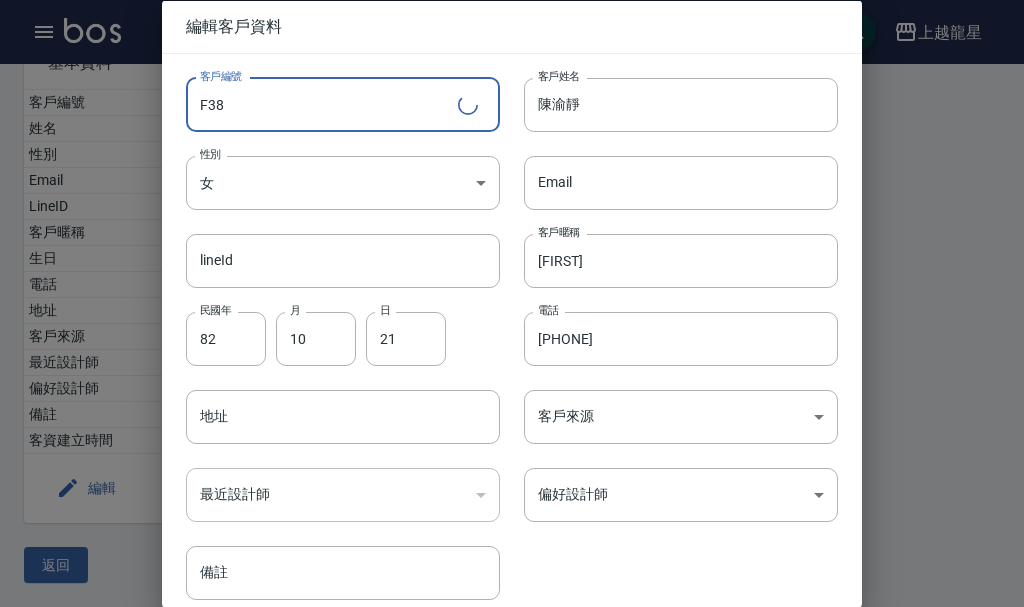 type on "F38" 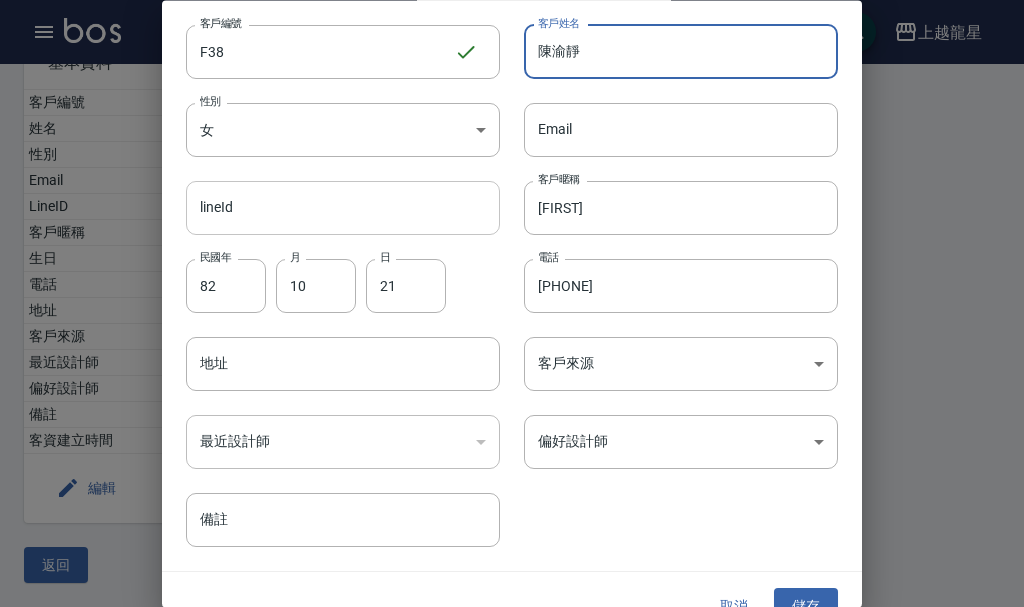 scroll, scrollTop: 86, scrollLeft: 0, axis: vertical 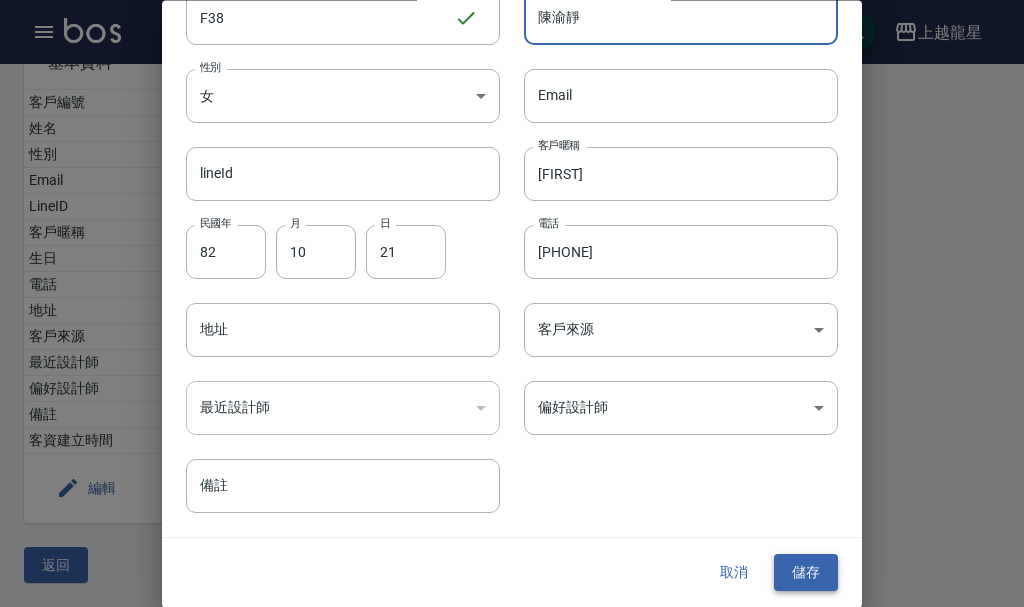 click on "儲存" at bounding box center (806, 573) 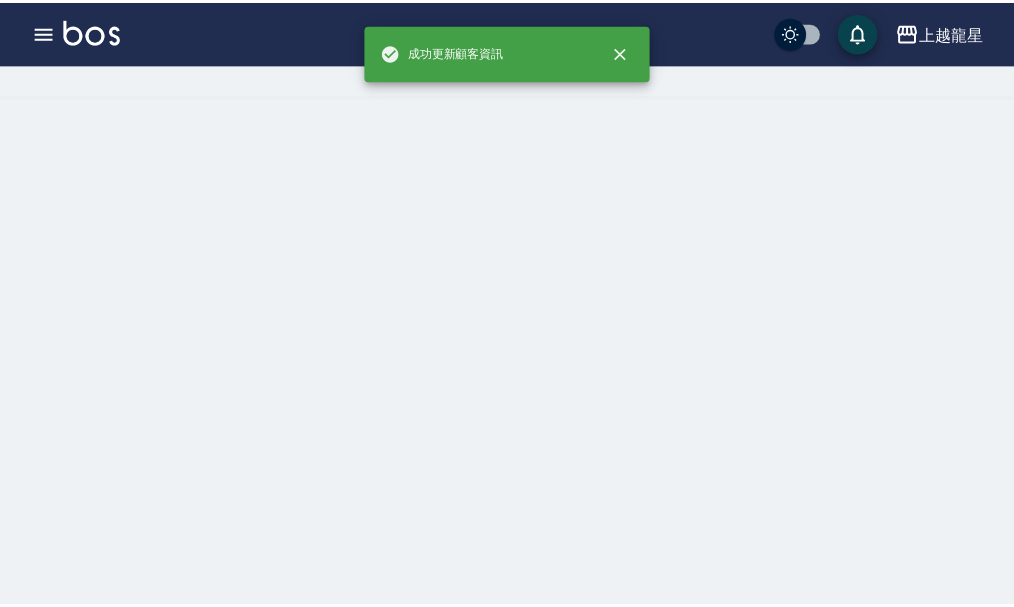 scroll, scrollTop: 0, scrollLeft: 0, axis: both 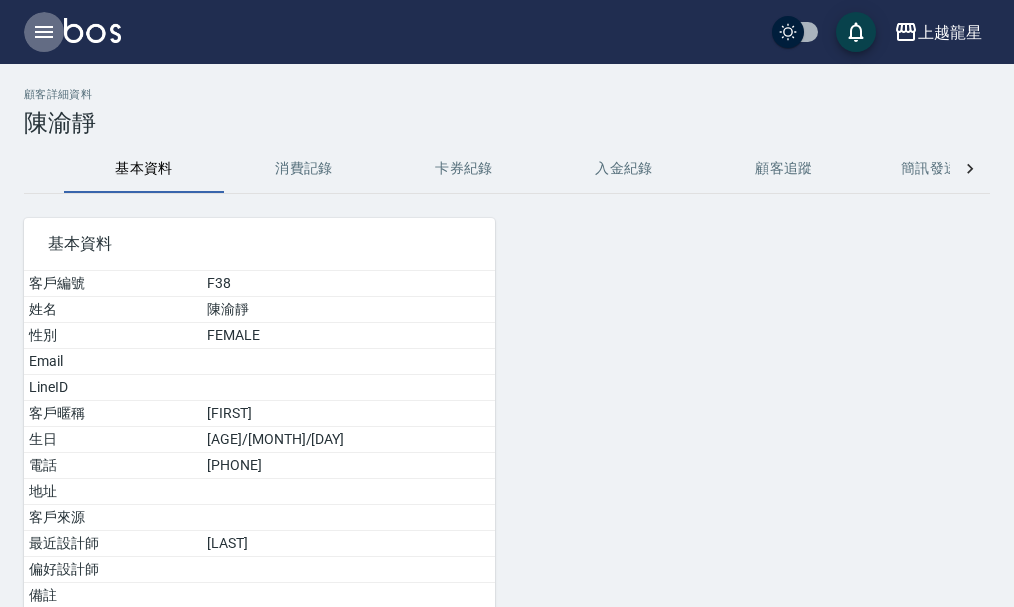 click 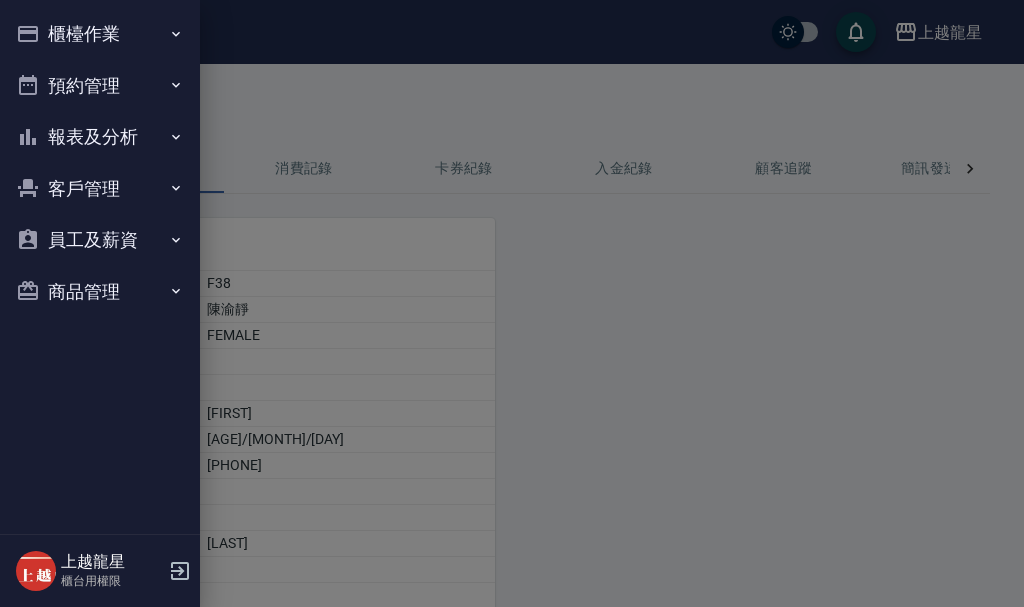 click on "客戶管理" at bounding box center (100, 189) 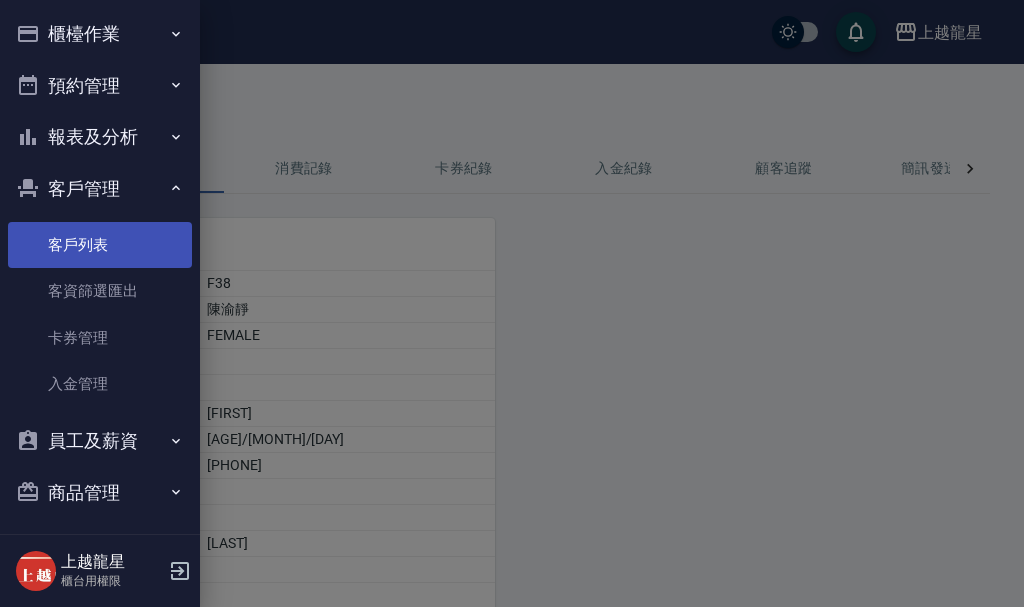 click on "客戶列表" at bounding box center (100, 245) 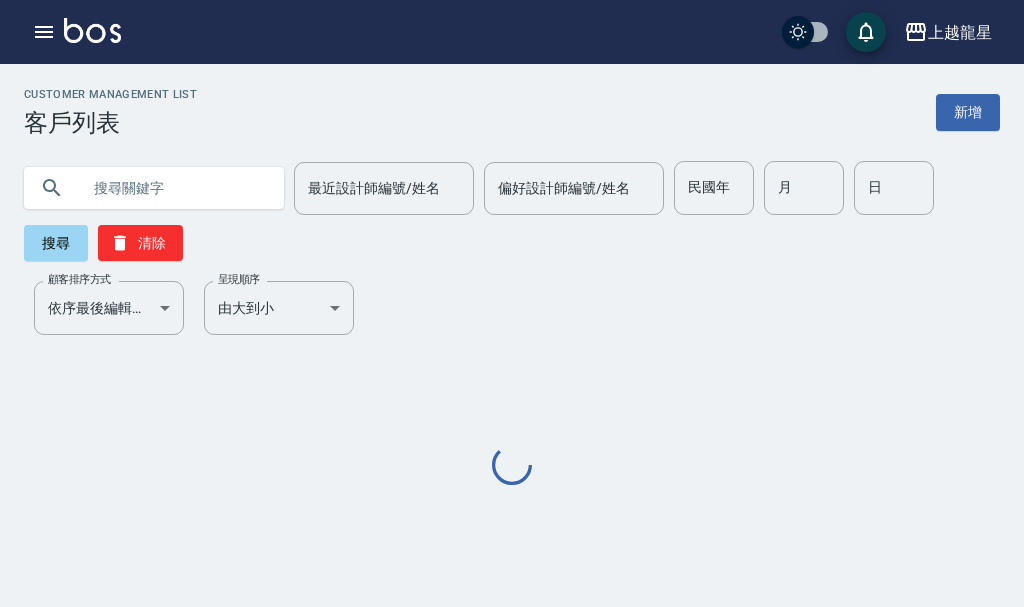 click at bounding box center (174, 188) 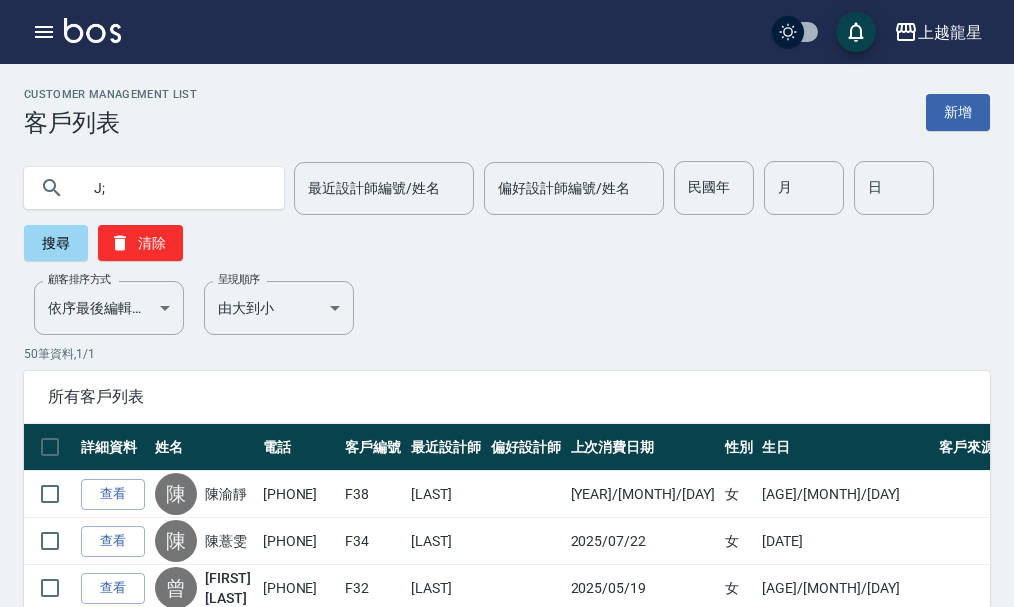 type on "J" 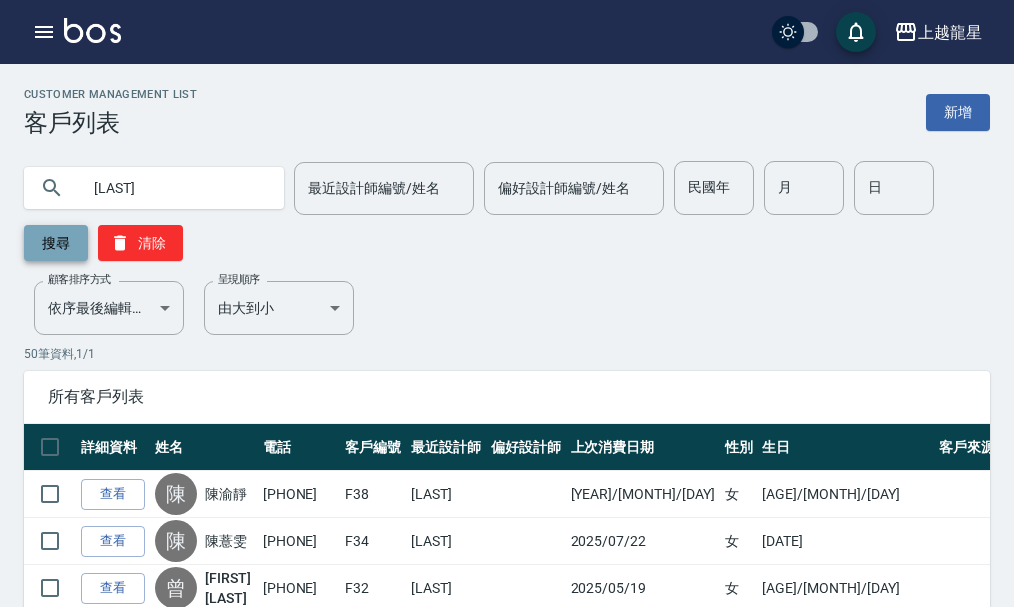 type on "王純" 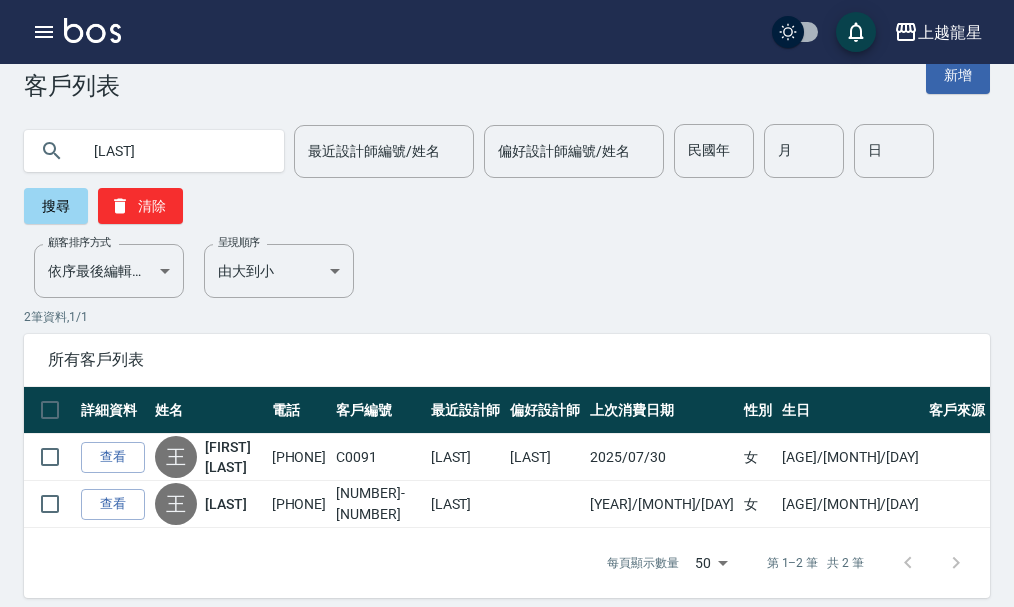 scroll, scrollTop: 52, scrollLeft: 0, axis: vertical 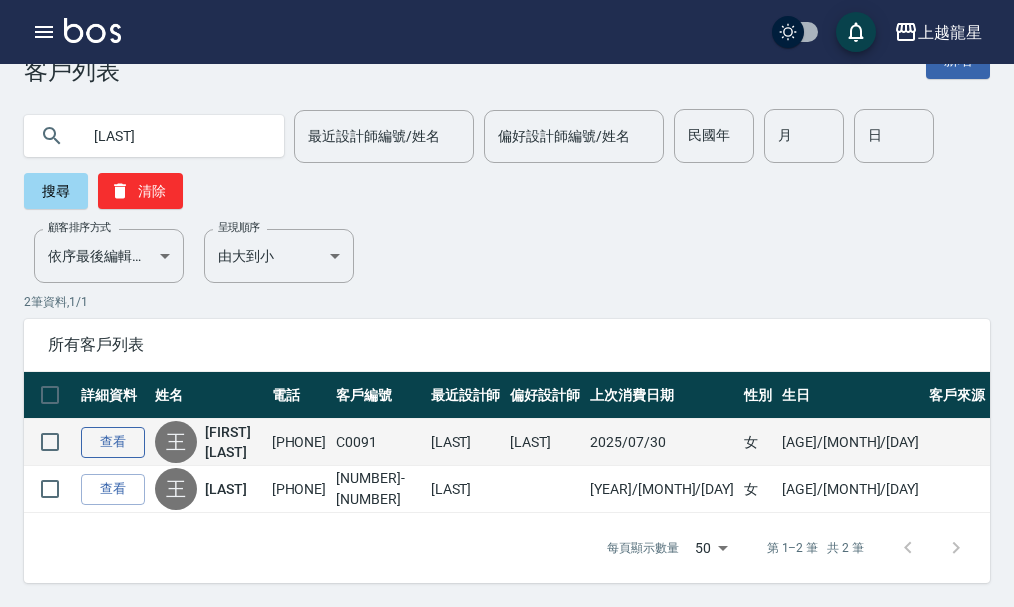 click on "查看" at bounding box center (113, 442) 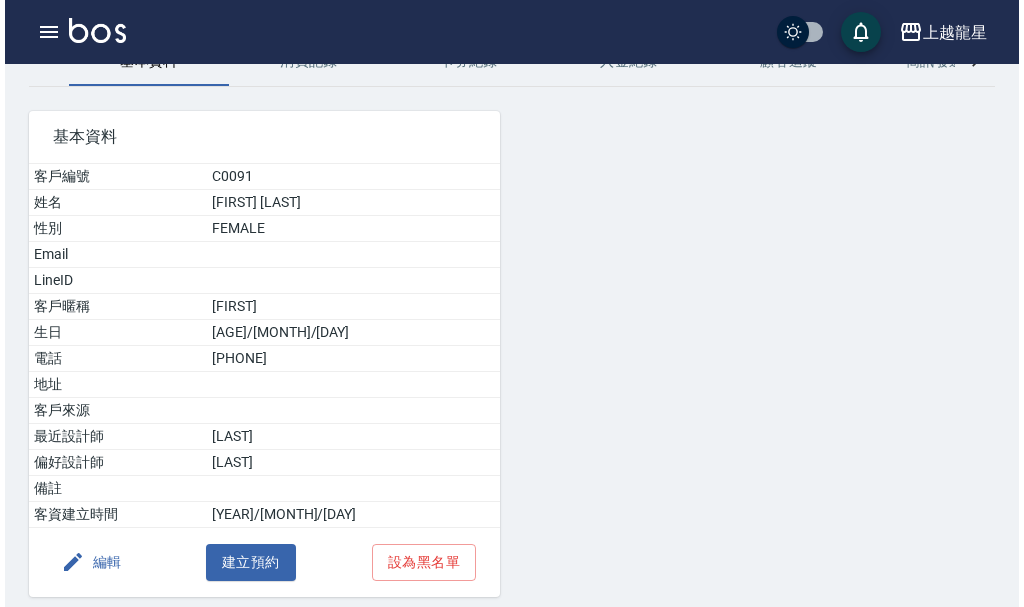 scroll, scrollTop: 181, scrollLeft: 0, axis: vertical 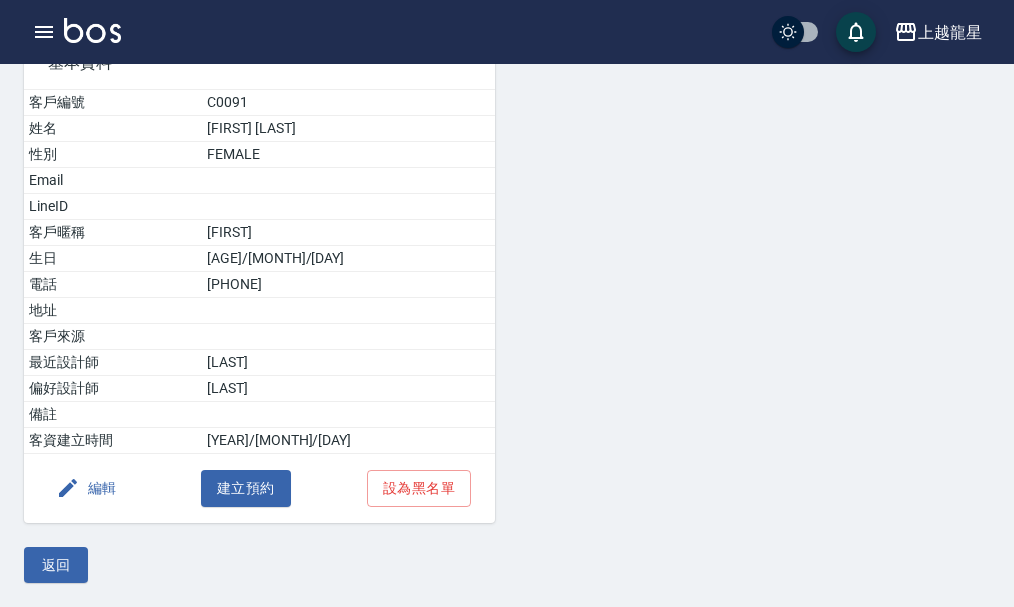 click on "編輯" at bounding box center [86, 488] 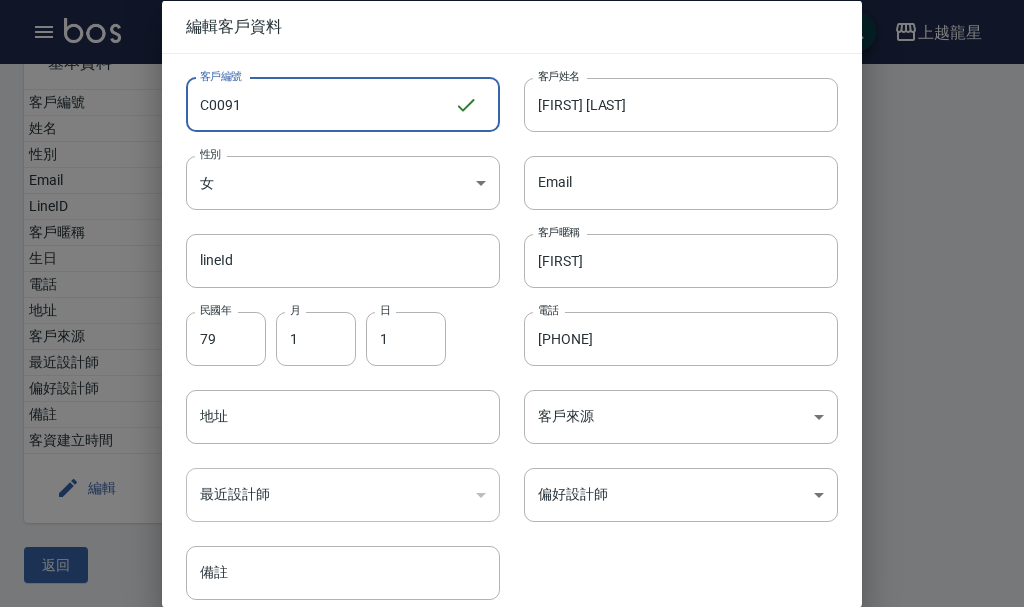 click on "C0091" at bounding box center (320, 104) 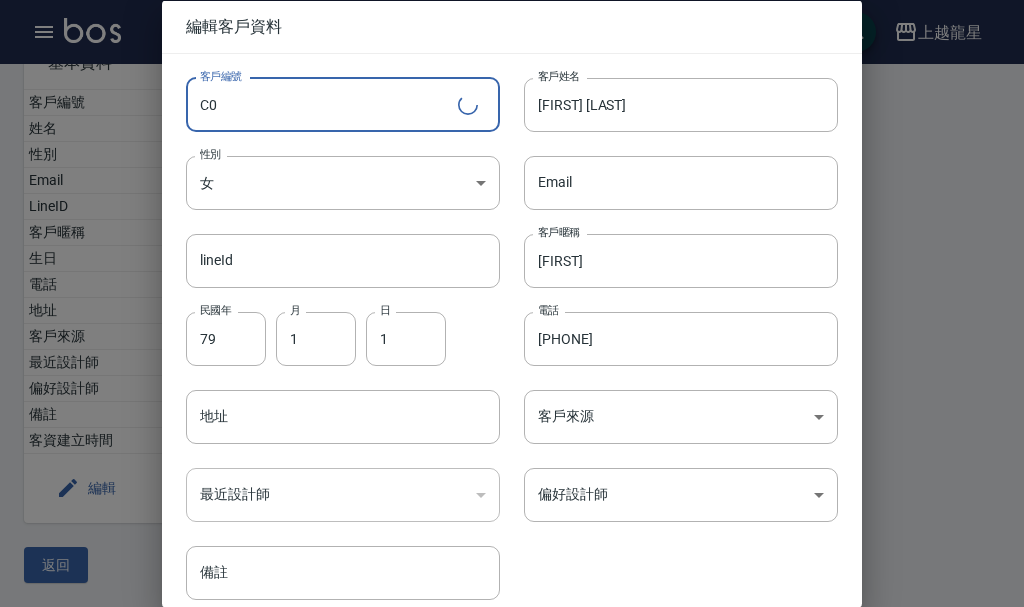 type on "C" 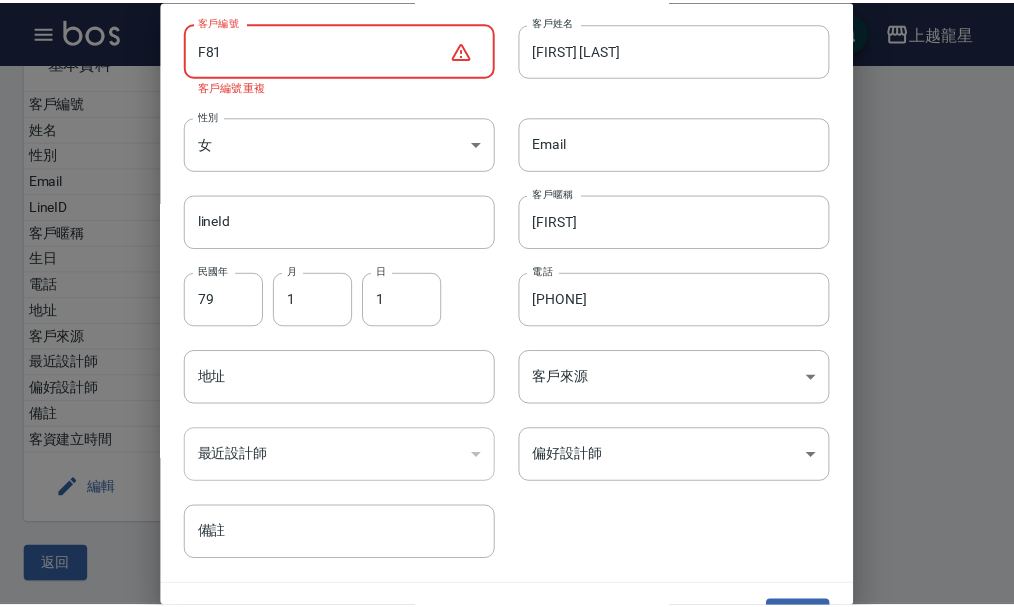 scroll, scrollTop: 102, scrollLeft: 0, axis: vertical 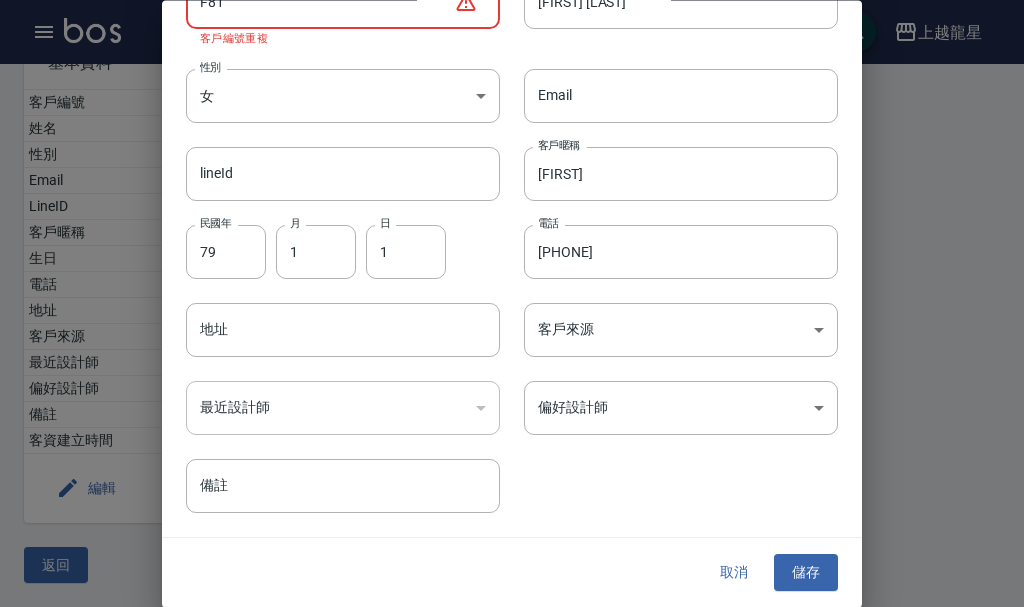 type on "F81" 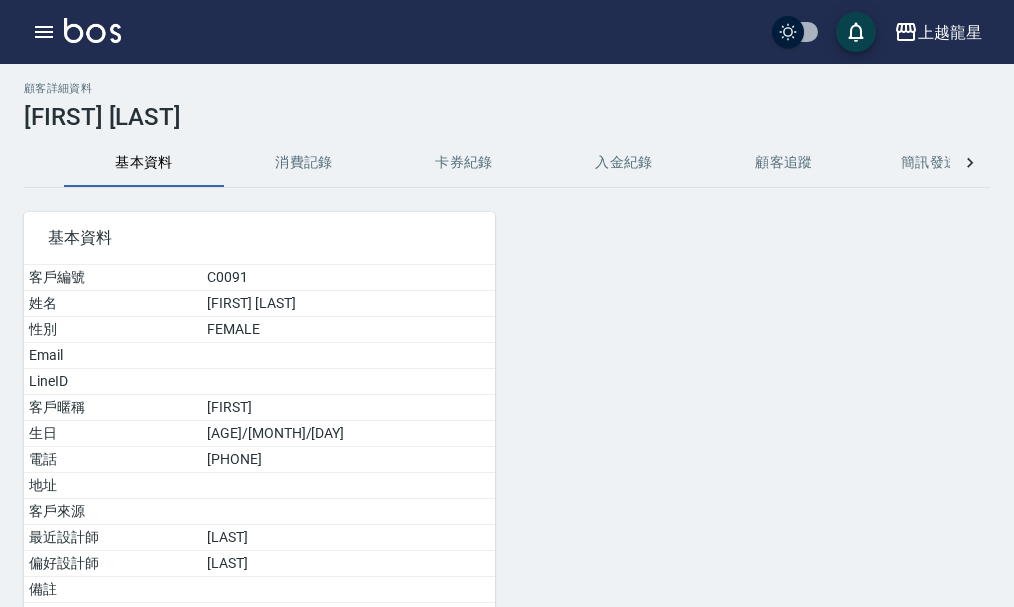 scroll, scrollTop: 0, scrollLeft: 0, axis: both 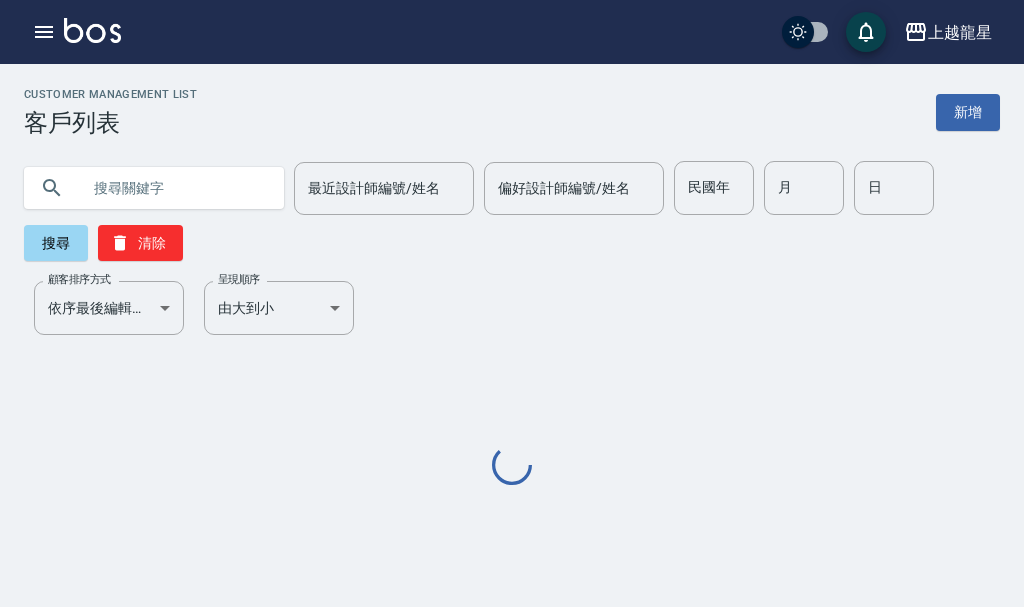 click at bounding box center [174, 188] 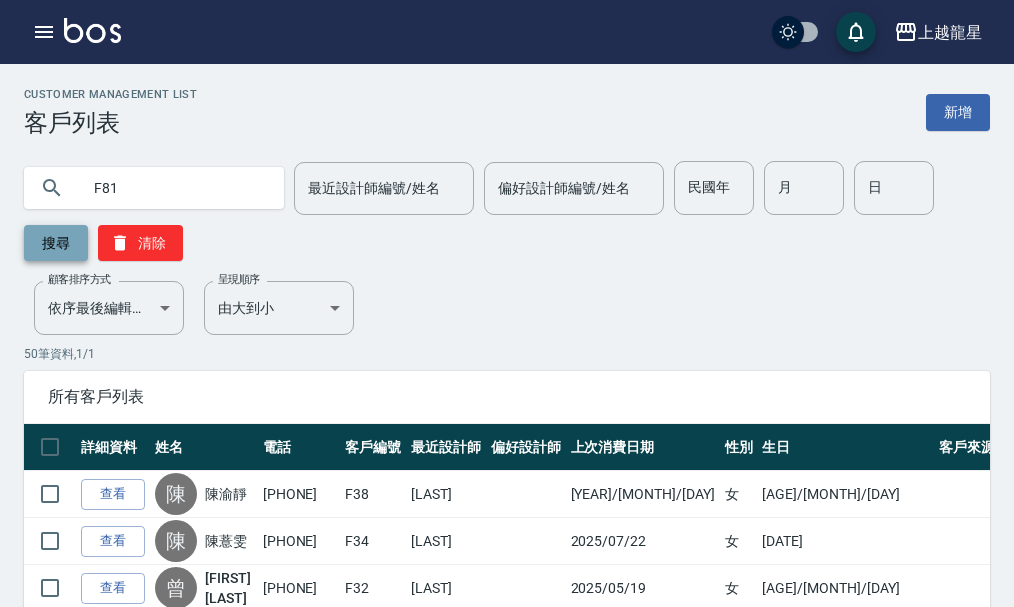 type on "F81" 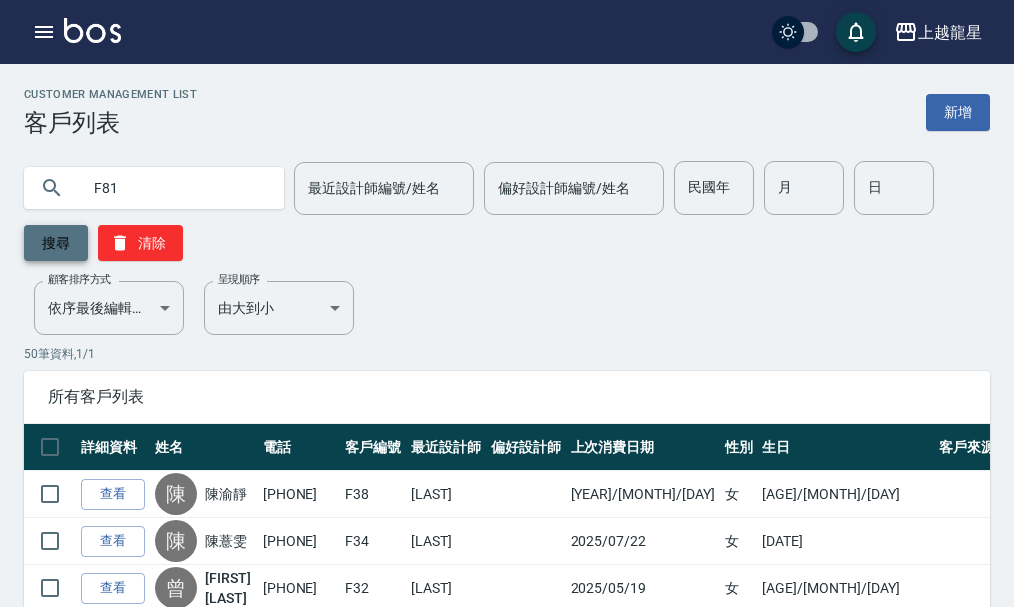 click on "搜尋" at bounding box center (56, 243) 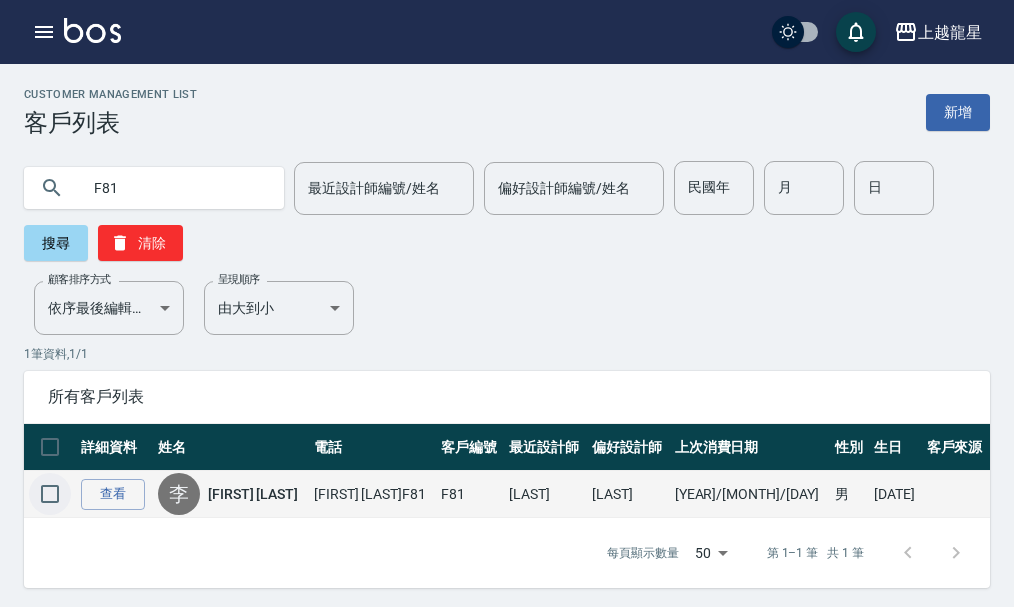 click at bounding box center [50, 494] 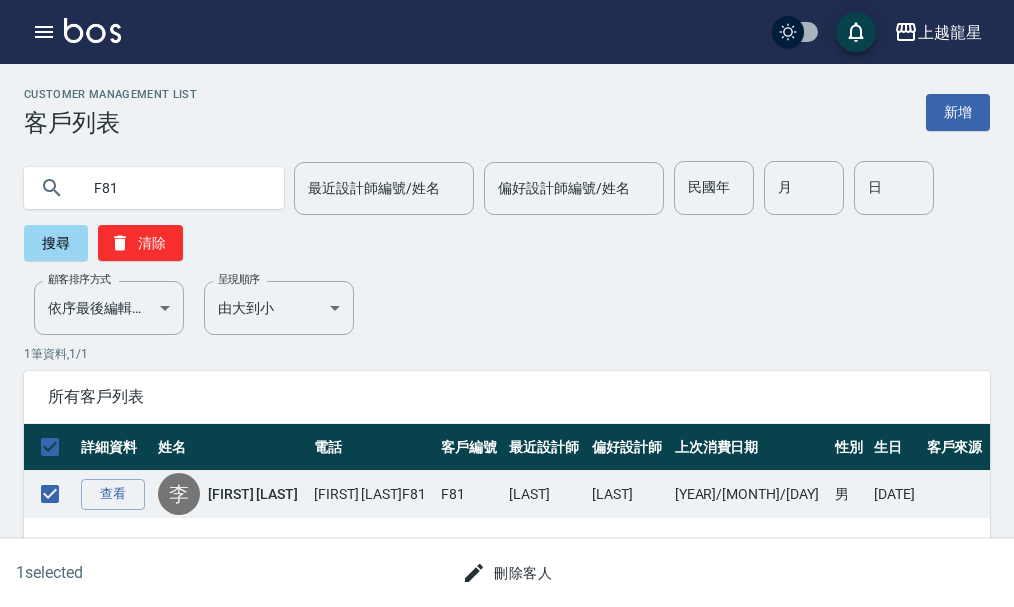 click on "刪除客人" at bounding box center [507, 573] 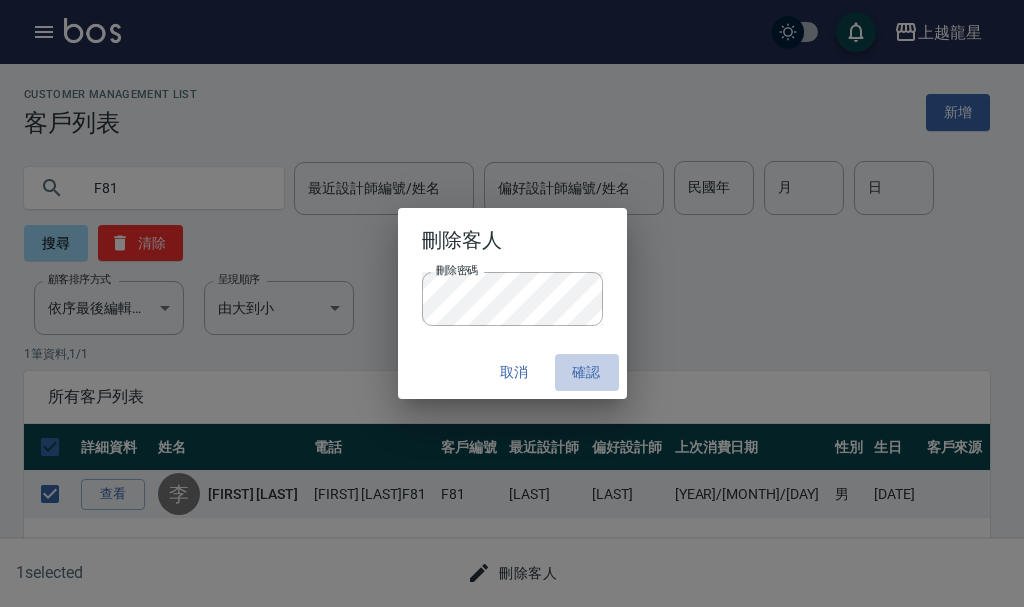 click on "確認" at bounding box center [587, 372] 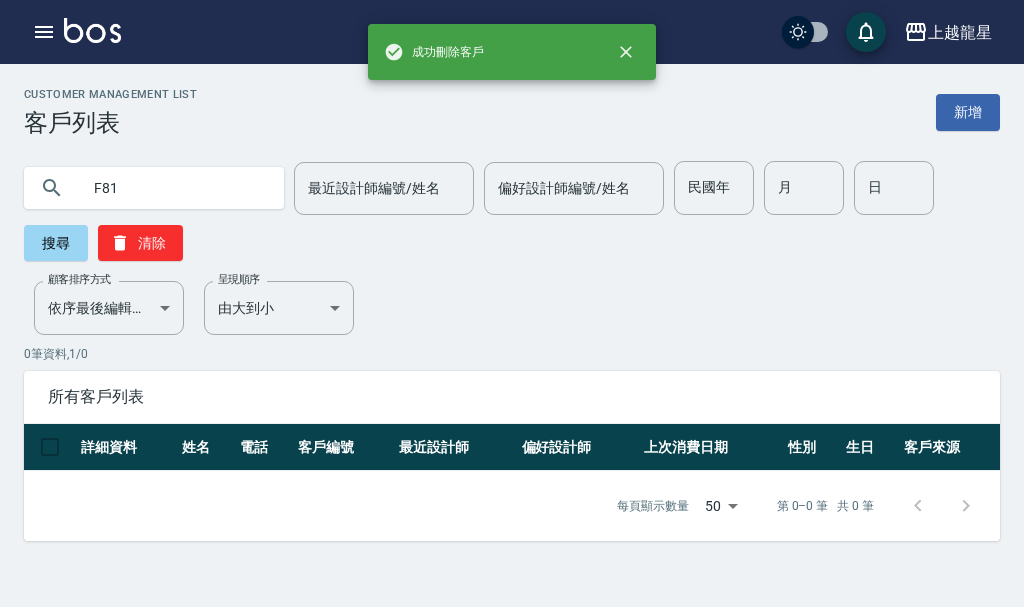 click on "F81" at bounding box center [174, 188] 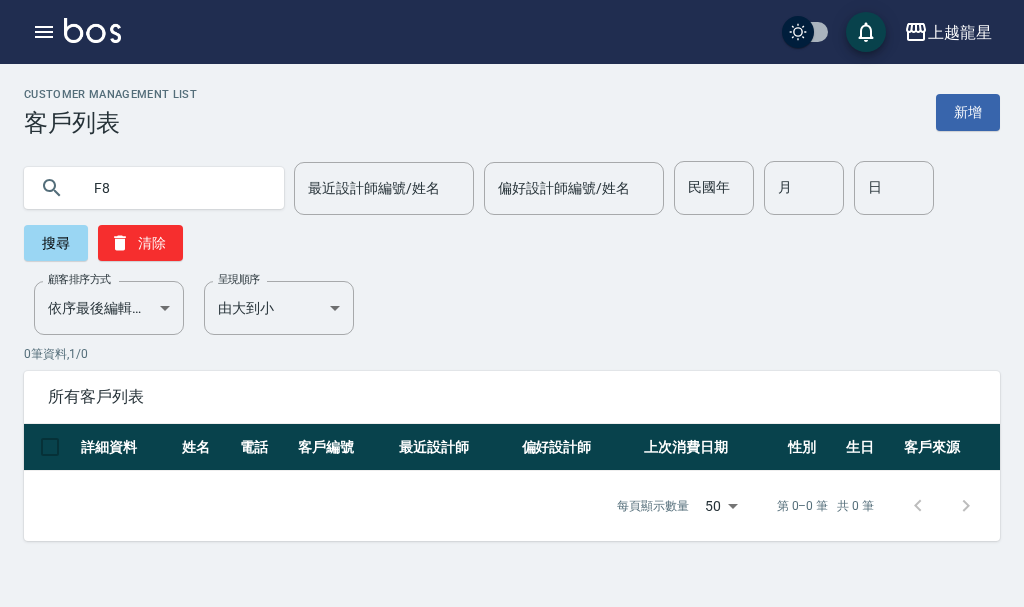 type on "F" 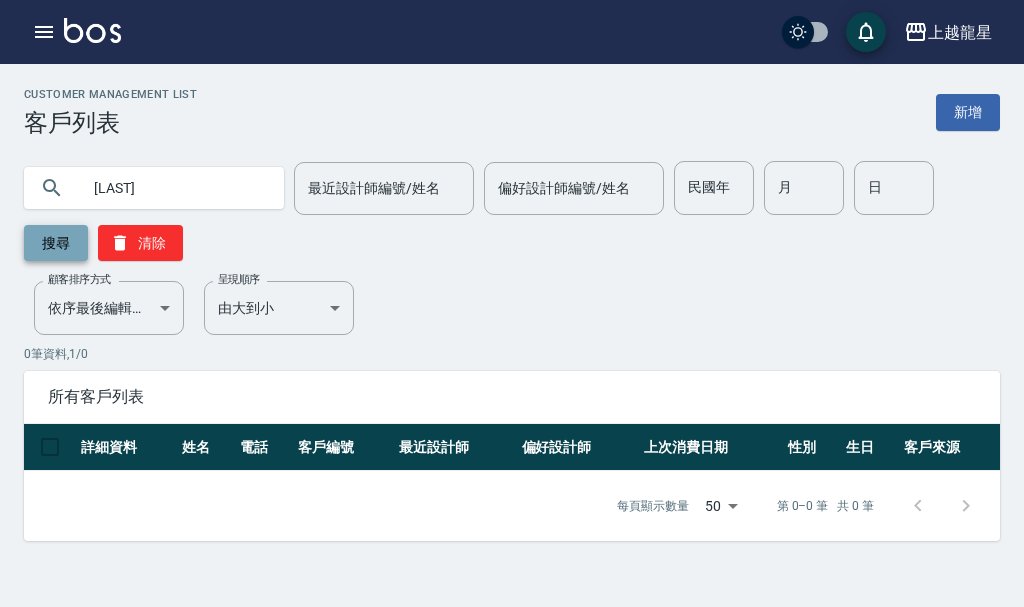 type on "王純" 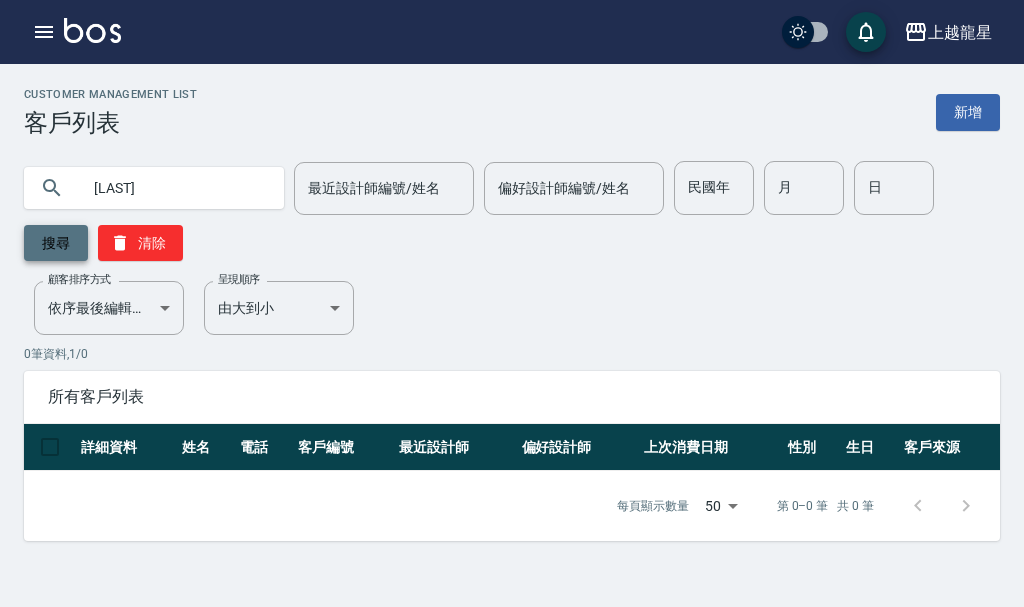 click on "搜尋" at bounding box center (56, 243) 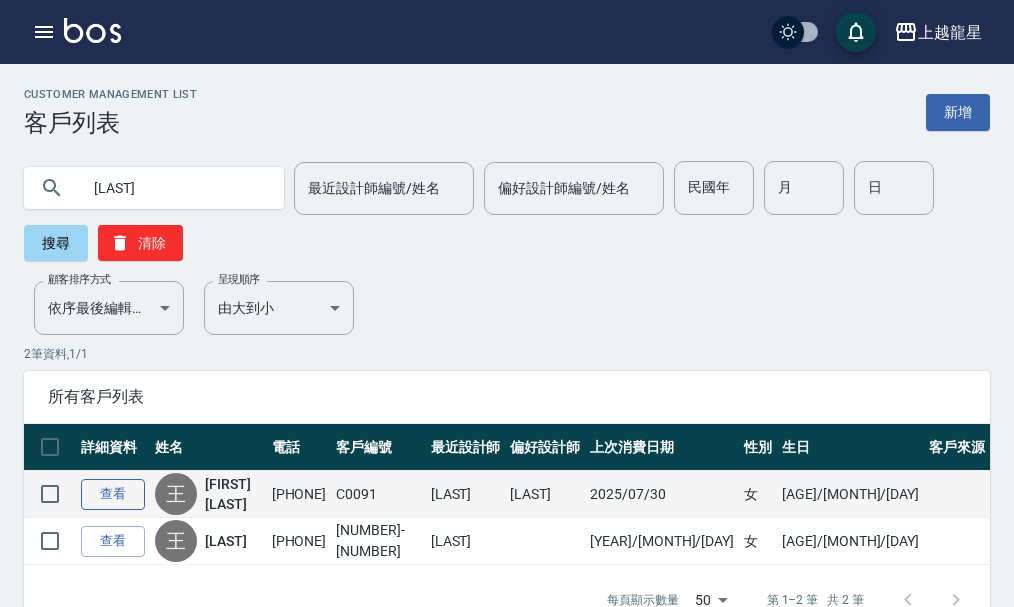 click on "查看" at bounding box center (113, 494) 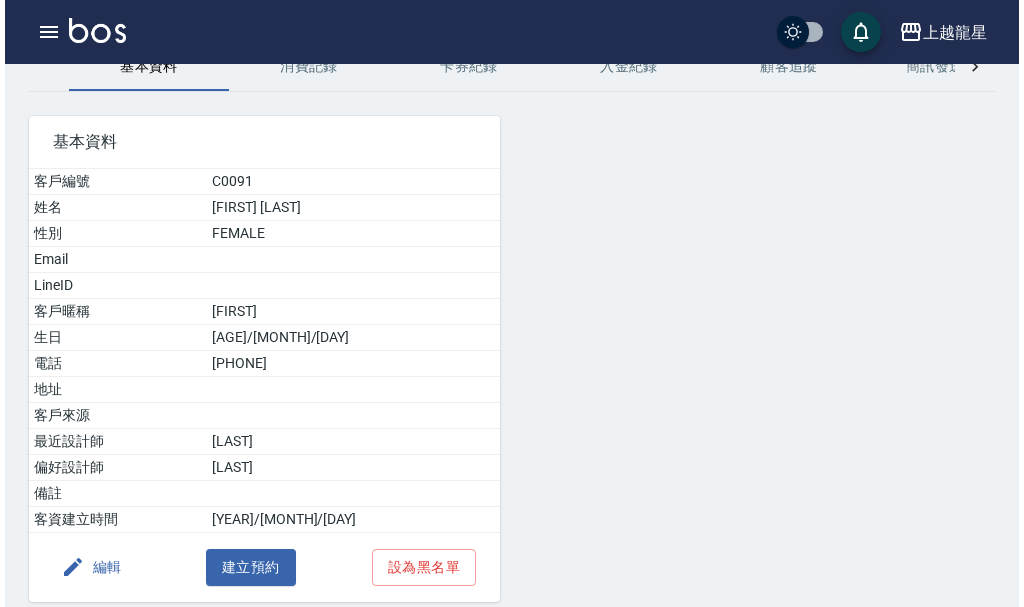 scroll, scrollTop: 181, scrollLeft: 0, axis: vertical 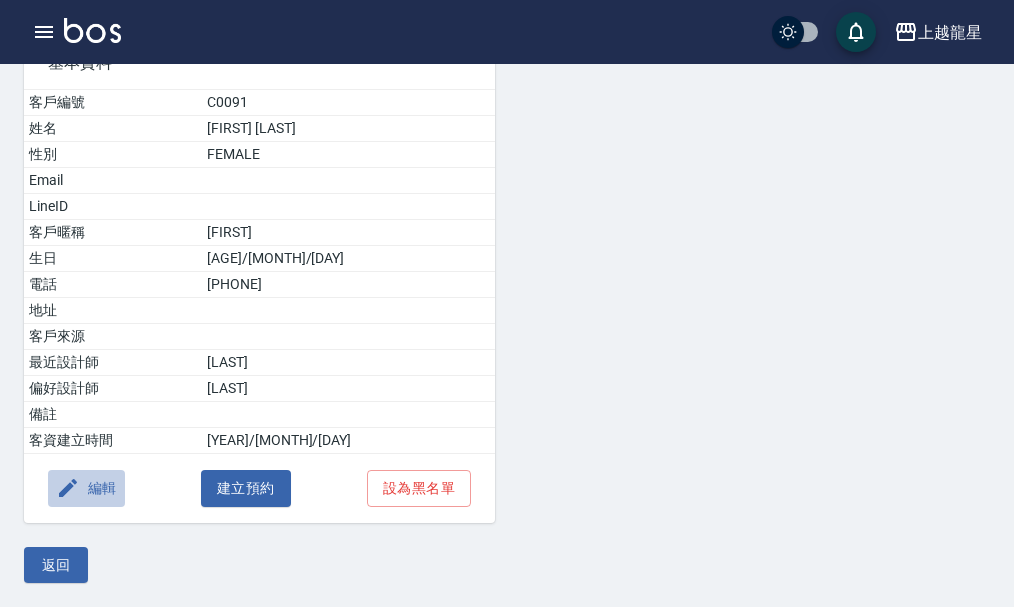 click on "編輯" at bounding box center (86, 488) 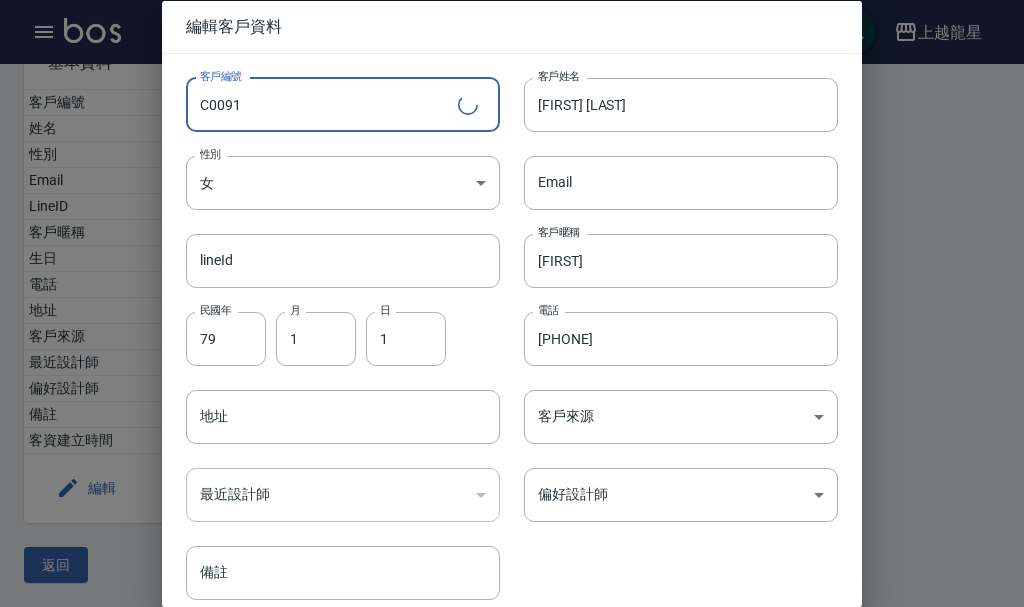 click on "C0091" at bounding box center (322, 104) 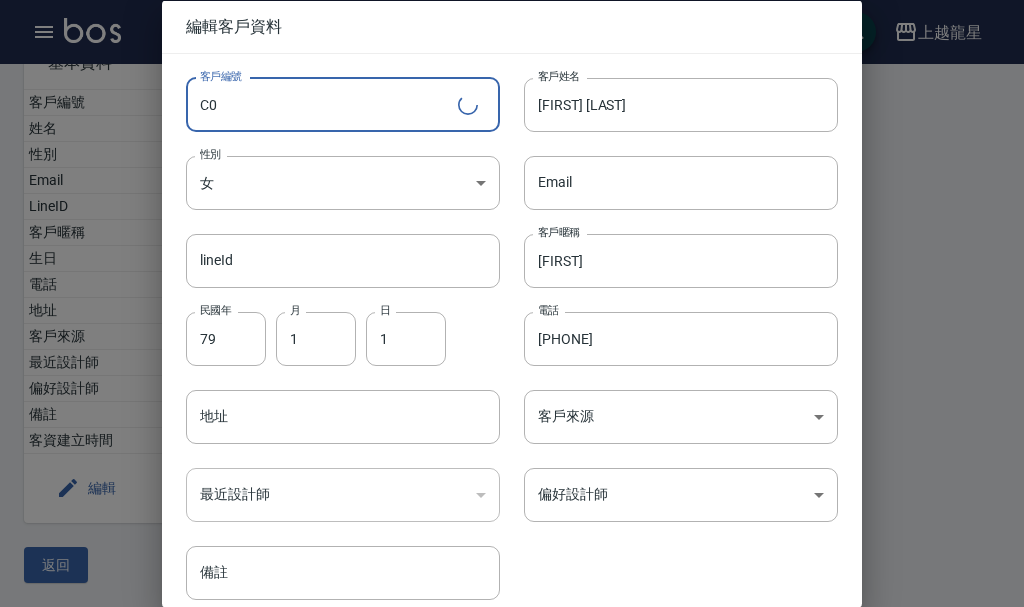 type on "C" 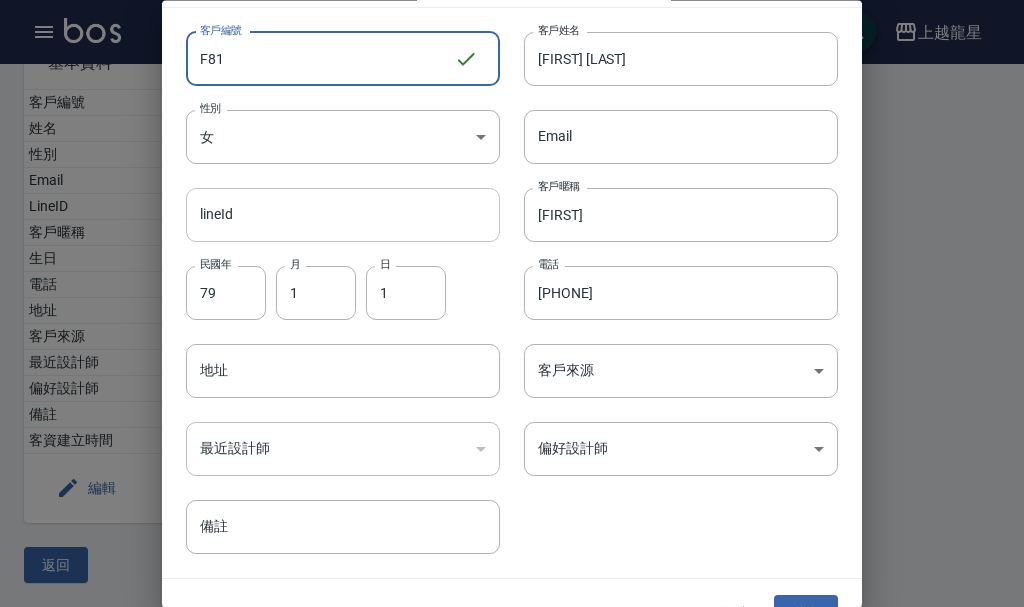 scroll, scrollTop: 86, scrollLeft: 0, axis: vertical 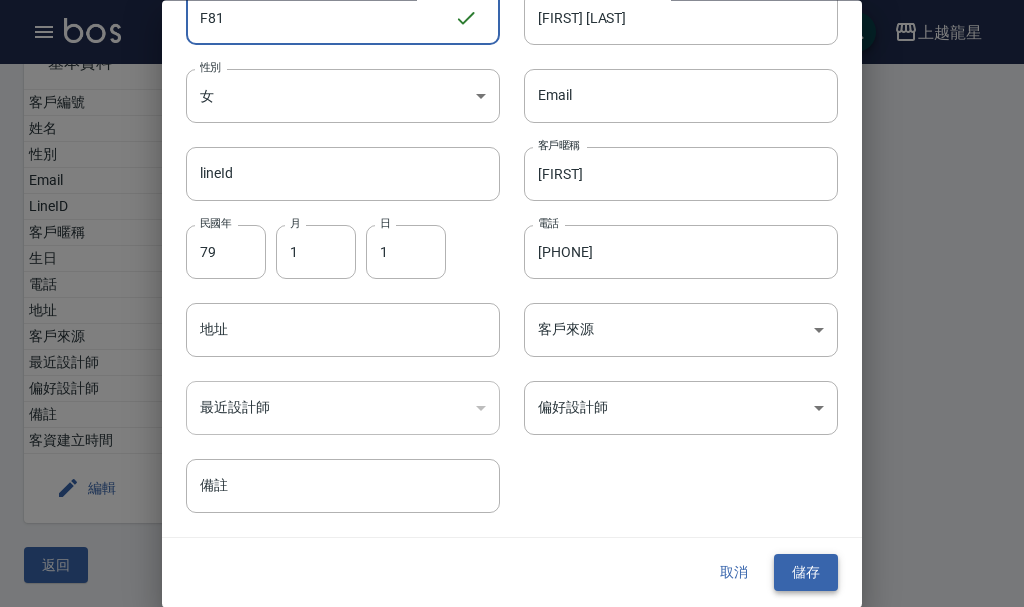type on "F81" 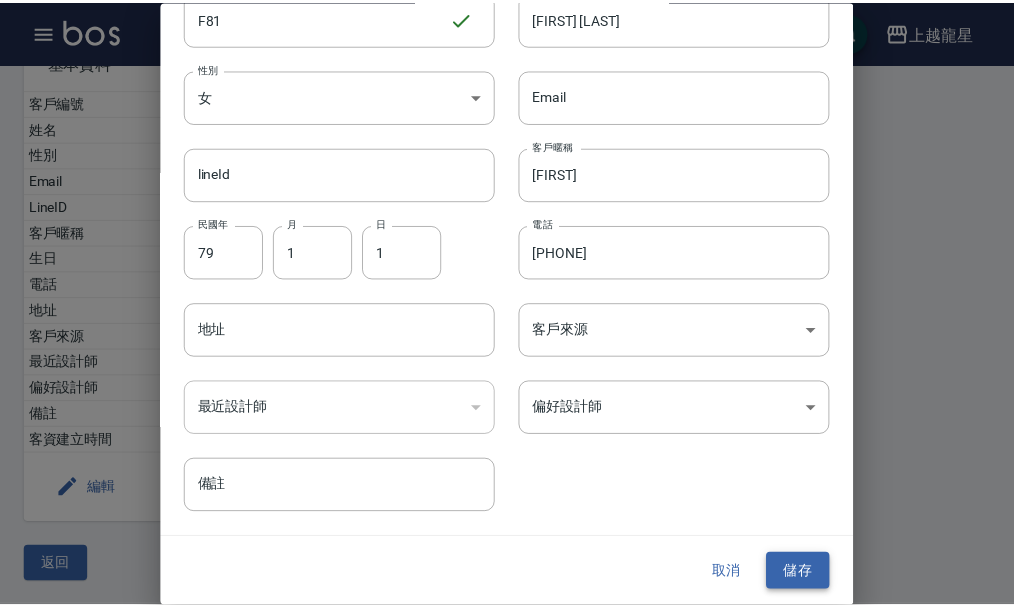 scroll, scrollTop: 0, scrollLeft: 0, axis: both 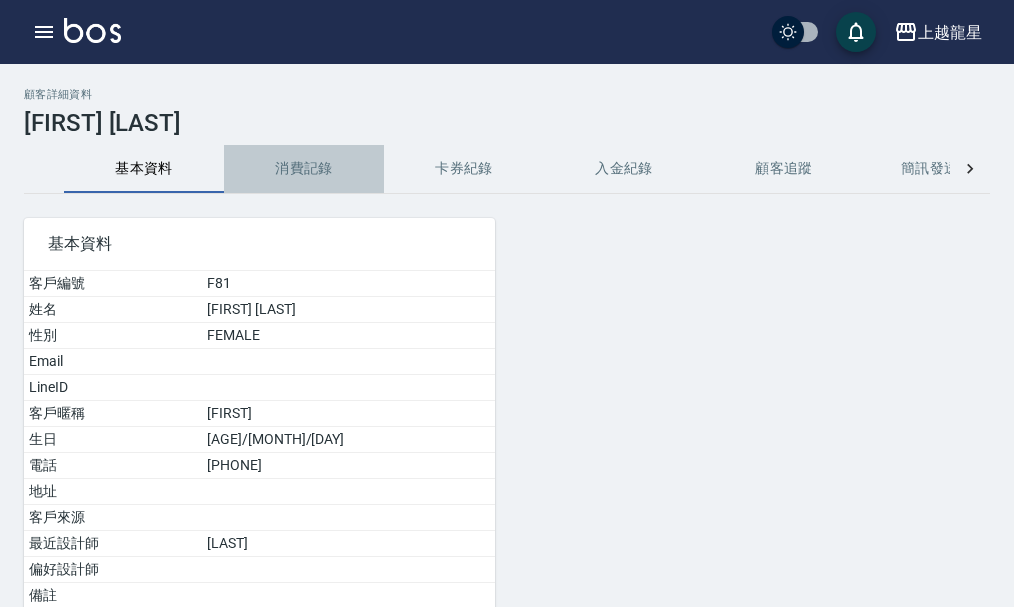 click on "消費記錄" at bounding box center [304, 169] 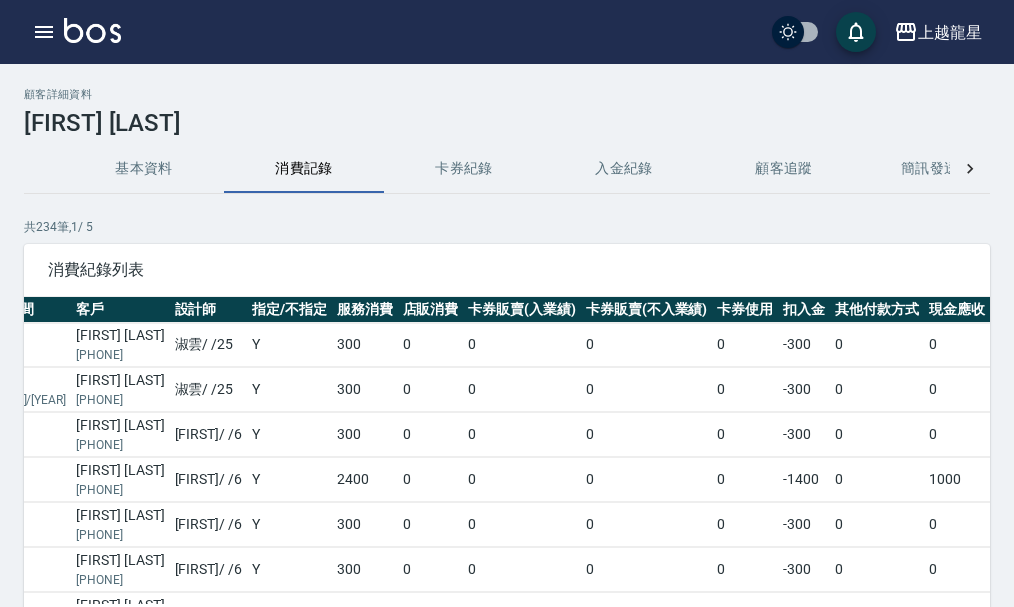 scroll, scrollTop: 0, scrollLeft: 0, axis: both 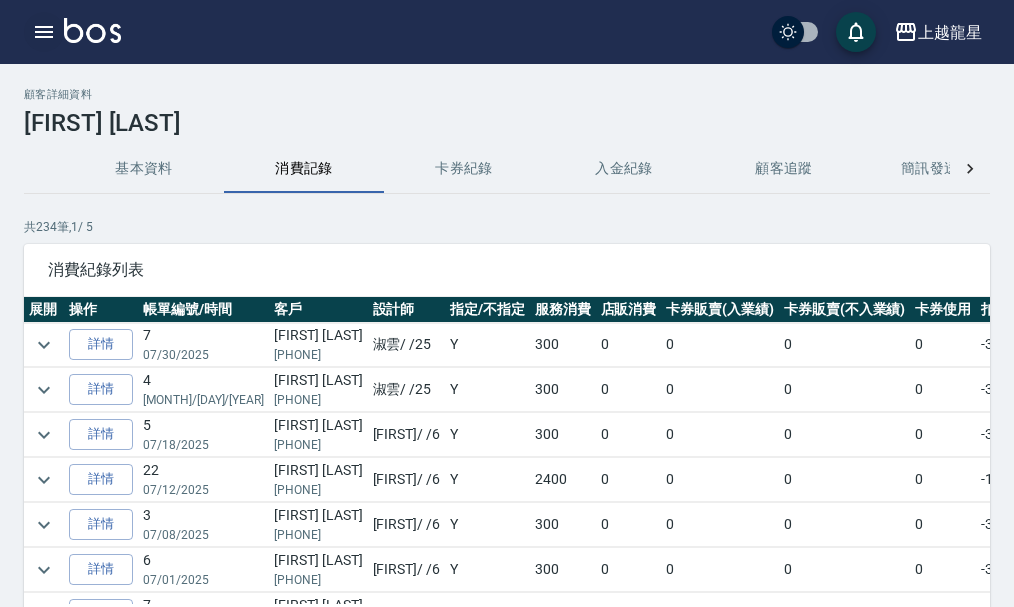 click 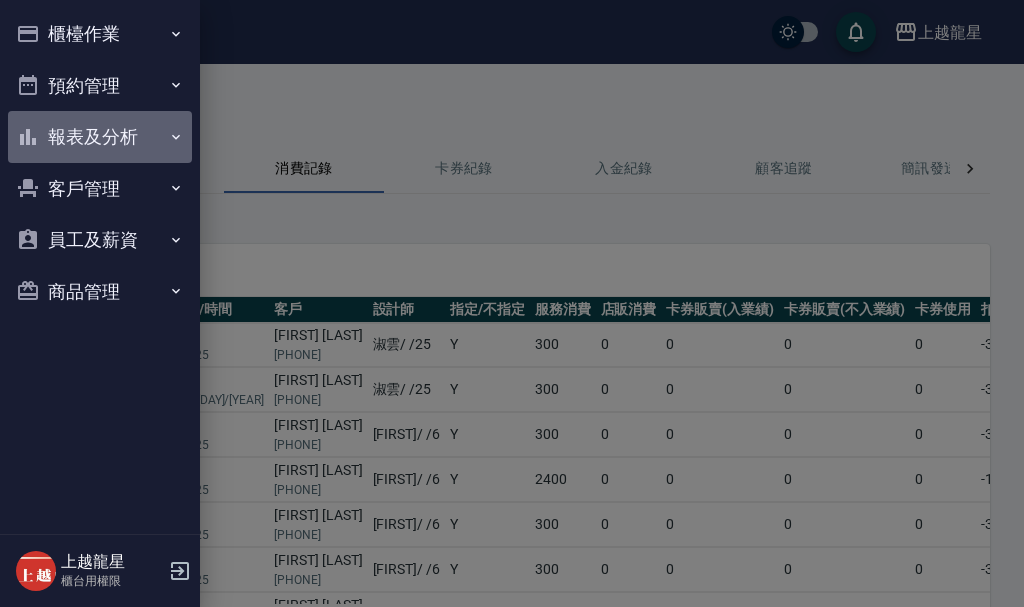 click on "報表及分析" at bounding box center (100, 137) 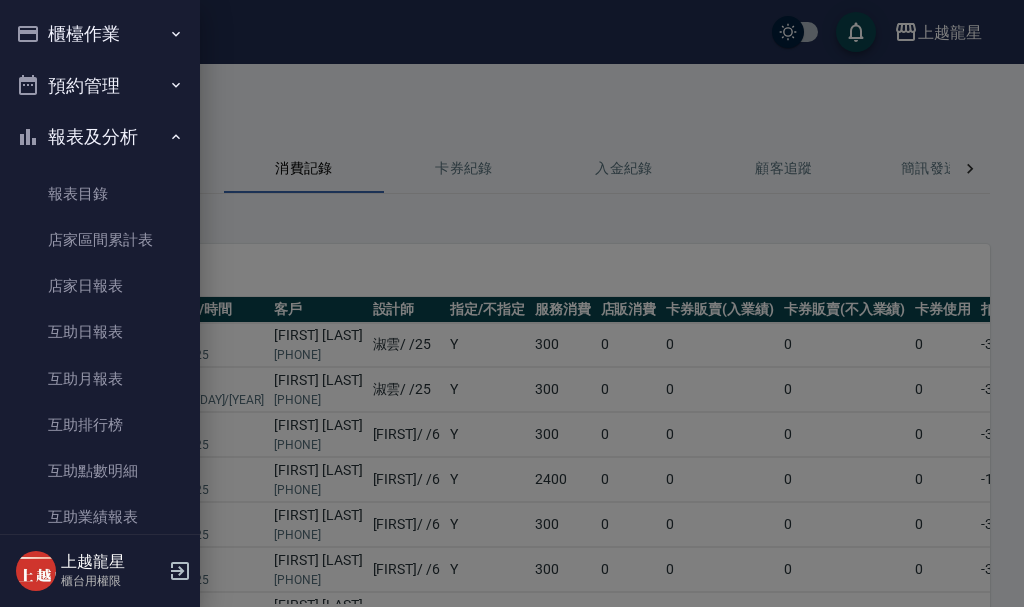 click on "報表及分析" at bounding box center [100, 137] 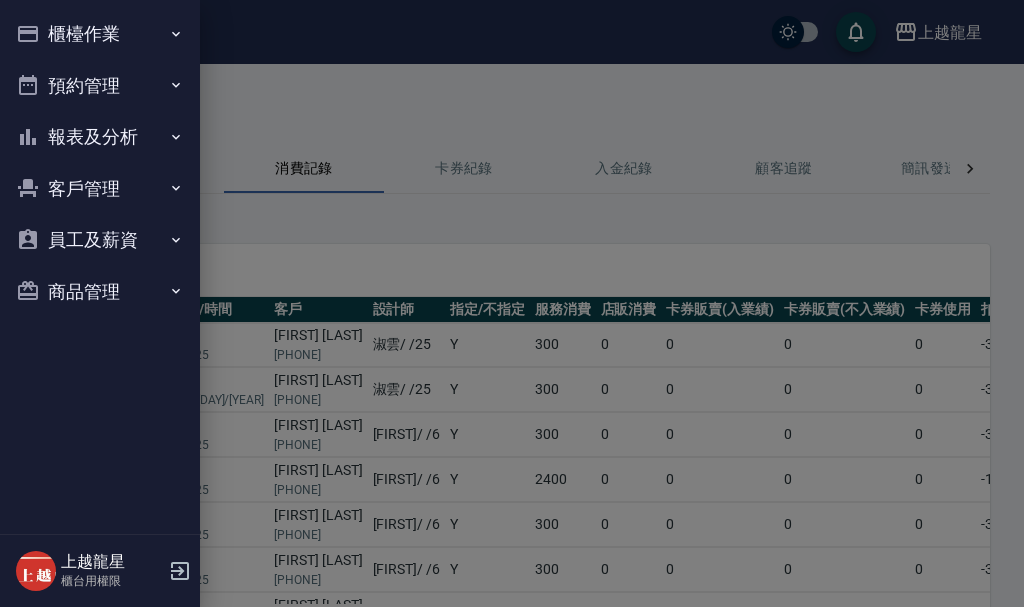 click on "客戶管理" at bounding box center (100, 189) 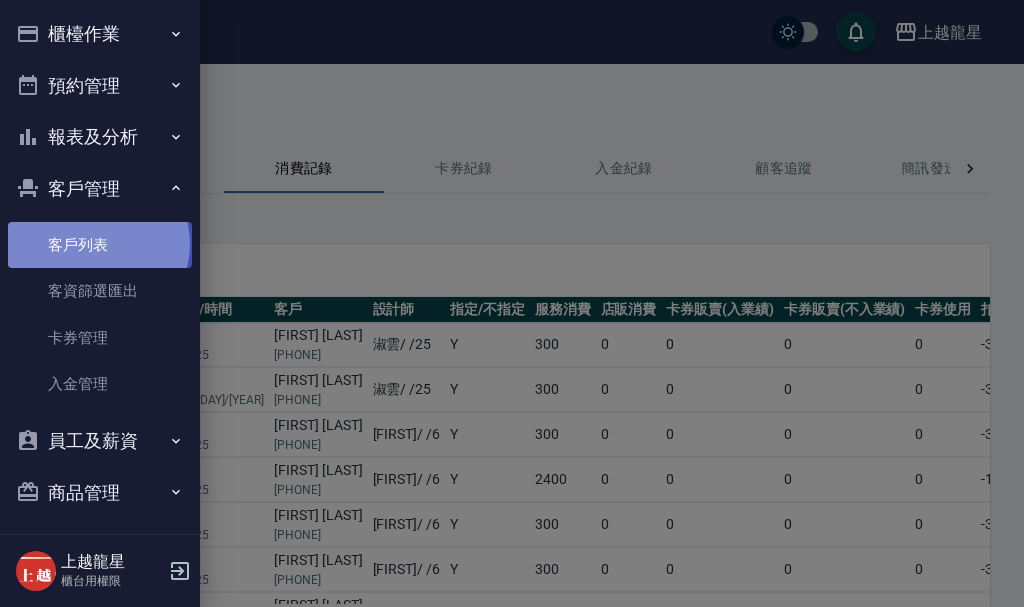 click on "客戶列表" at bounding box center [100, 245] 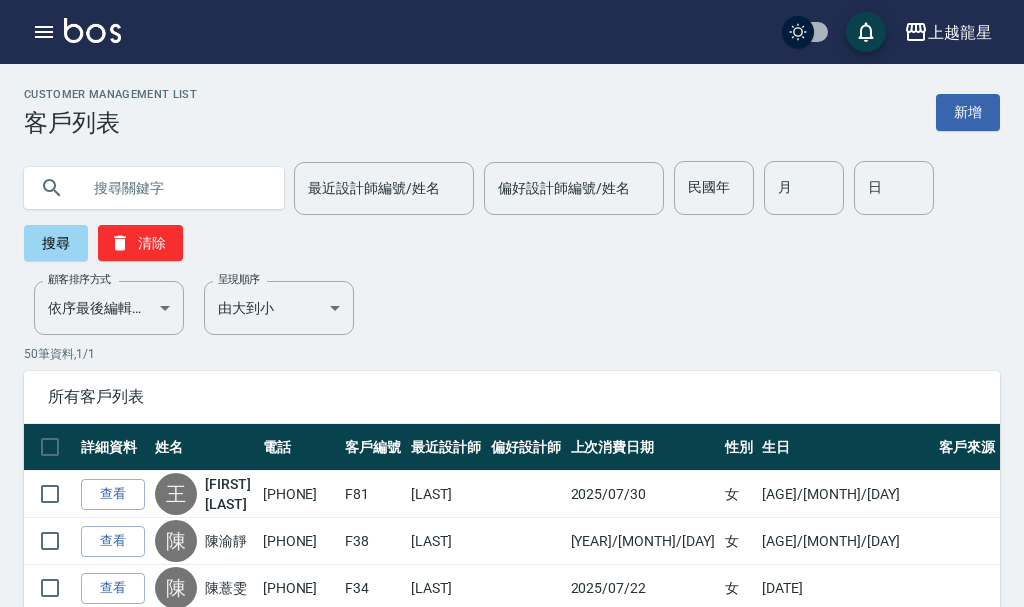 click at bounding box center (174, 188) 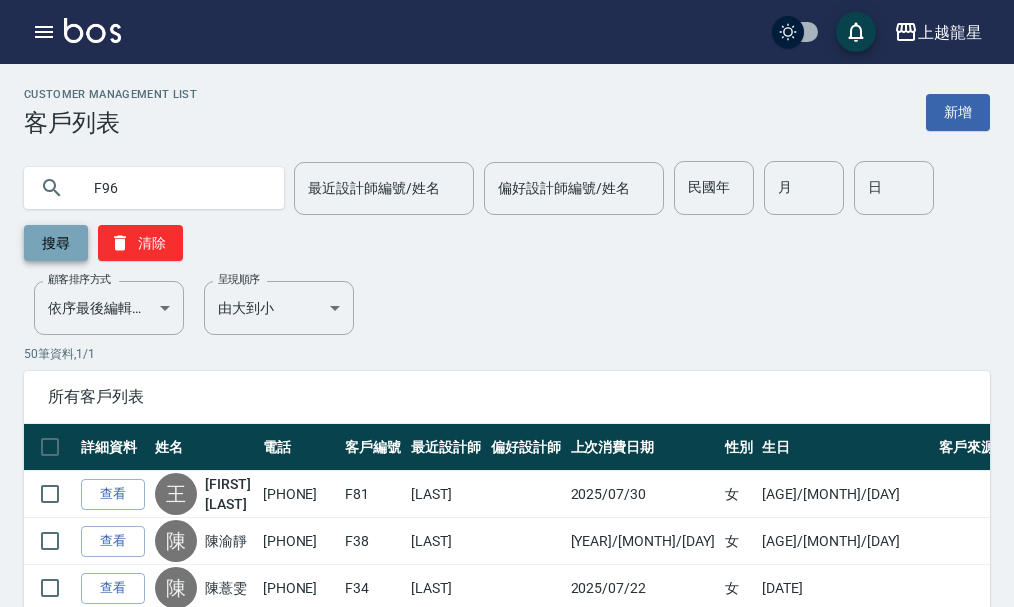 type on "F96" 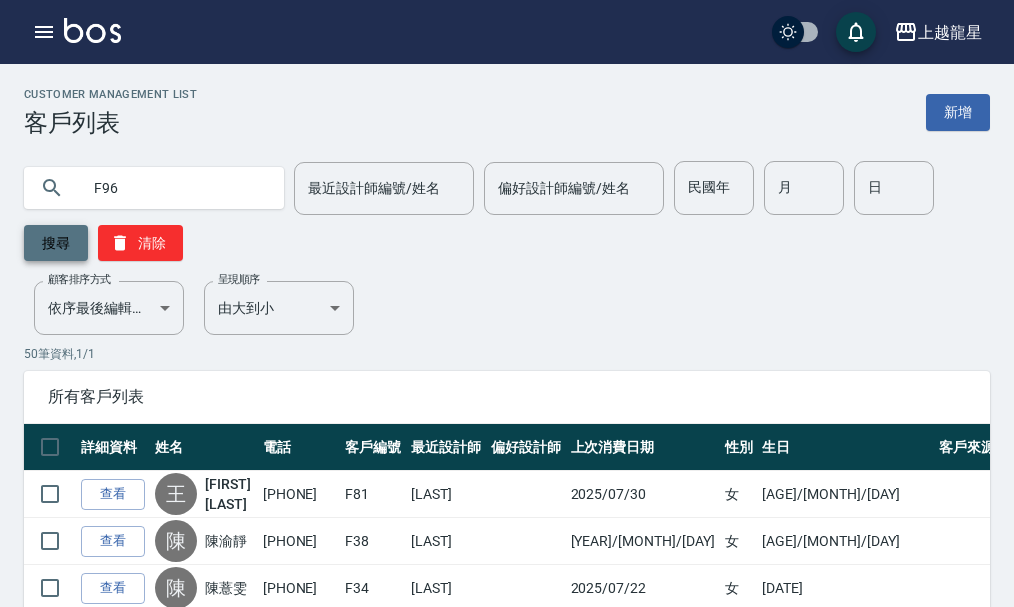 click on "搜尋" at bounding box center [56, 243] 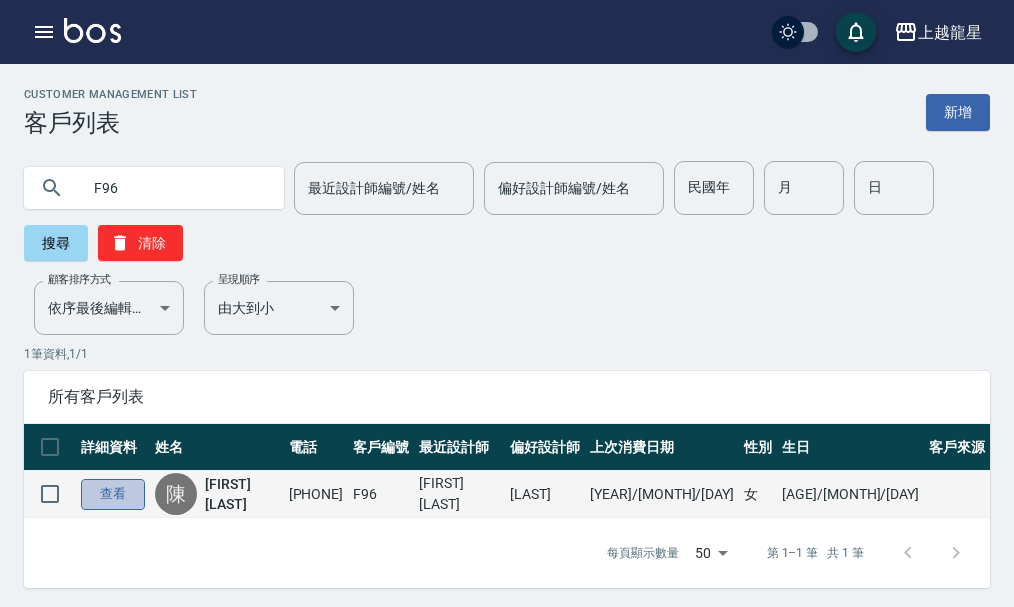 click on "查看" at bounding box center (113, 494) 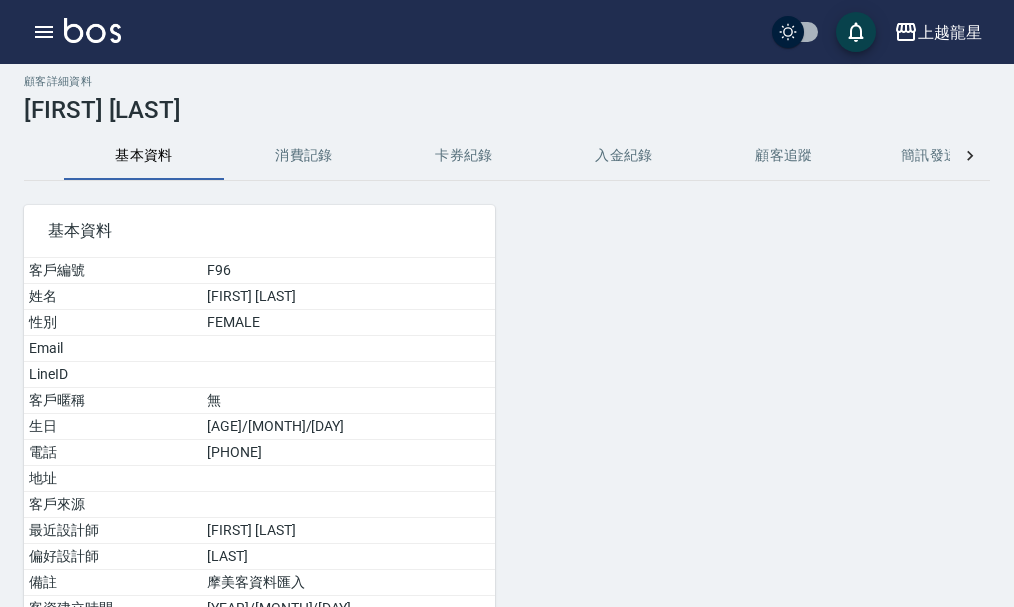 scroll, scrollTop: 0, scrollLeft: 0, axis: both 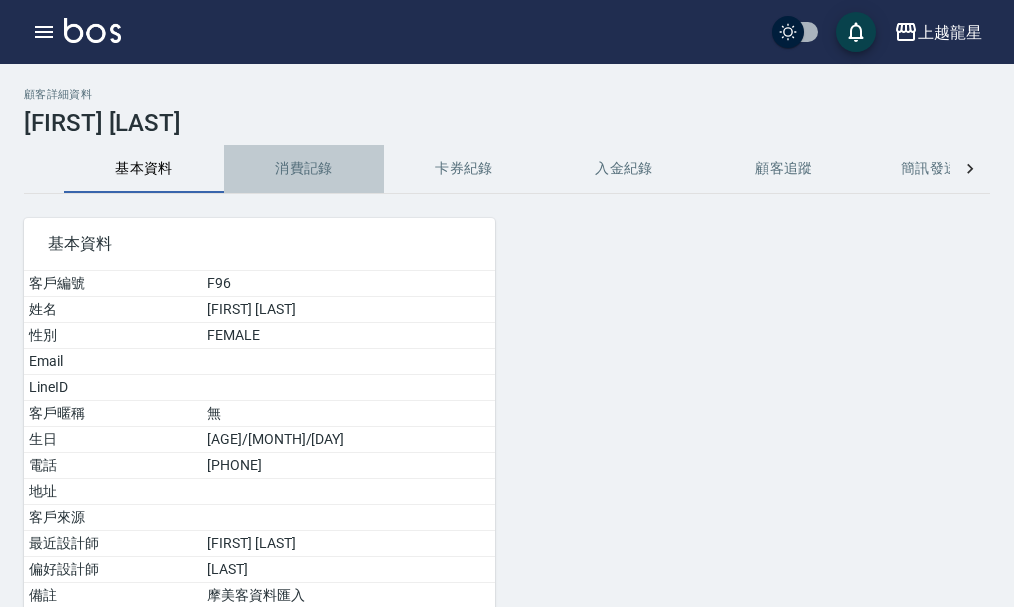 click on "消費記錄" at bounding box center (304, 169) 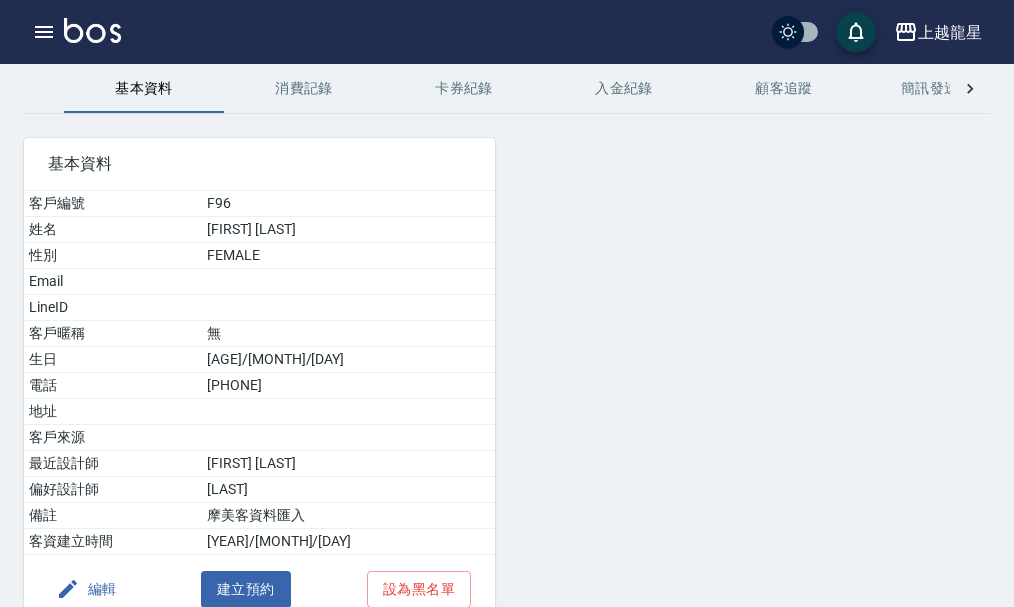 scroll, scrollTop: 0, scrollLeft: 0, axis: both 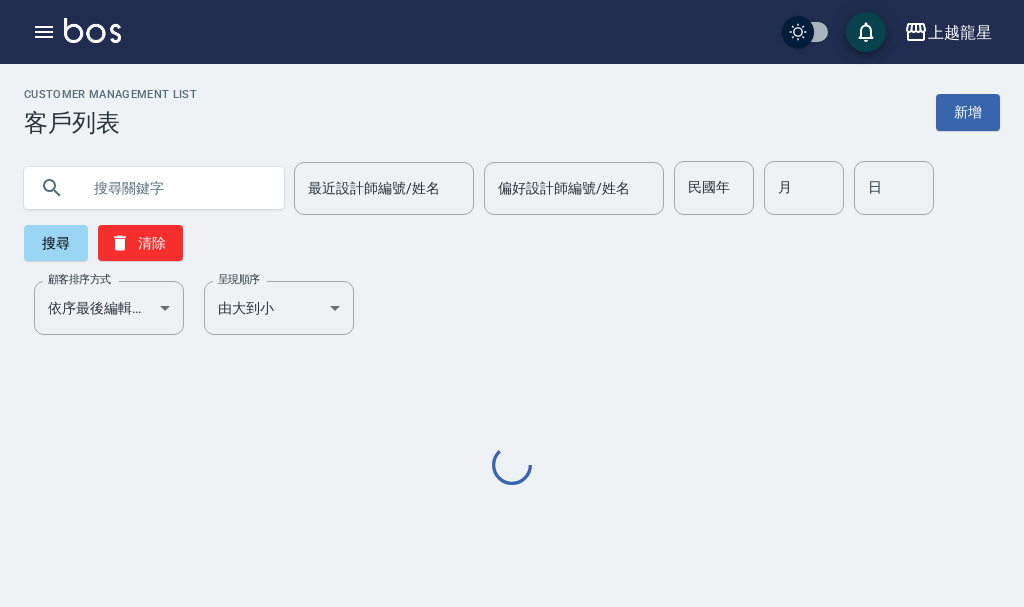 click at bounding box center [174, 188] 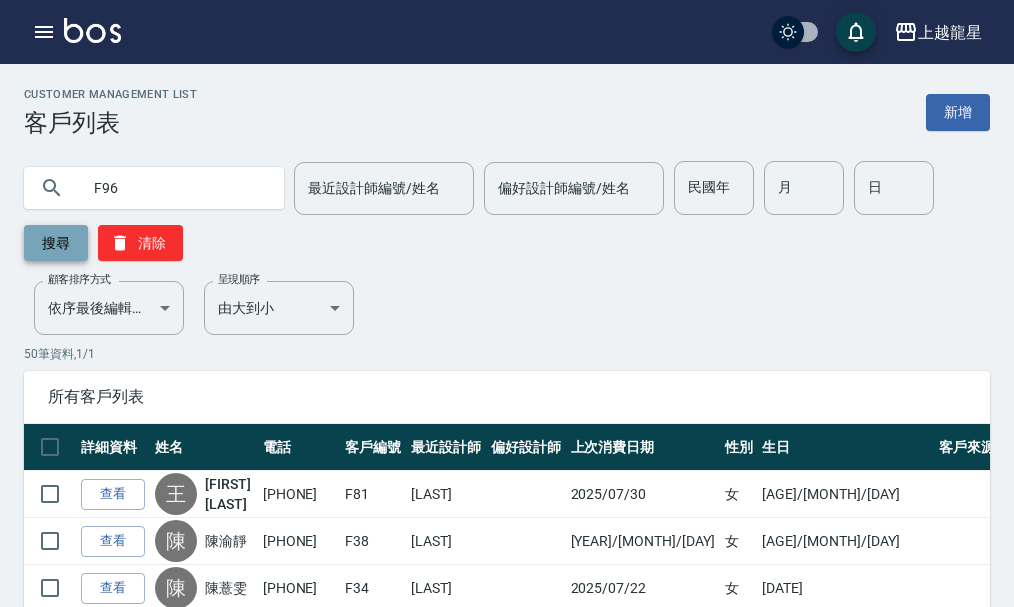 type on "F96" 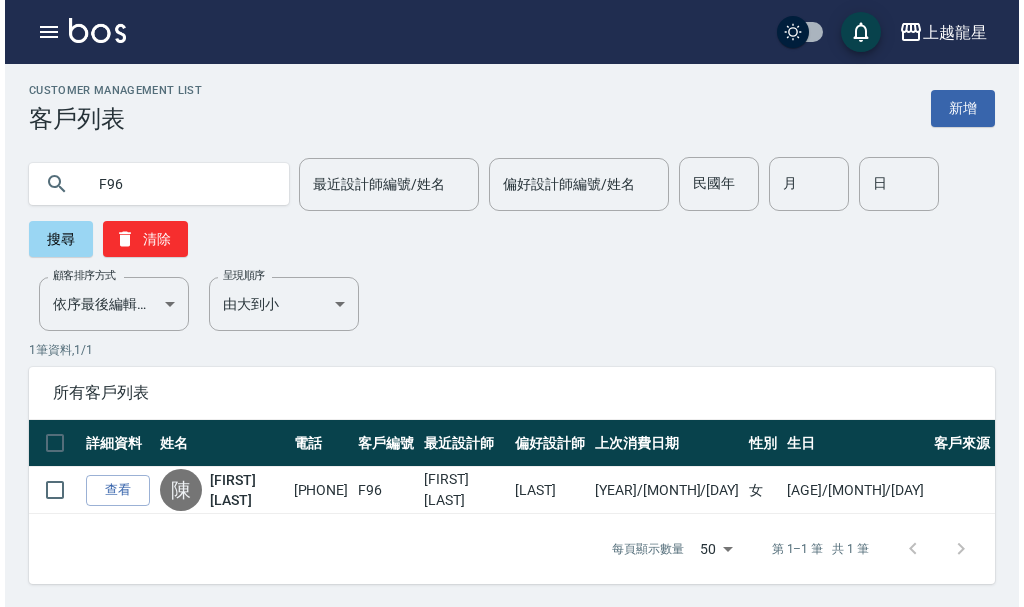 scroll, scrollTop: 5, scrollLeft: 0, axis: vertical 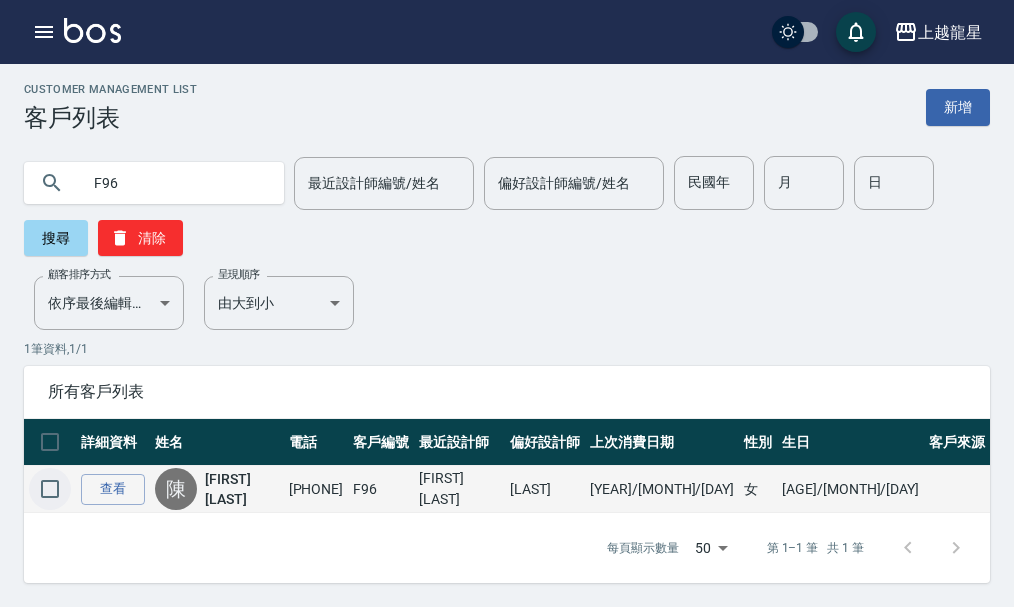 click at bounding box center (50, 489) 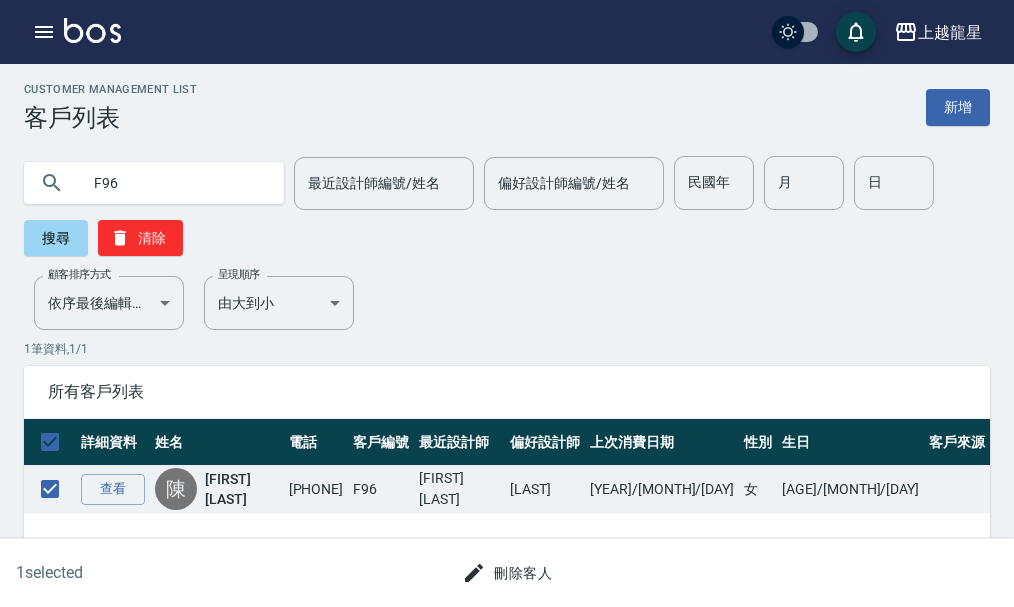 click on "刪除客人" at bounding box center (507, 573) 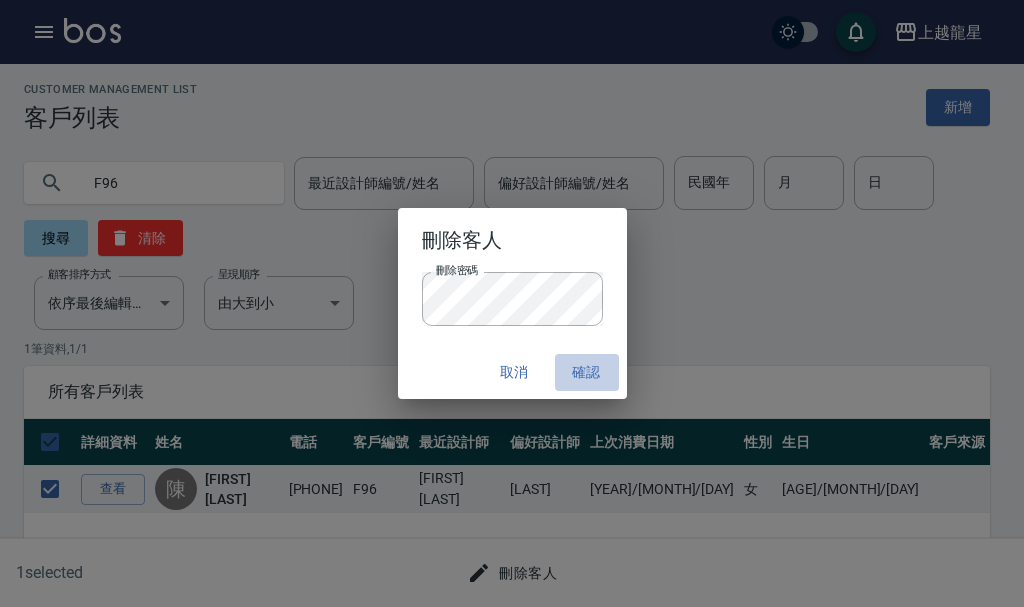 click on "確認" at bounding box center (587, 372) 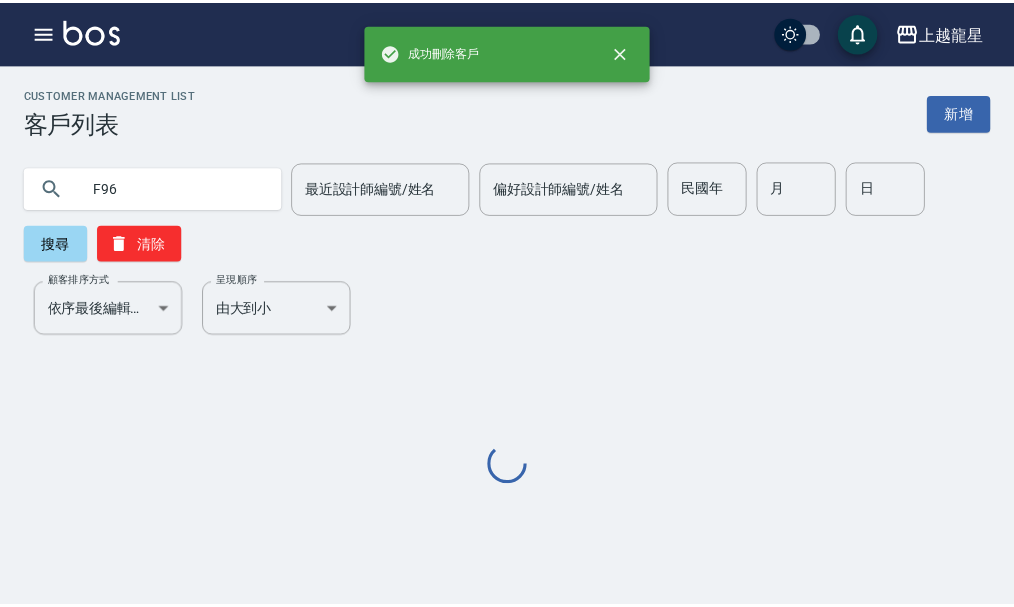 scroll, scrollTop: 0, scrollLeft: 0, axis: both 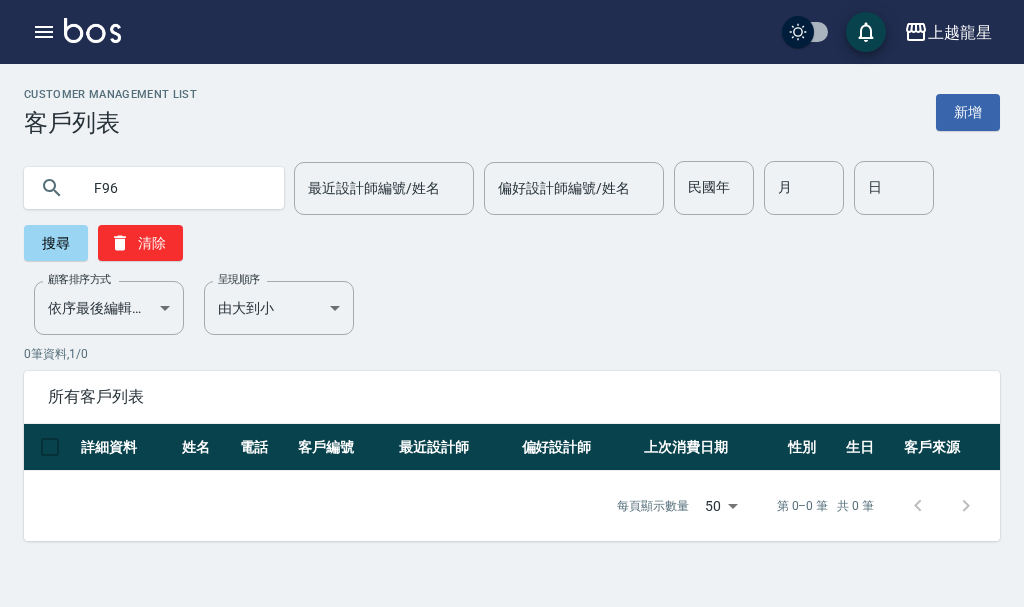 click on "F96" at bounding box center [174, 188] 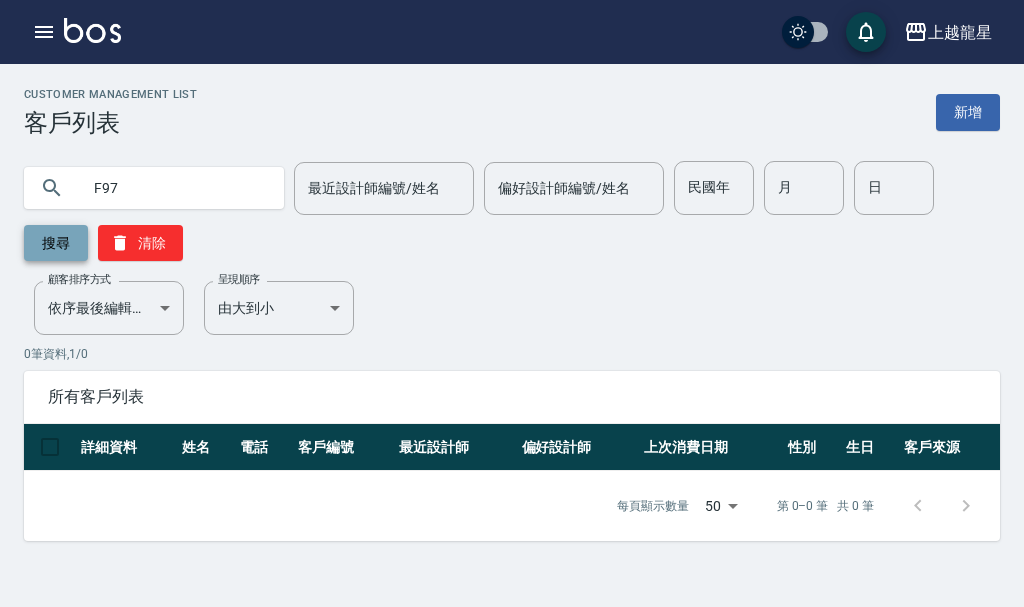 click on "搜尋" at bounding box center [56, 243] 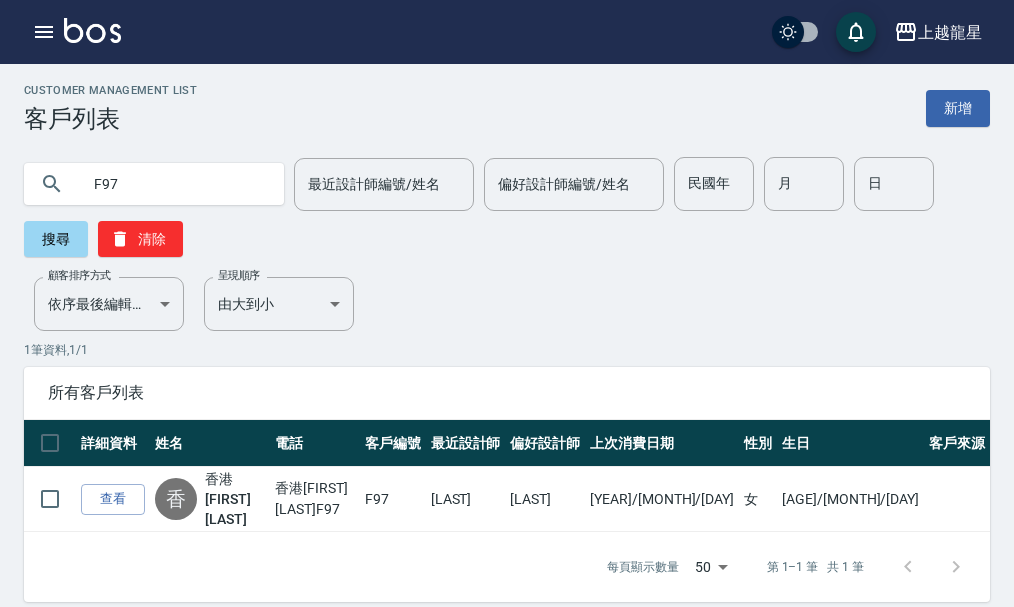 scroll, scrollTop: 5, scrollLeft: 0, axis: vertical 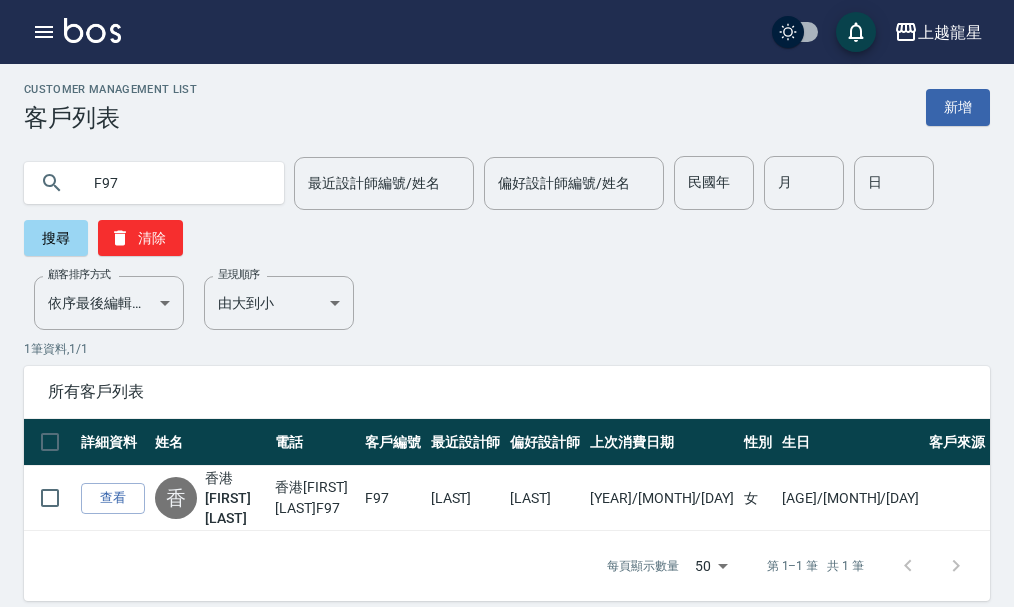 click on "F97" at bounding box center (174, 183) 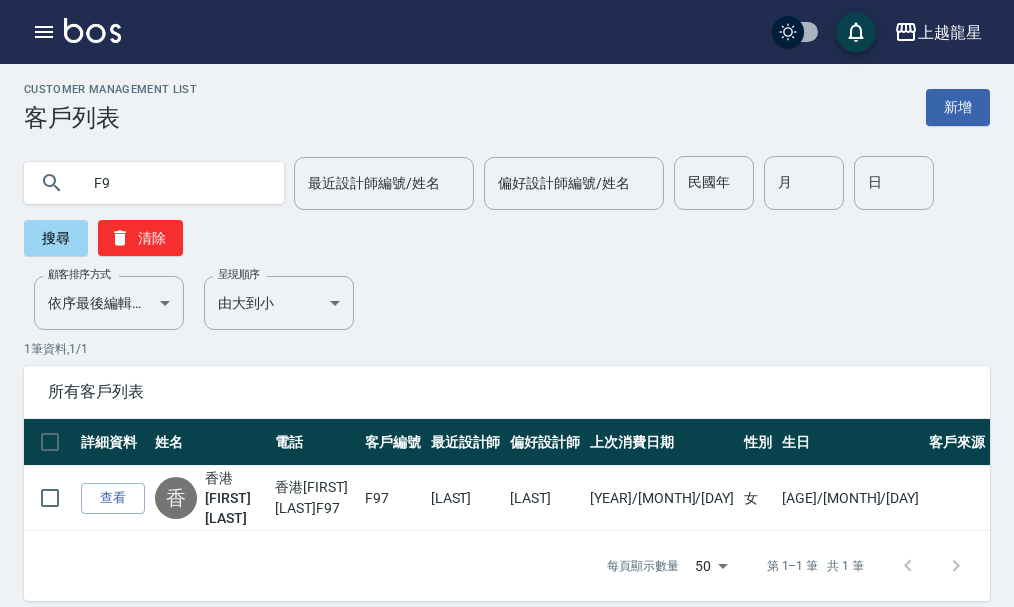 type on "F" 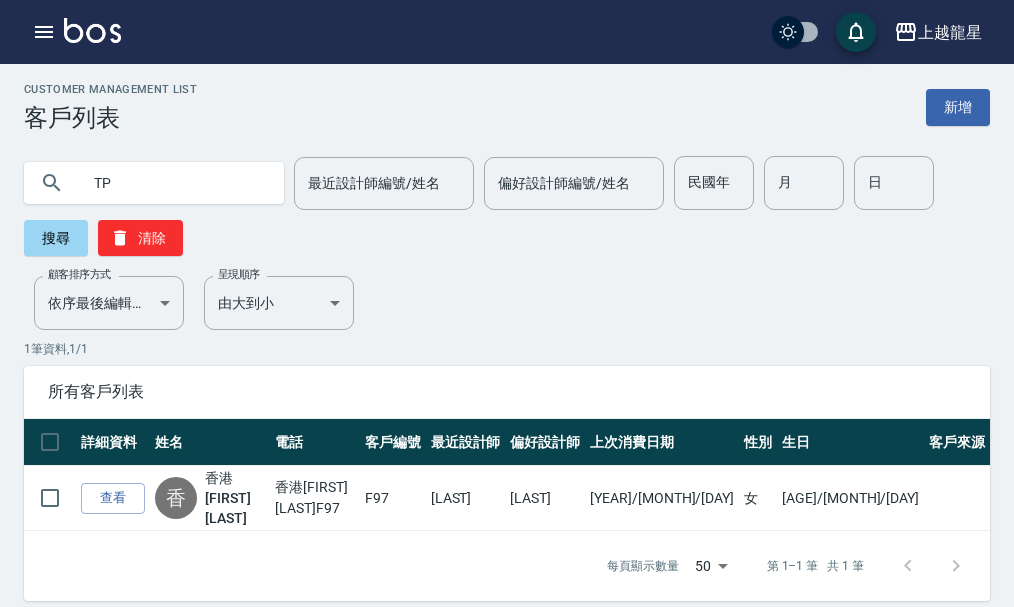 type on "T" 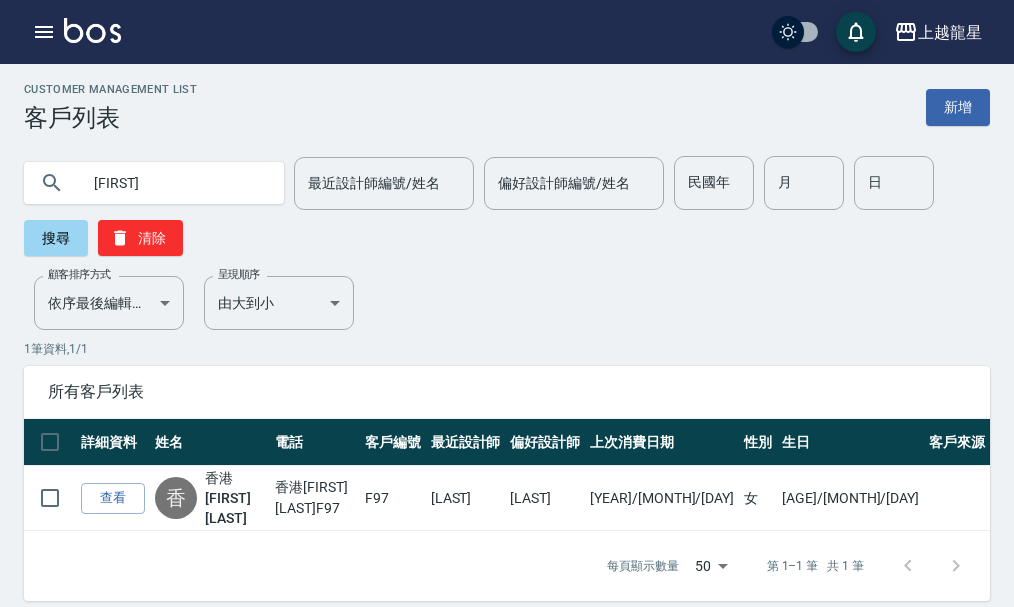type on "陳昱" 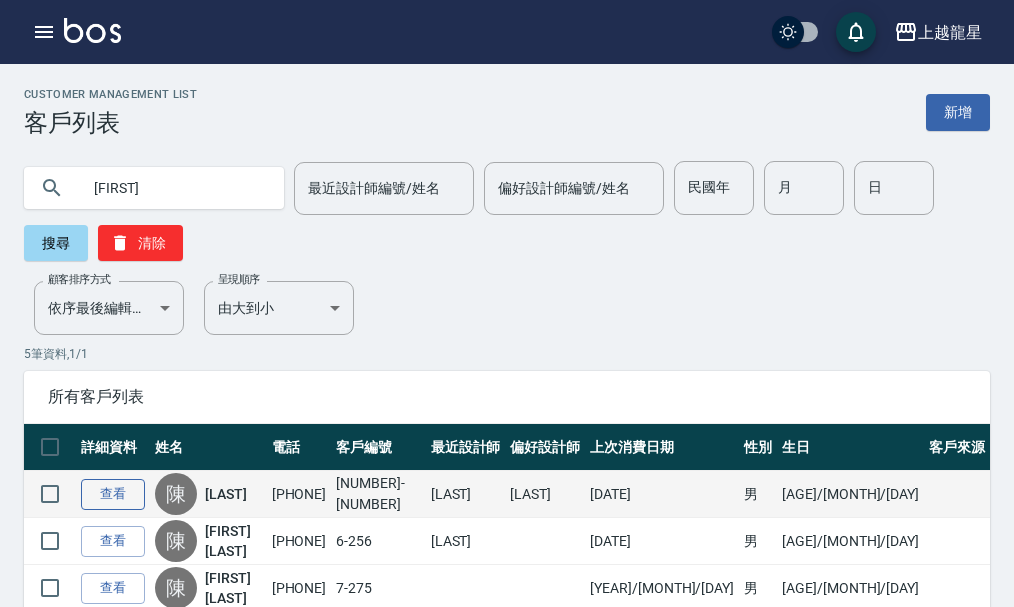 click on "查看" at bounding box center [113, 494] 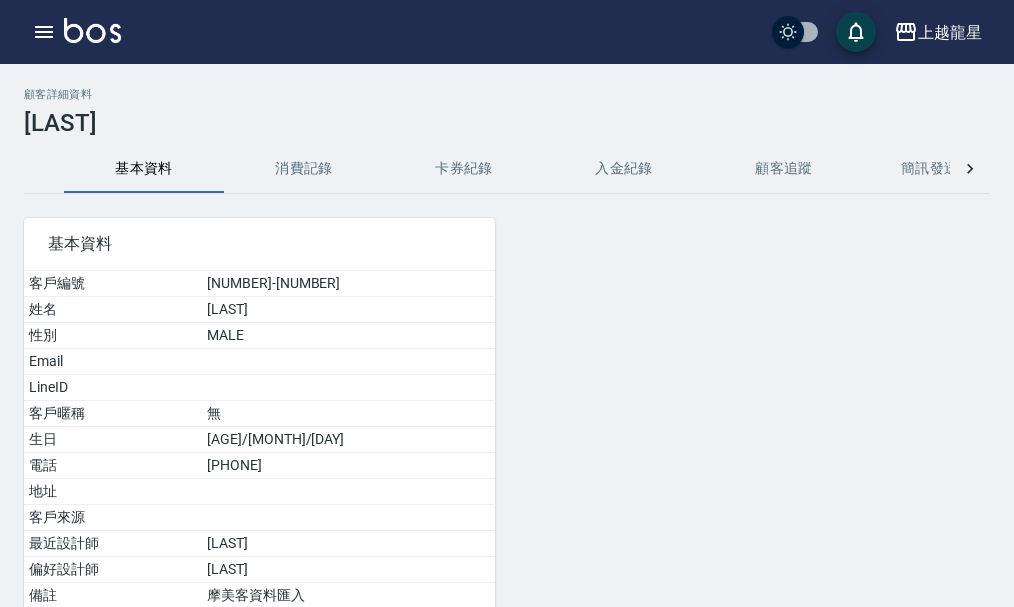 click on "消費記錄" at bounding box center [304, 169] 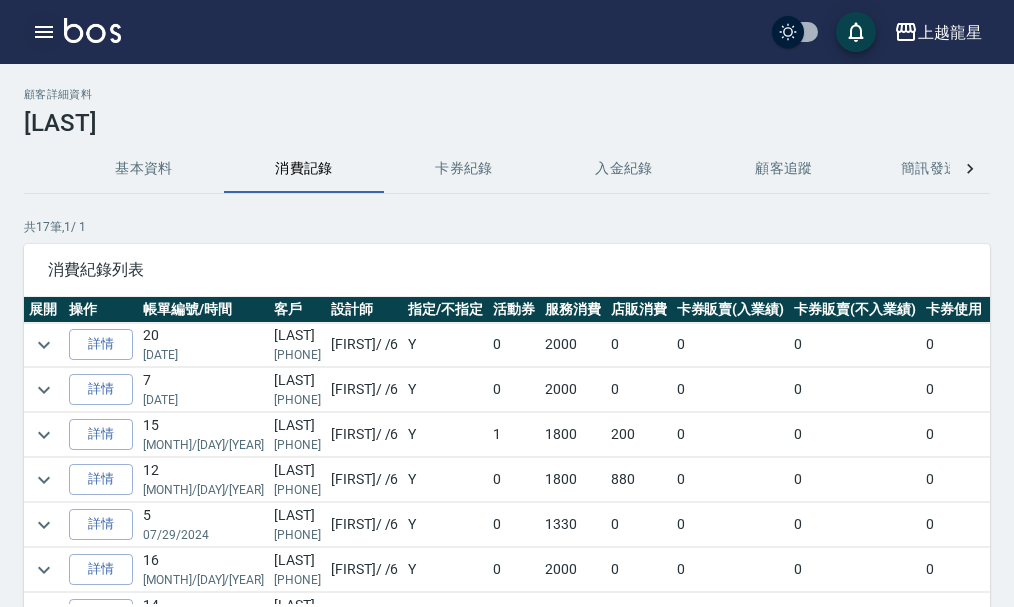click 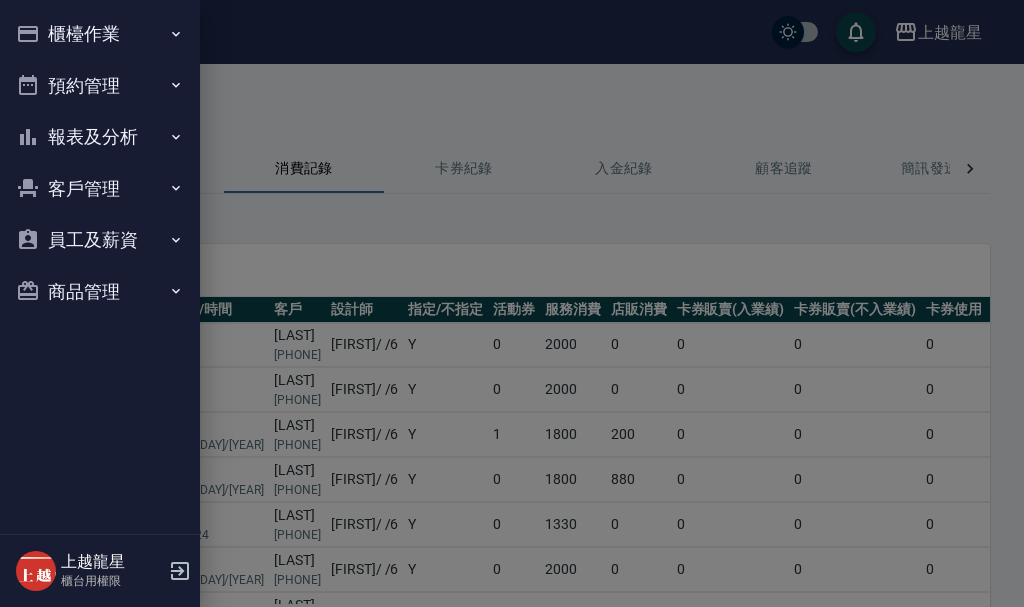 click on "櫃檯作業" at bounding box center [100, 34] 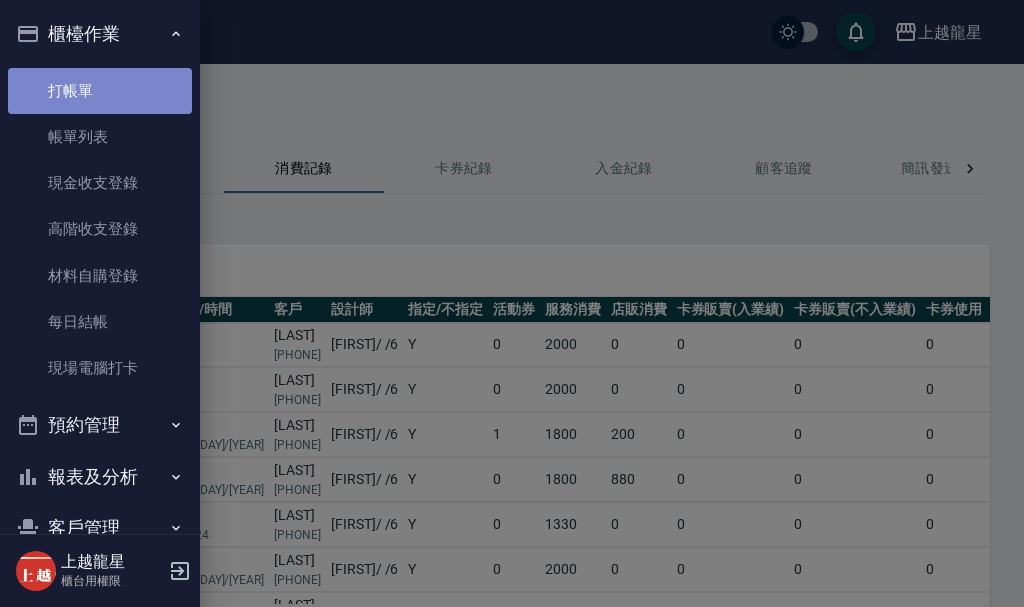 click on "打帳單" at bounding box center [100, 91] 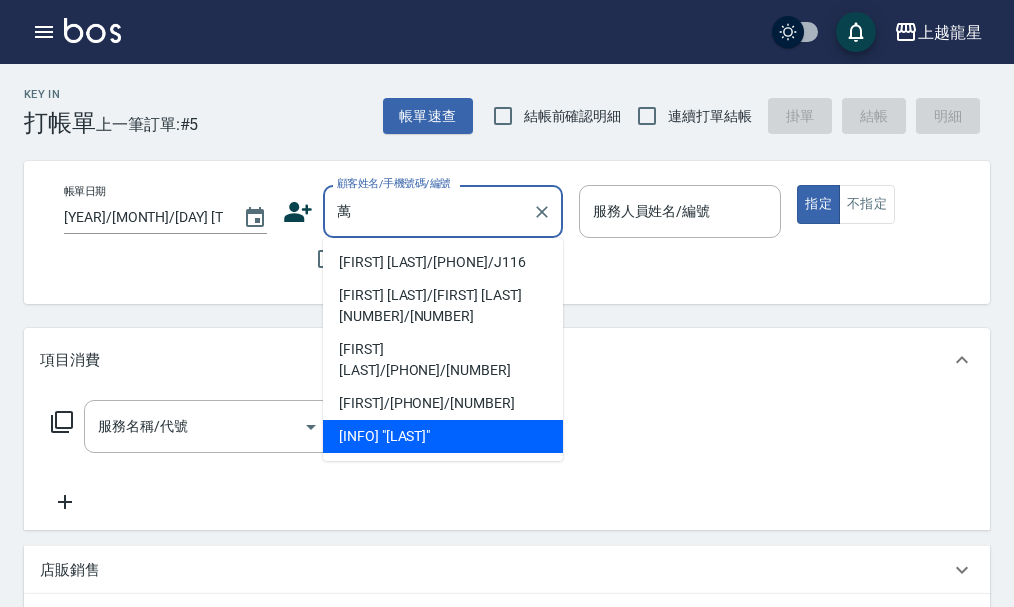 click on "[LAST_NAME]/[PHONE]/J116" at bounding box center [443, 262] 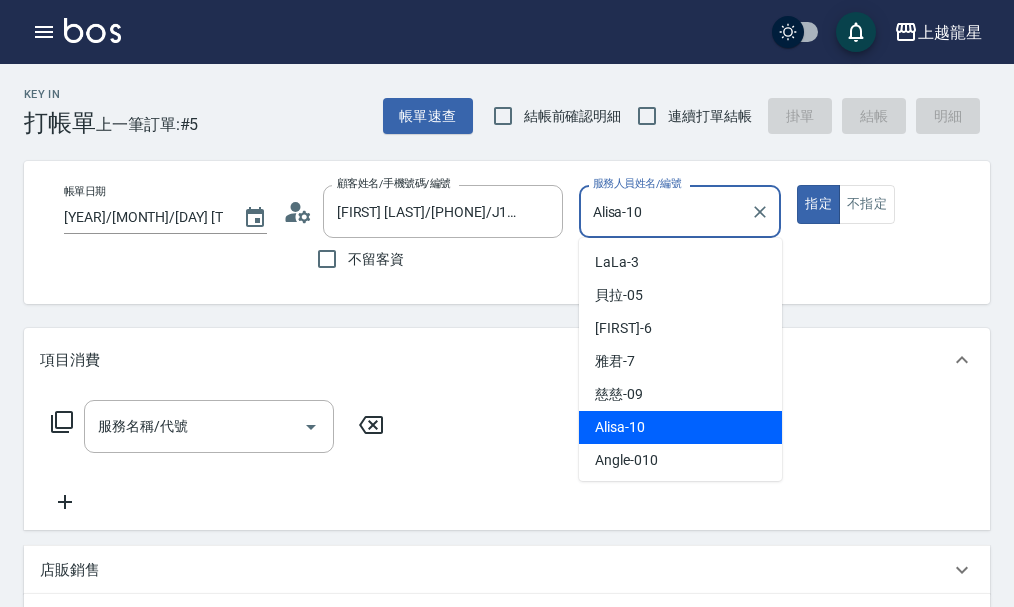 drag, startPoint x: 705, startPoint y: 208, endPoint x: 318, endPoint y: 209, distance: 387.00128 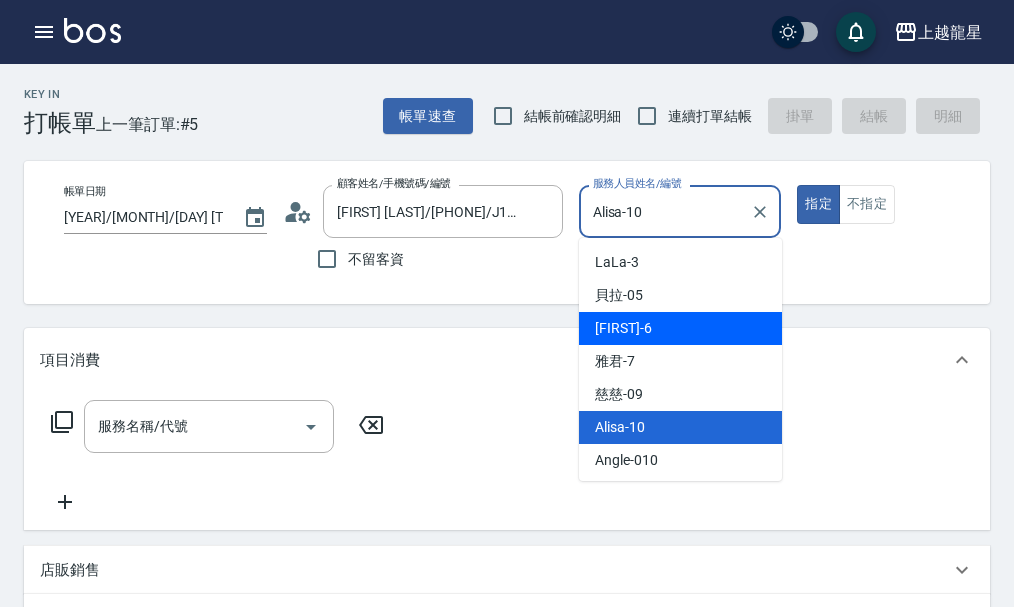 click on "馨華 -6" at bounding box center (680, 328) 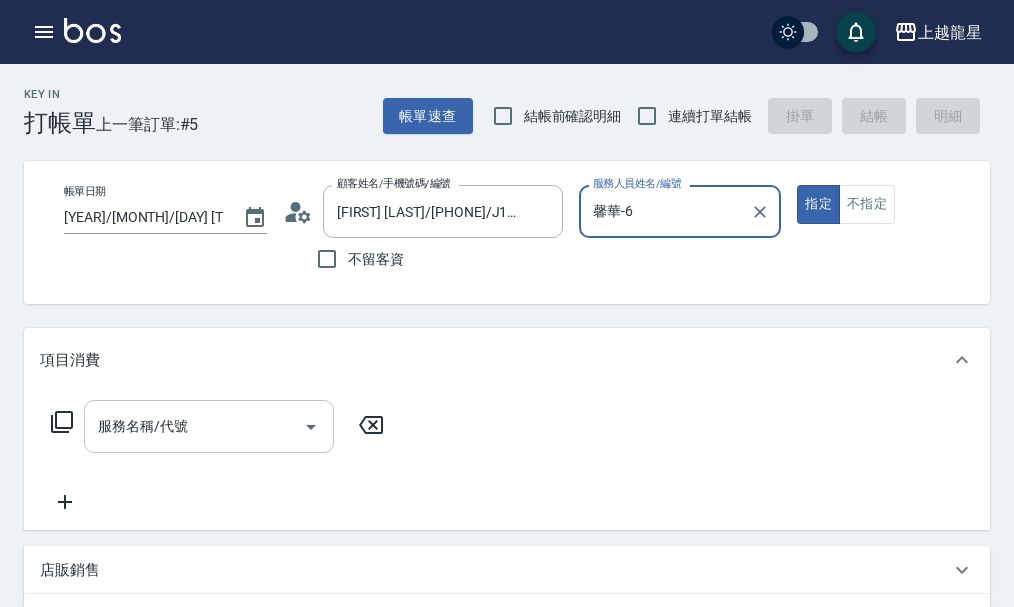 click on "服務名稱/代號" at bounding box center (194, 426) 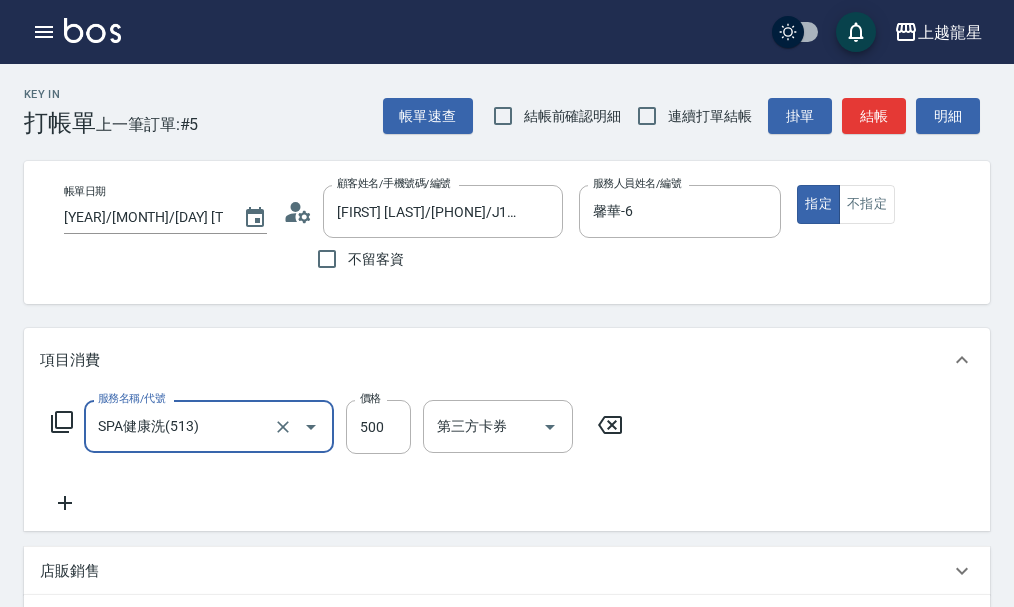 type on "SPA健康洗(513)" 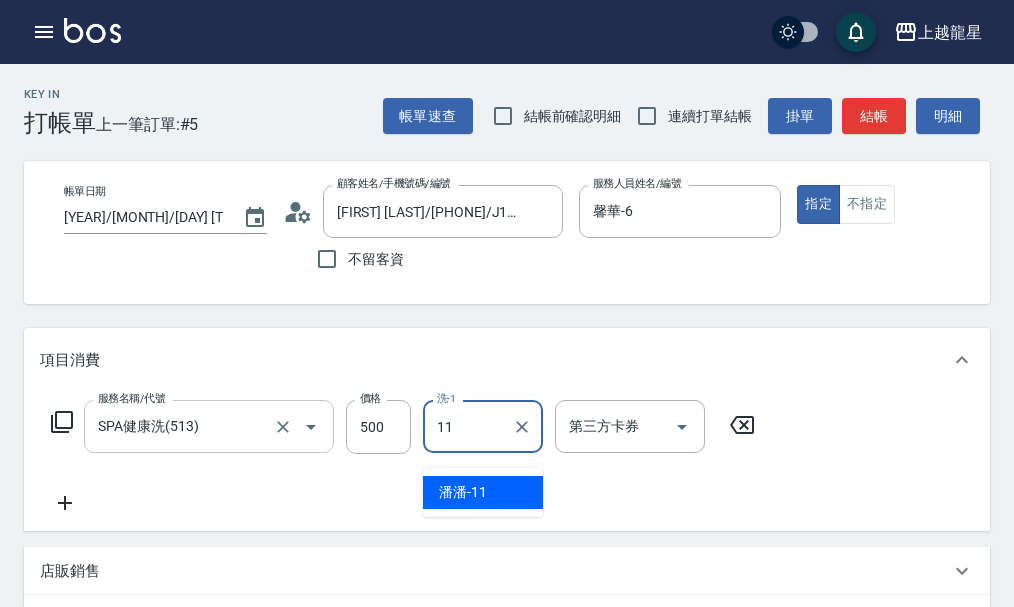 type on "潘潘-11" 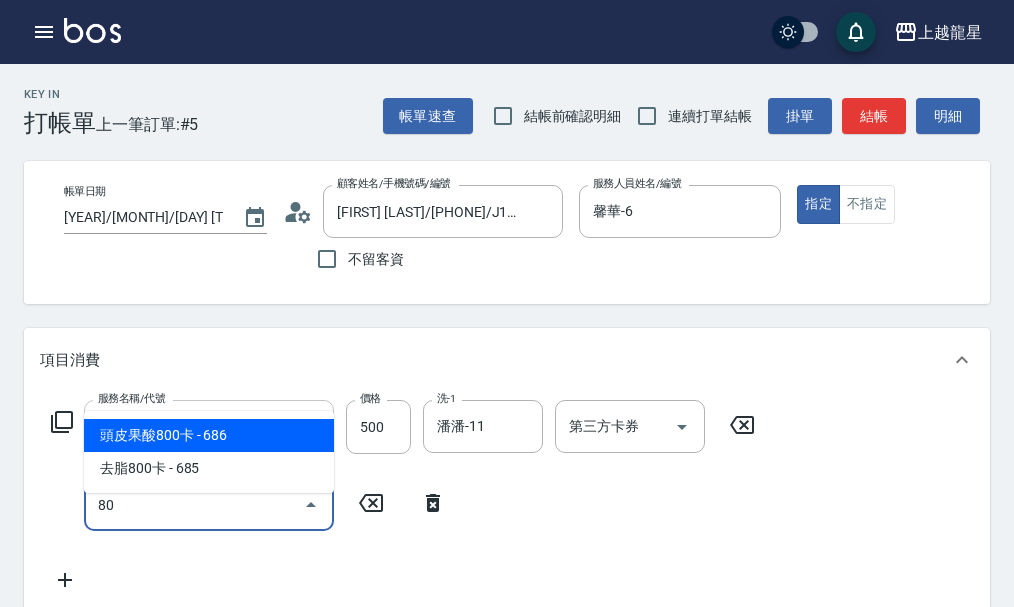 type on "8" 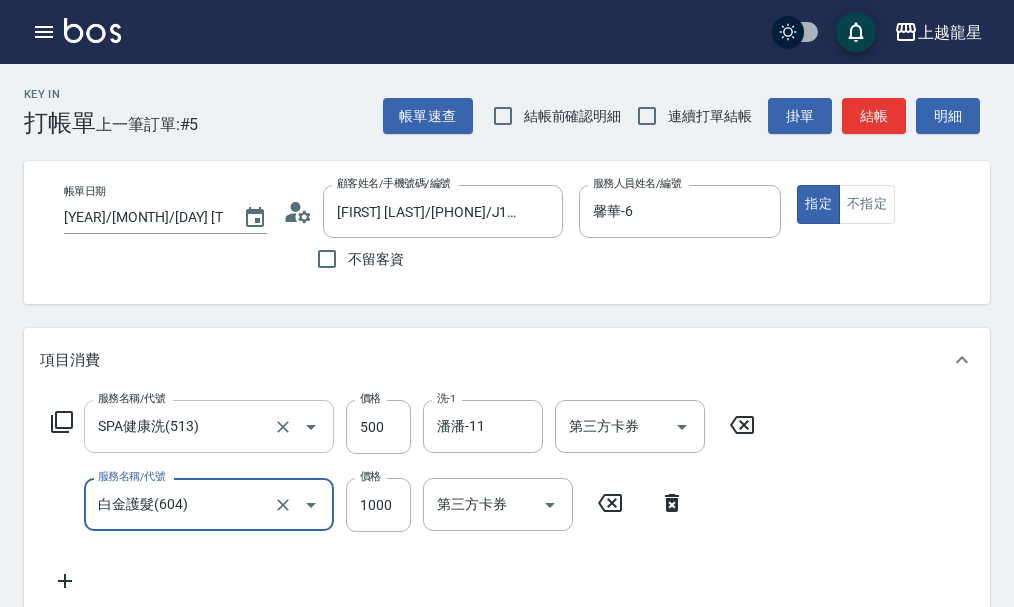 type on "白金護髮(604)" 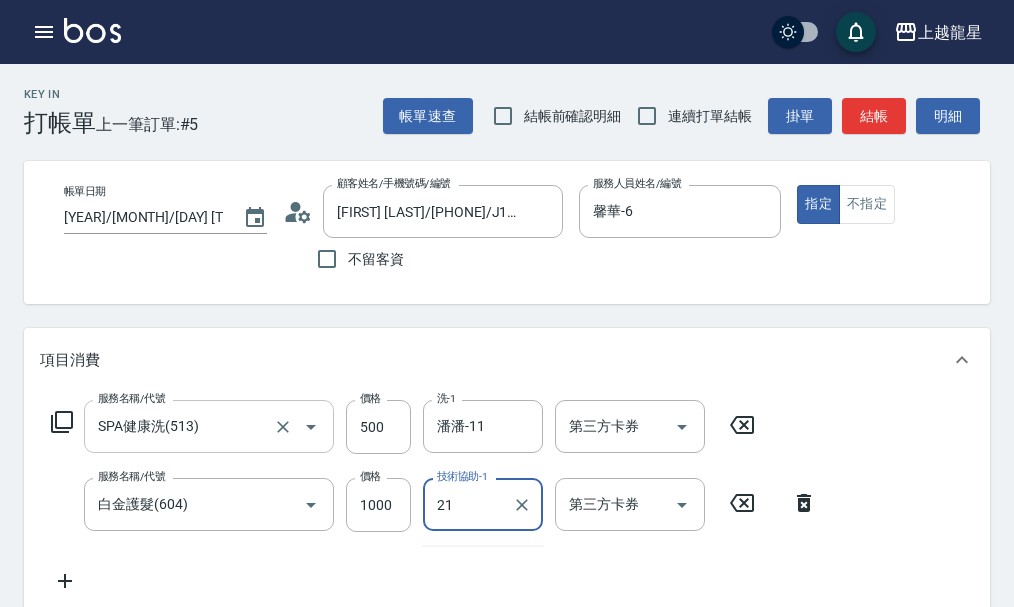 type on "2" 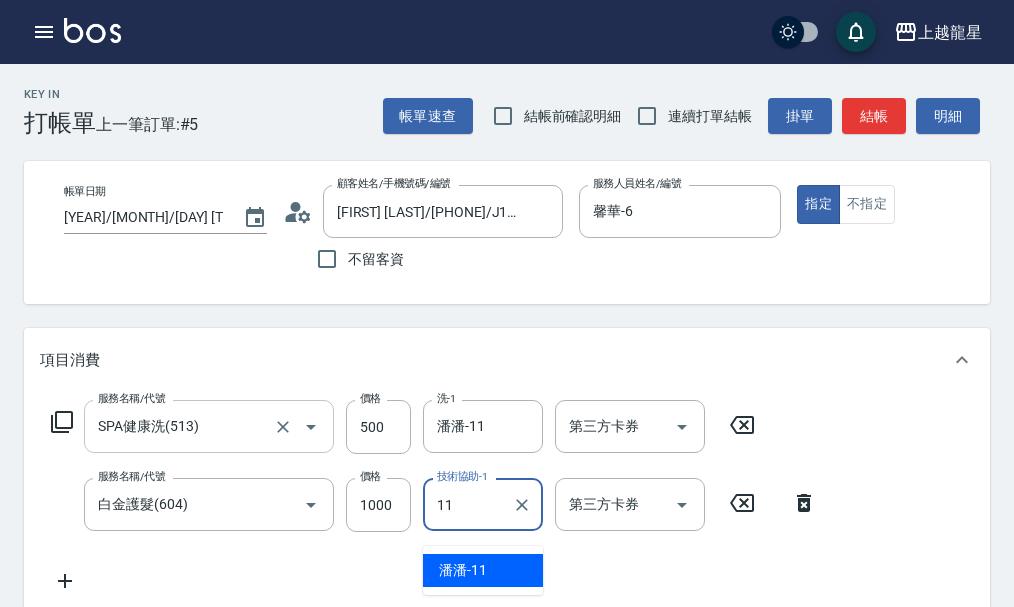 type on "潘潘-11" 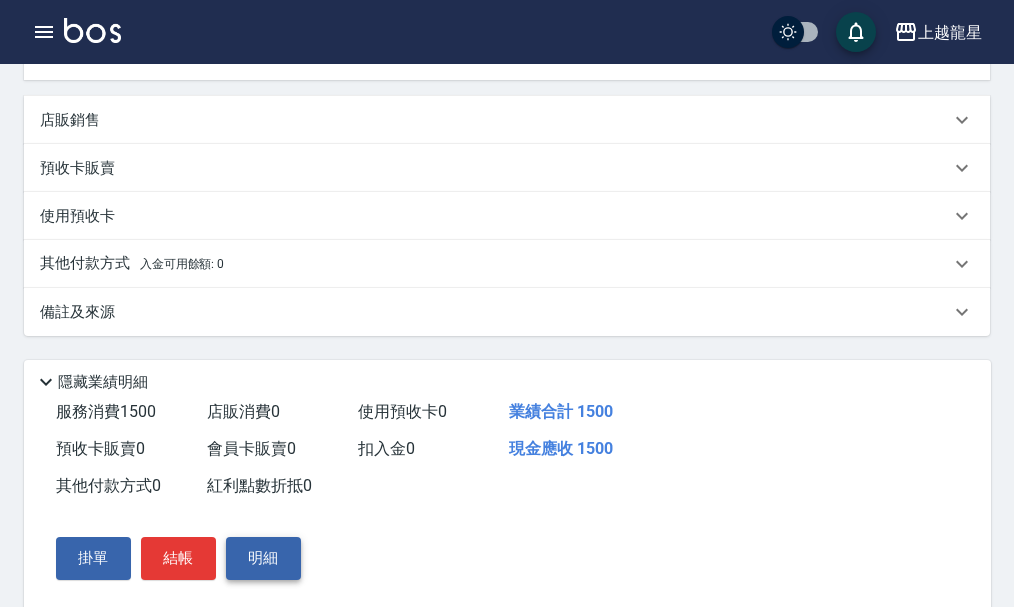scroll, scrollTop: 606, scrollLeft: 0, axis: vertical 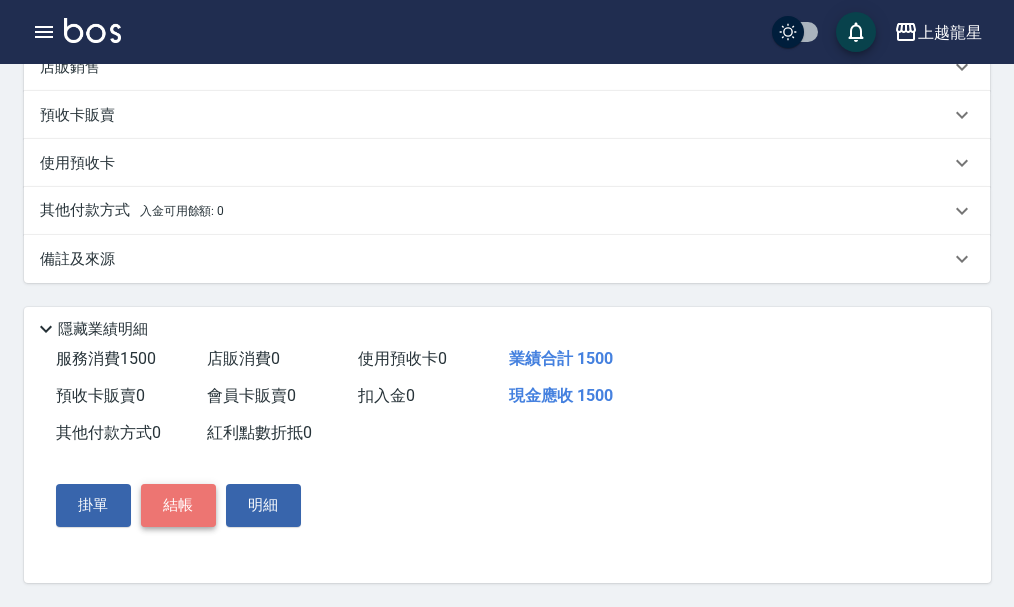 click on "結帳" at bounding box center [178, 505] 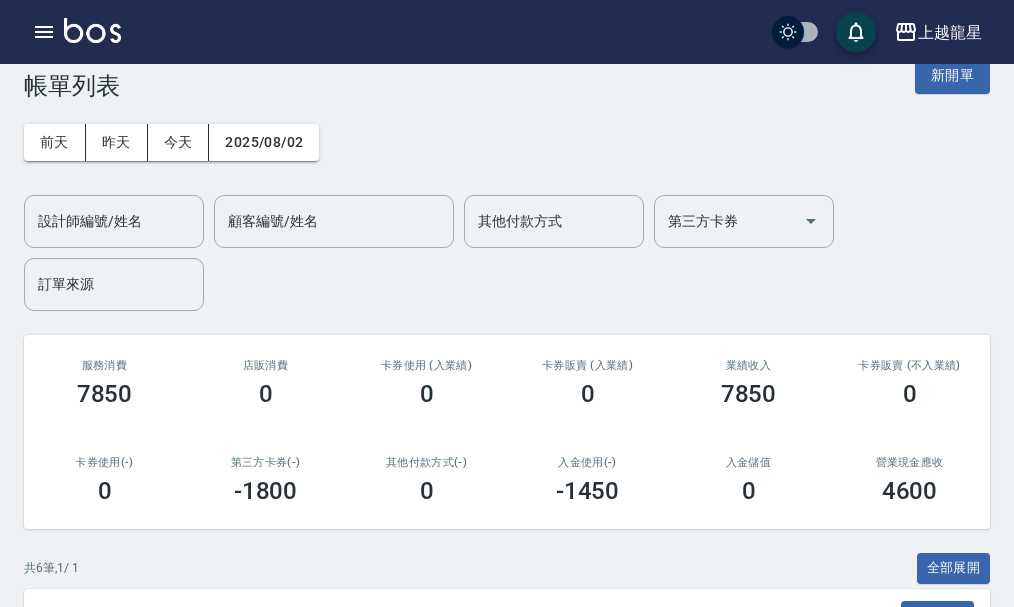 scroll, scrollTop: 500, scrollLeft: 0, axis: vertical 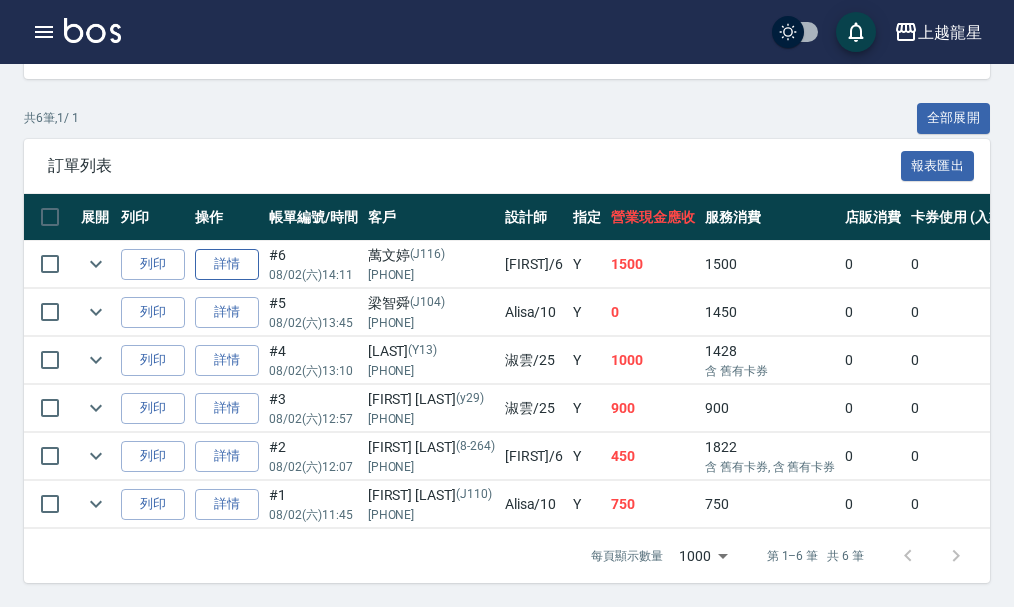 click on "詳情" at bounding box center [227, 264] 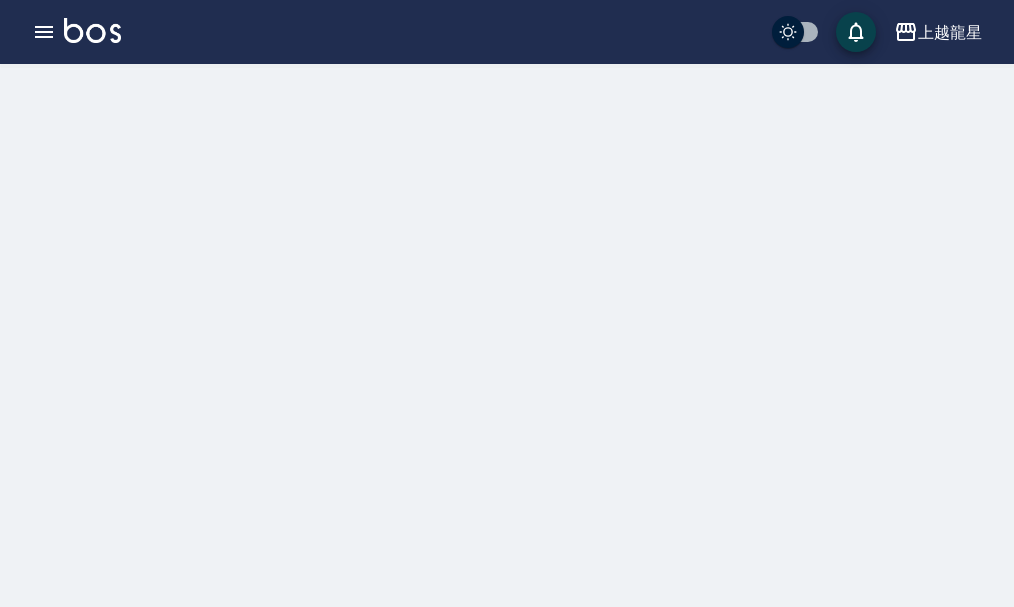 scroll, scrollTop: 0, scrollLeft: 0, axis: both 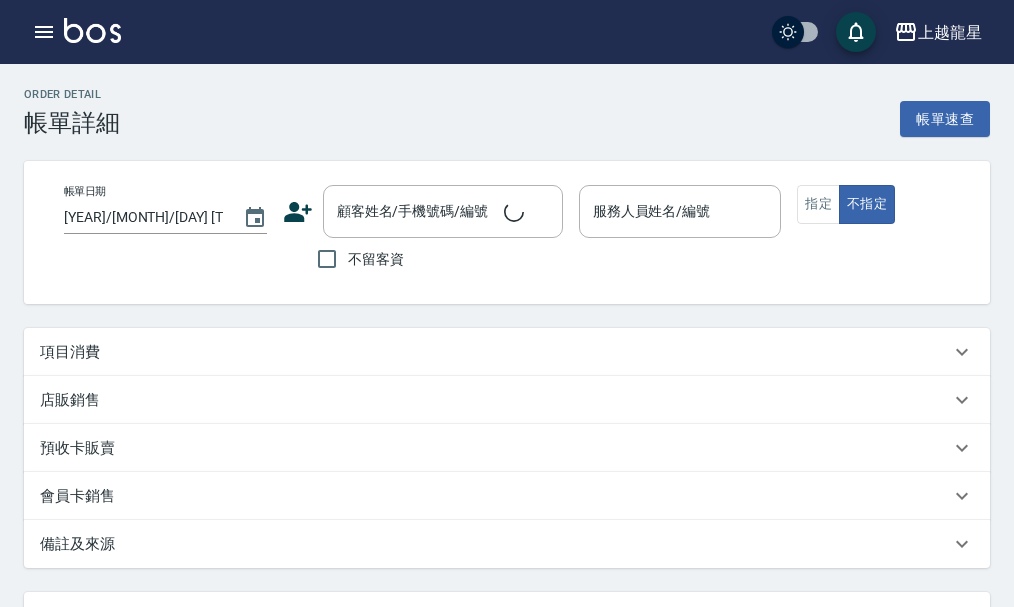 type on "2025/08/02 14:11" 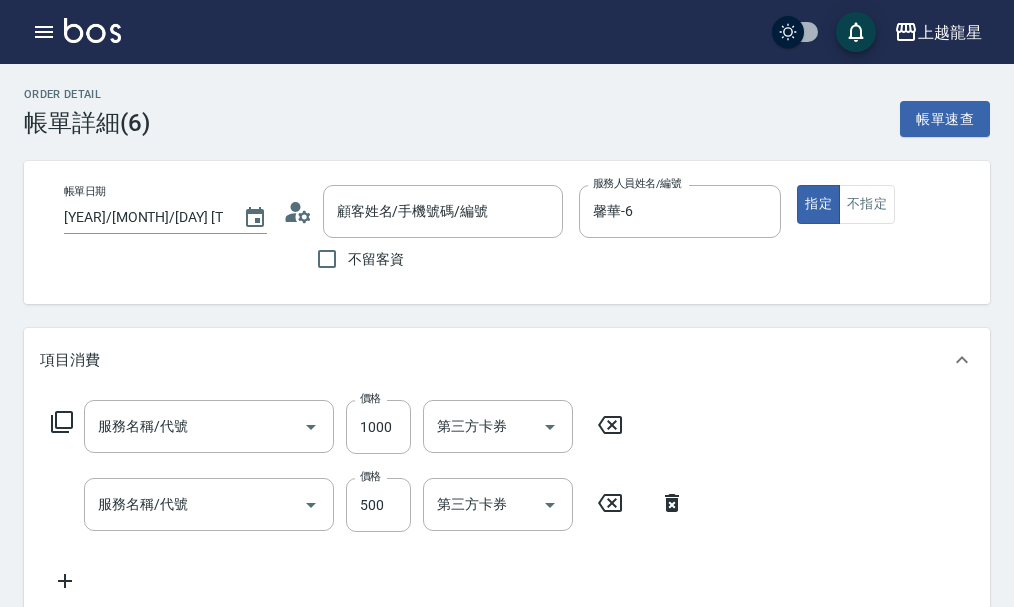 type on "[LAST_NAME]/[PHONE]/J116" 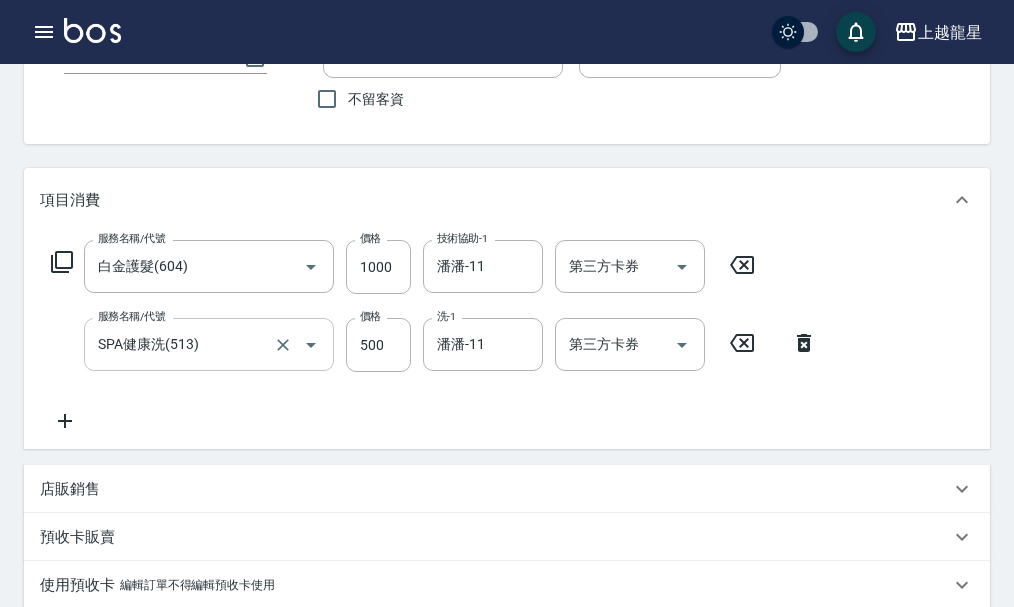 type on "白金護髮(604)" 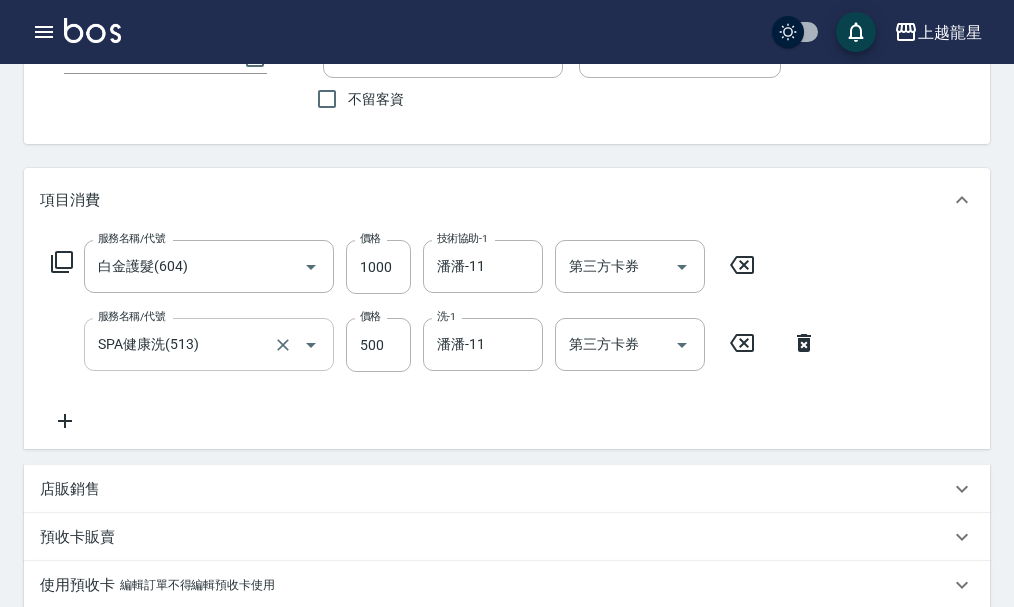 type on "SPA健康洗(513)" 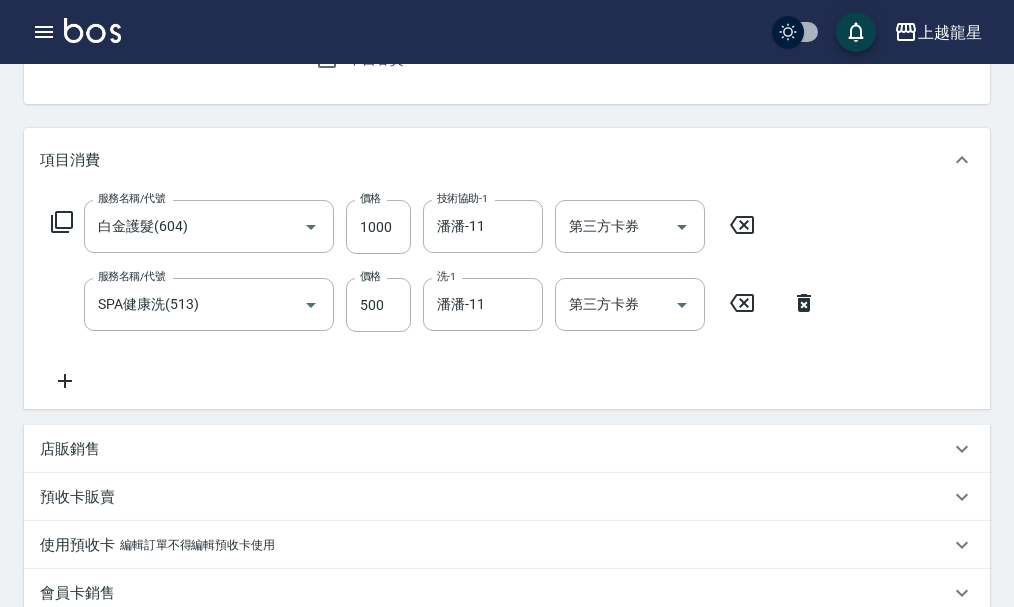 click 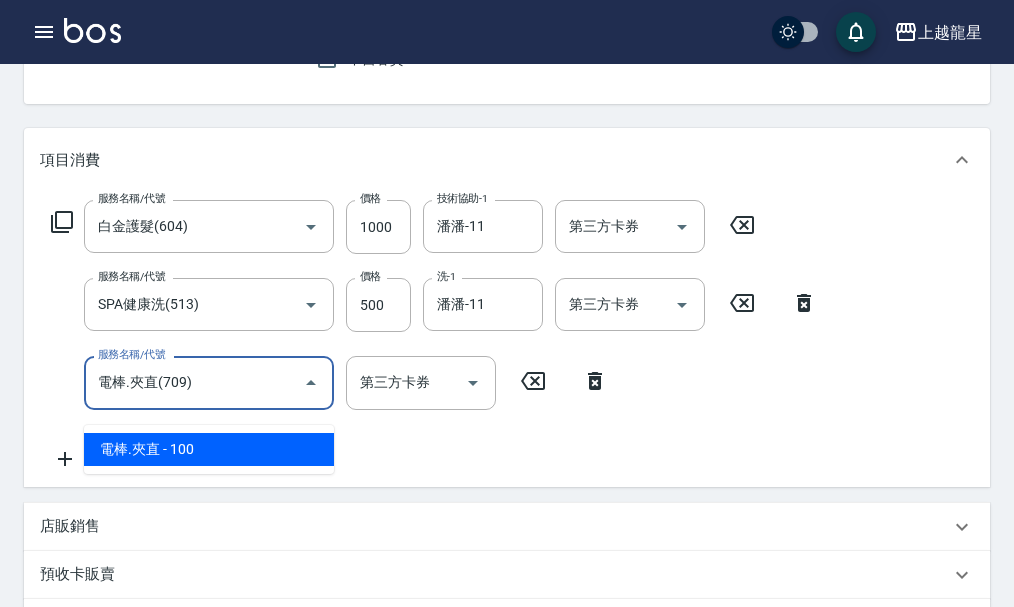 type on "電棒.夾直(709)" 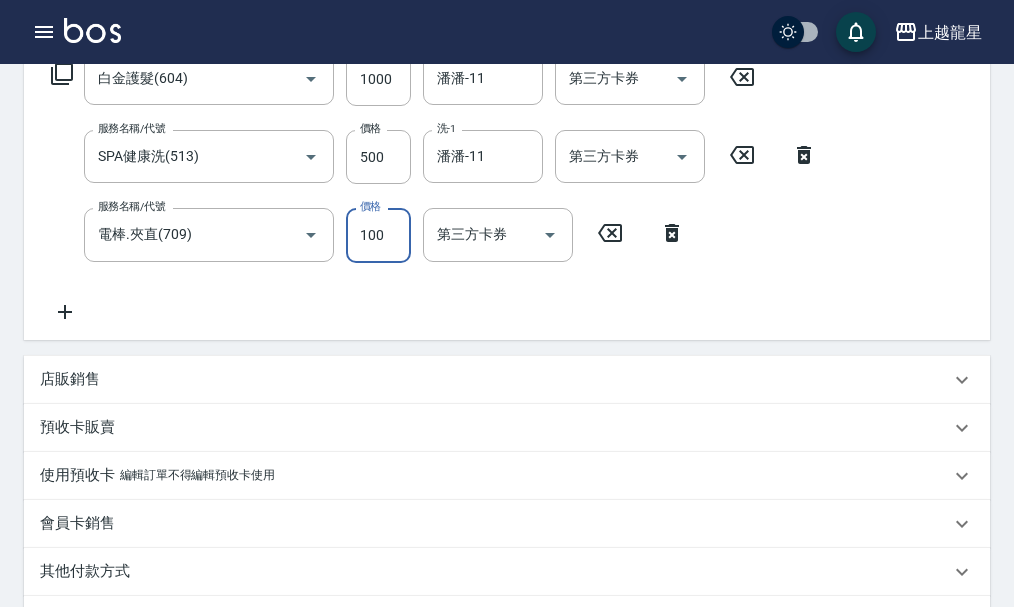 scroll, scrollTop: 600, scrollLeft: 0, axis: vertical 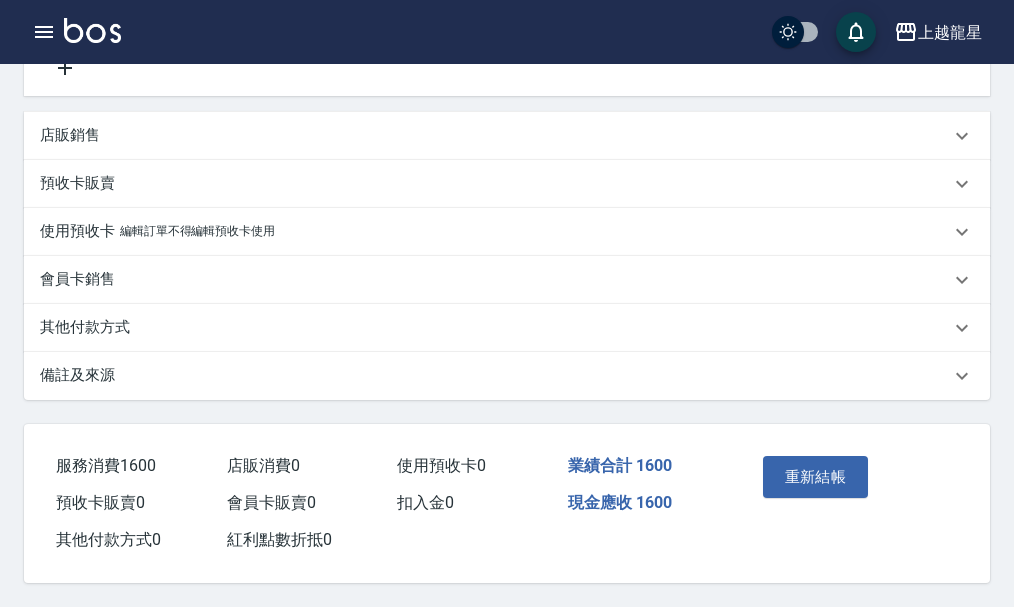 drag, startPoint x: 863, startPoint y: 470, endPoint x: 861, endPoint y: 437, distance: 33.06055 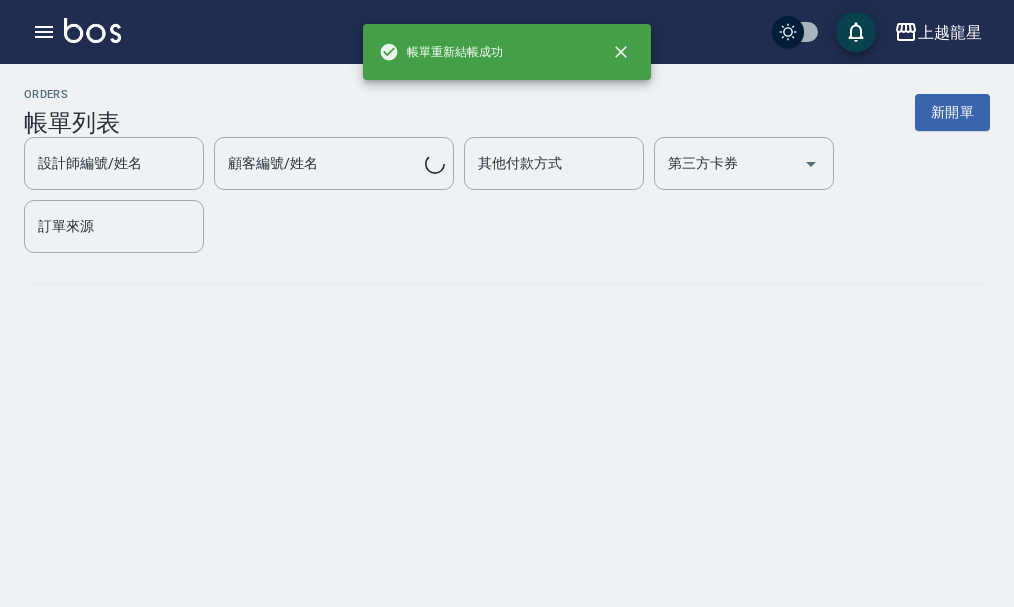 scroll, scrollTop: 0, scrollLeft: 0, axis: both 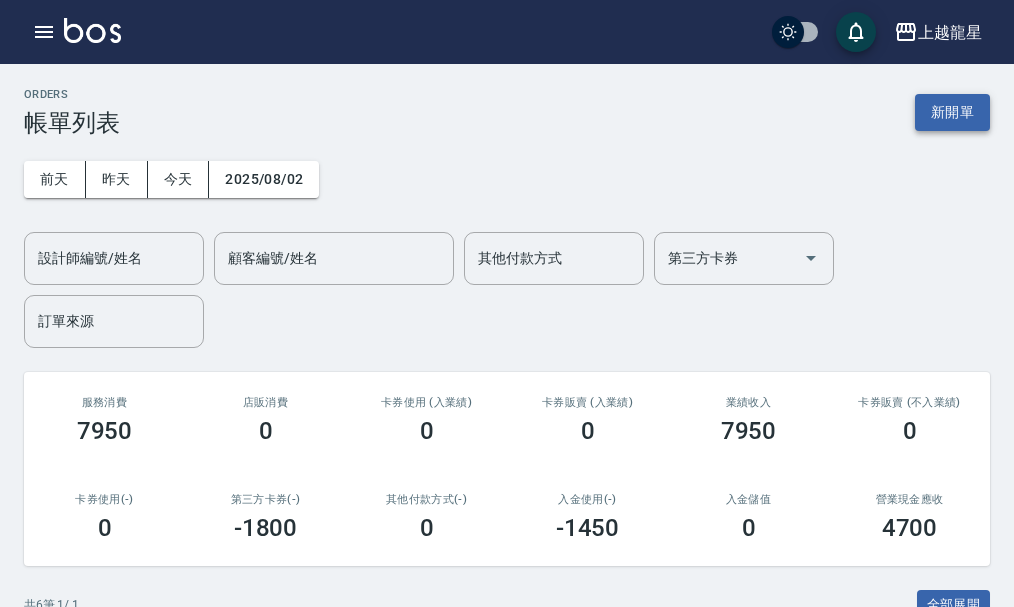 click on "新開單" at bounding box center [952, 112] 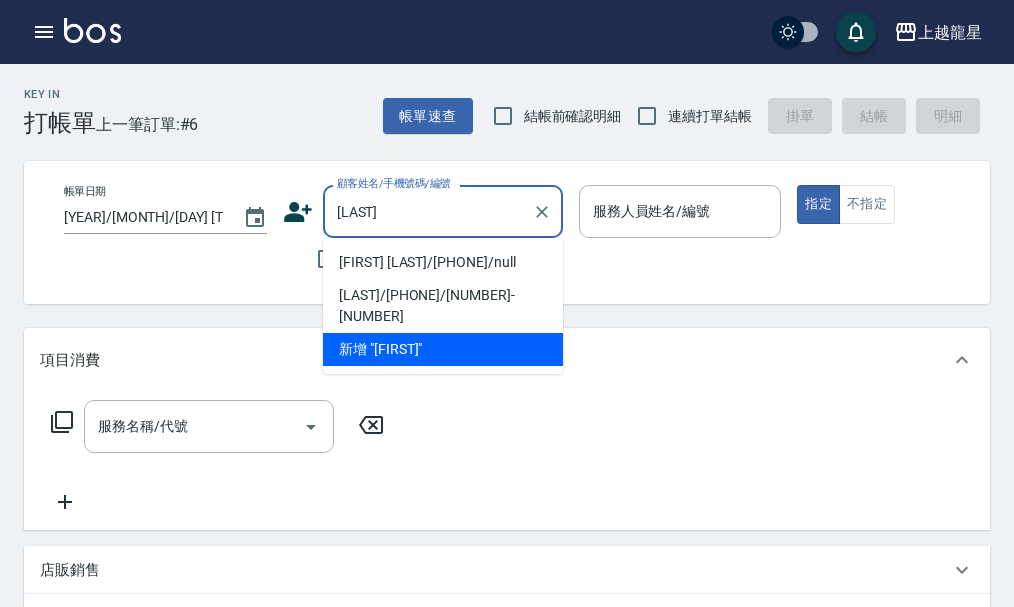 click on "曾麗雅/0913539821/null" at bounding box center (443, 262) 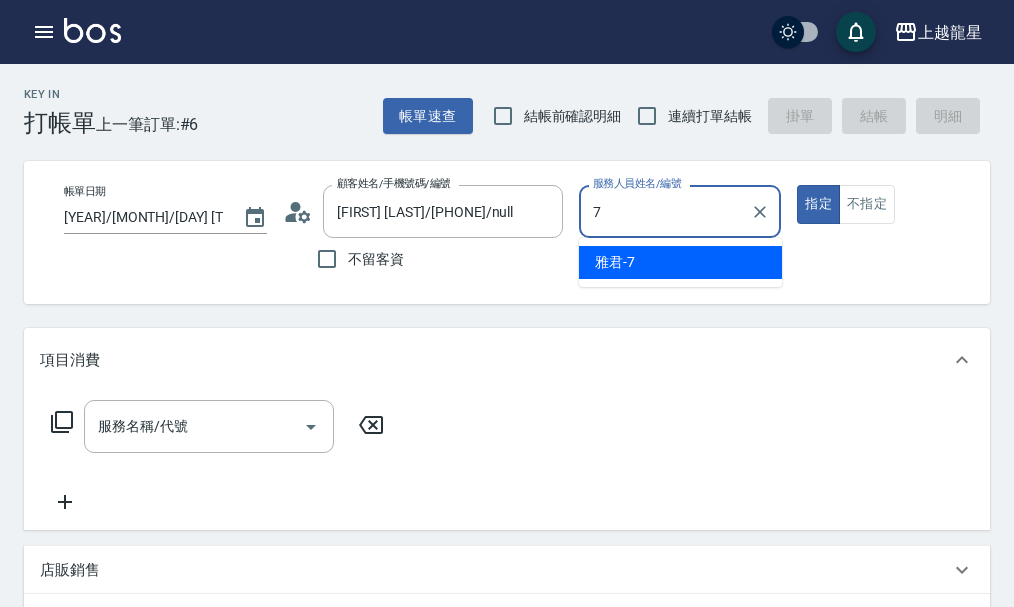 type on "雅君-7" 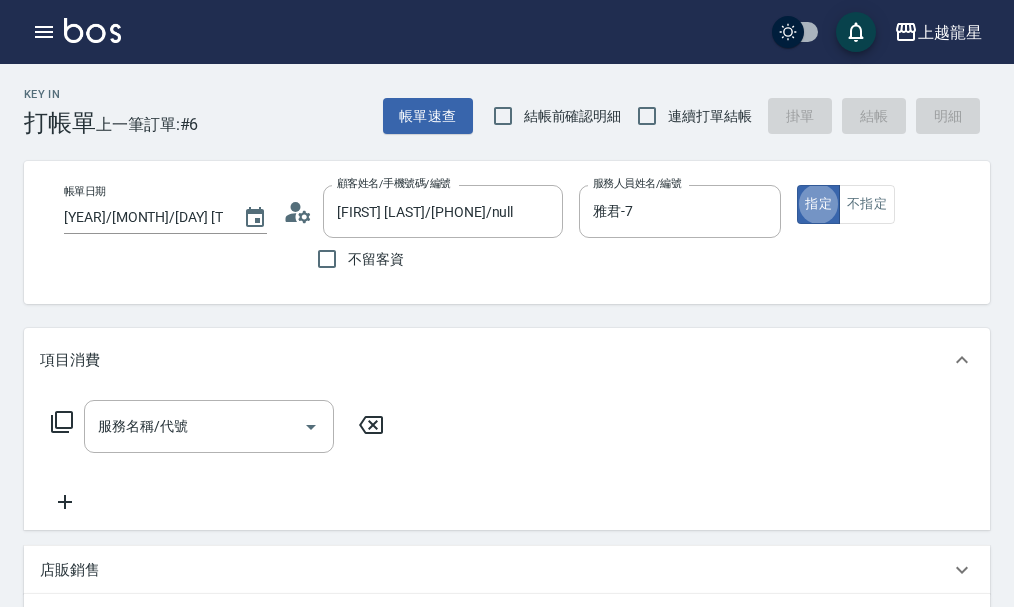 type on "true" 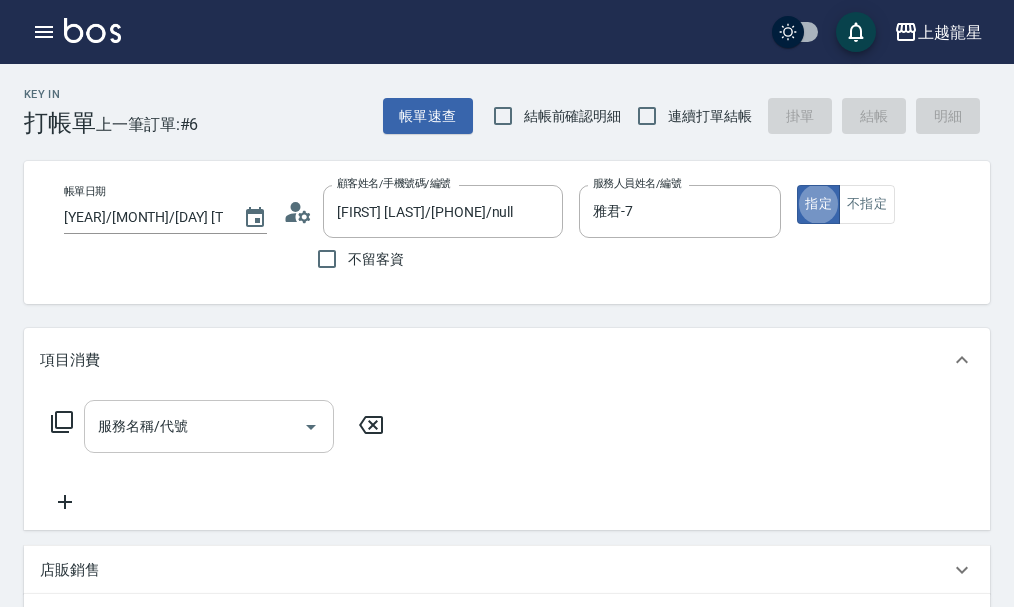 click on "服務名稱/代號 服務名稱/代號" at bounding box center (209, 426) 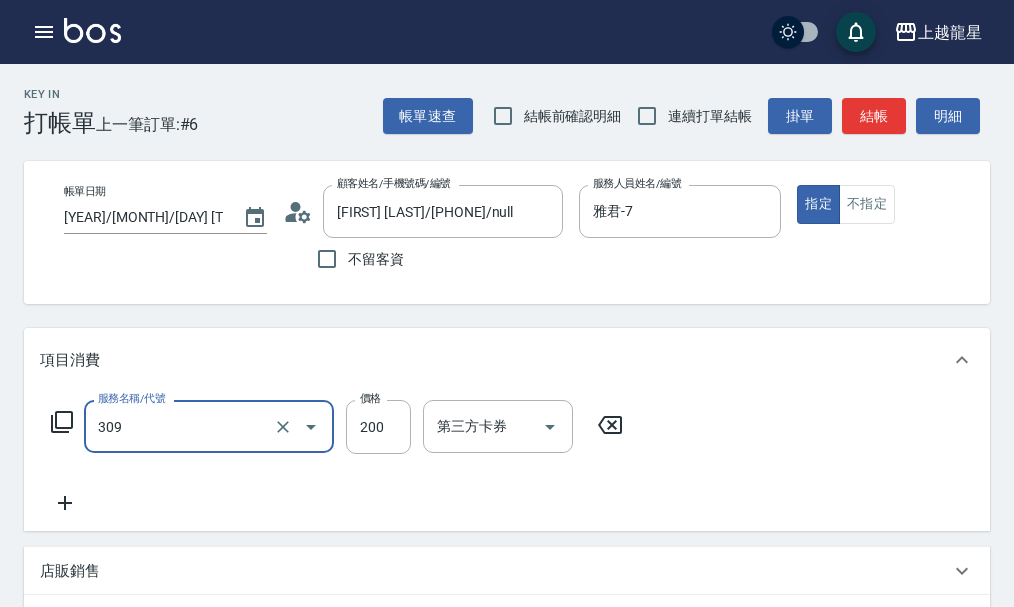 type on "剪髮(國小)(309)" 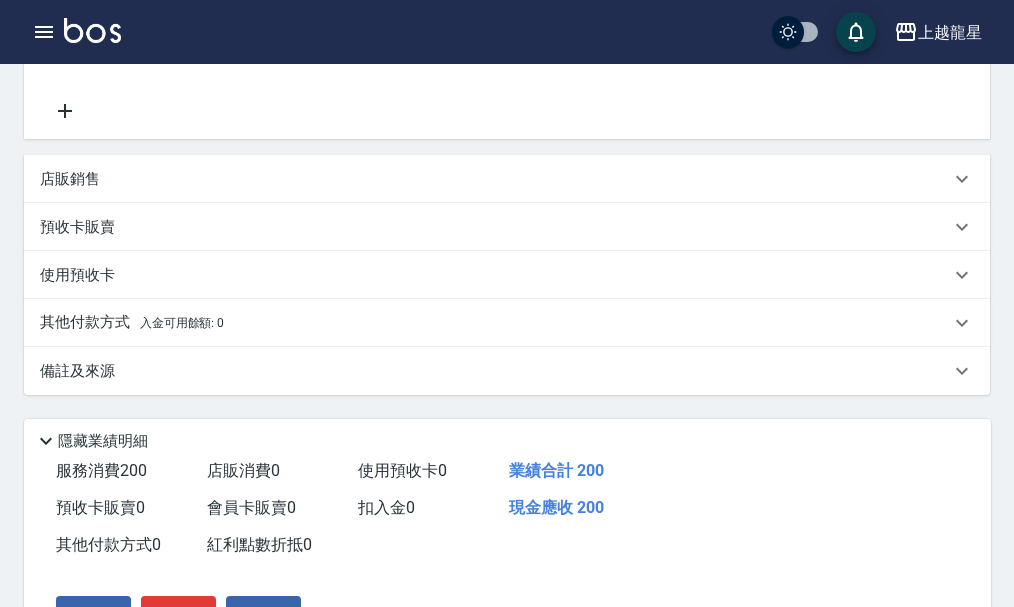 scroll, scrollTop: 400, scrollLeft: 0, axis: vertical 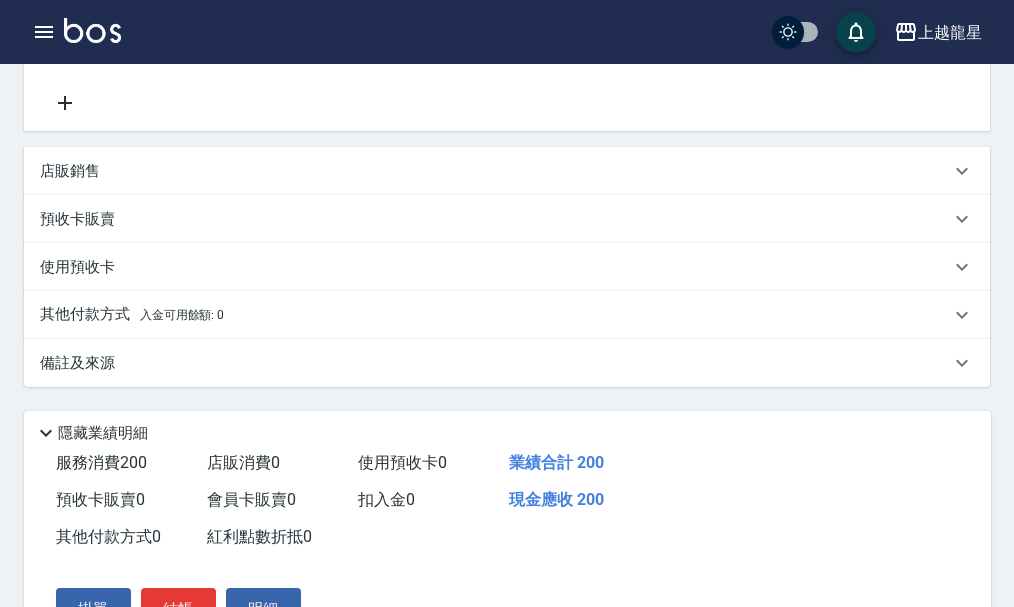 click on "備註及來源" at bounding box center (77, 363) 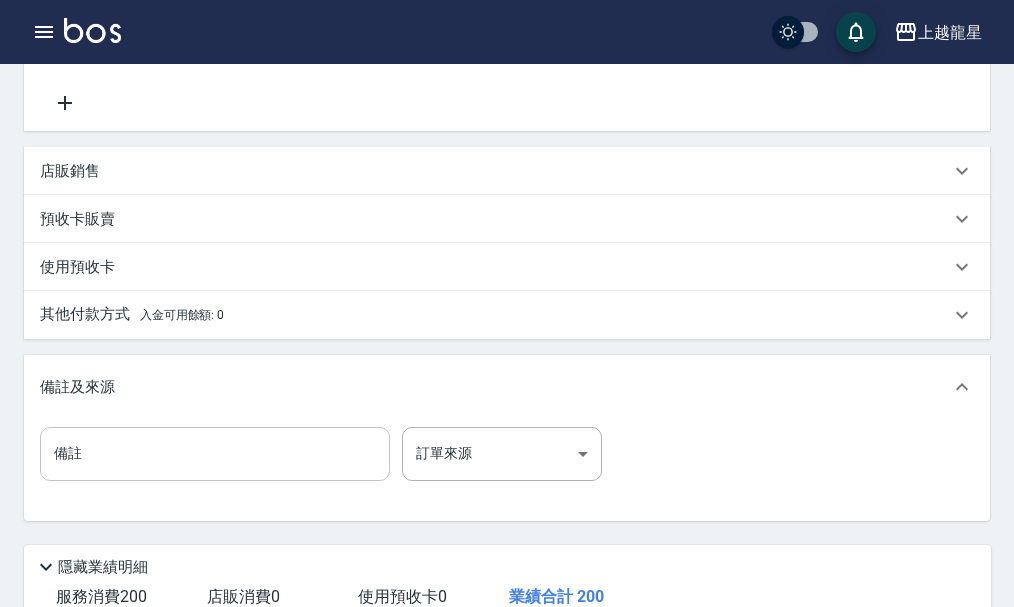 click on "備註" at bounding box center (215, 454) 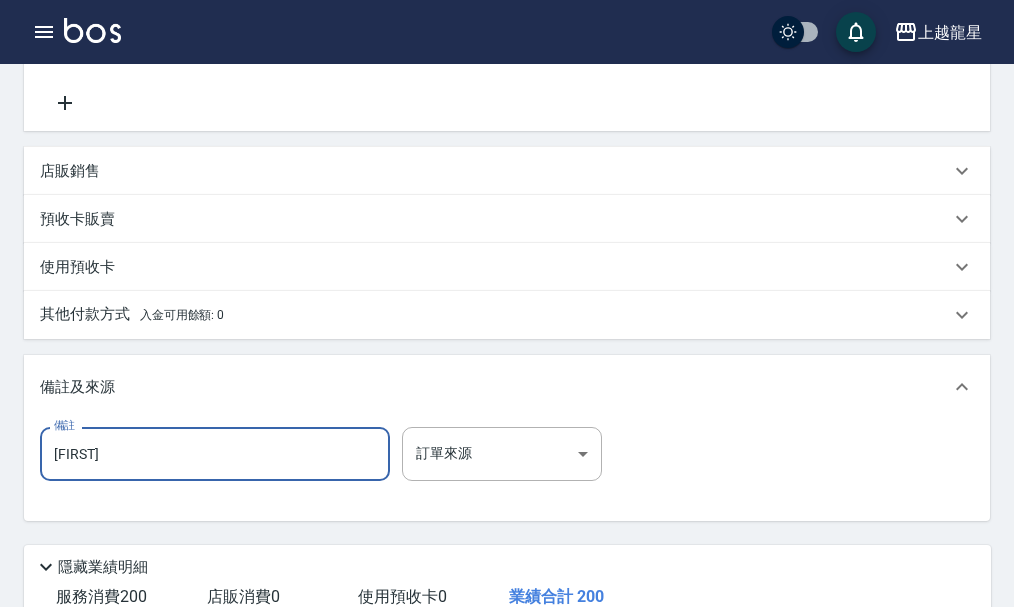 type on "白" 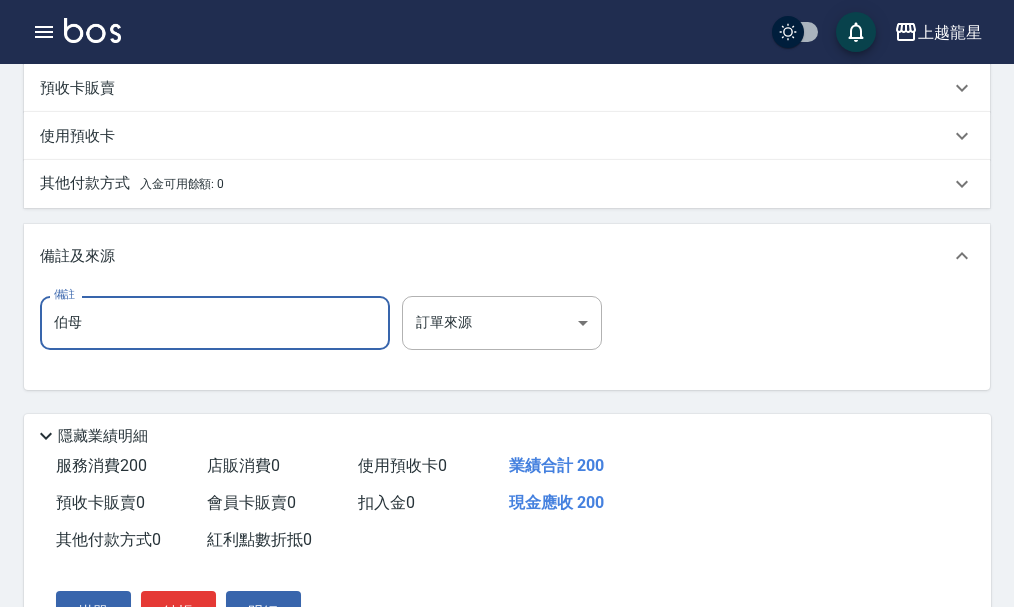 scroll, scrollTop: 662, scrollLeft: 0, axis: vertical 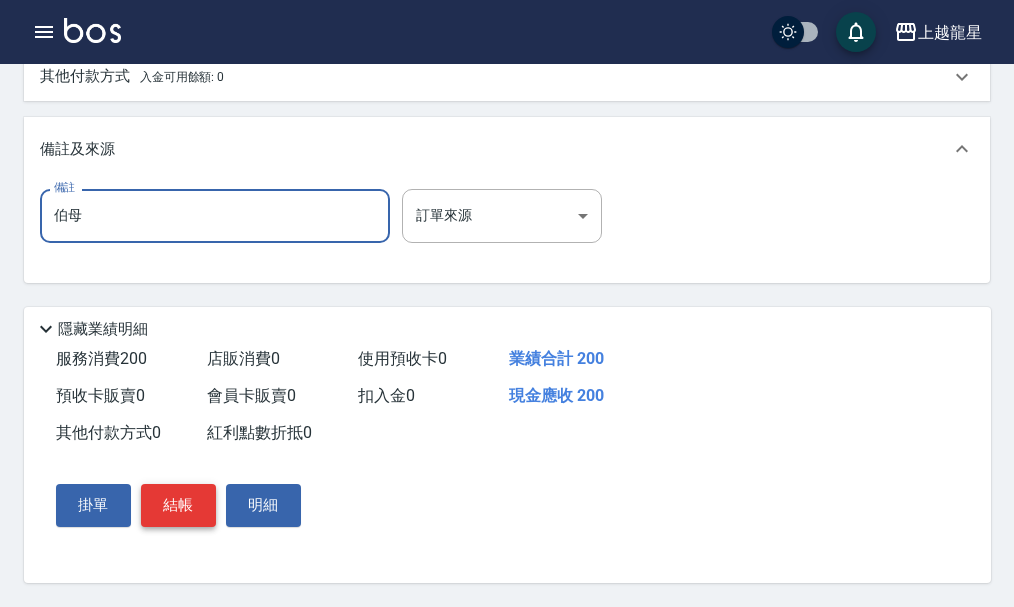 type on "伯母" 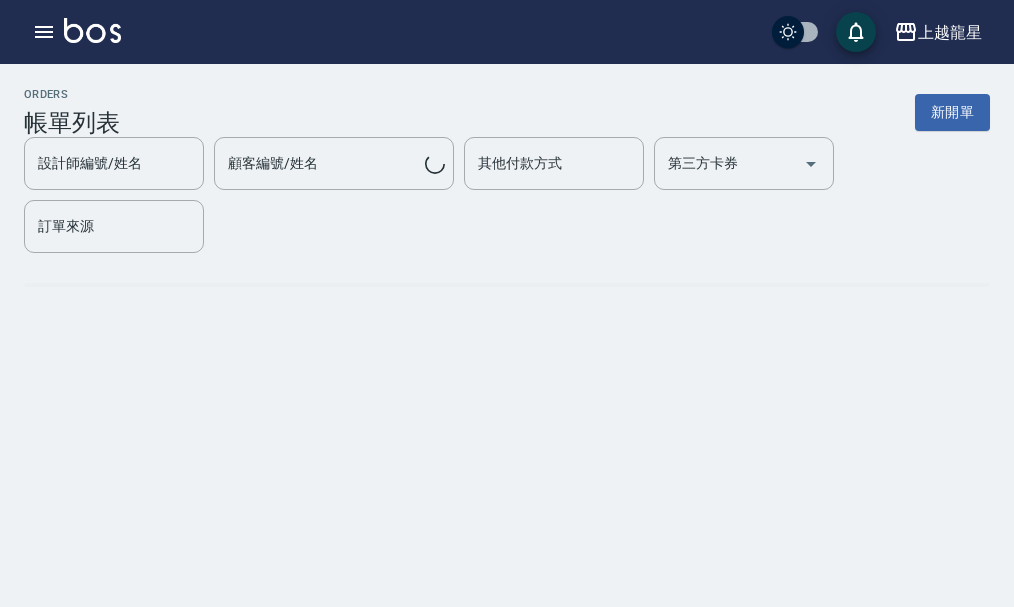 scroll, scrollTop: 0, scrollLeft: 0, axis: both 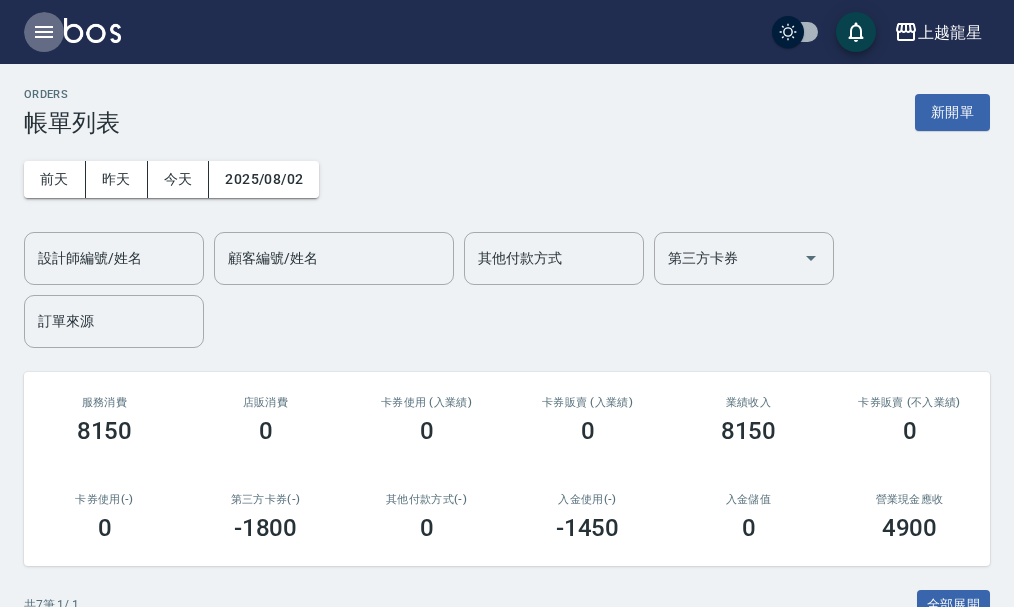 click 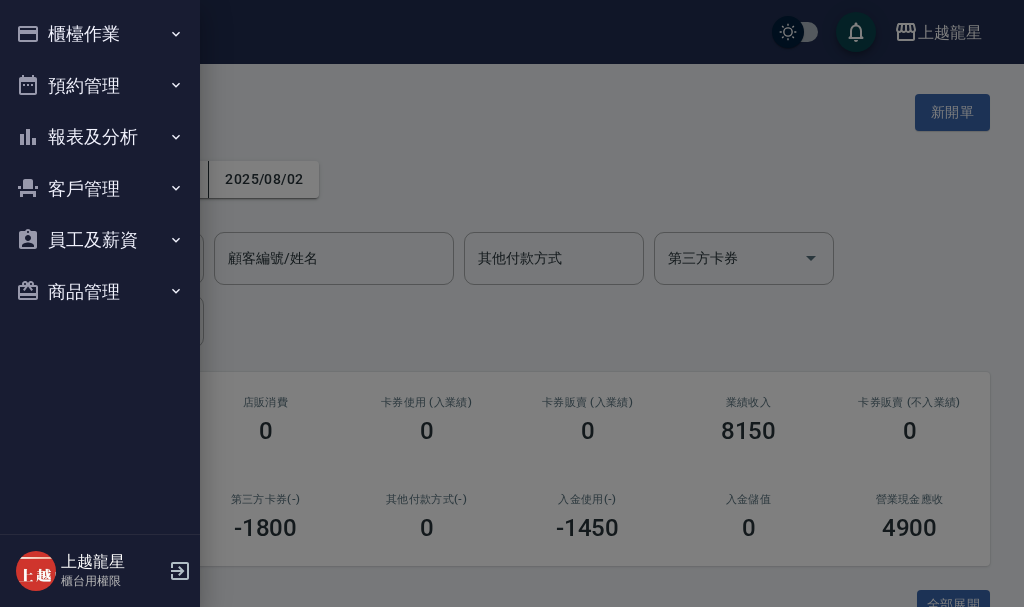 click on "客戶管理" at bounding box center [100, 189] 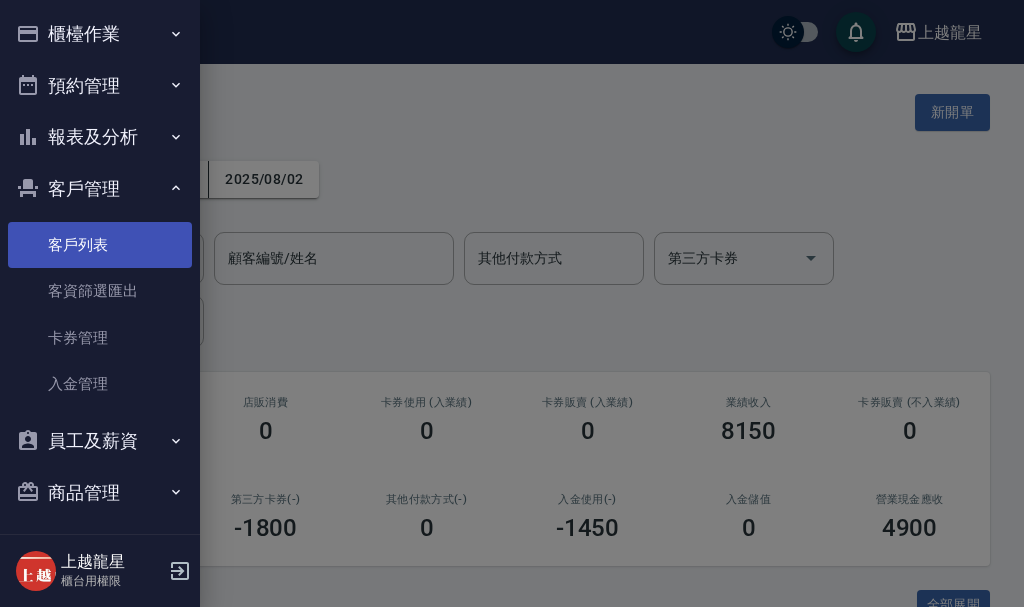 click on "客戶列表" at bounding box center [100, 245] 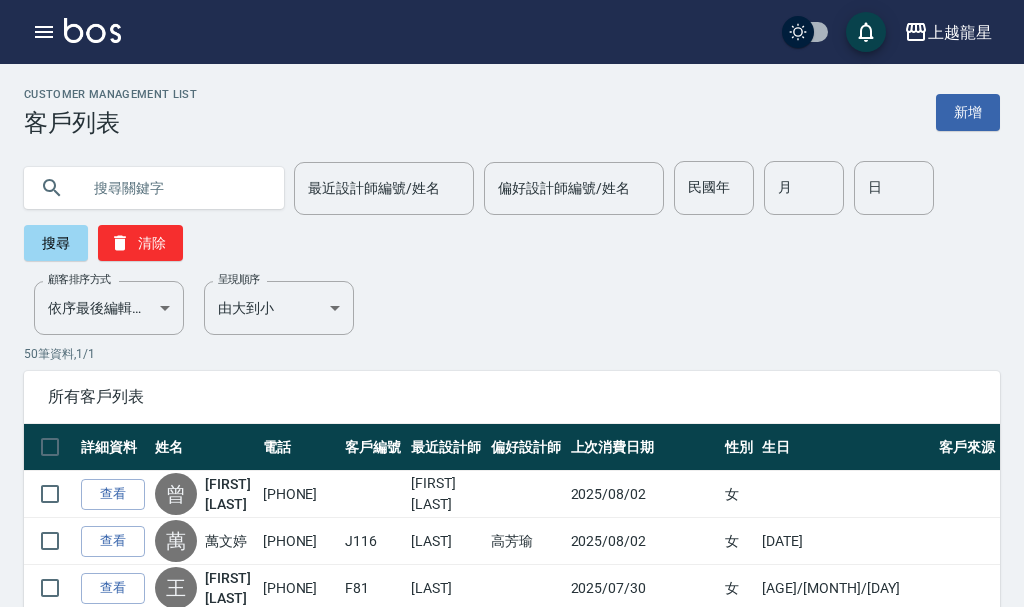 click at bounding box center (174, 188) 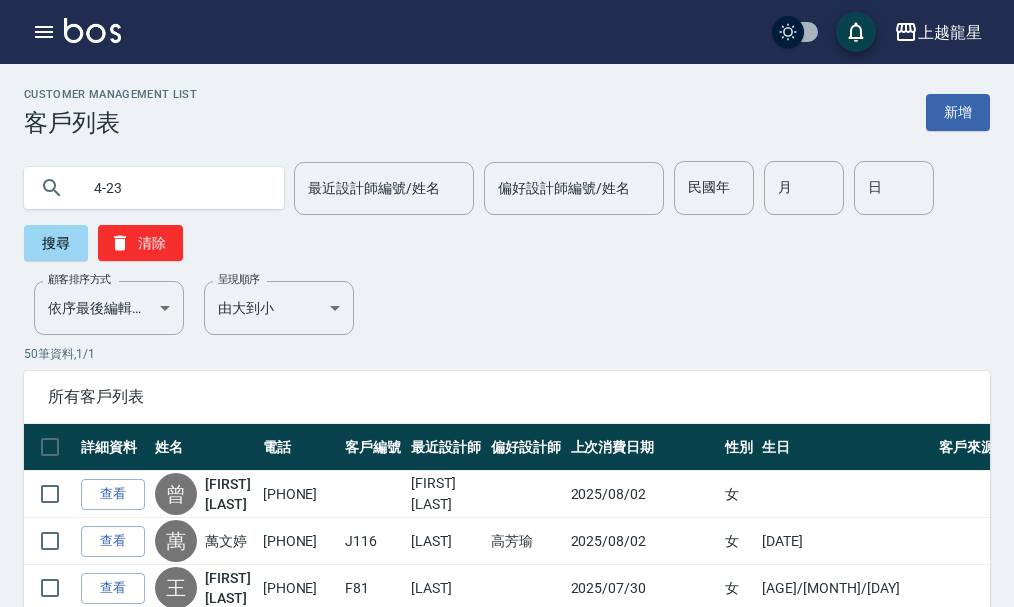type on "4-23" 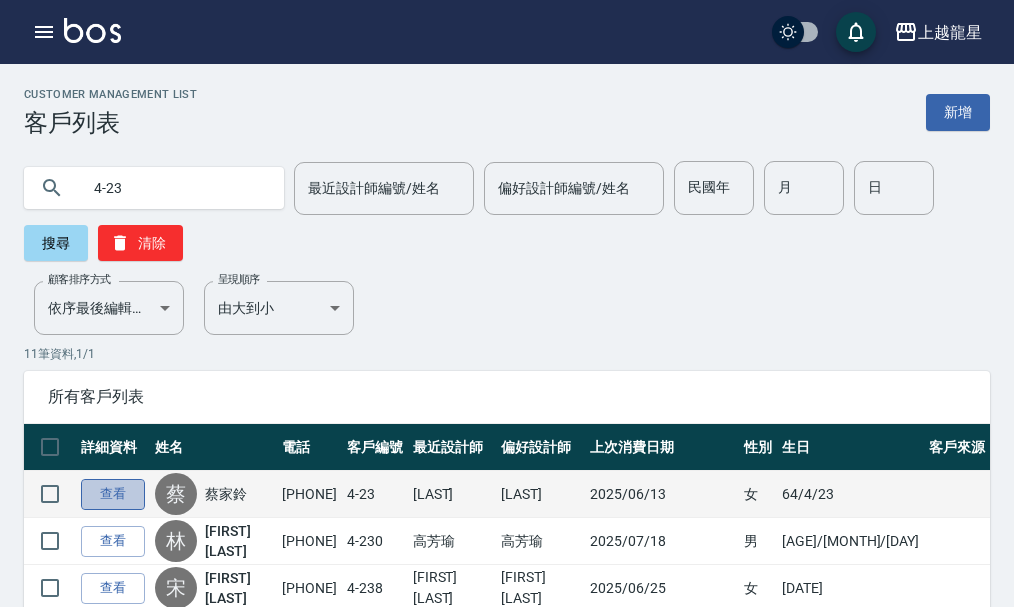 click on "查看" at bounding box center [113, 494] 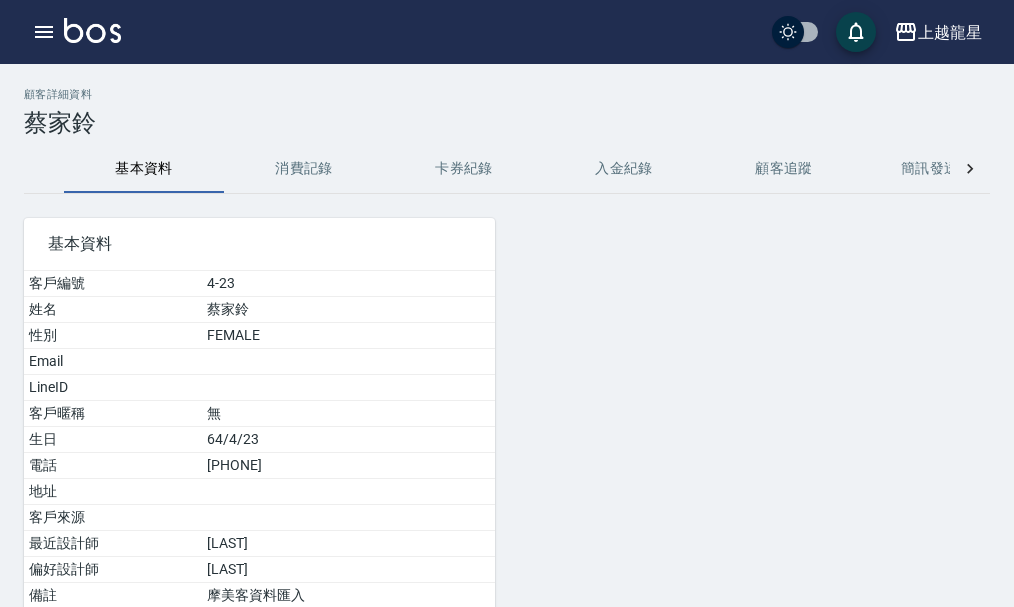 click on "消費記錄" at bounding box center (304, 169) 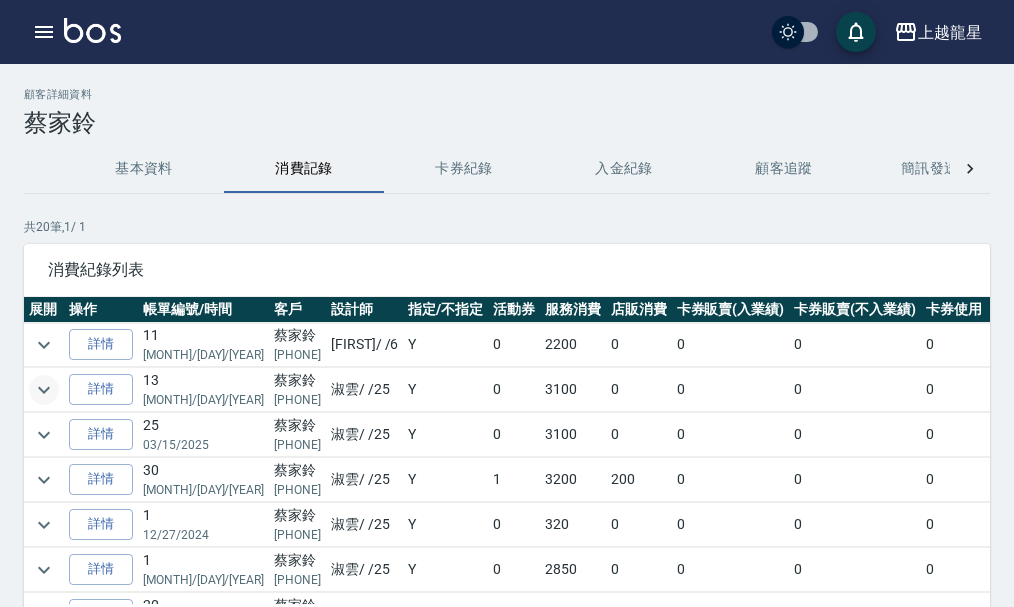click 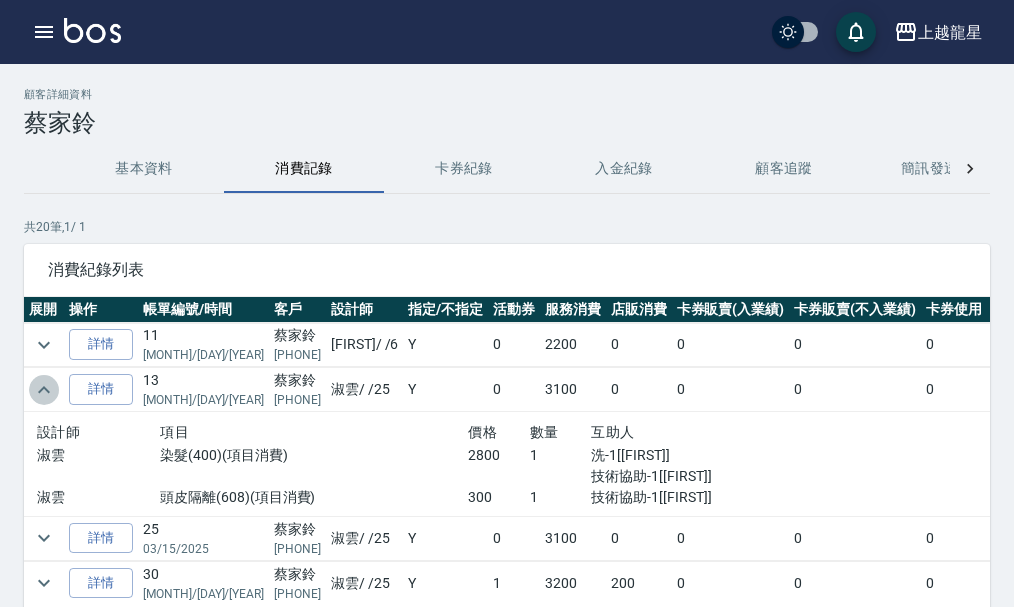 click 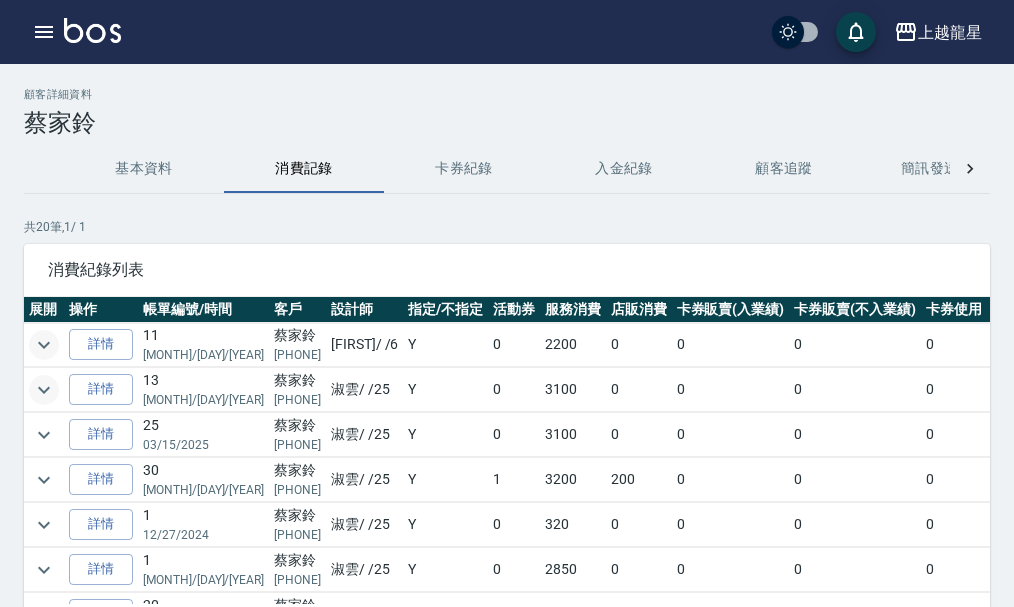 click 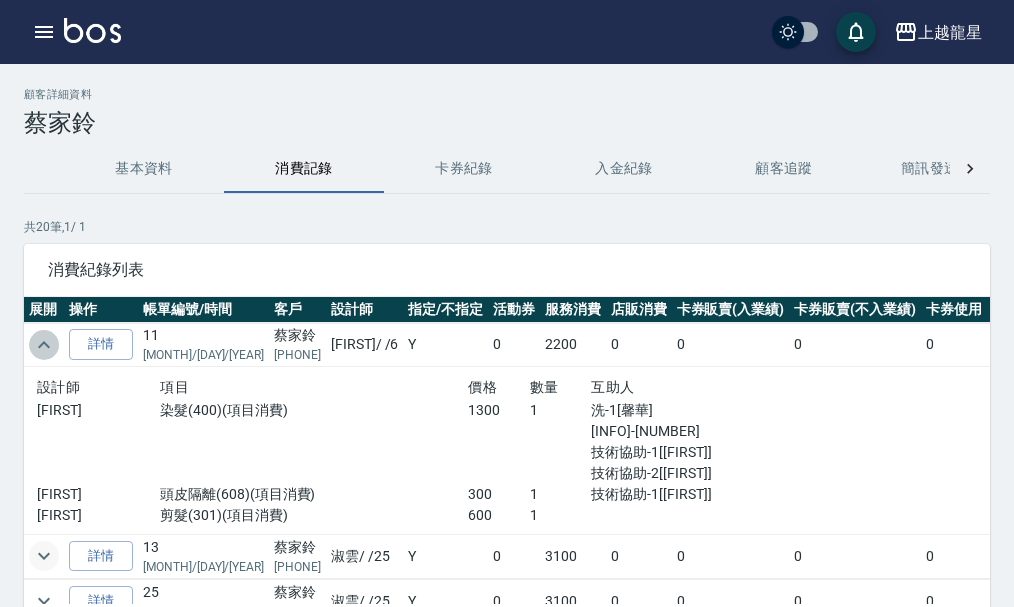 click 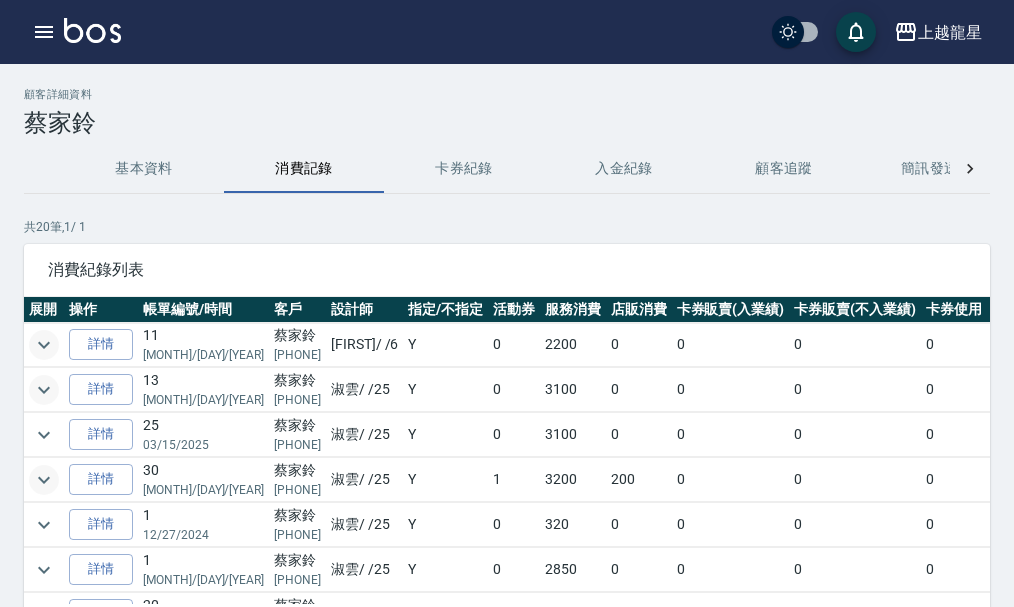 click 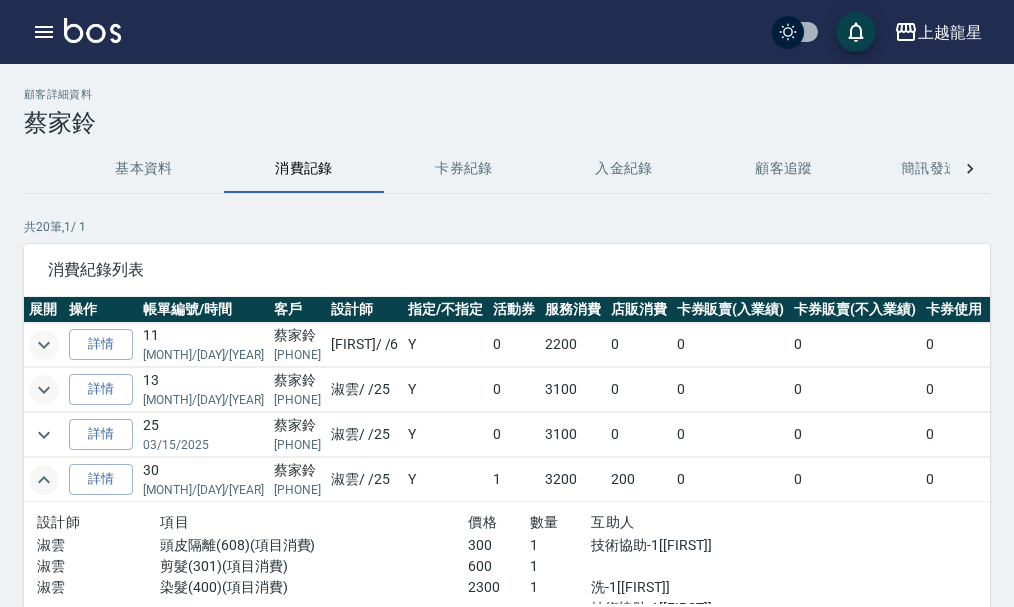 scroll, scrollTop: 100, scrollLeft: 0, axis: vertical 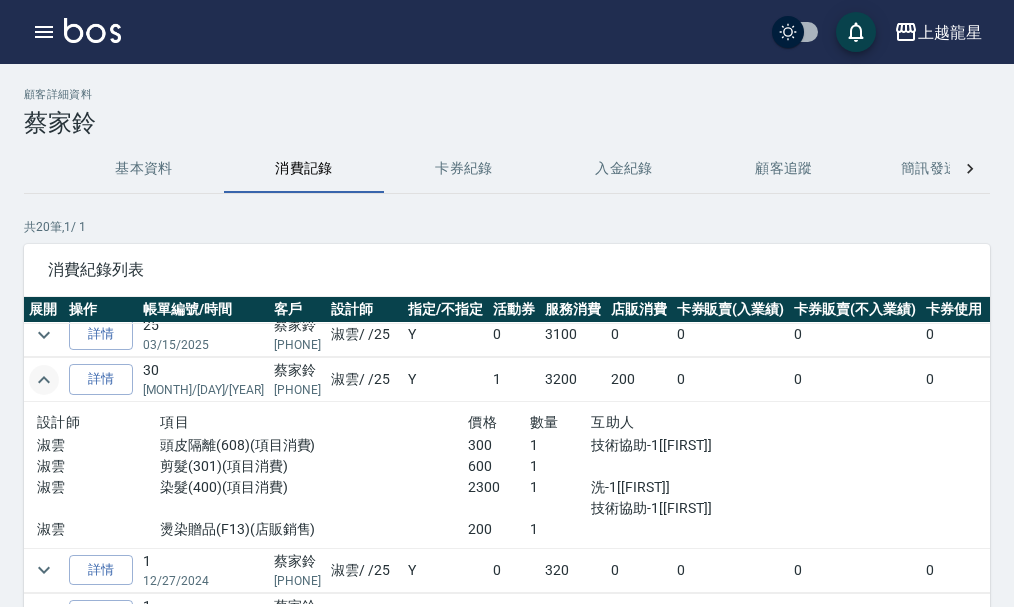 click 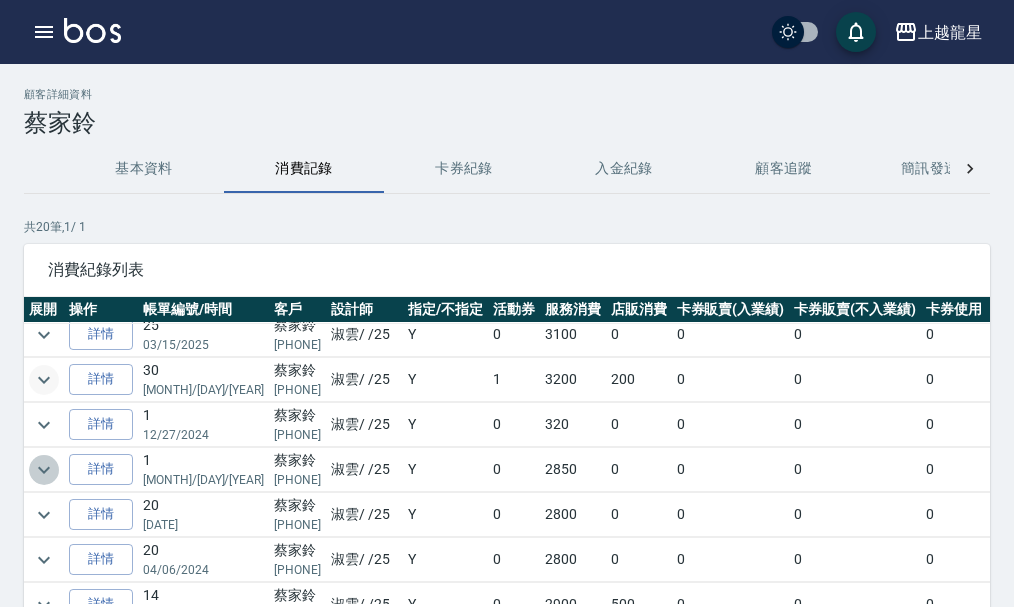 click 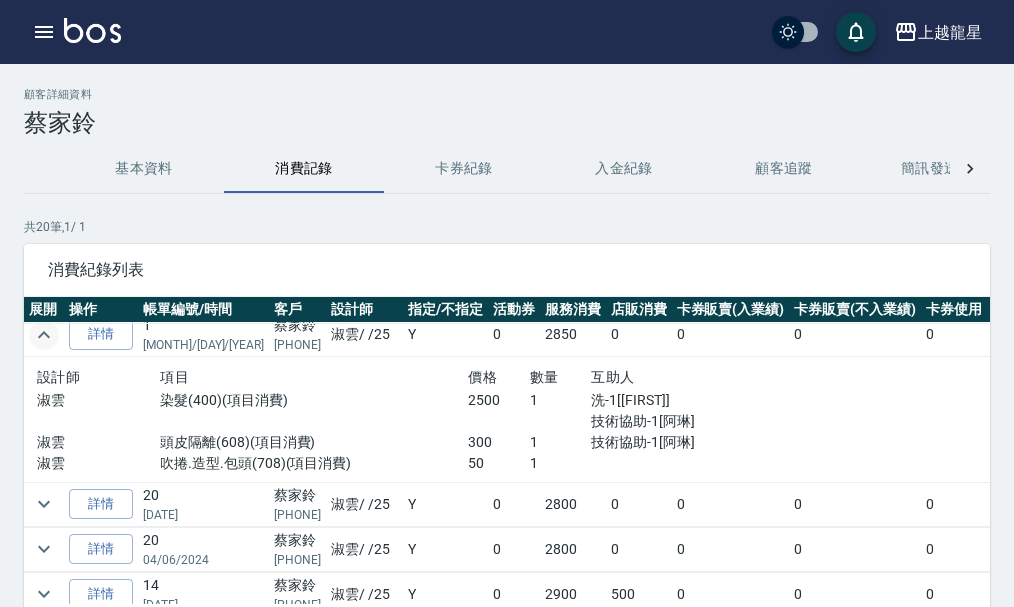 scroll, scrollTop: 200, scrollLeft: 0, axis: vertical 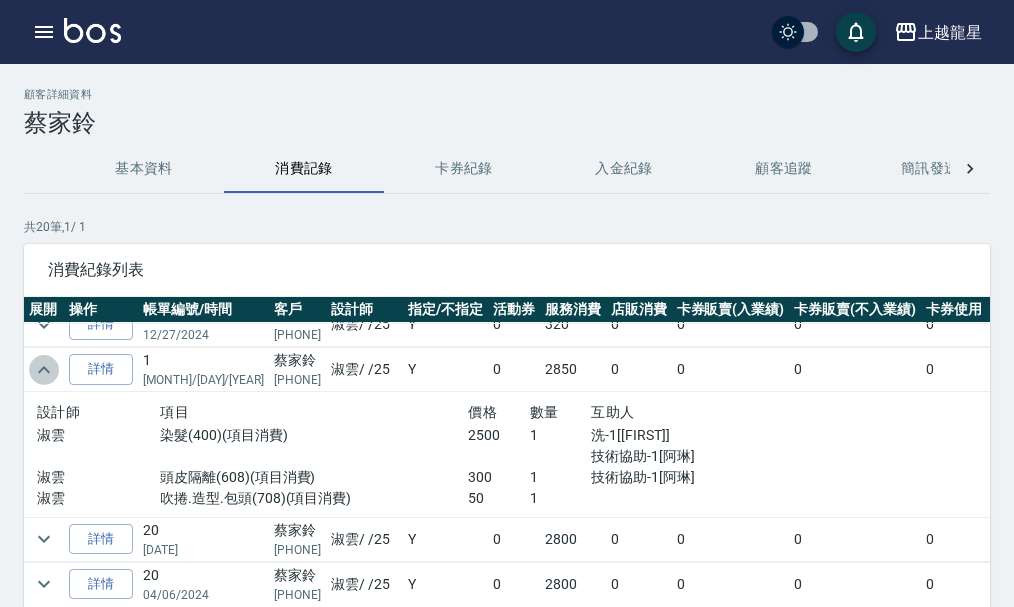 click 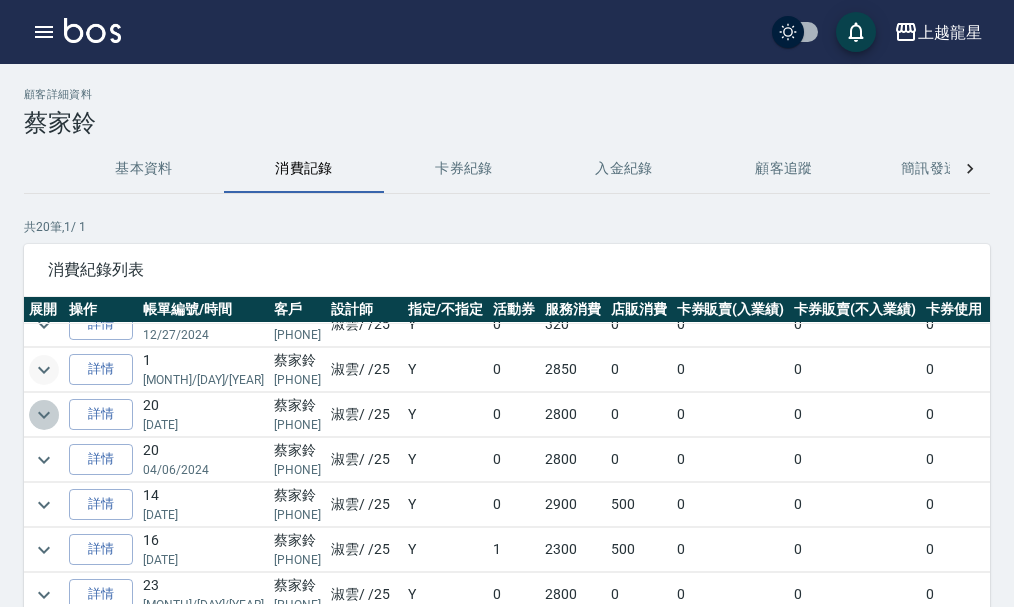 click 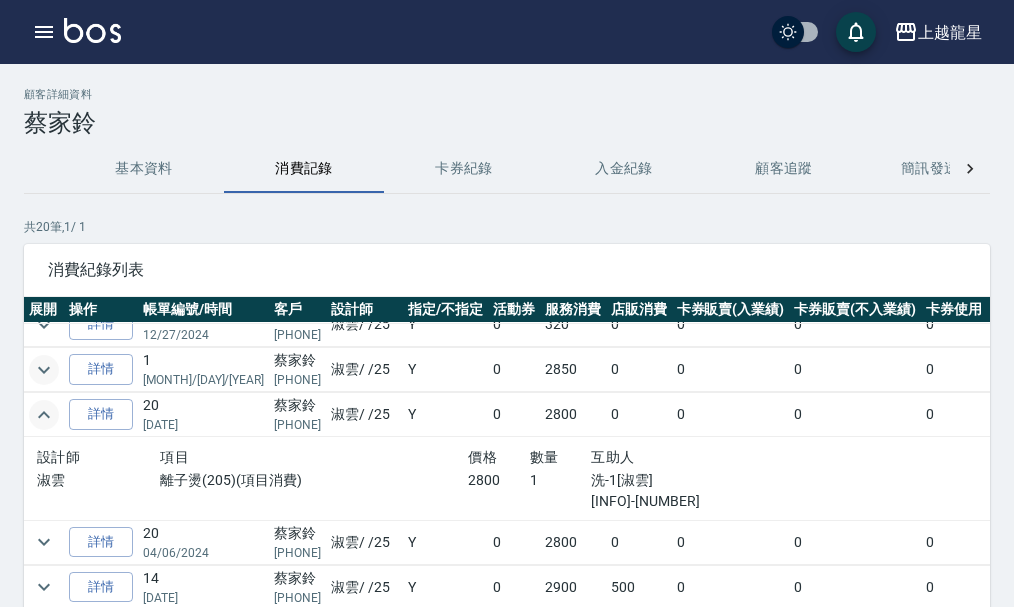 click 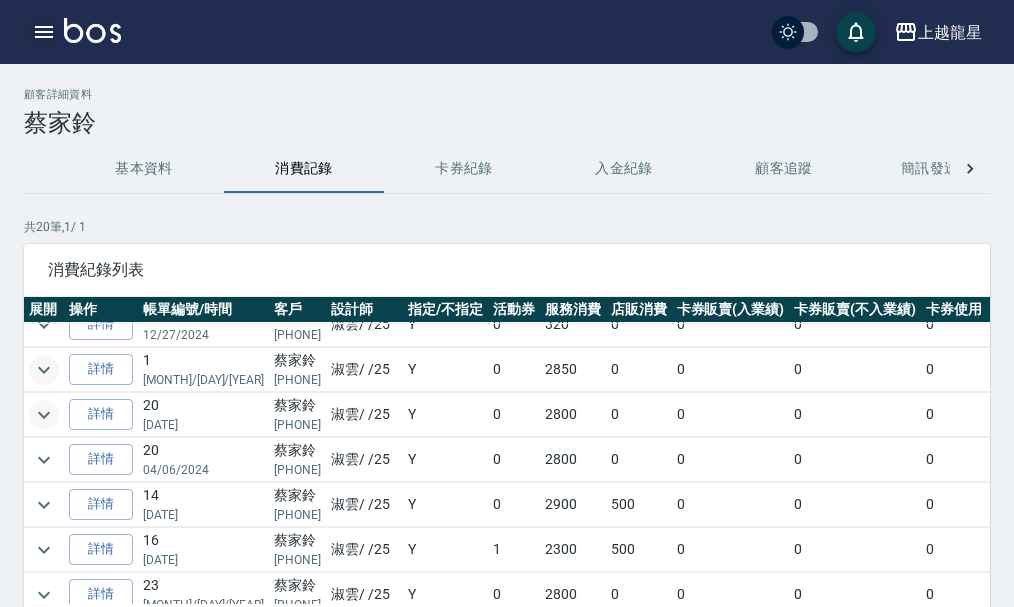click at bounding box center [44, 32] 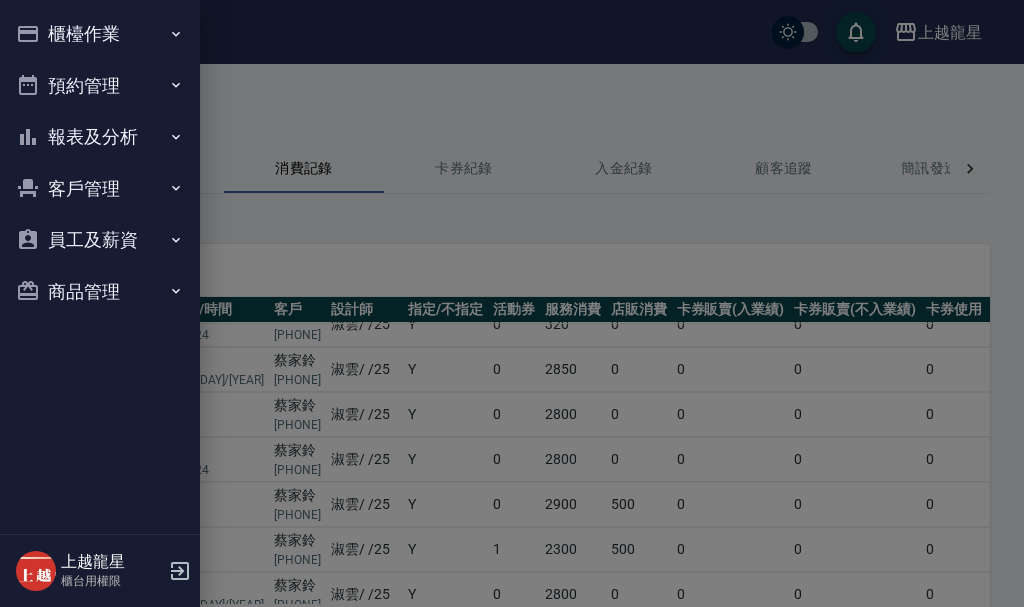 click on "櫃檯作業" at bounding box center (100, 34) 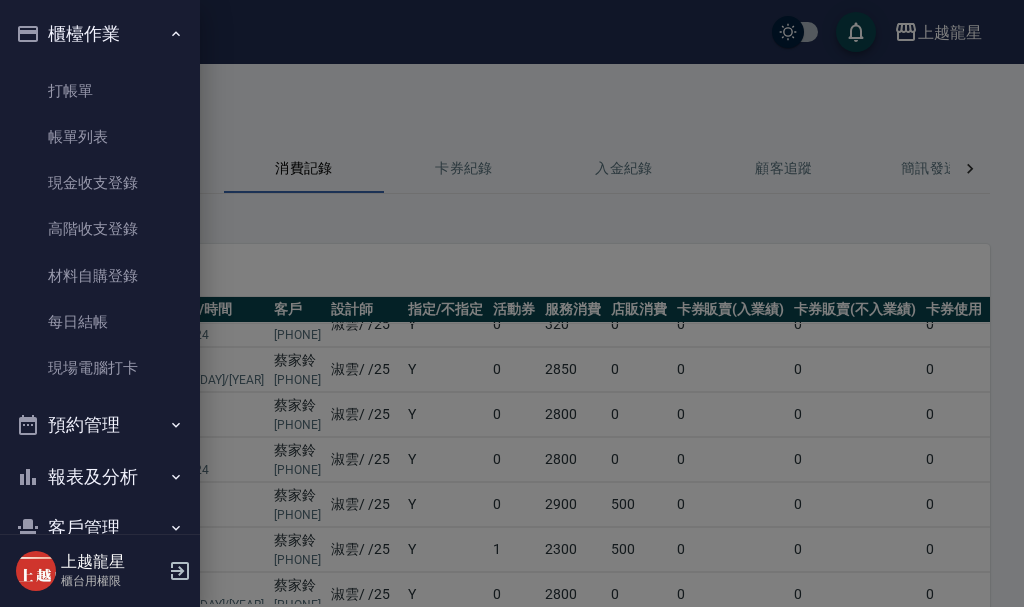 click on "打帳單 帳單列表 現金收支登錄 高階收支登錄 材料自購登錄 每日結帳 現場電腦打卡" at bounding box center (100, 230) 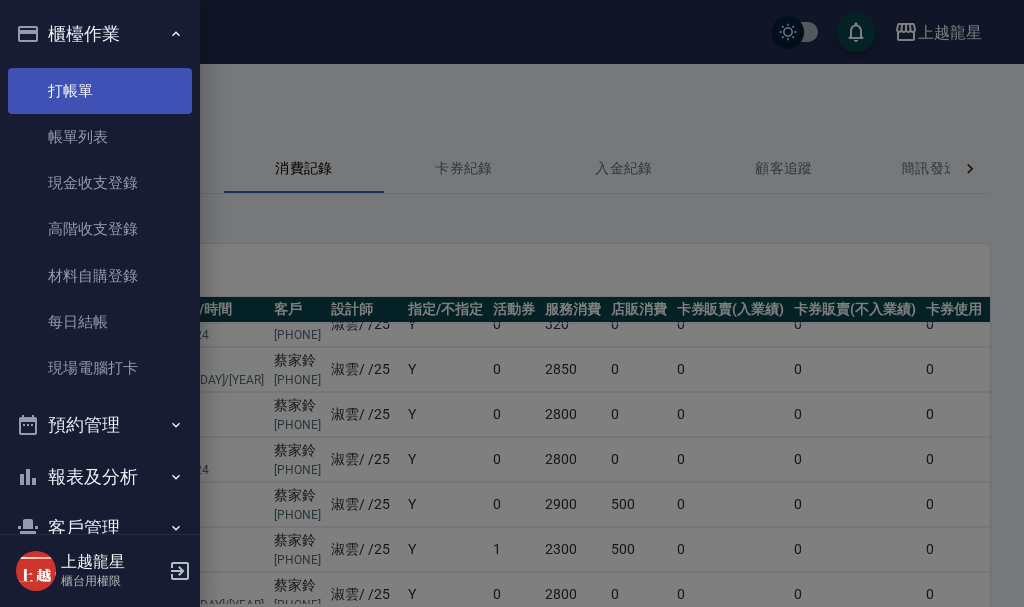click on "打帳單" at bounding box center [100, 91] 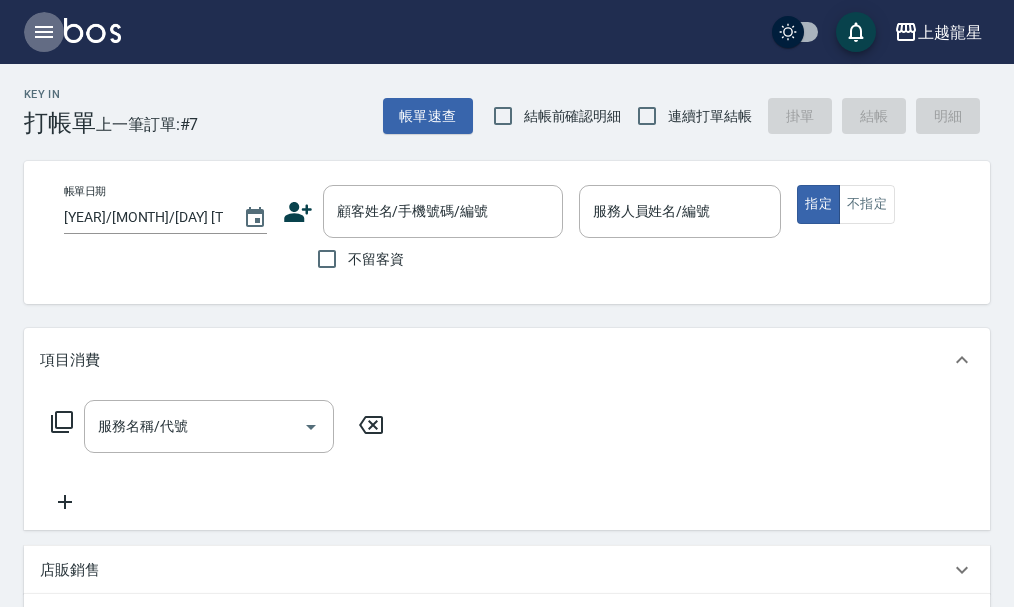click 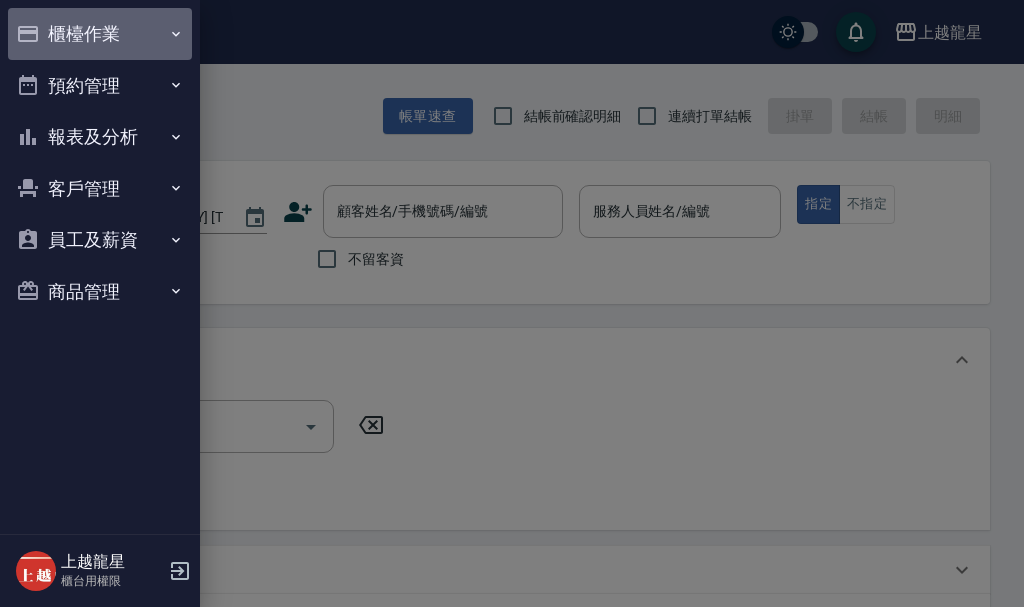 click on "櫃檯作業" at bounding box center (100, 34) 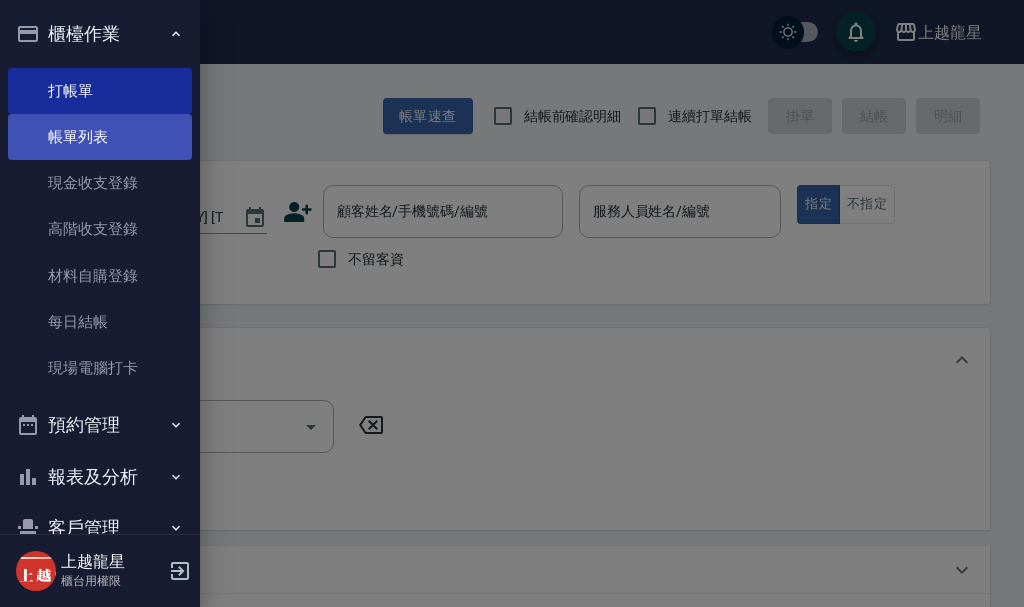 click on "帳單列表" at bounding box center (100, 137) 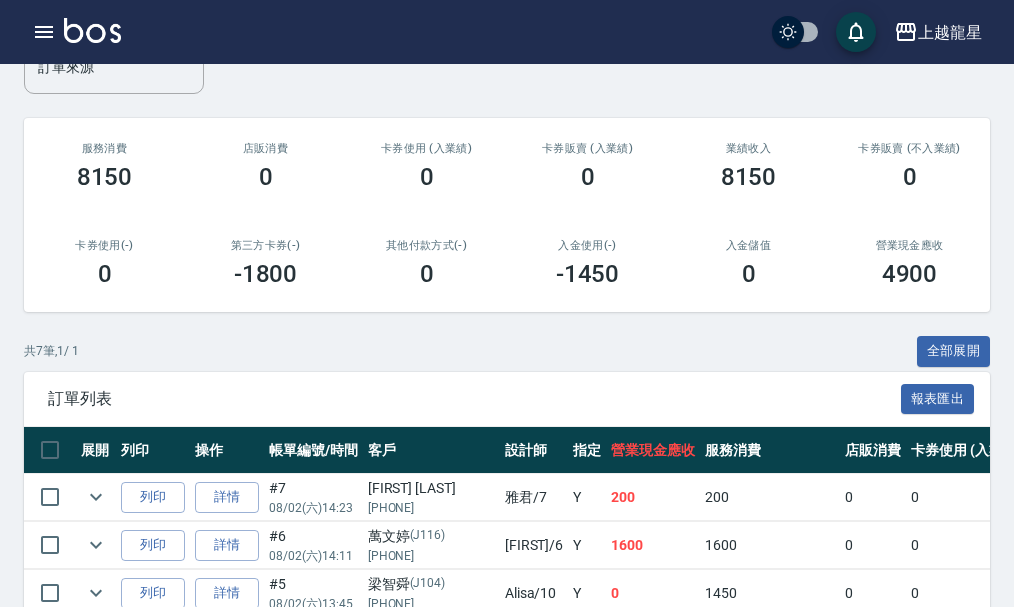 scroll, scrollTop: 550, scrollLeft: 0, axis: vertical 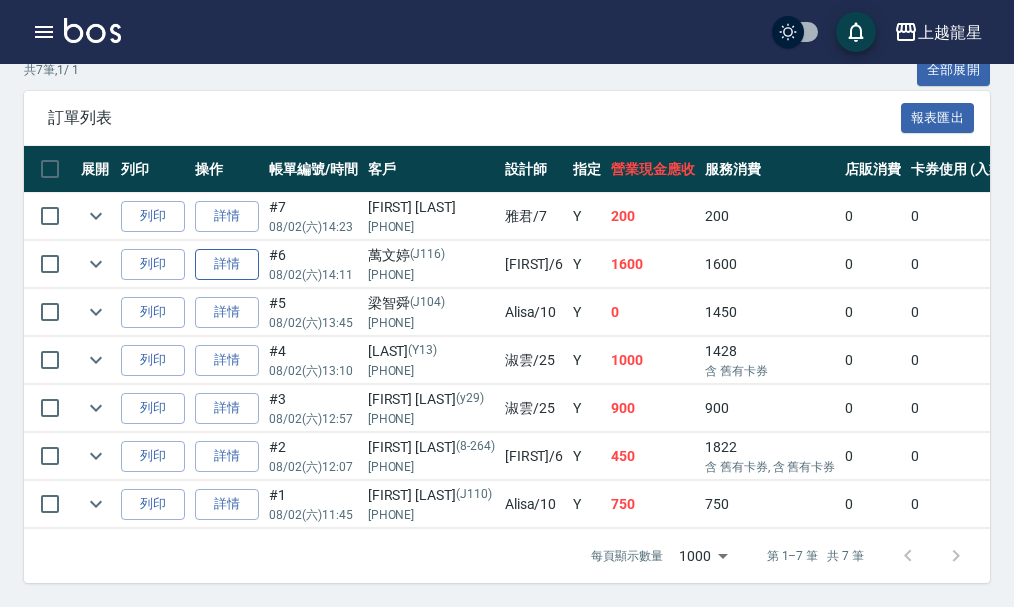 click on "詳情" at bounding box center [227, 264] 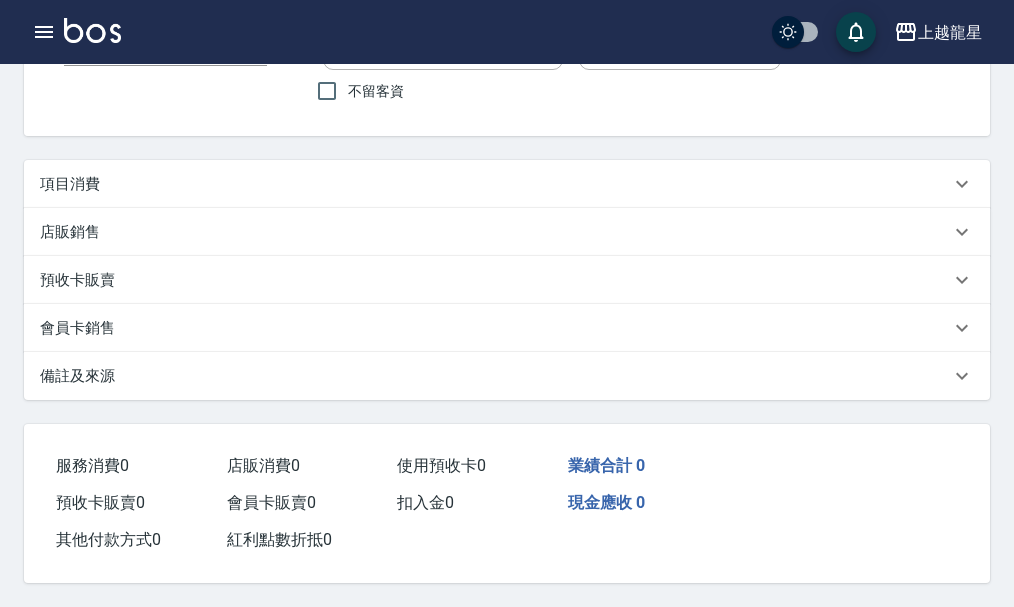 scroll, scrollTop: 0, scrollLeft: 0, axis: both 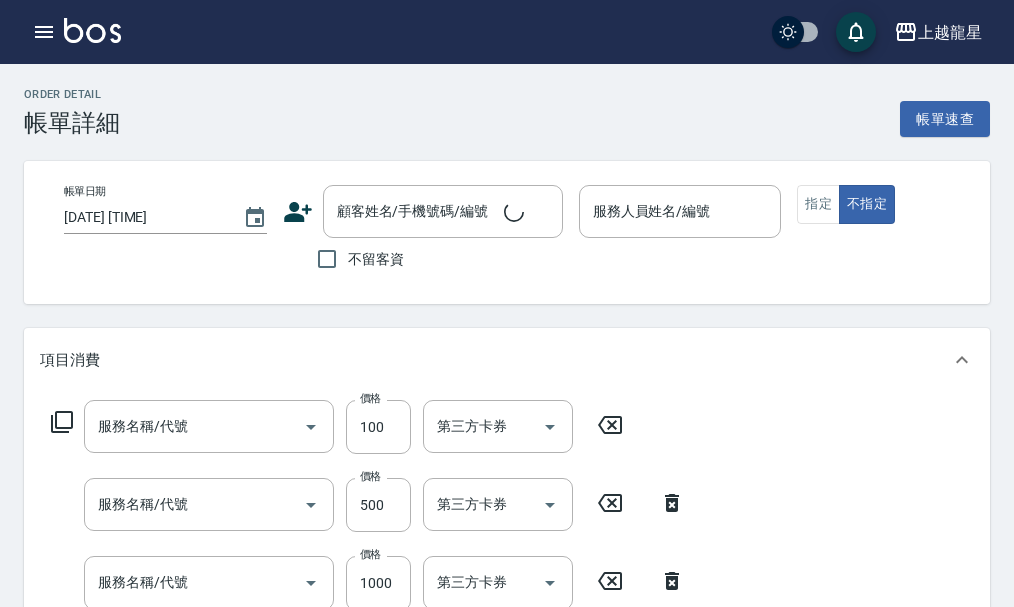 type on "2025/08/02 14:11" 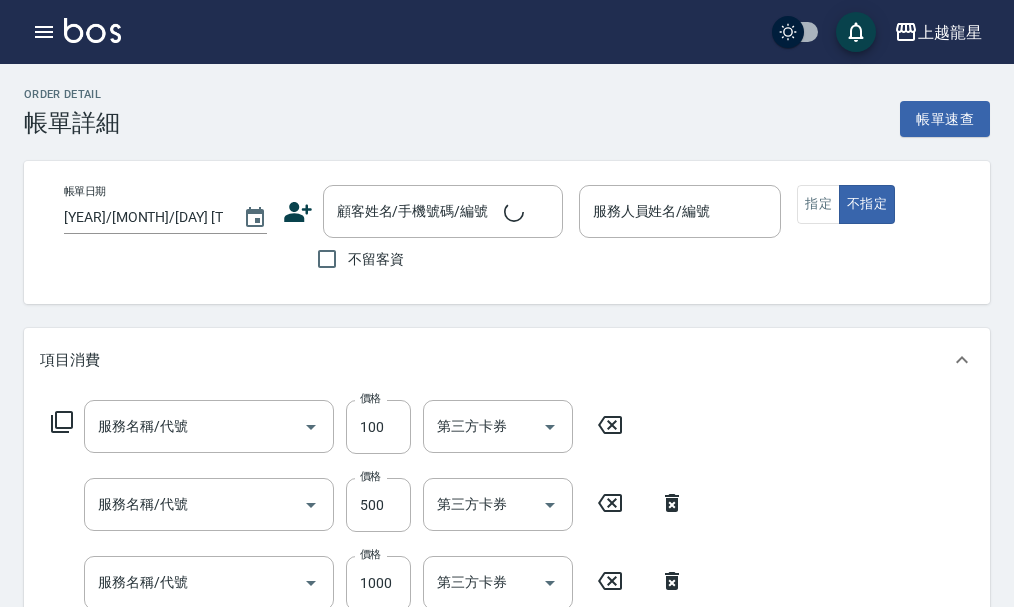 type on "馨華-6" 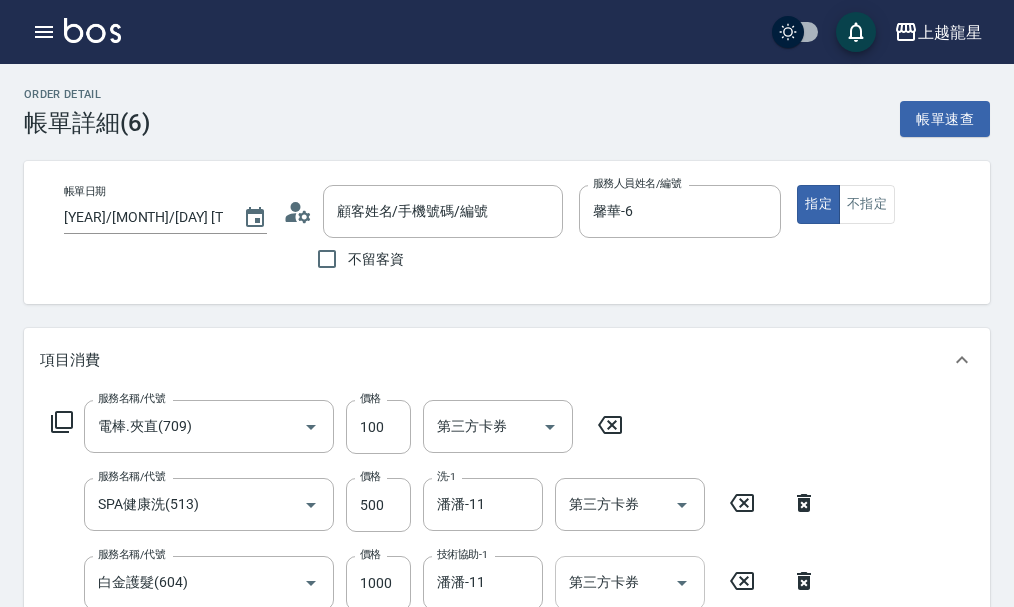 type on "電棒.夾直(709)" 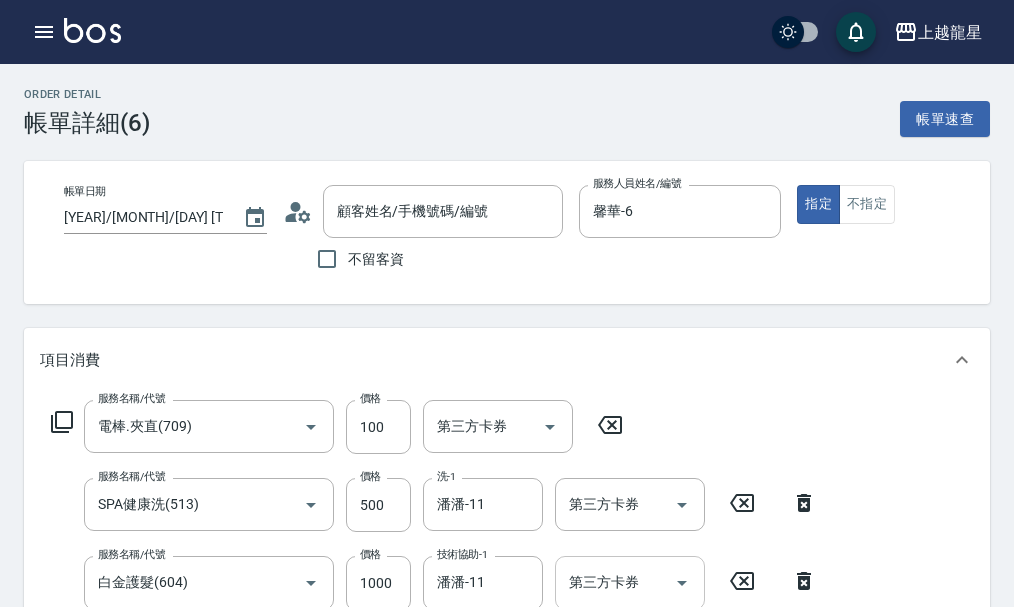 type on "SPA健康洗(513)" 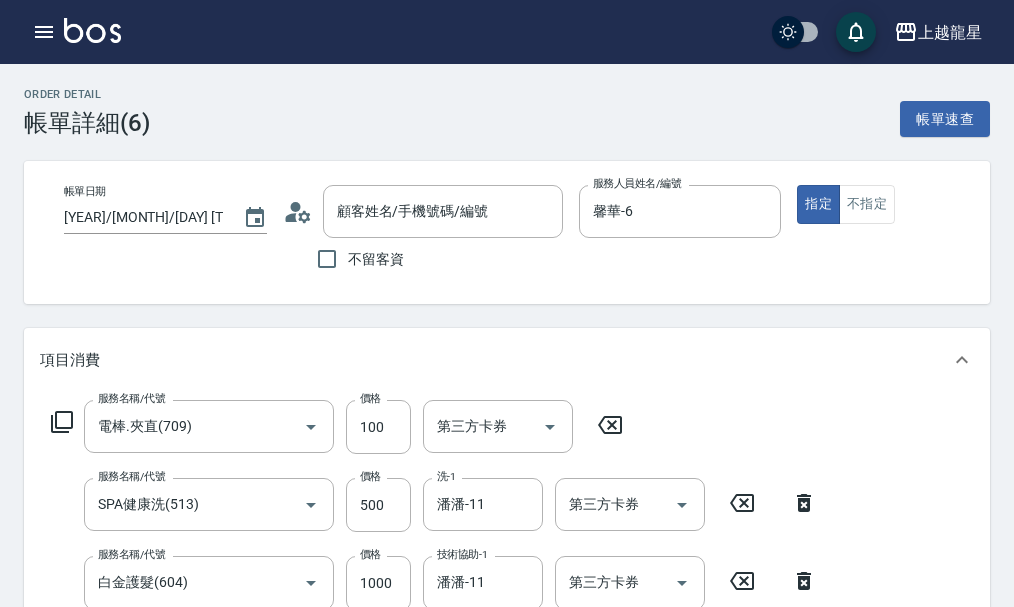 type on "[LAST_NAME]/[PHONE]/J116" 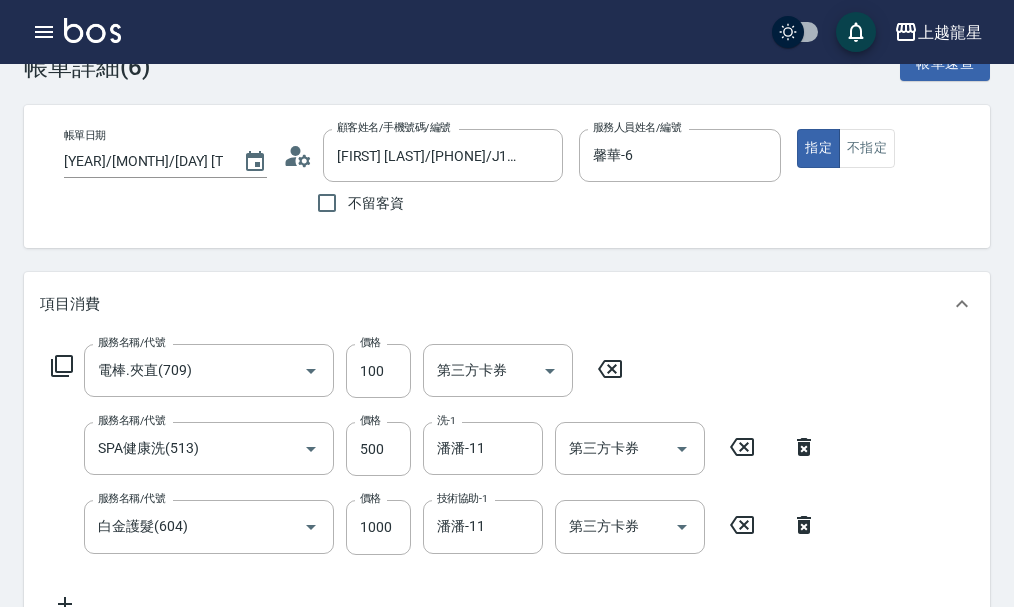 scroll, scrollTop: 100, scrollLeft: 0, axis: vertical 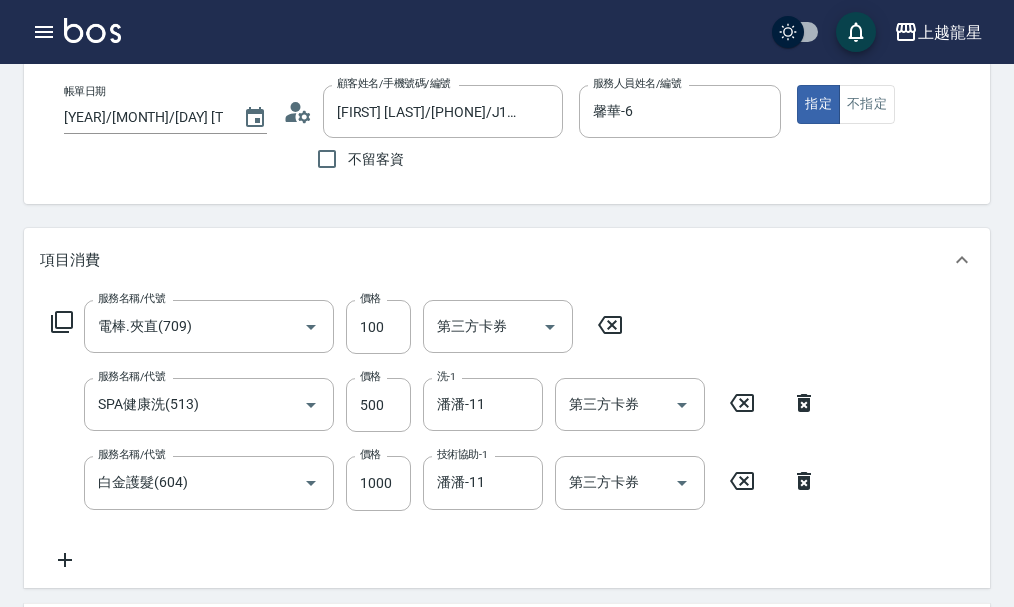 click 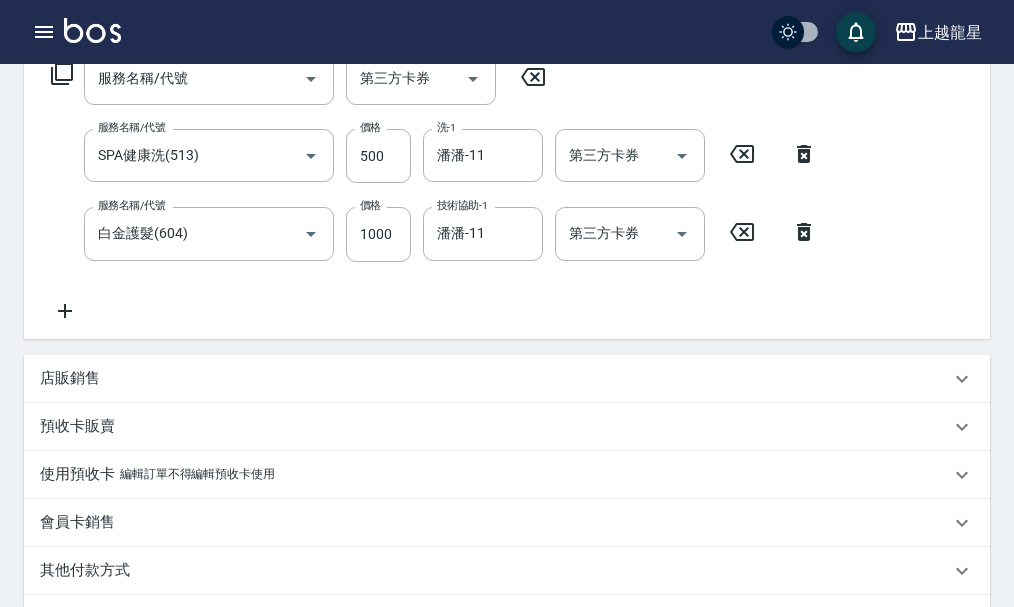 scroll, scrollTop: 615, scrollLeft: 0, axis: vertical 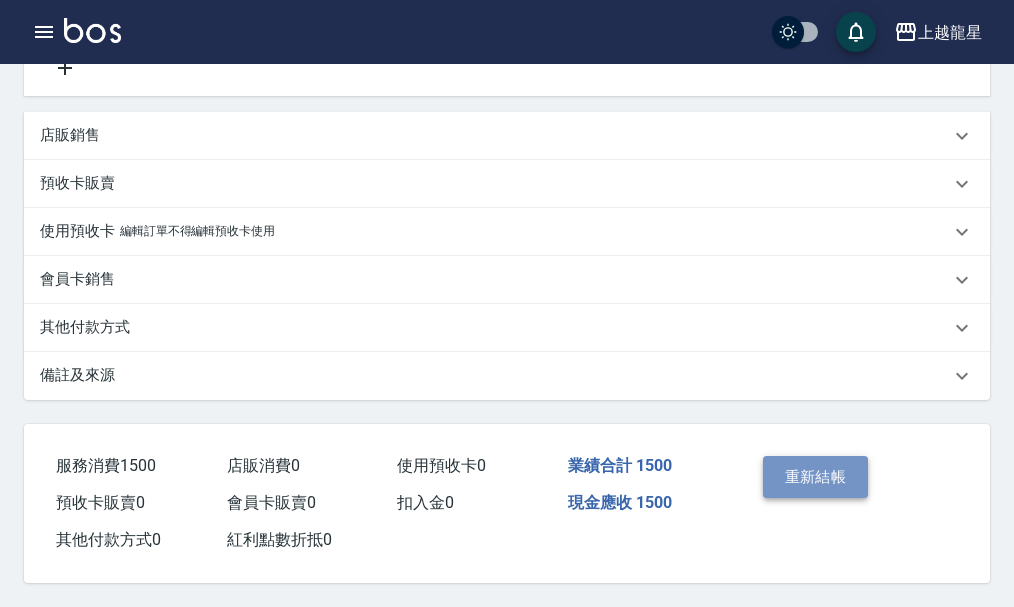 click on "重新結帳" at bounding box center (816, 477) 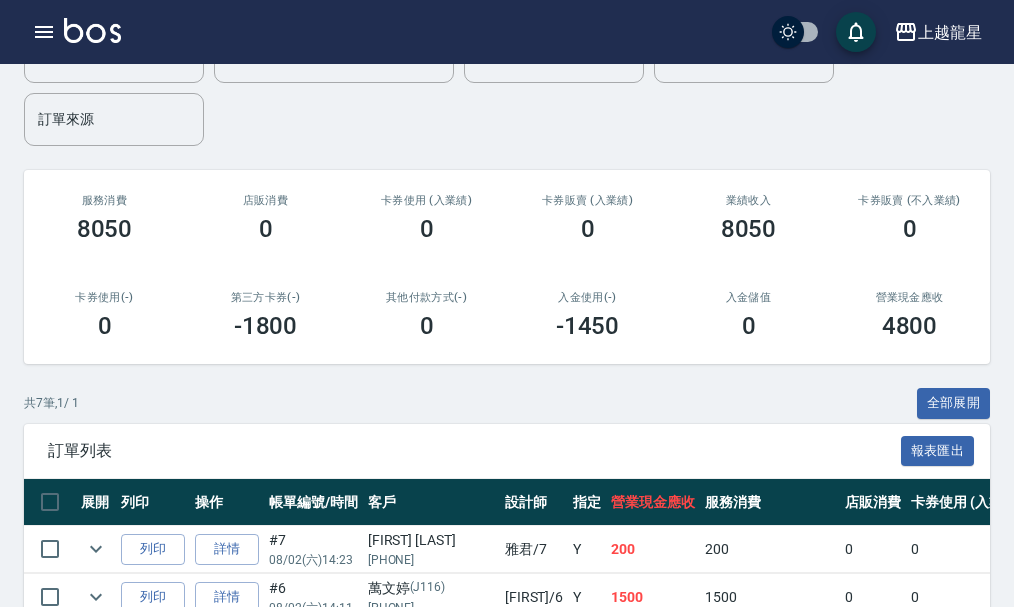 scroll, scrollTop: 0, scrollLeft: 0, axis: both 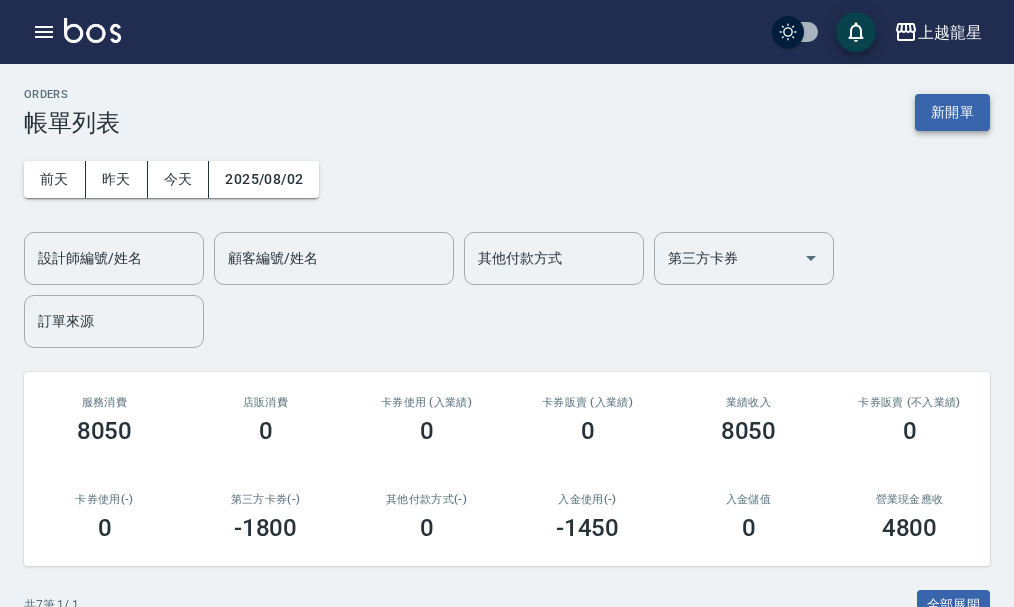click on "新開單" at bounding box center (952, 112) 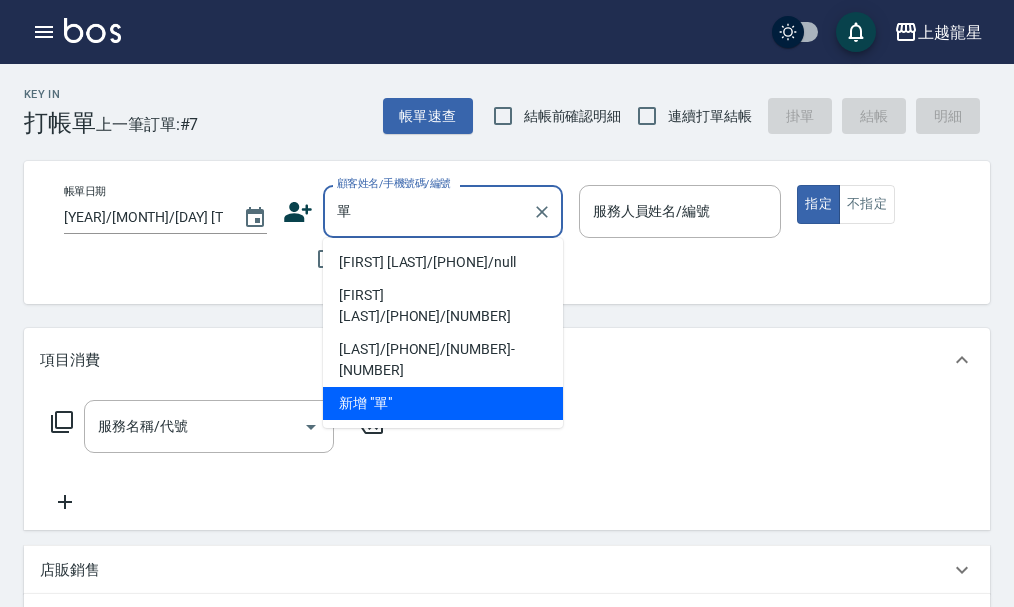 type on "單欣如/0901272234/null" 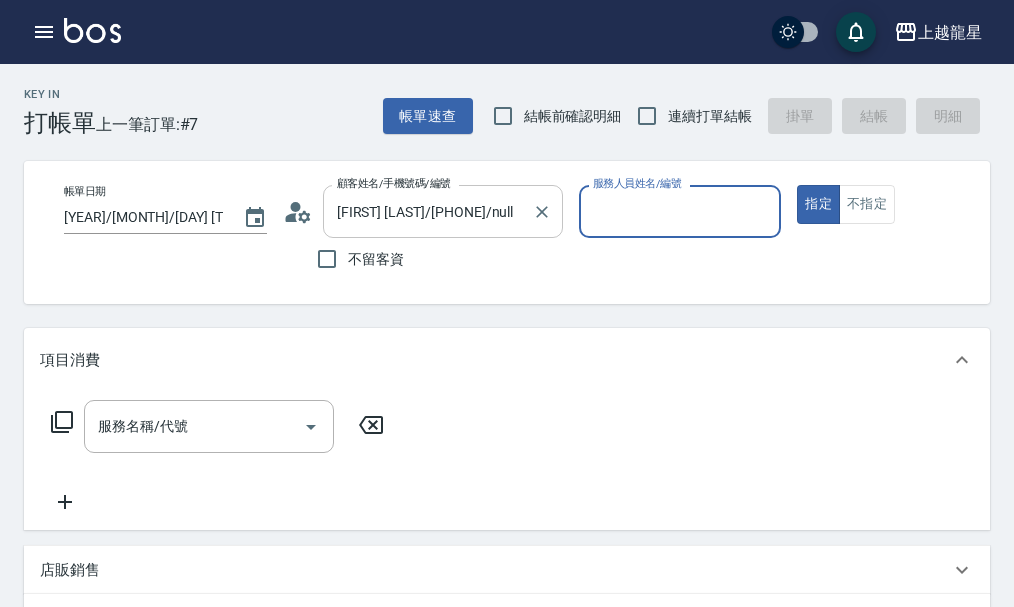 type on "雅君-7" 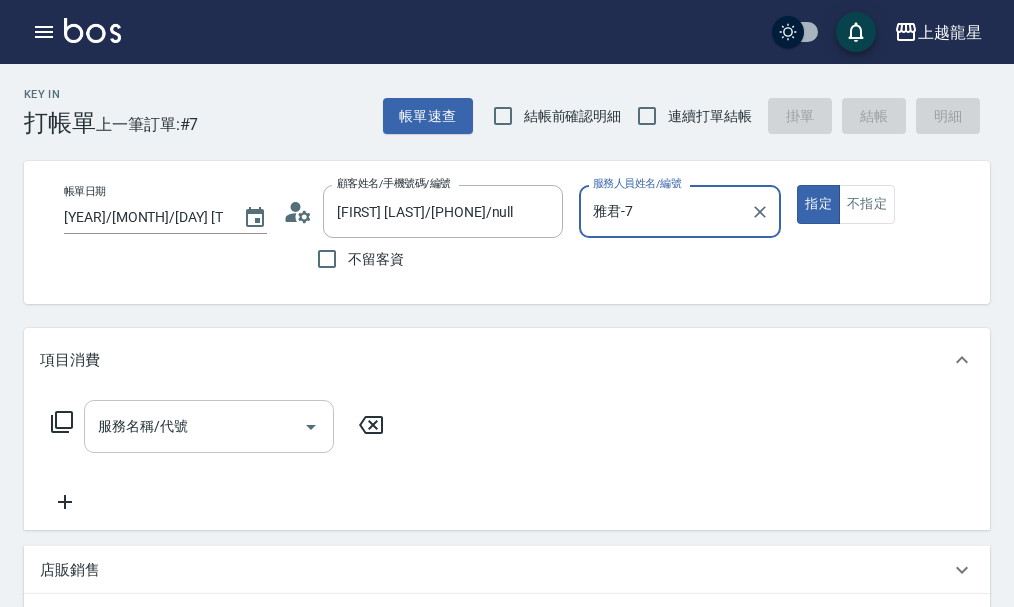 click on "服務名稱/代號" at bounding box center [209, 426] 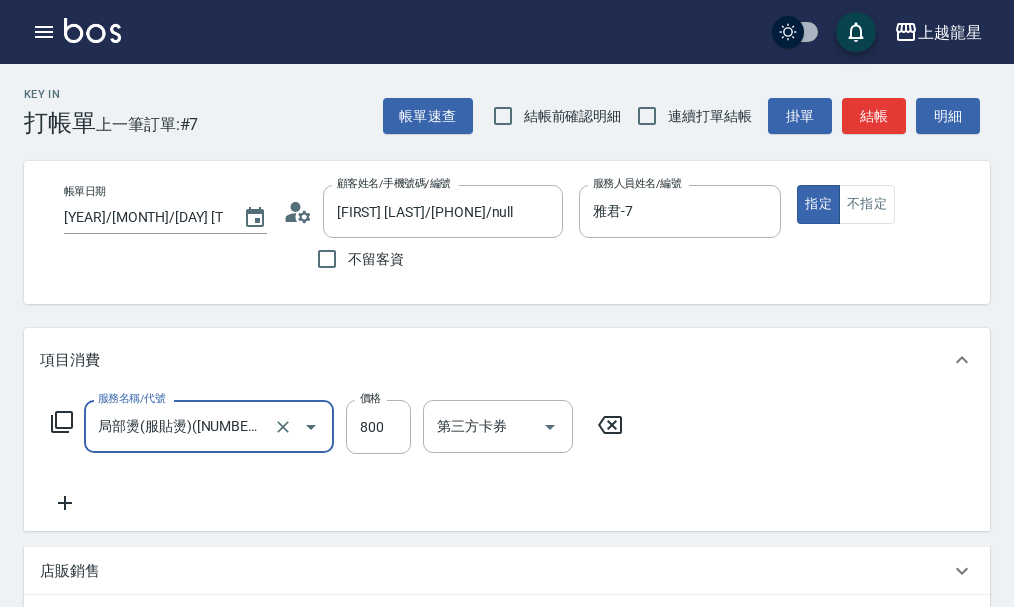 type on "局部燙(服貼燙)(207)" 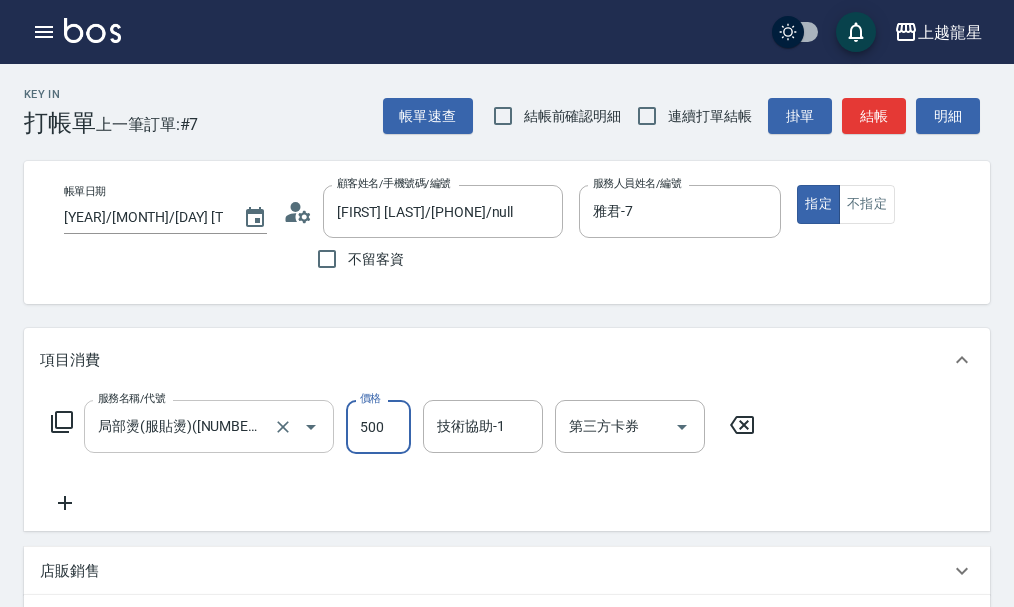 type on "500" 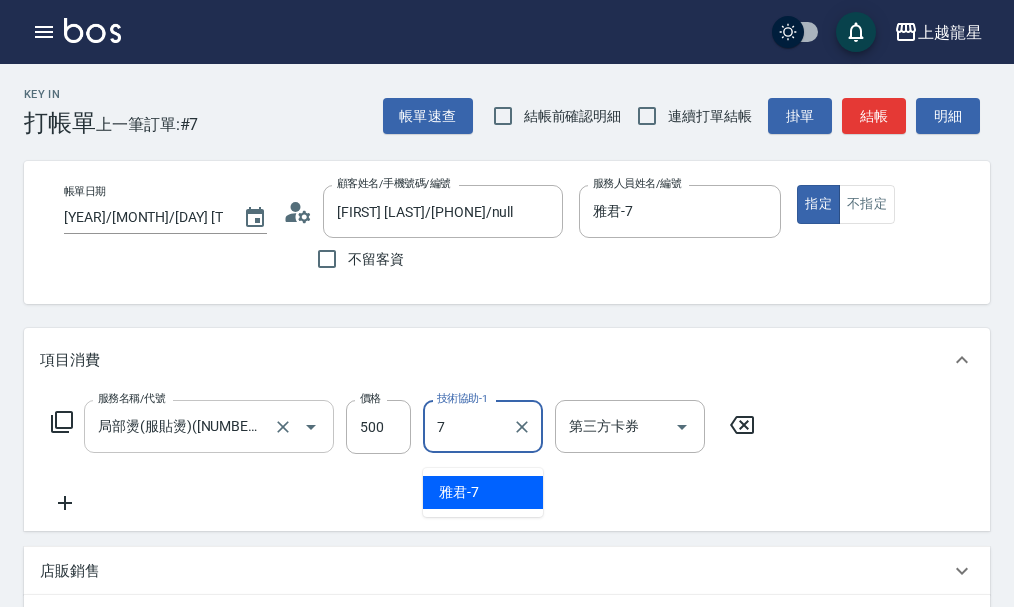 type on "雅君-7" 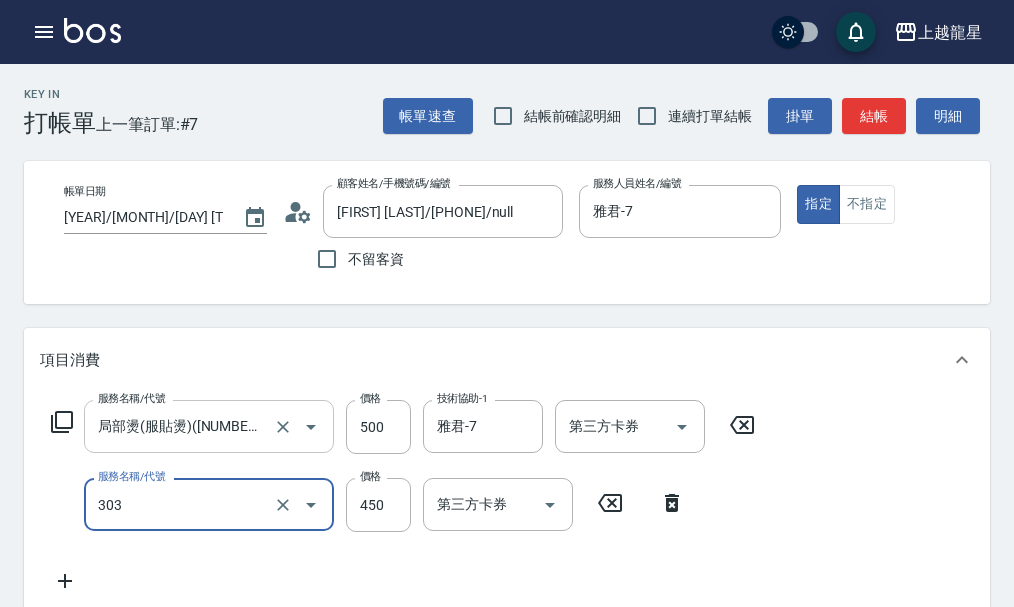 type on "剪髮(303)" 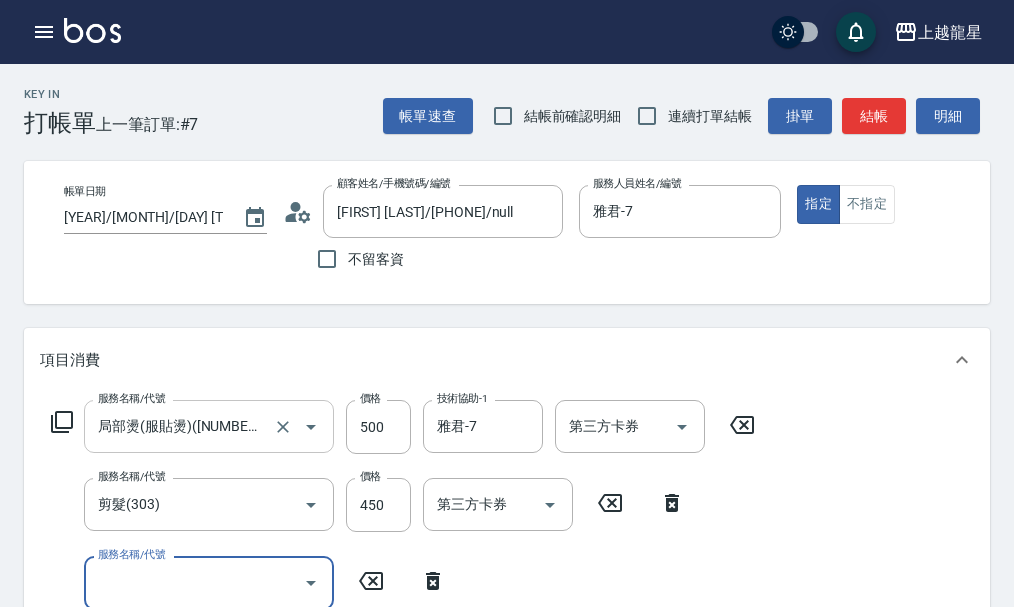 scroll, scrollTop: 9, scrollLeft: 0, axis: vertical 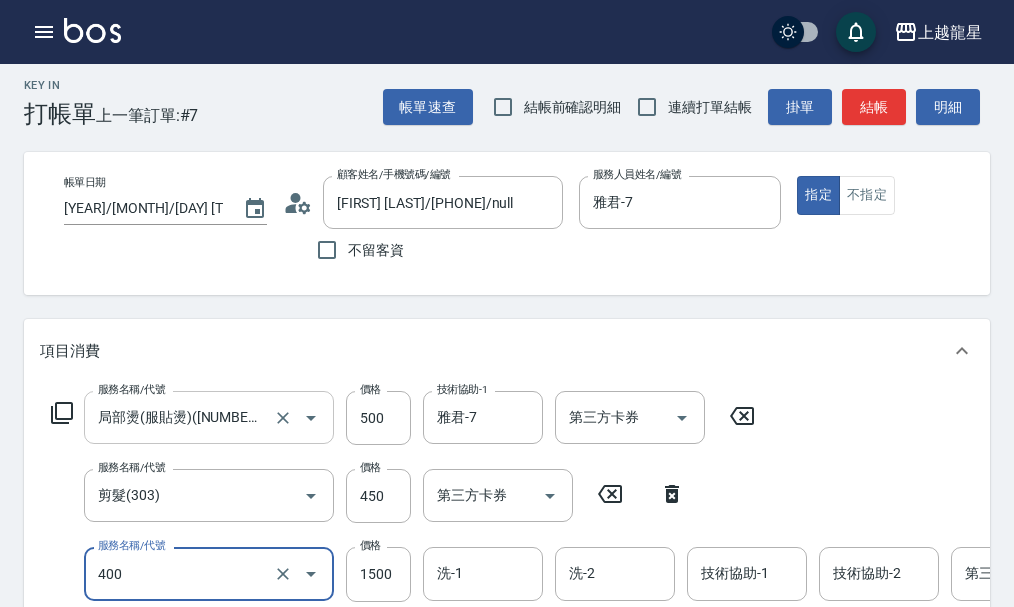 type on "染髮(400)" 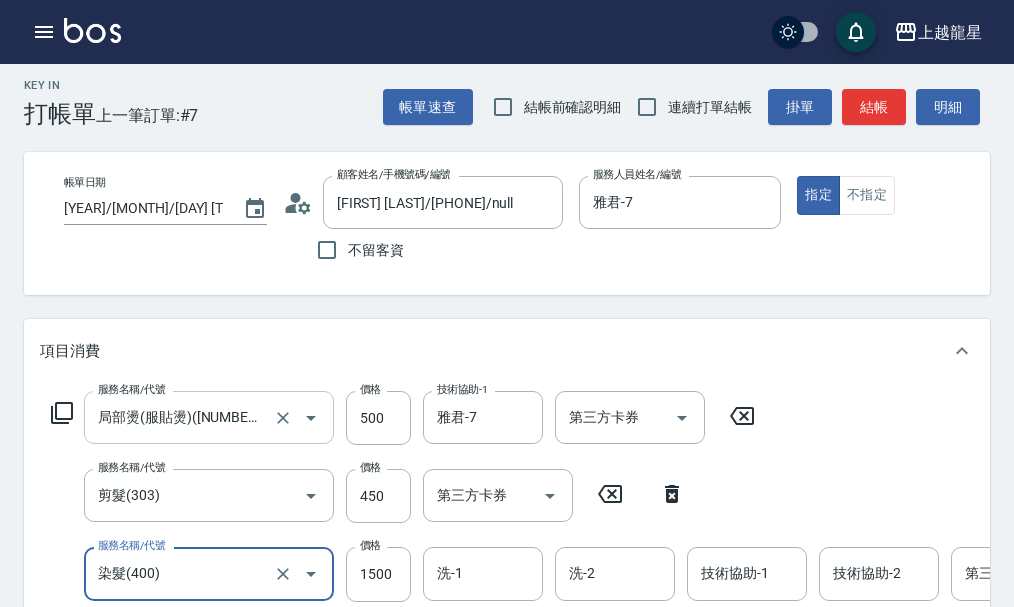 scroll, scrollTop: 19, scrollLeft: 0, axis: vertical 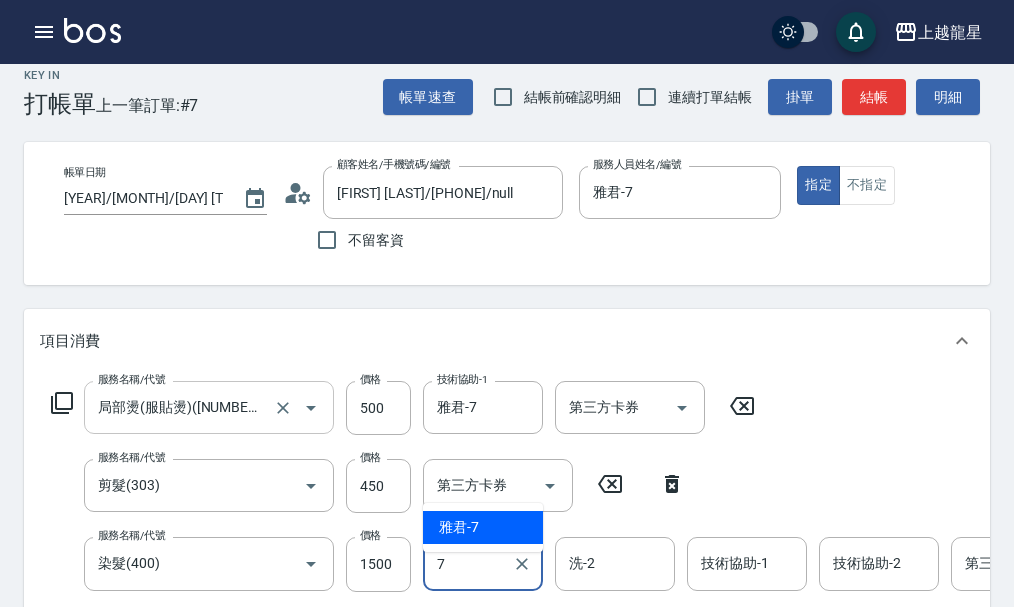 type on "雅君-7" 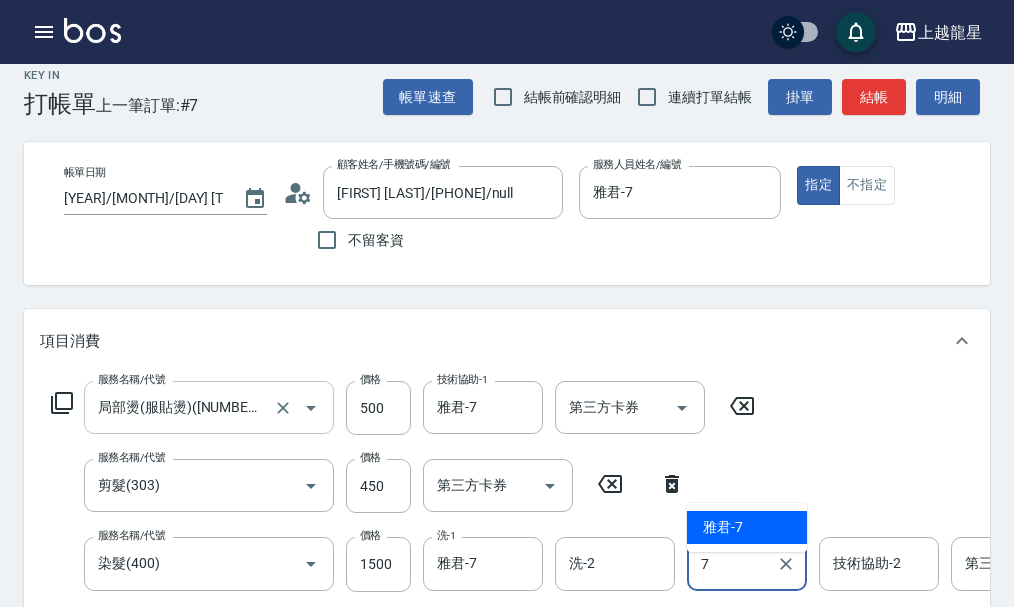 type on "雅君-7" 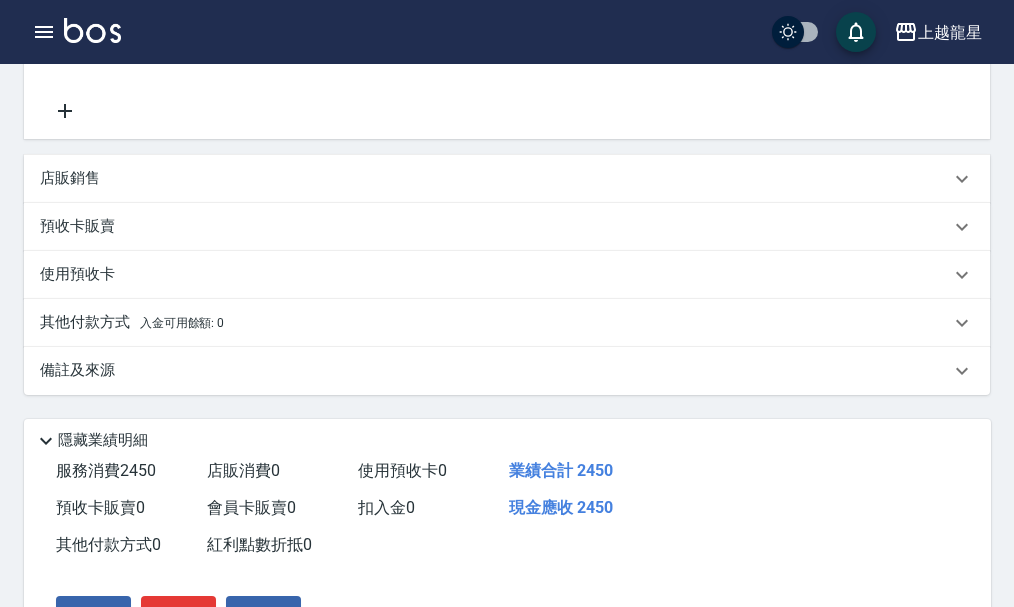 scroll, scrollTop: 419, scrollLeft: 0, axis: vertical 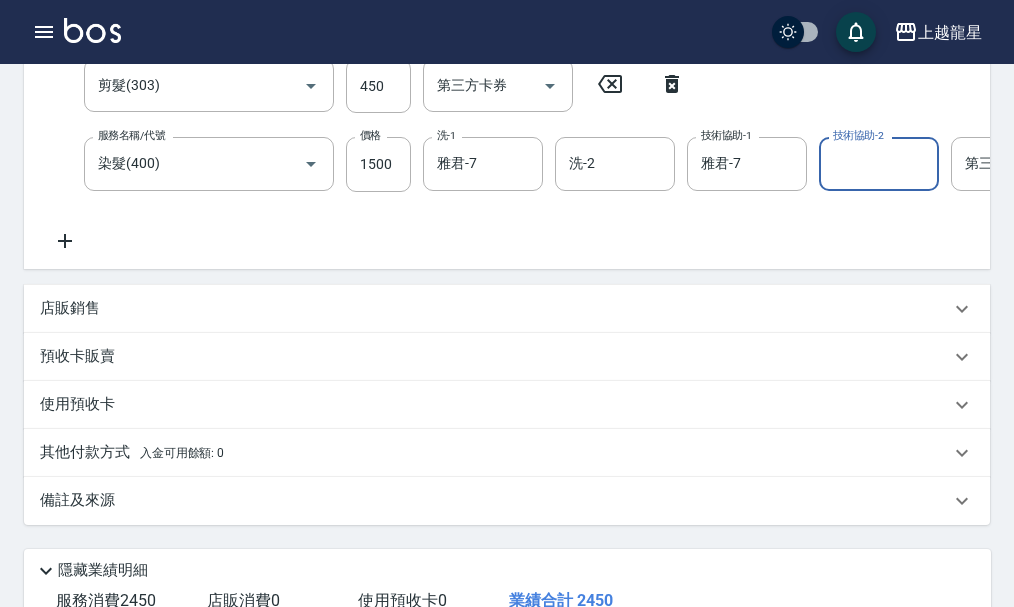 click on "備註及來源" at bounding box center (77, 500) 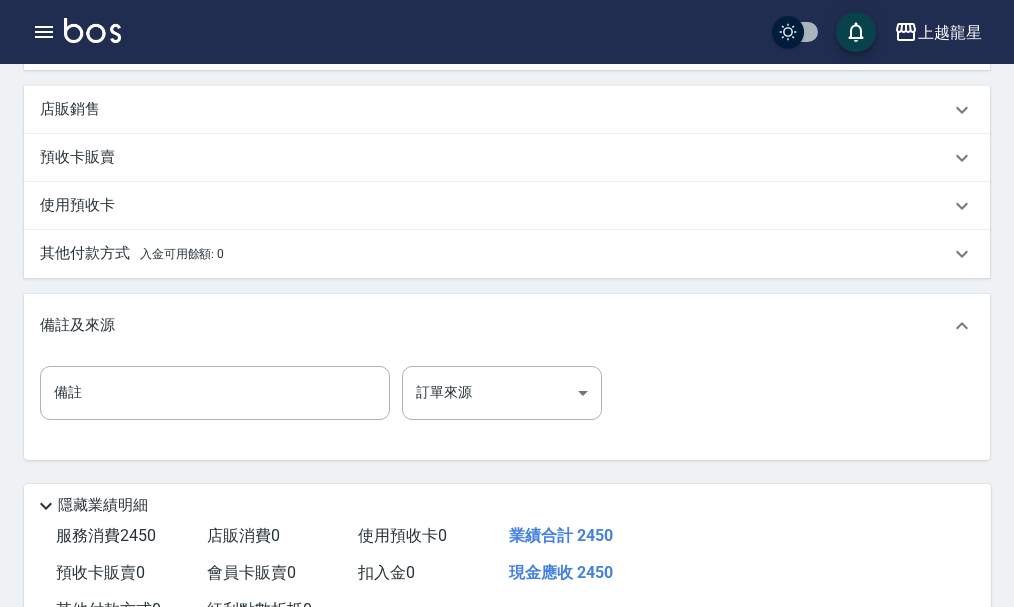 scroll, scrollTop: 619, scrollLeft: 0, axis: vertical 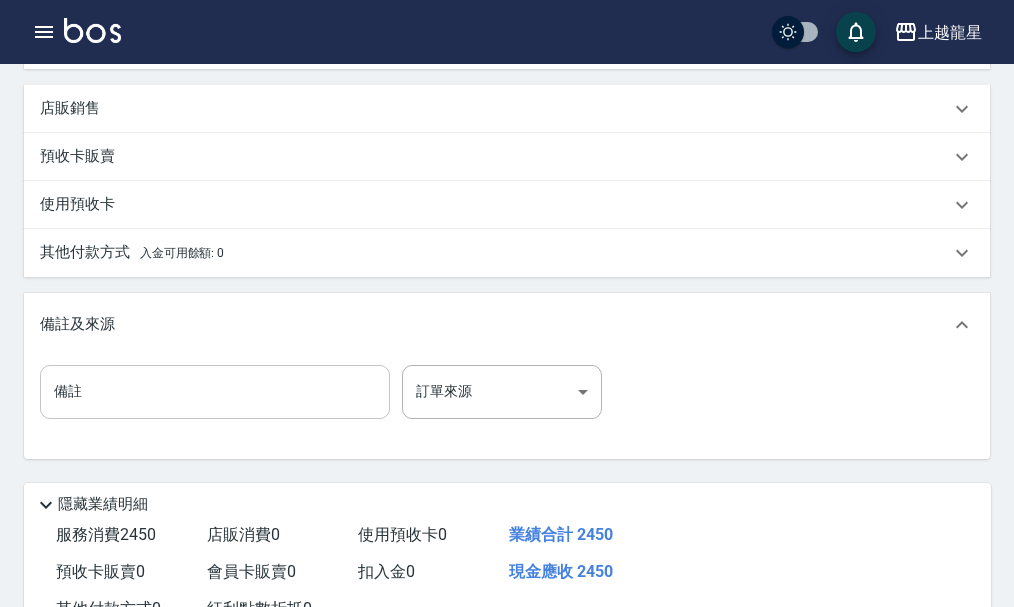 click on "備註" at bounding box center (215, 392) 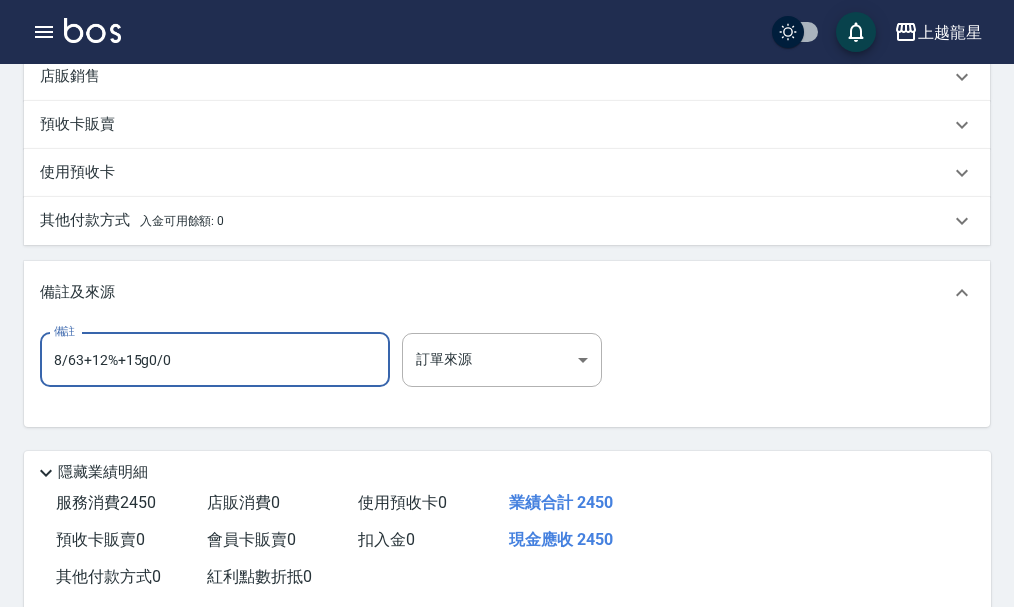 scroll, scrollTop: 833, scrollLeft: 0, axis: vertical 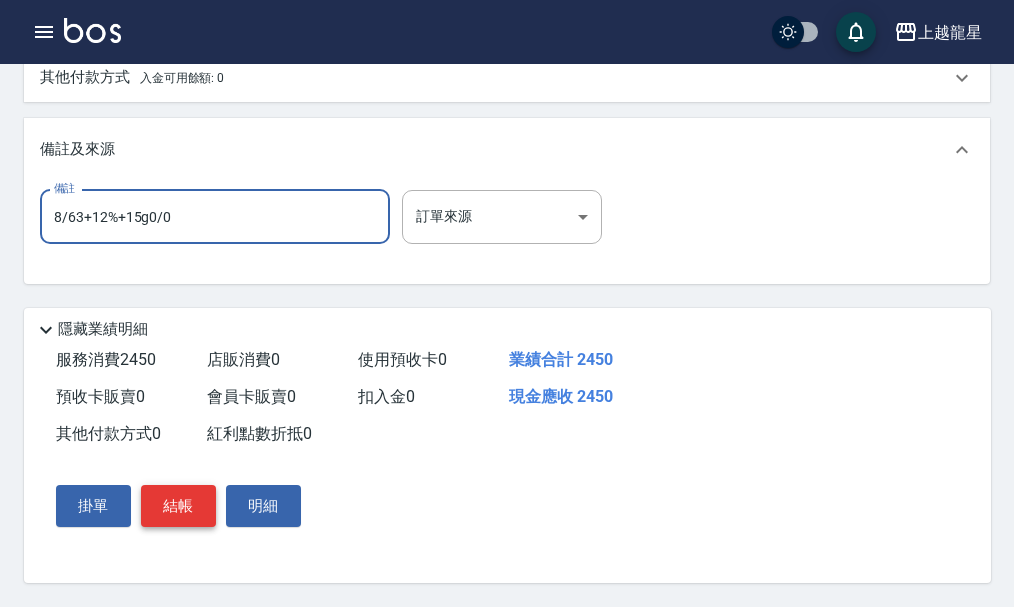 type on "8/63+12%+15g0/0" 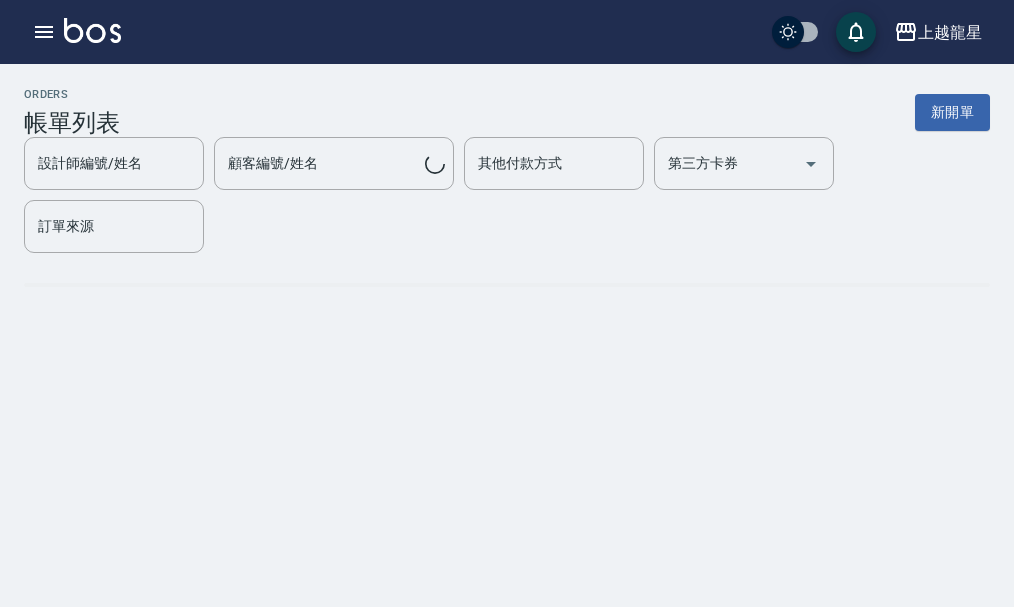 scroll, scrollTop: 0, scrollLeft: 0, axis: both 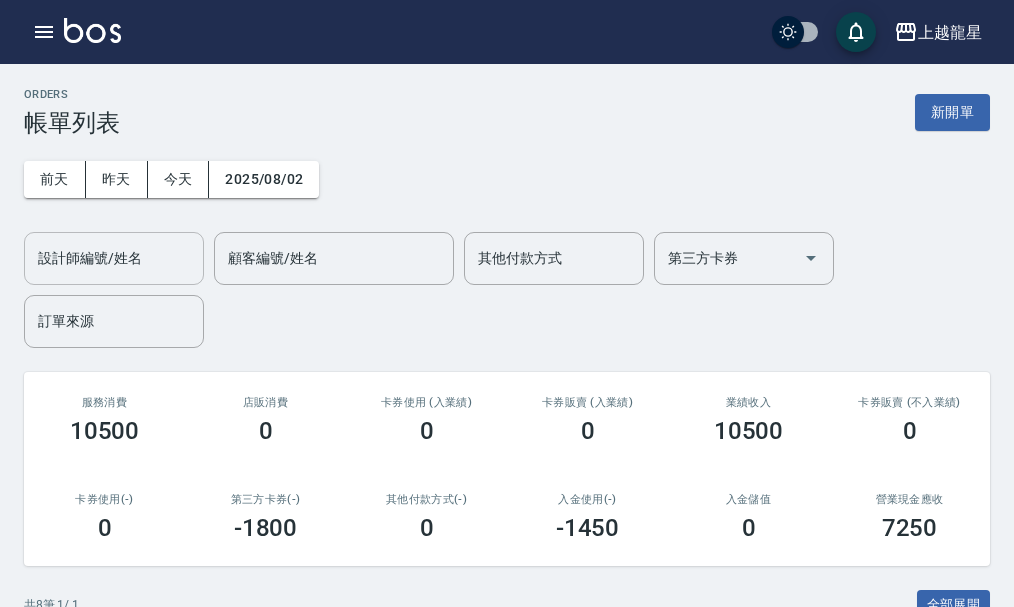 click on "設計師編號/姓名" at bounding box center [114, 258] 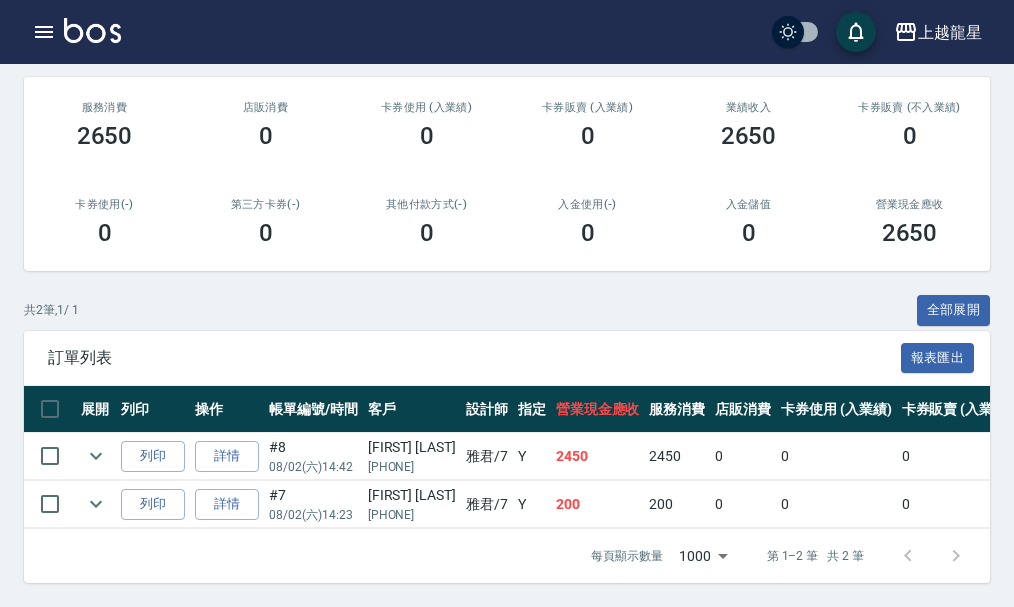 scroll, scrollTop: 0, scrollLeft: 0, axis: both 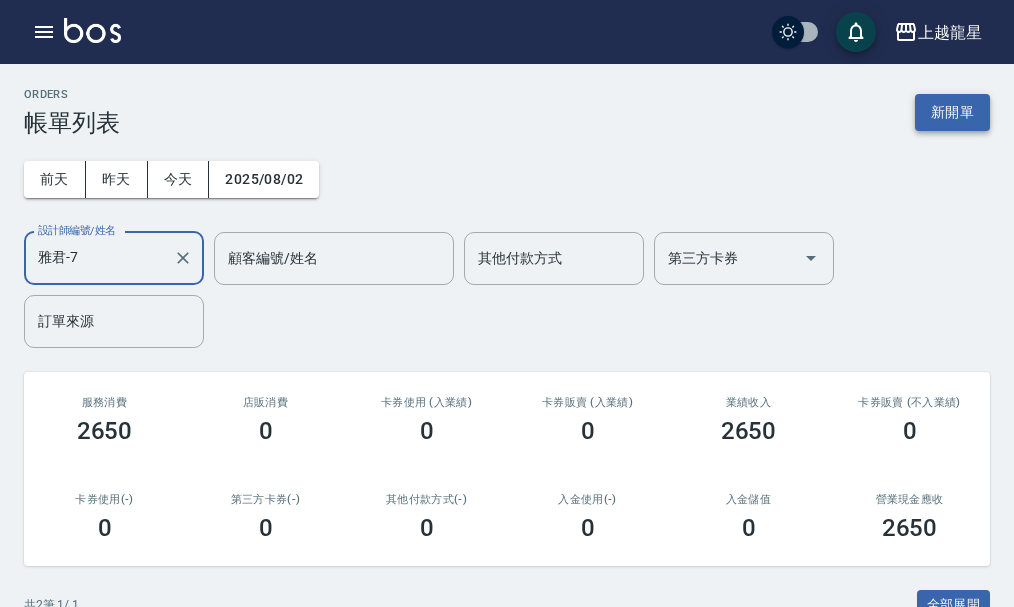 type on "雅君-7" 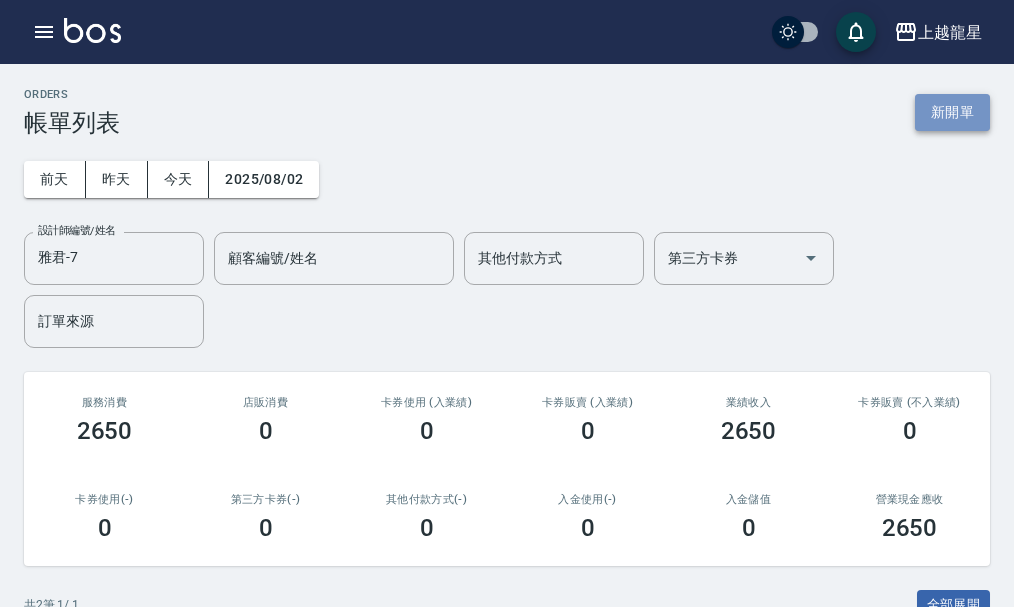 click on "新開單" at bounding box center [952, 112] 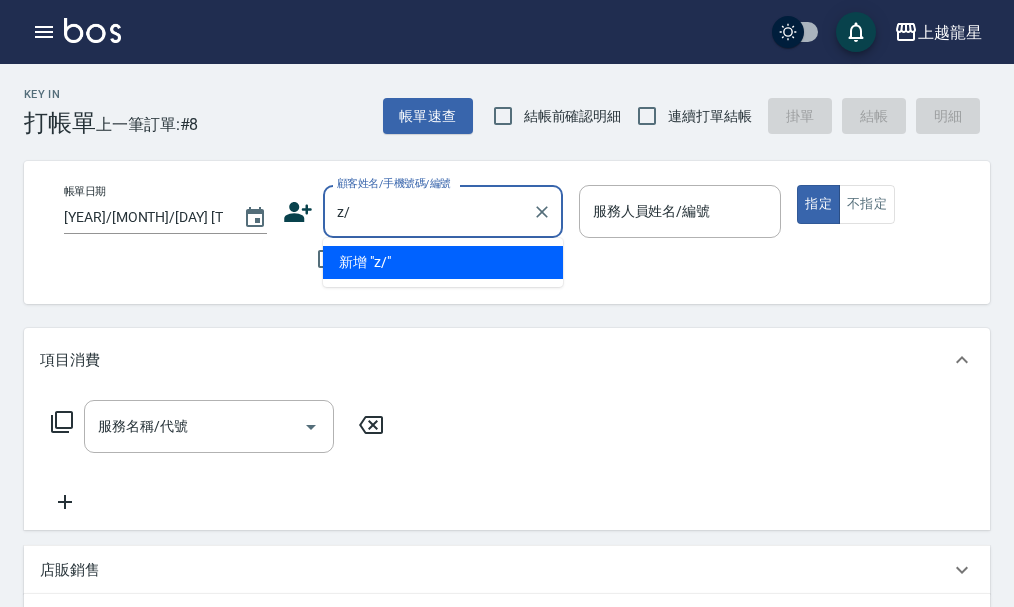 type on "z" 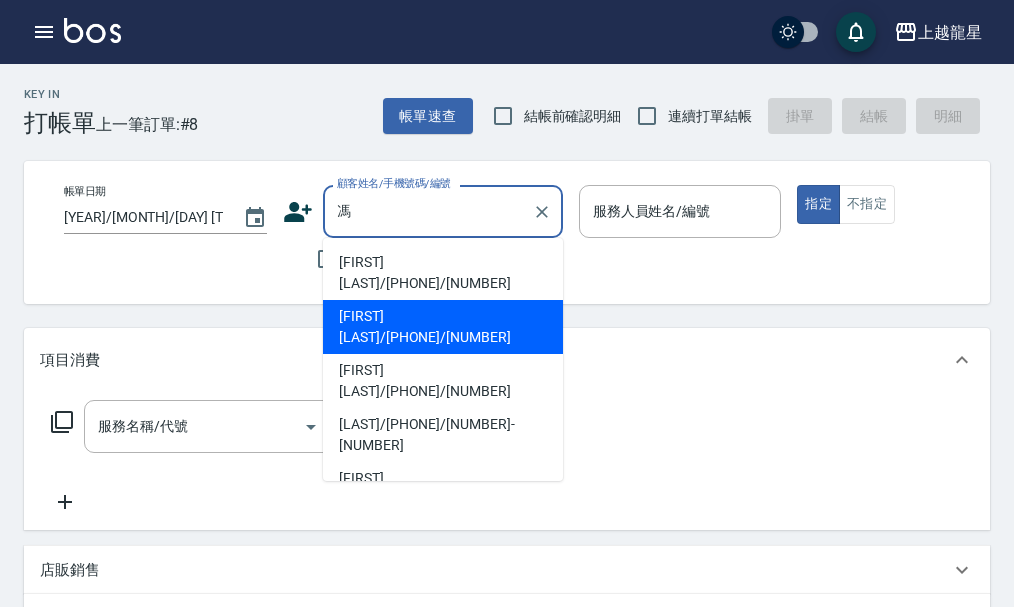 click on "馮首豪/0917993325/7-258" at bounding box center [443, 327] 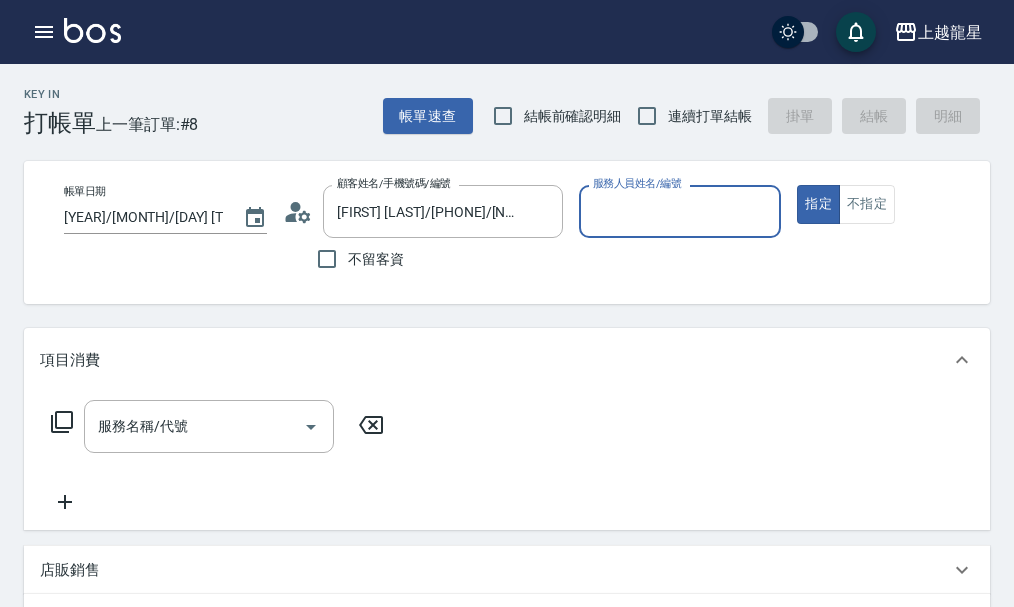 type on "雅君-7" 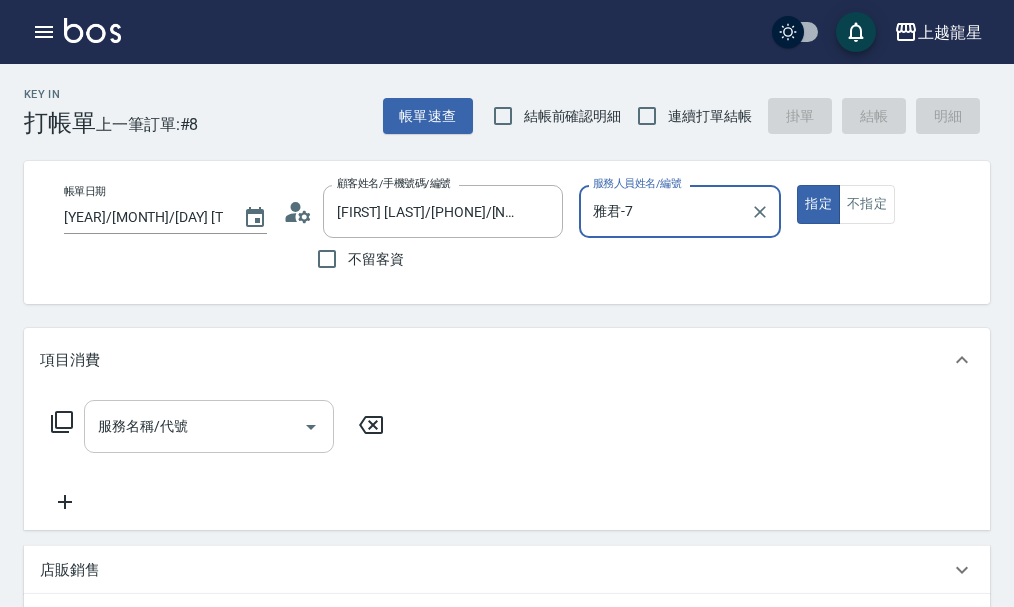click on "服務名稱/代號" at bounding box center [194, 426] 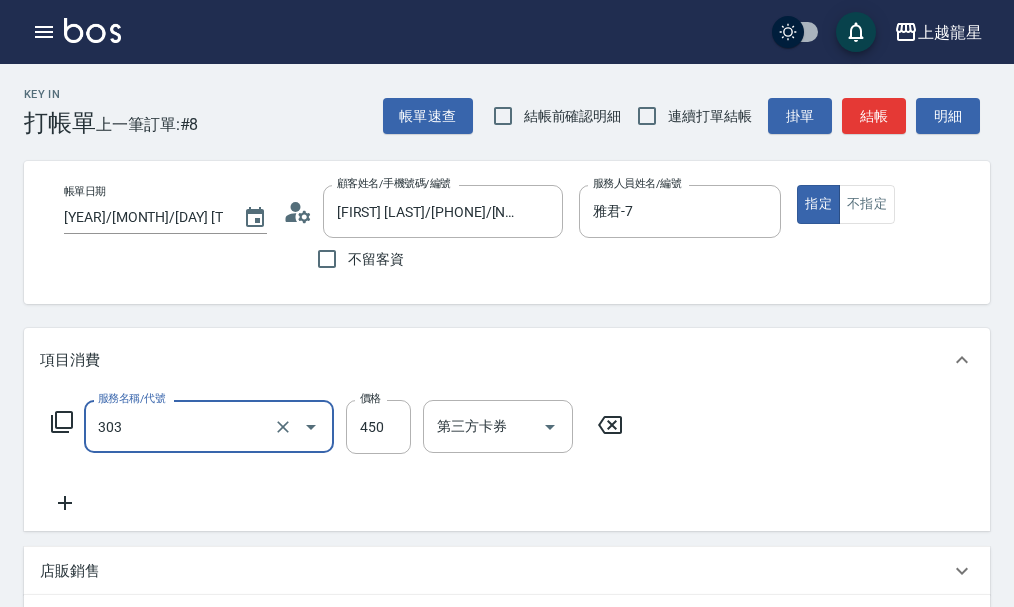 type on "剪髮(303)" 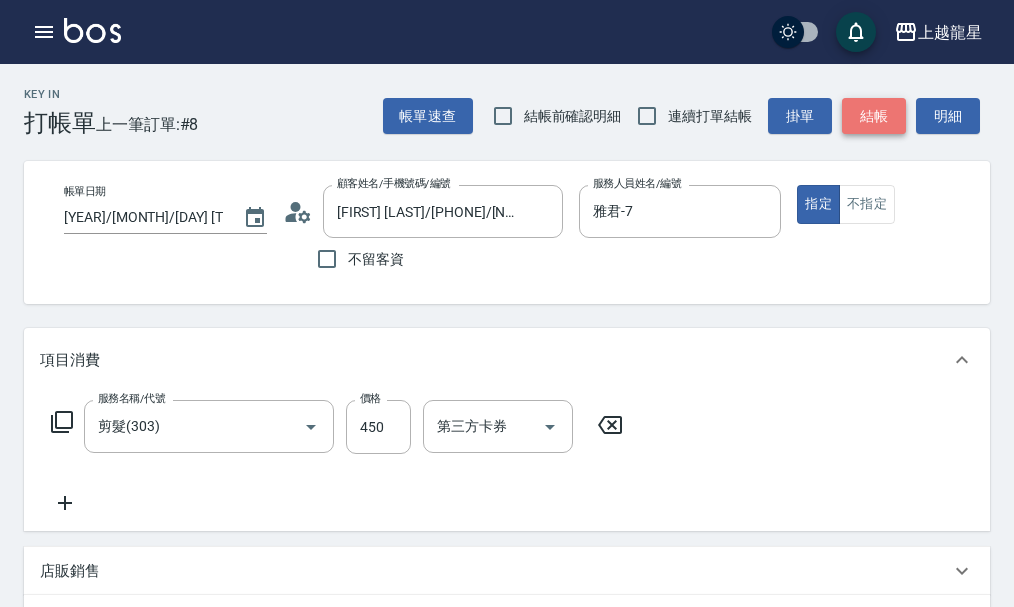 click on "結帳" at bounding box center [874, 116] 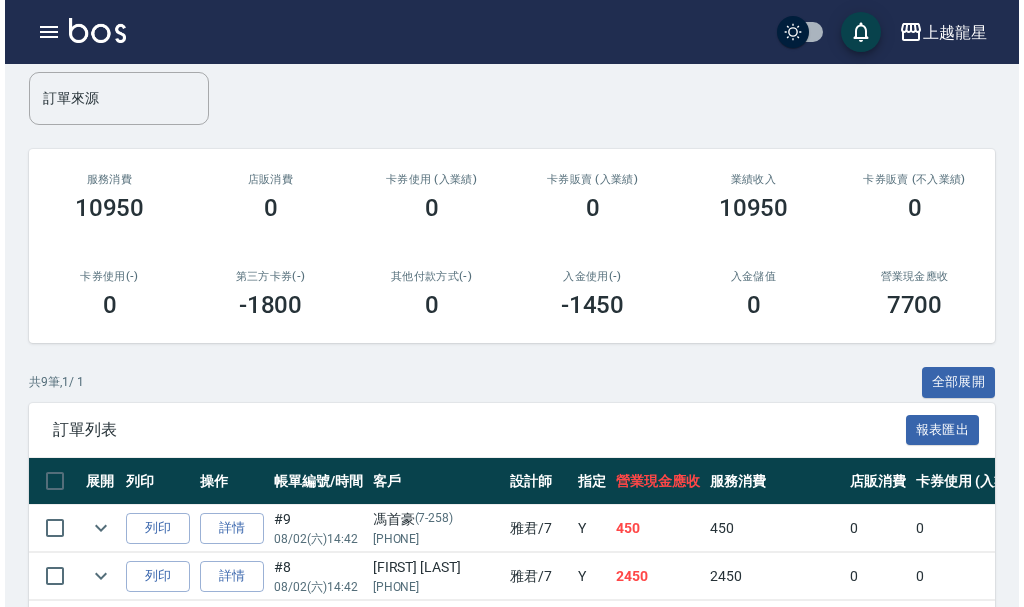 scroll, scrollTop: 500, scrollLeft: 0, axis: vertical 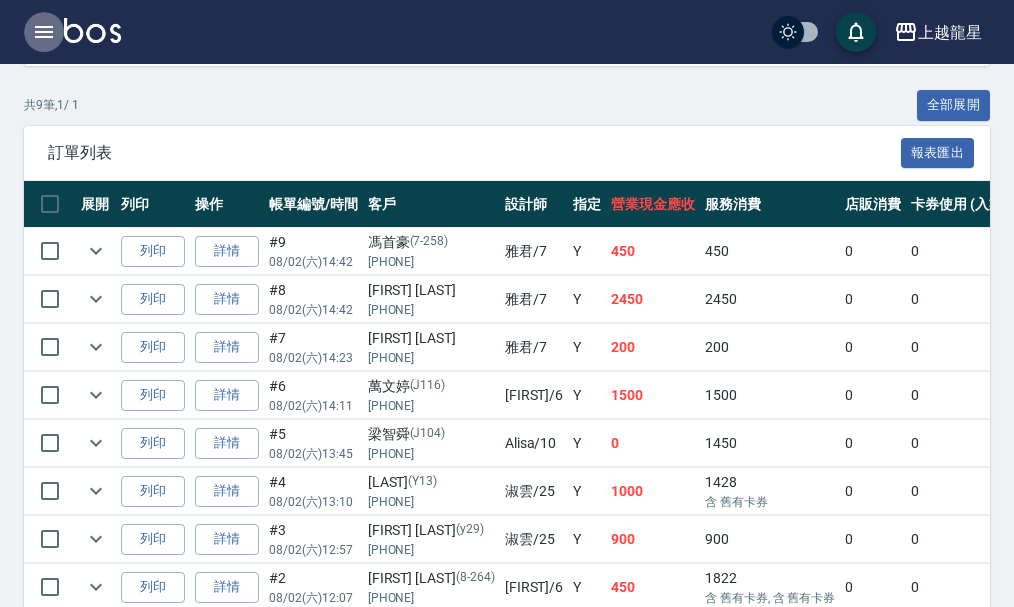 click 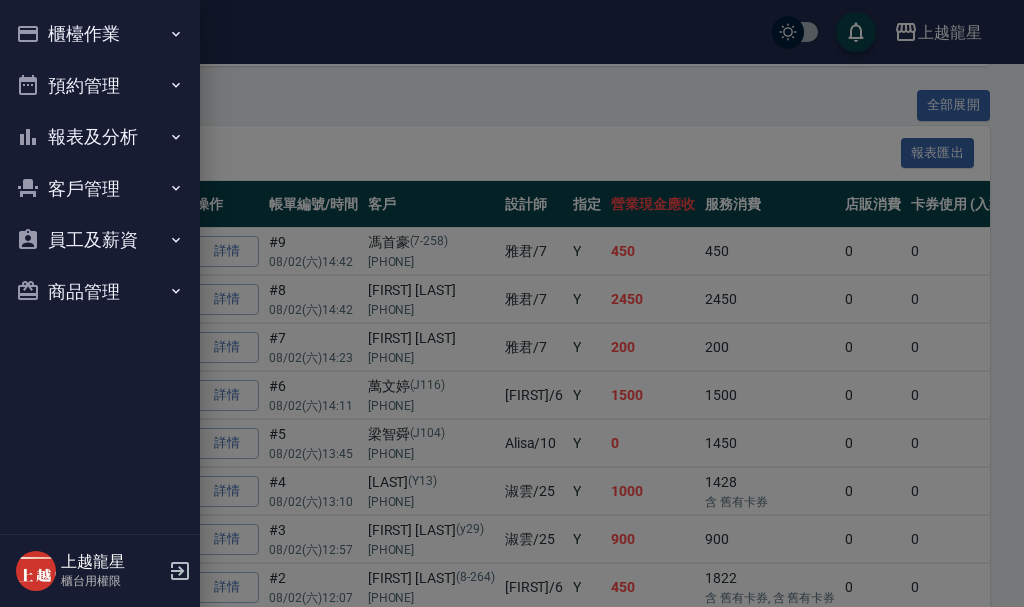 click on "預約管理" at bounding box center [100, 86] 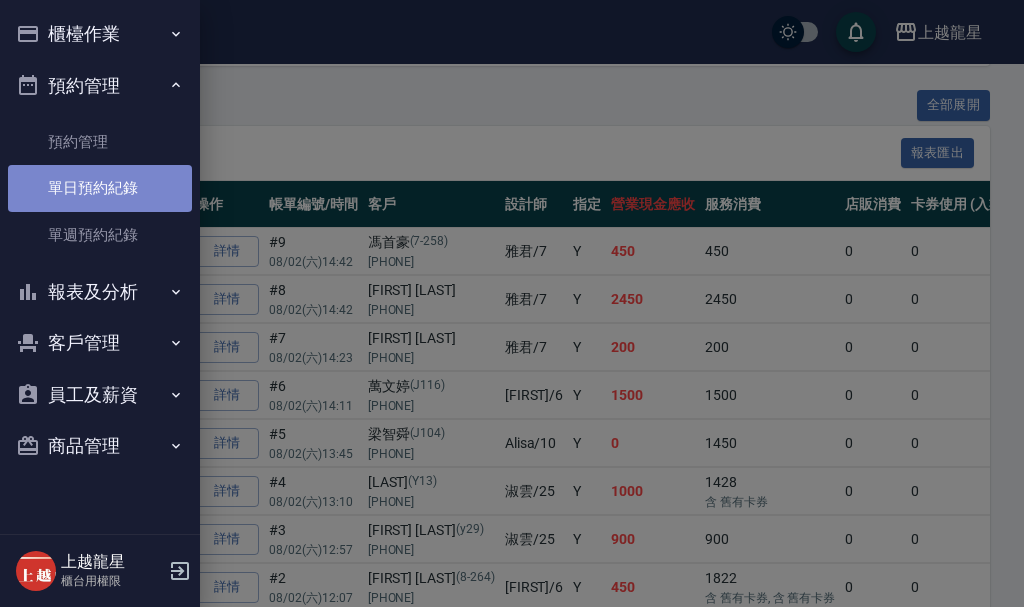 click on "單日預約紀錄" at bounding box center (100, 188) 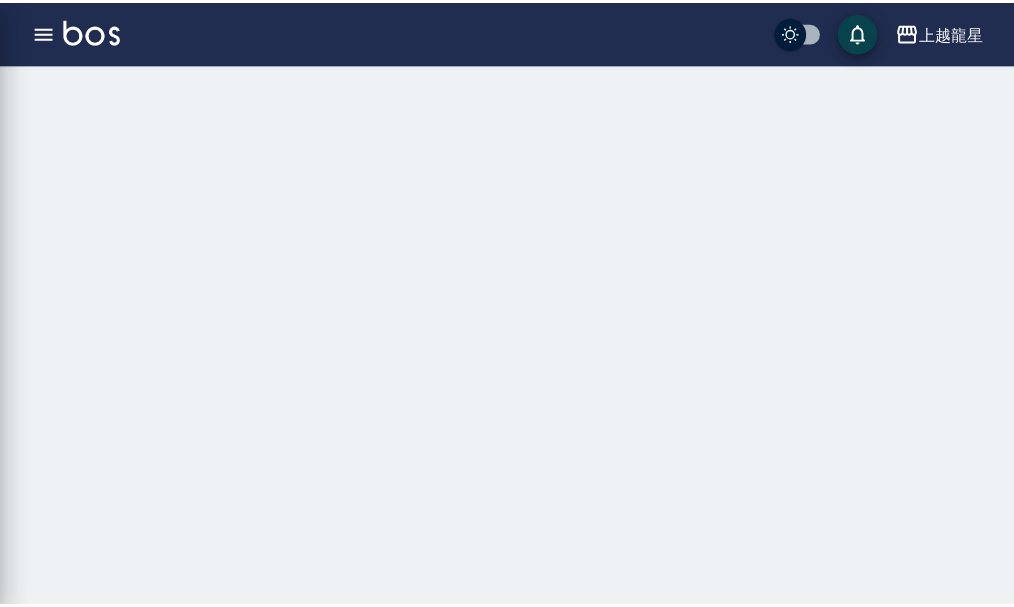 scroll, scrollTop: 0, scrollLeft: 0, axis: both 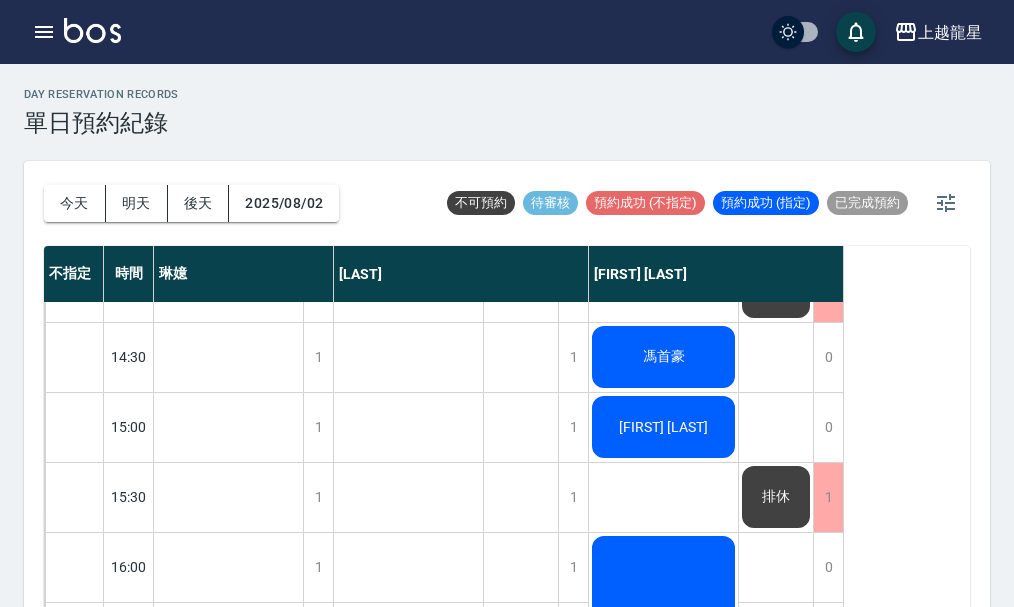 click on "王欣怡" at bounding box center (228, 1127) 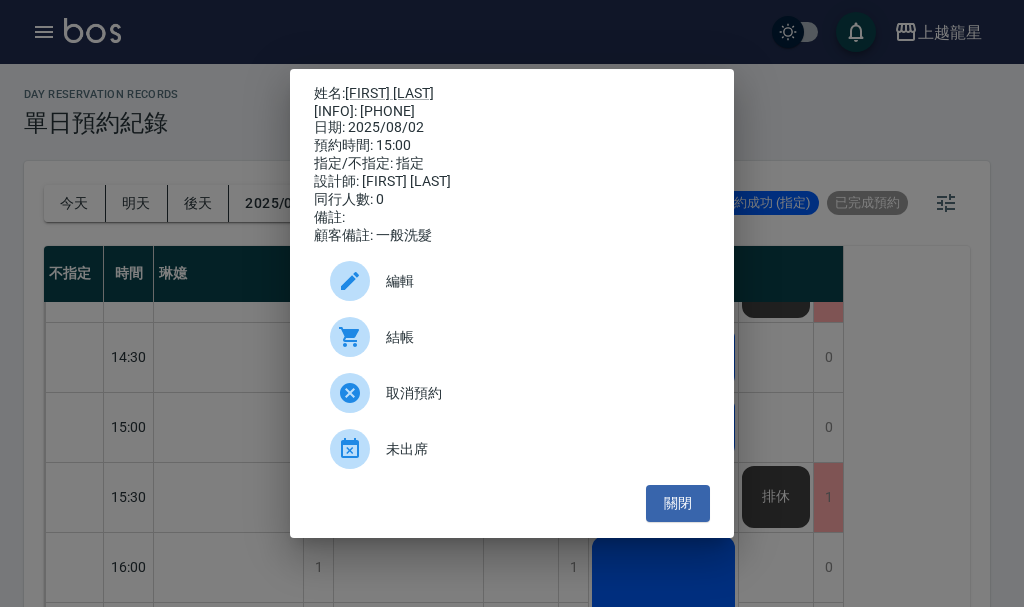 click at bounding box center (358, 337) 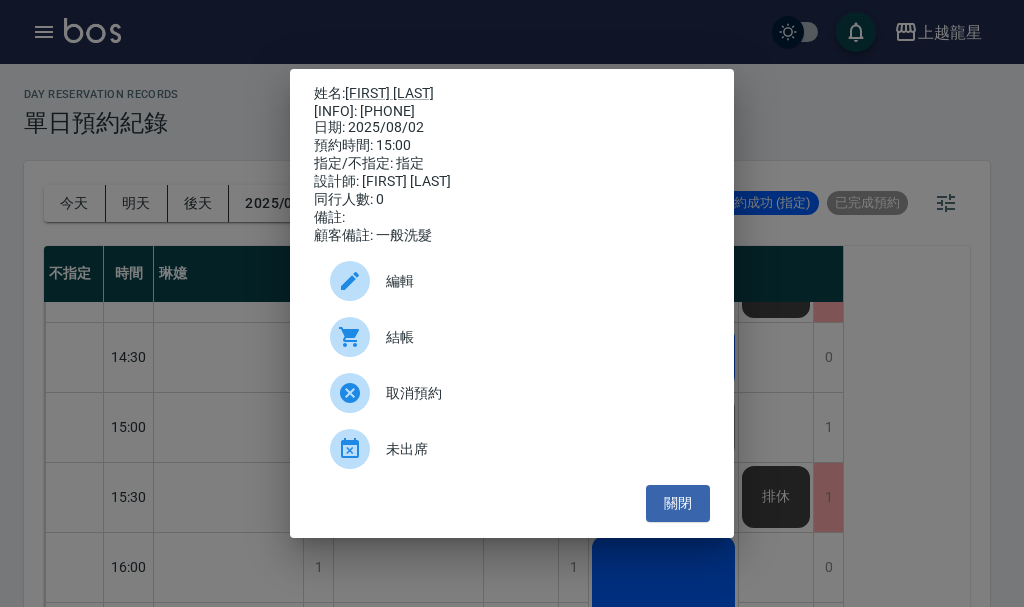 click on "姓名:  王欣怡 電話: 0920966632 日期: 2025/08/02 預約時間: 15:00 指定/不指定: 指定 設計師: 曾雅君 同行人數: 0 備註:  顧客備註: 一般洗髮  編輯 結帳 取消預約 未出席 關閉" at bounding box center (512, 303) 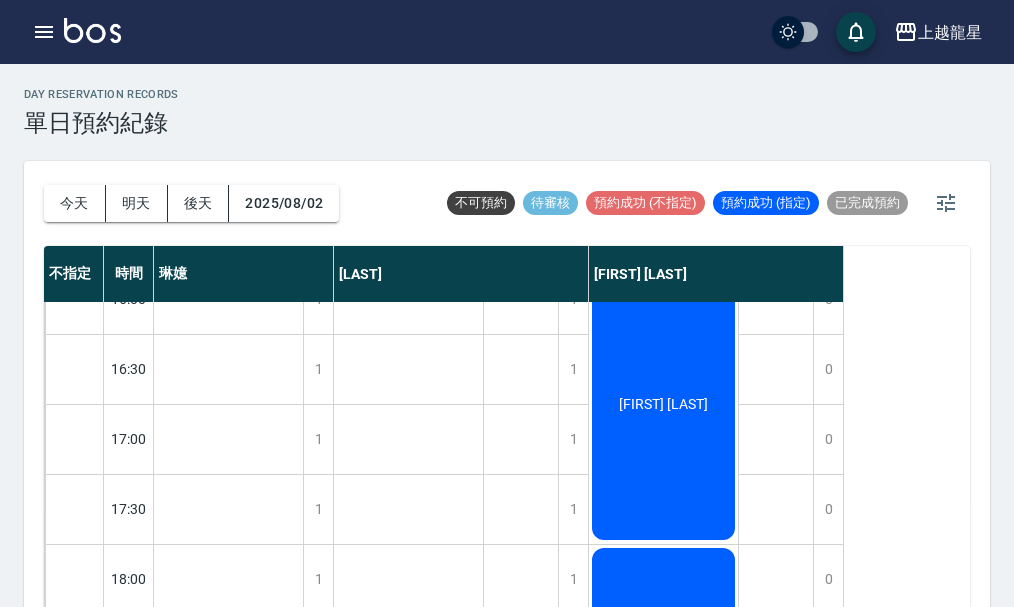scroll, scrollTop: 700, scrollLeft: 0, axis: vertical 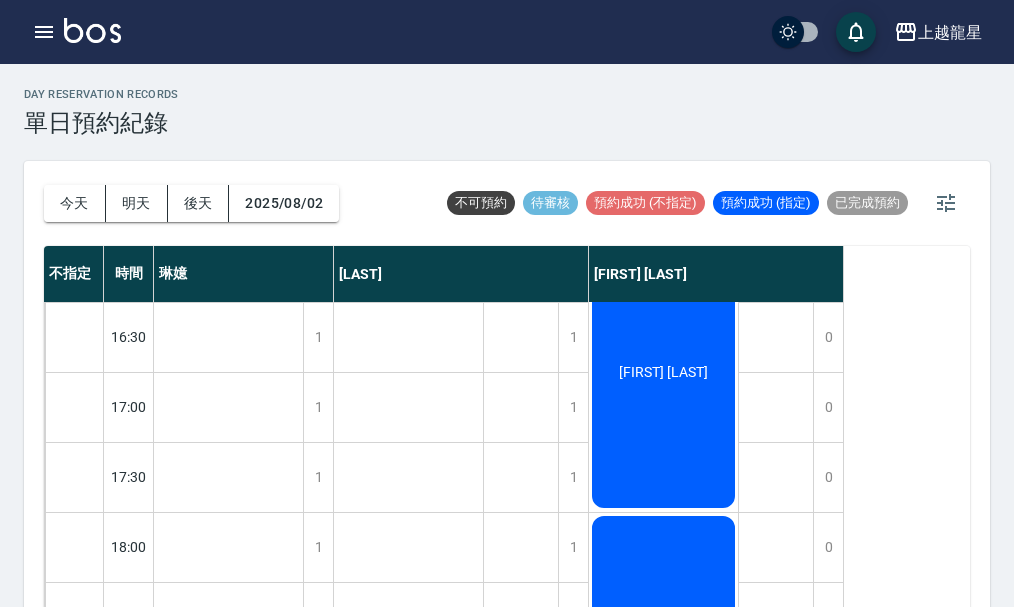 click on "[LAST]" at bounding box center [228, 827] 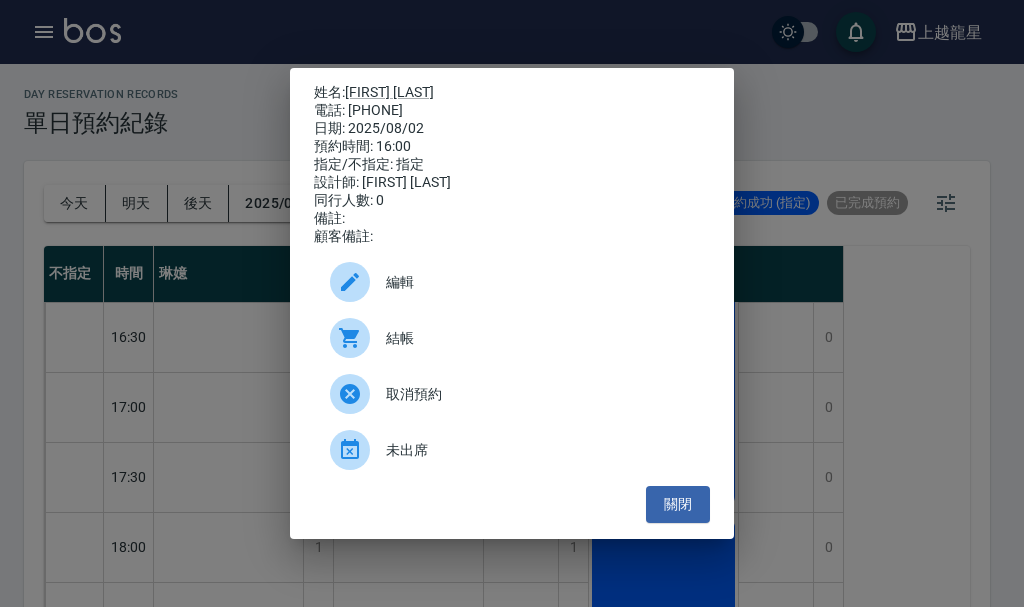 click on "姓名:  顏佩君 電話: 0919205949 日期: 2025/08/02 預約時間: 16:00 指定/不指定: 指定 設計師: 曾雅君 同行人數: 0 備註:  顧客備註:  編輯 結帳 取消預約 未出席 關閉" at bounding box center (512, 303) 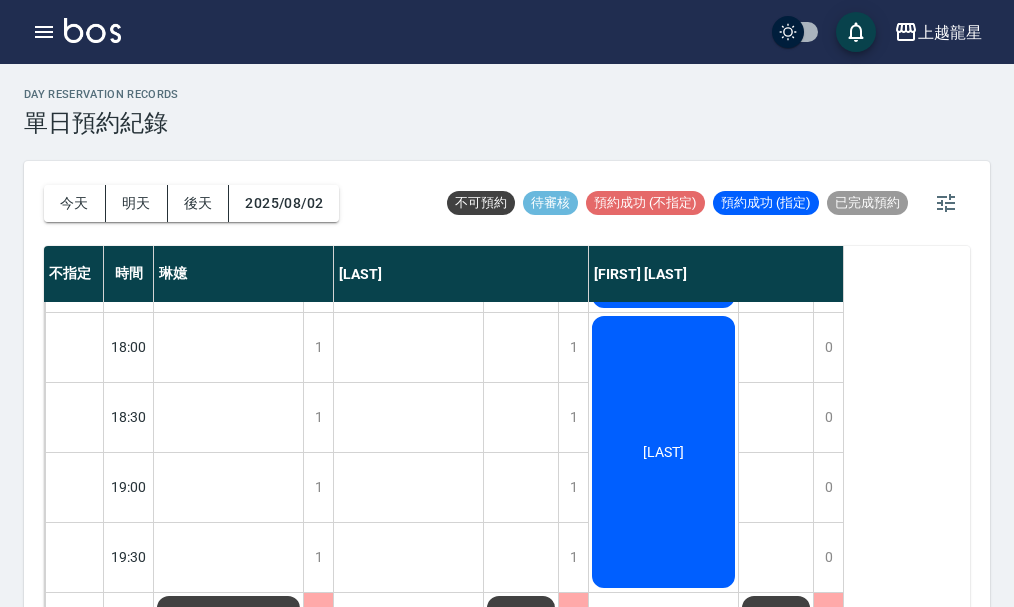 scroll, scrollTop: 968, scrollLeft: 0, axis: vertical 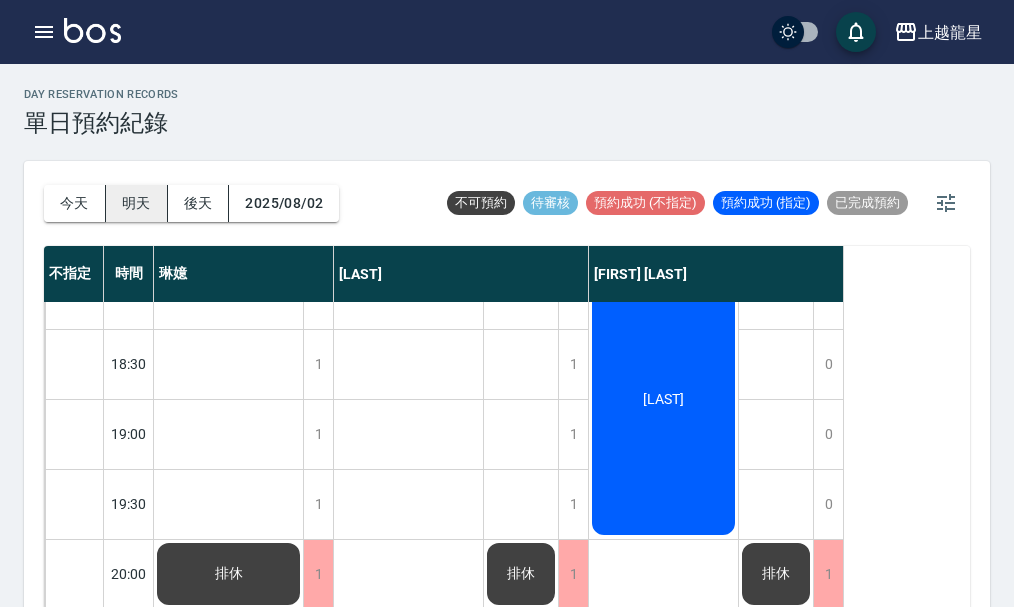 click on "明天" at bounding box center [137, 203] 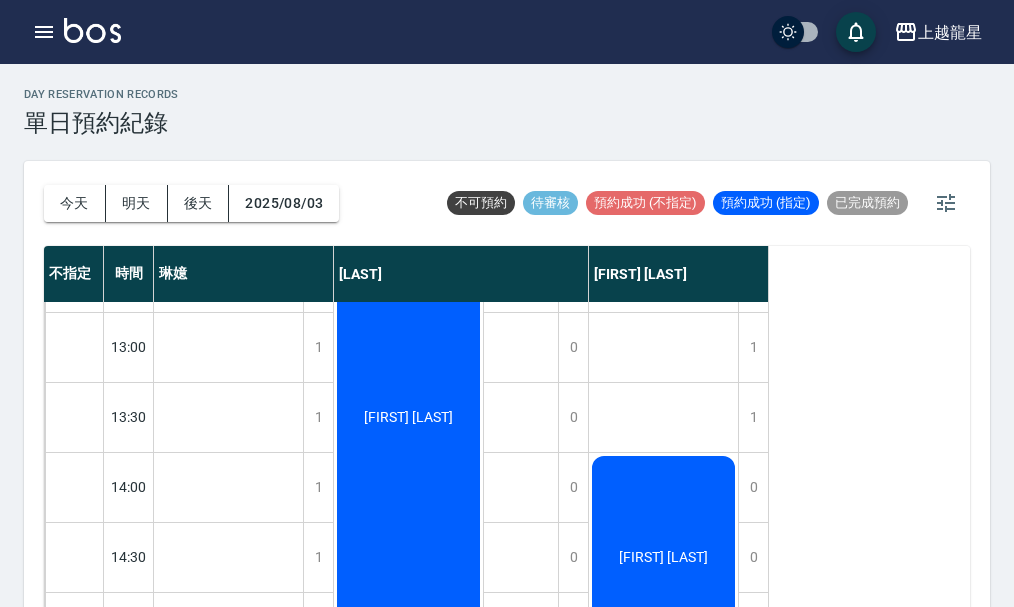 scroll, scrollTop: 0, scrollLeft: 0, axis: both 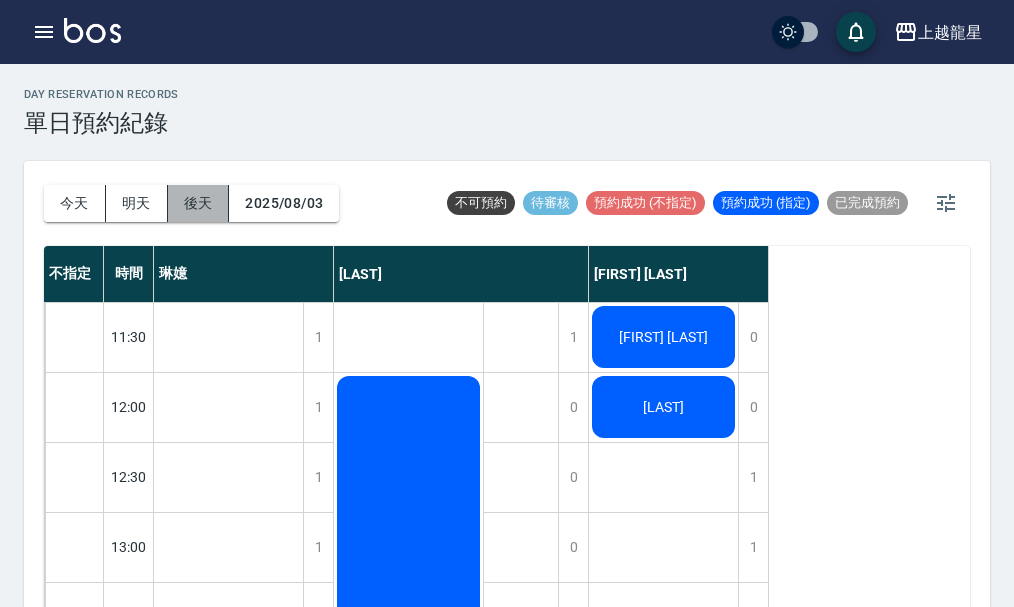 click on "後天" at bounding box center [199, 203] 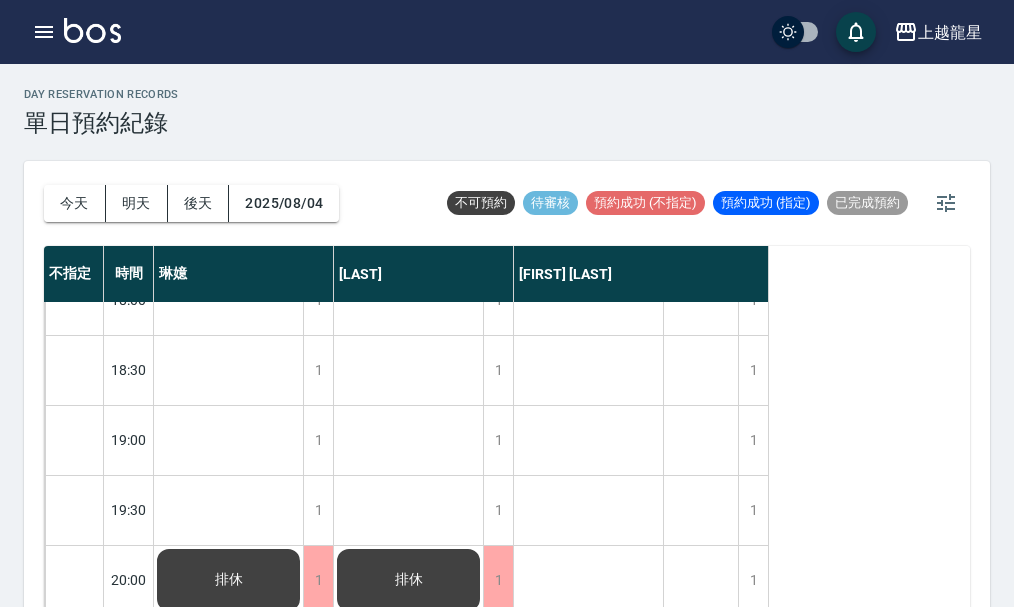 scroll, scrollTop: 968, scrollLeft: 0, axis: vertical 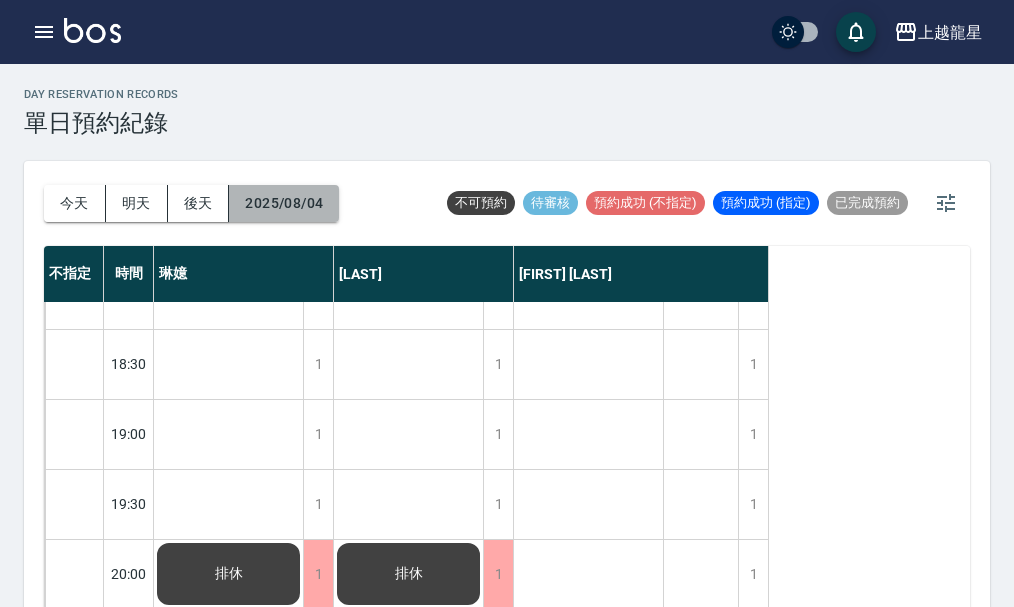 click on "2025/08/04" at bounding box center [284, 203] 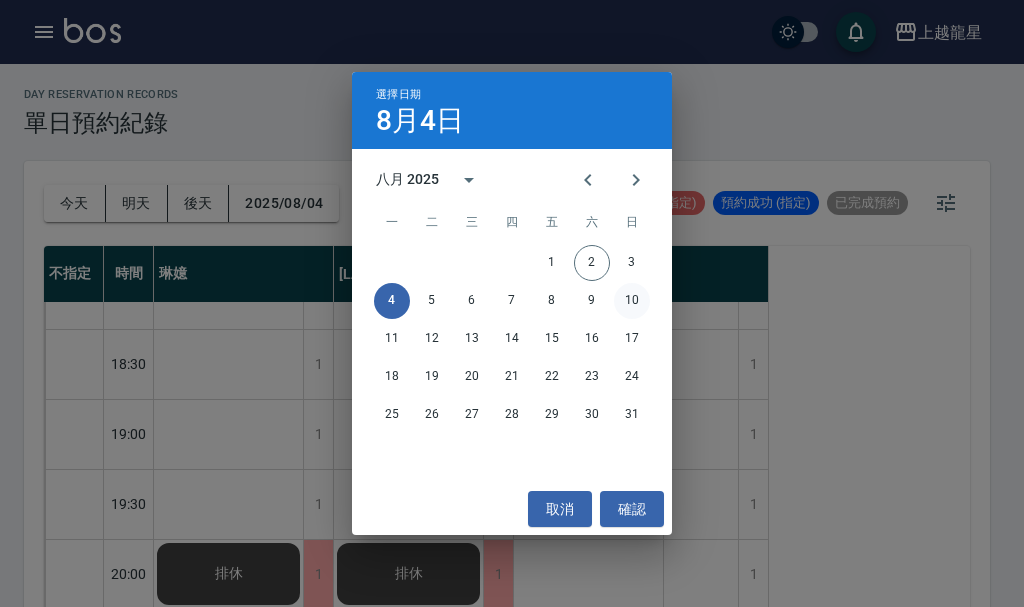 click on "10" at bounding box center [632, 301] 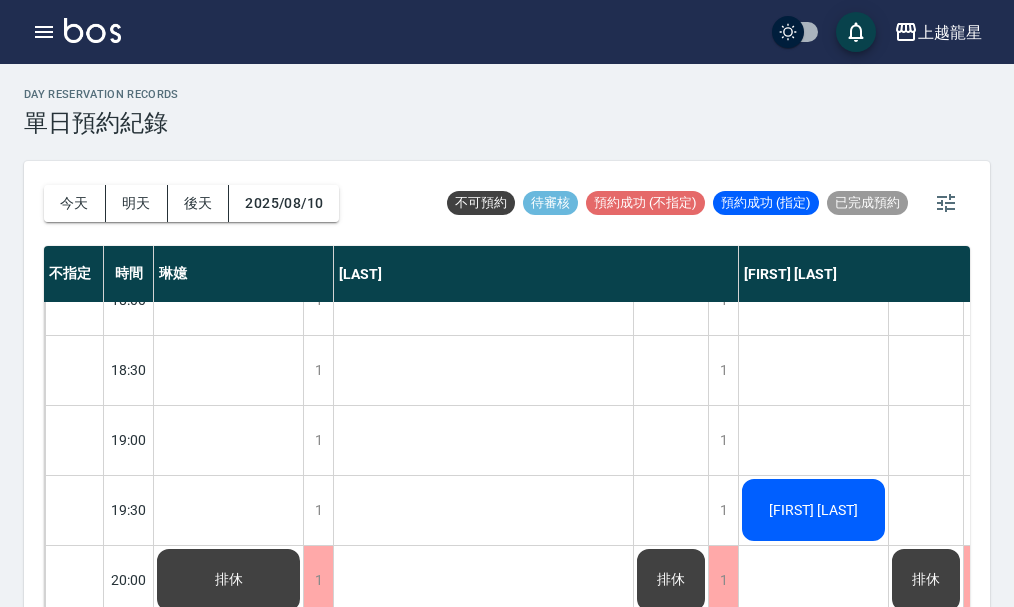 scroll, scrollTop: 968, scrollLeft: 0, axis: vertical 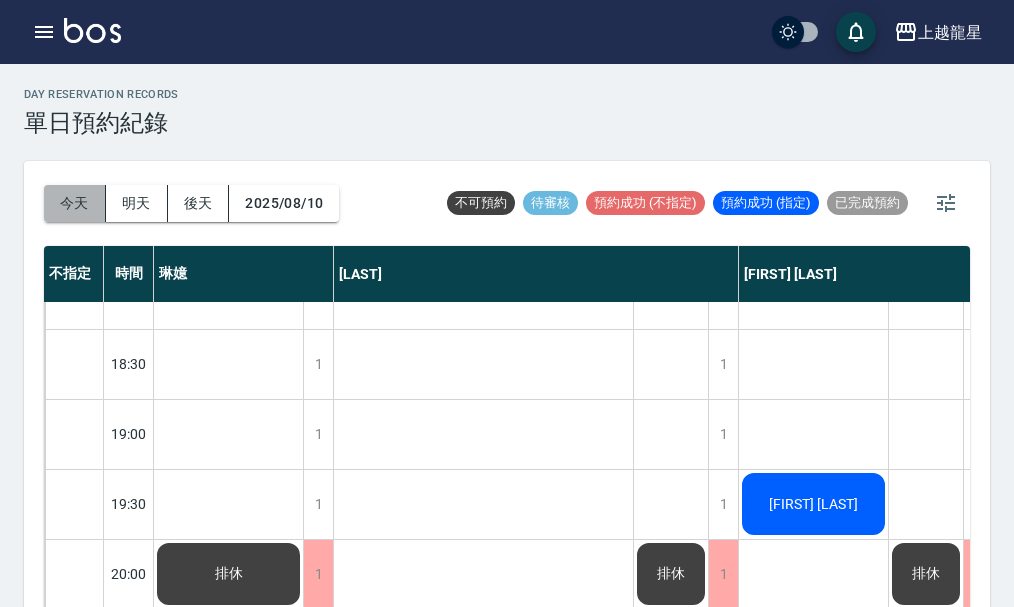 click on "今天" at bounding box center [75, 203] 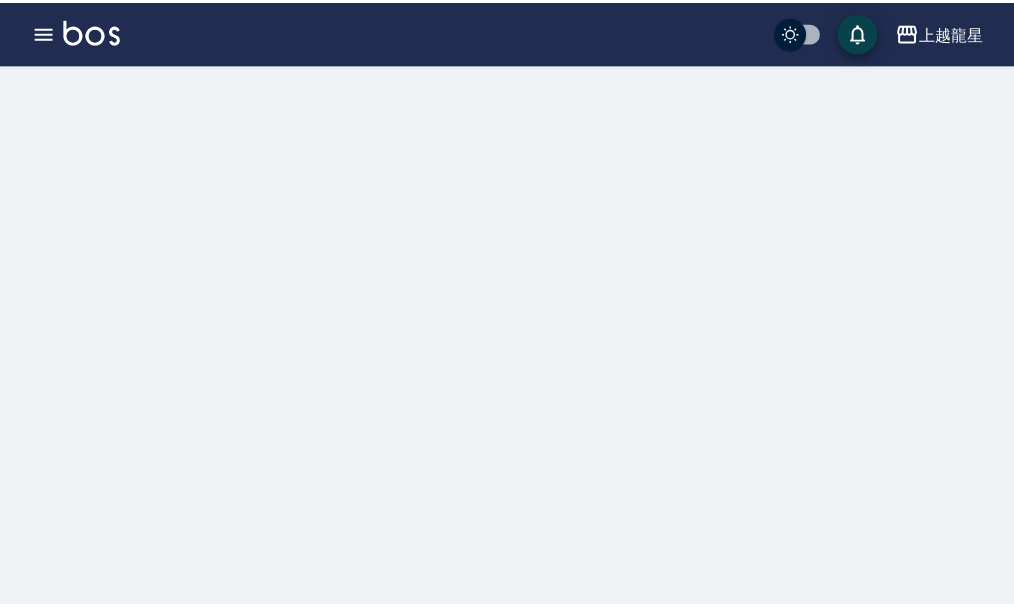 scroll, scrollTop: 0, scrollLeft: 0, axis: both 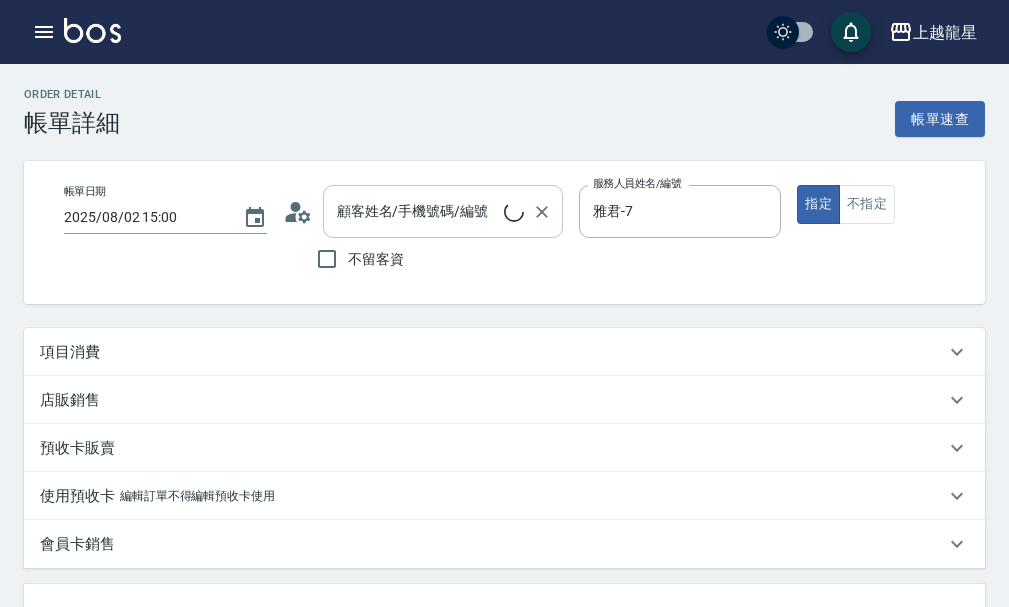 type on "2025/08/02 15:00" 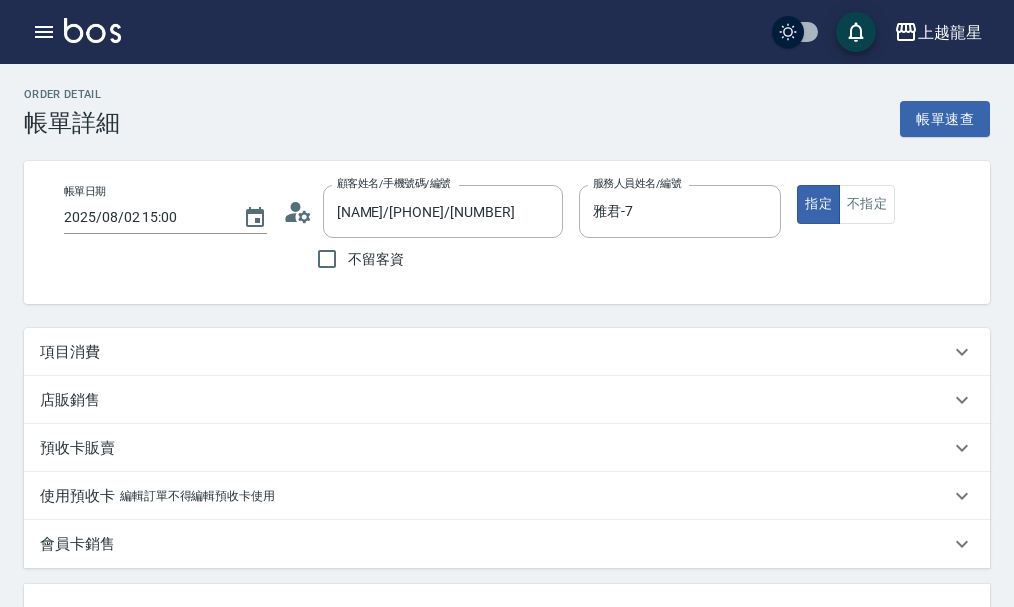type on "[NAME]/[PHONE]/[NUMBER]" 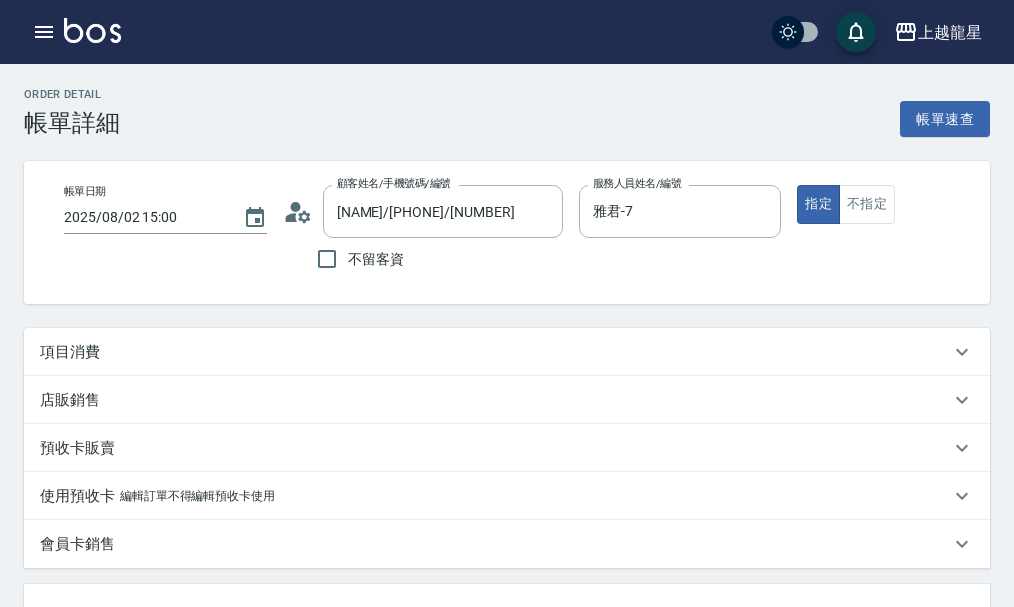 click on "項目消費" at bounding box center [495, 352] 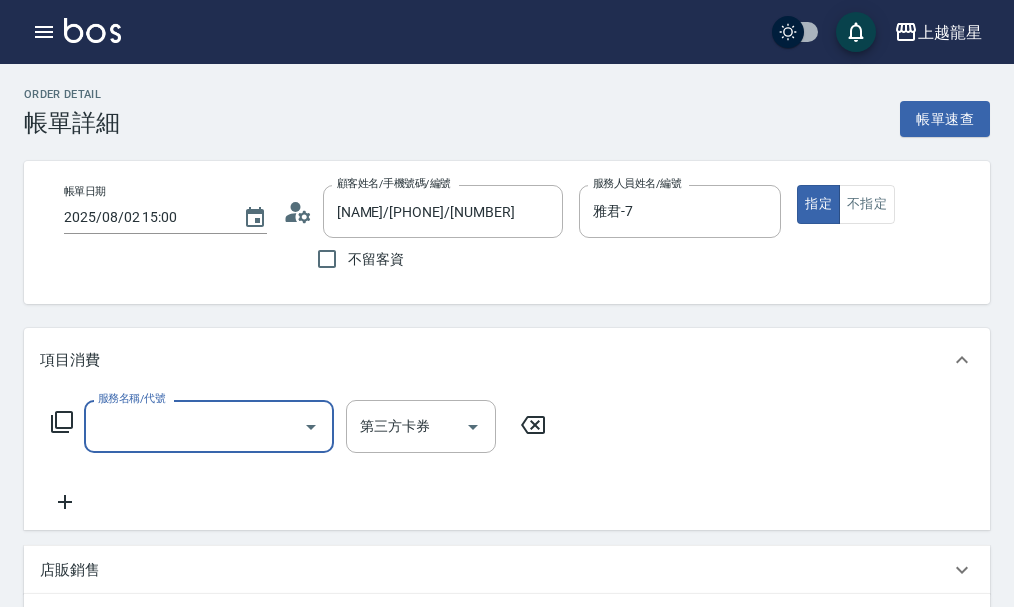 scroll, scrollTop: 0, scrollLeft: 0, axis: both 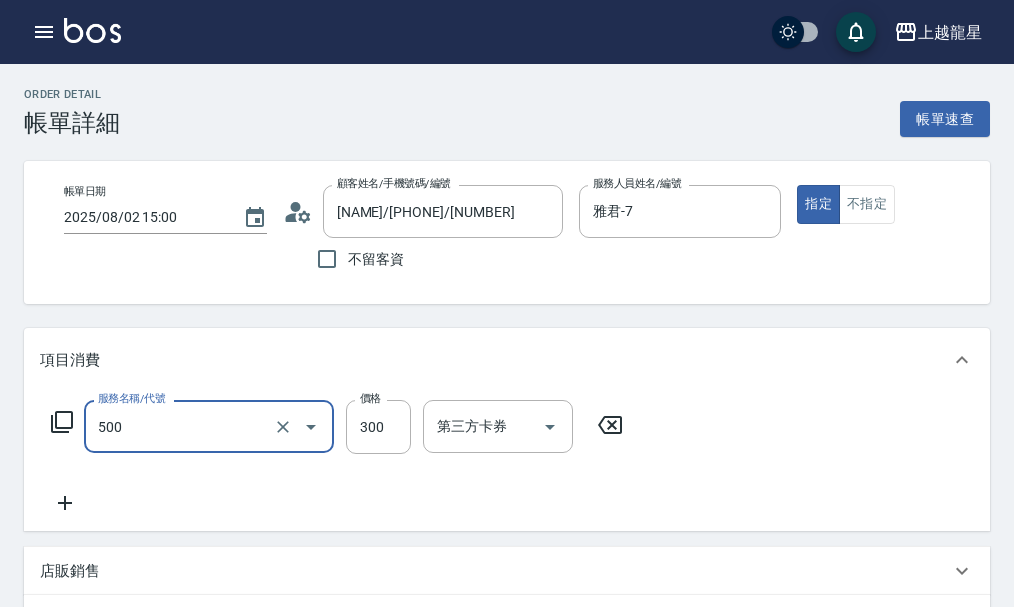 type on "一般洗髮(500)" 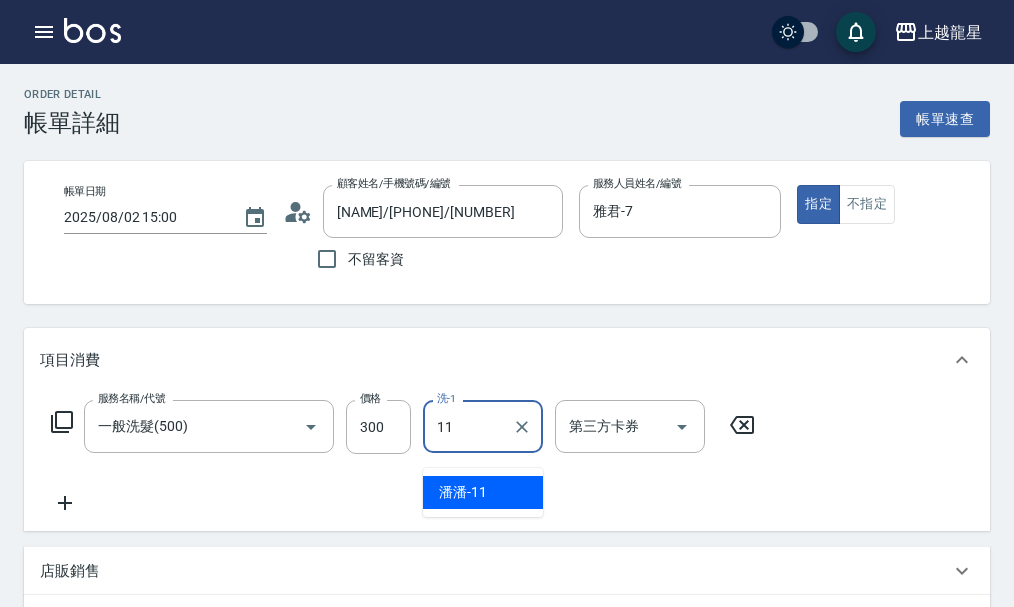 type on "潘潘-11" 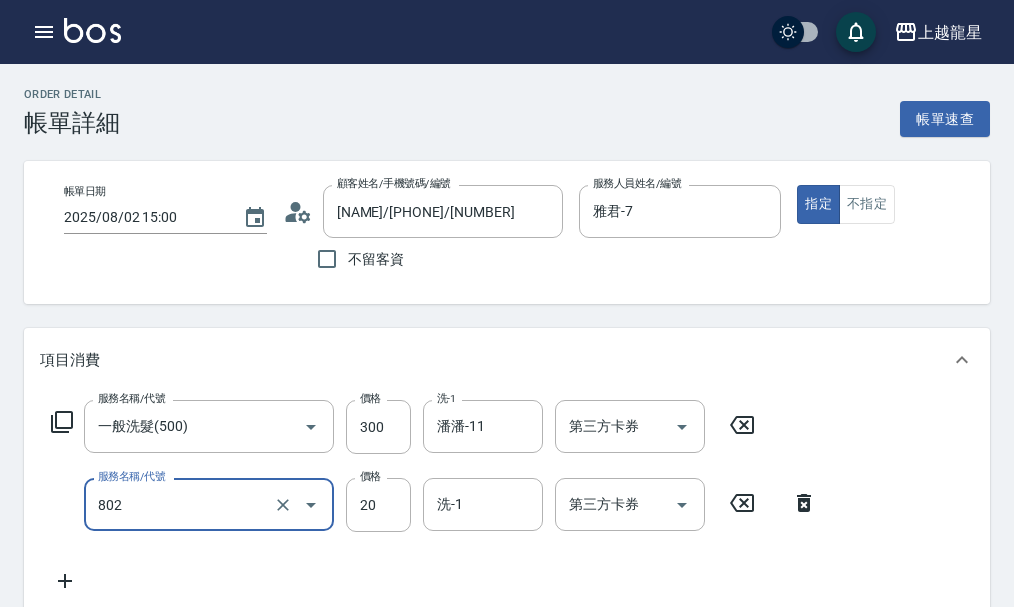 type on "潤絲(802)" 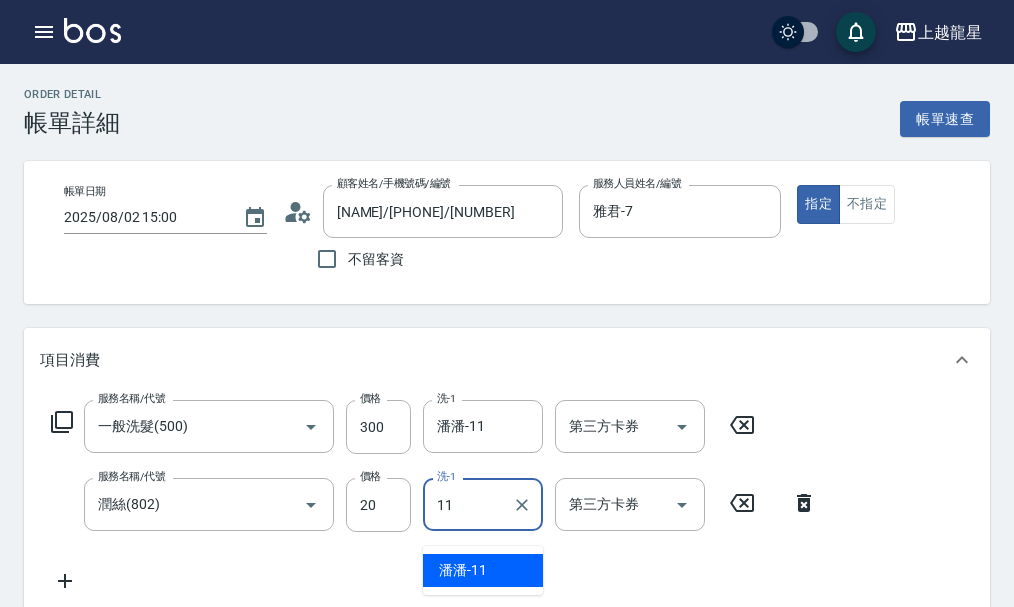 type on "潘潘-11" 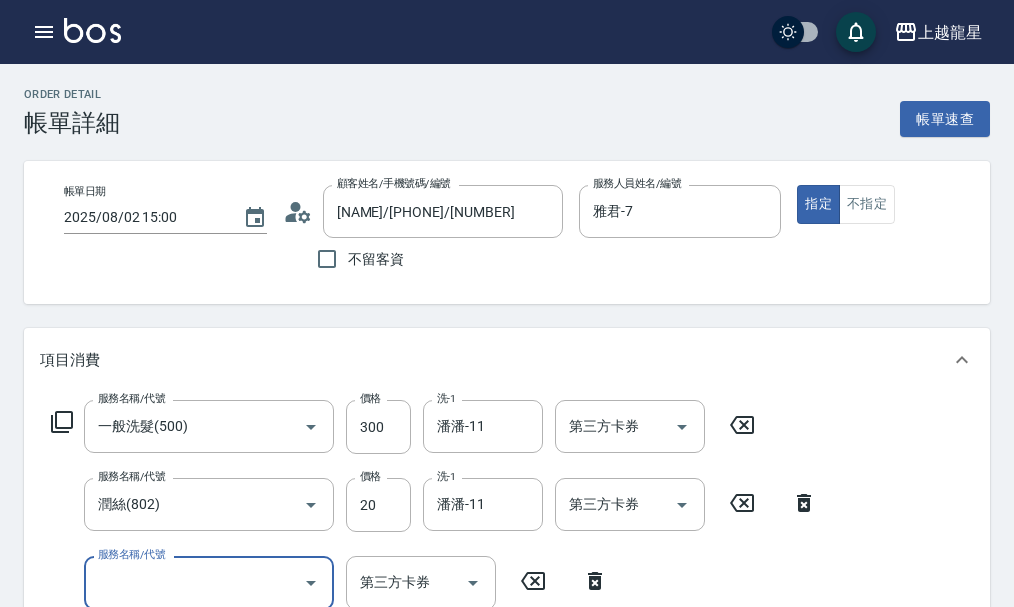 scroll, scrollTop: 9, scrollLeft: 0, axis: vertical 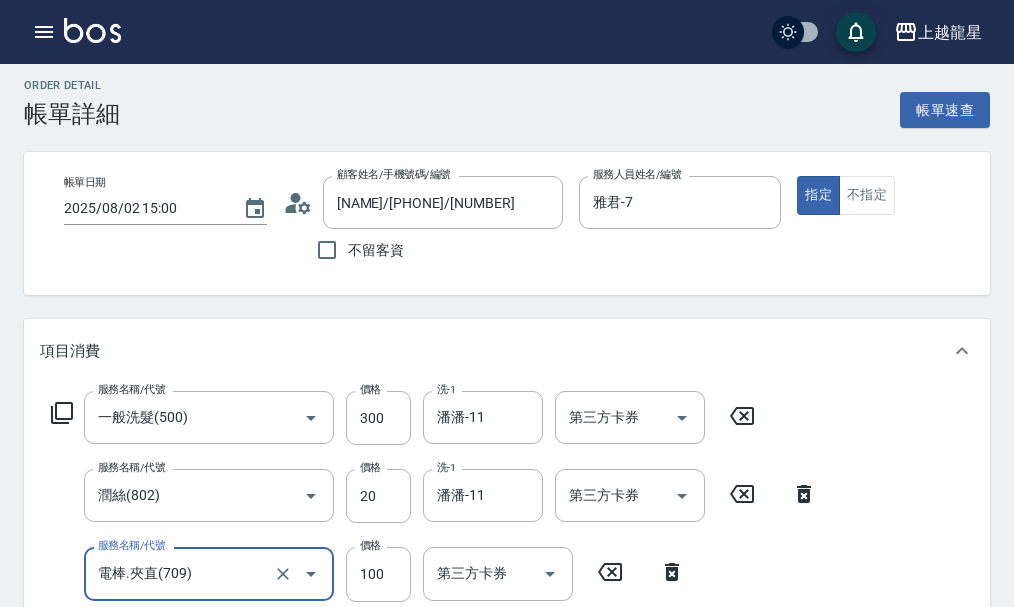 type on "電棒.夾直(709)" 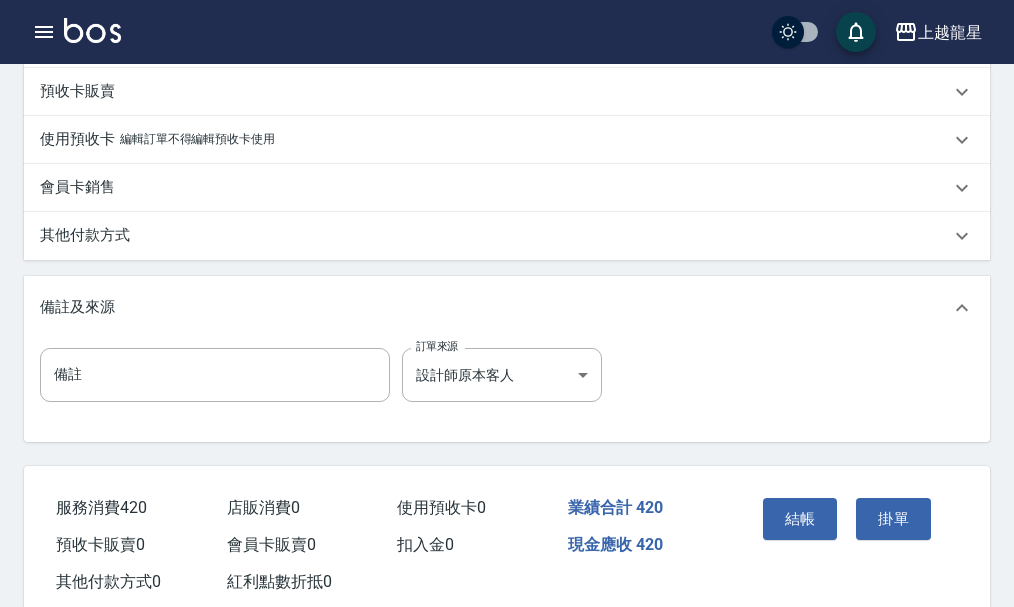 scroll, scrollTop: 719, scrollLeft: 0, axis: vertical 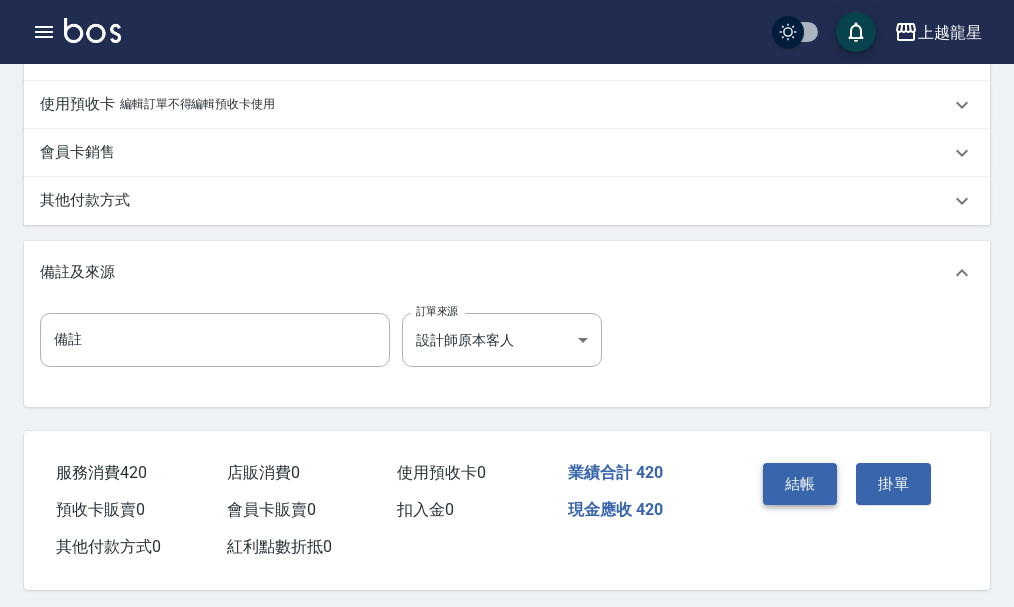 click on "結帳" at bounding box center [800, 484] 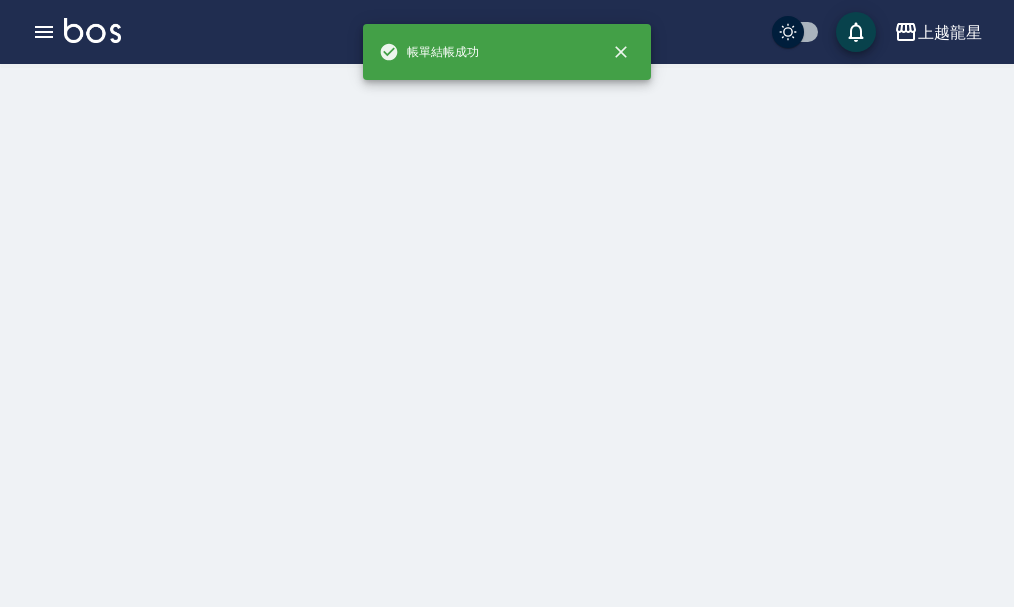 scroll, scrollTop: 0, scrollLeft: 0, axis: both 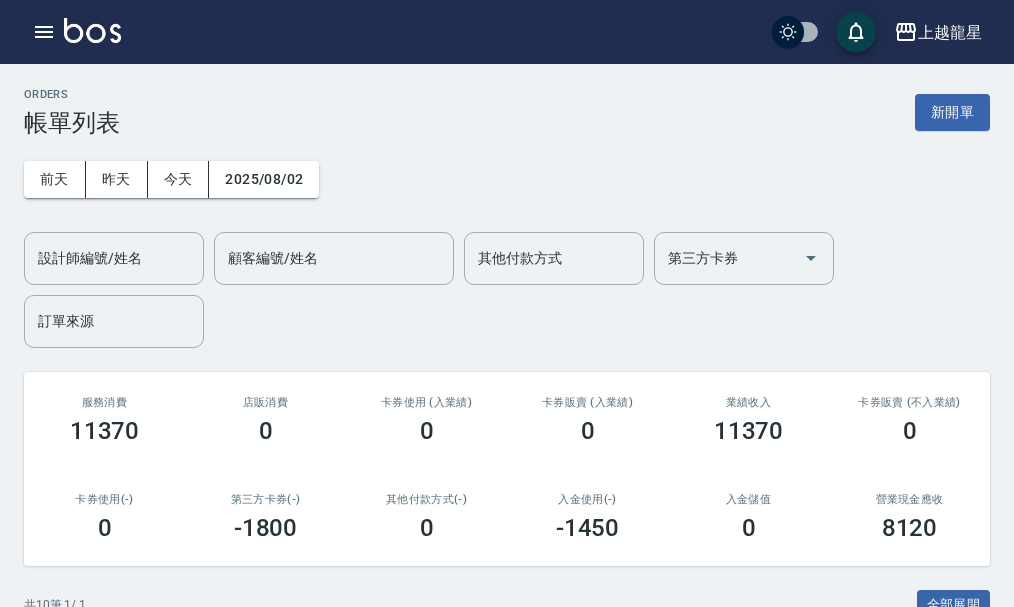 click at bounding box center [92, 30] 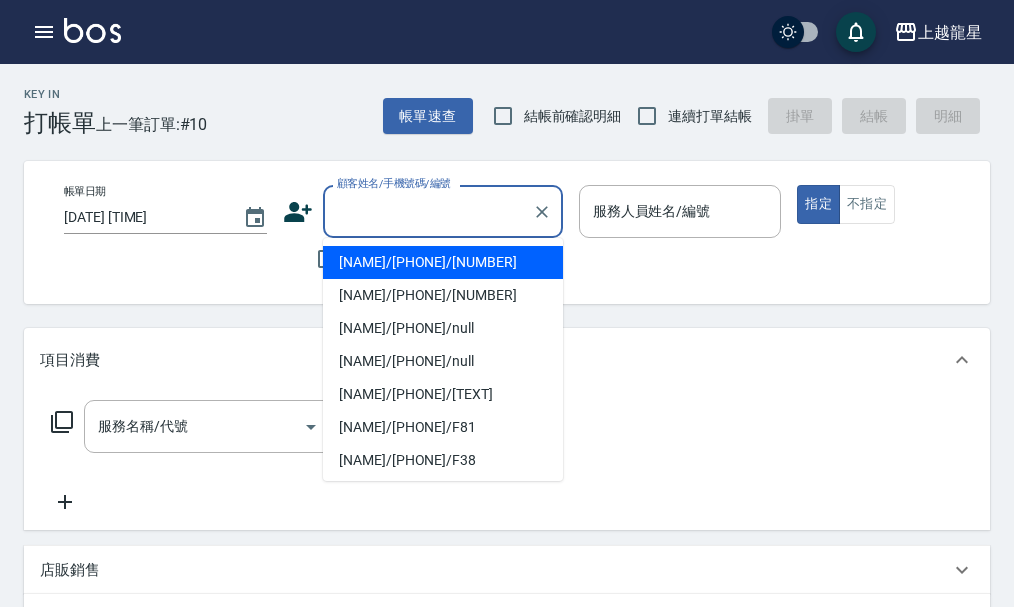 click on "顧客姓名/手機號碼/編號" at bounding box center [428, 211] 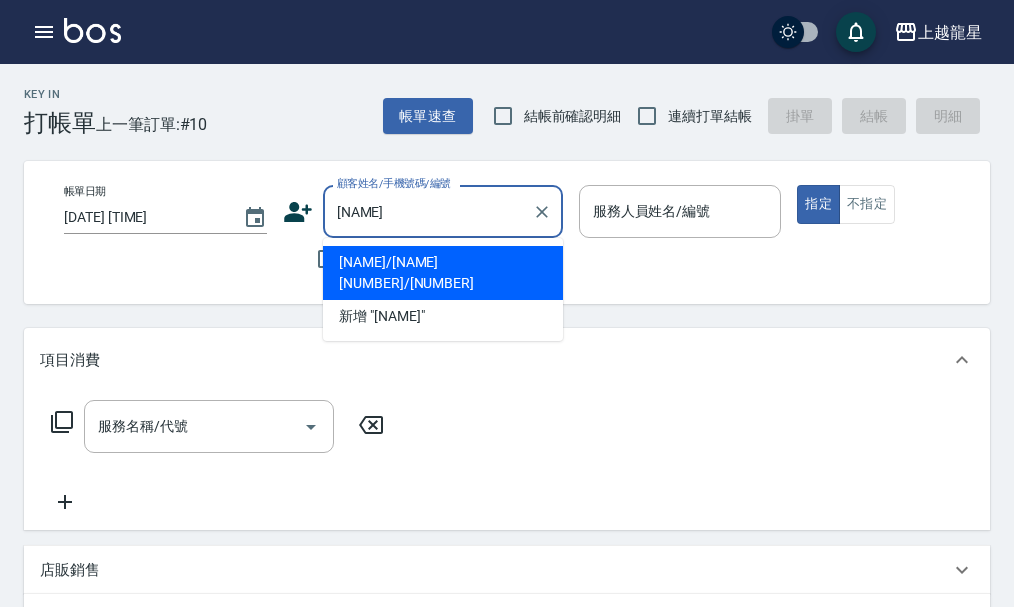 click on "張景宏/張景宏11-103/11-103" at bounding box center (443, 273) 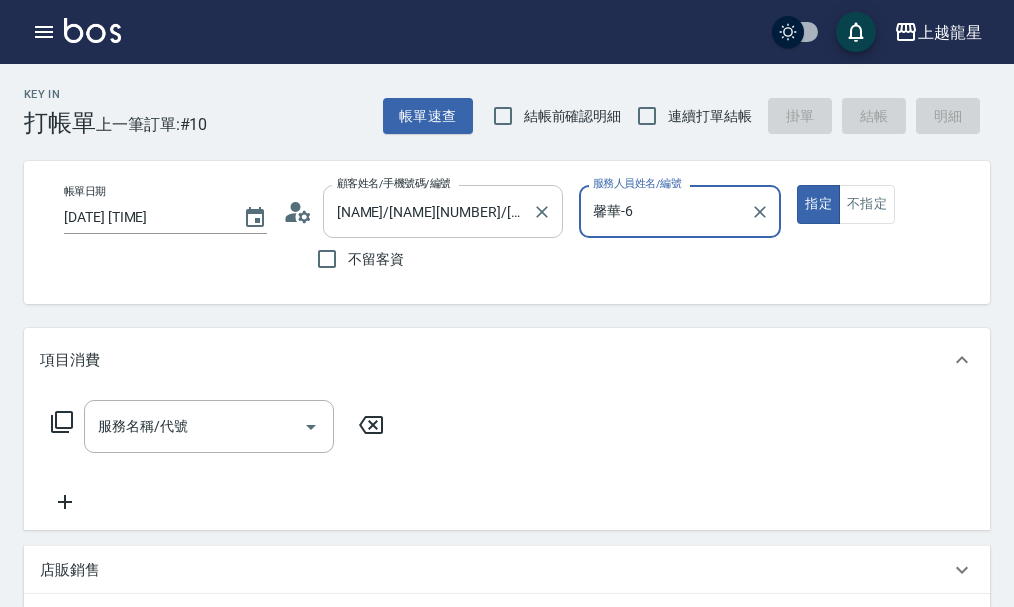 type on "馨華-6" 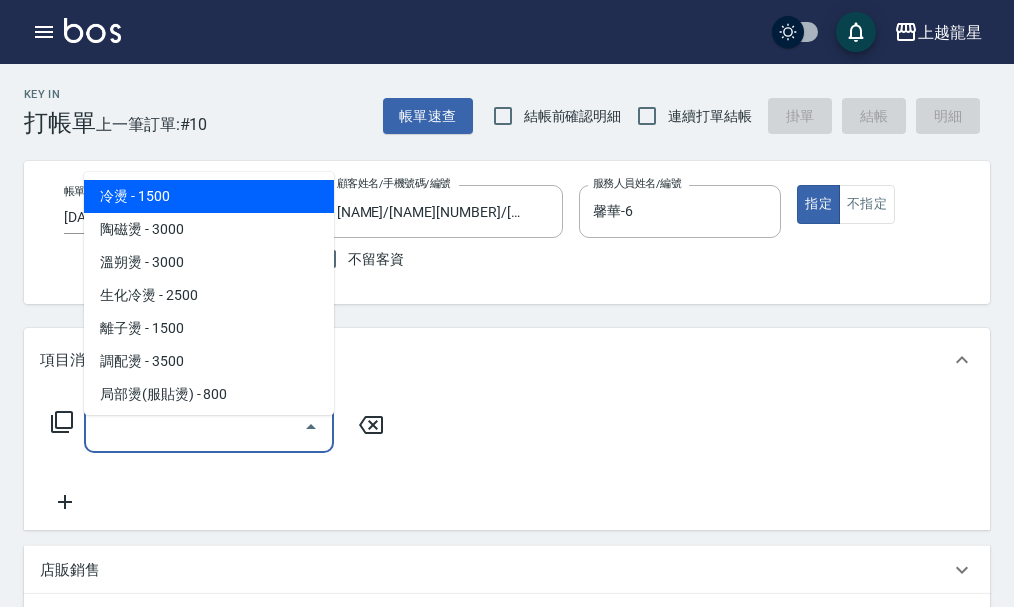 click on "服務名稱/代號" at bounding box center [194, 426] 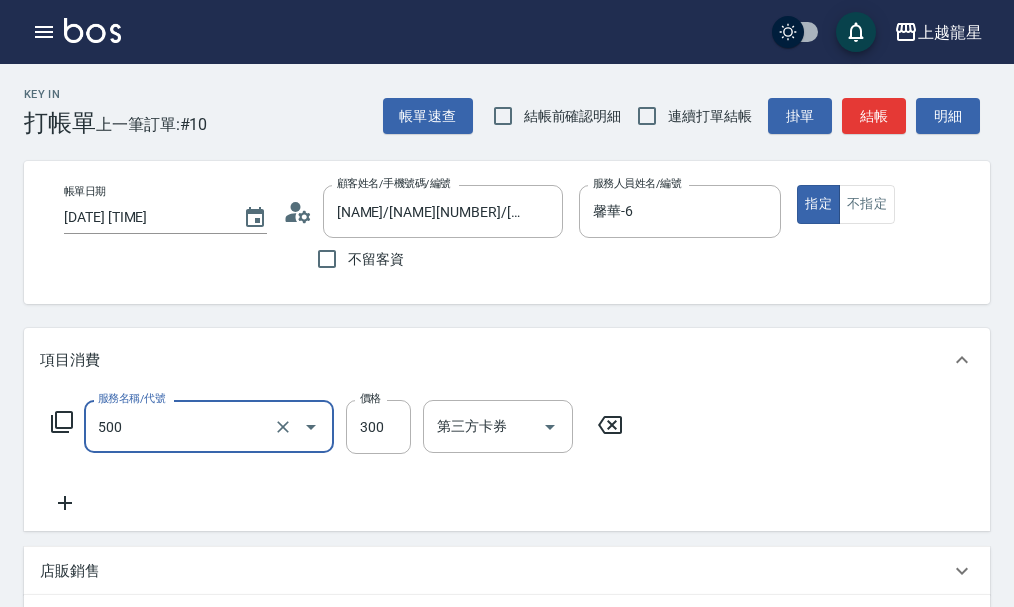 type on "一般洗髮(500)" 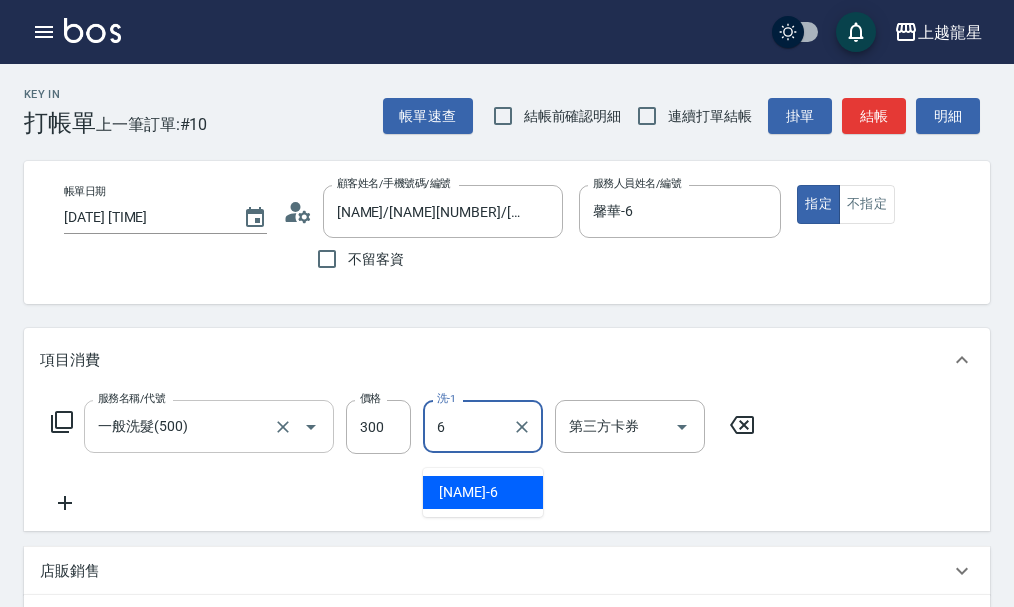 type on "馨華-6" 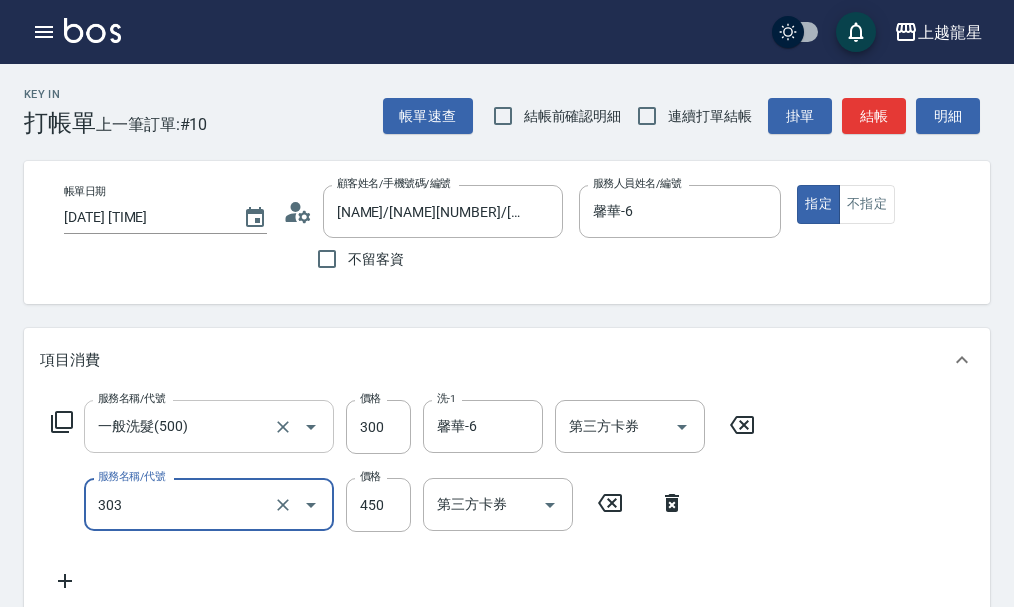 type on "剪髮(303)" 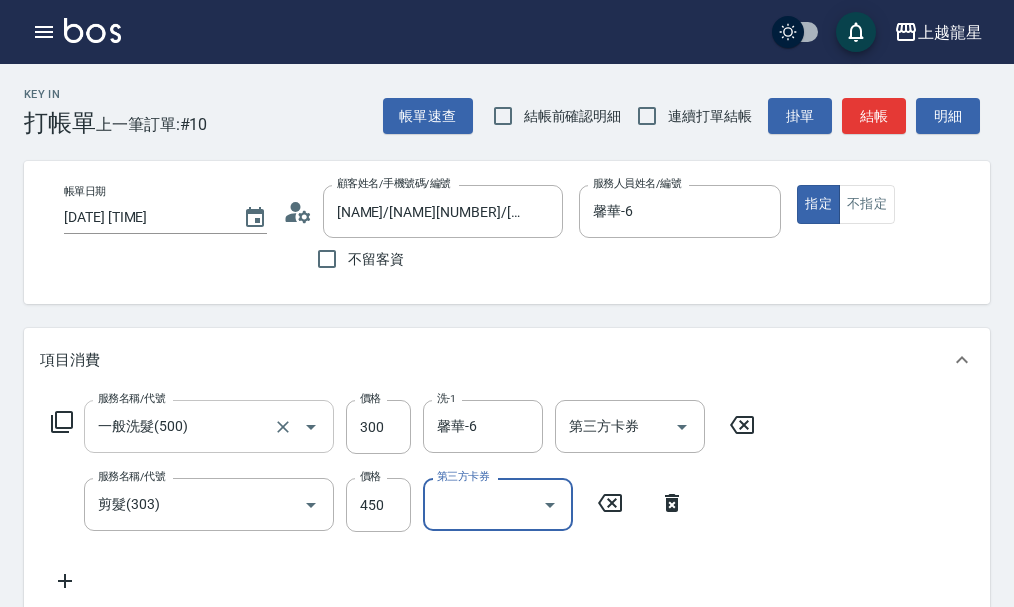 scroll, scrollTop: 9, scrollLeft: 0, axis: vertical 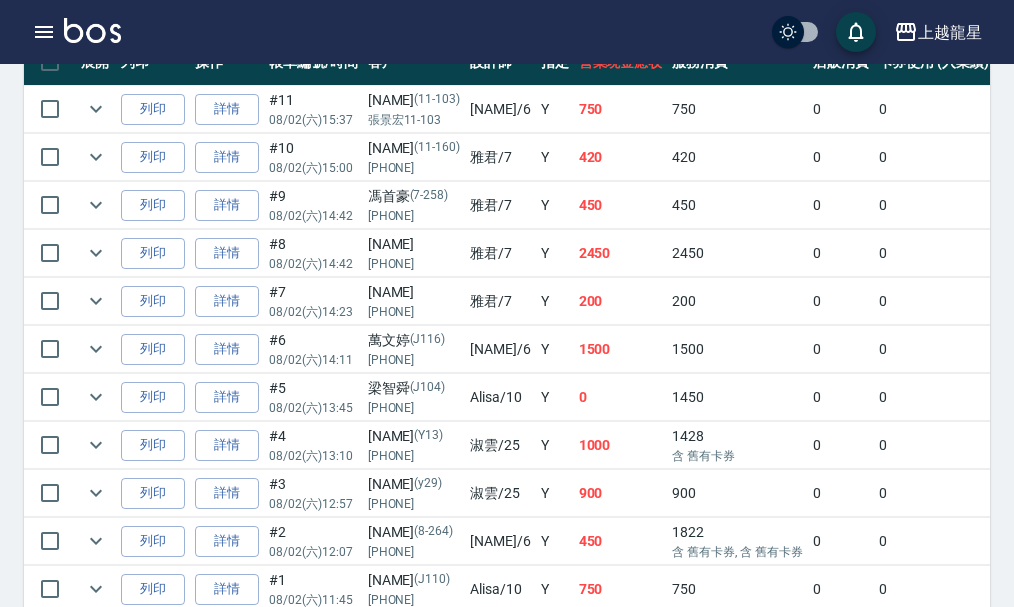 click at bounding box center [92, 32] 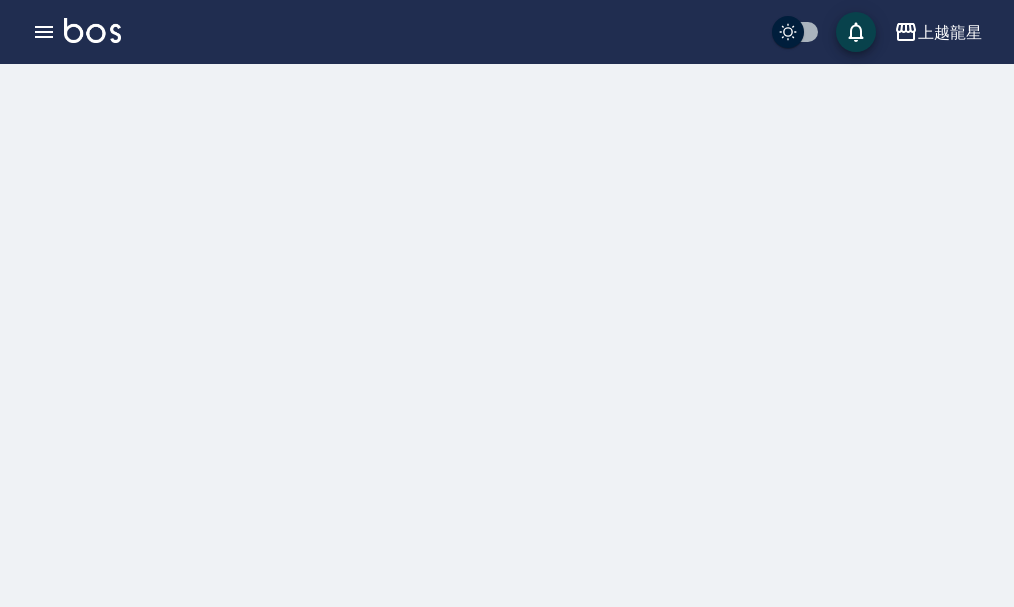 scroll, scrollTop: 0, scrollLeft: 0, axis: both 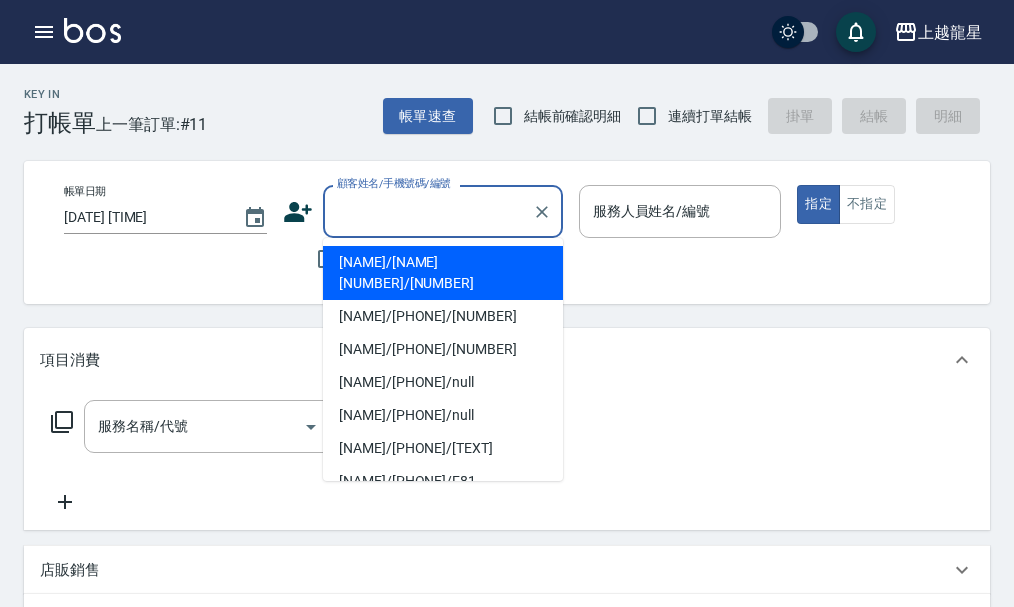 click on "顧客姓名/手機號碼/編號" at bounding box center [428, 211] 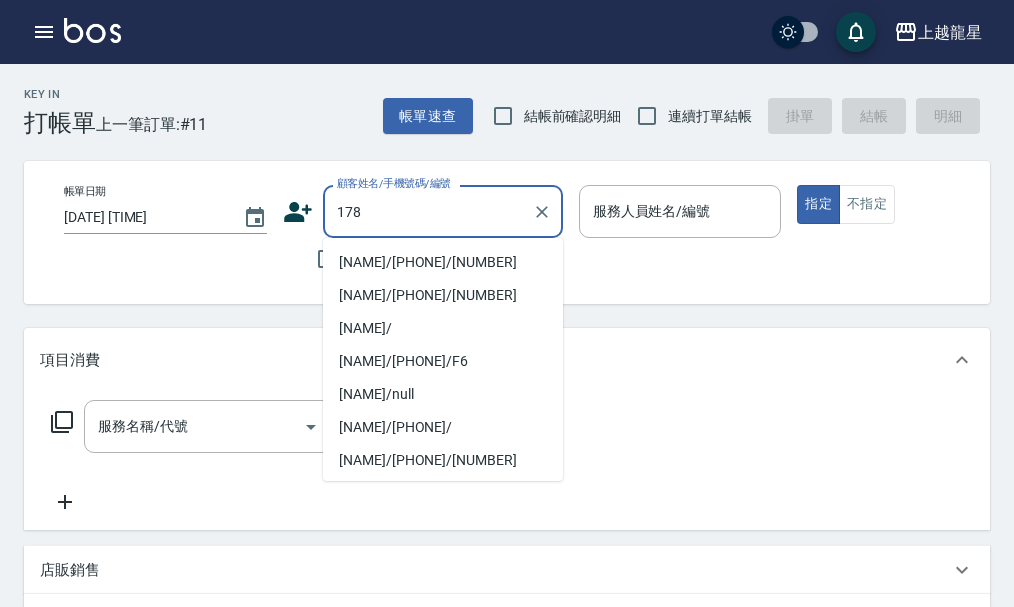 click on "陳逸安/0910392817/178" at bounding box center [443, 262] 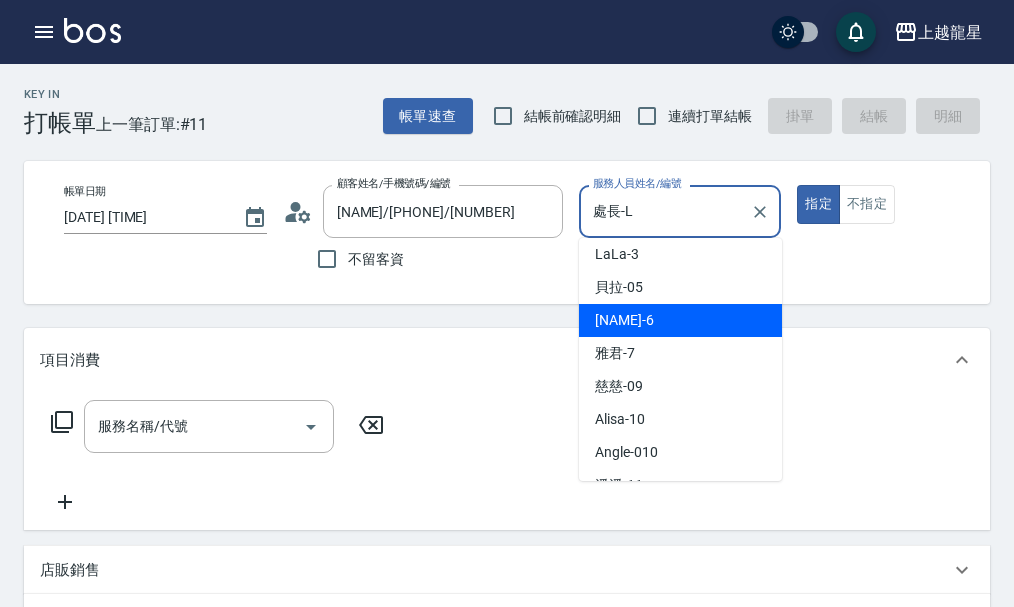 scroll, scrollTop: 0, scrollLeft: 0, axis: both 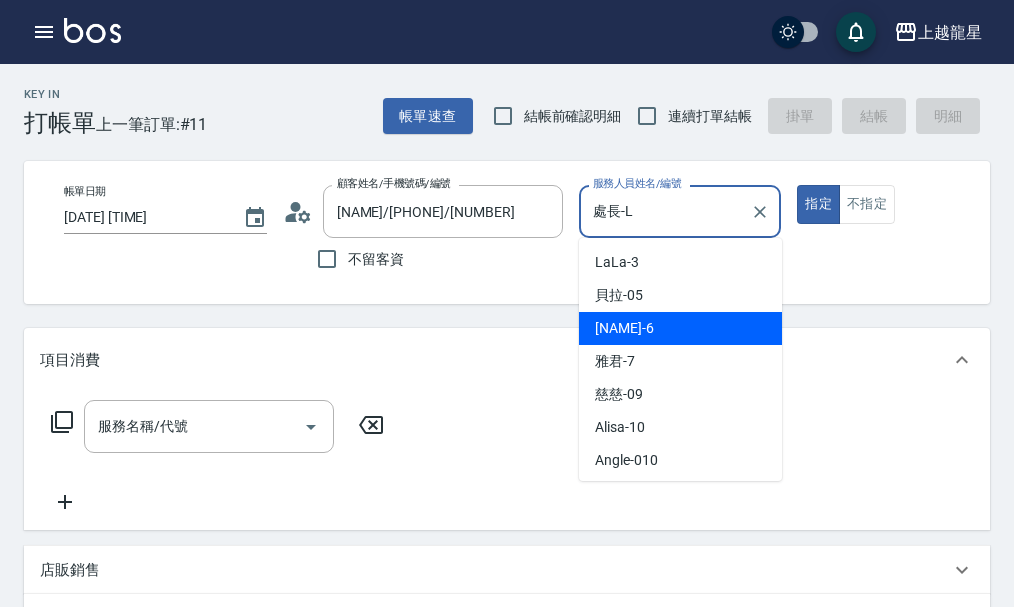 drag, startPoint x: 655, startPoint y: 225, endPoint x: 544, endPoint y: 278, distance: 123.00407 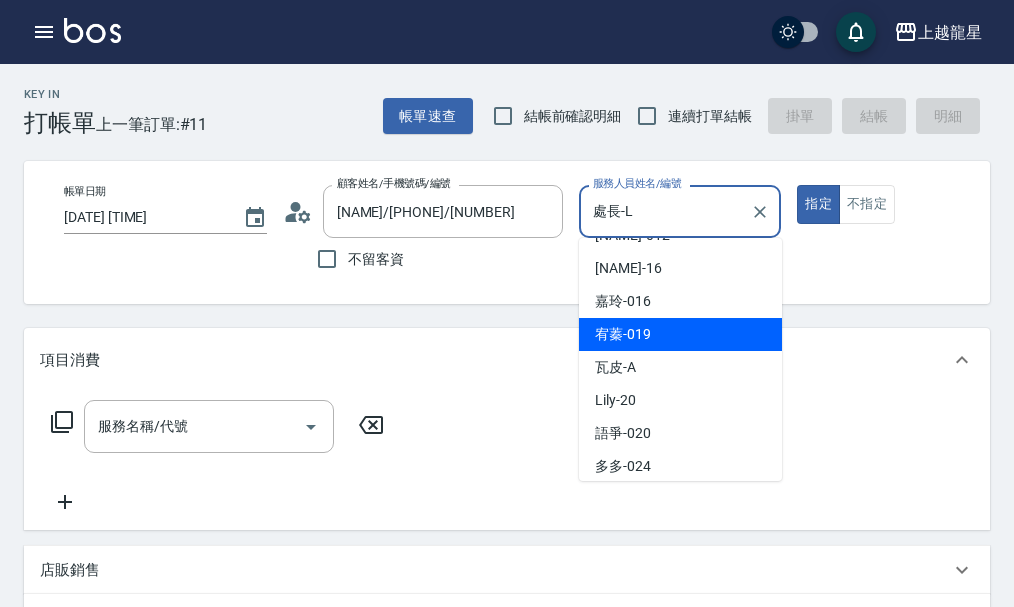 scroll, scrollTop: 300, scrollLeft: 0, axis: vertical 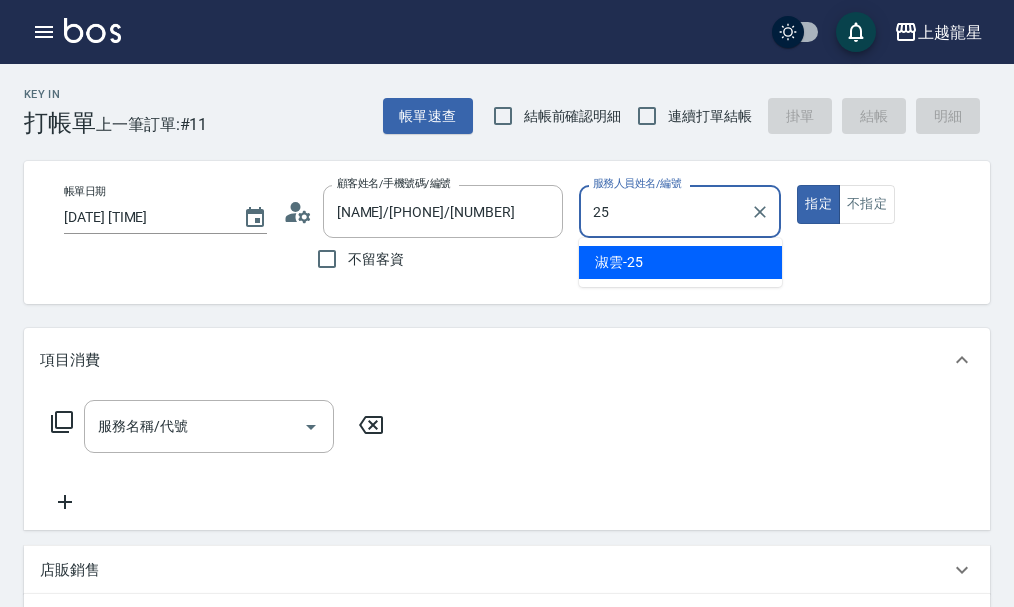 type on "淑雲-25" 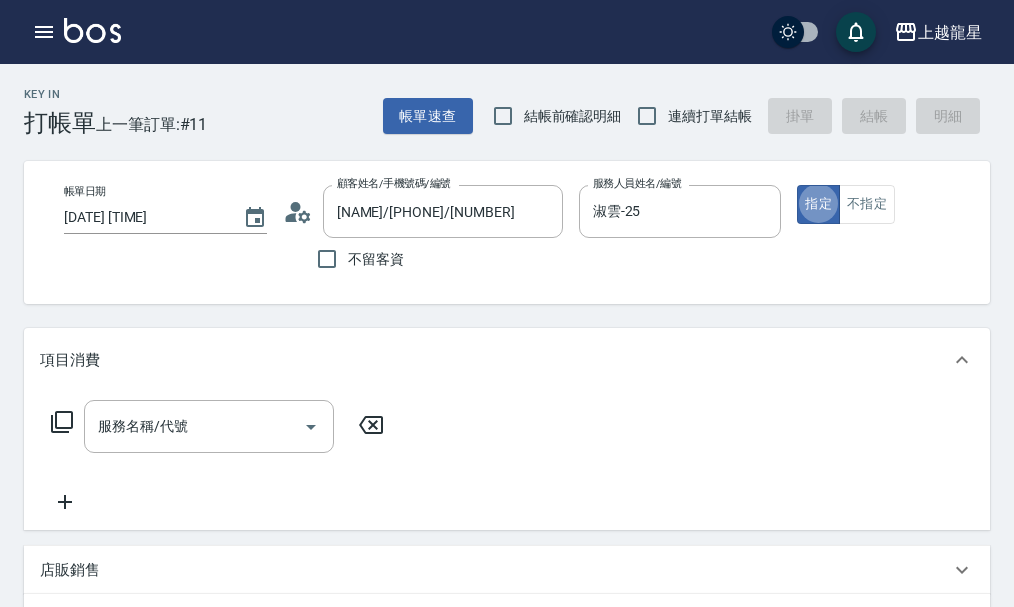 type on "true" 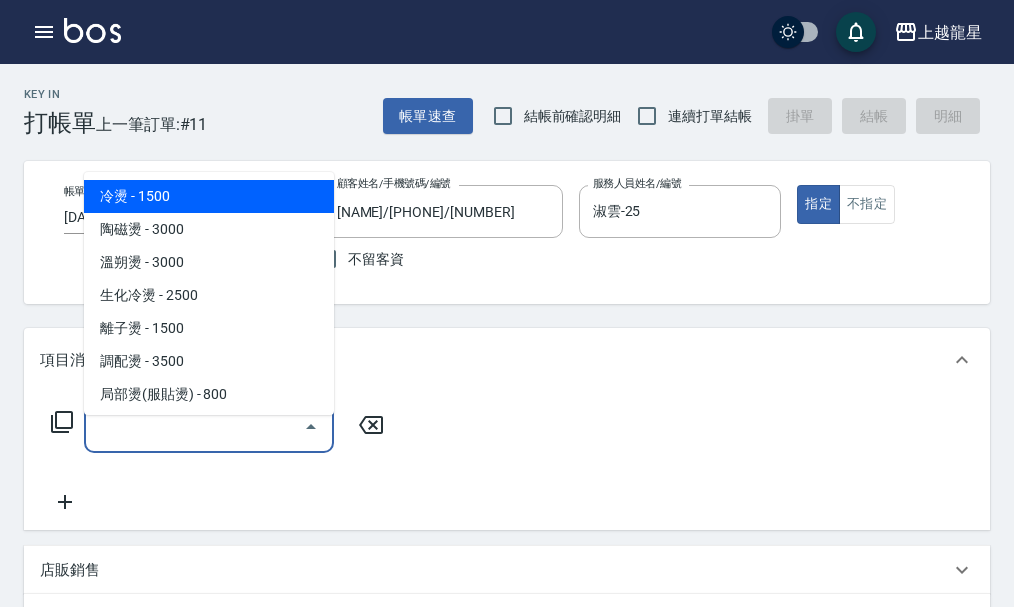 click on "服務名稱/代號" at bounding box center (194, 426) 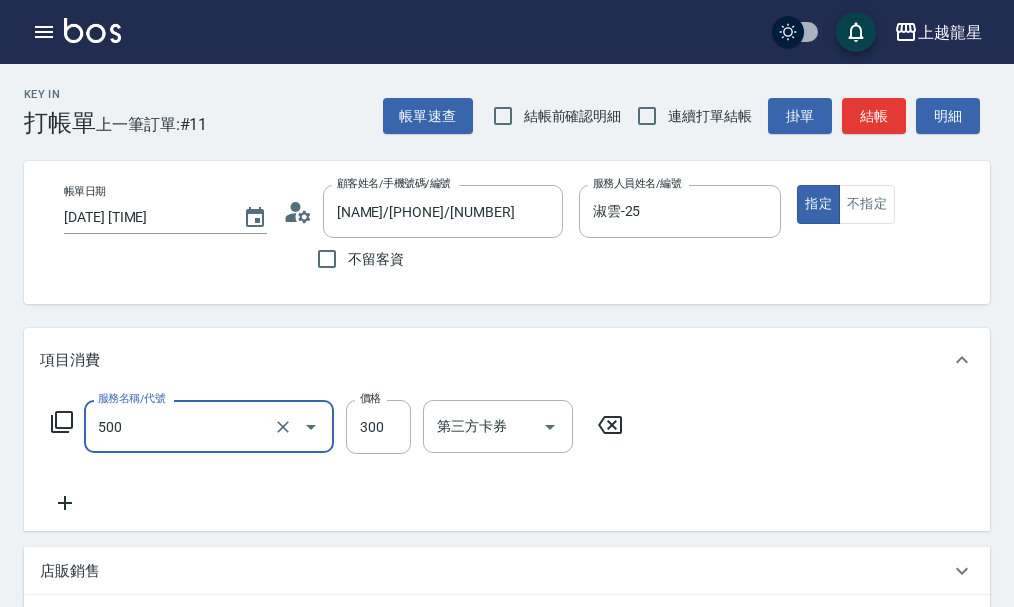 type on "一般洗髮(500)" 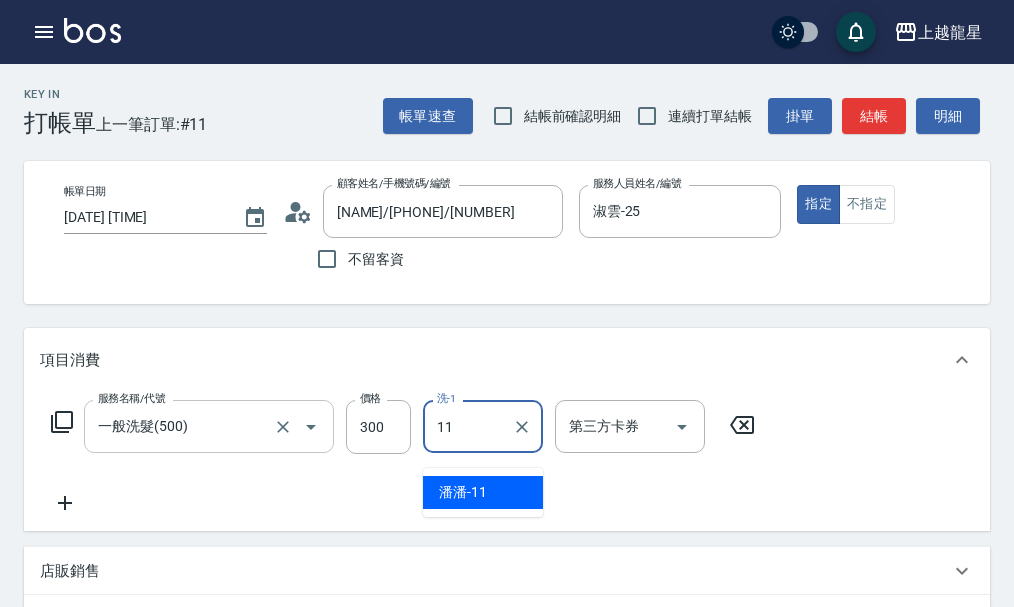type on "潘潘-11" 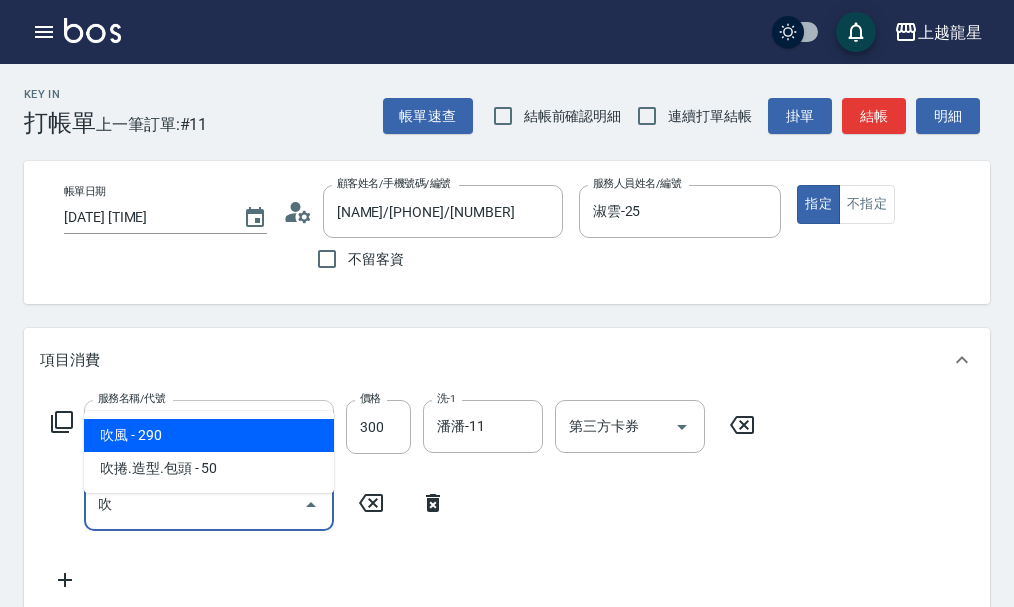 click on "吹捲.造型.包頭 - 50" at bounding box center (209, 468) 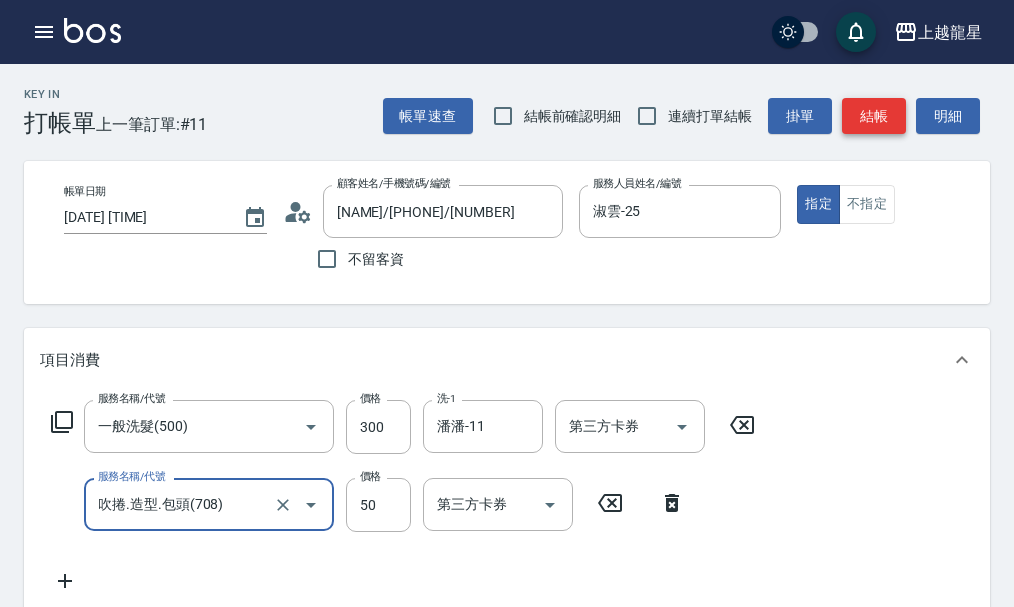 type on "吹捲.造型.包頭(708)" 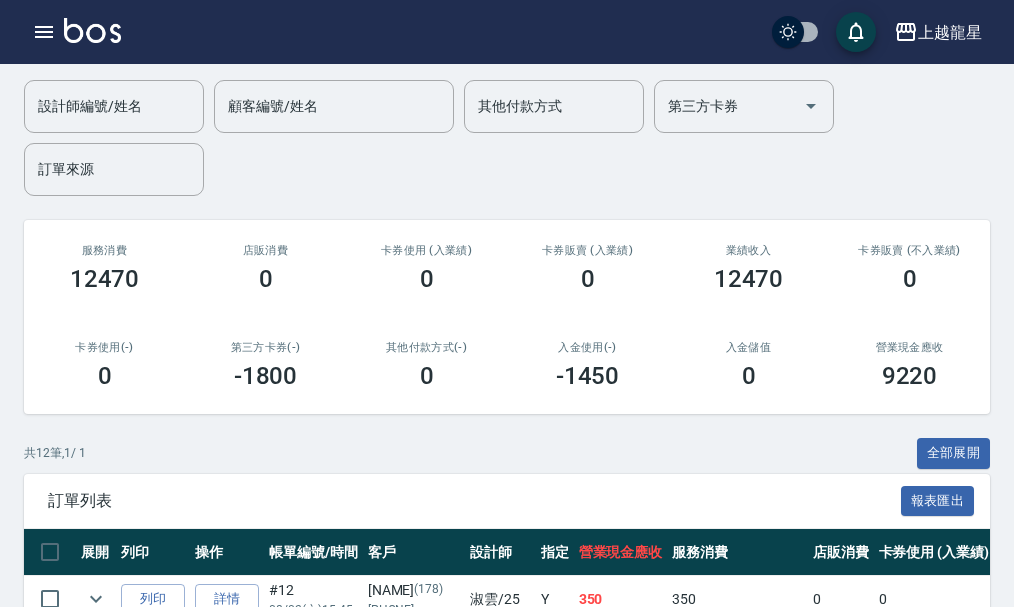 scroll, scrollTop: 0, scrollLeft: 0, axis: both 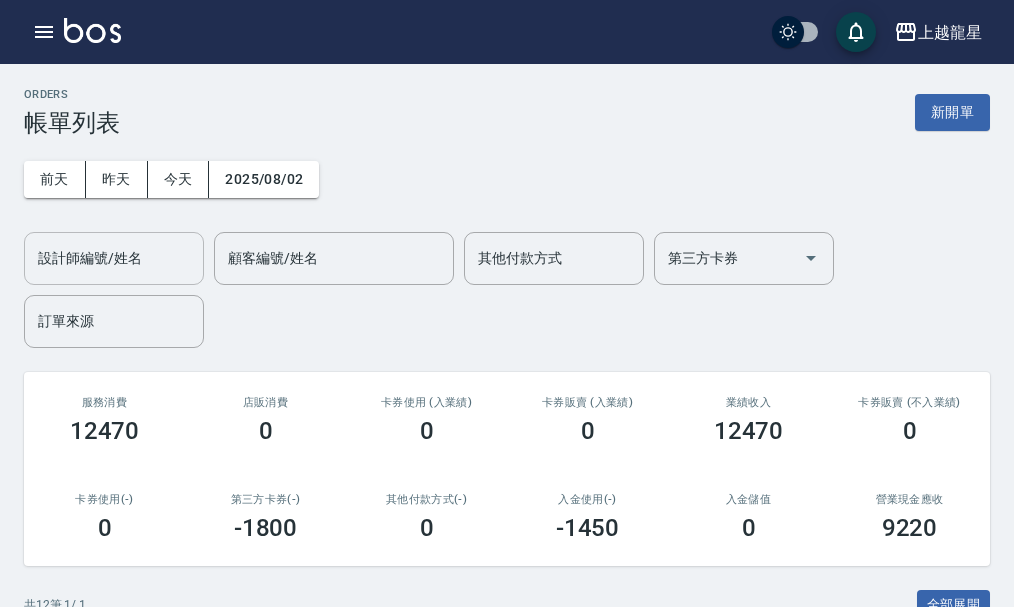 click on "設計師編號/姓名" at bounding box center (114, 258) 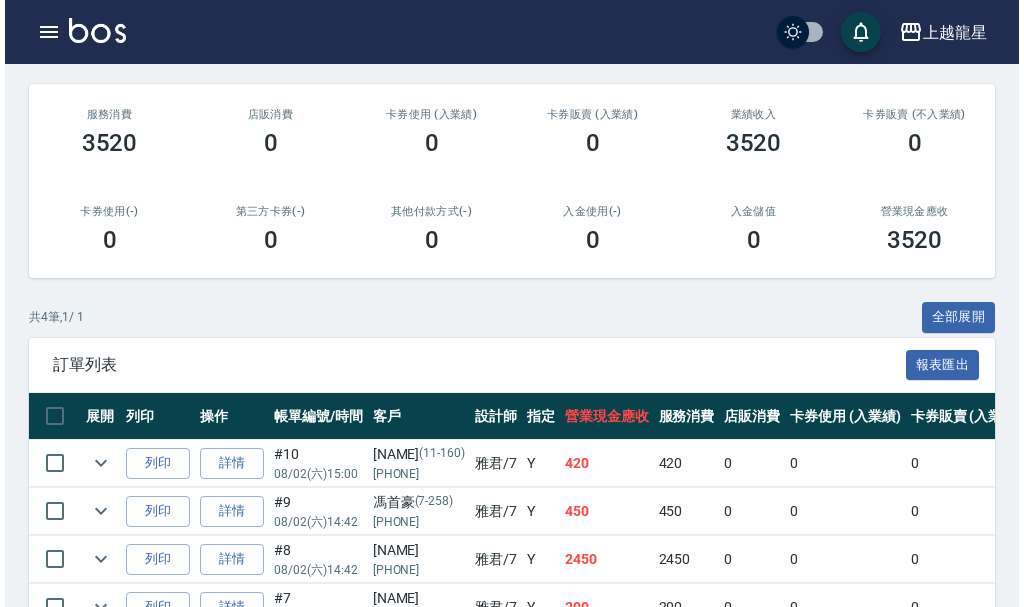 scroll, scrollTop: 0, scrollLeft: 0, axis: both 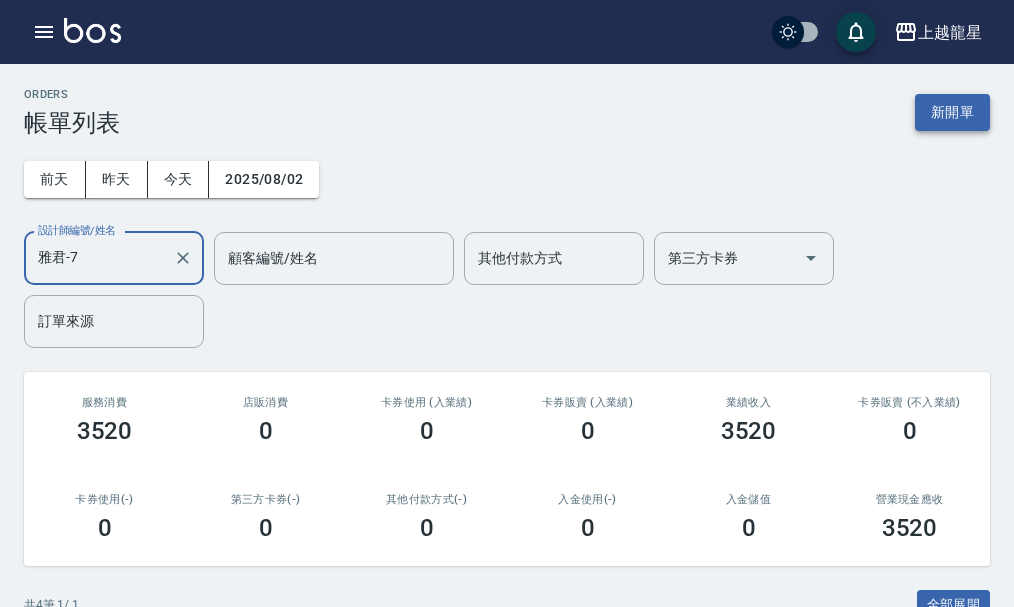 type on "雅君-7" 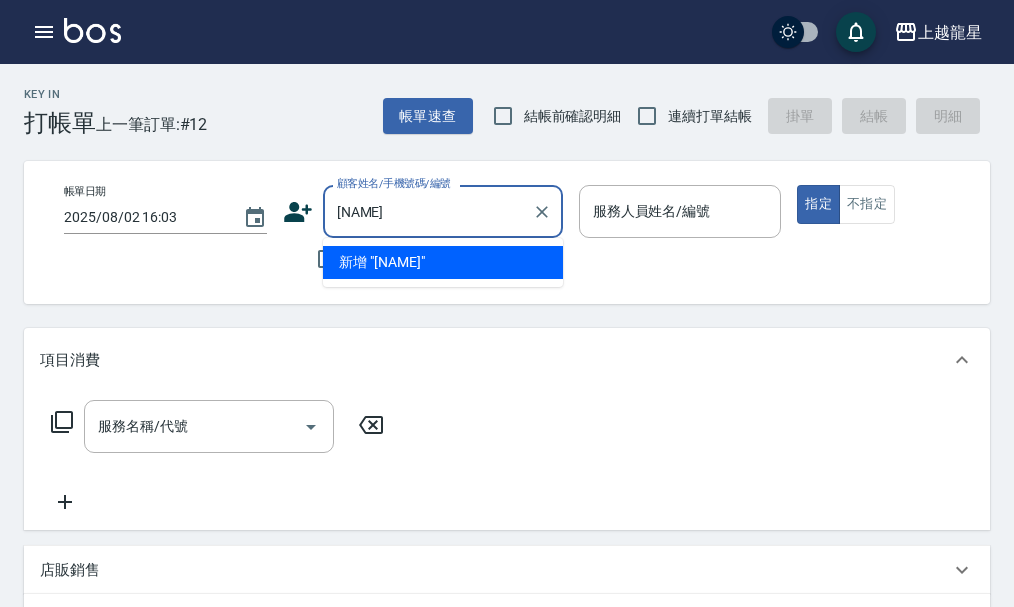 click on "新增 "顏佩佩"" at bounding box center (443, 262) 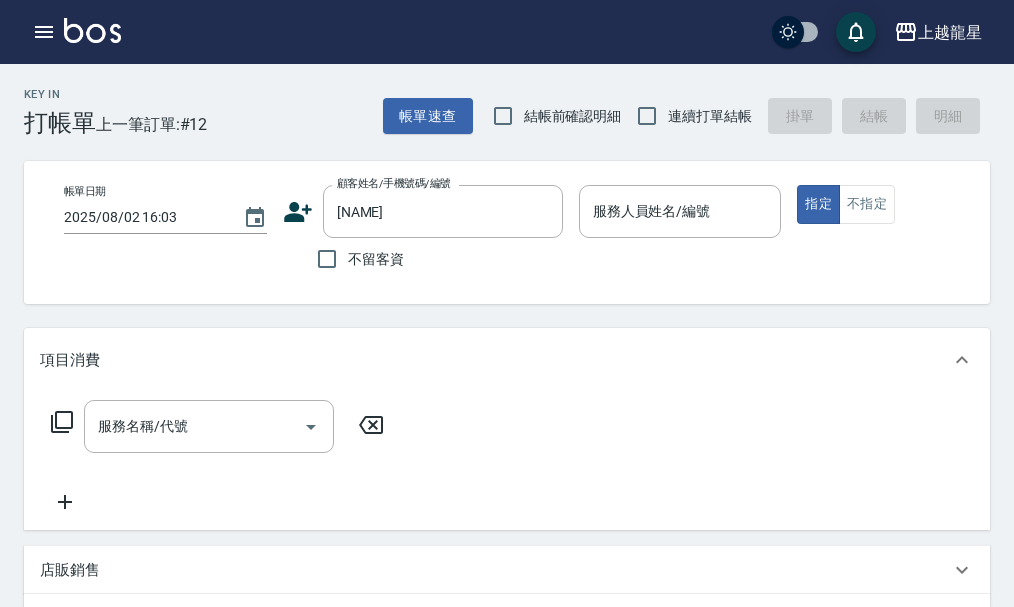 click 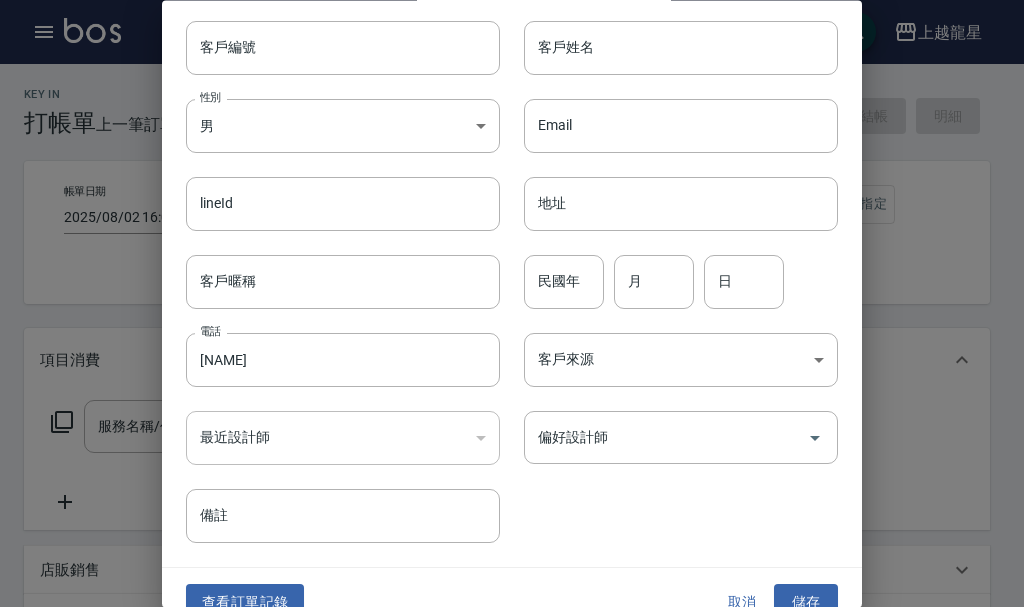 scroll, scrollTop: 86, scrollLeft: 0, axis: vertical 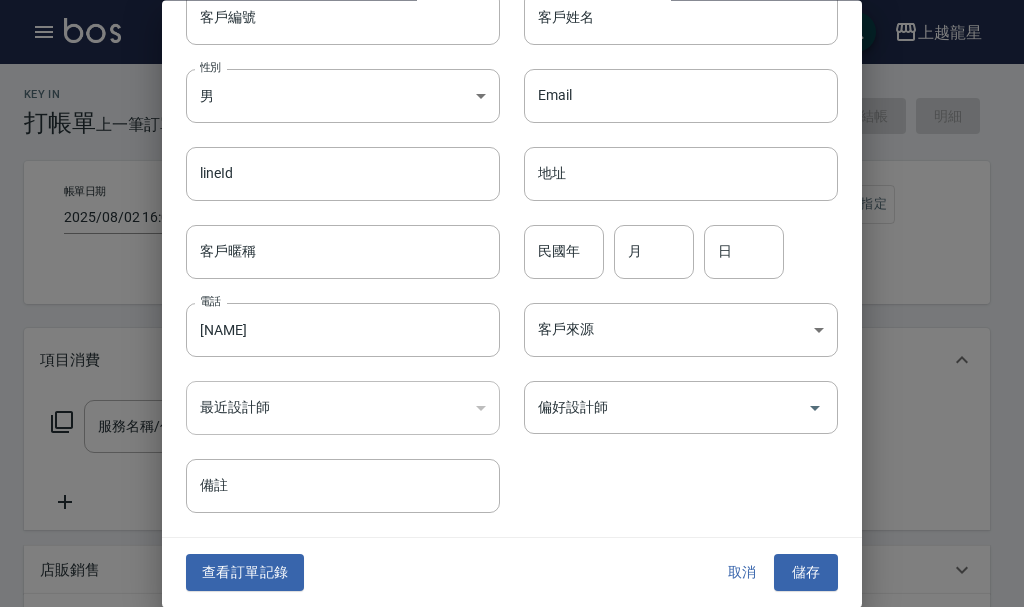 click on "取消" at bounding box center [742, 573] 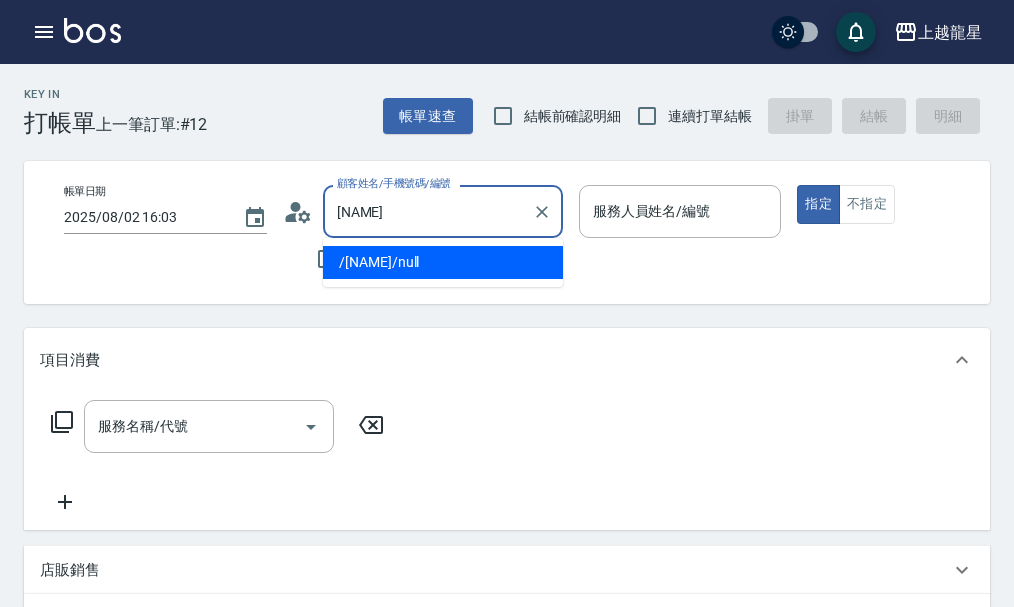 click on "顏佩佩" at bounding box center (428, 211) 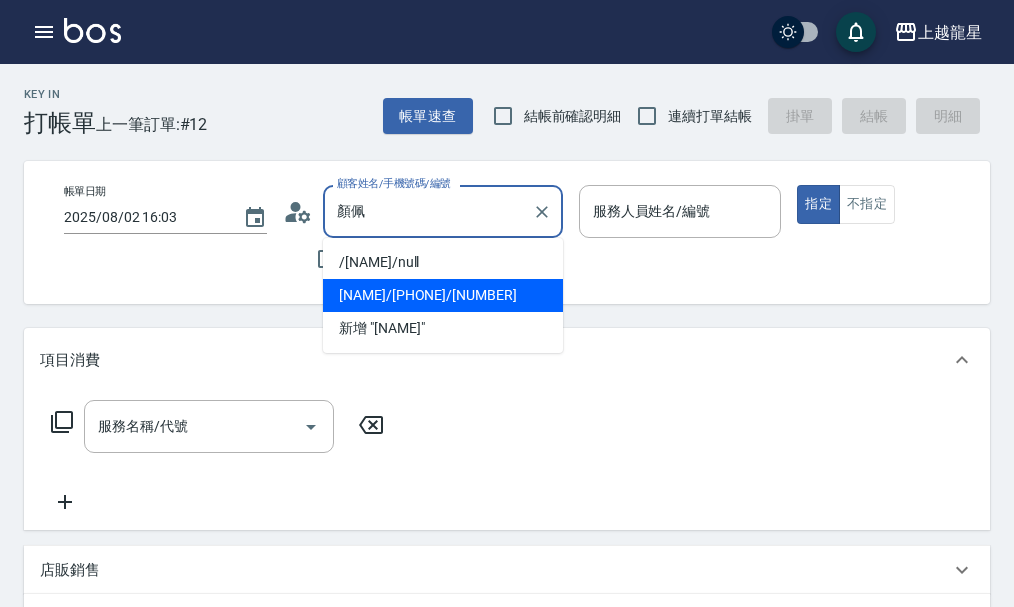 click on "顏佩君/0919205949/4-108" at bounding box center [443, 295] 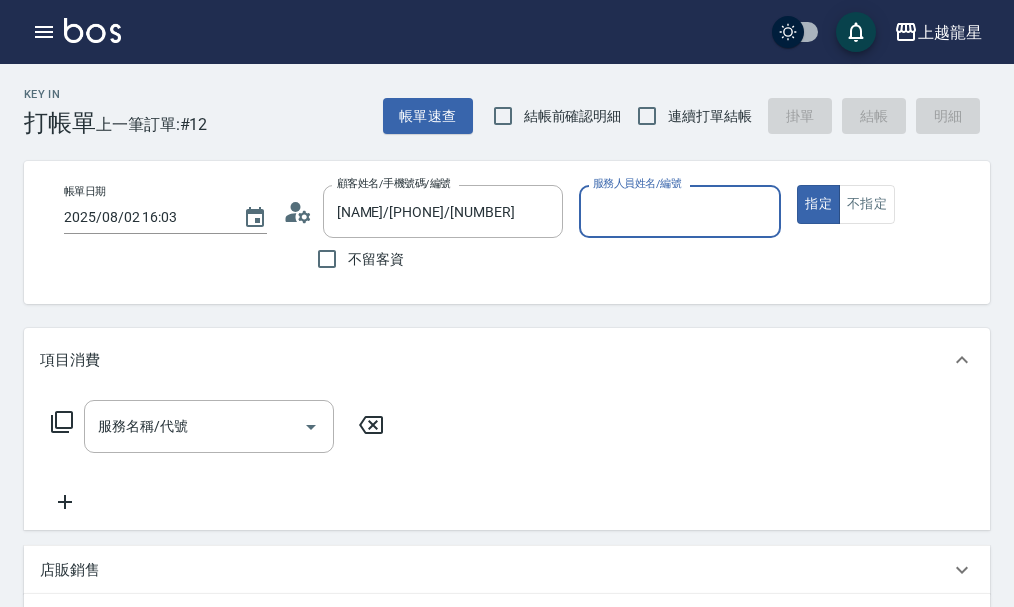 click 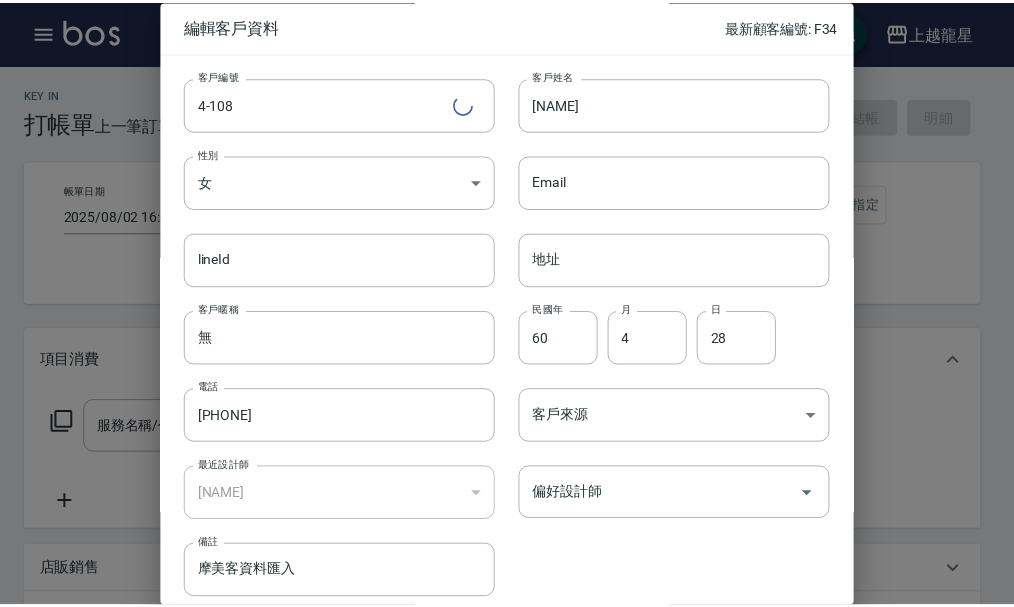 scroll, scrollTop: 86, scrollLeft: 0, axis: vertical 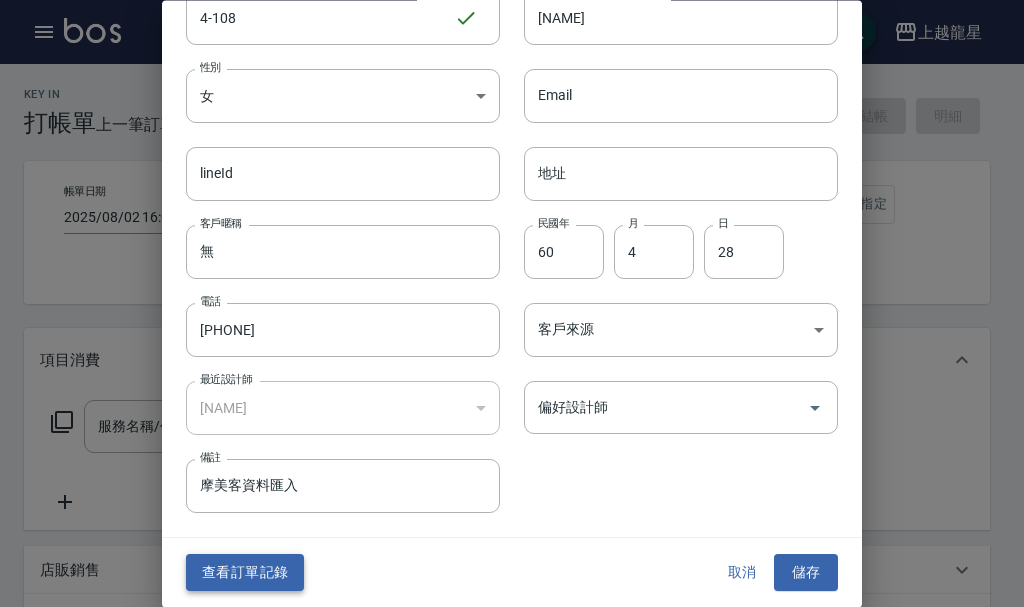 click on "查看訂單記錄" at bounding box center (245, 573) 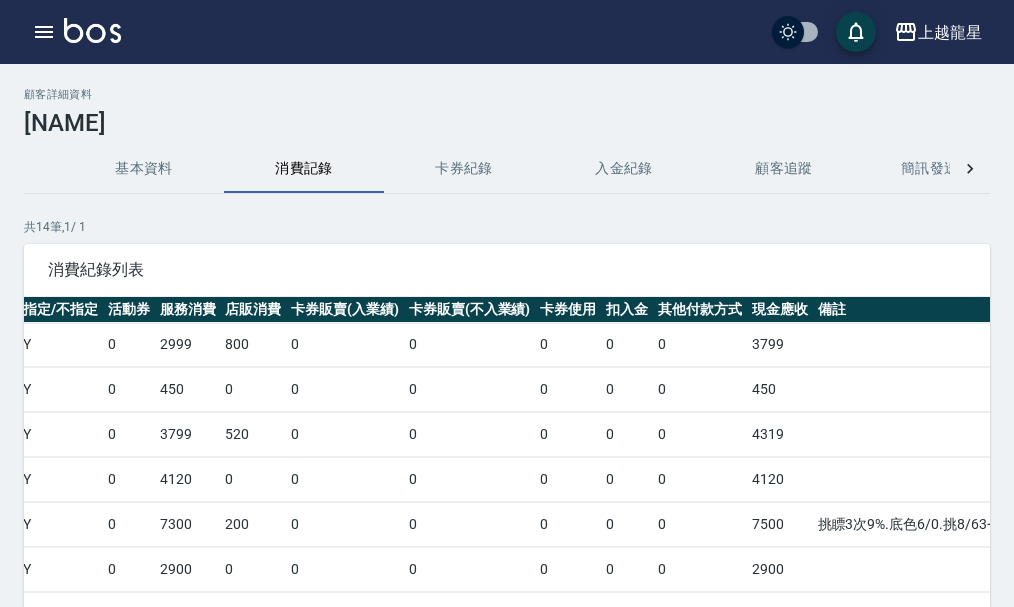 scroll, scrollTop: 0, scrollLeft: 421, axis: horizontal 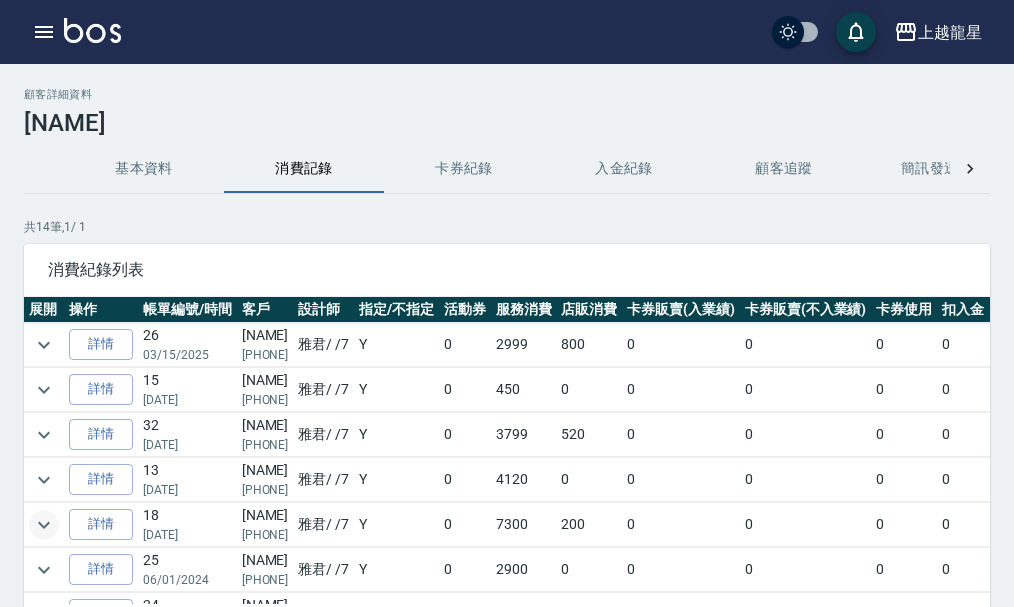 click 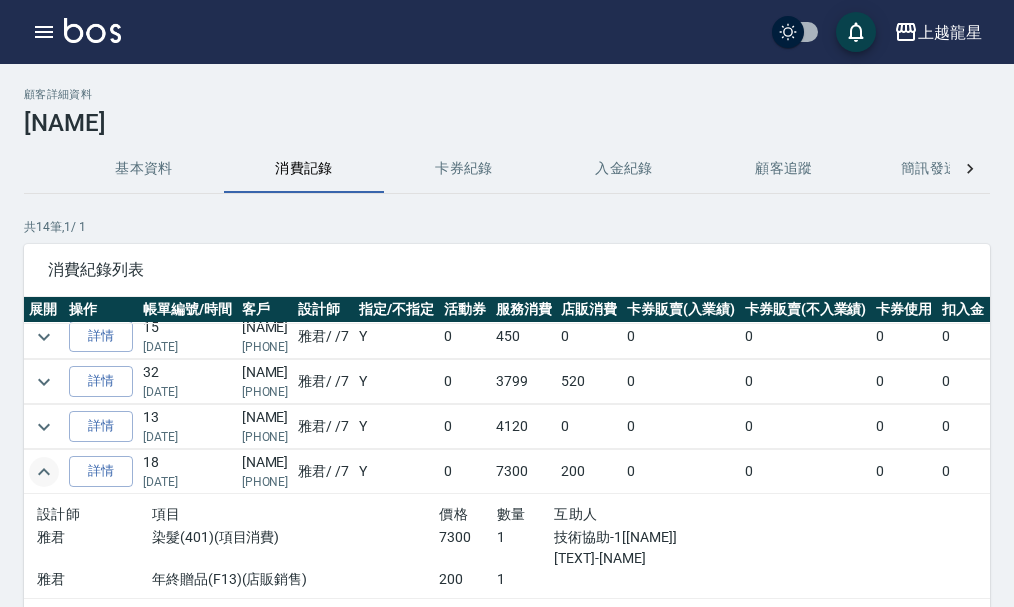 scroll, scrollTop: 100, scrollLeft: 0, axis: vertical 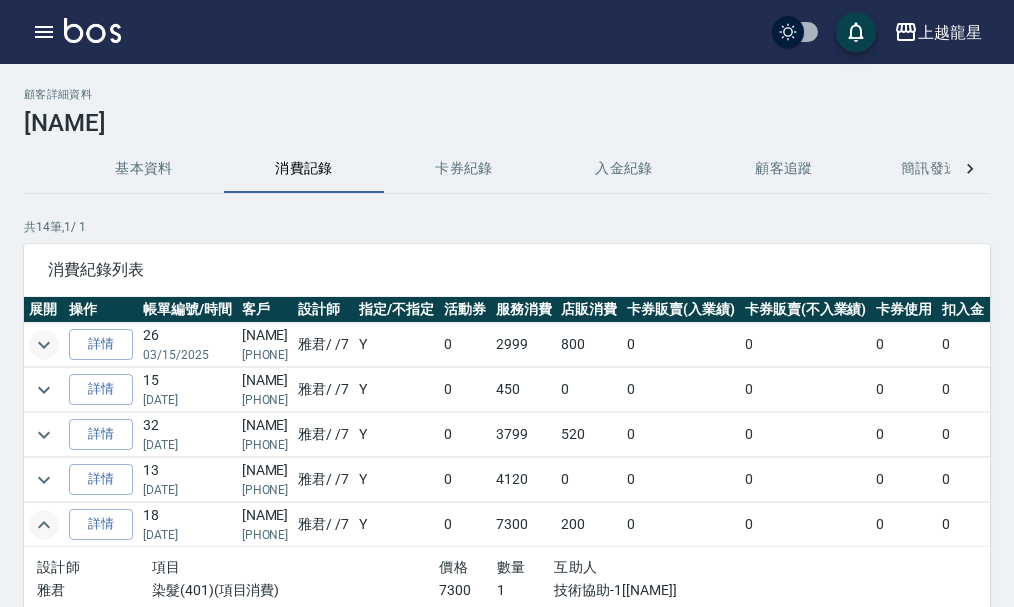 click 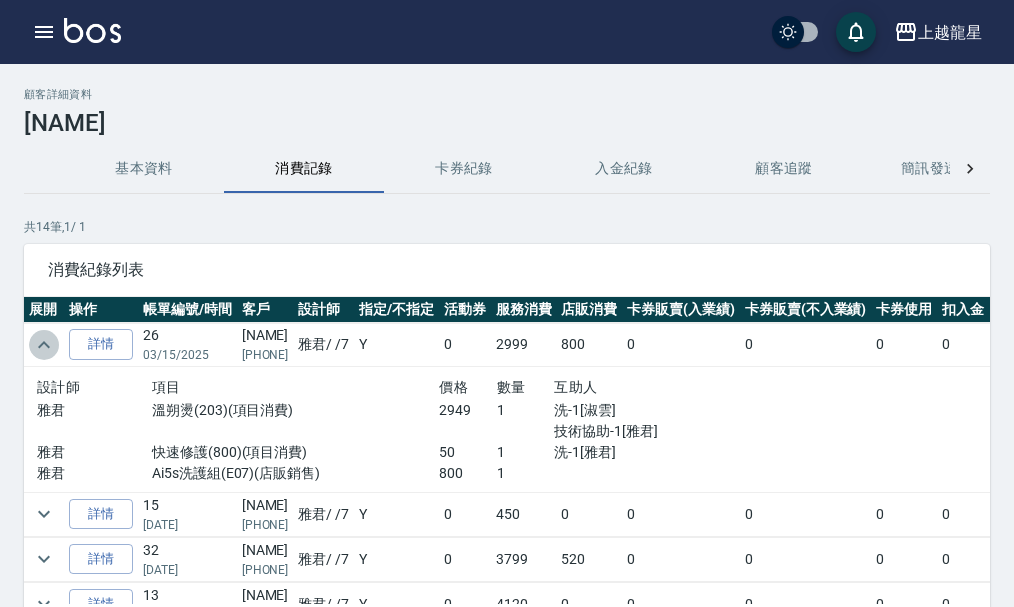 click 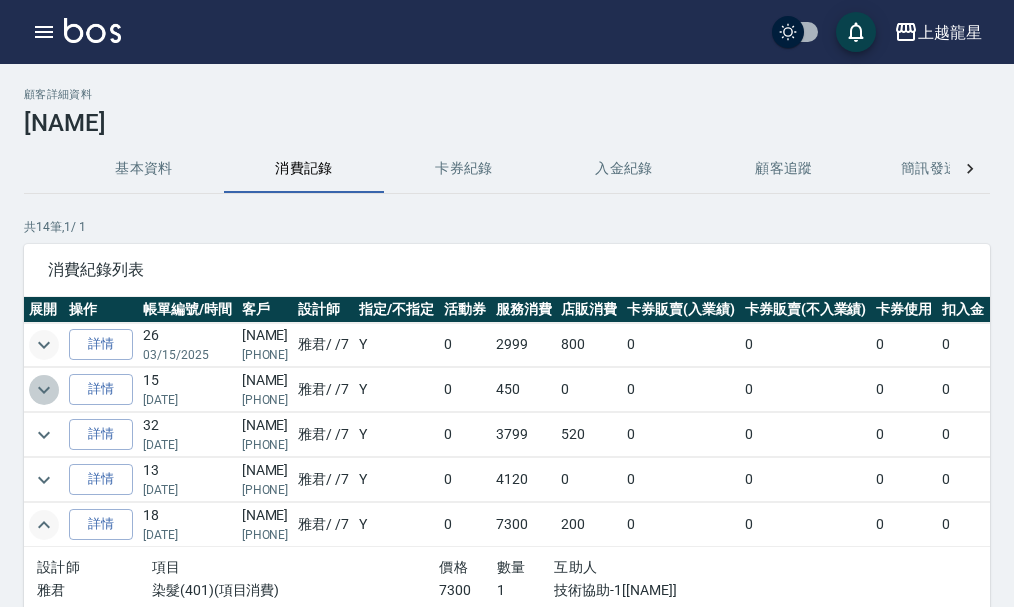 click 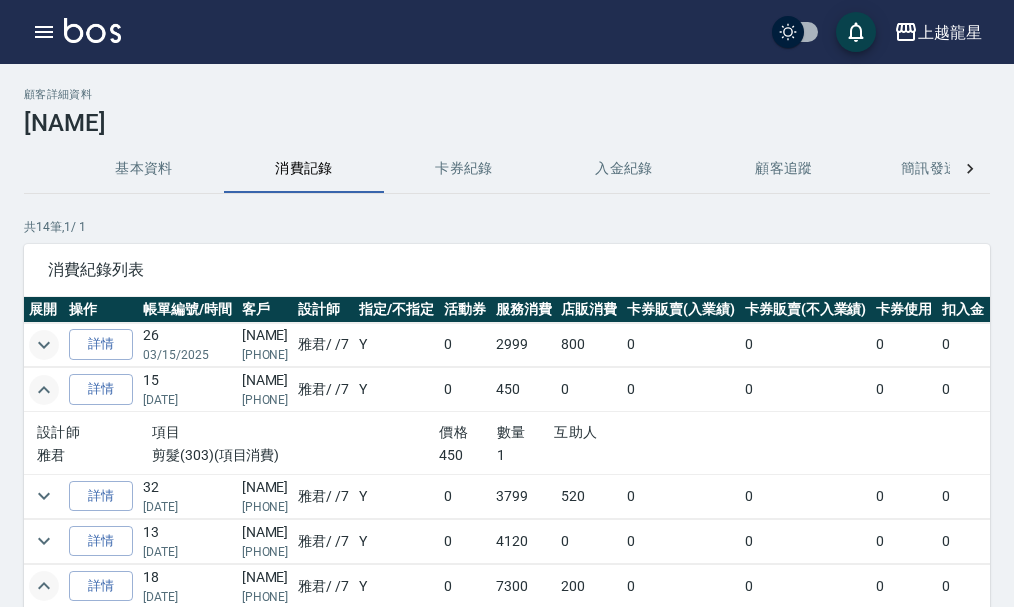 click 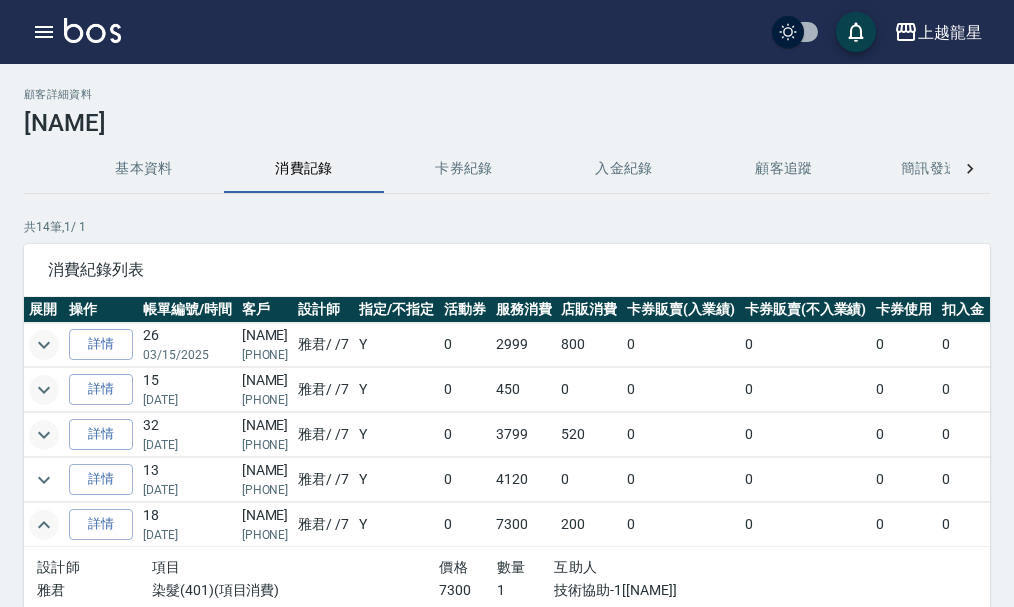 click 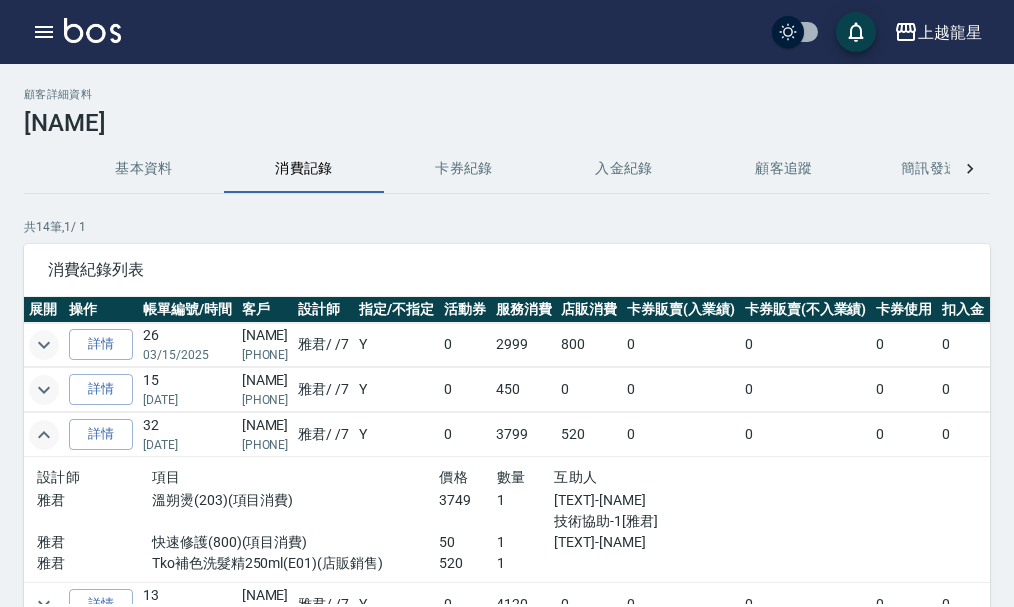 click 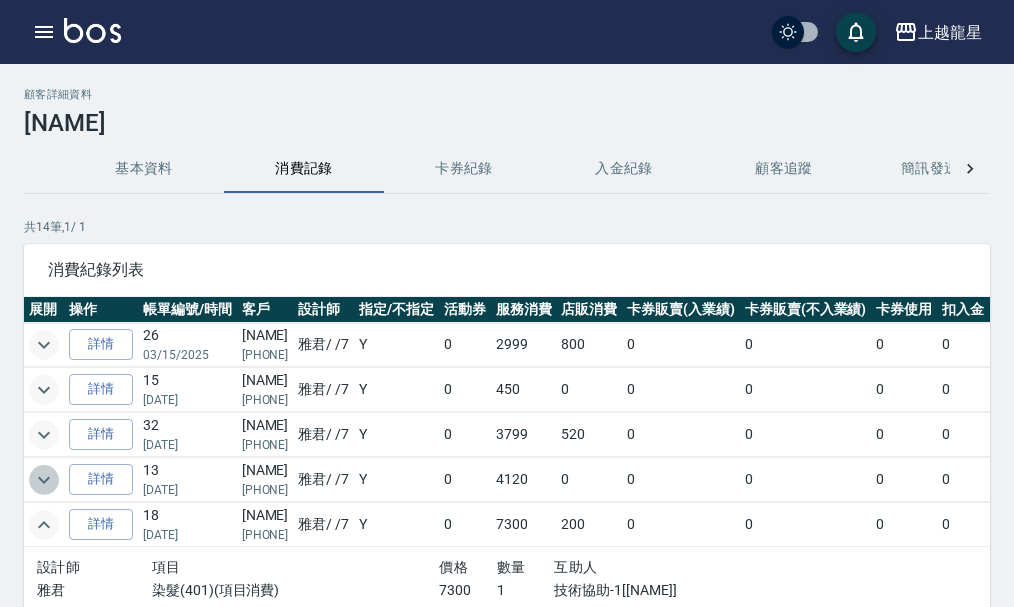 click 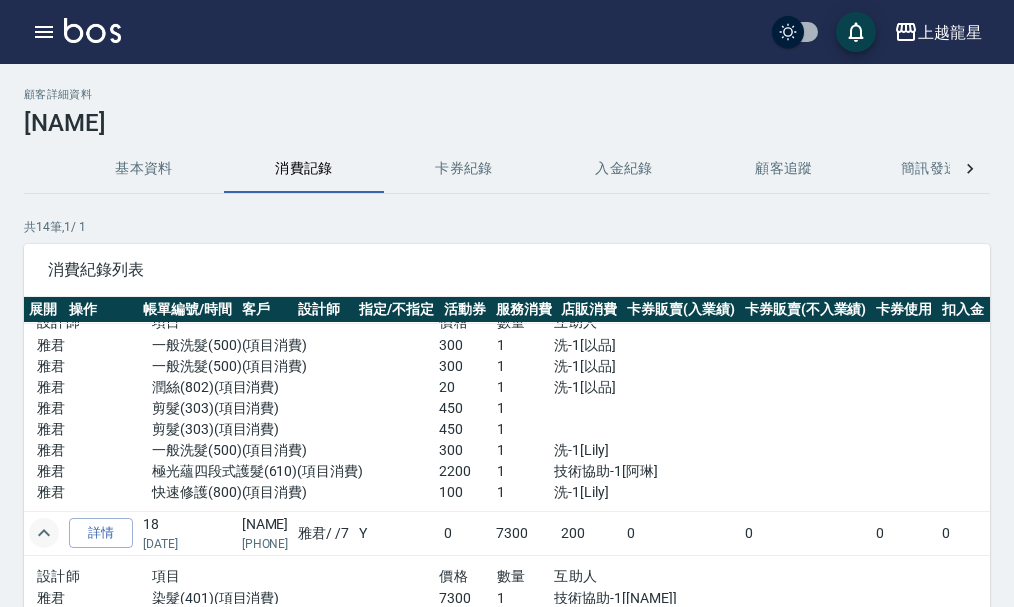 scroll, scrollTop: 100, scrollLeft: 0, axis: vertical 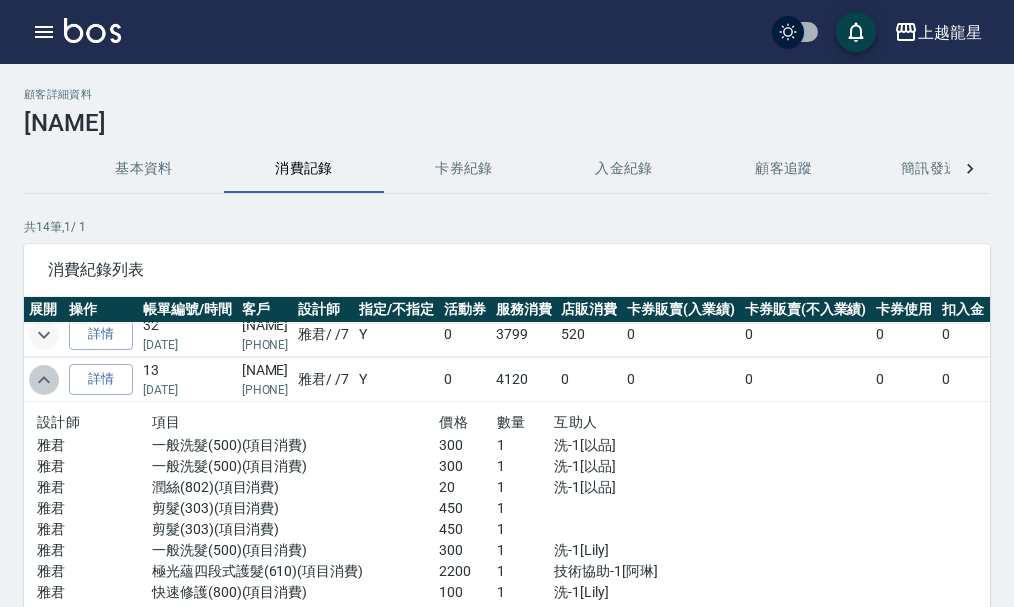 click 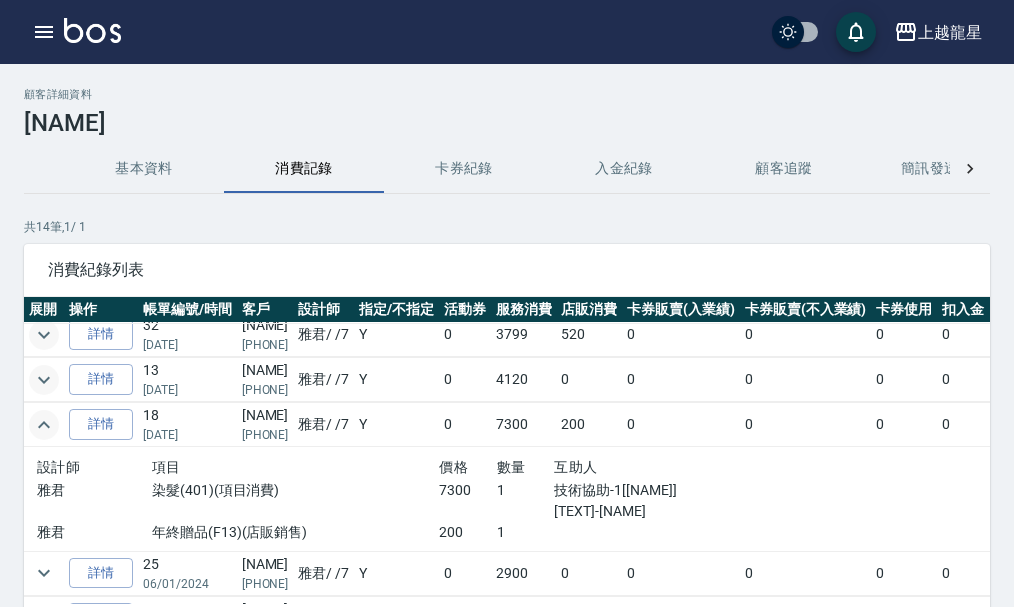 scroll, scrollTop: 200, scrollLeft: 0, axis: vertical 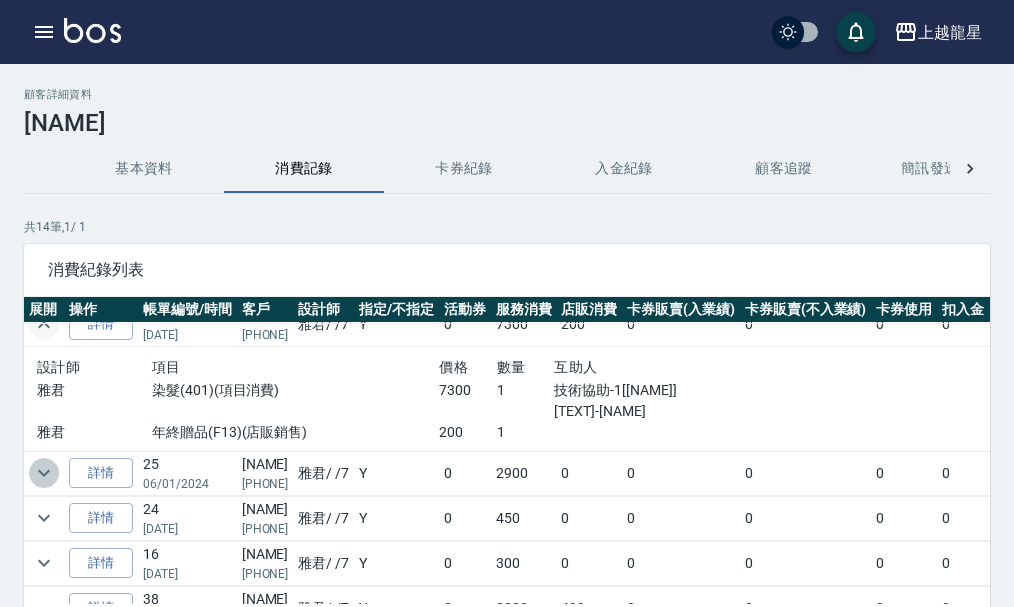 click 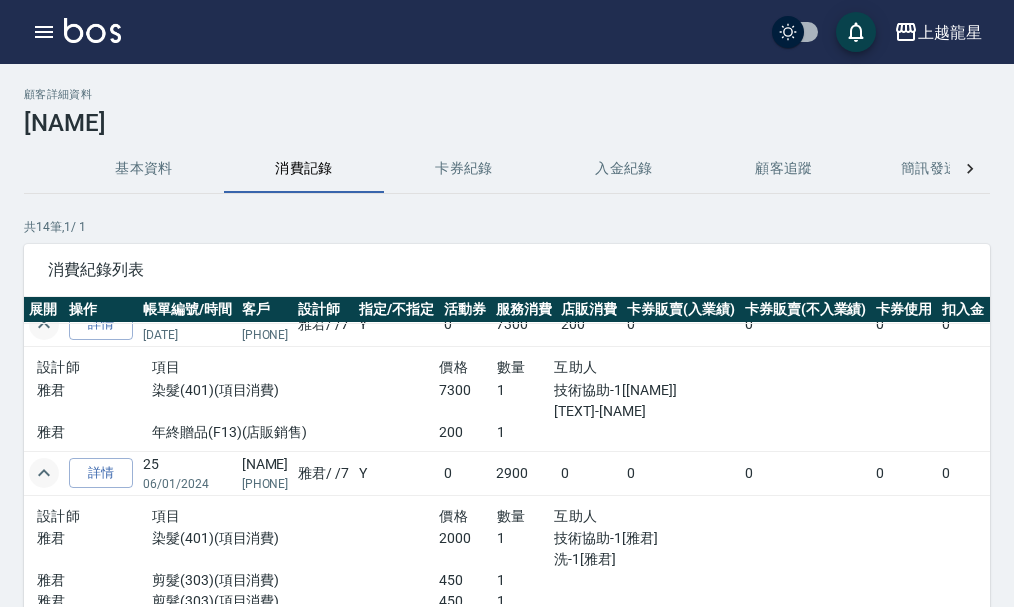 scroll, scrollTop: 300, scrollLeft: 0, axis: vertical 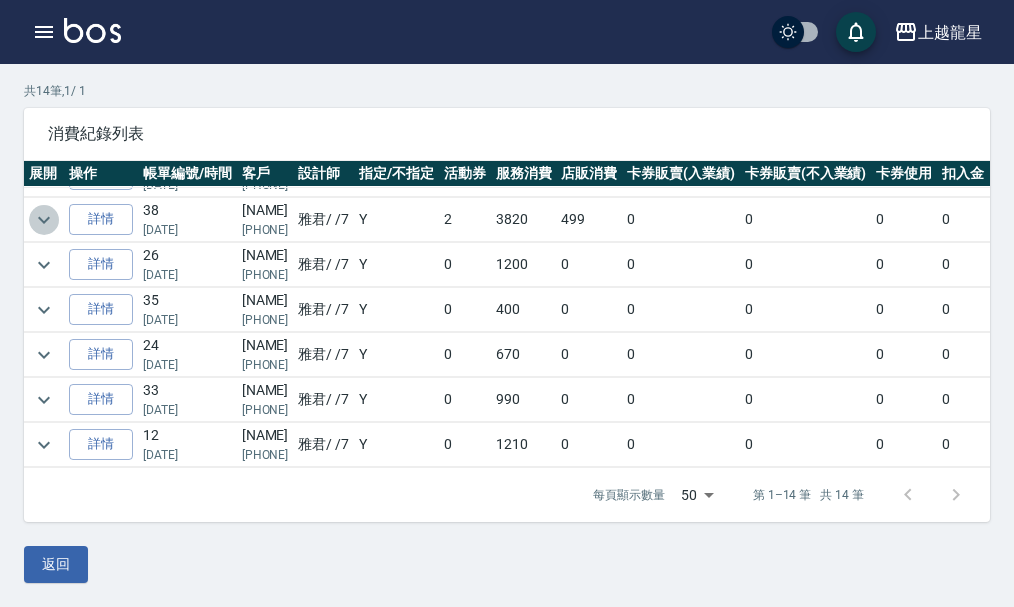 click 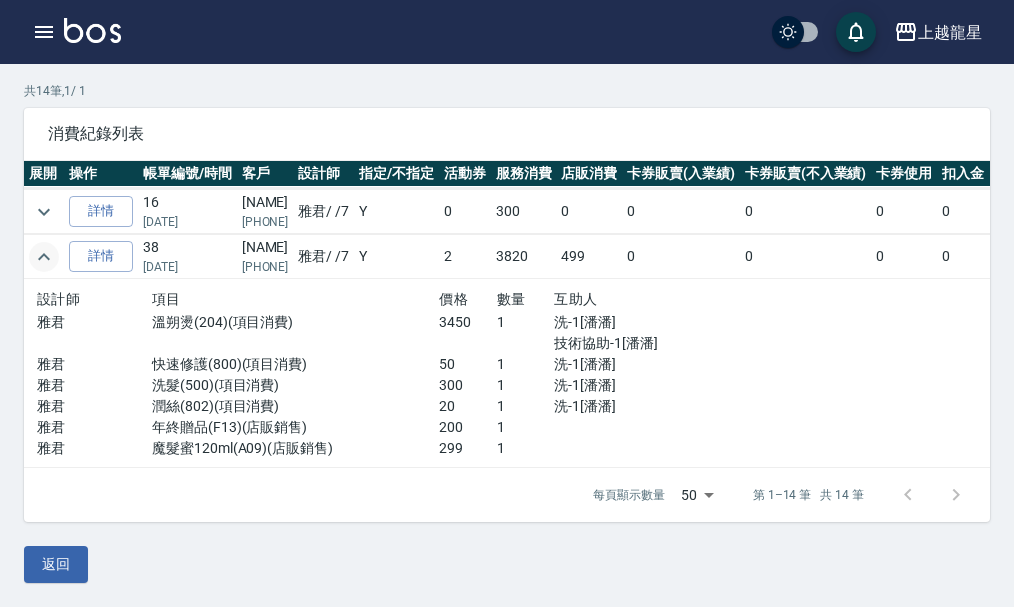 scroll, scrollTop: 492, scrollLeft: 0, axis: vertical 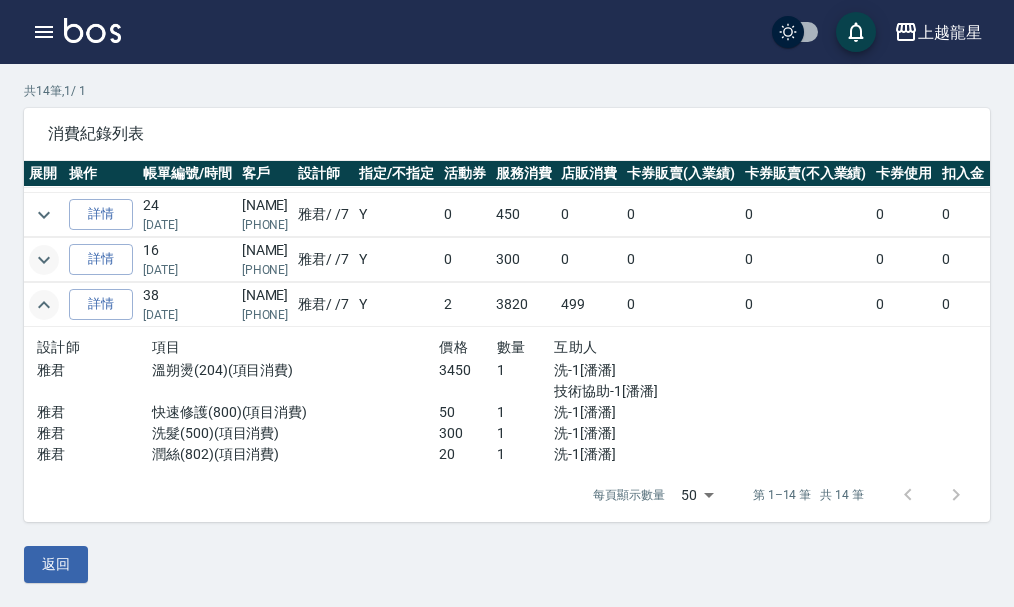 click 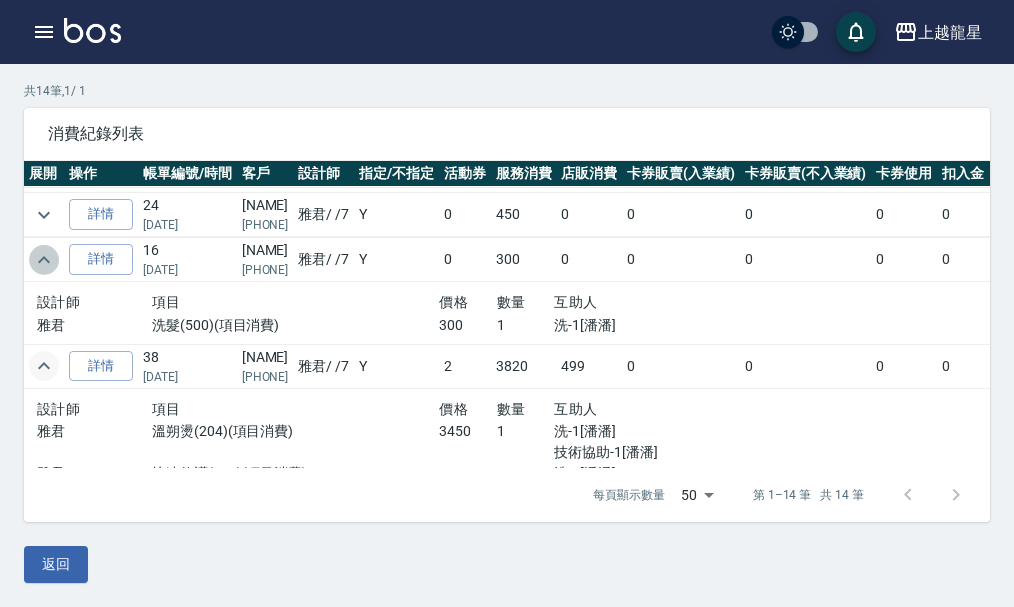 click 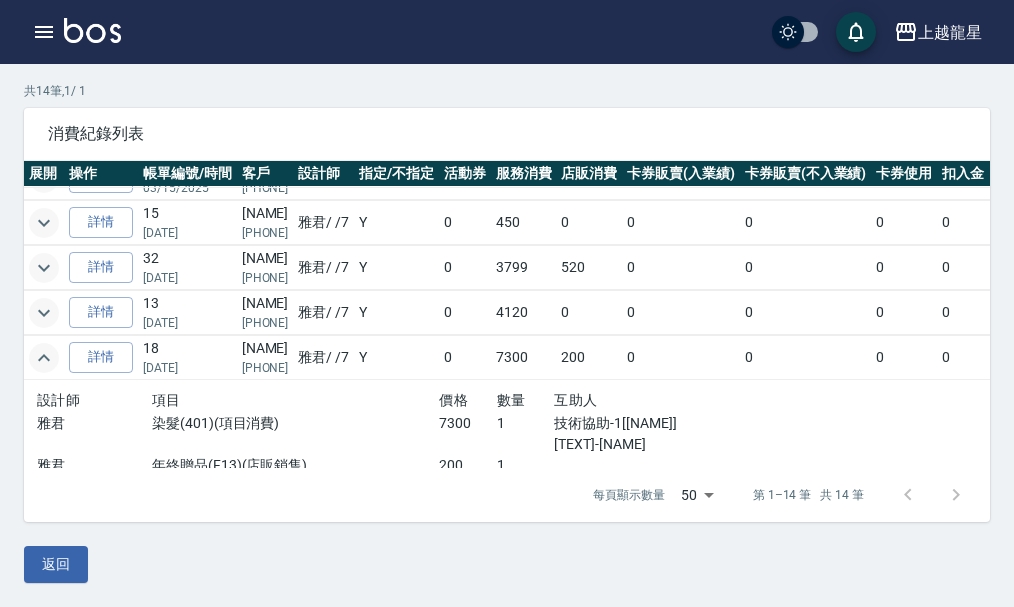 scroll, scrollTop: 0, scrollLeft: 0, axis: both 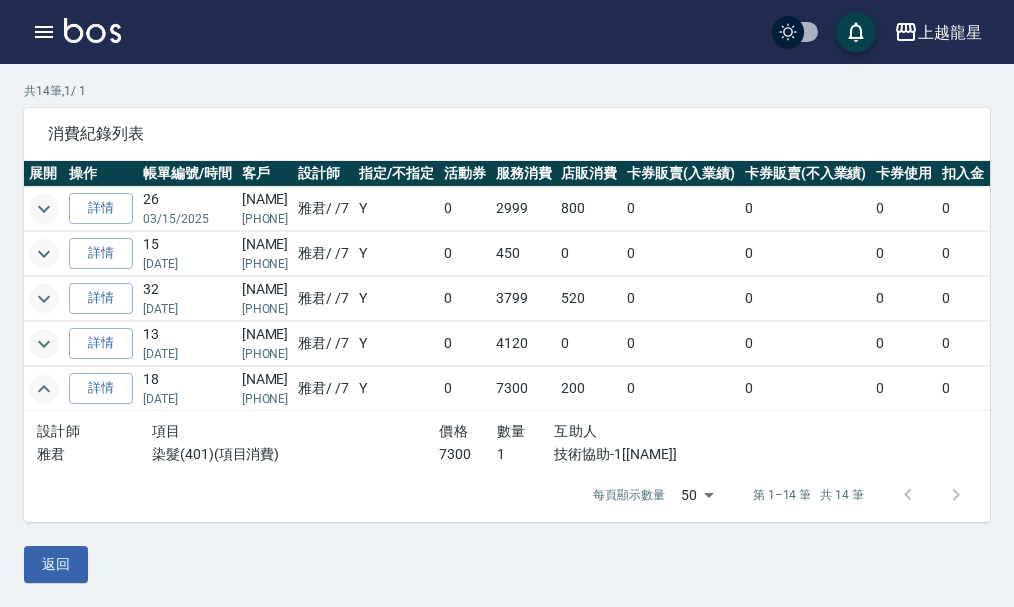 click 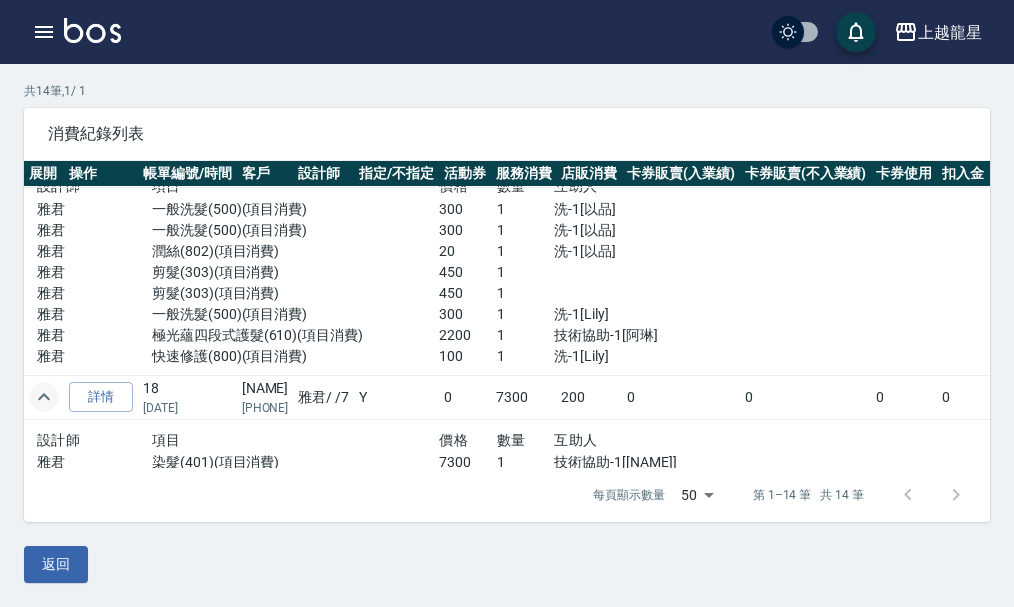 scroll, scrollTop: 100, scrollLeft: 0, axis: vertical 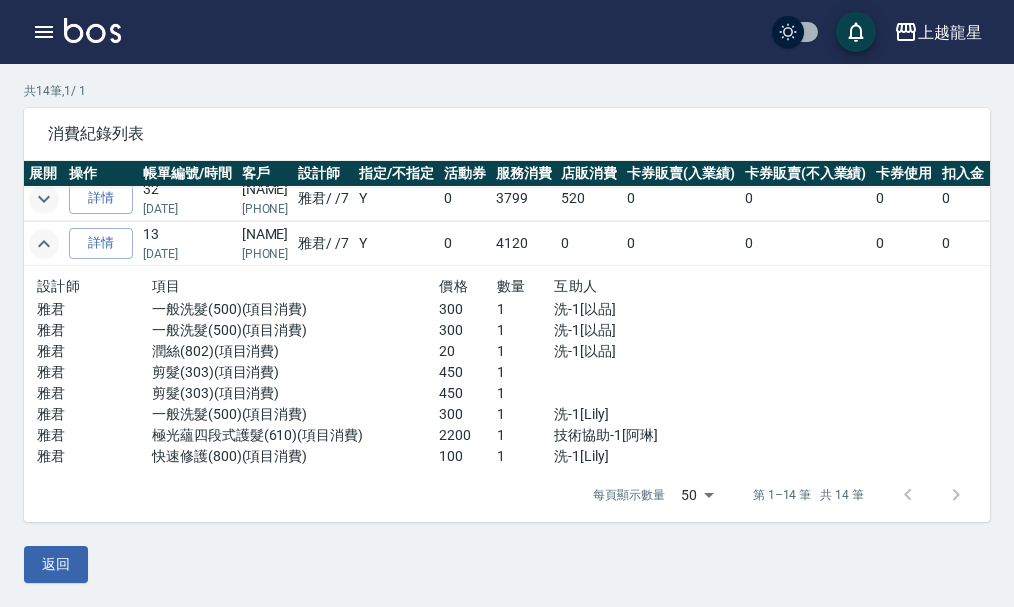 click 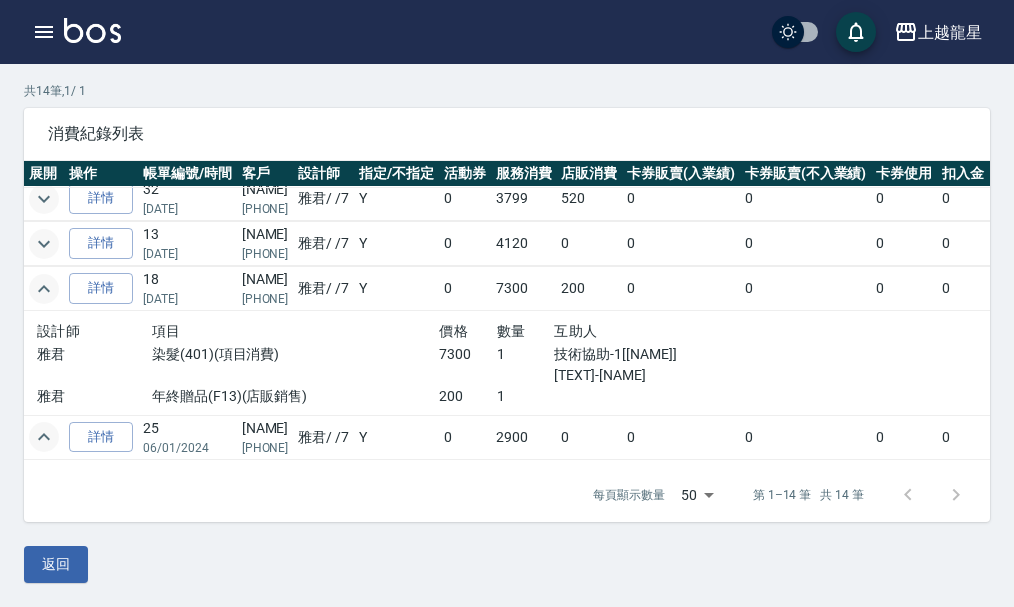 click 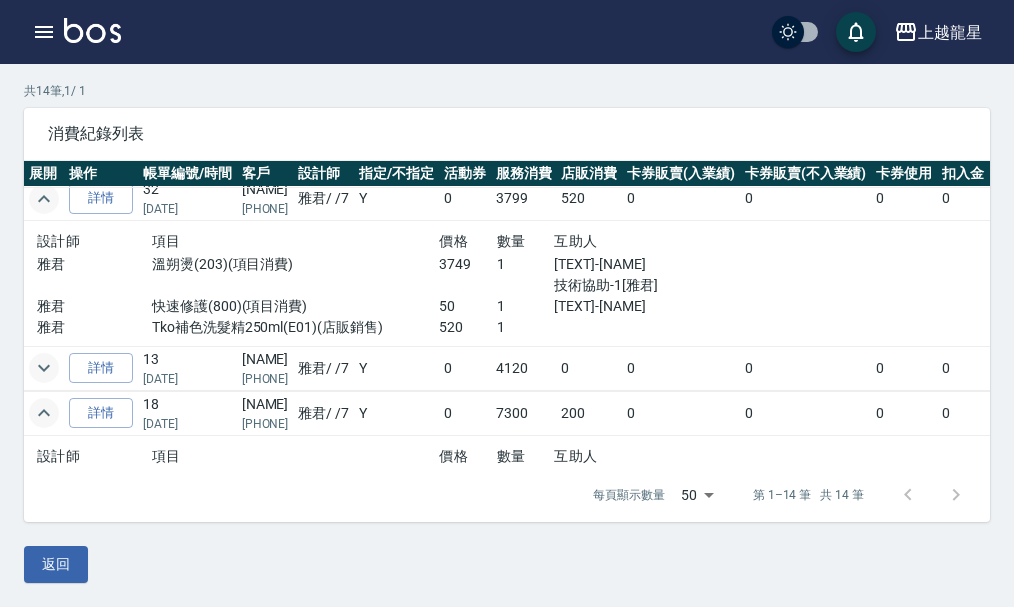 click 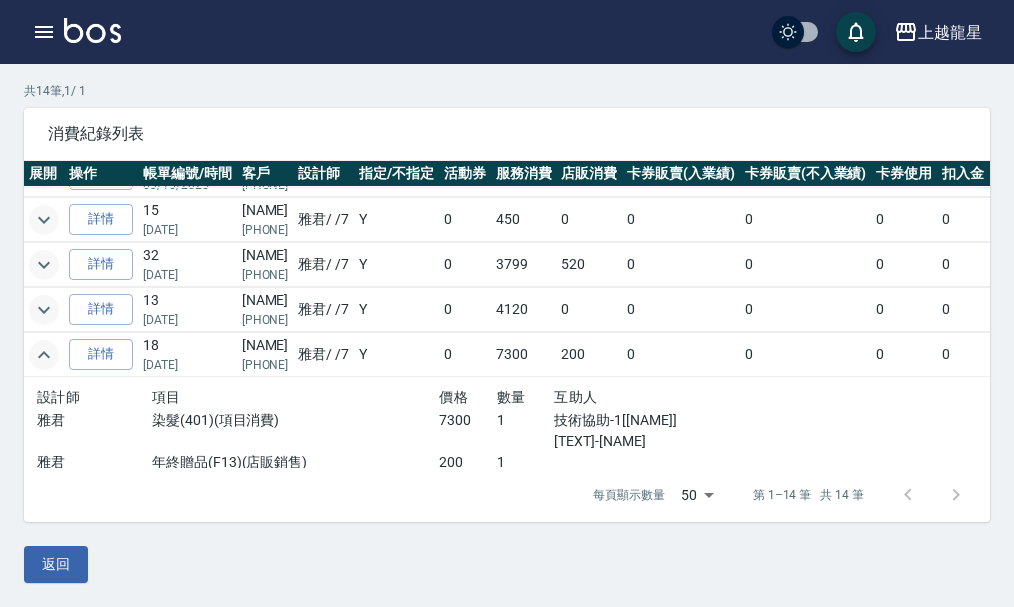 scroll, scrollTop: 0, scrollLeft: 0, axis: both 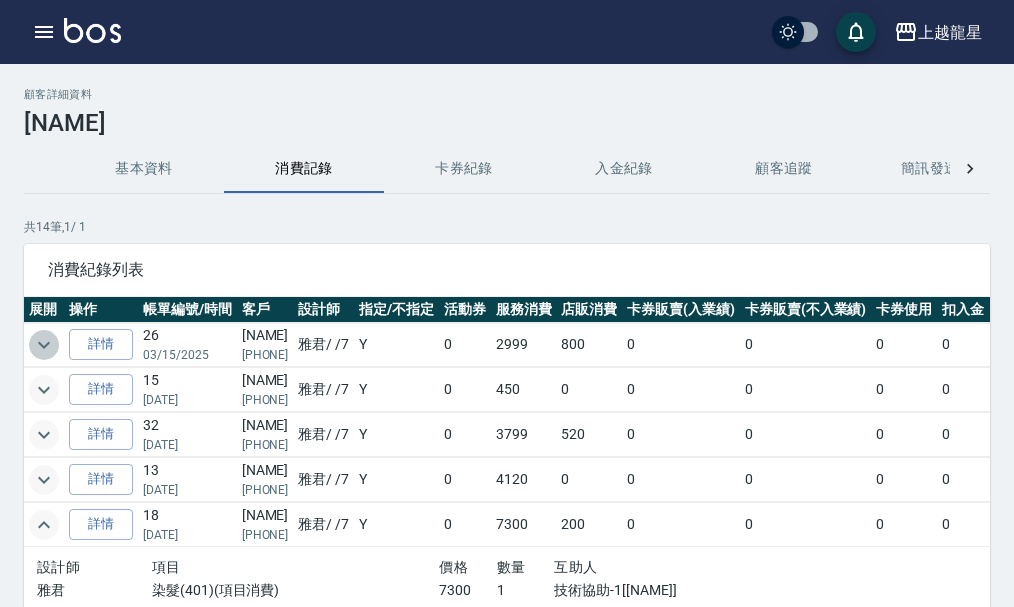 click 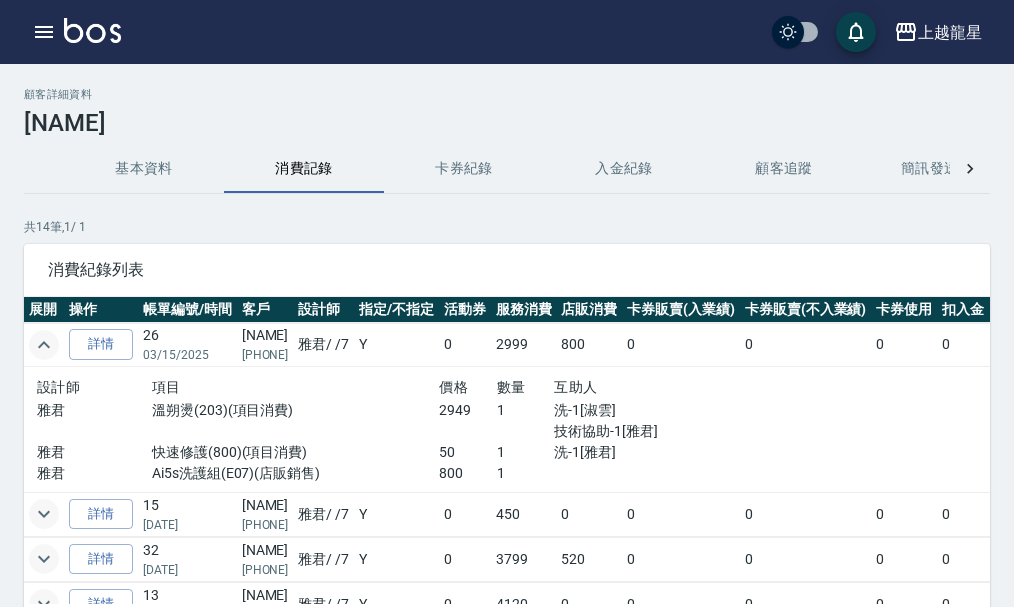 click 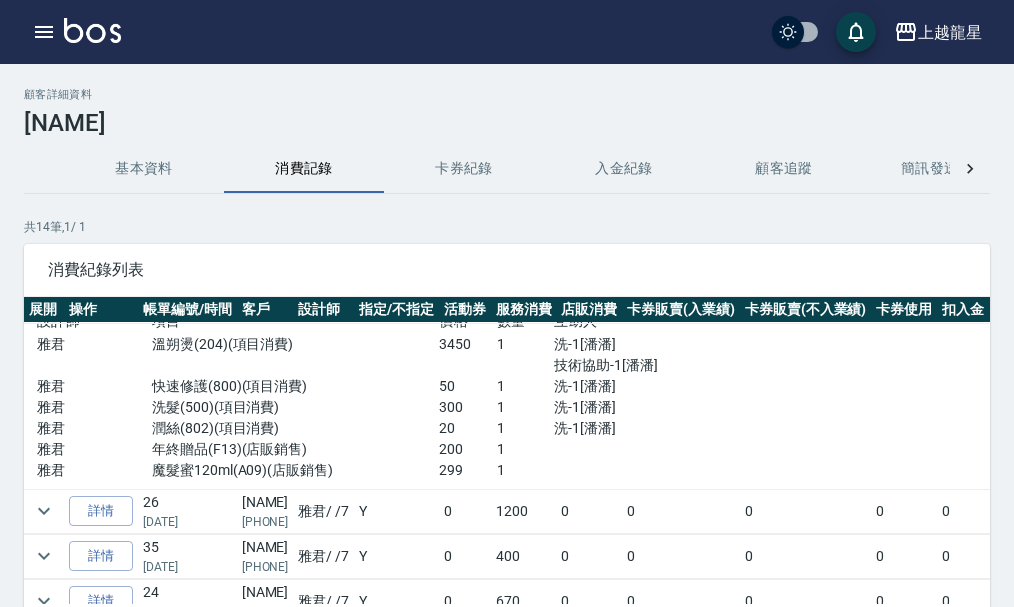 scroll, scrollTop: 700, scrollLeft: 0, axis: vertical 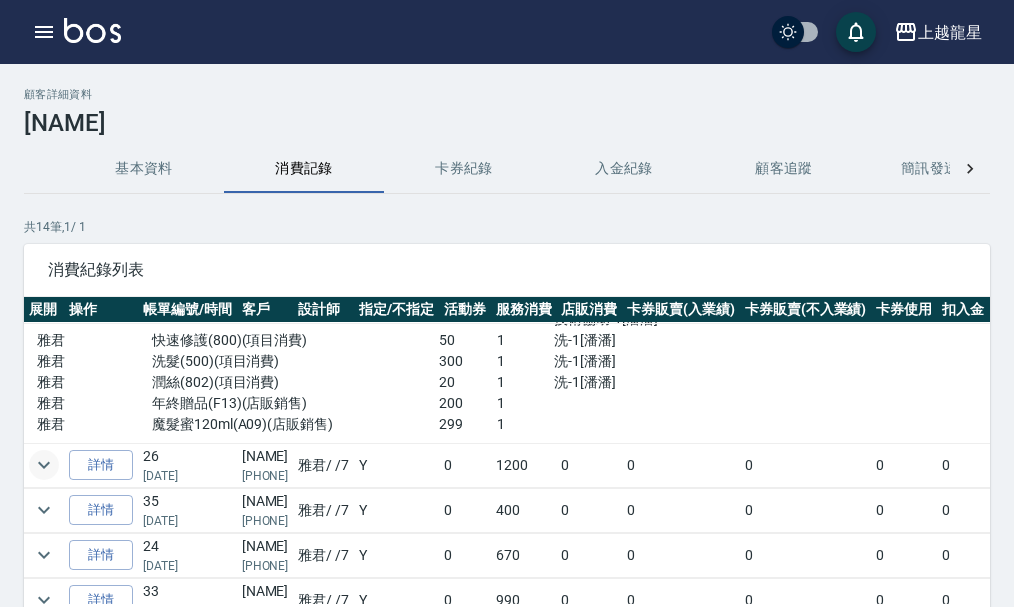 click 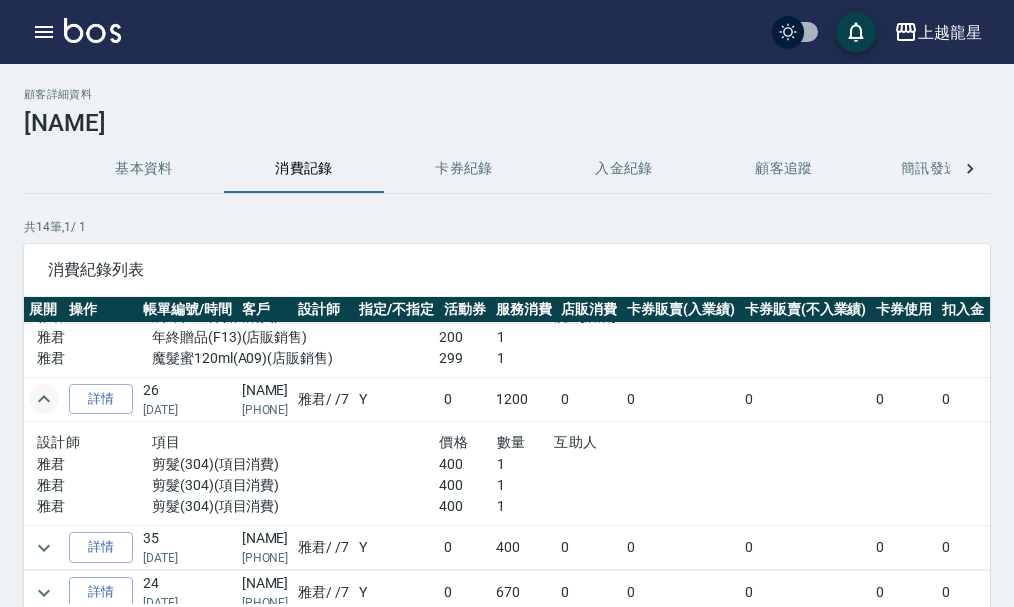 scroll, scrollTop: 800, scrollLeft: 0, axis: vertical 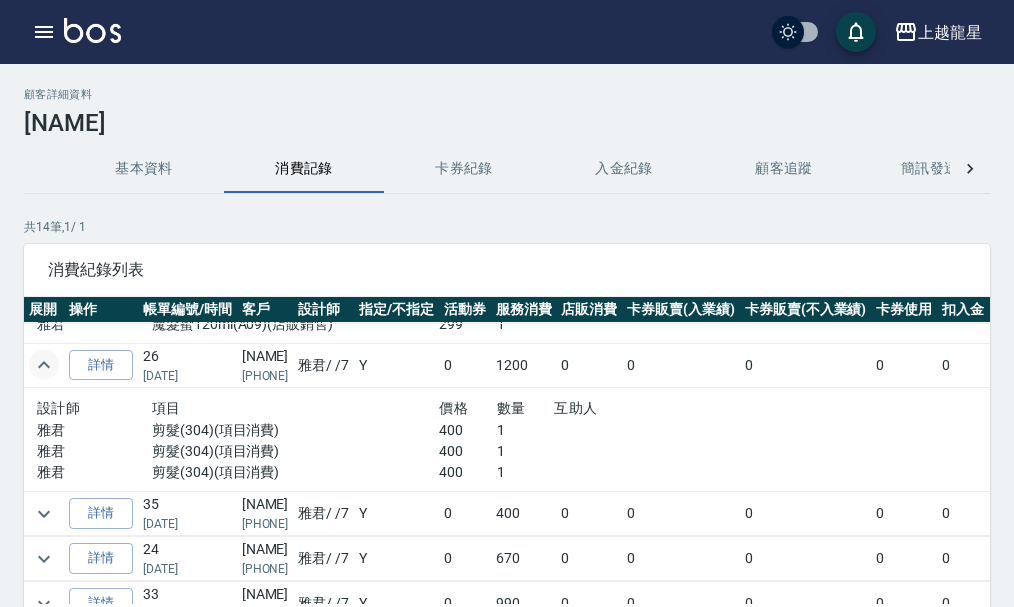 click 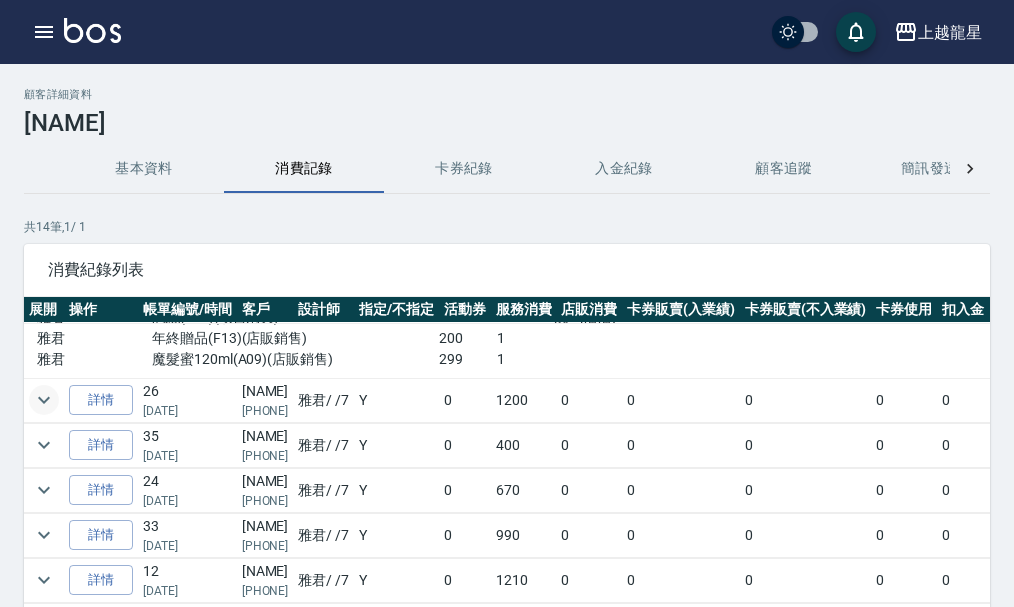 scroll, scrollTop: 780, scrollLeft: 0, axis: vertical 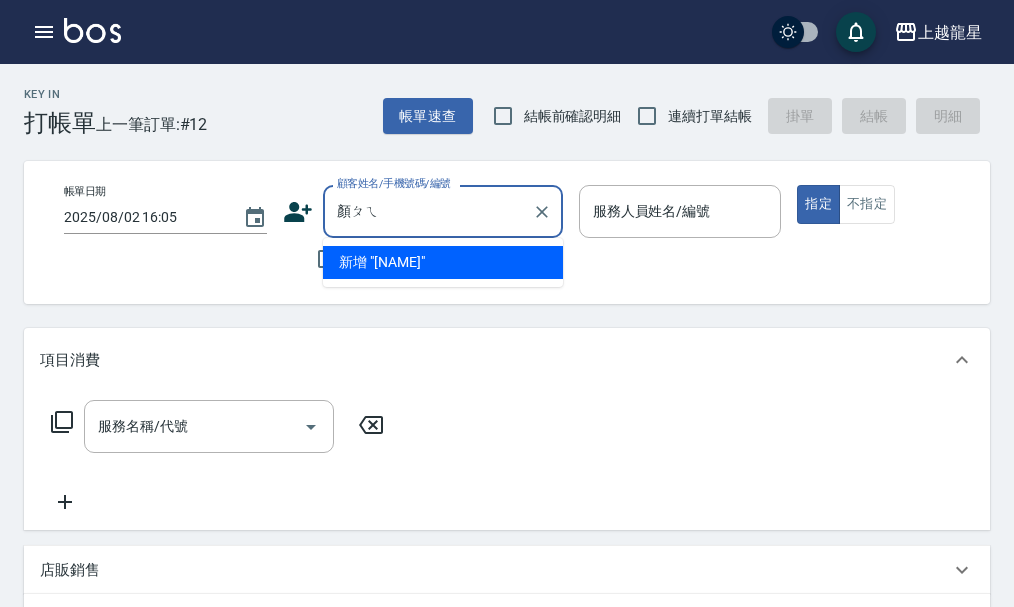 type on "顏佩" 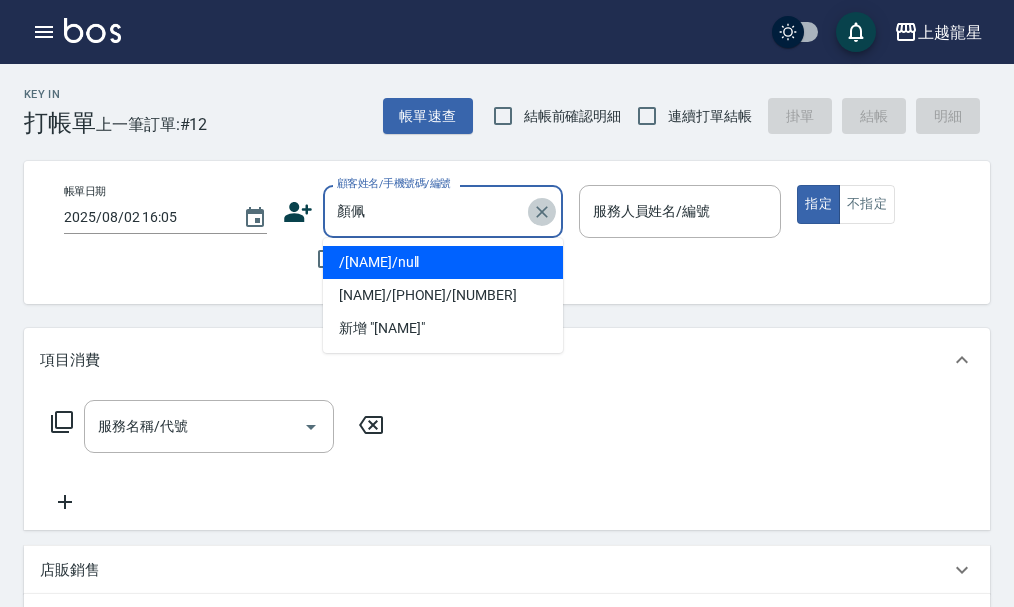 click 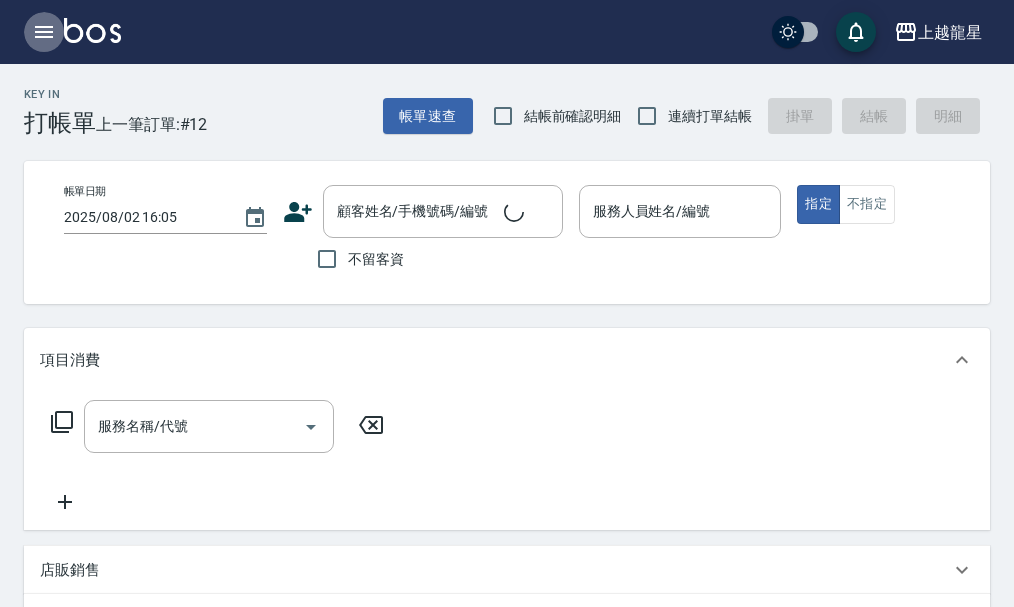 click 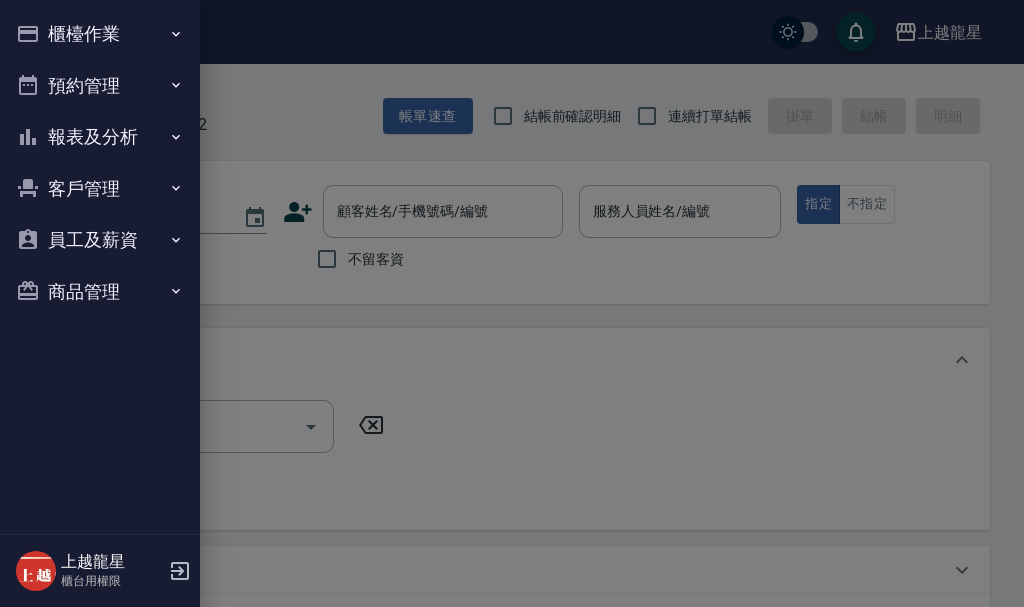 click on "櫃檯作業" at bounding box center [100, 34] 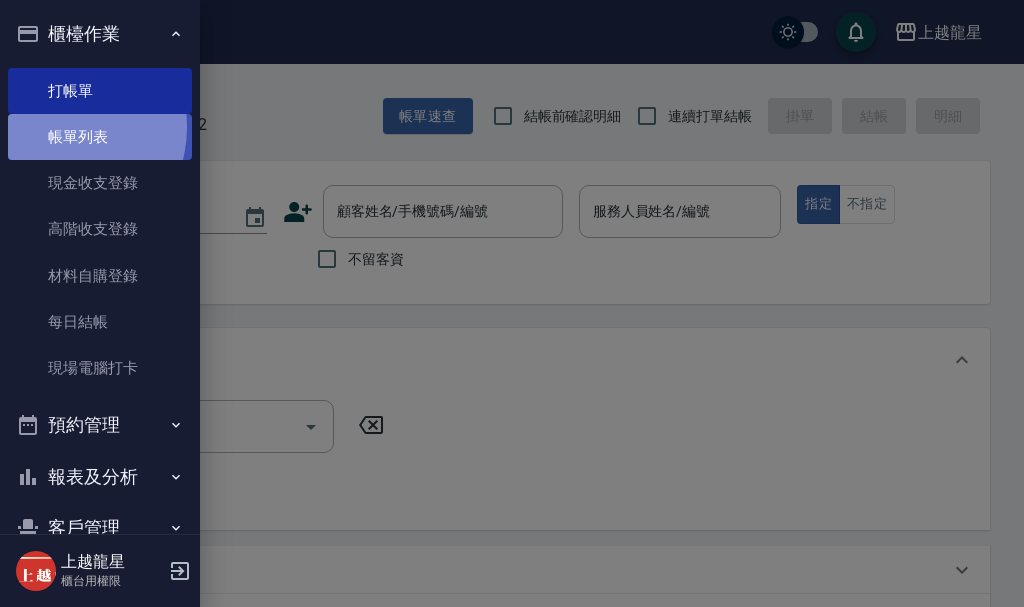 click on "帳單列表" at bounding box center (100, 137) 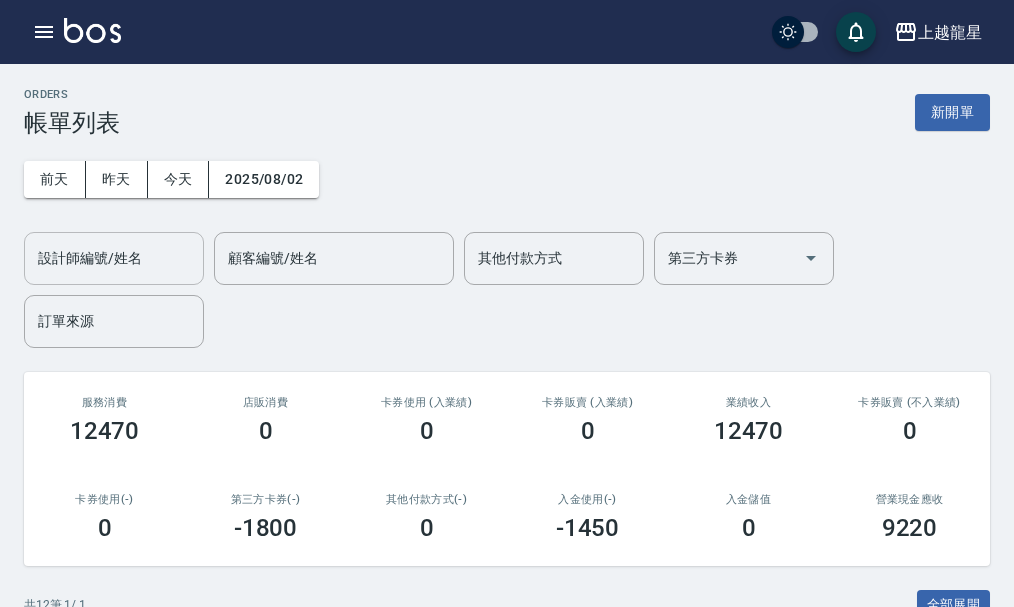 click on "設計師編號/姓名" at bounding box center [114, 258] 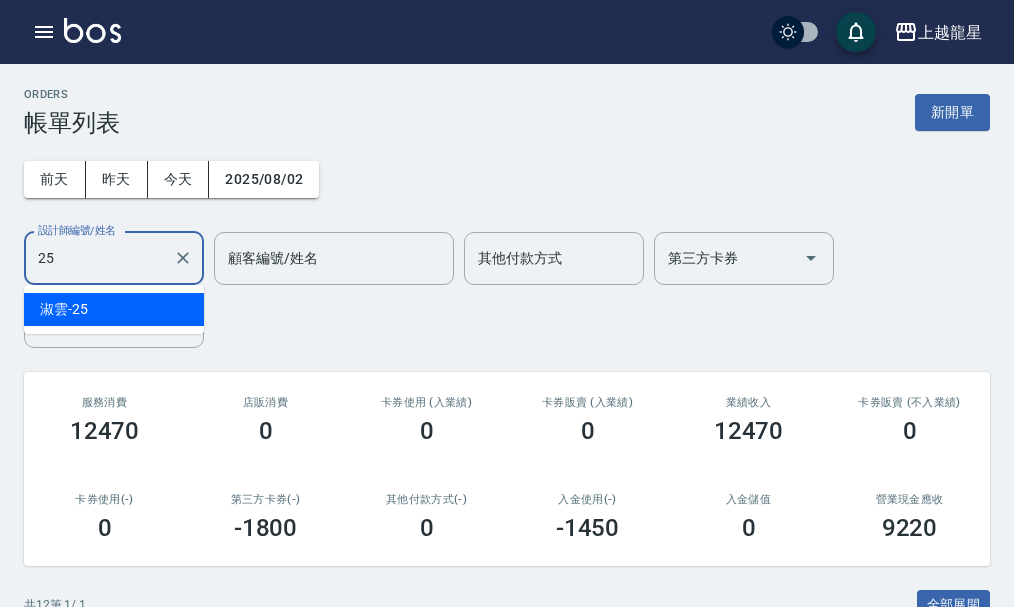 click on "淑雲 -25" at bounding box center (64, 309) 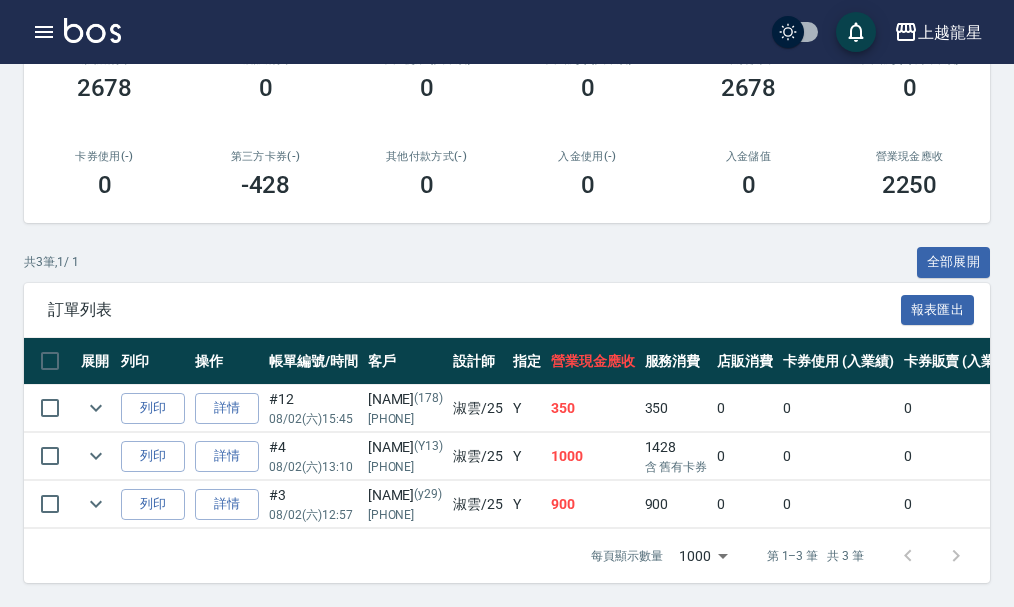 scroll, scrollTop: 358, scrollLeft: 0, axis: vertical 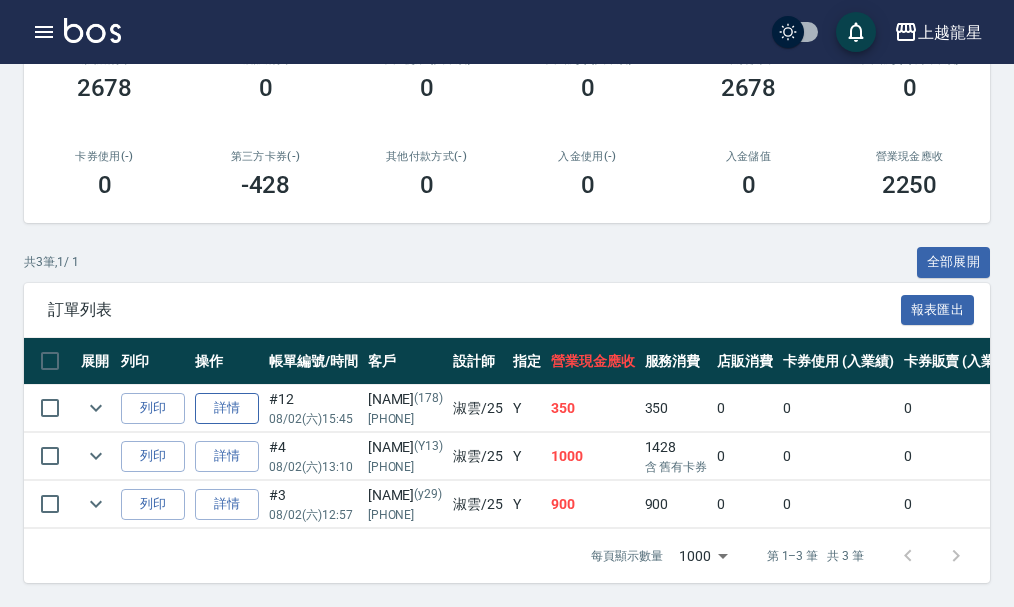 type on "淑雲-25" 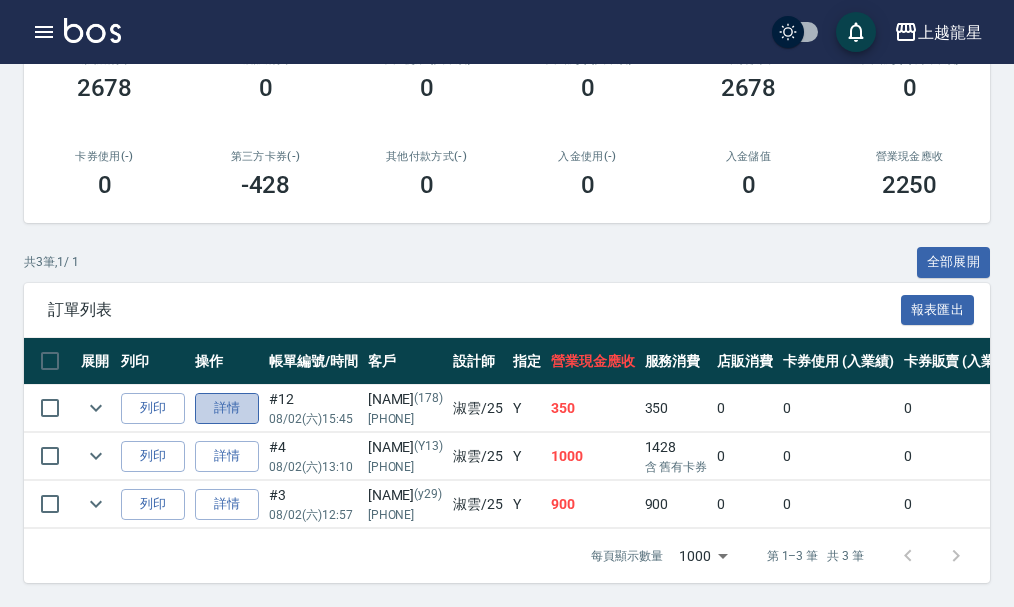 click on "詳情" at bounding box center (227, 408) 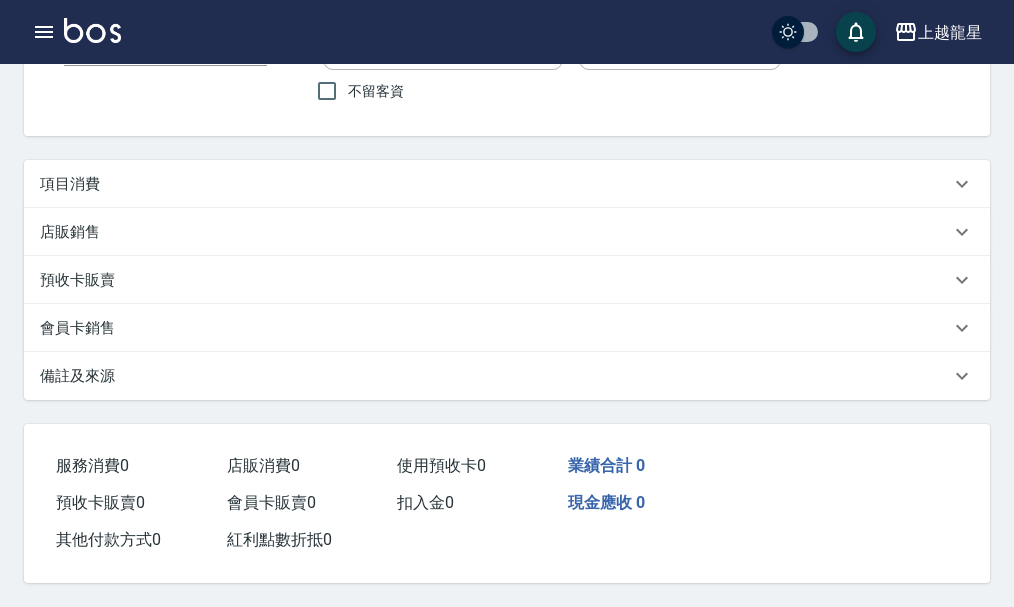 scroll, scrollTop: 0, scrollLeft: 0, axis: both 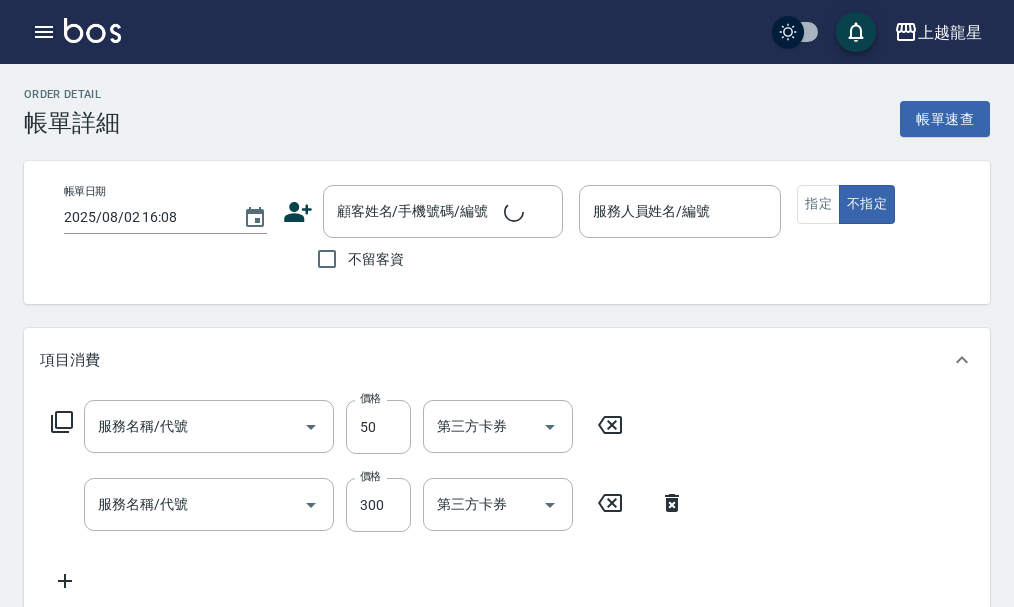 type on "2025/08/02 15:45" 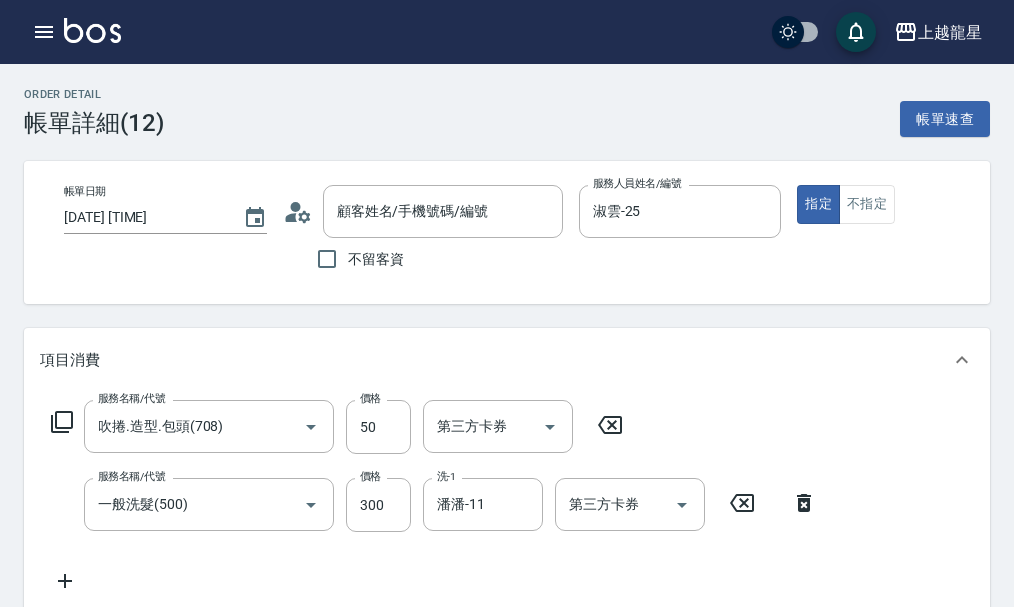 type on "陳逸安/0910392817/178" 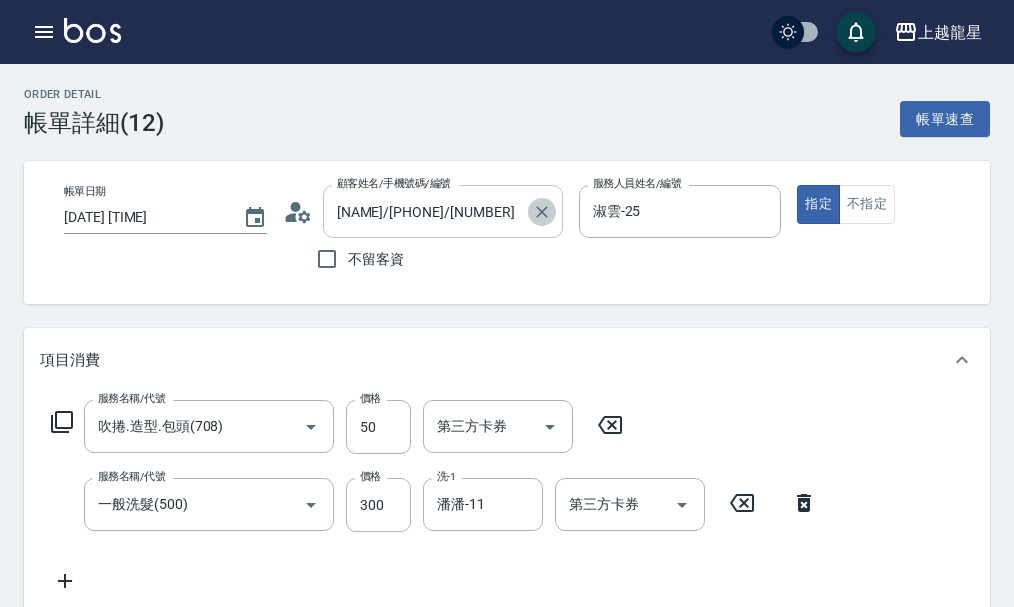 click 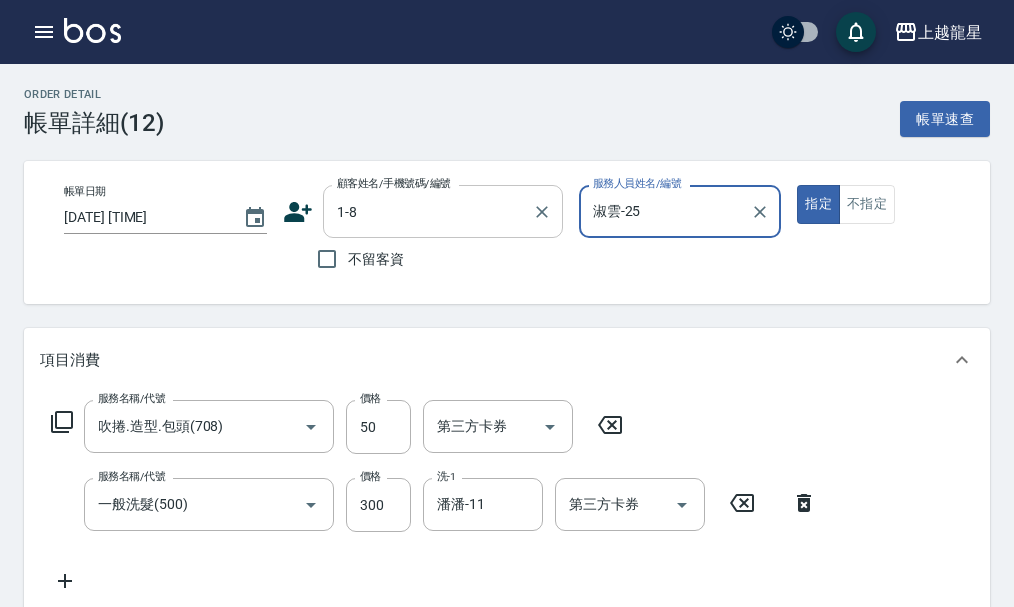 click on "1-8" at bounding box center [428, 211] 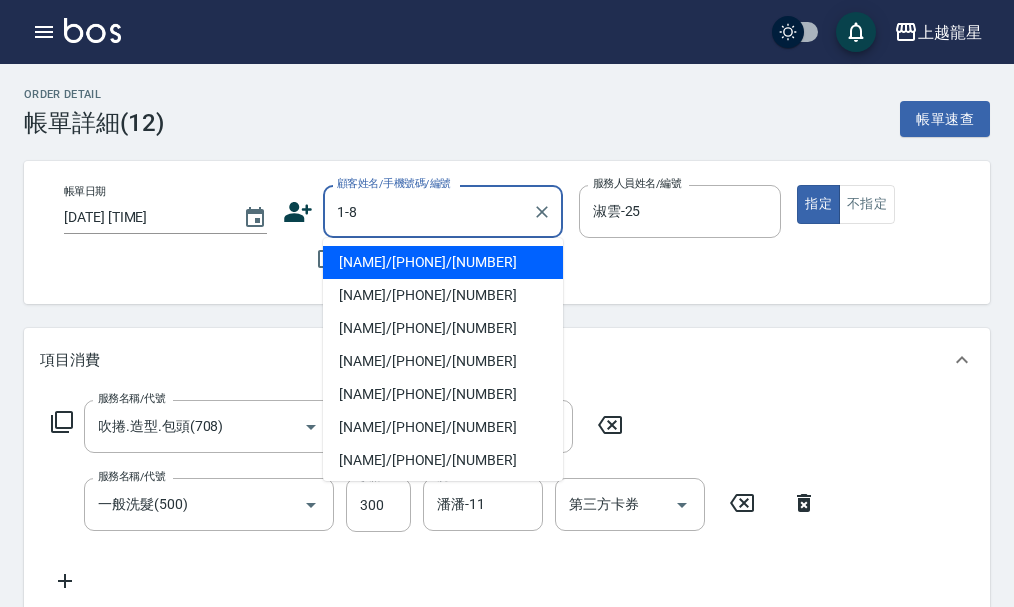 click on "黃麗芬/0935021556/1-8" at bounding box center [443, 262] 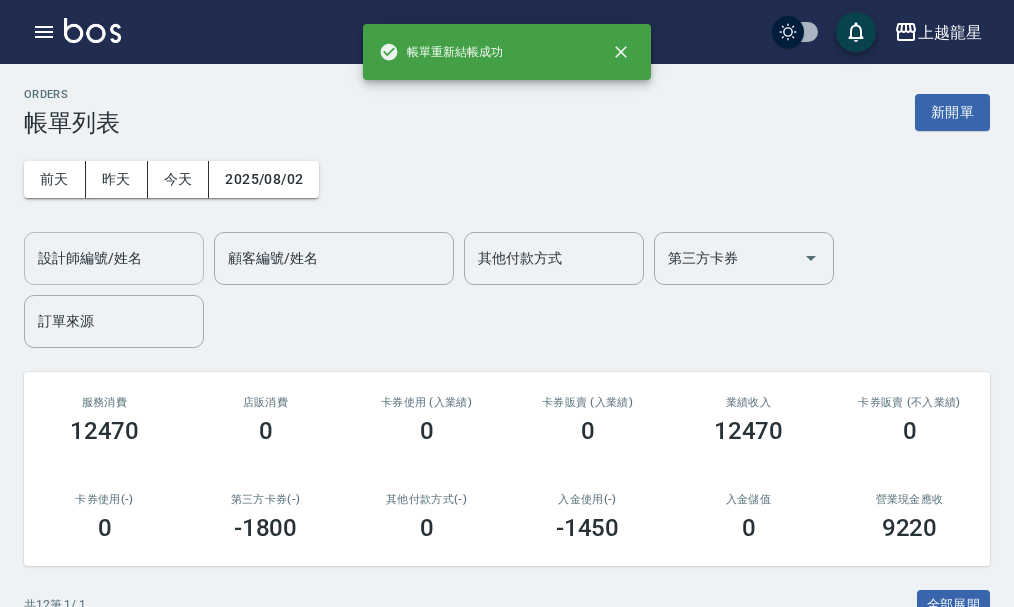 click on "設計師編號/姓名" at bounding box center [114, 258] 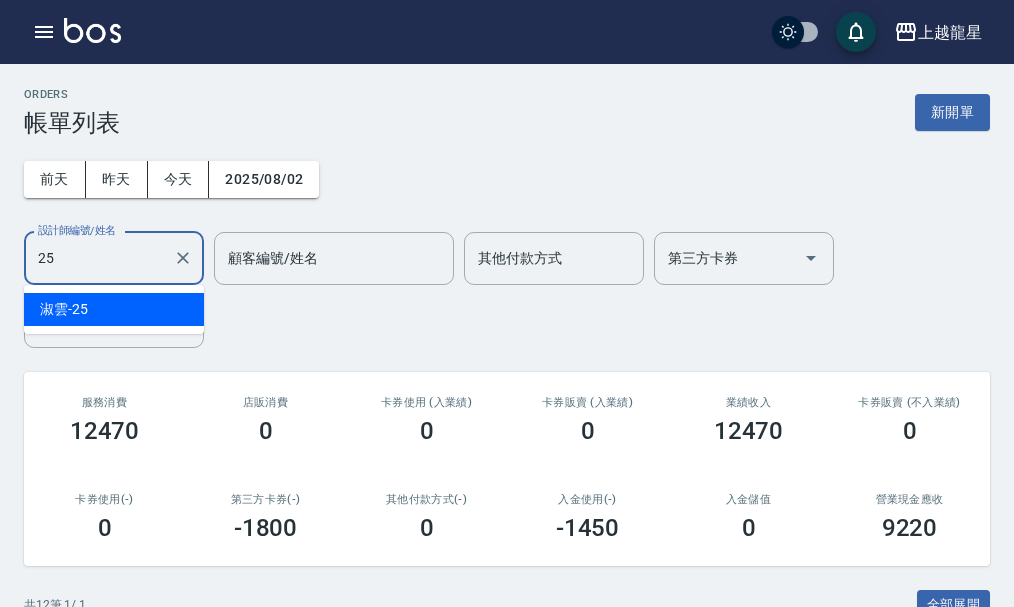 click on "淑雲 -25" at bounding box center (114, 309) 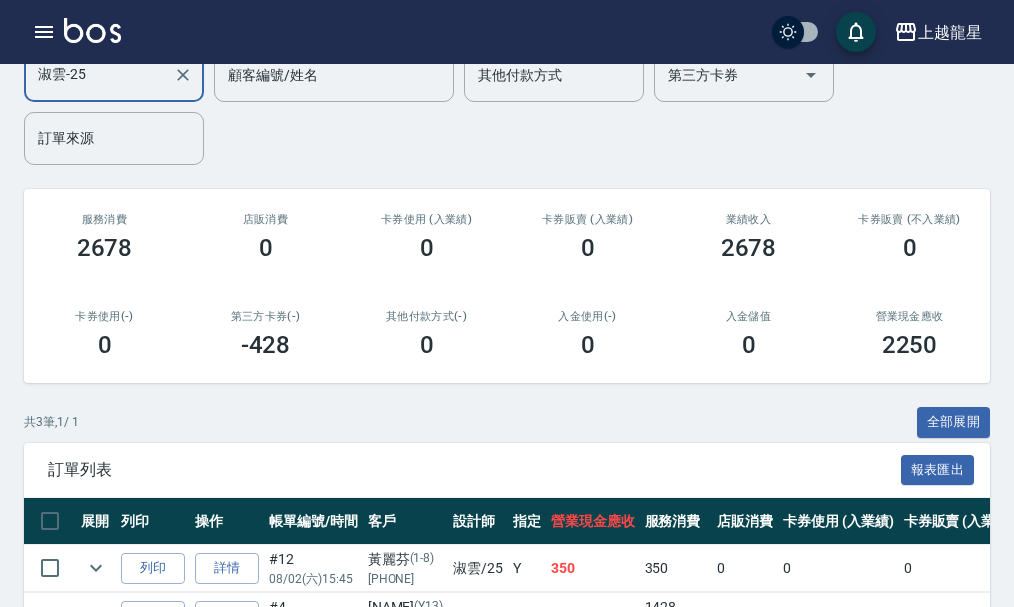 scroll, scrollTop: 0, scrollLeft: 0, axis: both 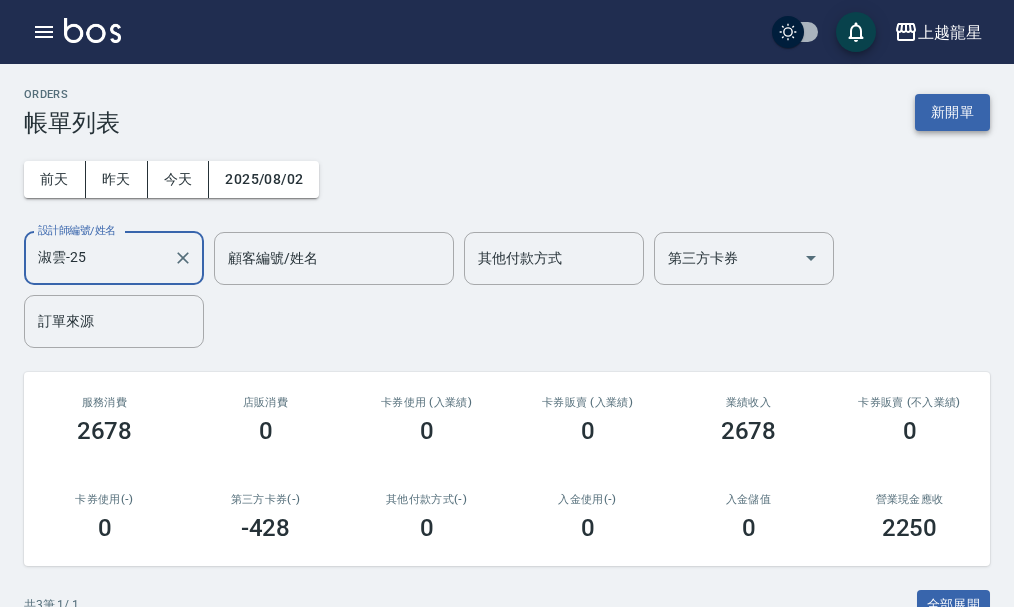 type on "淑雲-25" 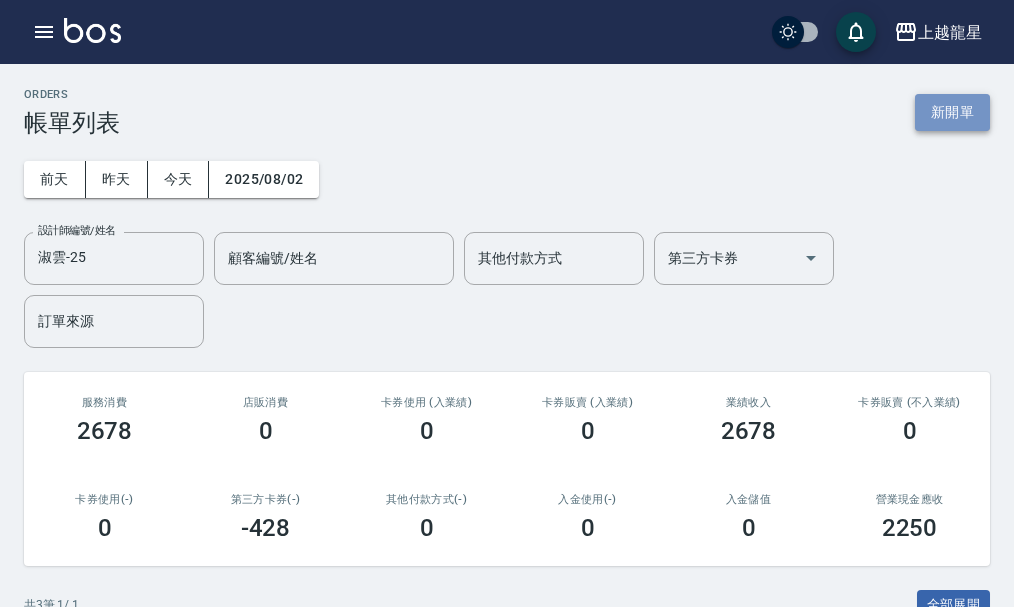 click on "新開單" at bounding box center (952, 112) 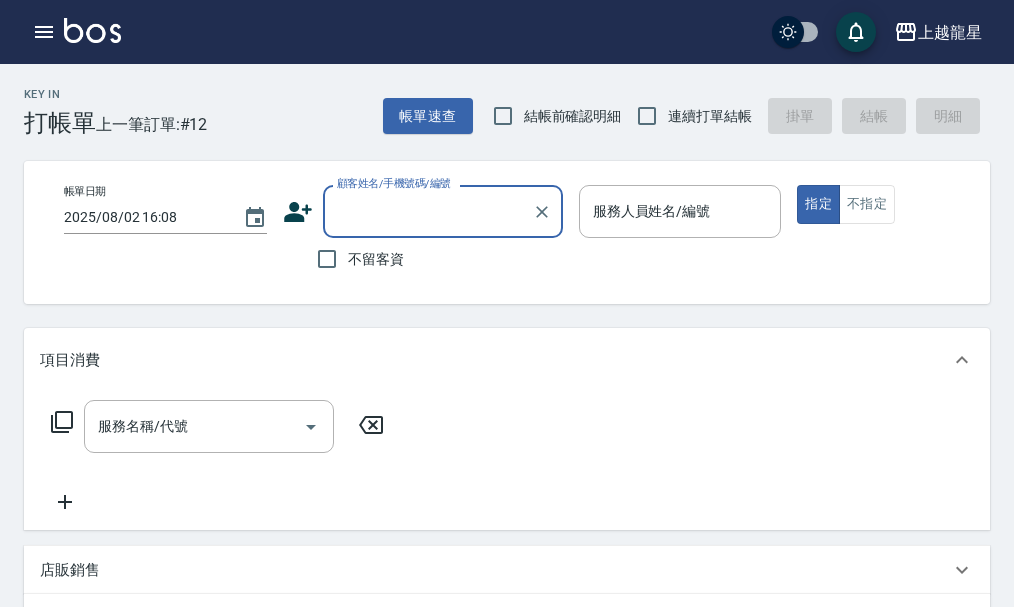 type on "ㄗ" 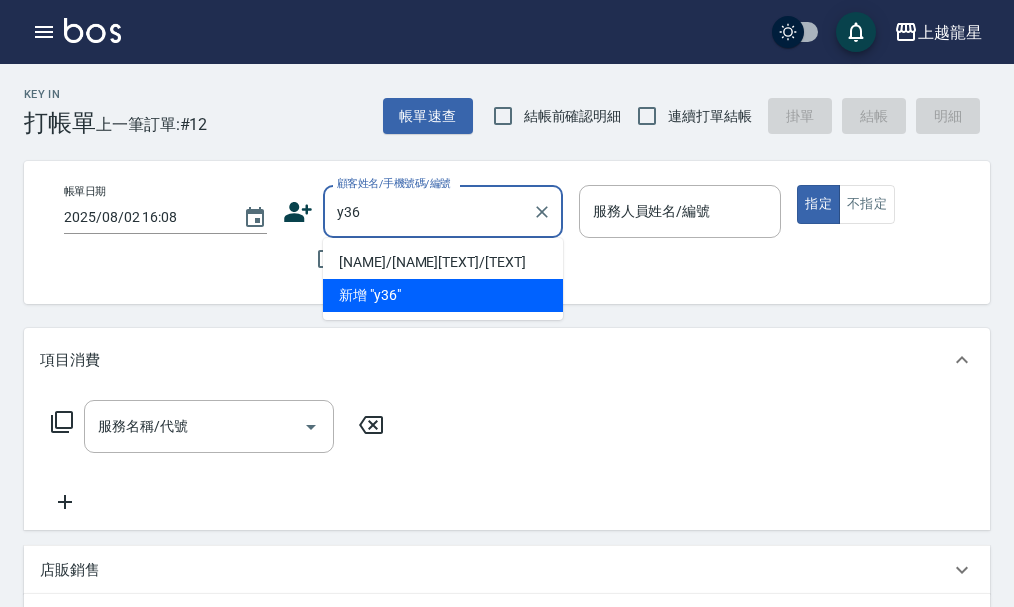 click on "王聰智/王聰智Y204/Y36" at bounding box center [443, 262] 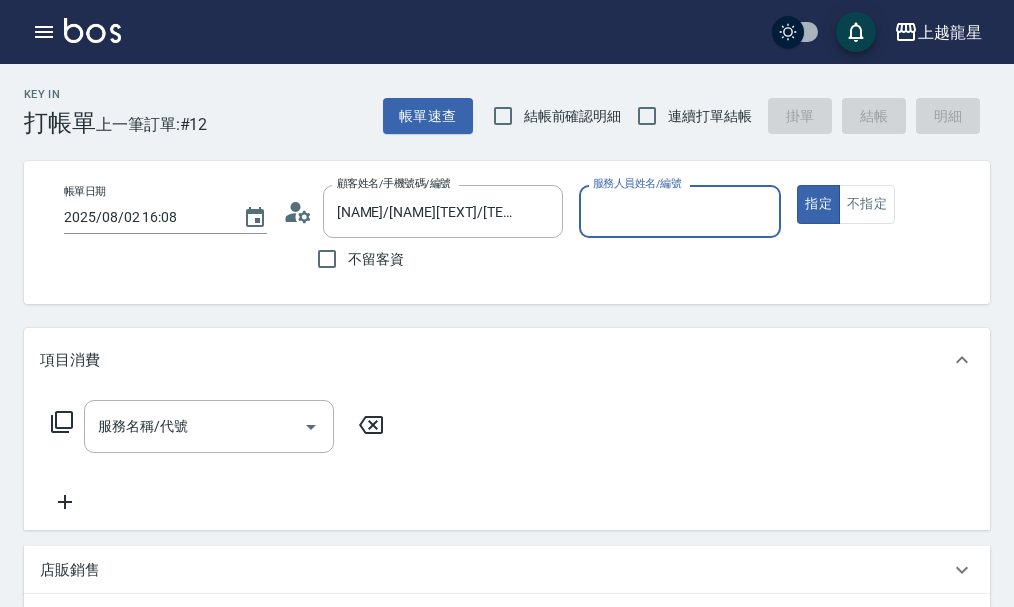 type on "淑雲-25" 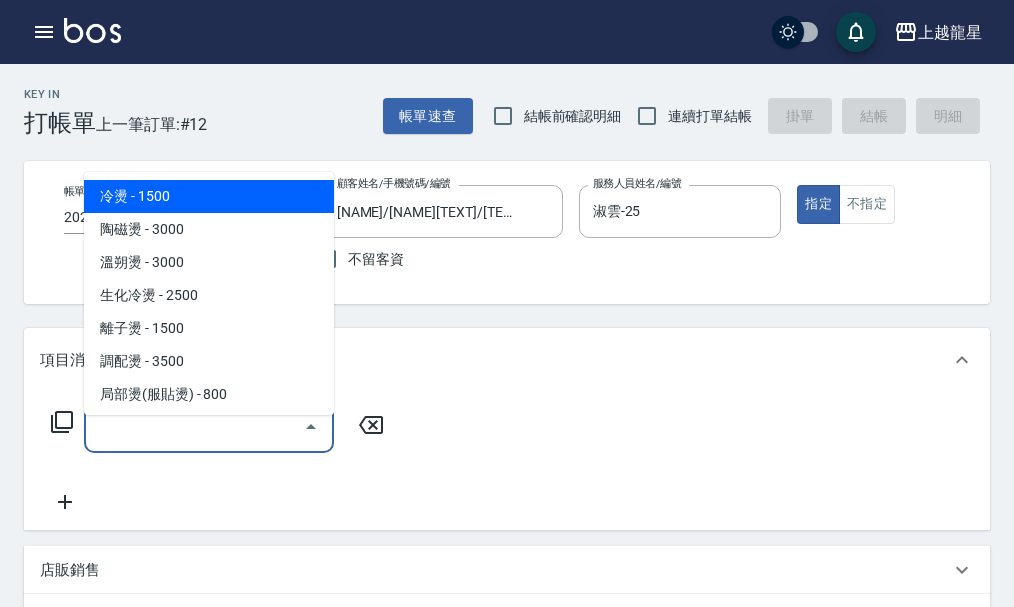 click on "服務名稱/代號" at bounding box center (194, 426) 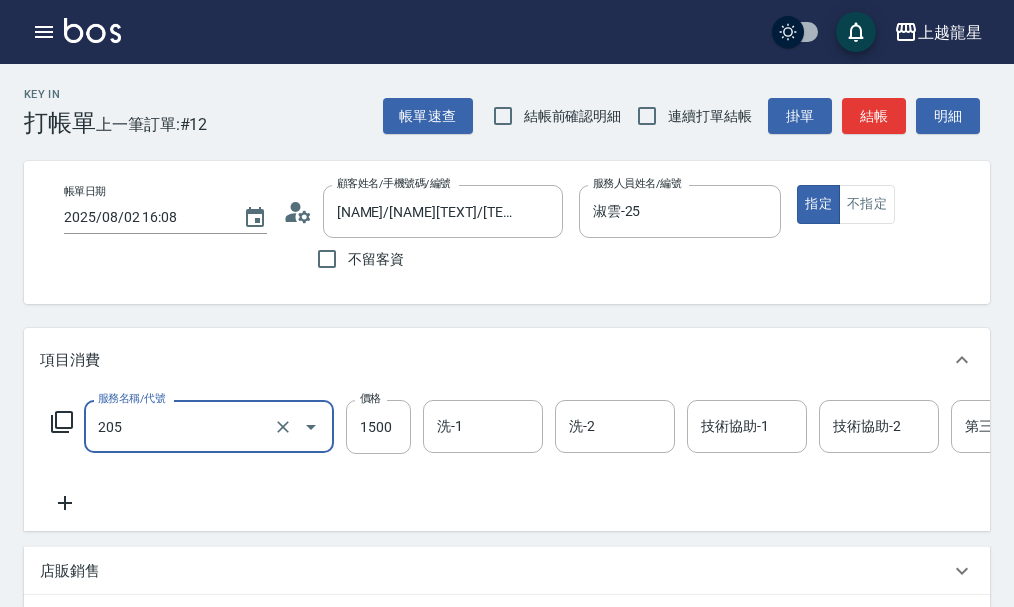 type on "離子燙(205)" 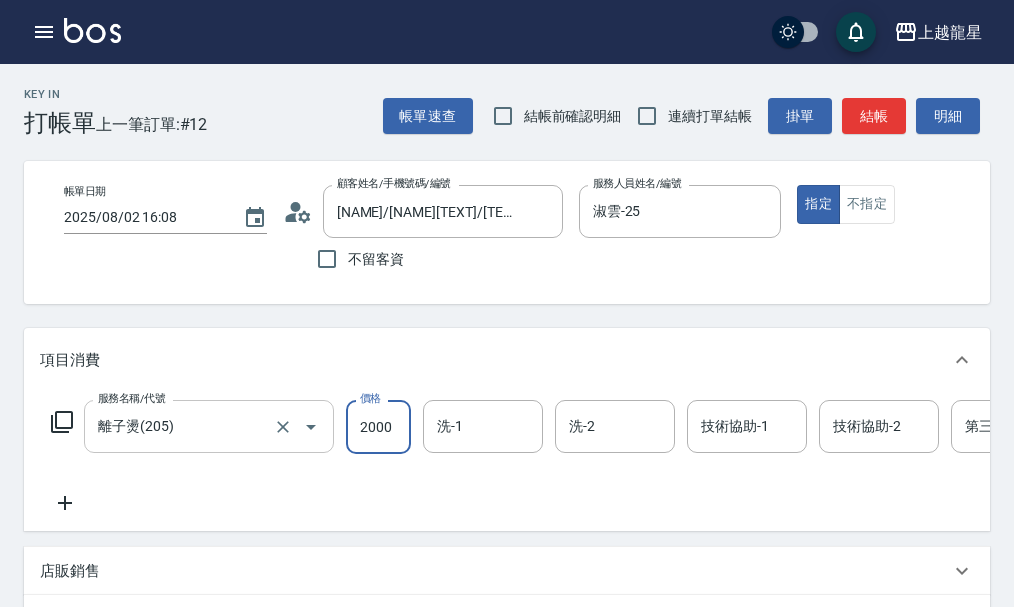 type on "2000" 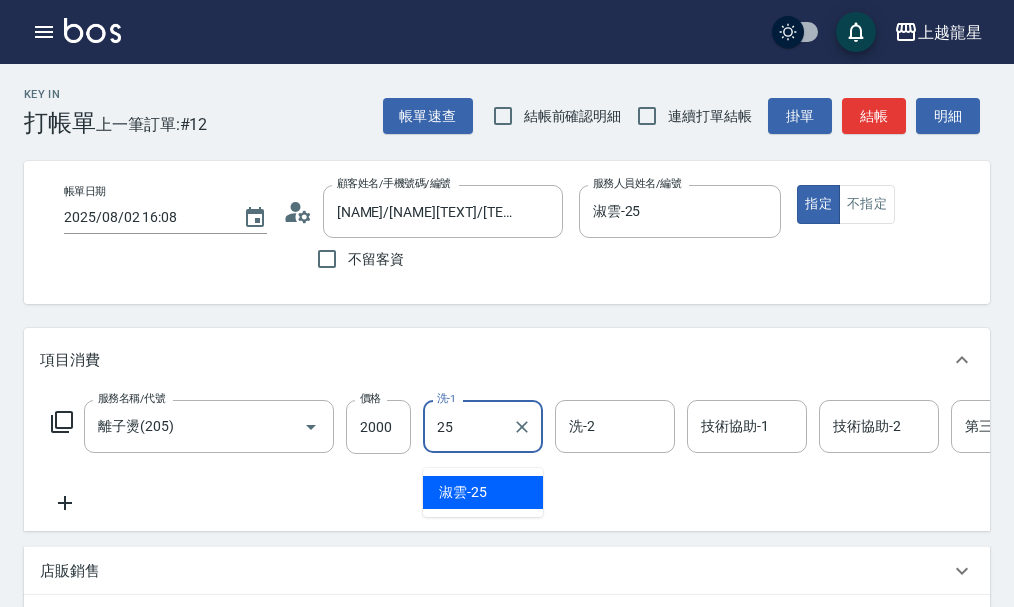 type on "淑雲-25" 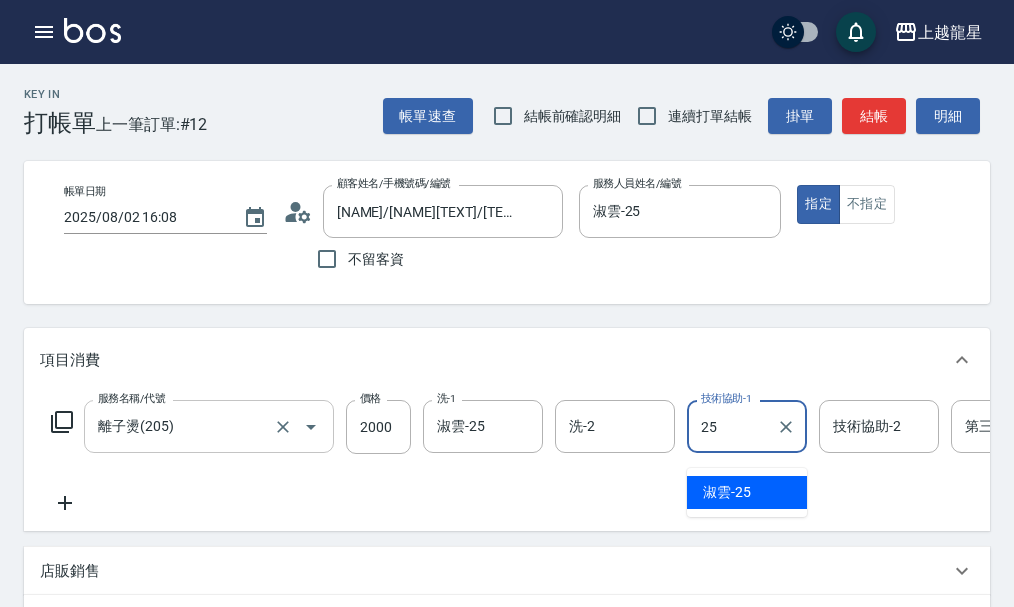 type on "淑雲-25" 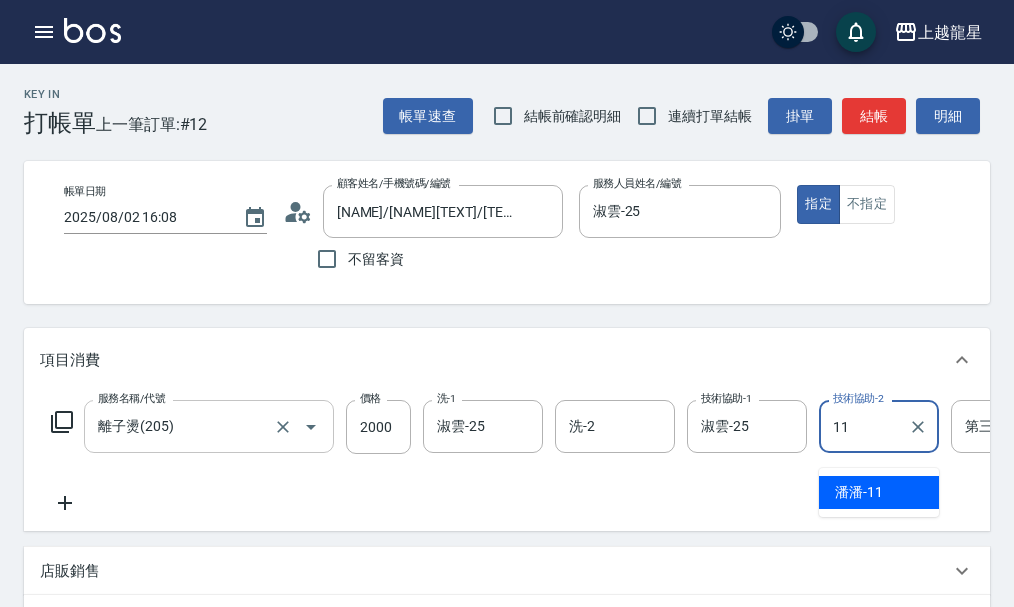 type on "潘潘-11" 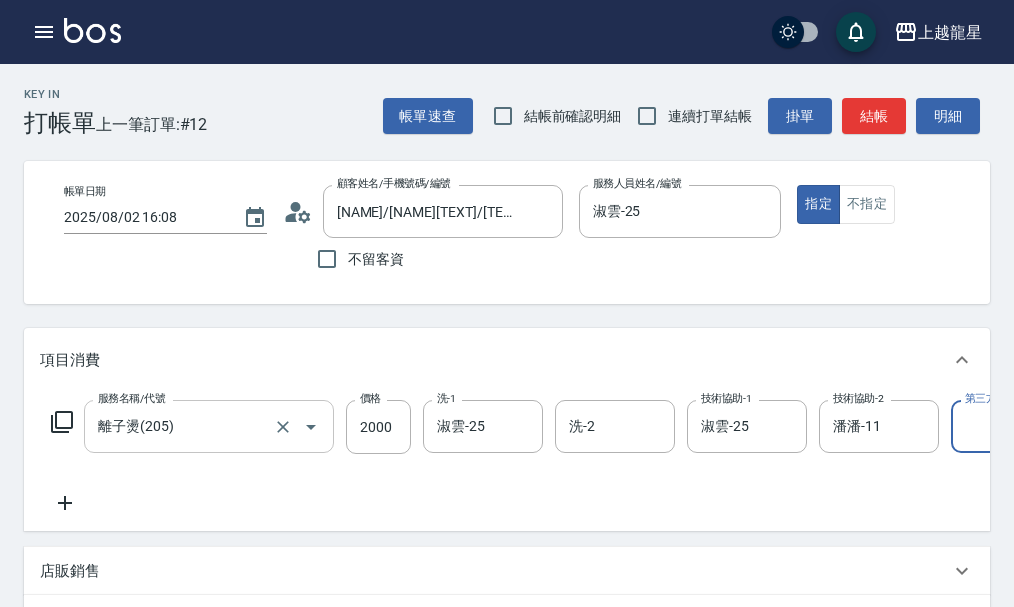 scroll, scrollTop: 0, scrollLeft: 72, axis: horizontal 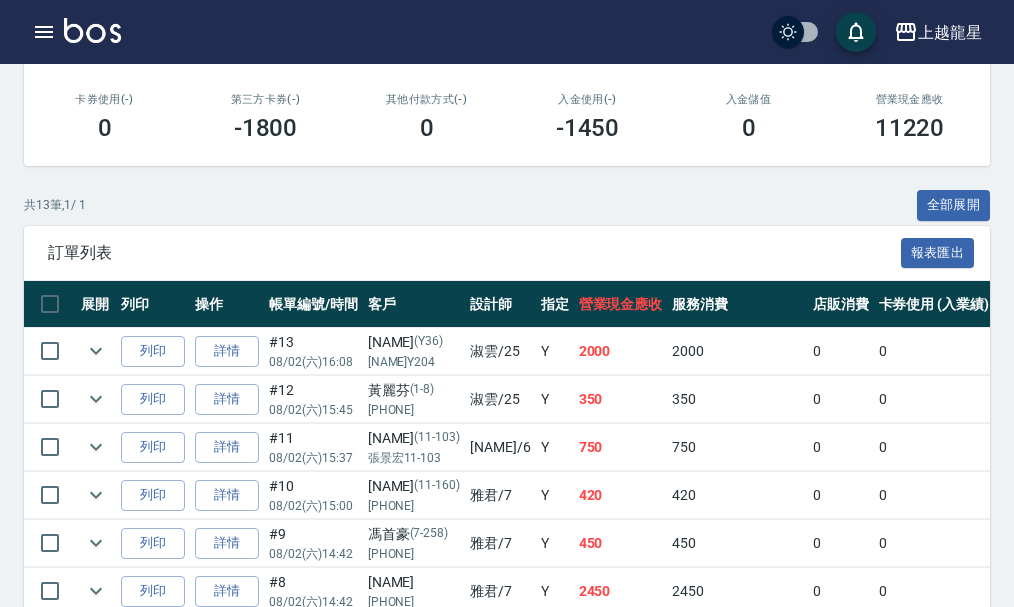 click at bounding box center (92, 30) 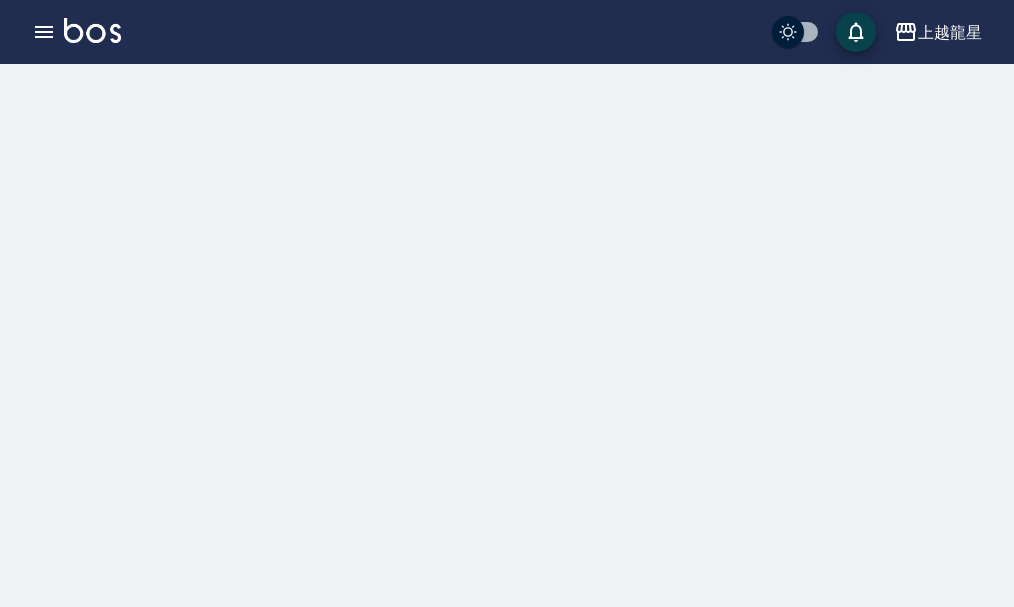 scroll, scrollTop: 0, scrollLeft: 0, axis: both 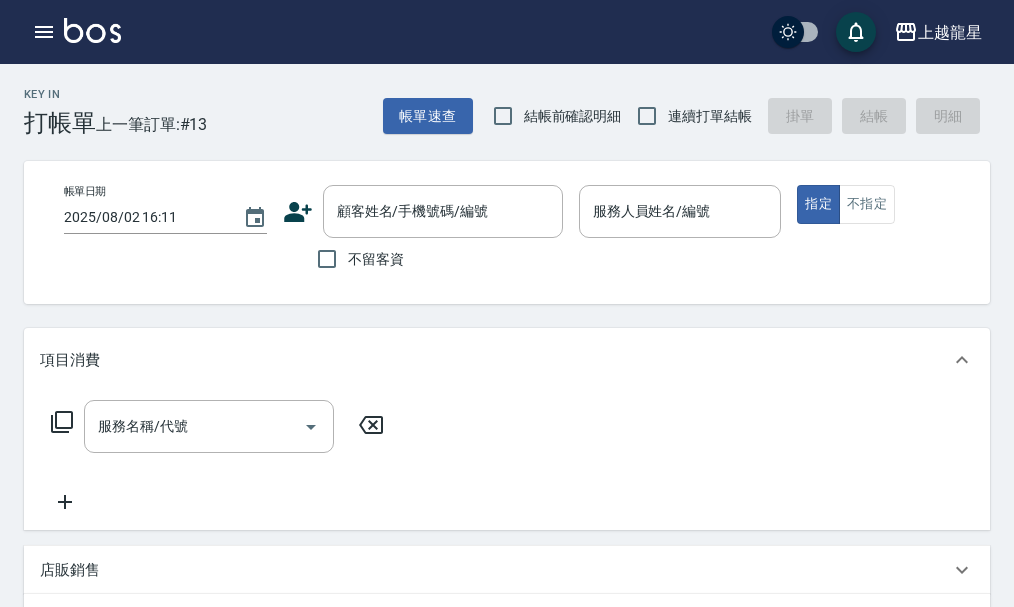 click on "不留客資" at bounding box center [376, 259] 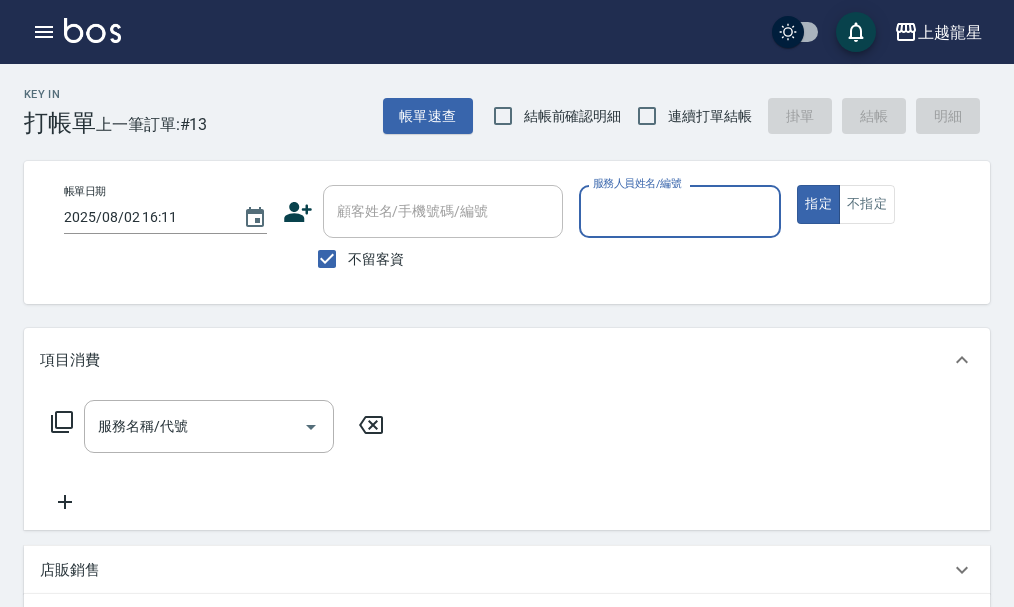 click on "服務人員姓名/編號" at bounding box center (680, 211) 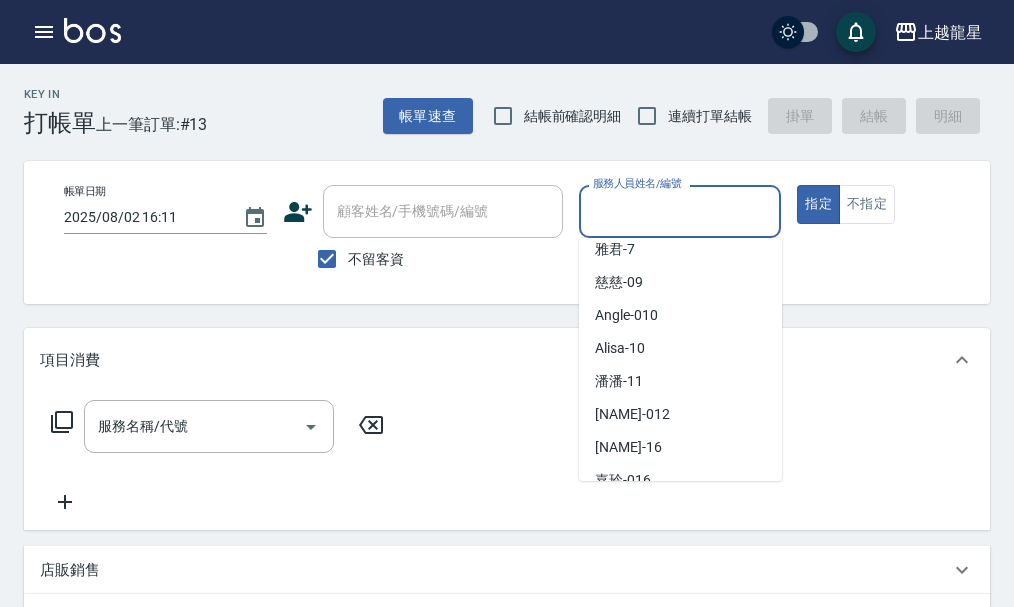 scroll, scrollTop: 300, scrollLeft: 0, axis: vertical 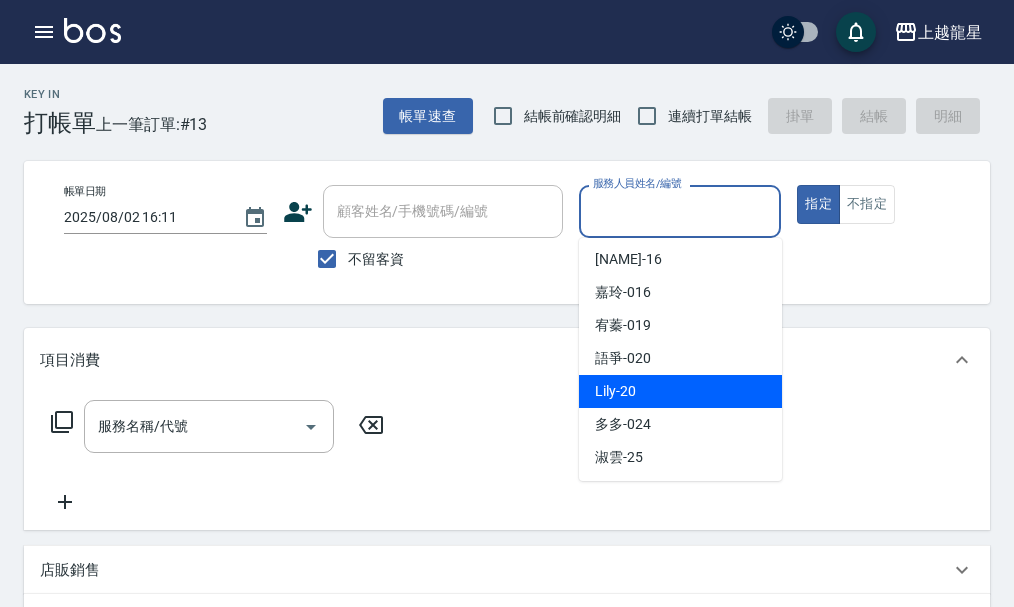 click on "Lily -20" at bounding box center (680, 391) 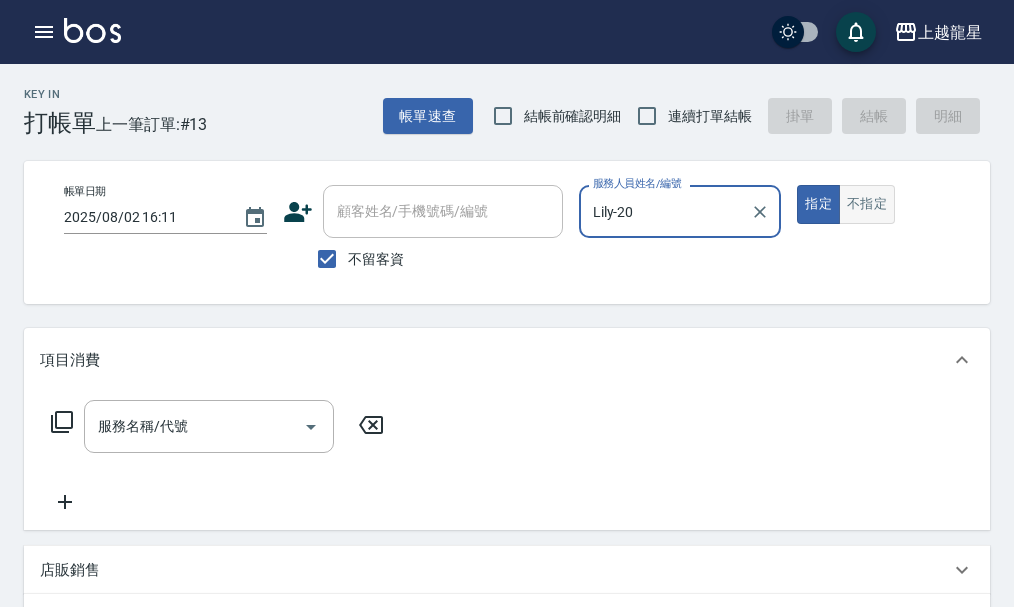 click on "不指定" at bounding box center (867, 204) 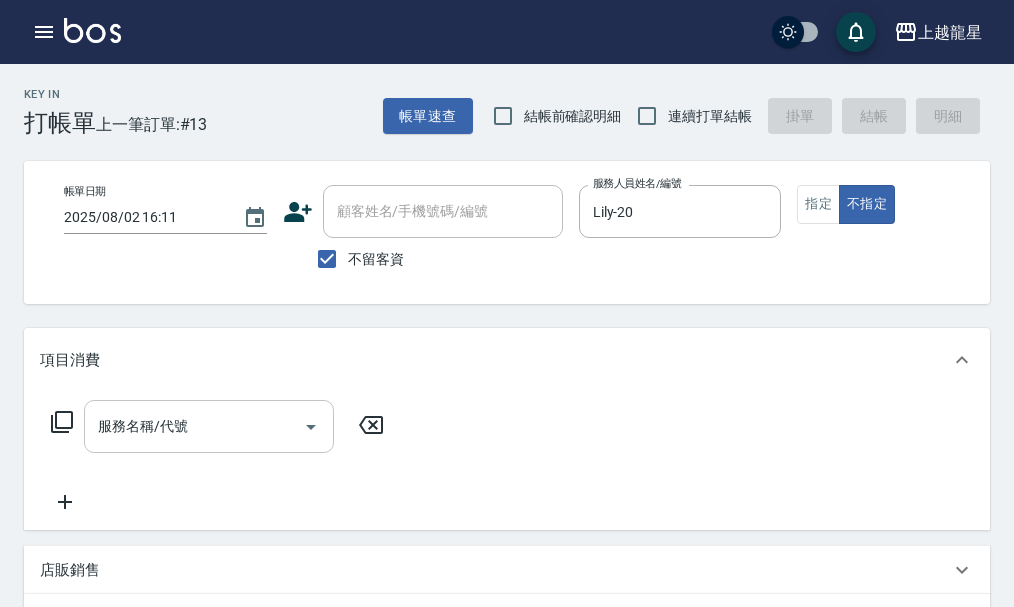 click on "服務名稱/代號" at bounding box center (194, 426) 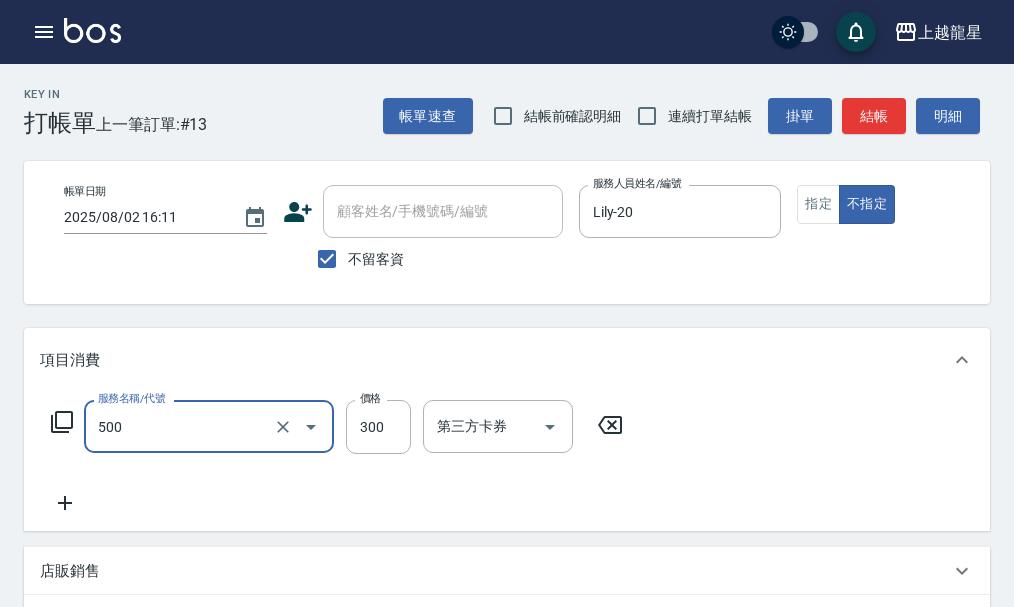 type on "一般洗髮(500)" 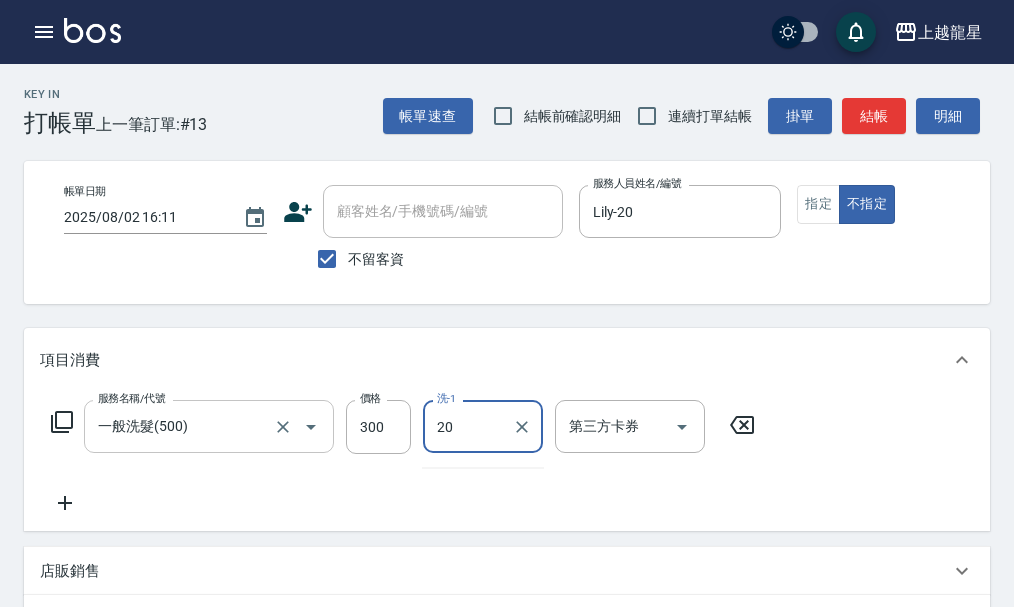 type on "Lily-20" 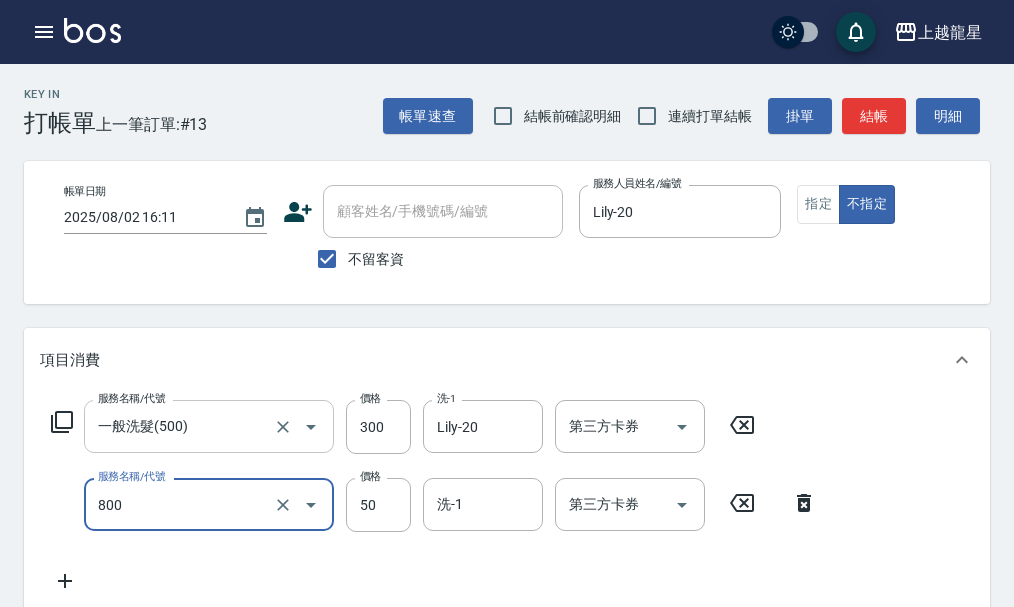 type on "快速修護(800)" 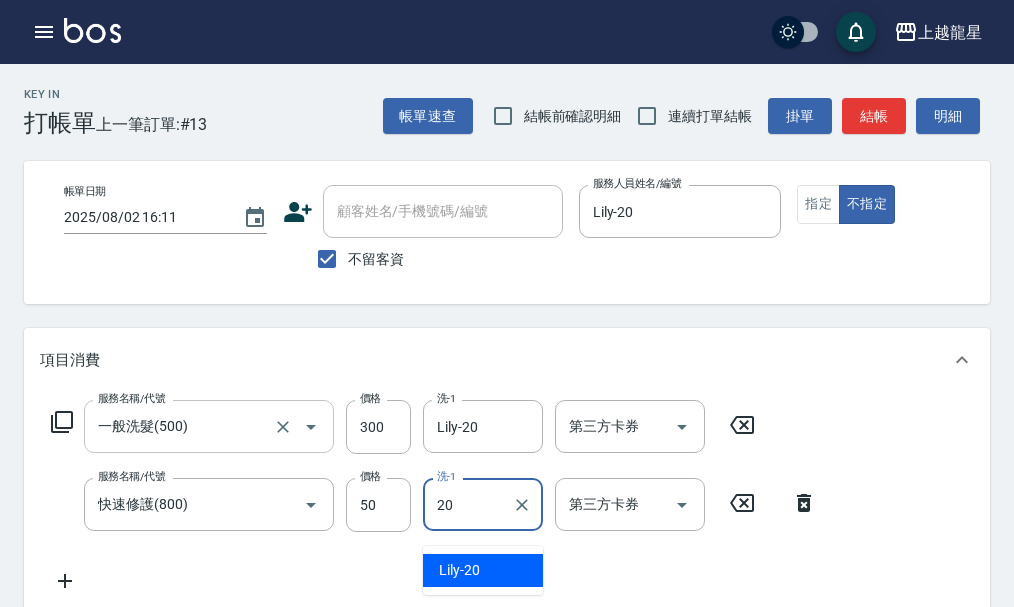 type on "Lily-20" 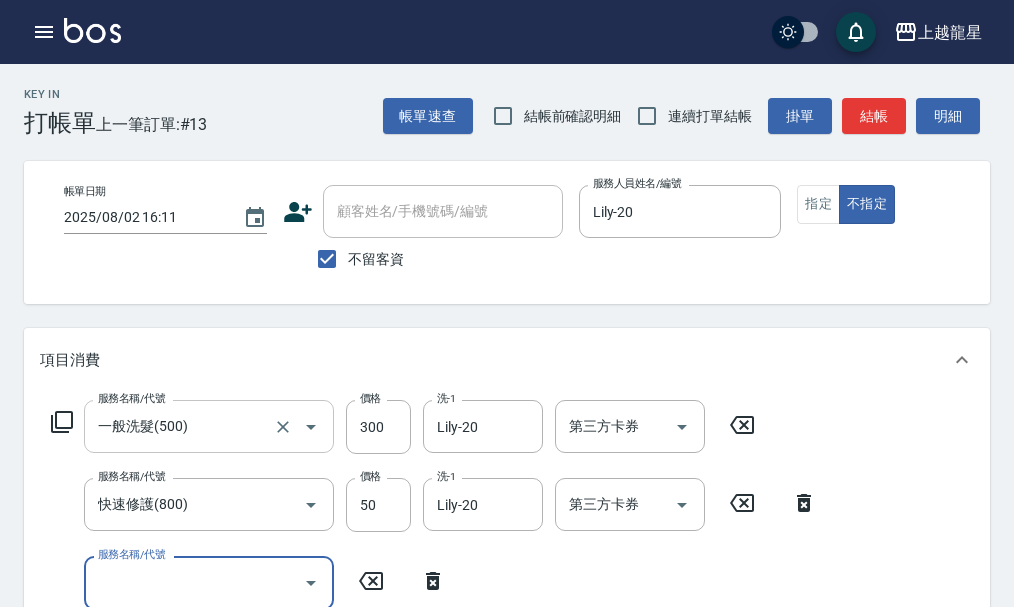 scroll, scrollTop: 9, scrollLeft: 0, axis: vertical 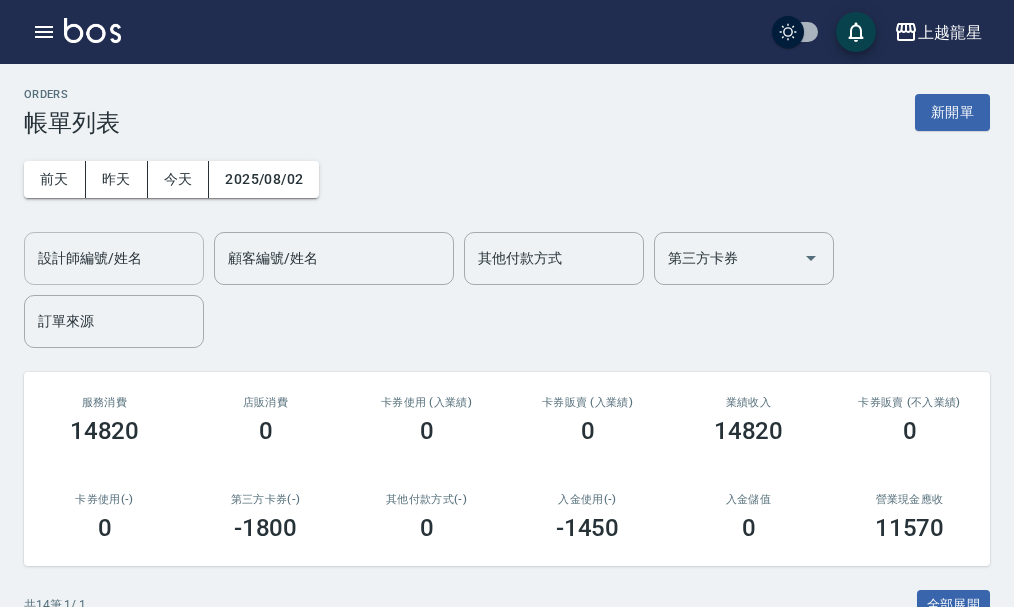 click on "設計師編號/姓名" at bounding box center (114, 258) 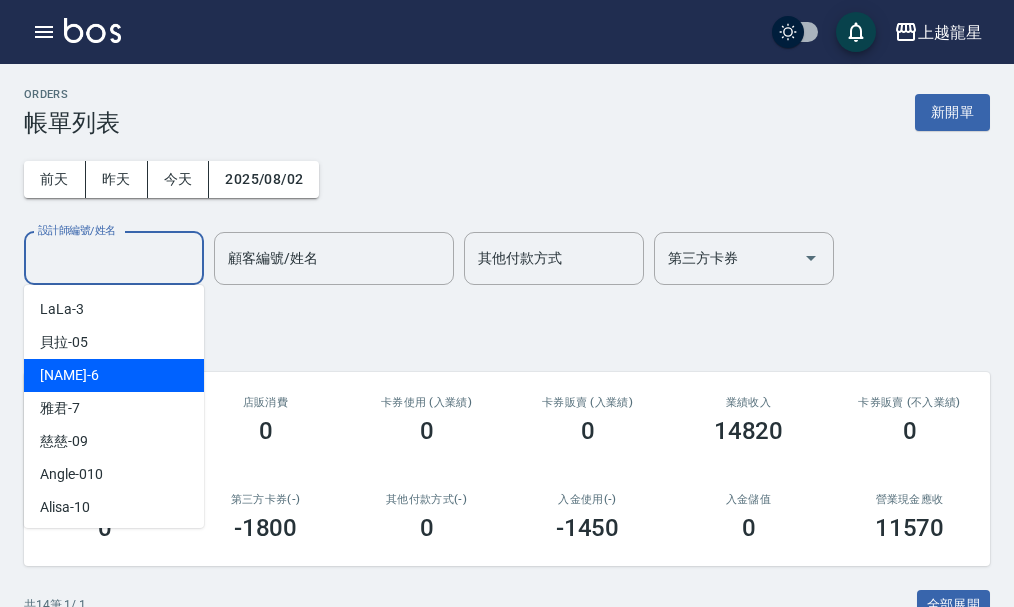 click on "馨華 -6" at bounding box center [114, 375] 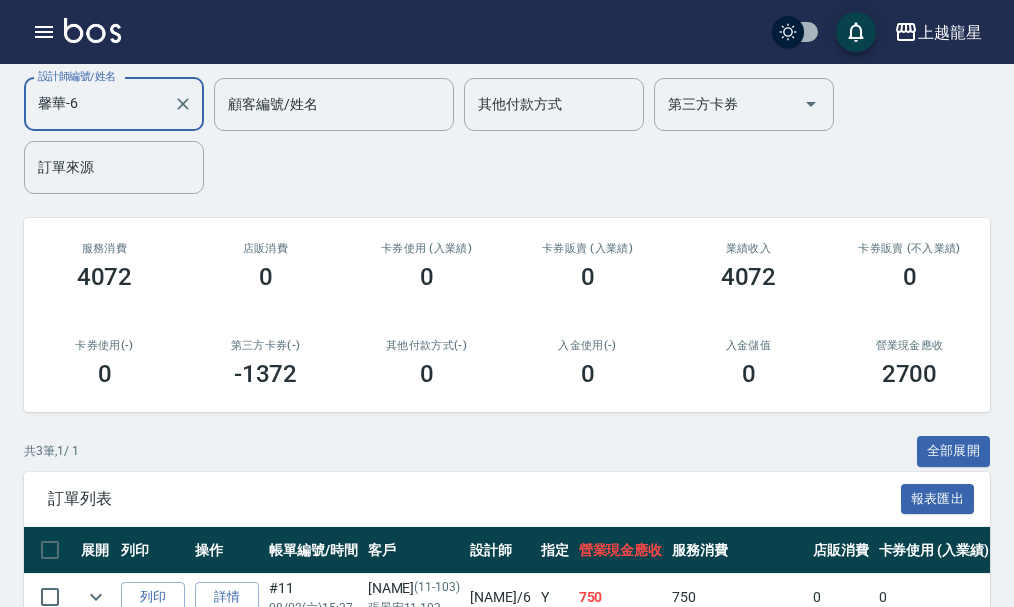 scroll, scrollTop: 0, scrollLeft: 0, axis: both 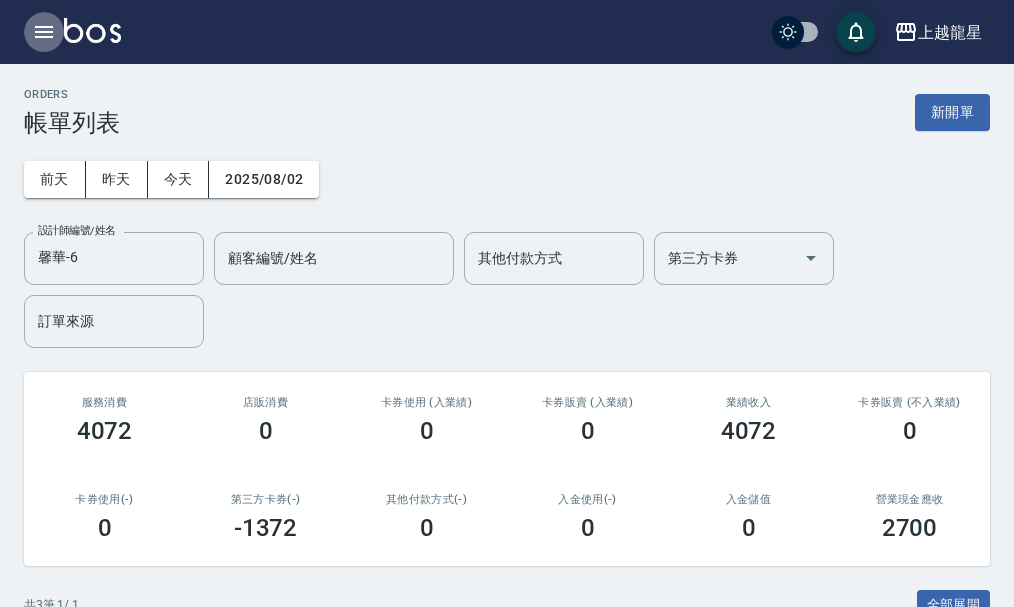click 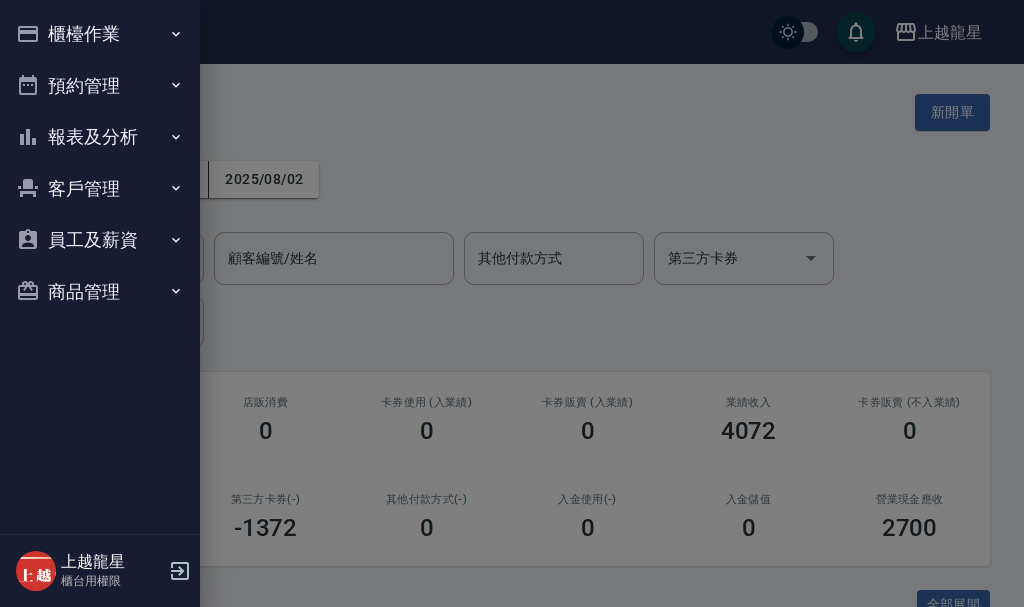 click on "櫃檯作業" at bounding box center [100, 34] 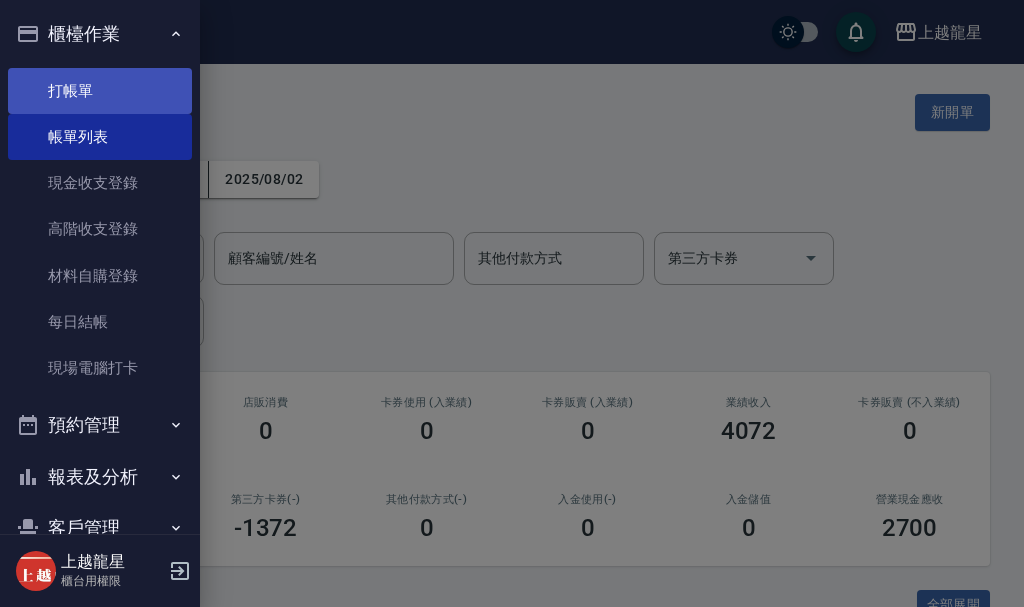 click on "打帳單" at bounding box center [100, 91] 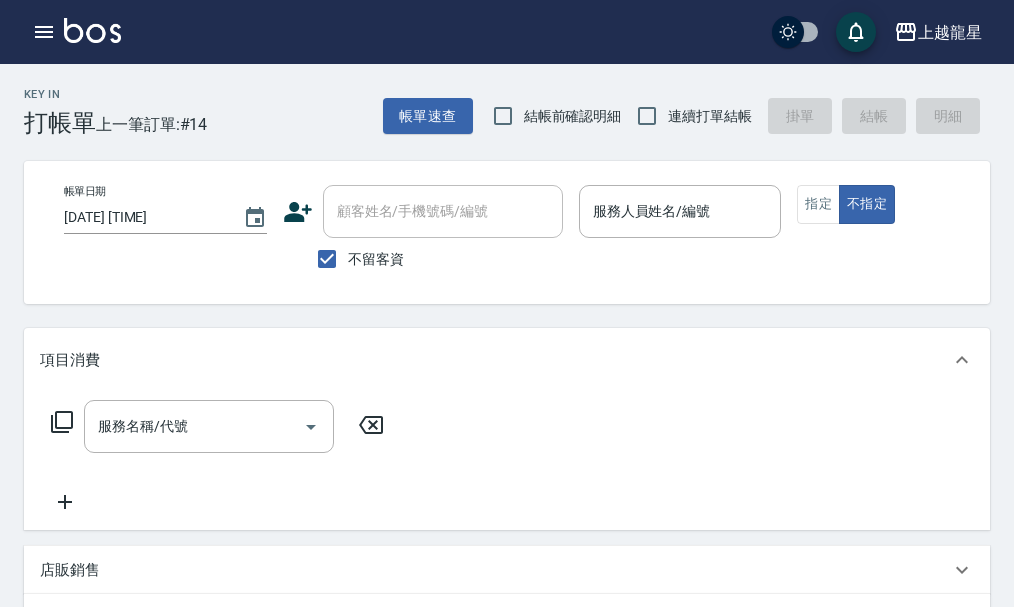 drag, startPoint x: 64, startPoint y: 44, endPoint x: 64, endPoint y: 60, distance: 16 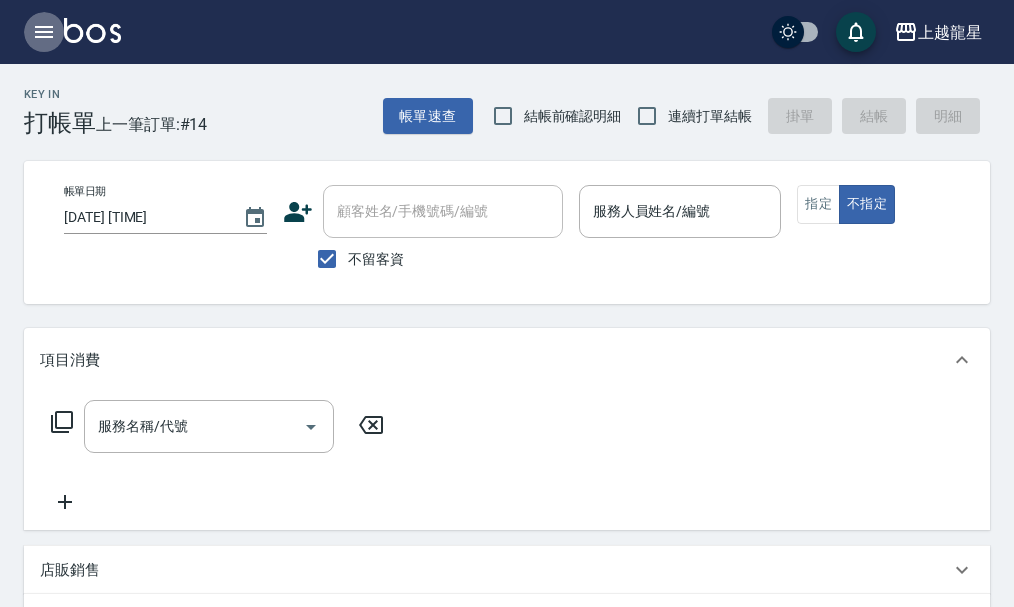 click 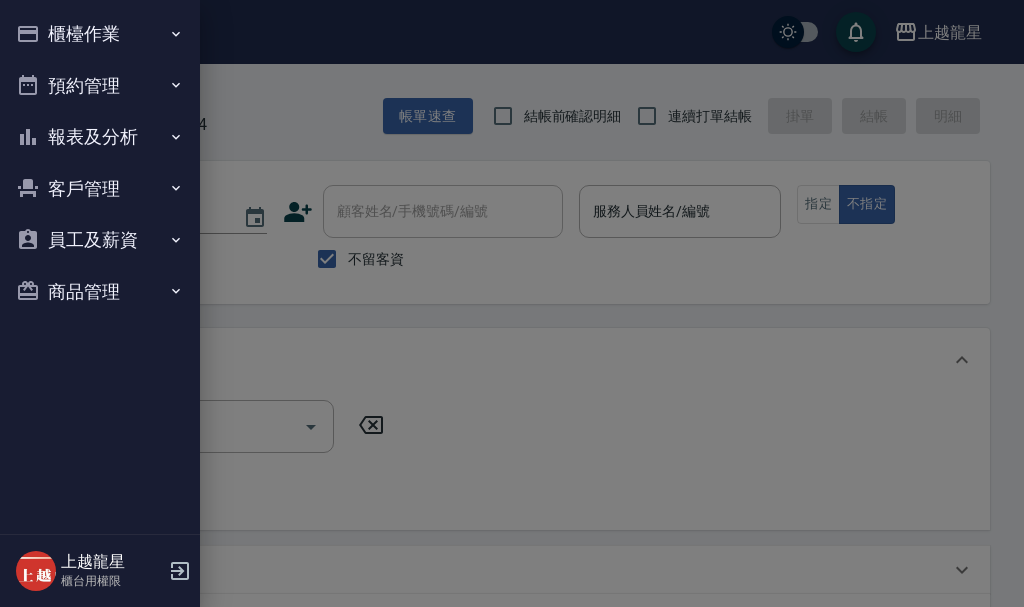 click on "報表及分析" at bounding box center [100, 137] 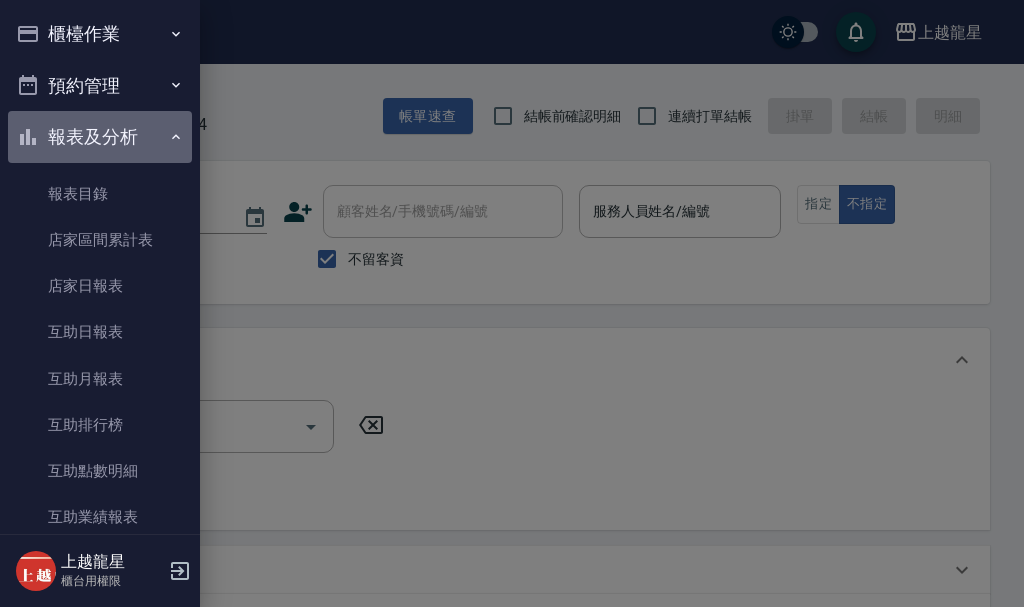 click 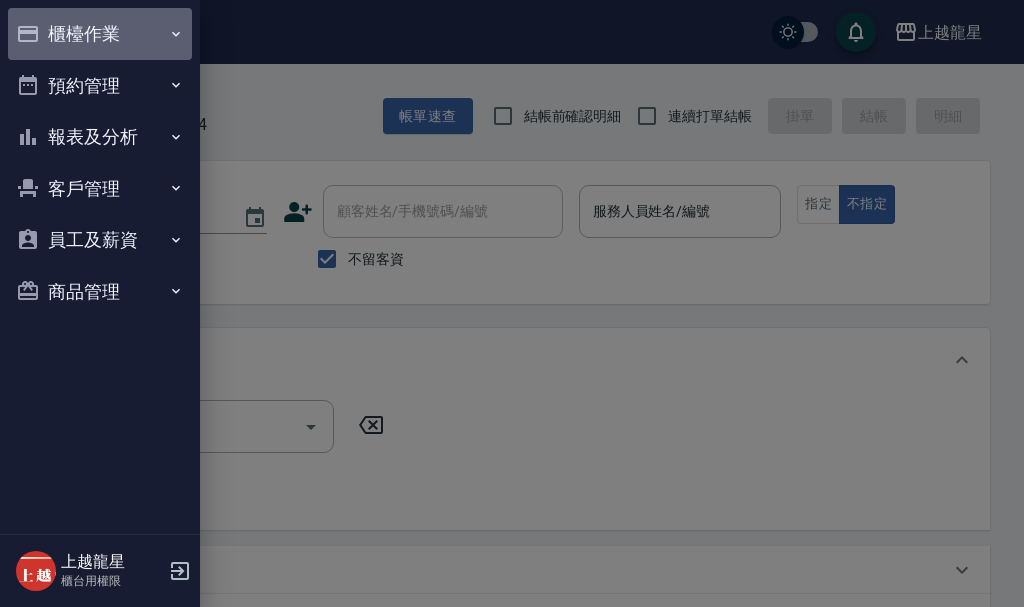 click on "櫃檯作業" at bounding box center (100, 34) 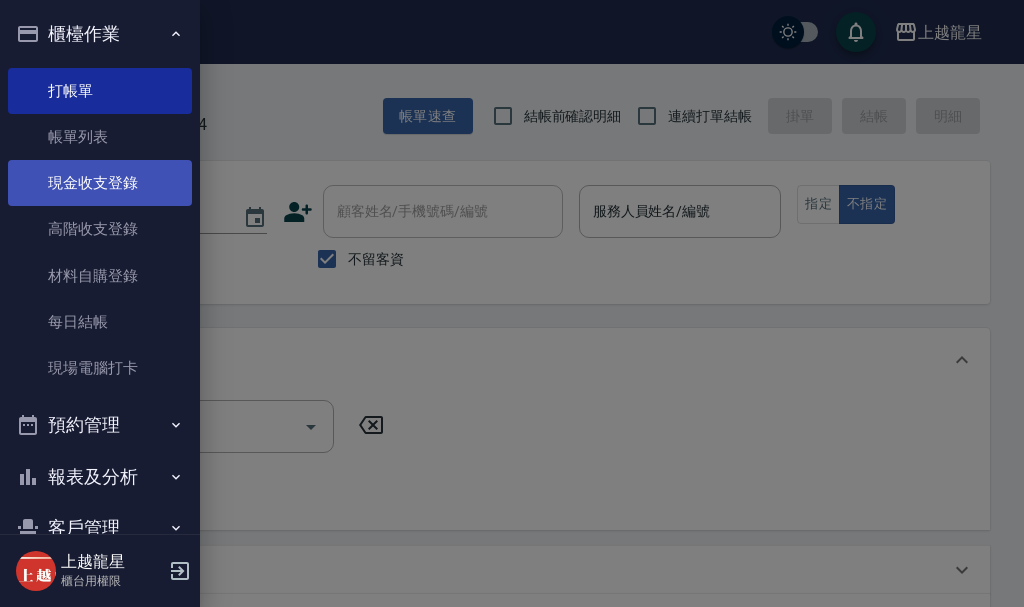 click on "現金收支登錄" at bounding box center [100, 183] 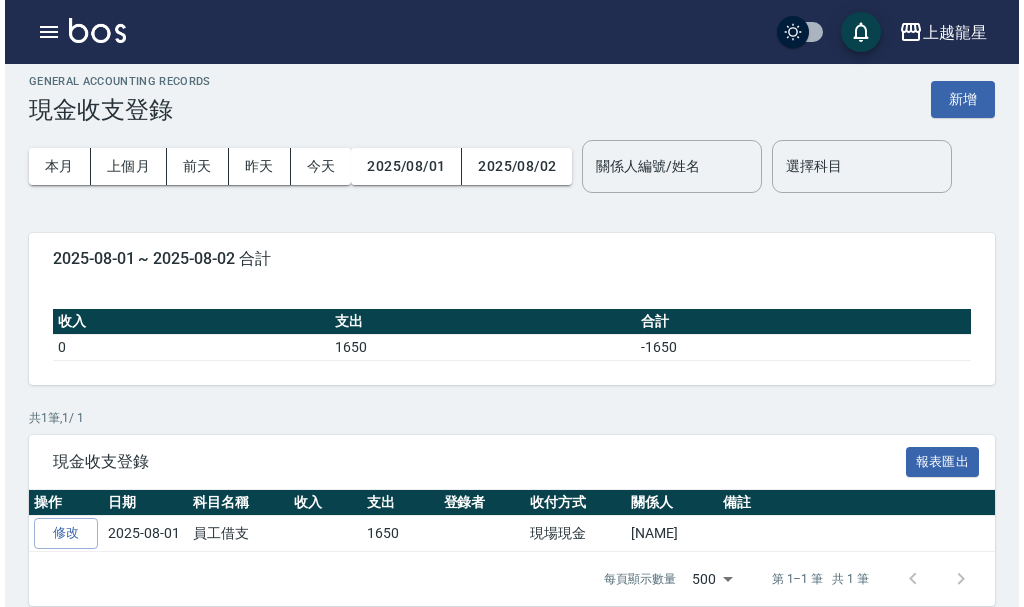 scroll, scrollTop: 0, scrollLeft: 0, axis: both 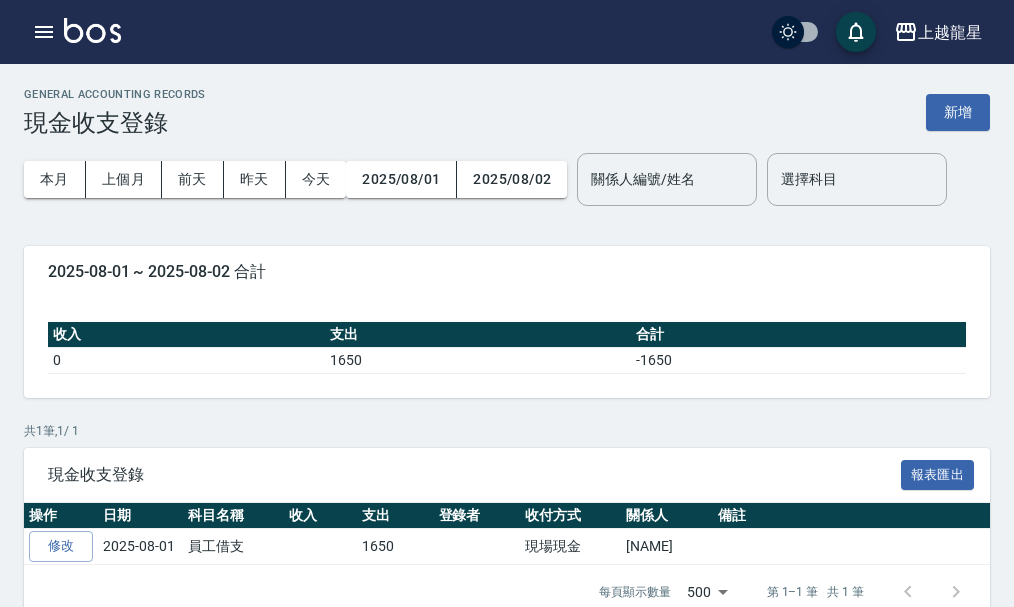 click on "上越龍星 登出" at bounding box center (507, 32) 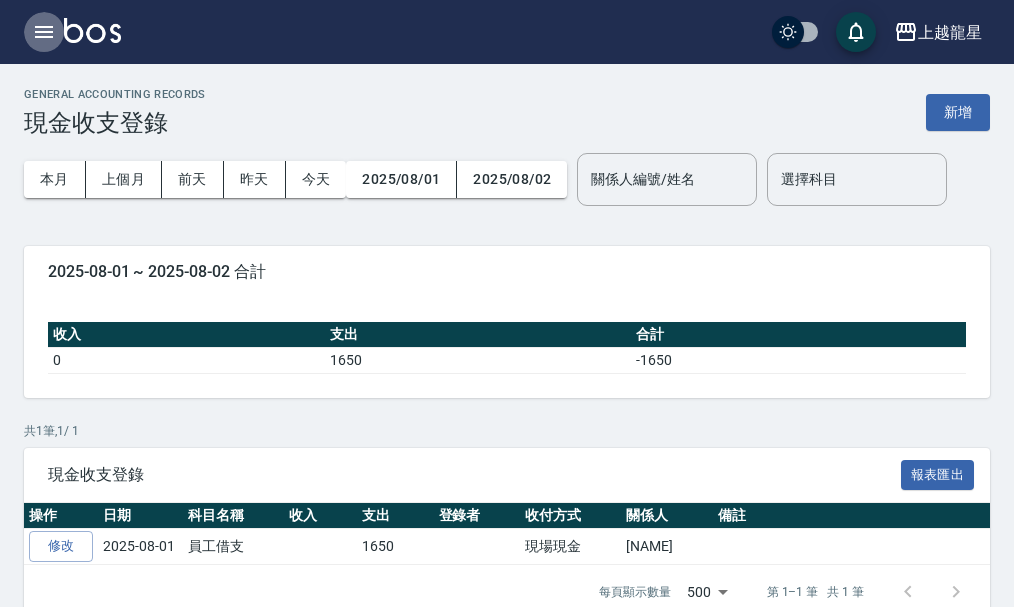 click 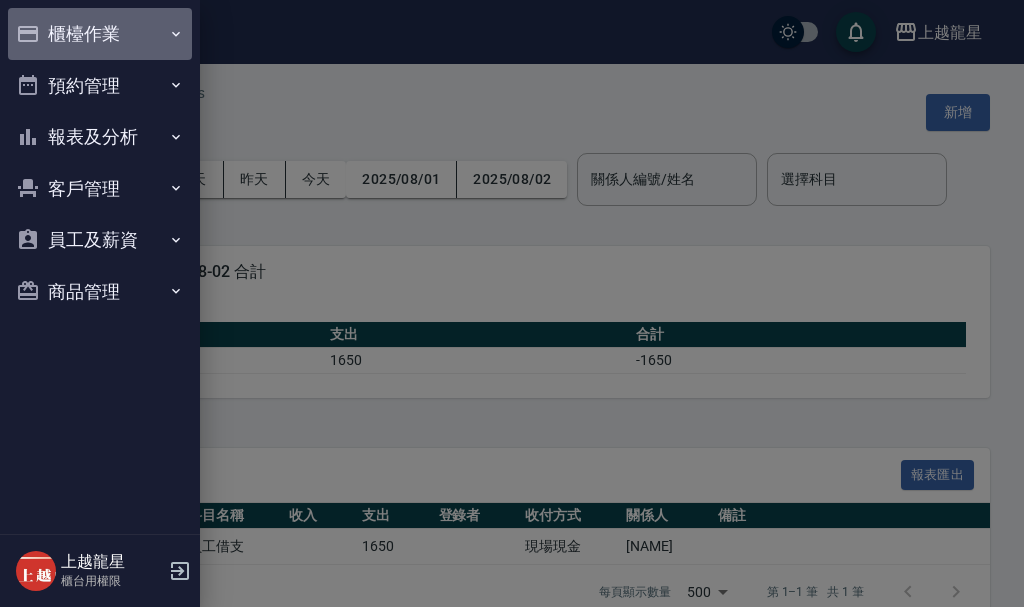 click on "櫃檯作業" at bounding box center [100, 34] 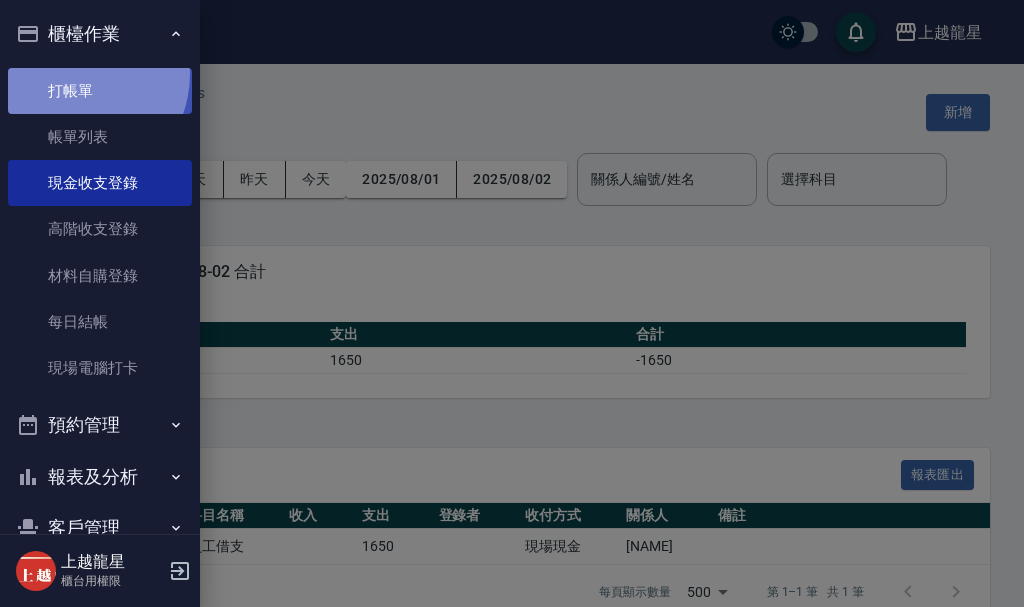 click on "打帳單" at bounding box center [100, 91] 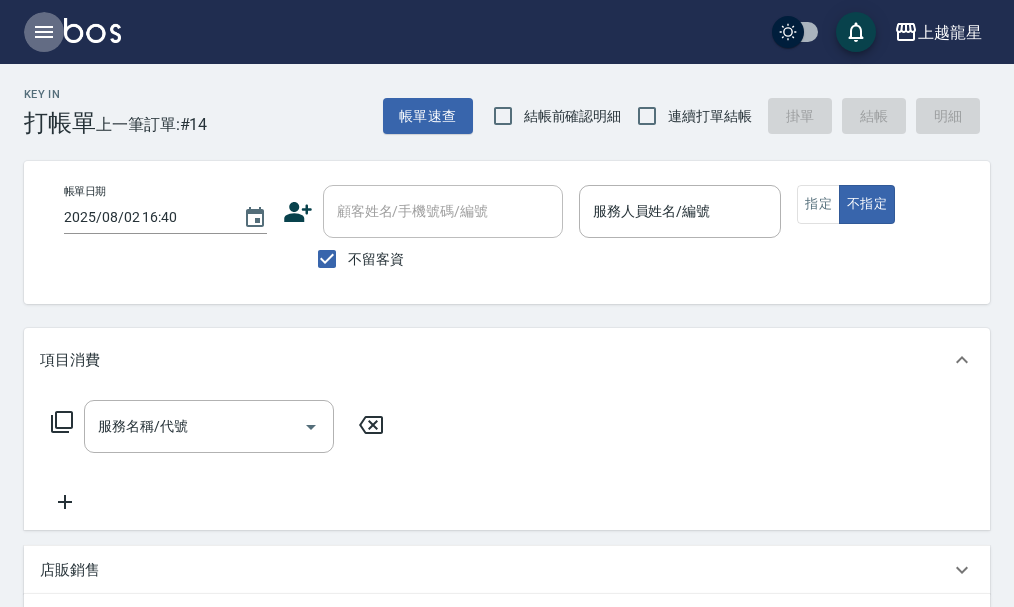click 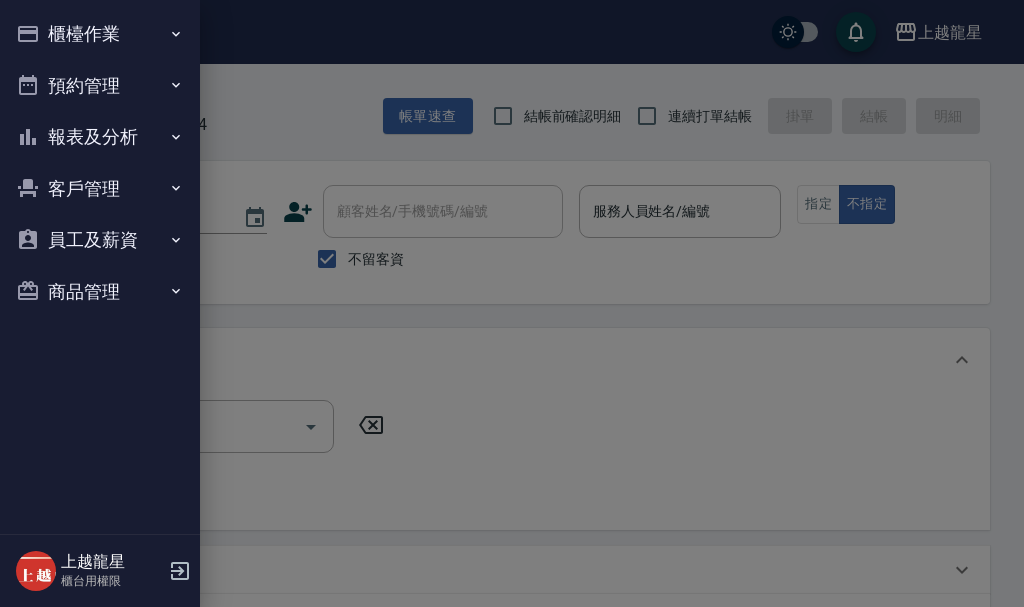 click on "櫃檯作業" at bounding box center (100, 34) 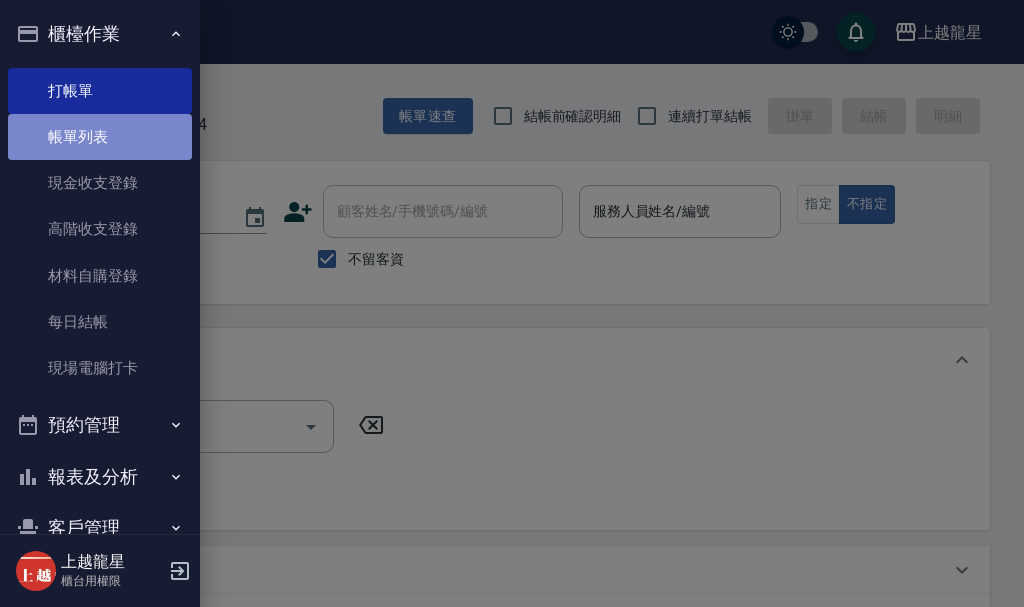 click on "帳單列表" at bounding box center [100, 137] 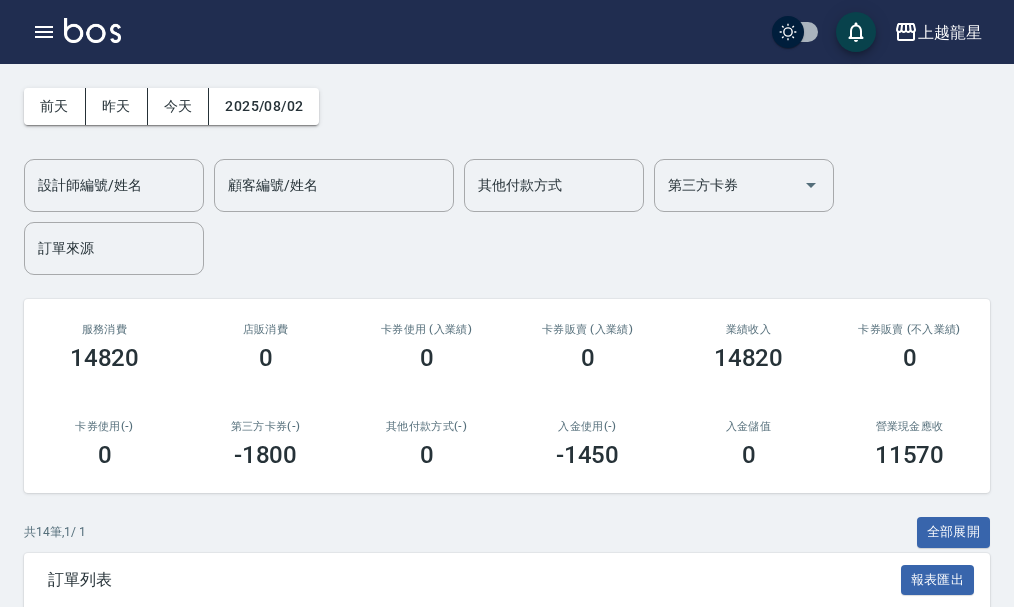 scroll, scrollTop: 600, scrollLeft: 0, axis: vertical 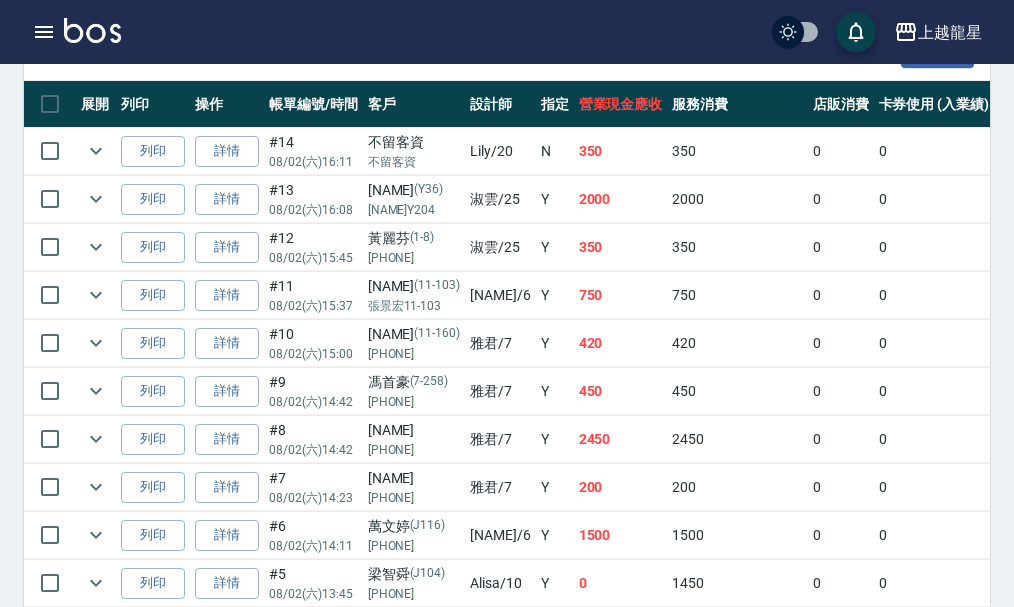 click at bounding box center (92, 30) 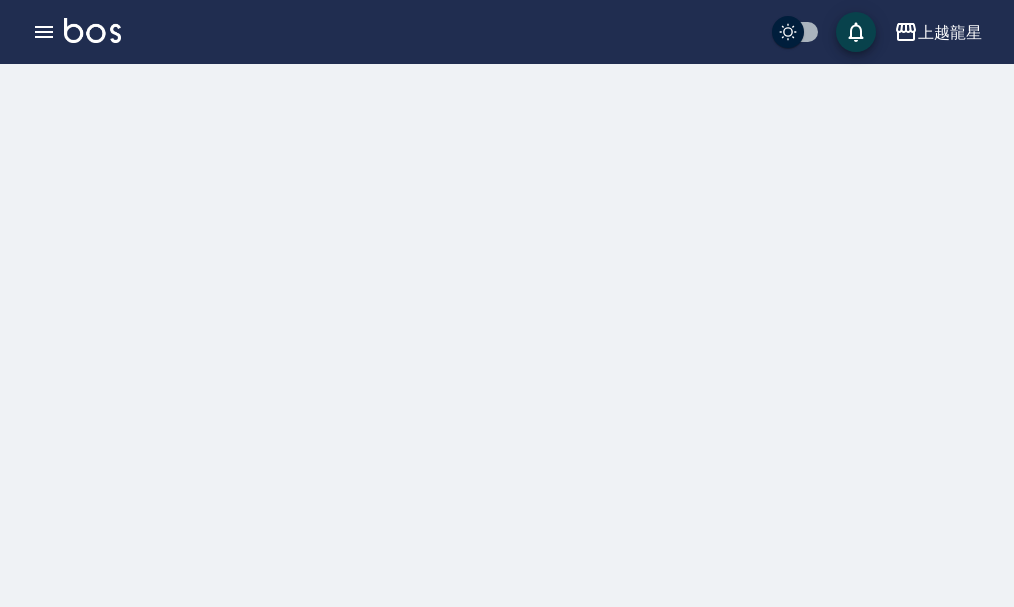 scroll, scrollTop: 0, scrollLeft: 0, axis: both 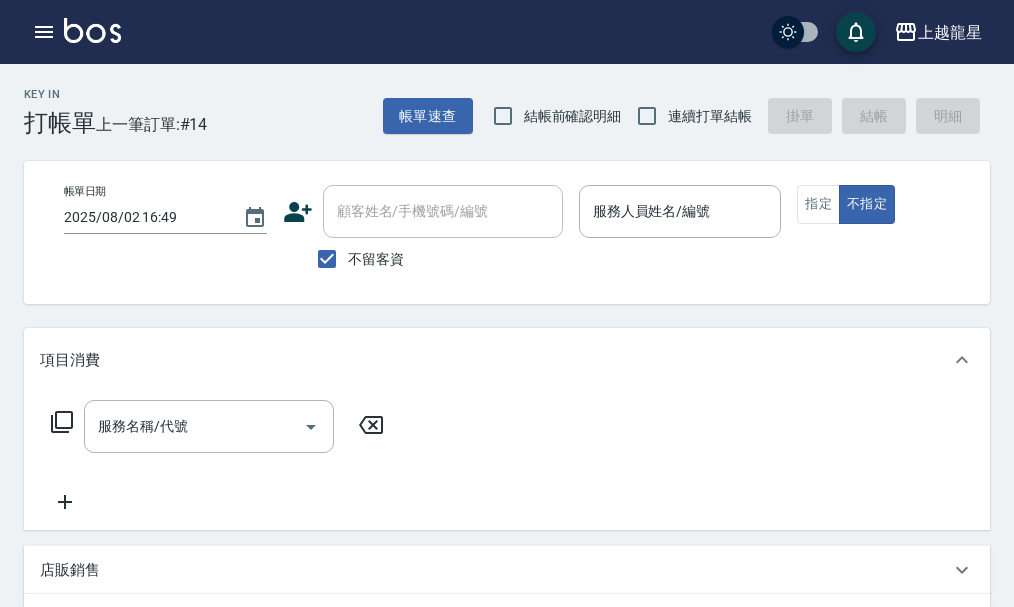click on "不留客資" at bounding box center (376, 259) 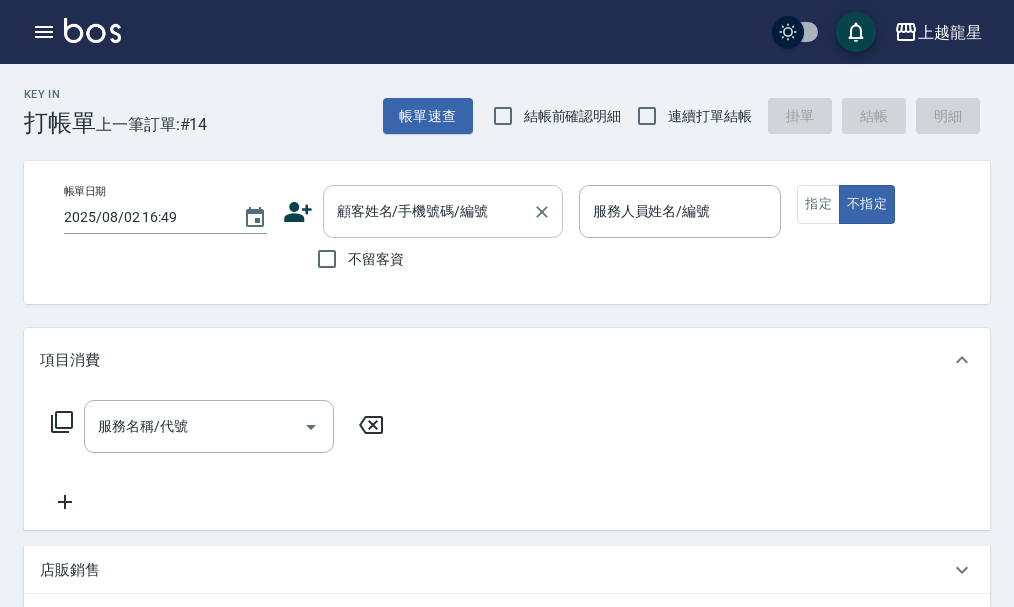 click on "顧客姓名/手機號碼/編號" at bounding box center [428, 211] 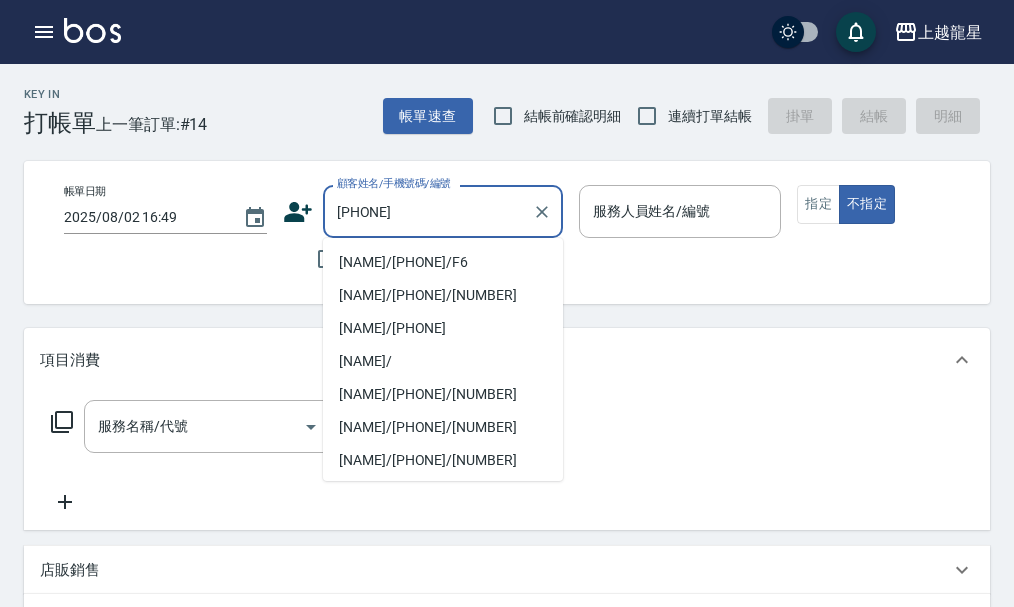 type on "095882" 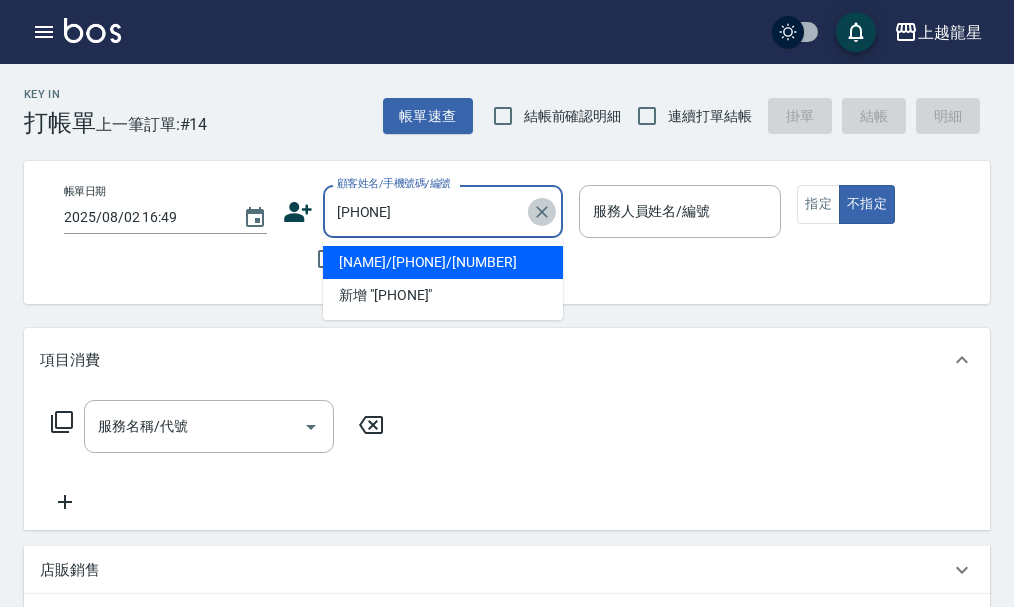 click 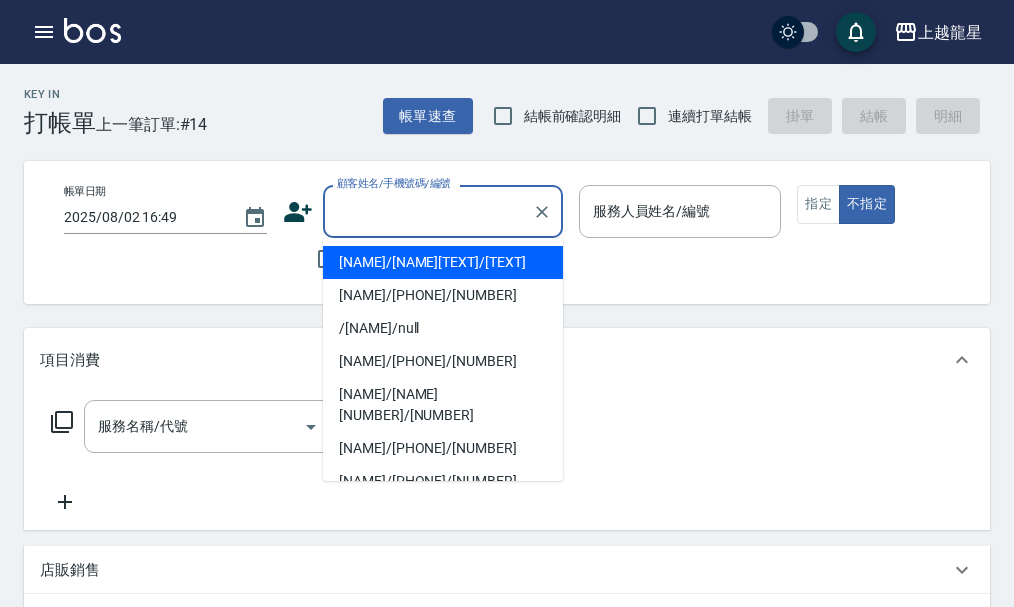 click on "顧客姓名/手機號碼/編號" at bounding box center [428, 211] 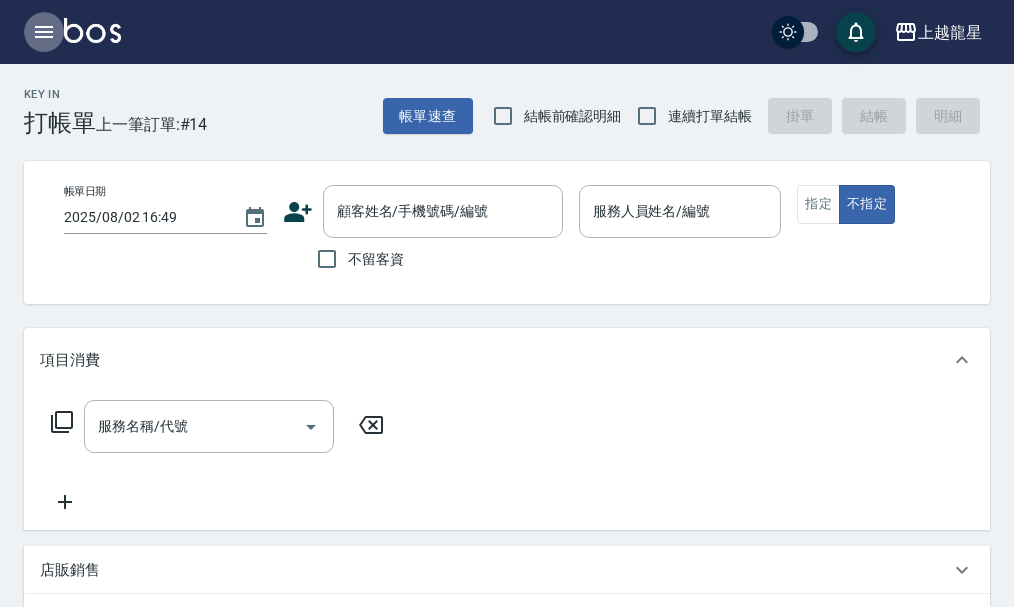 click 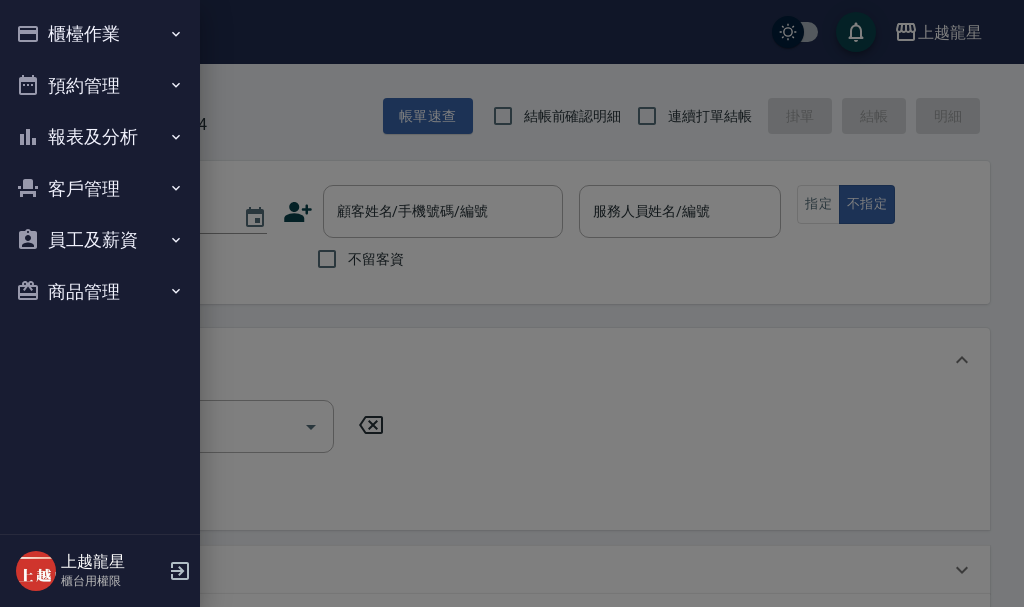 click on "客戶管理" at bounding box center [100, 189] 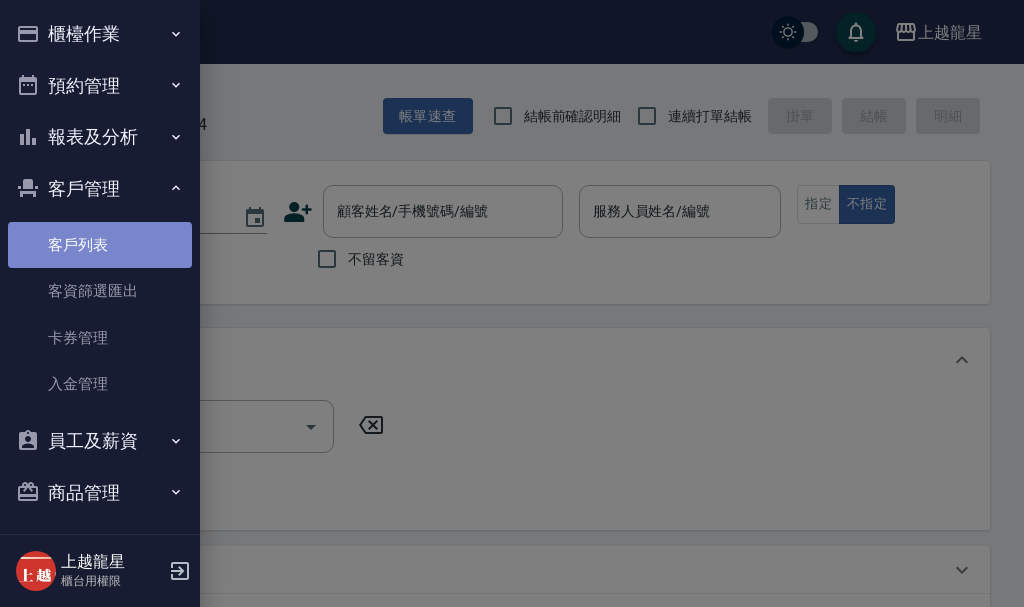 click on "客戶列表" at bounding box center [100, 245] 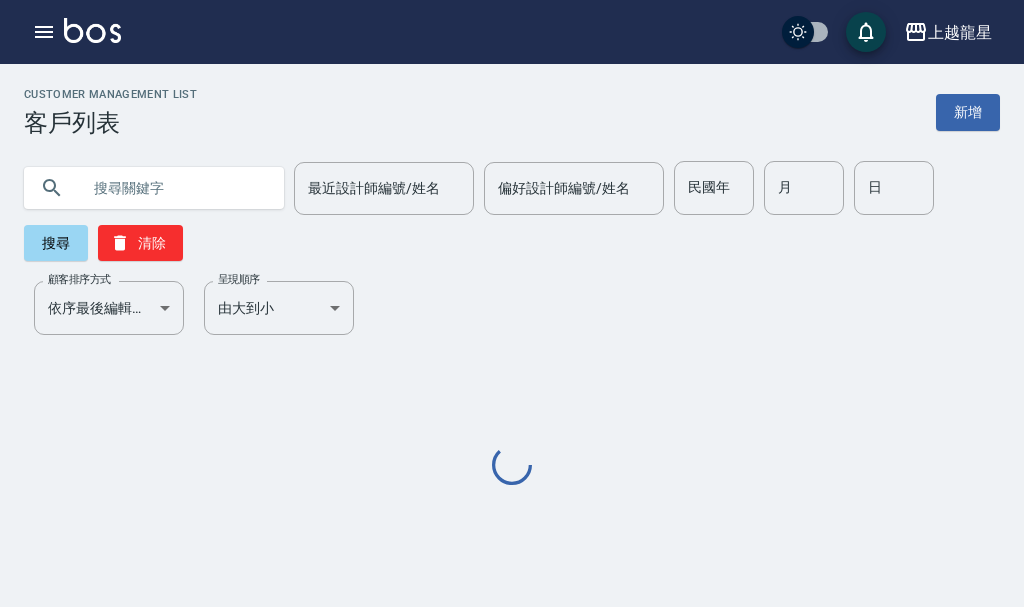 click at bounding box center (174, 188) 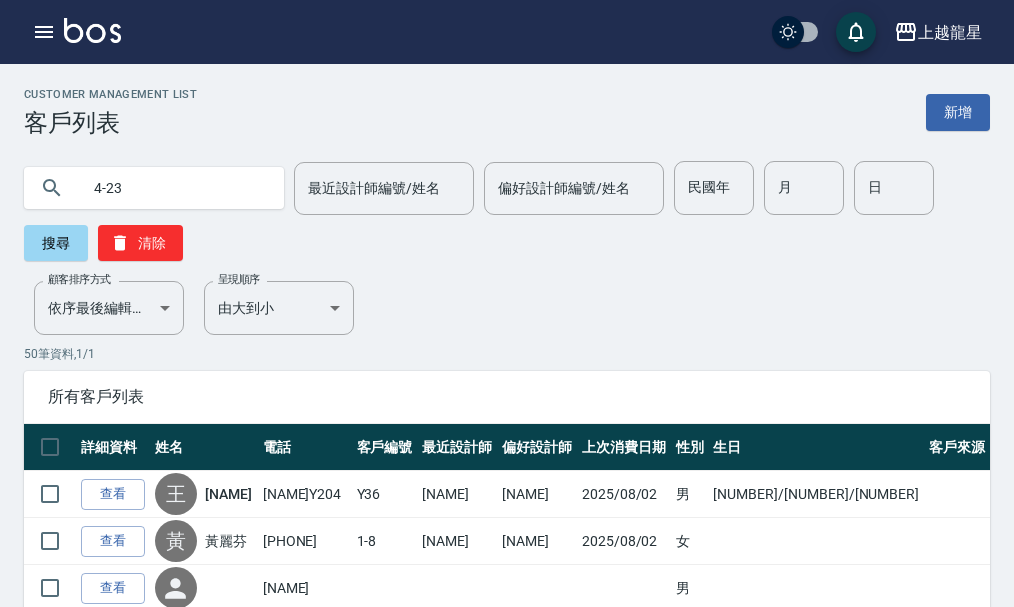 type on "4-23" 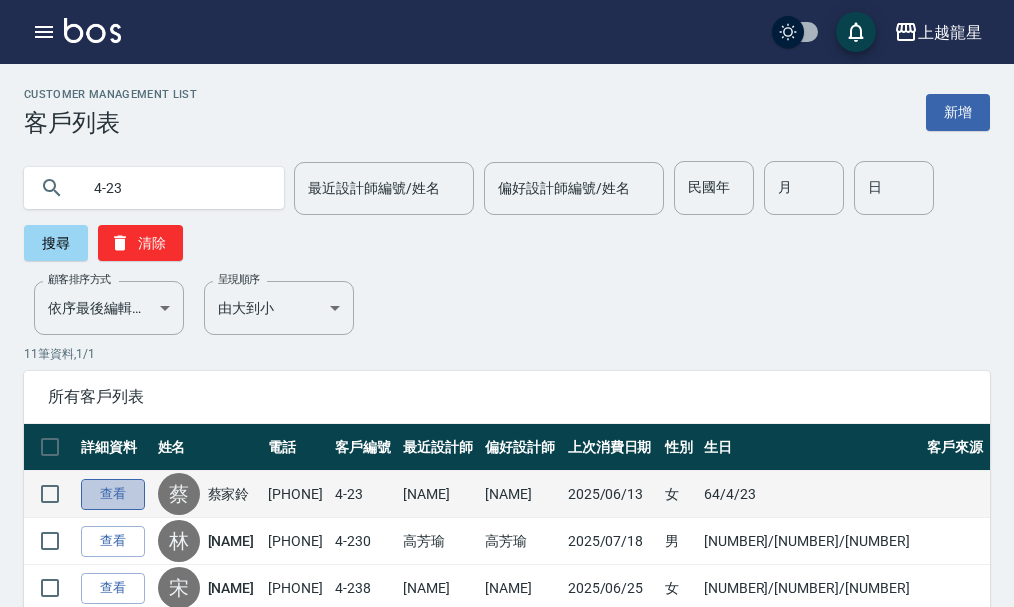 click on "查看" at bounding box center [113, 494] 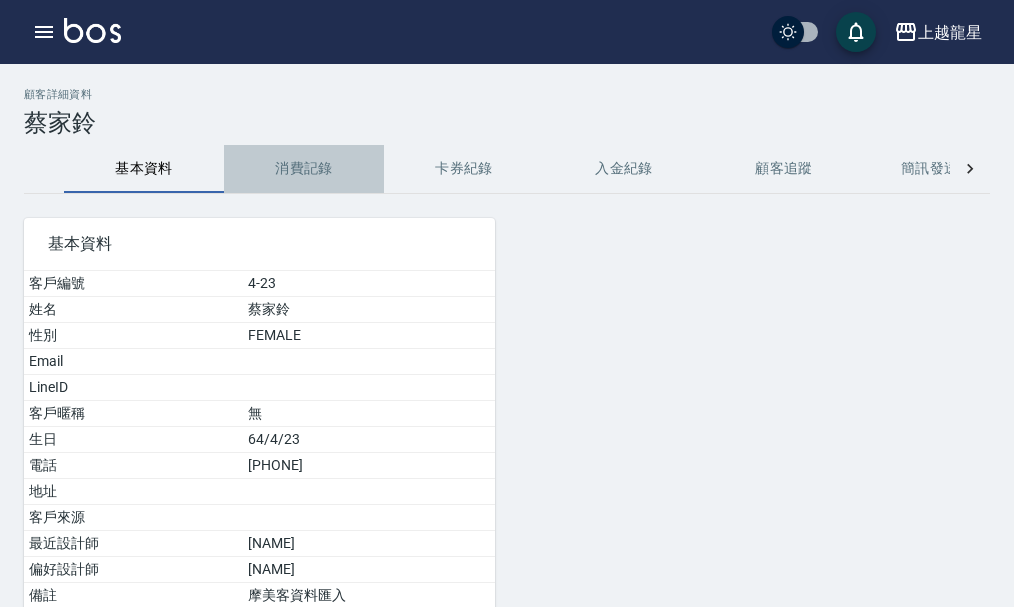 click on "消費記錄" at bounding box center [304, 169] 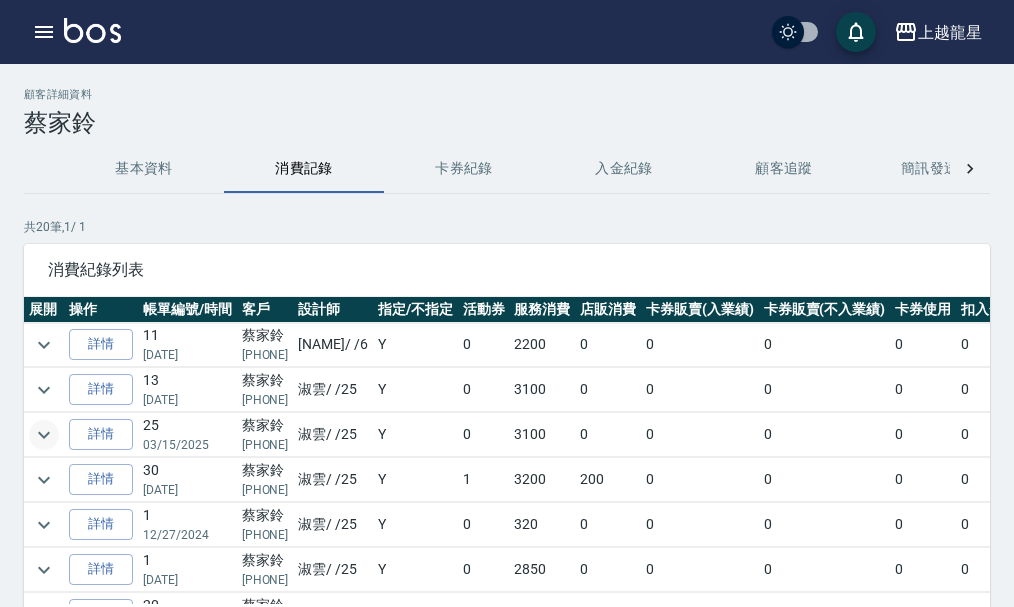 click 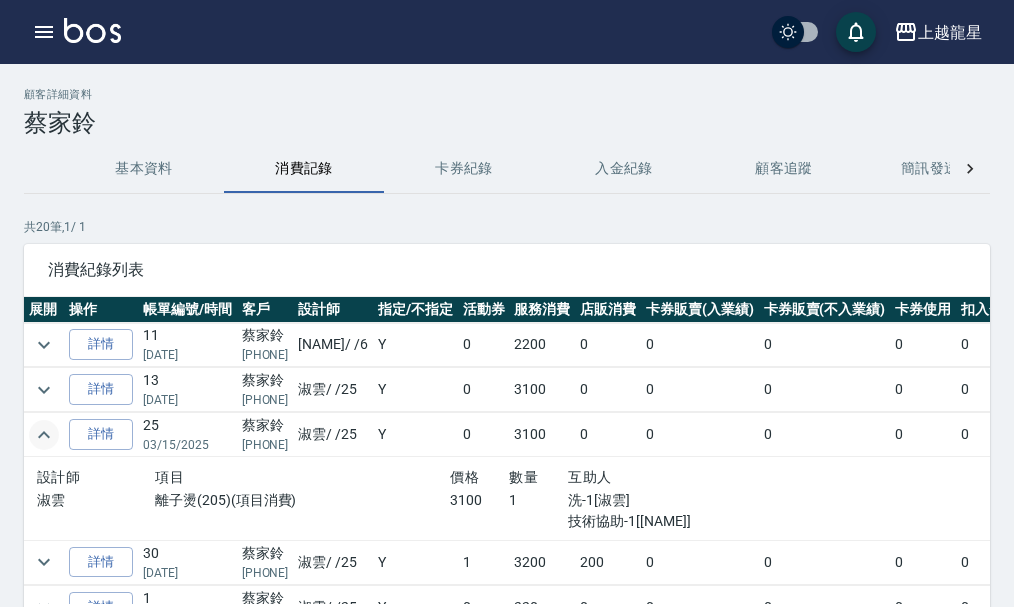 click on "共  20  筆,  1  /   1" at bounding box center (507, 227) 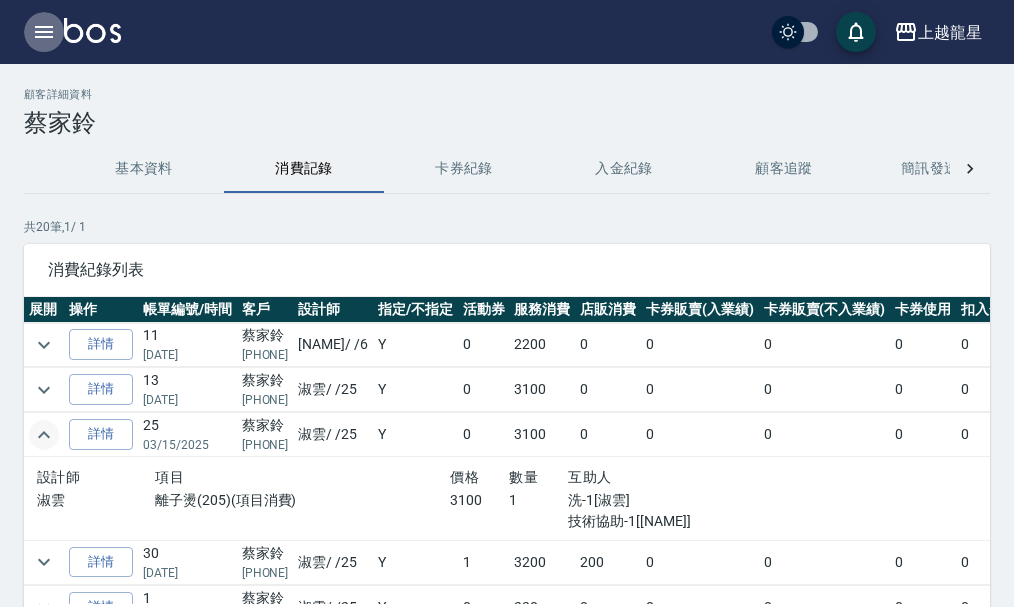 click 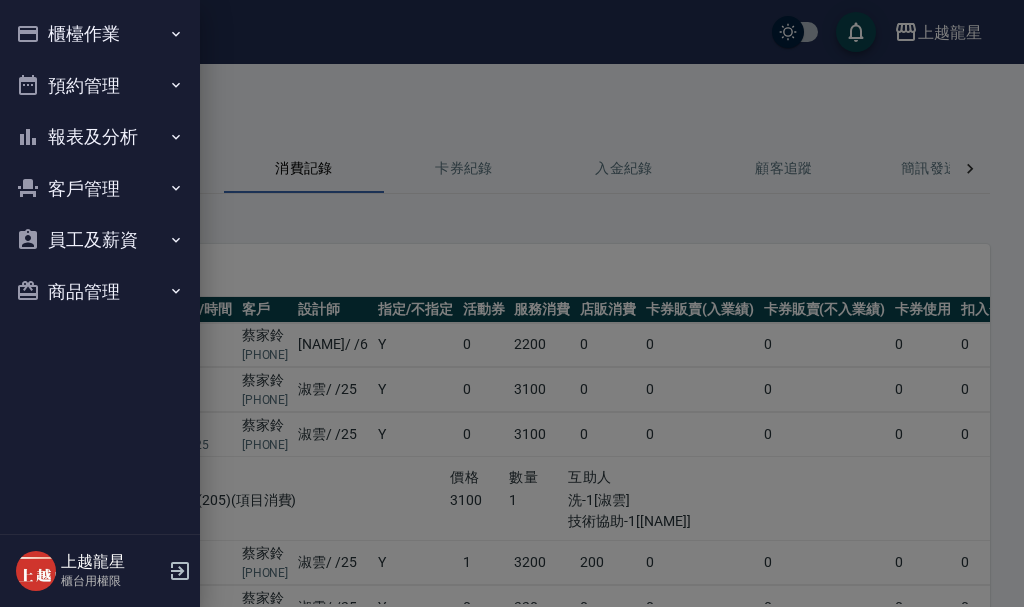 click on "櫃檯作業" at bounding box center (100, 34) 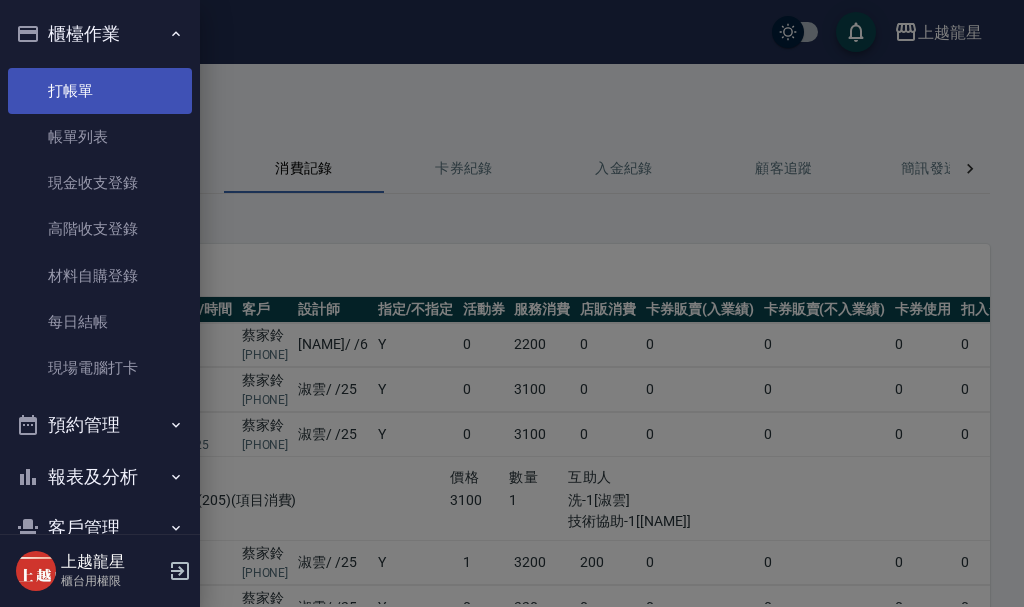 click on "打帳單" at bounding box center [100, 91] 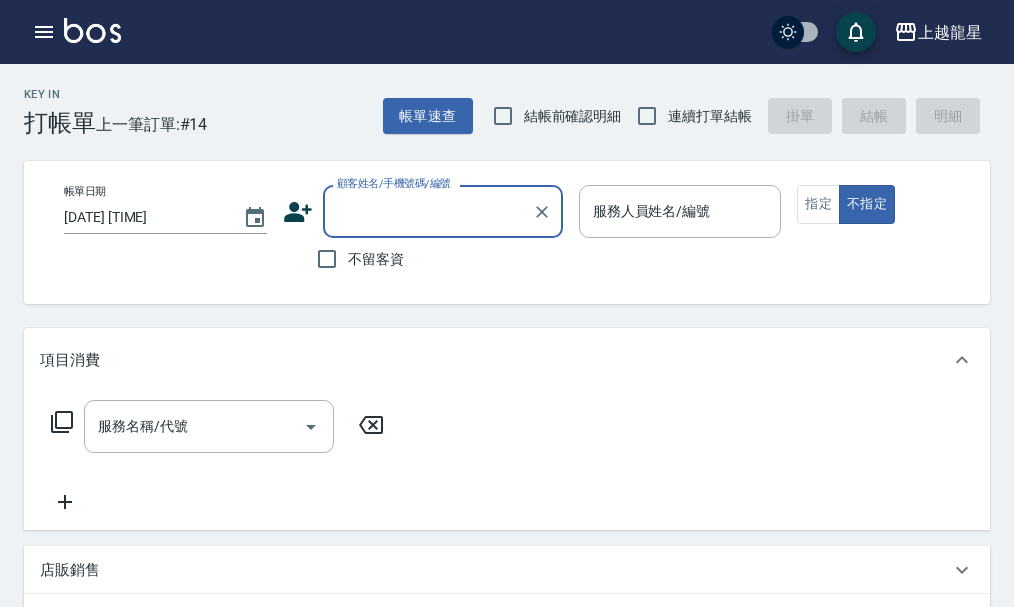 click on "不留客資" at bounding box center [355, 259] 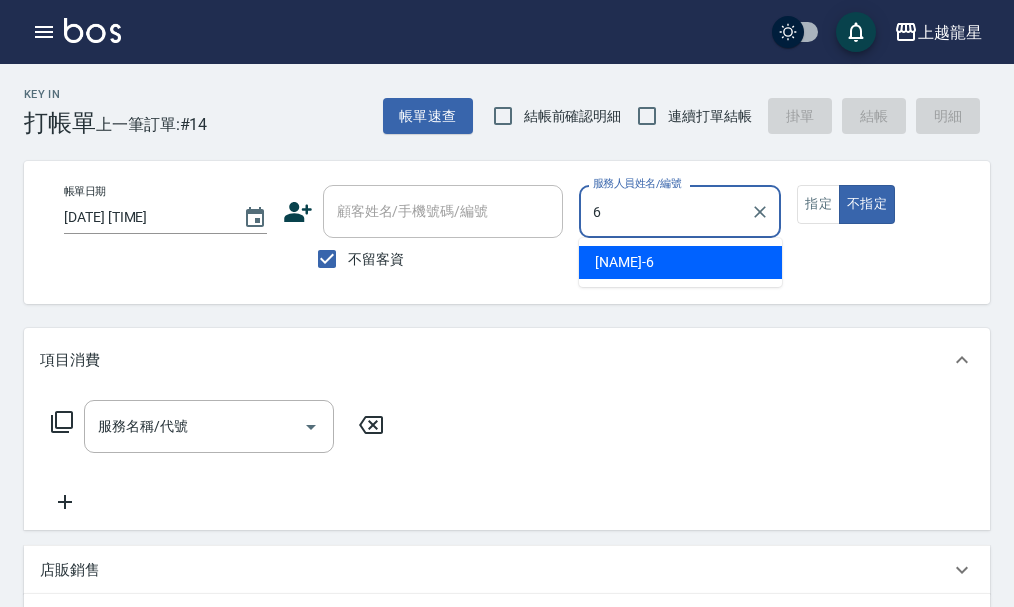 type on "馨華-6" 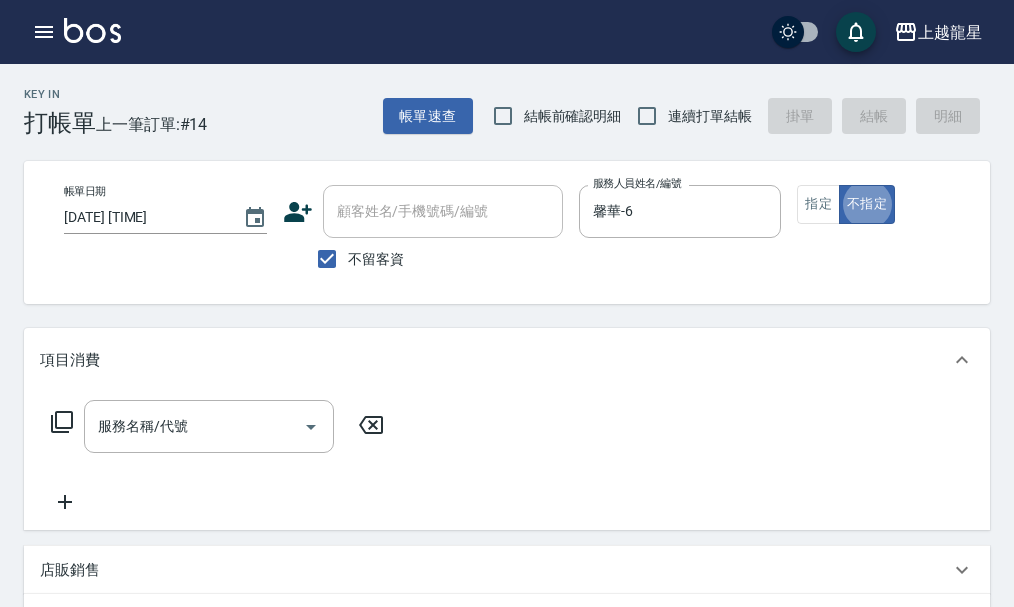 type on "false" 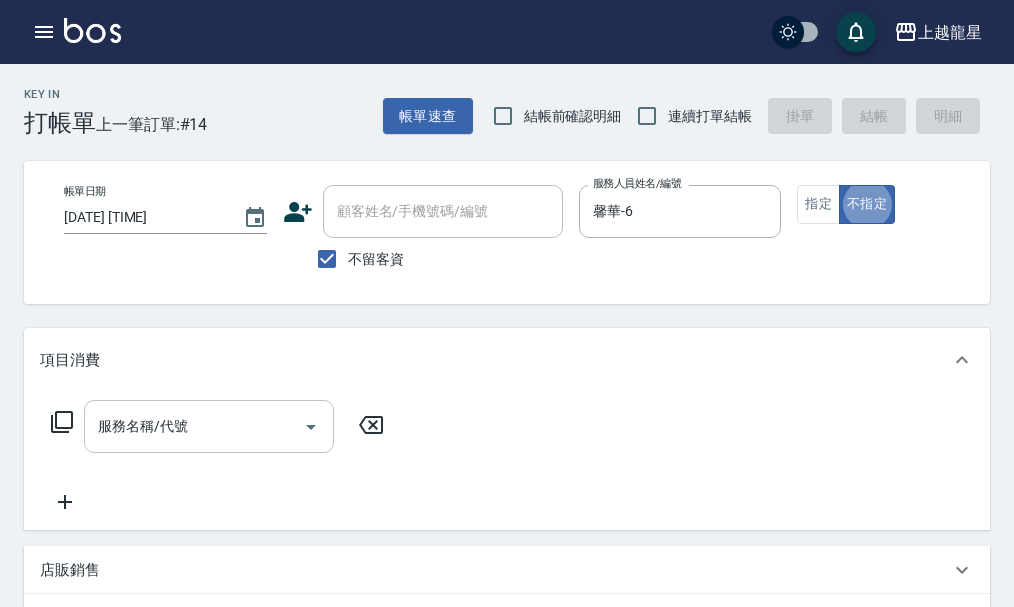 click on "服務名稱/代號" at bounding box center (194, 426) 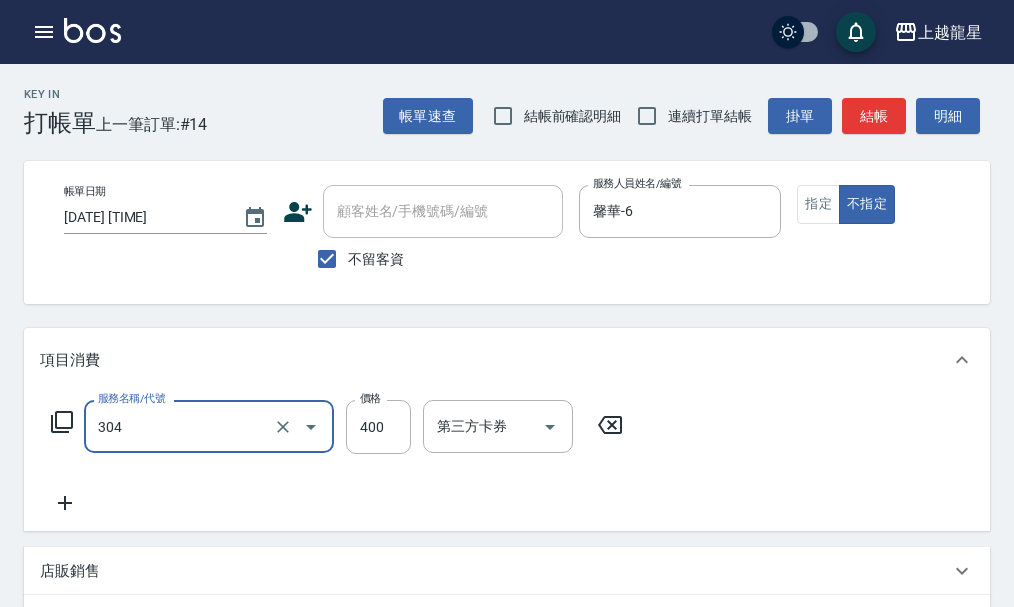 type on "剪髮(304)" 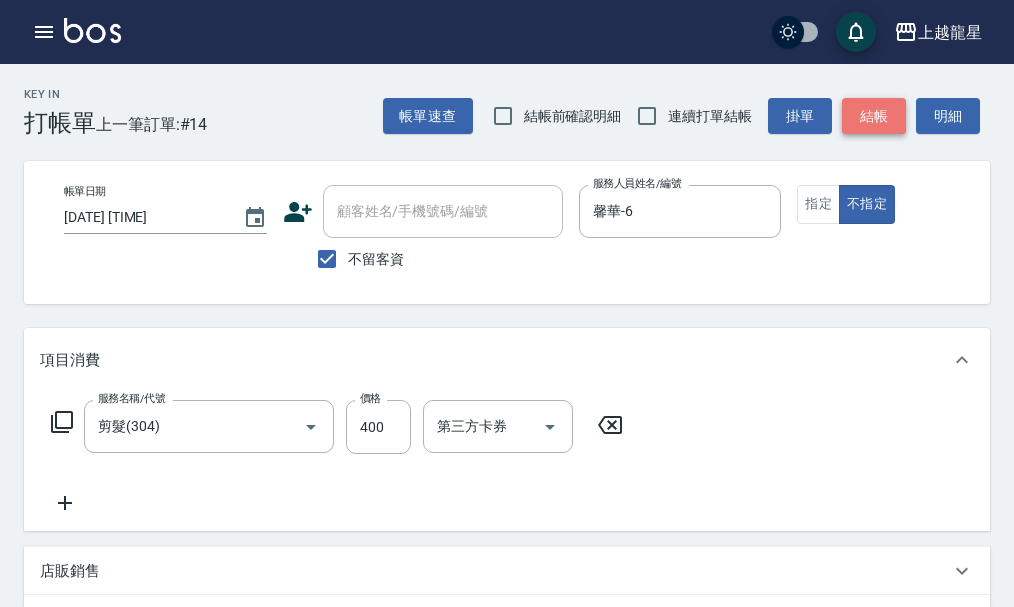 click on "結帳" at bounding box center (874, 116) 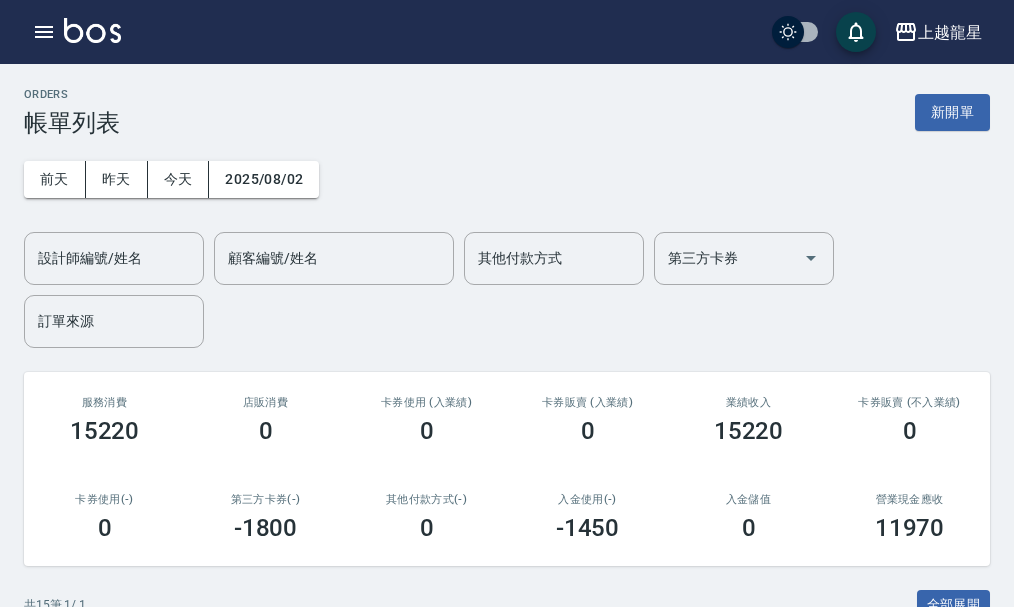 click at bounding box center [92, 30] 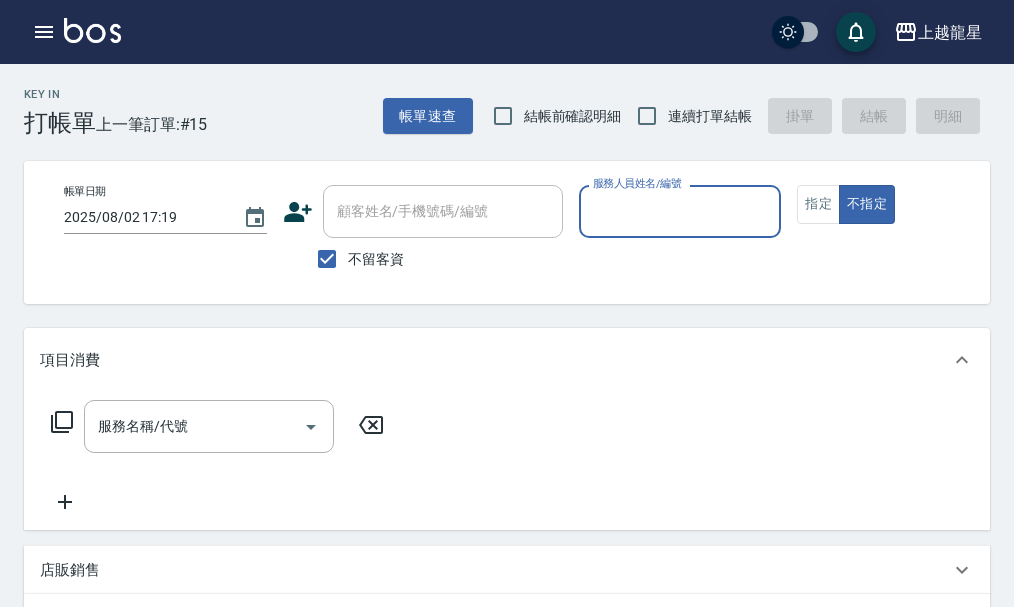 click on "服務人員姓名/編號 服務人員姓名/編號" at bounding box center [680, 222] 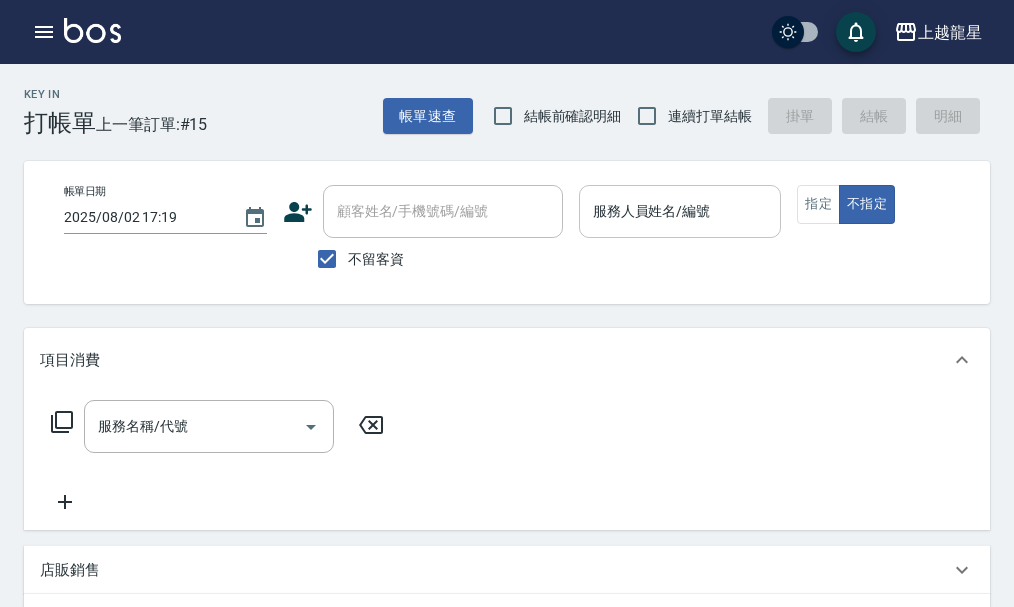 click on "服務人員姓名/編號" at bounding box center [680, 211] 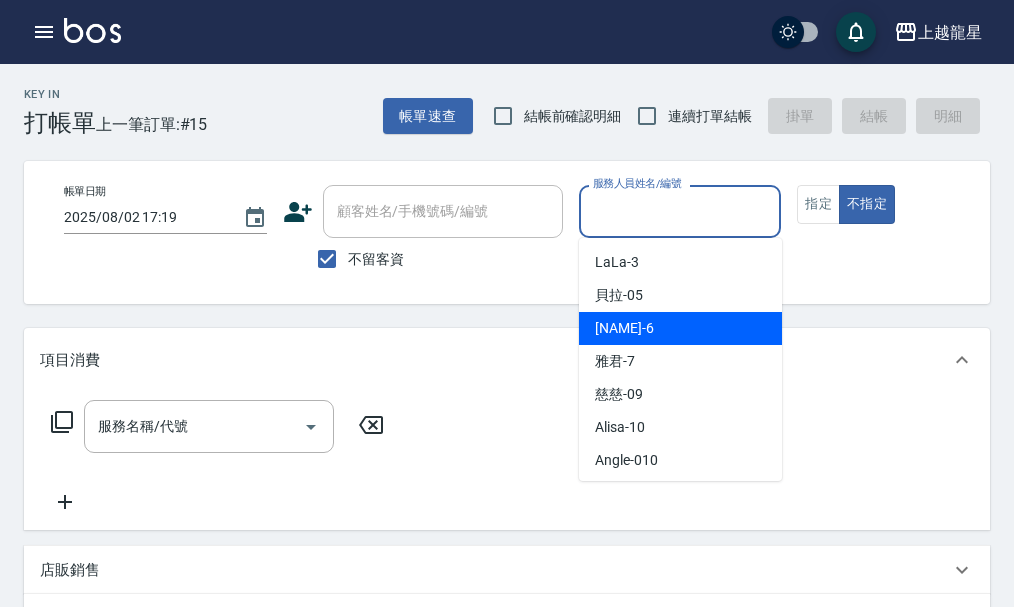 click on "馨華 -6" at bounding box center (680, 328) 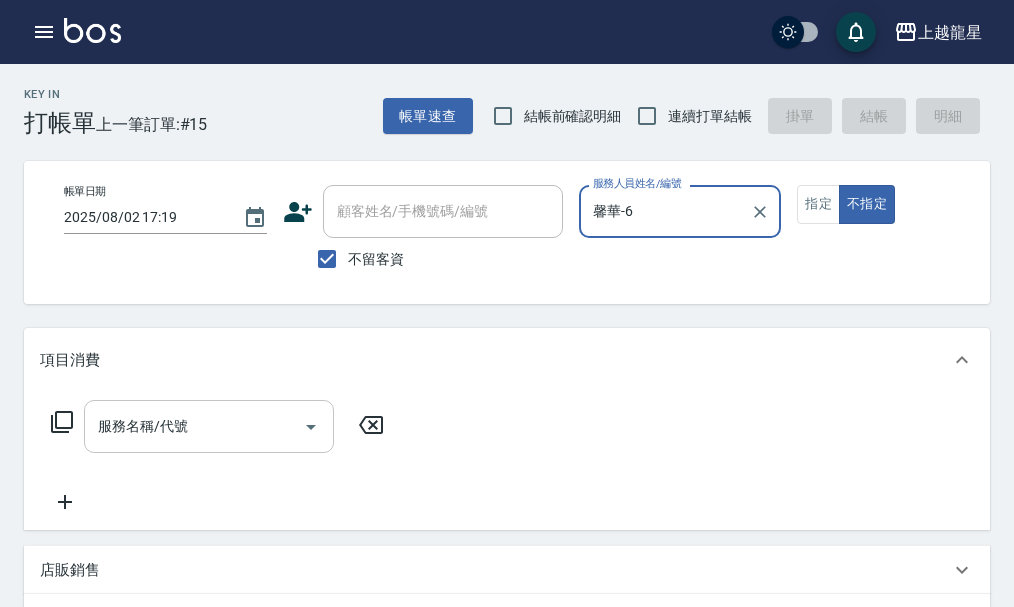 click on "服務名稱/代號" at bounding box center [194, 426] 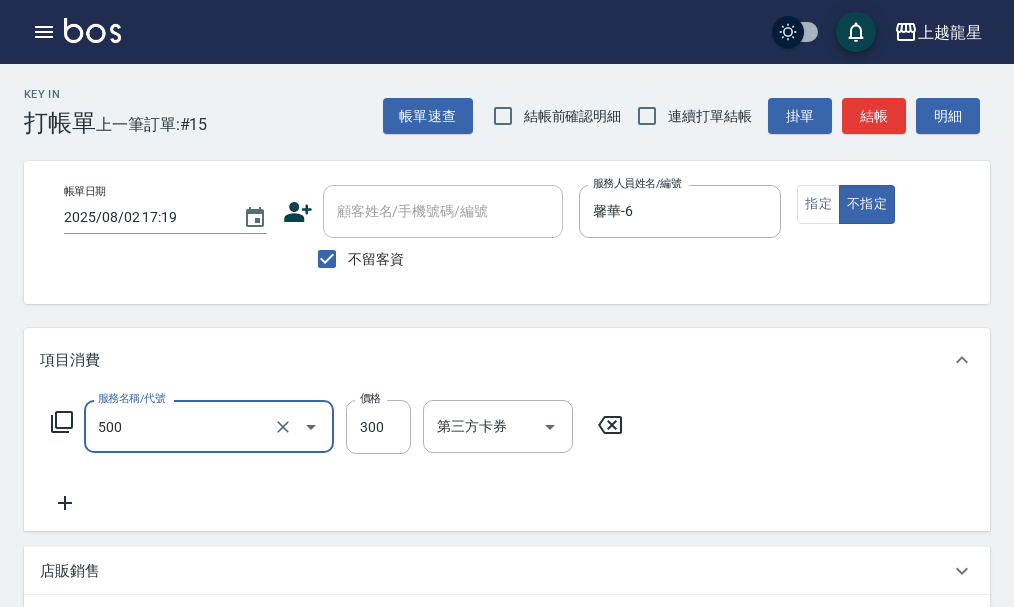 type on "一般洗髮(500)" 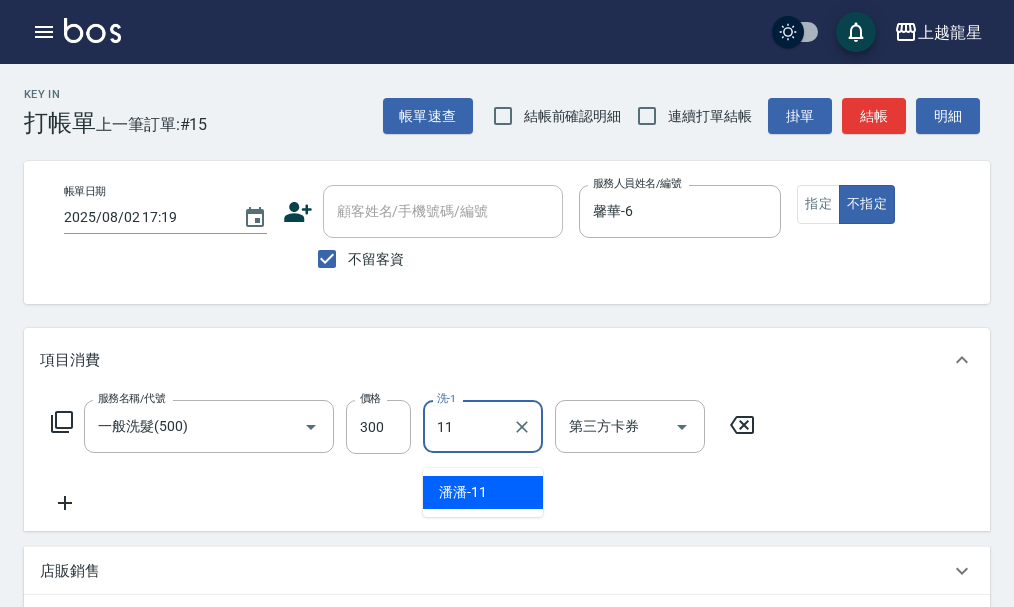 type on "潘潘-11" 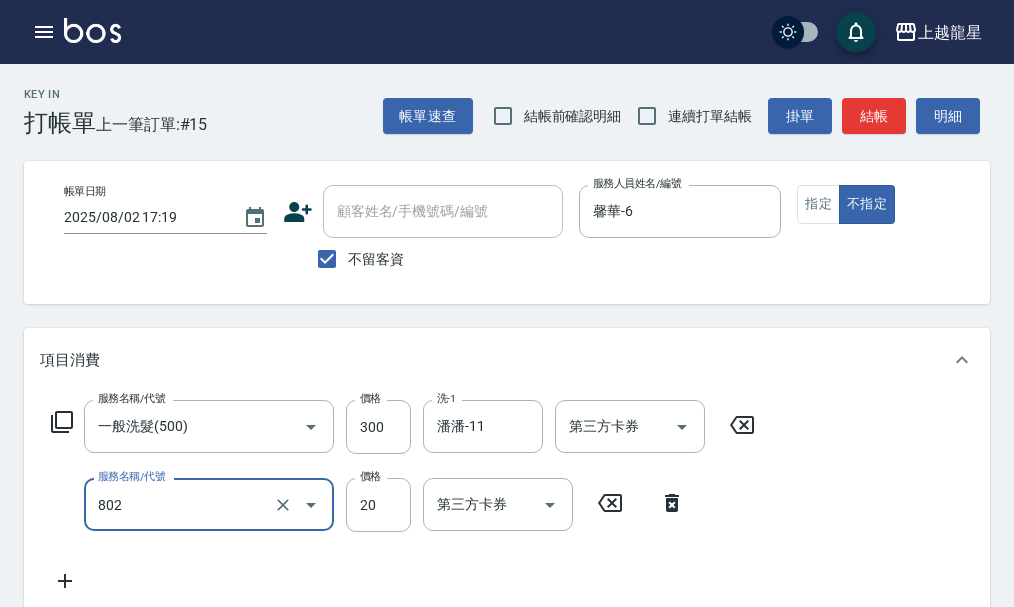 type on "潤絲(802)" 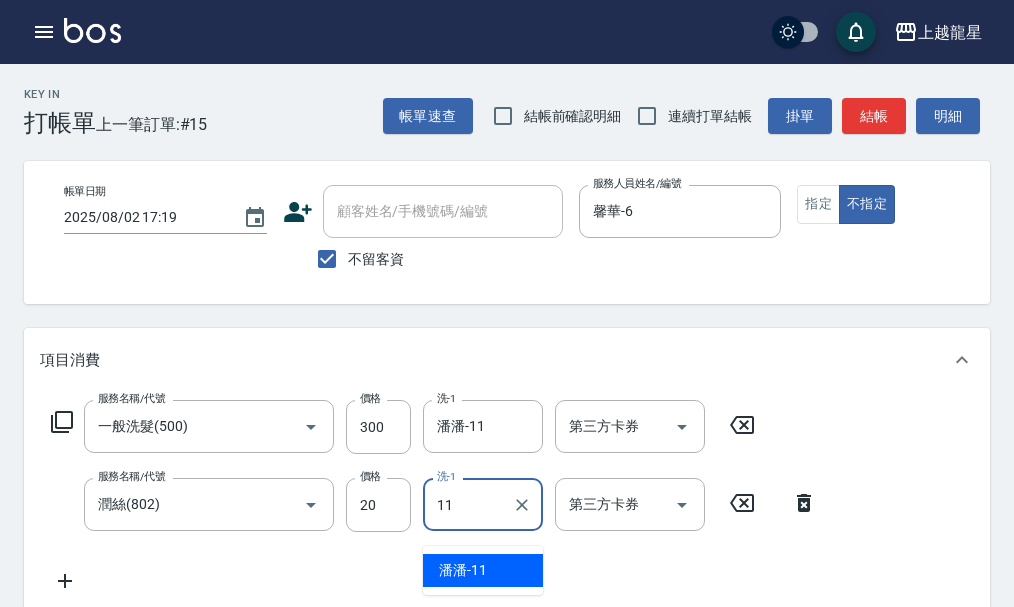 type on "潘潘-11" 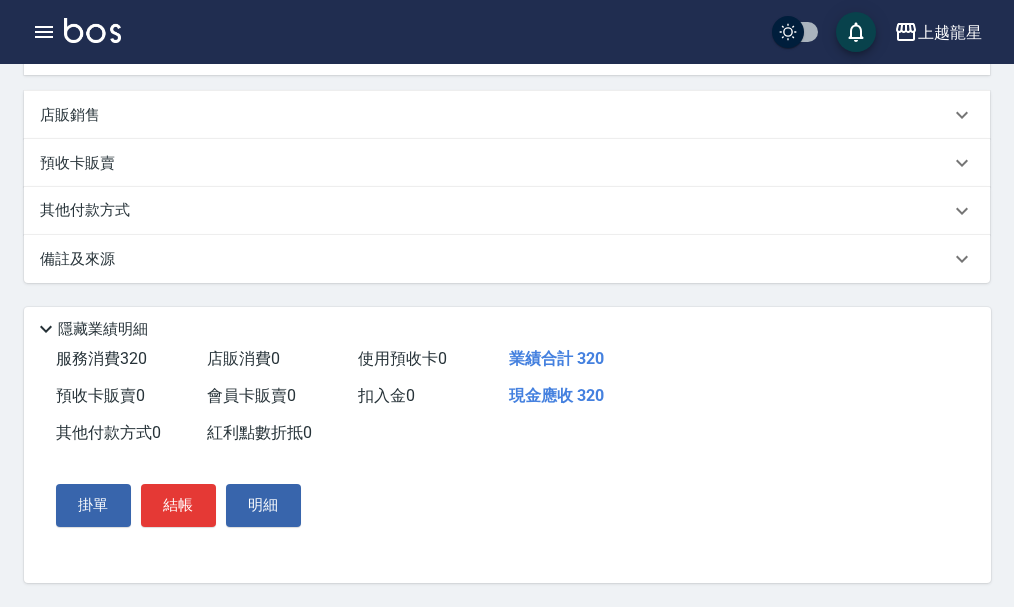 scroll, scrollTop: 558, scrollLeft: 0, axis: vertical 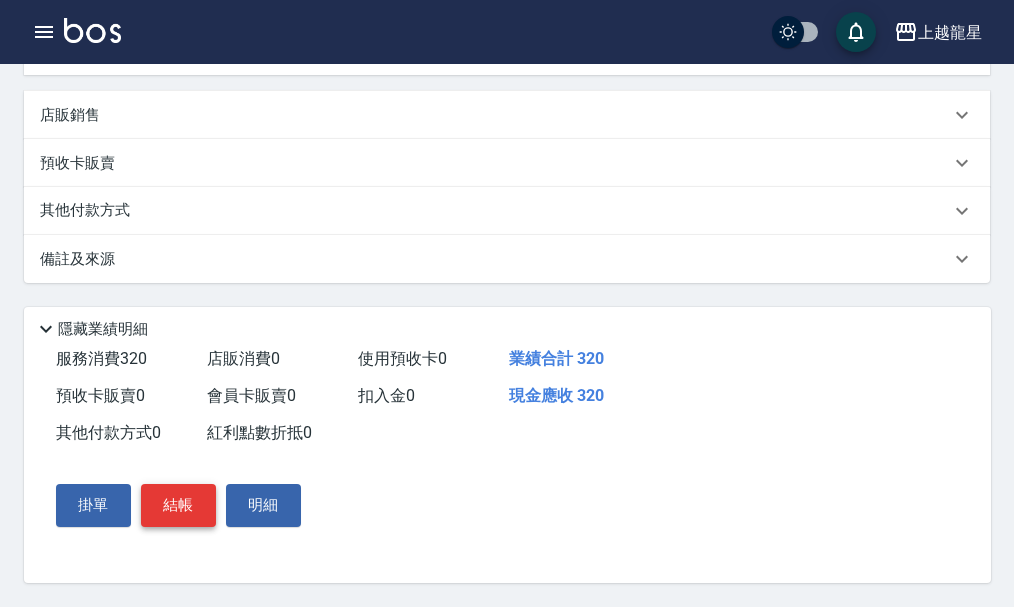 click on "結帳" at bounding box center (178, 505) 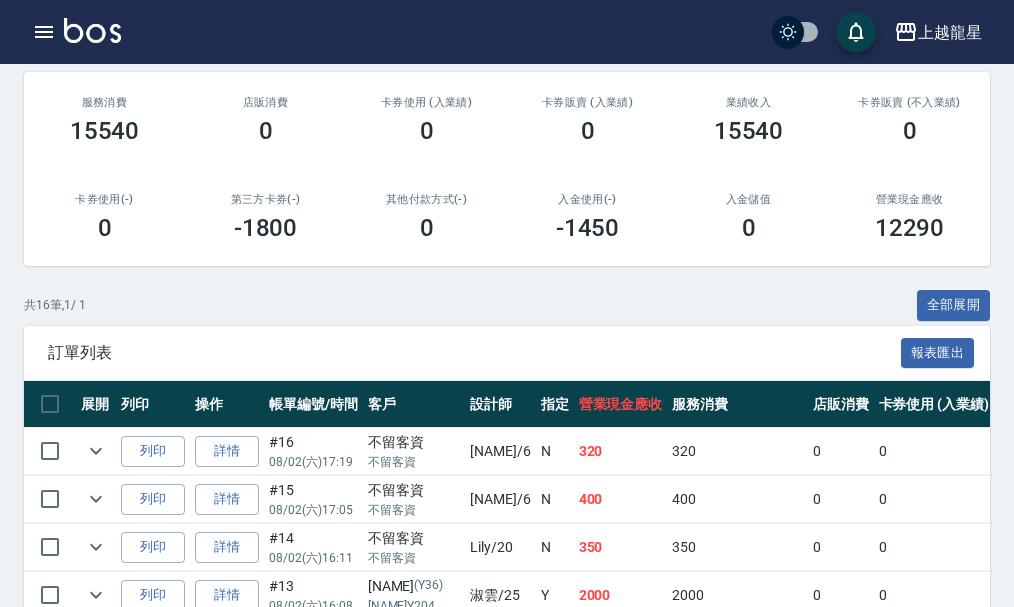 scroll, scrollTop: 0, scrollLeft: 0, axis: both 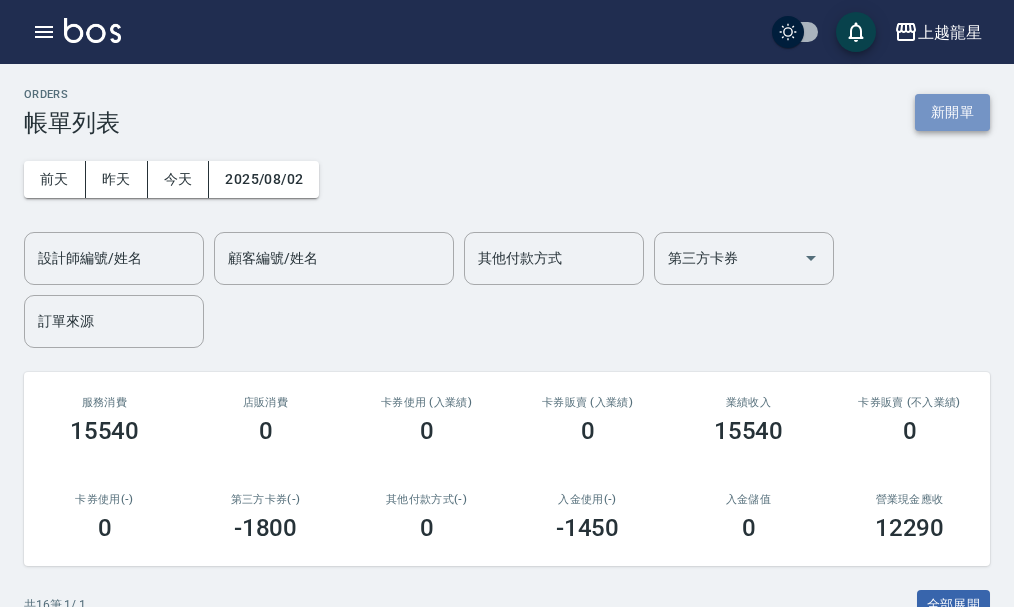 click on "新開單" at bounding box center (952, 112) 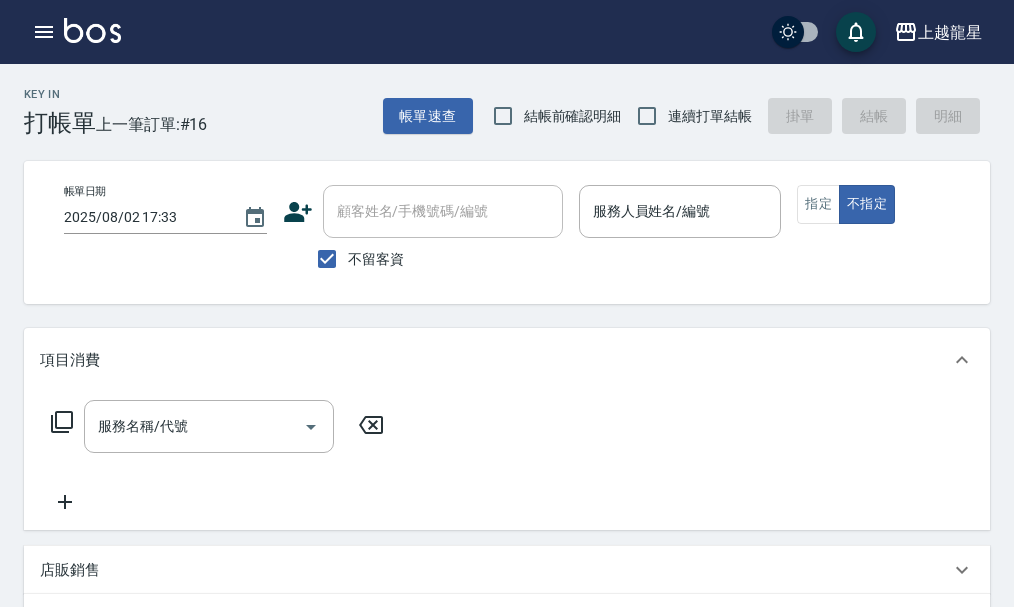 click on "不留客資" at bounding box center [376, 259] 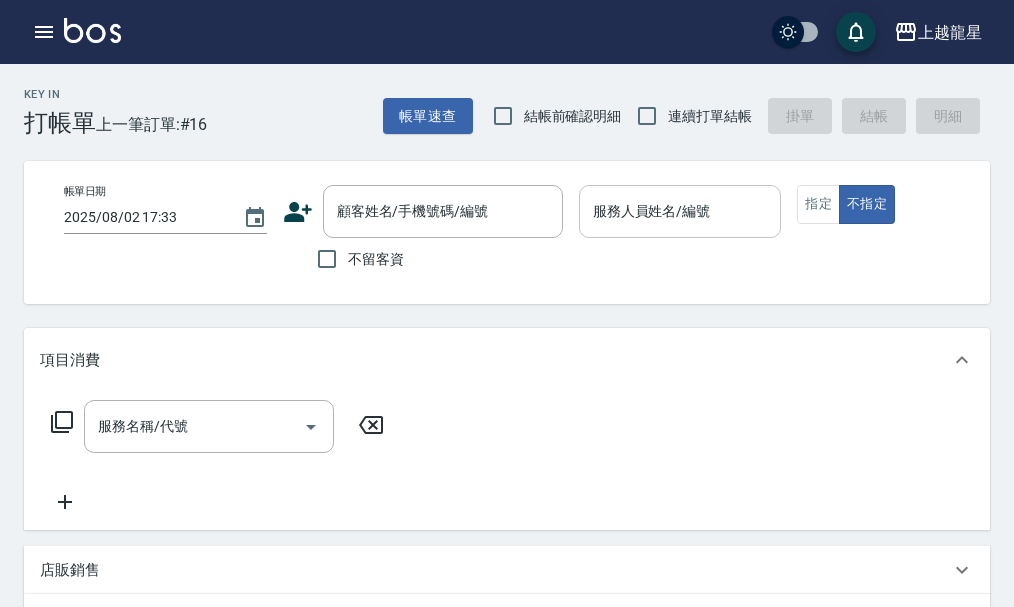 click on "服務人員姓名/編號" at bounding box center [680, 211] 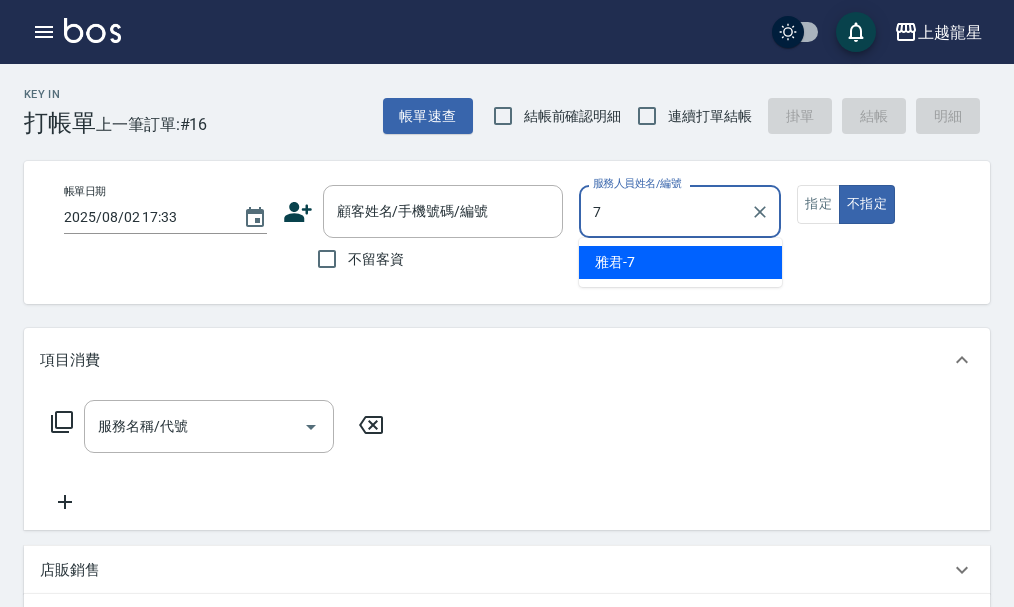 type on "雅君-7" 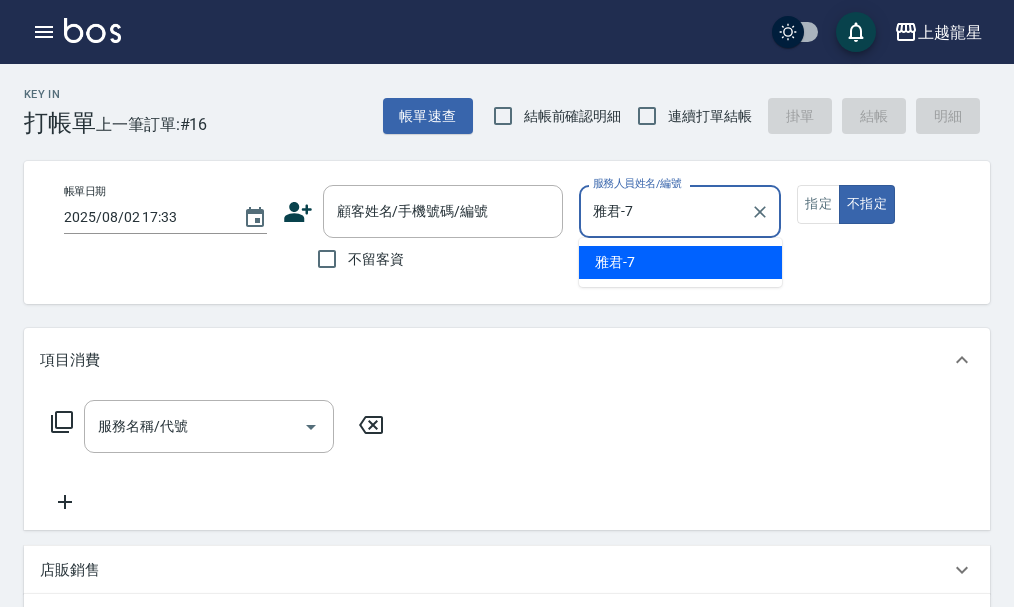 type on "false" 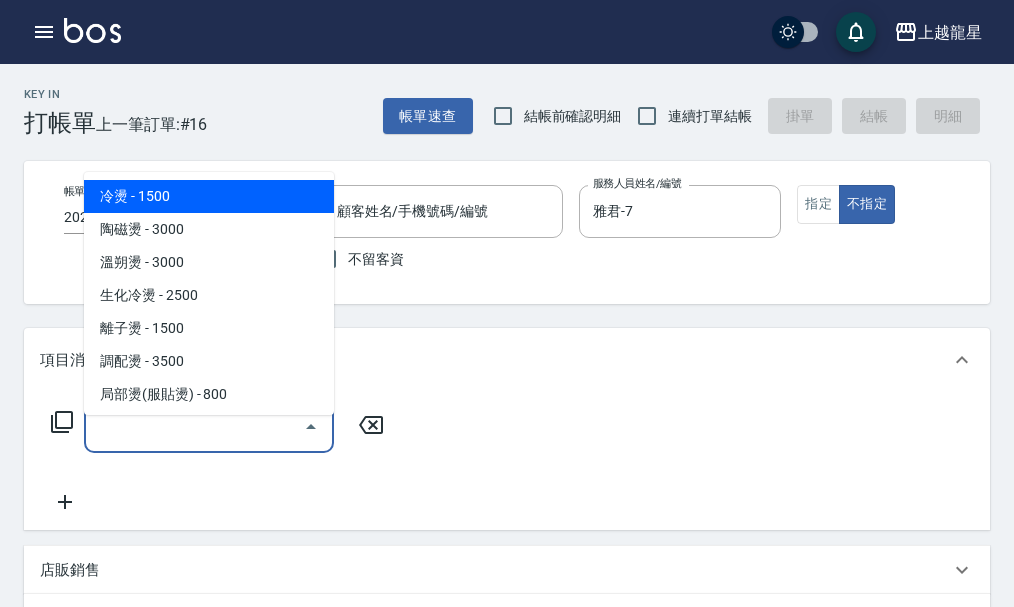 click on "服務名稱/代號 服務名稱/代號" at bounding box center [209, 426] 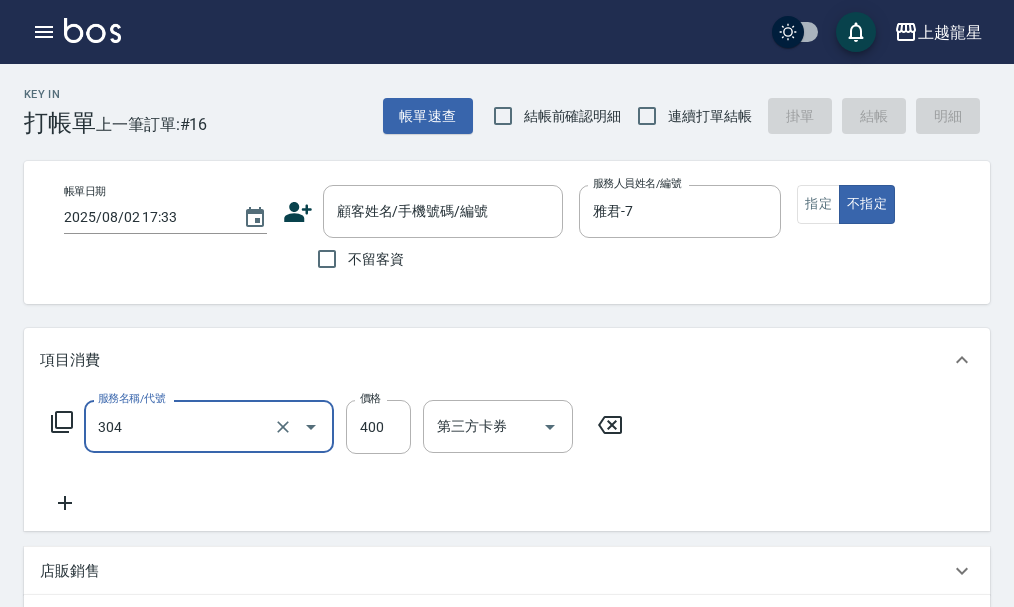 type on "剪髮(304)" 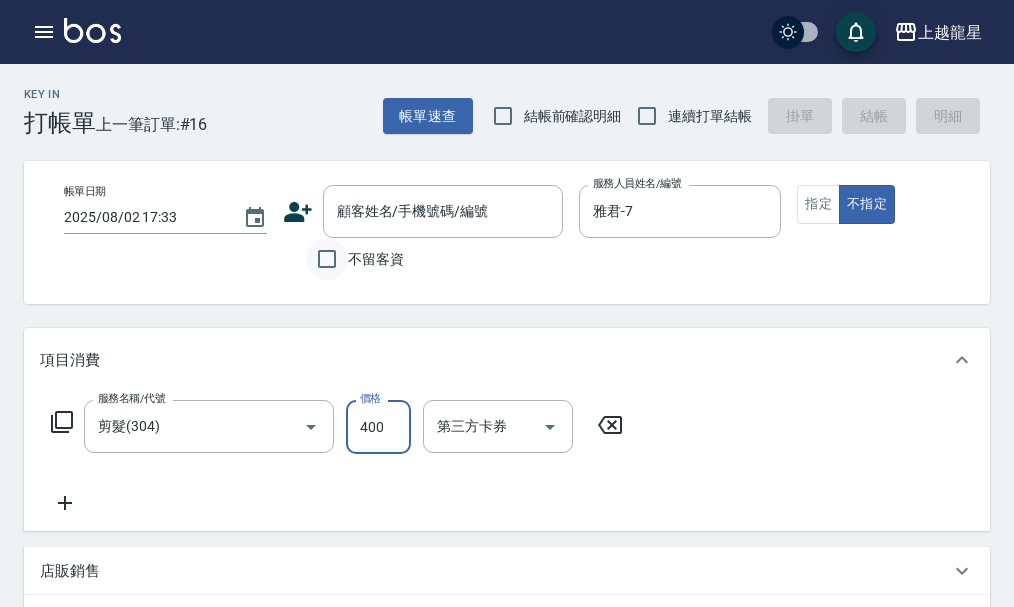 click on "不留客資" at bounding box center [327, 259] 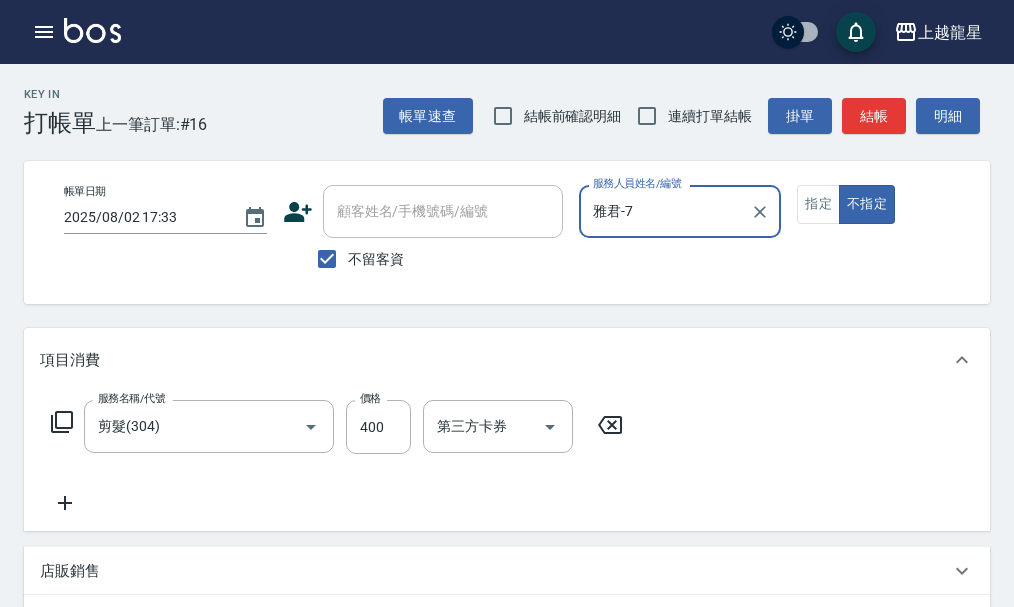 click on "不留客資" at bounding box center (376, 259) 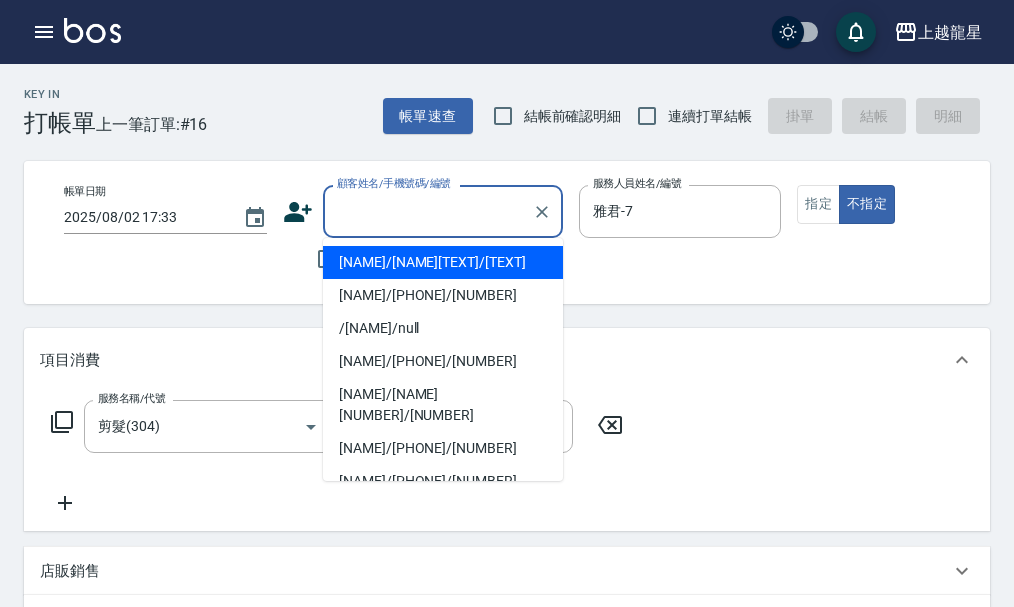 click on "顧客姓名/手機號碼/編號" at bounding box center [428, 211] 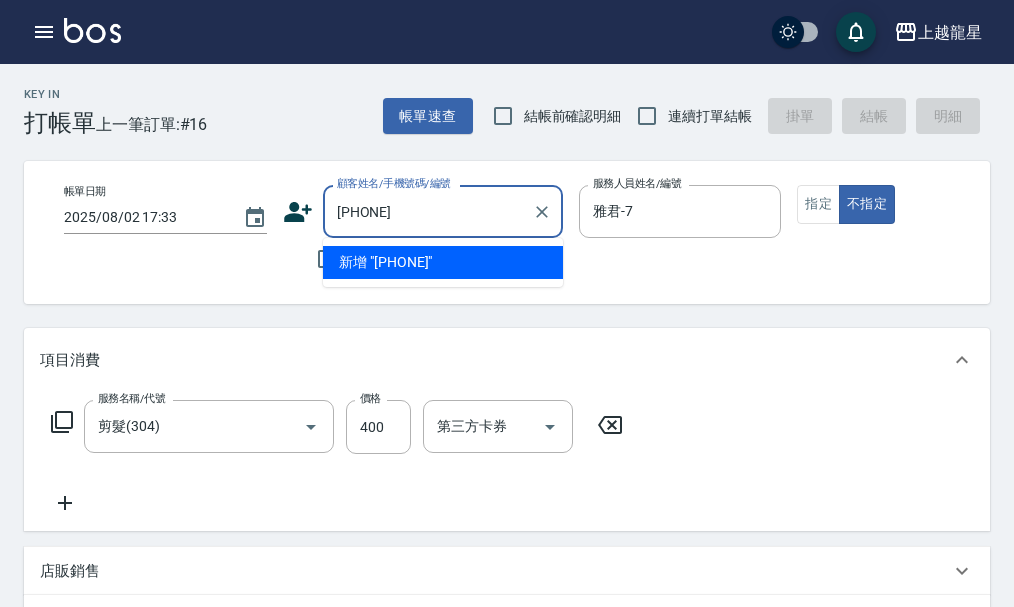 click on "新增 "0932321663"" at bounding box center (443, 262) 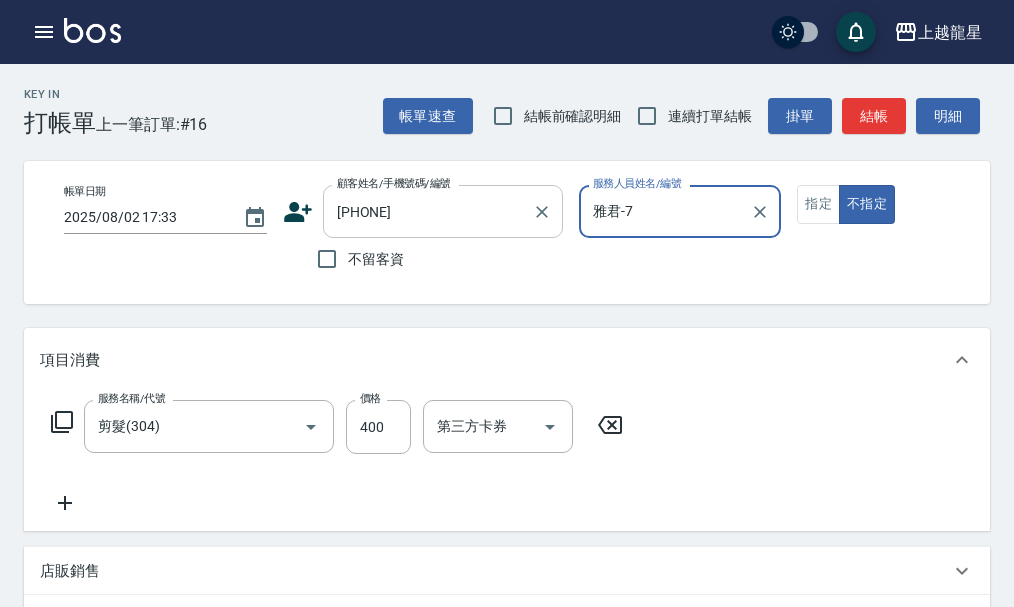 click on "0932321663" at bounding box center (428, 211) 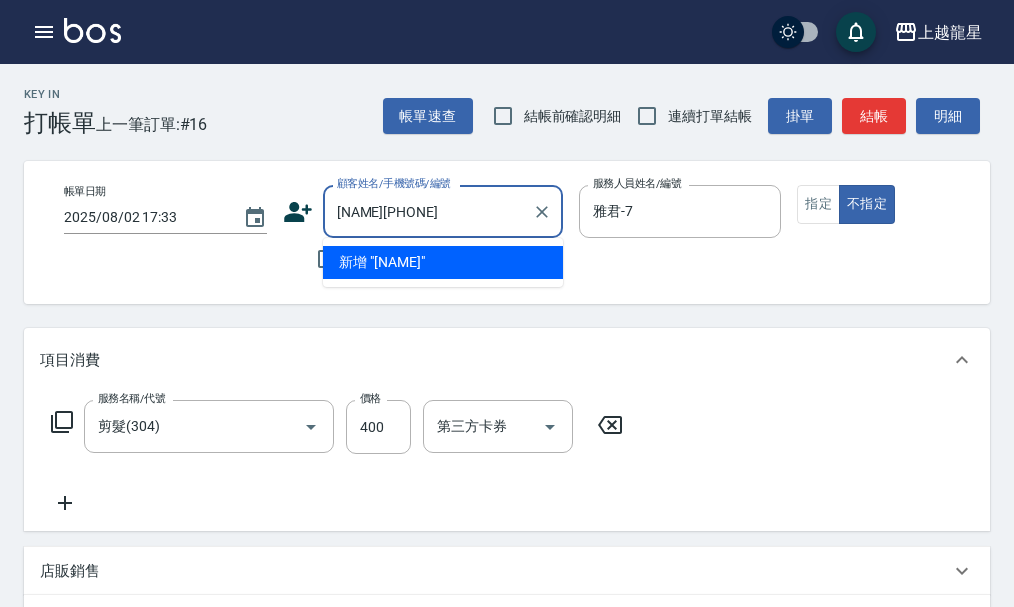 click on "新增 "劉思吟0932321663"" at bounding box center [443, 262] 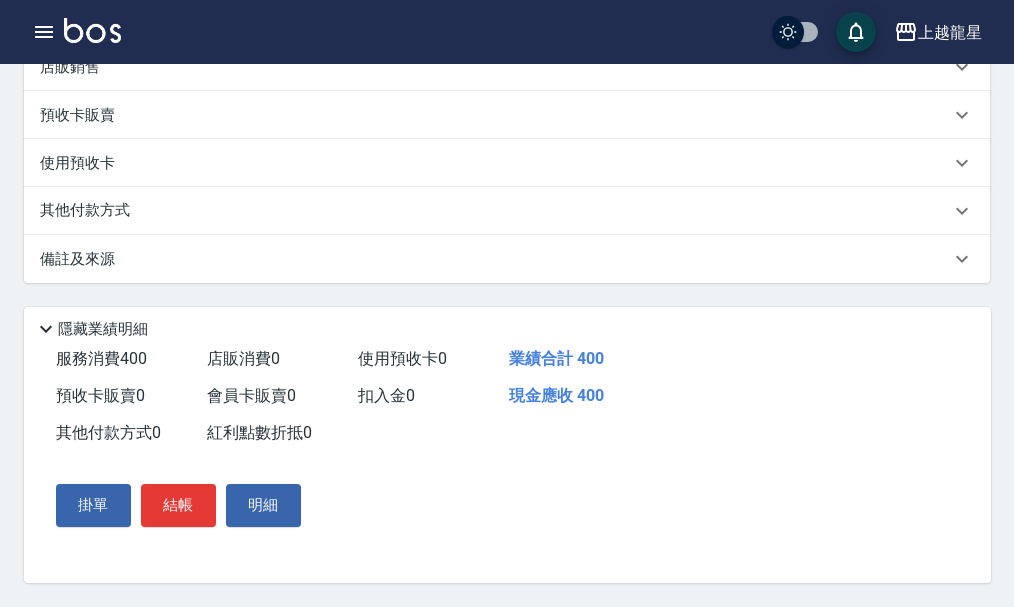 scroll, scrollTop: 528, scrollLeft: 0, axis: vertical 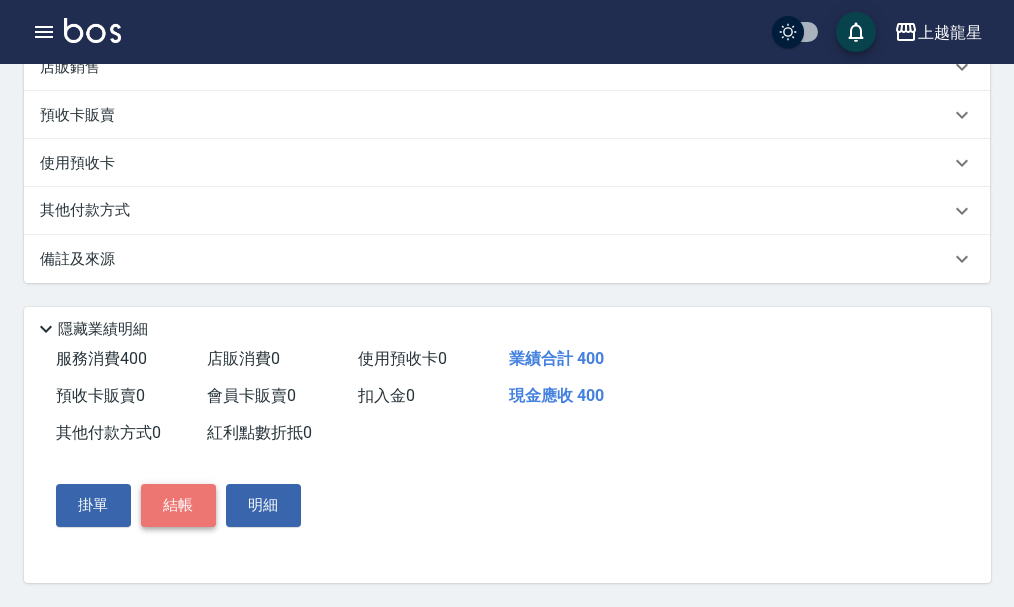 click on "結帳" at bounding box center [178, 505] 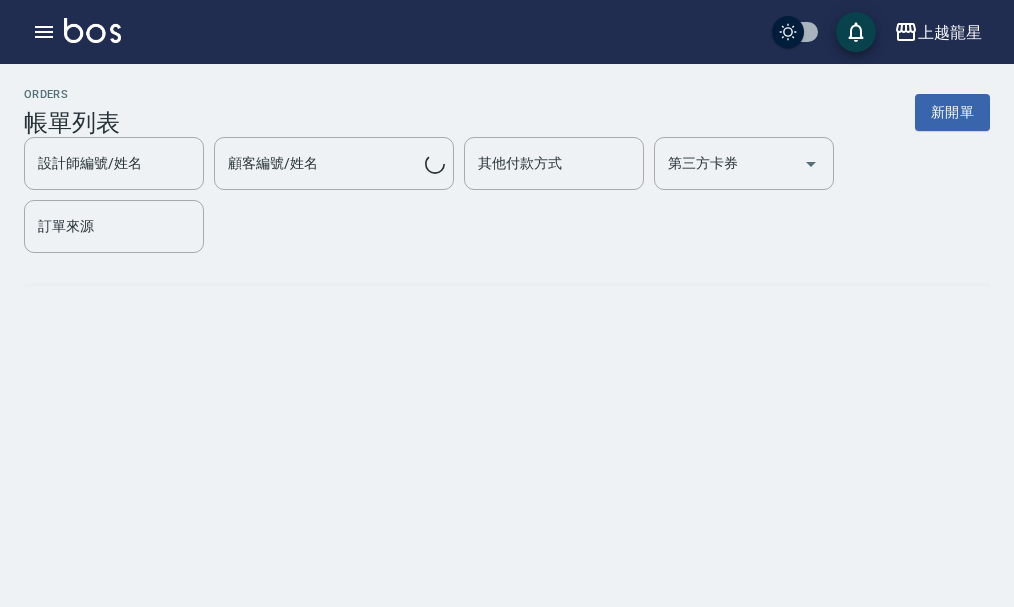 scroll, scrollTop: 0, scrollLeft: 0, axis: both 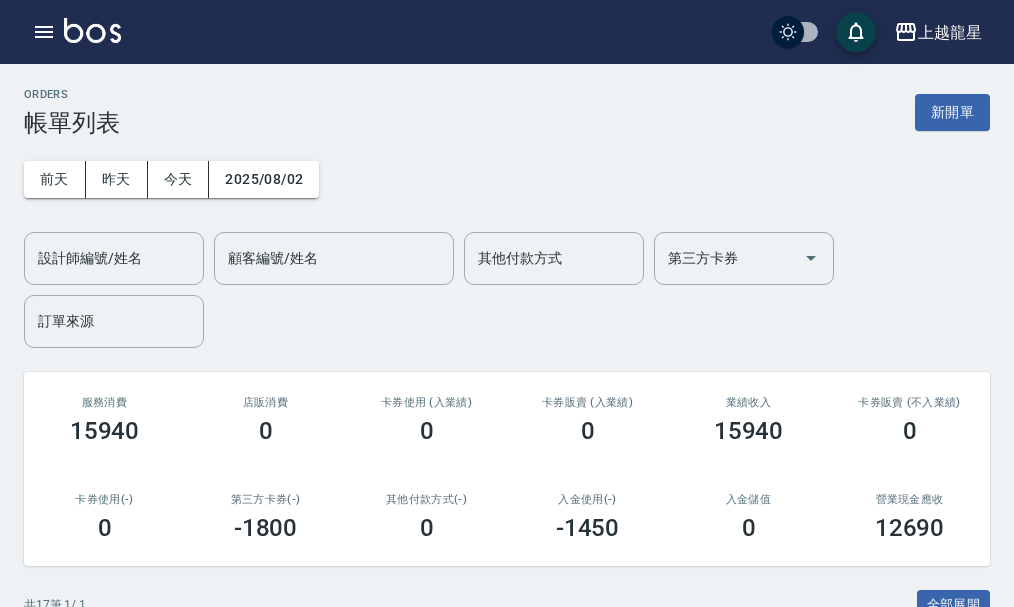 click at bounding box center (92, 30) 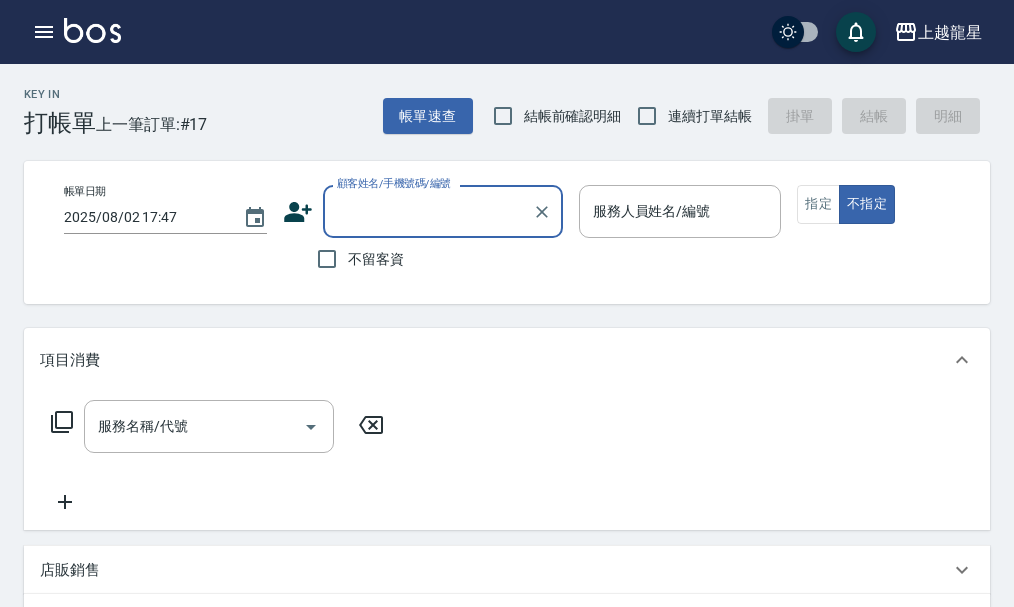click on "顧客姓名/手機號碼/編號" at bounding box center (428, 211) 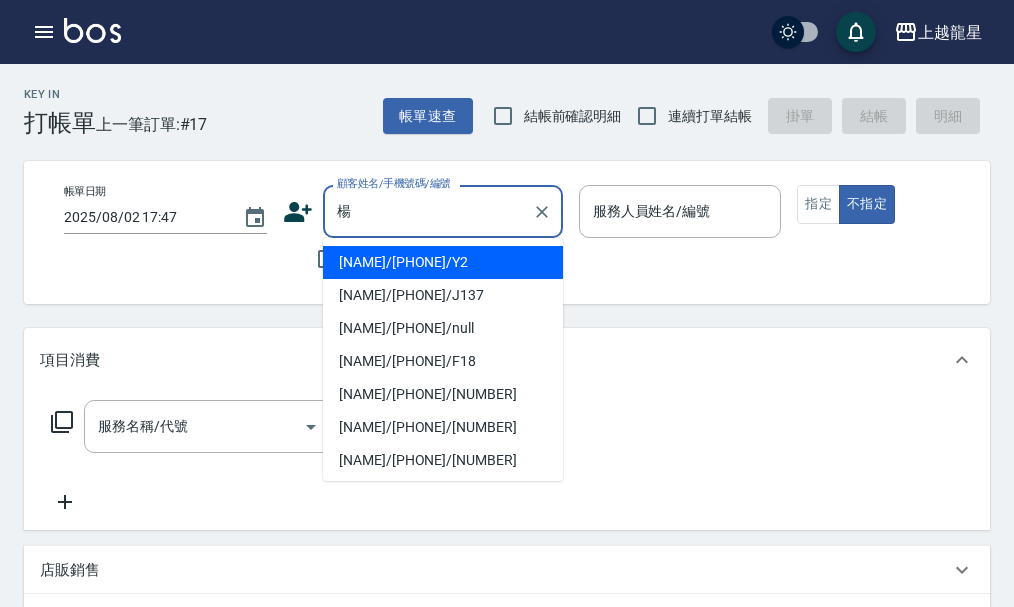 click on "楊嫚莉/0937530229/Y2" at bounding box center (443, 262) 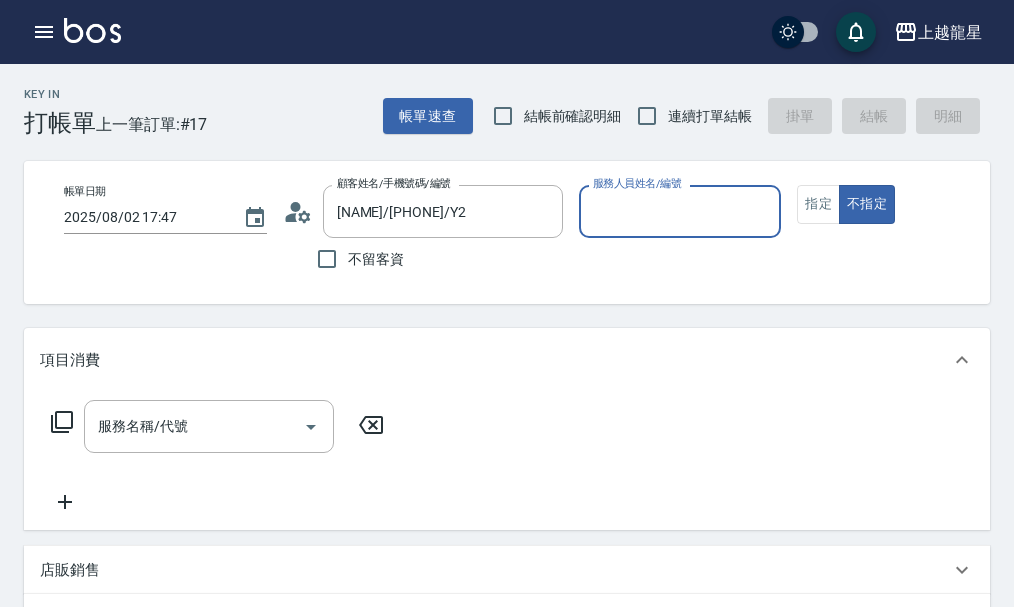 type on "淑雲-25" 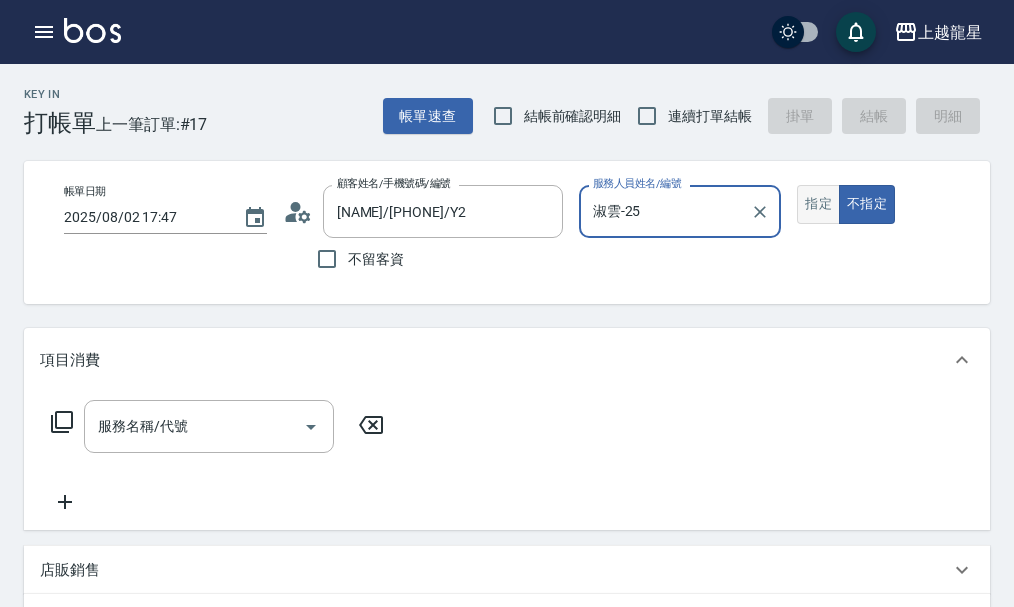 click on "指定" at bounding box center (818, 204) 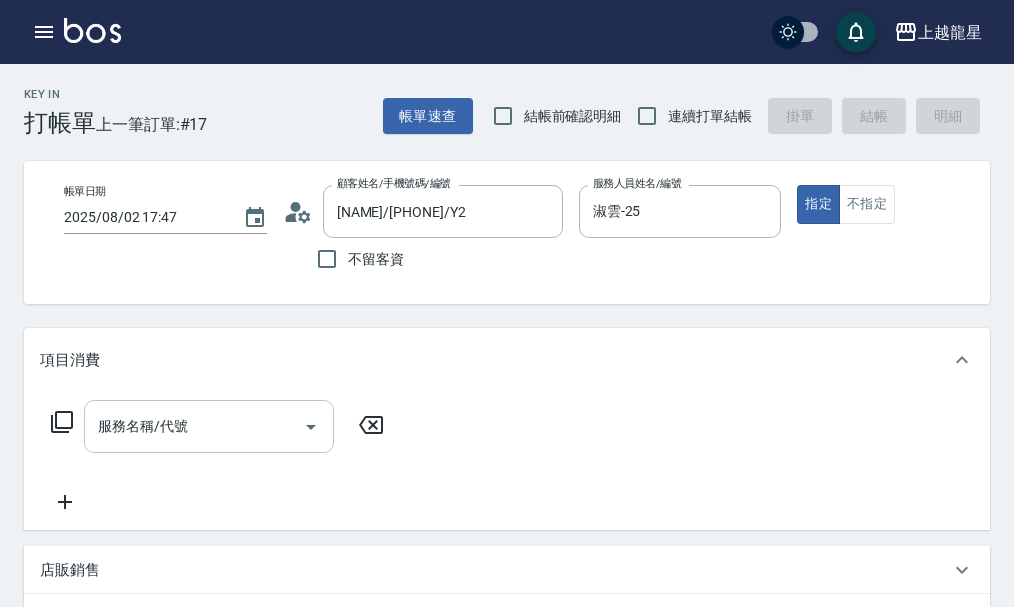 click on "服務名稱/代號" at bounding box center [209, 426] 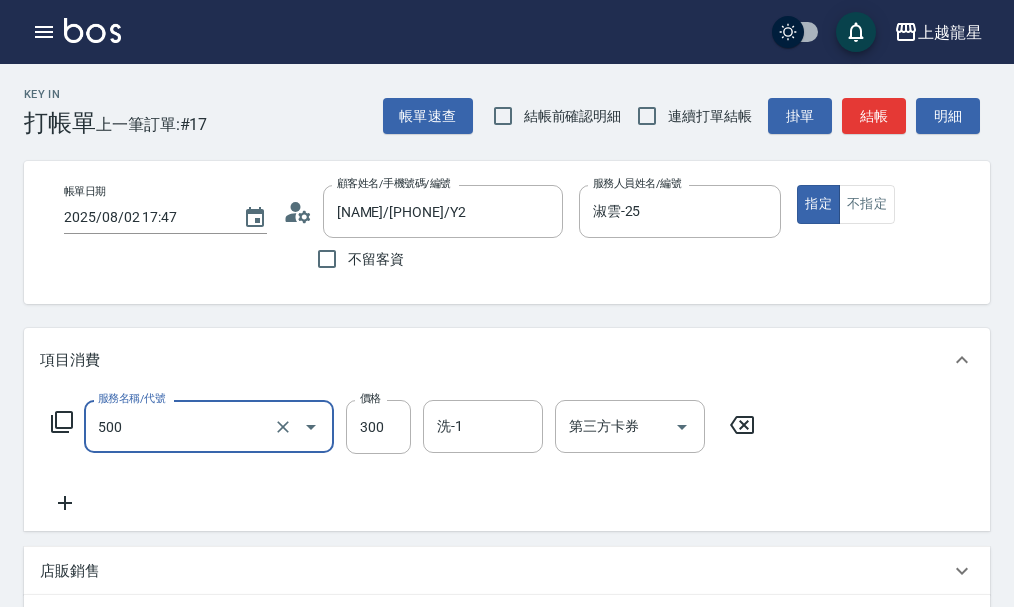 type on "一般洗髮(500)" 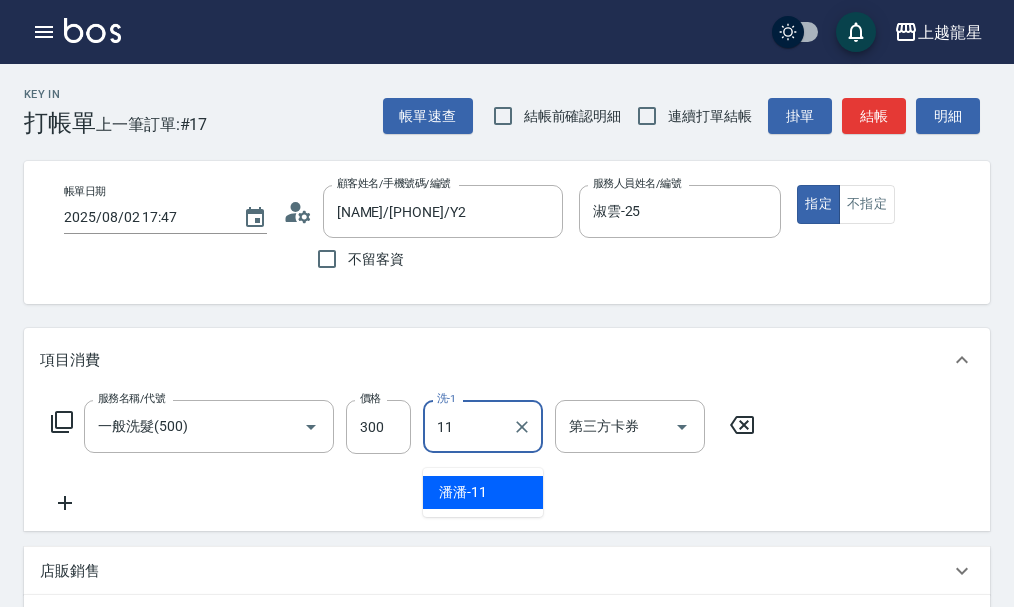 type on "潘潘-11" 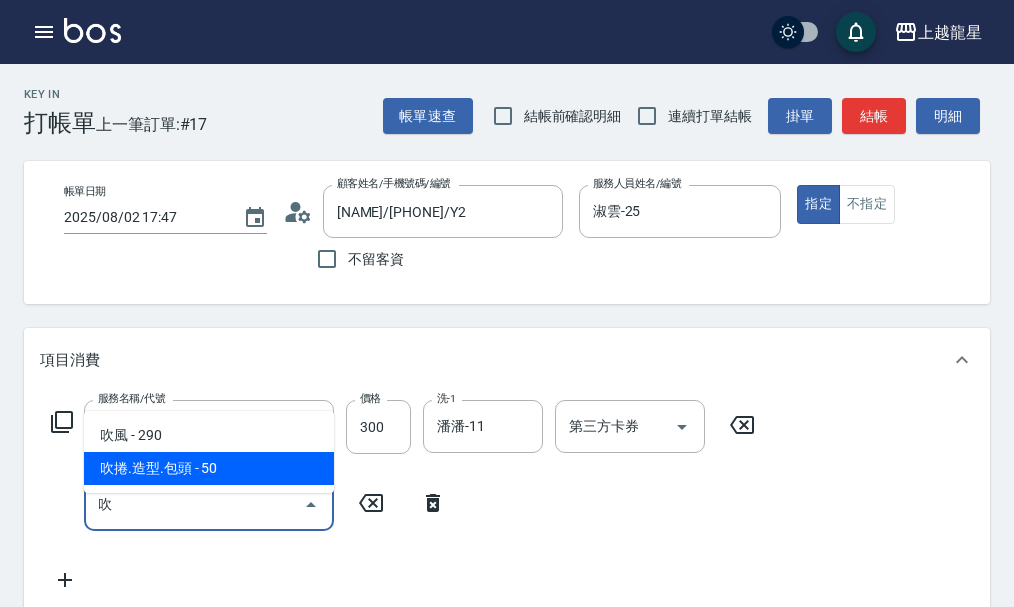 click on "吹捲.造型.包頭 - 50" at bounding box center (209, 468) 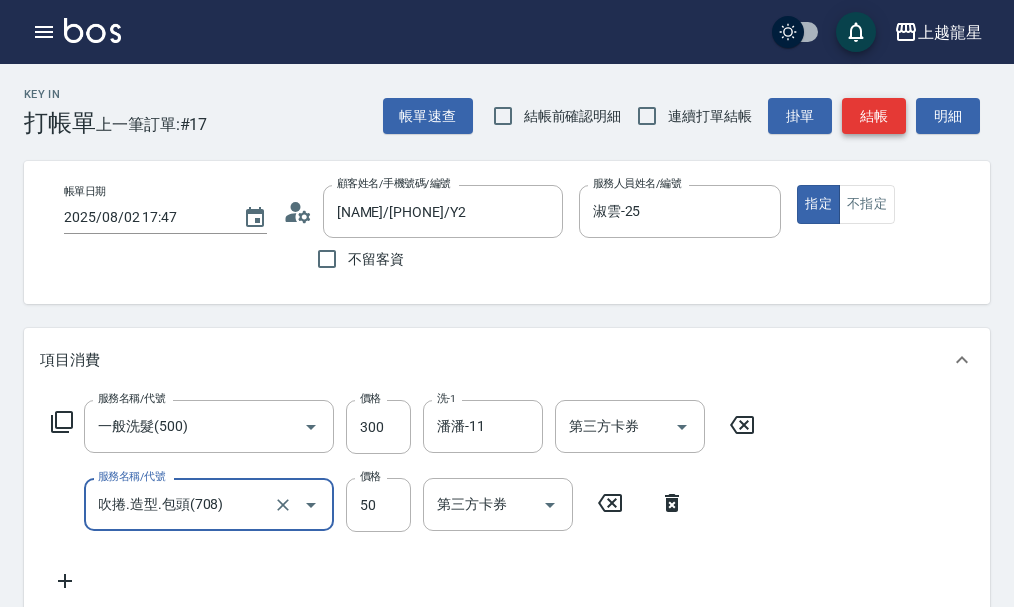 type on "吹捲.造型.包頭(708)" 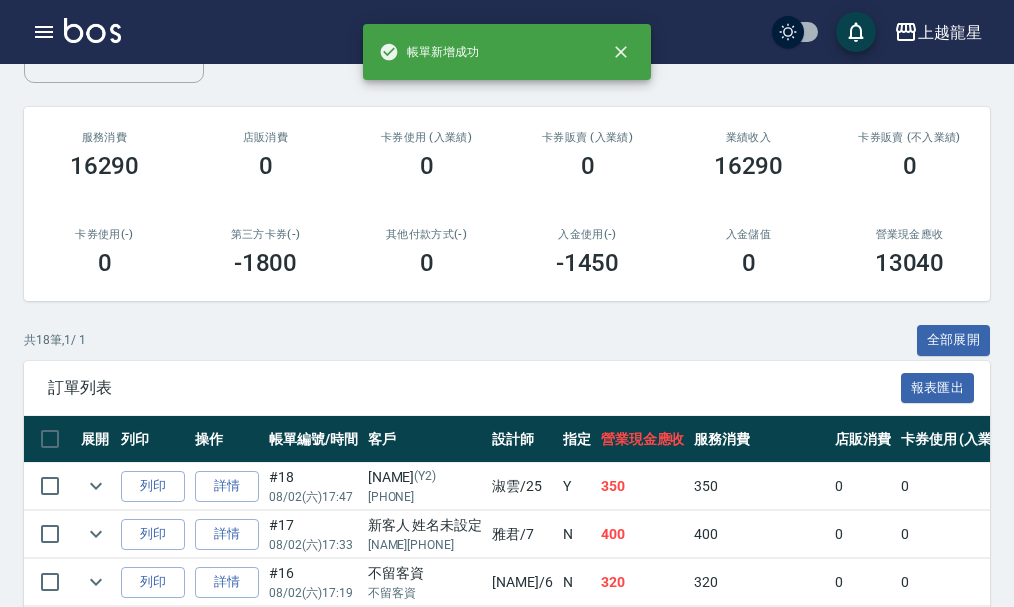 scroll, scrollTop: 600, scrollLeft: 0, axis: vertical 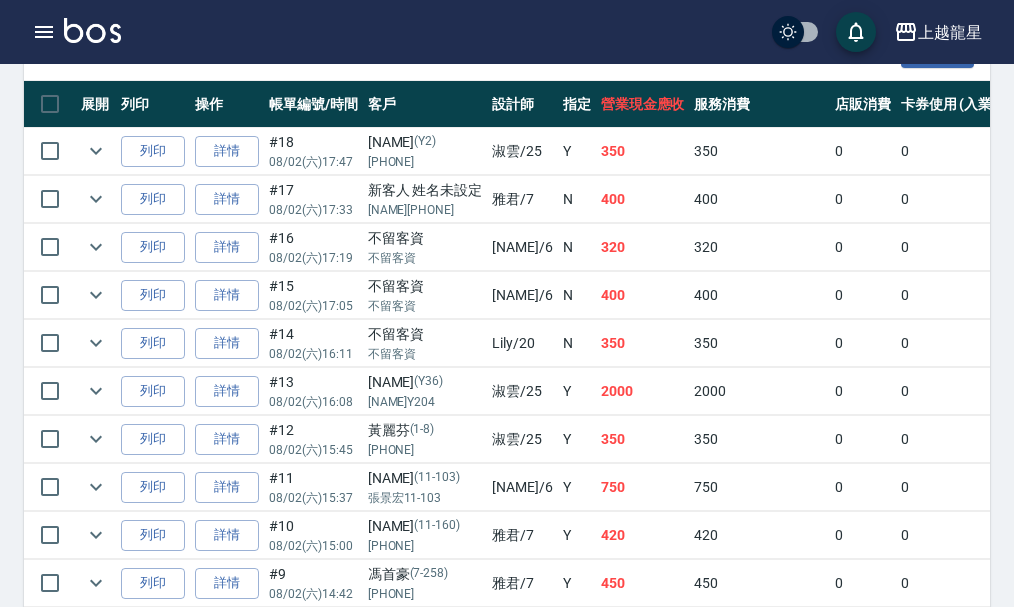 click at bounding box center [92, 30] 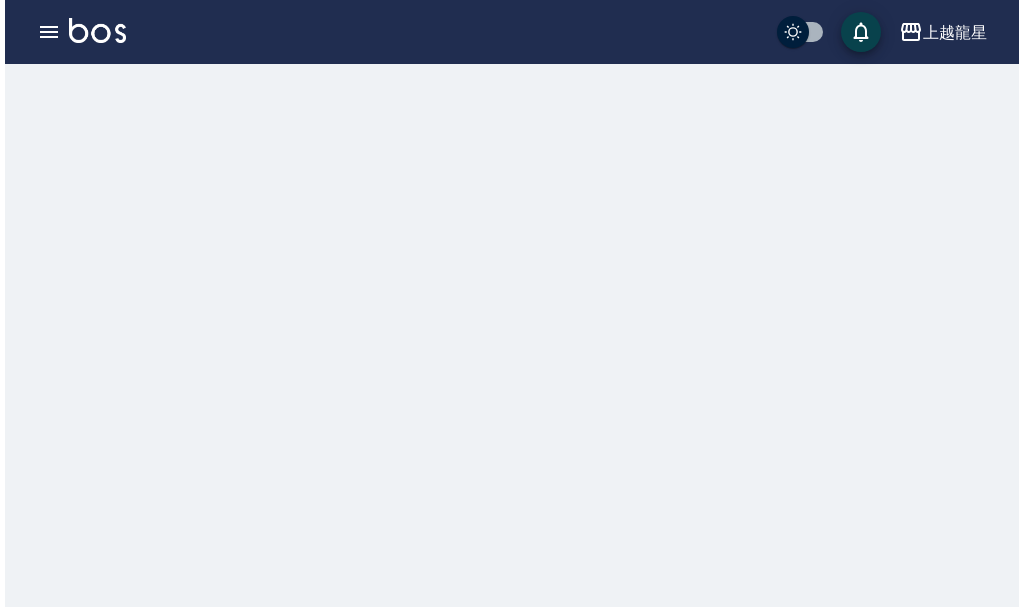 scroll, scrollTop: 0, scrollLeft: 0, axis: both 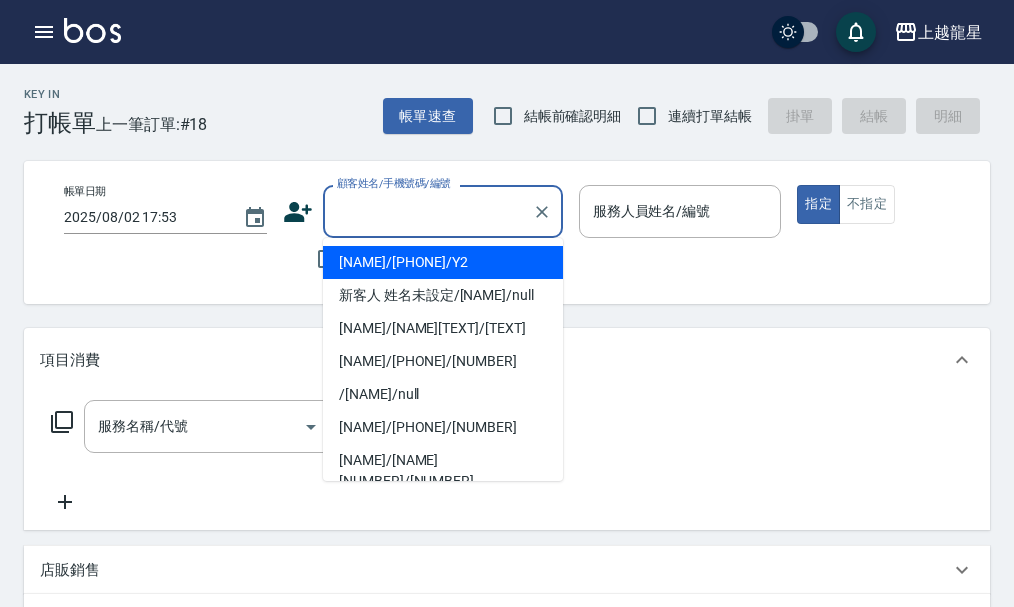 click on "顧客姓名/手機號碼/編號" at bounding box center [428, 211] 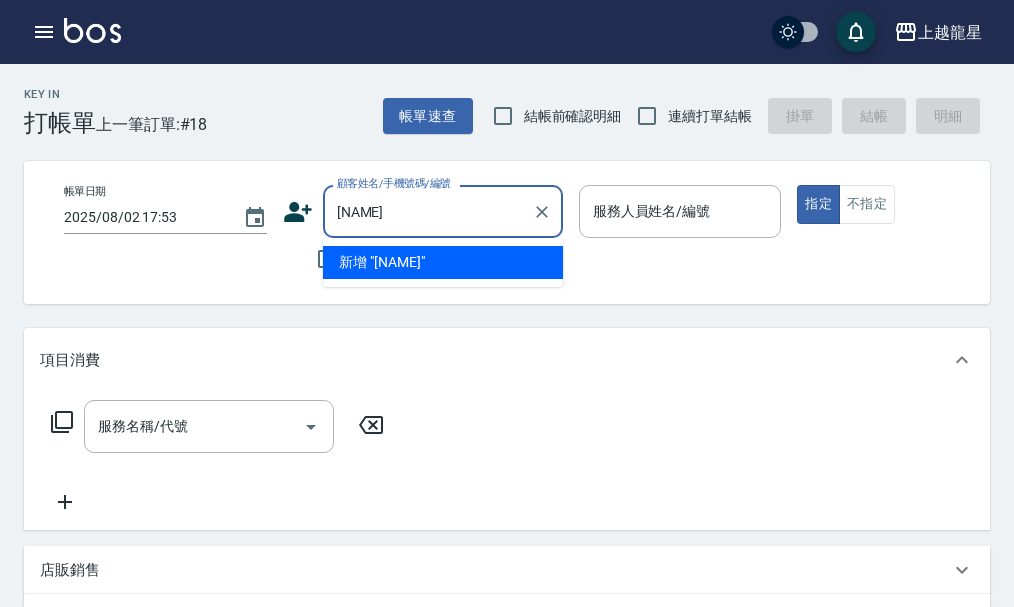 click on "新增 "翁韓瑋0958825185"" at bounding box center [443, 262] 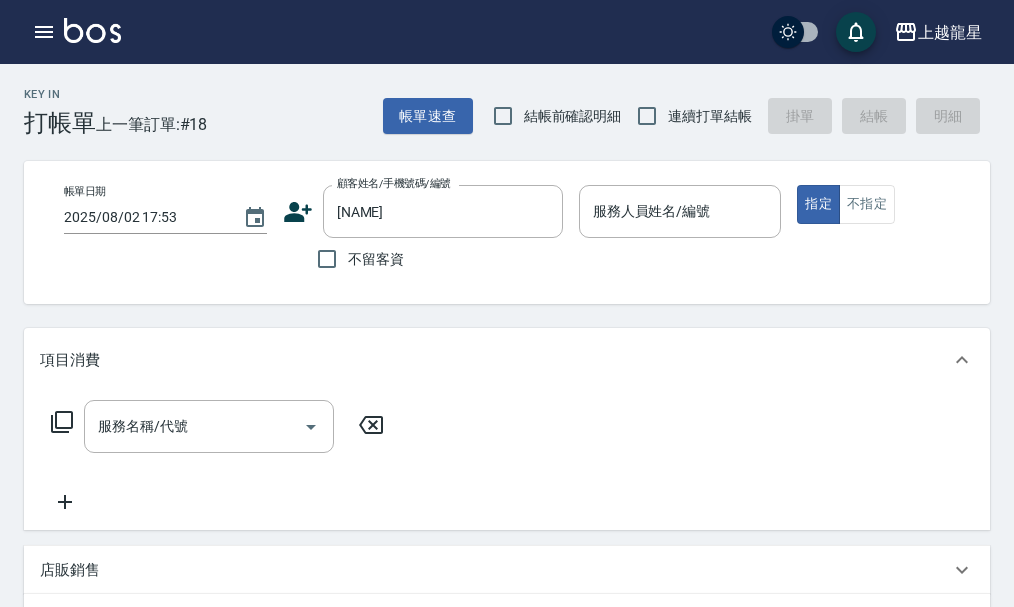 click 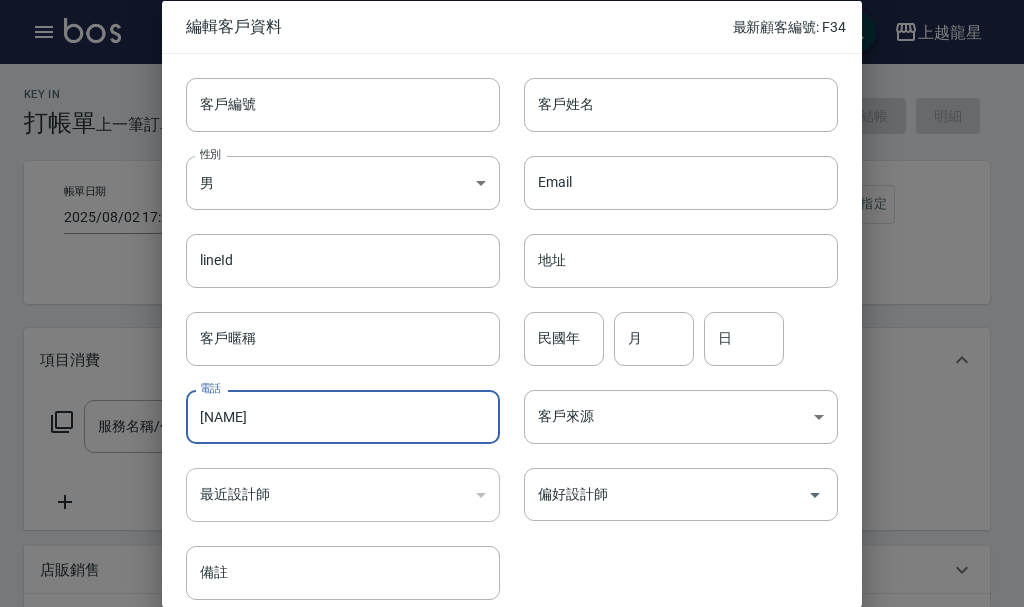 drag, startPoint x: 244, startPoint y: 419, endPoint x: 192, endPoint y: 420, distance: 52.009613 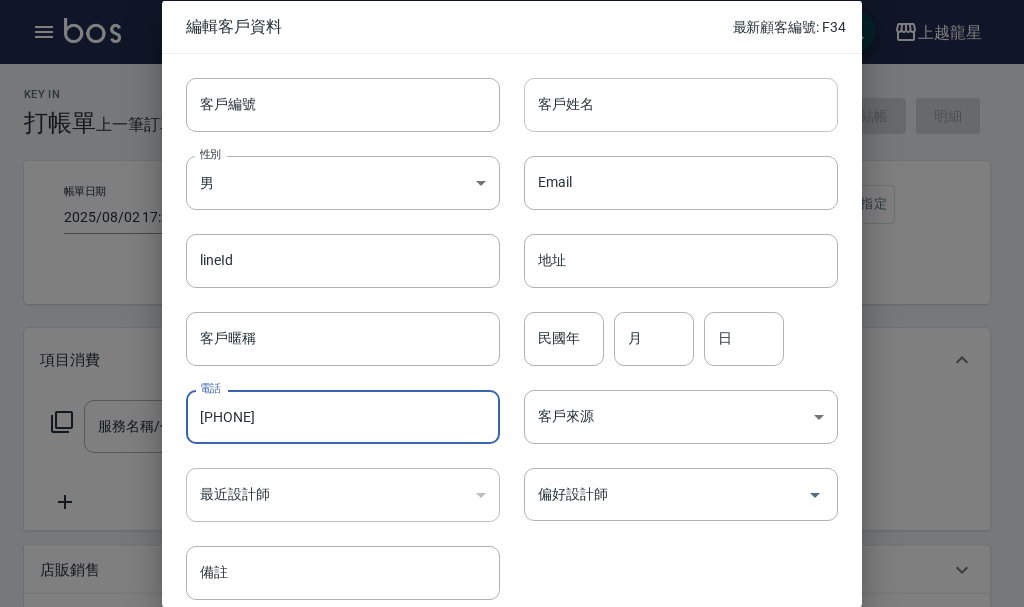 type on "0958825185" 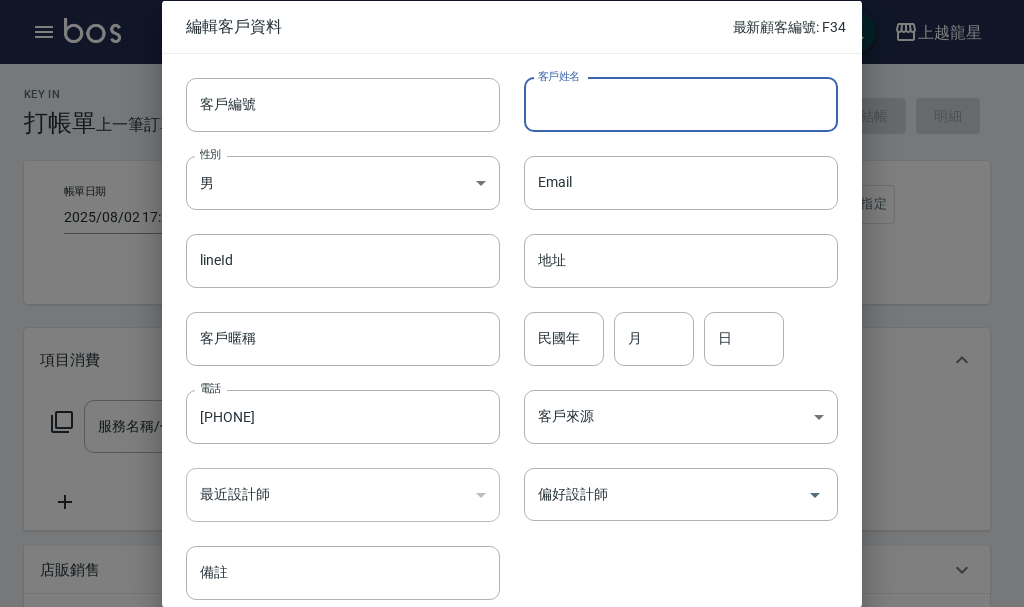 paste on "翁韓瑋" 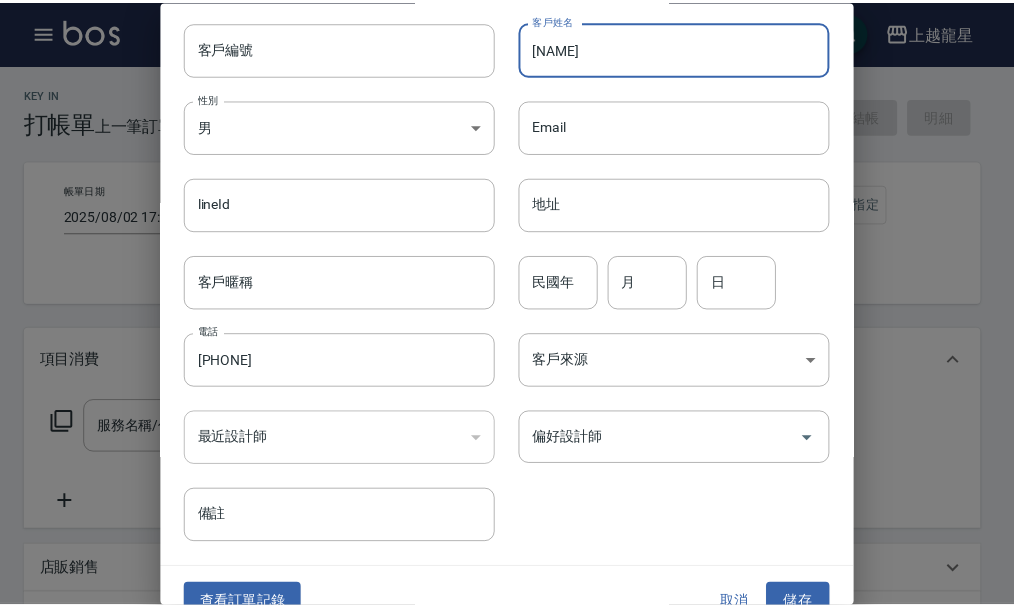 scroll, scrollTop: 86, scrollLeft: 0, axis: vertical 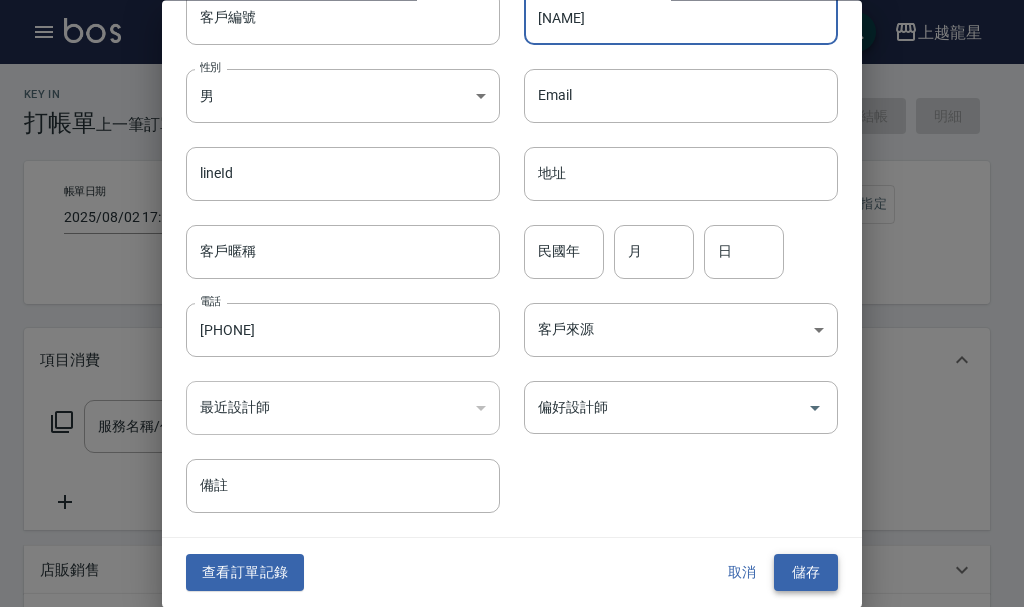 type on "翁韓瑋" 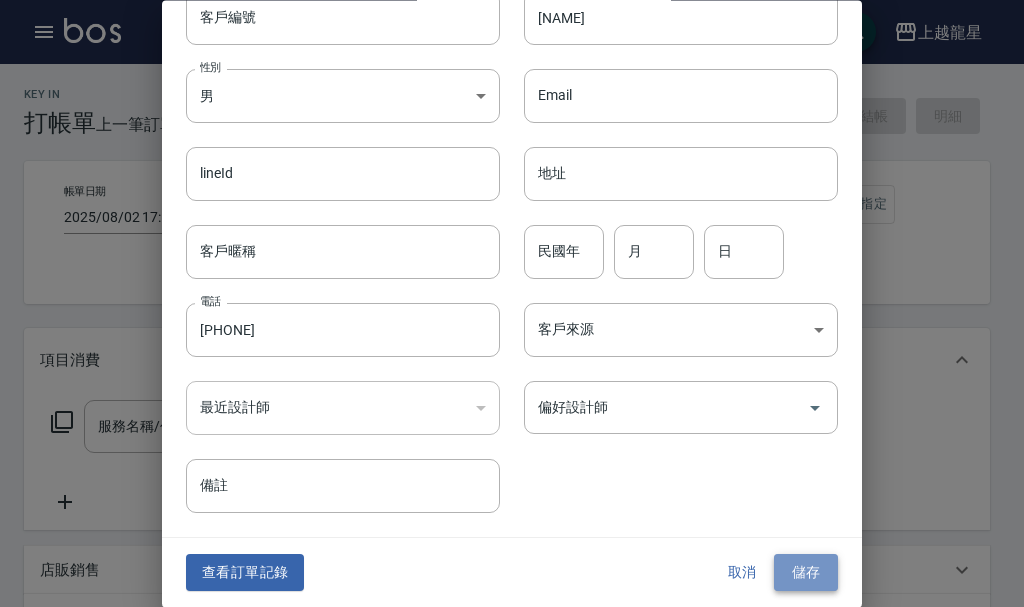 click on "儲存" at bounding box center [806, 573] 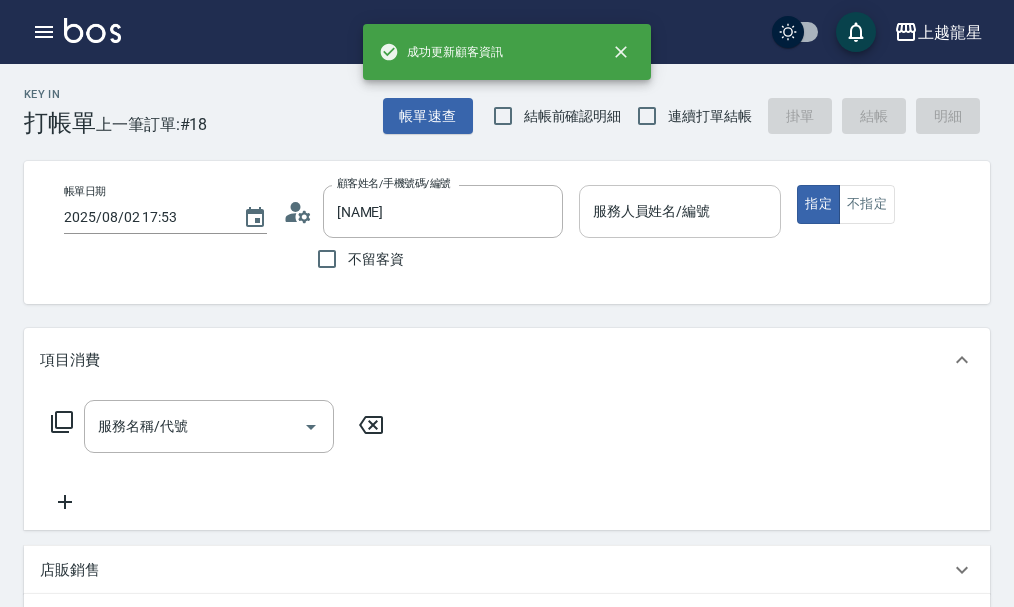 click on "服務人員姓名/編號" at bounding box center [680, 211] 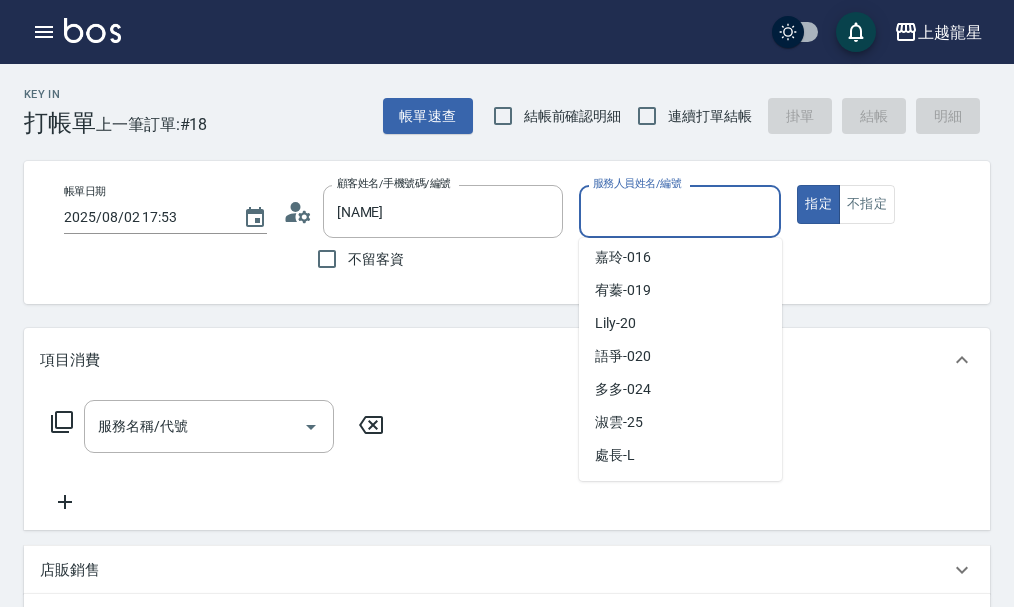 scroll, scrollTop: 367, scrollLeft: 0, axis: vertical 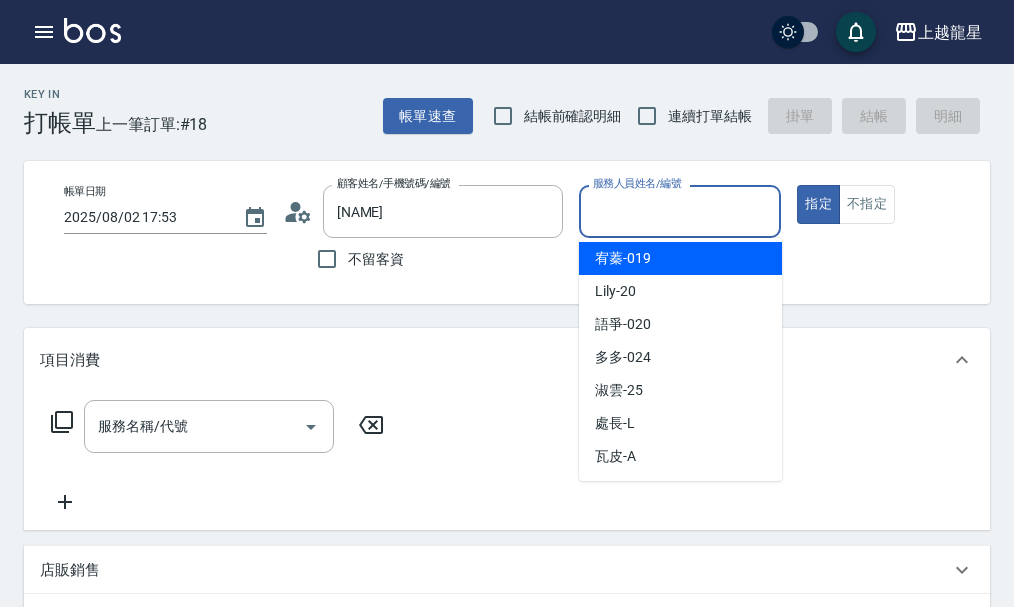 click on "Lily -20" at bounding box center (680, 291) 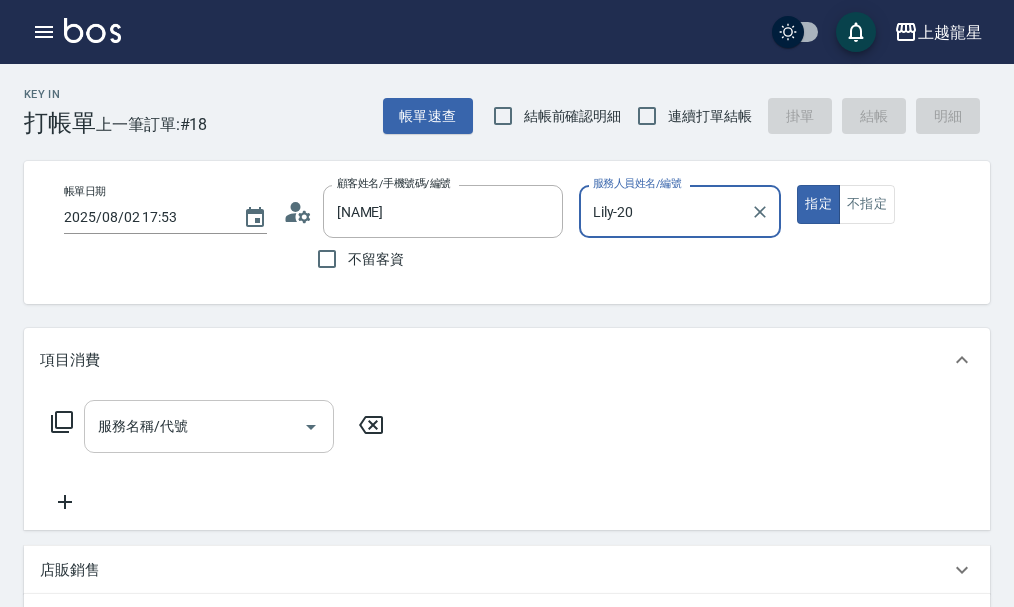 click on "服務名稱/代號" at bounding box center [194, 426] 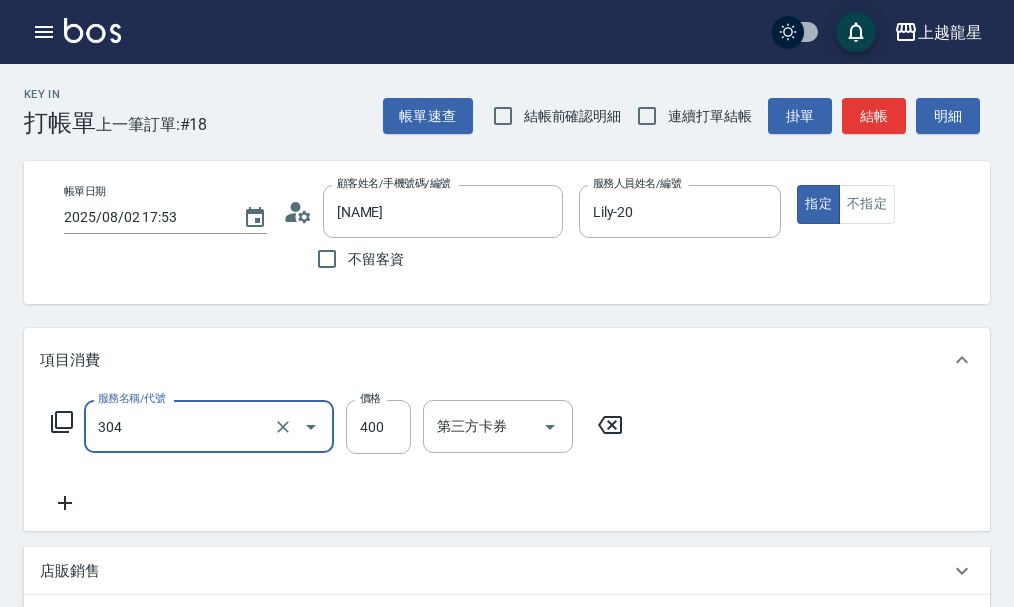 type on "剪髮(304)" 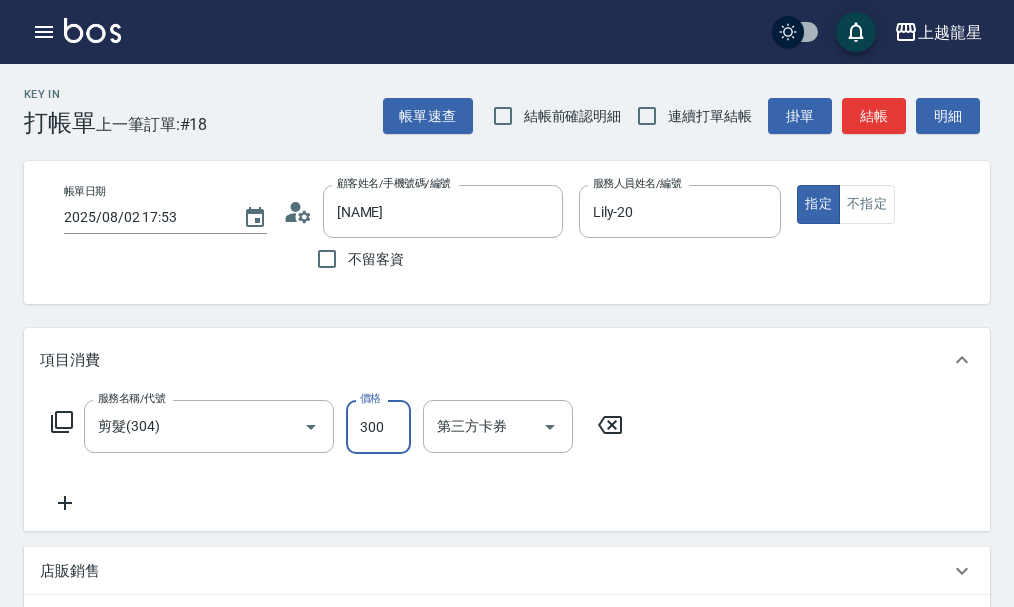 type on "300" 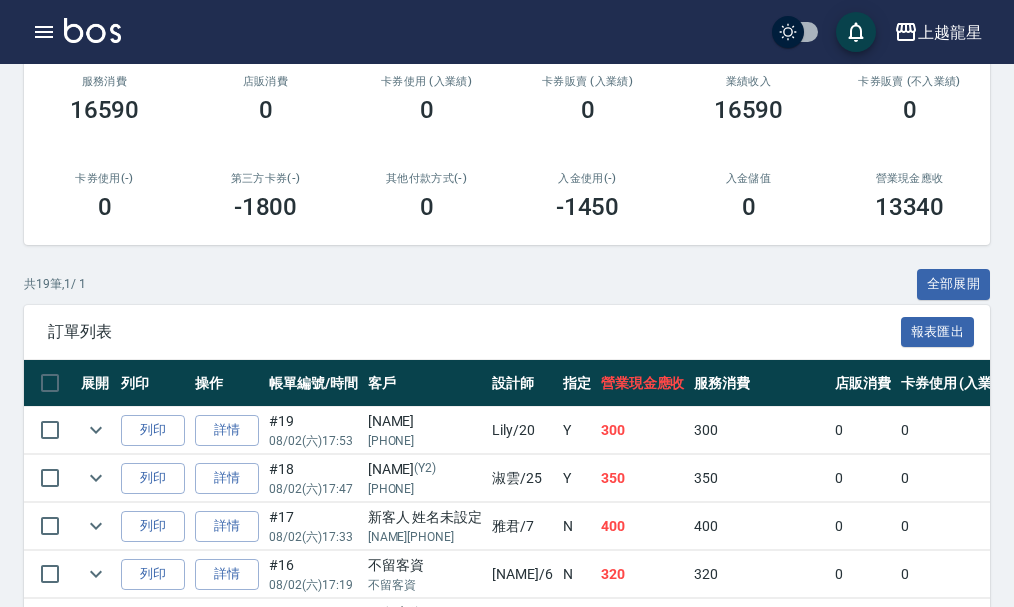 scroll, scrollTop: 400, scrollLeft: 0, axis: vertical 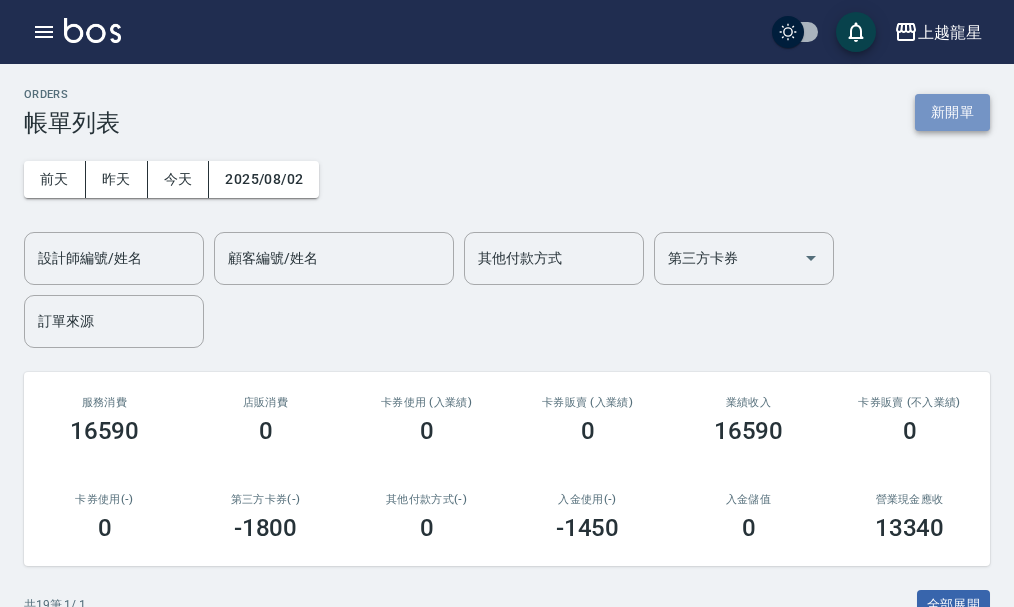click on "新開單" at bounding box center [952, 112] 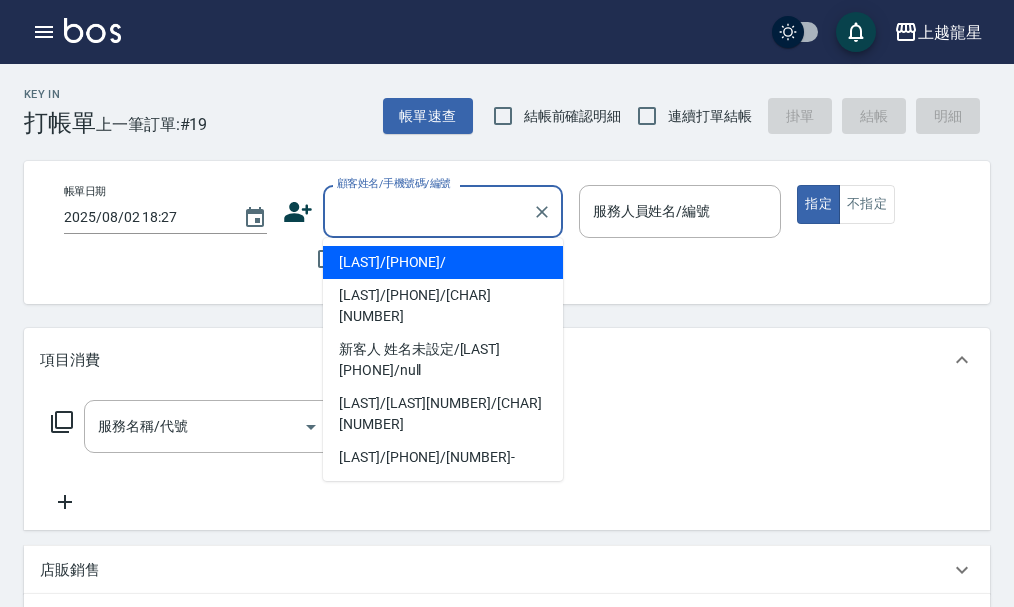 click on "顧客姓名/手機號碼/編號" at bounding box center [428, 211] 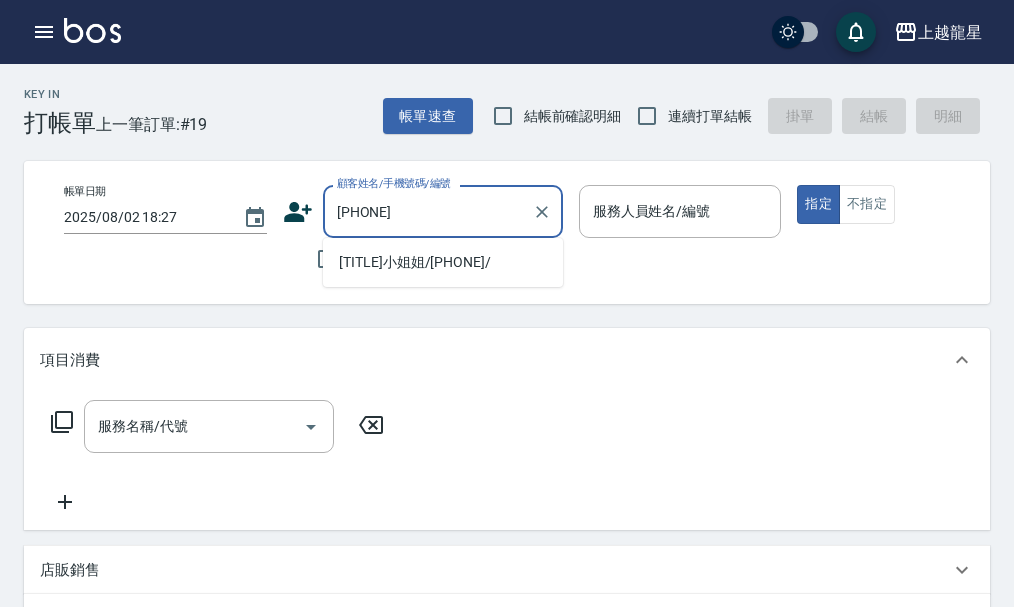 click on "[TITLE]小姐姐/[PHONE]/" at bounding box center (443, 262) 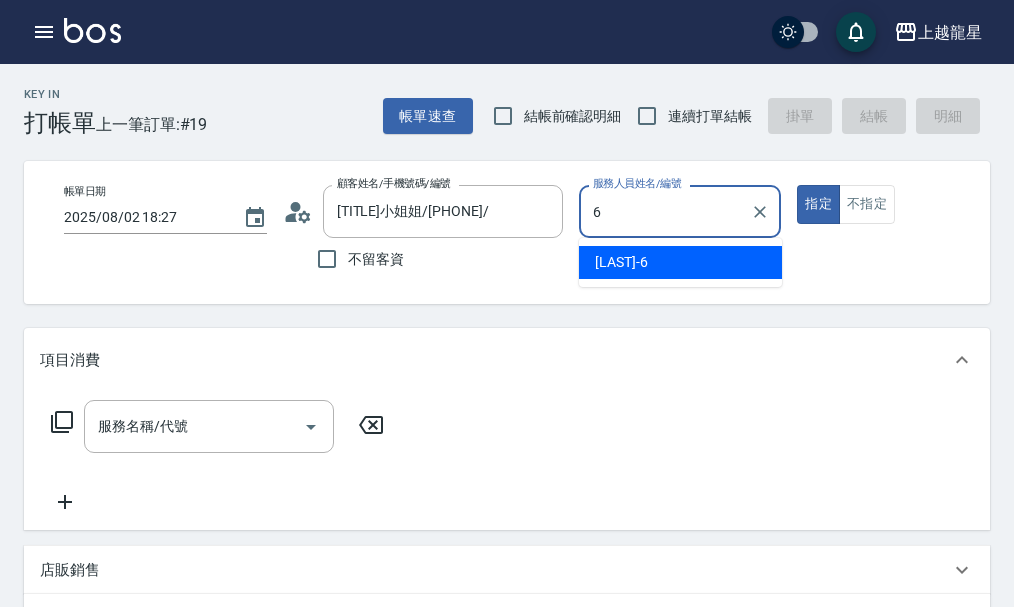 type on "馨華-6" 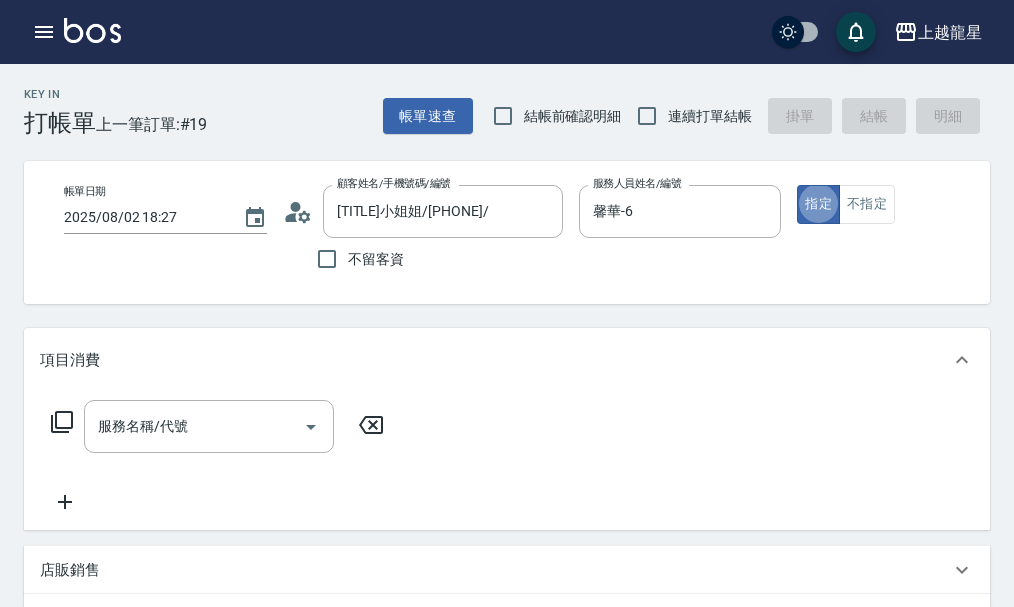 type on "true" 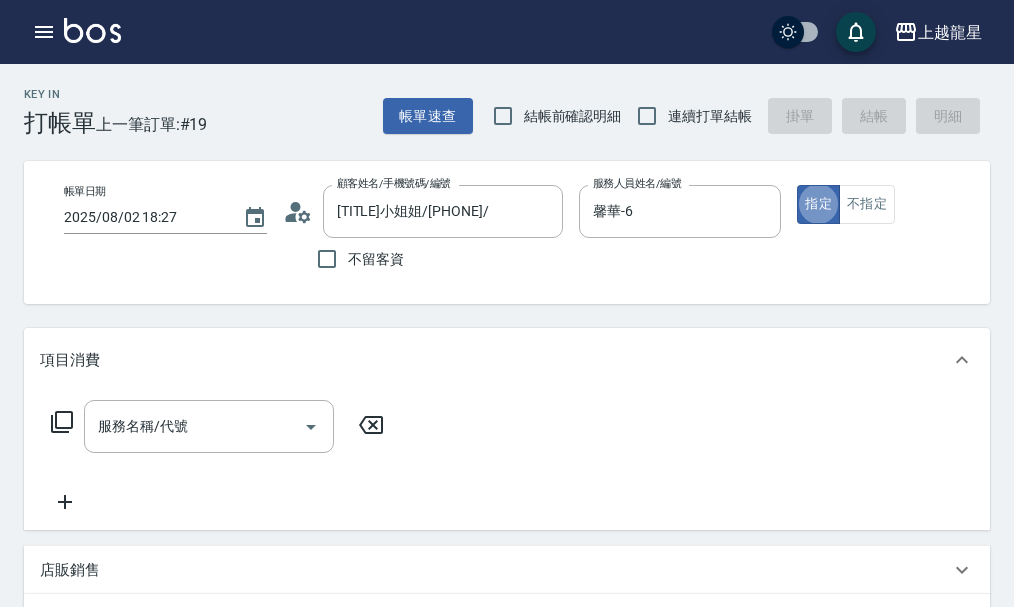 click 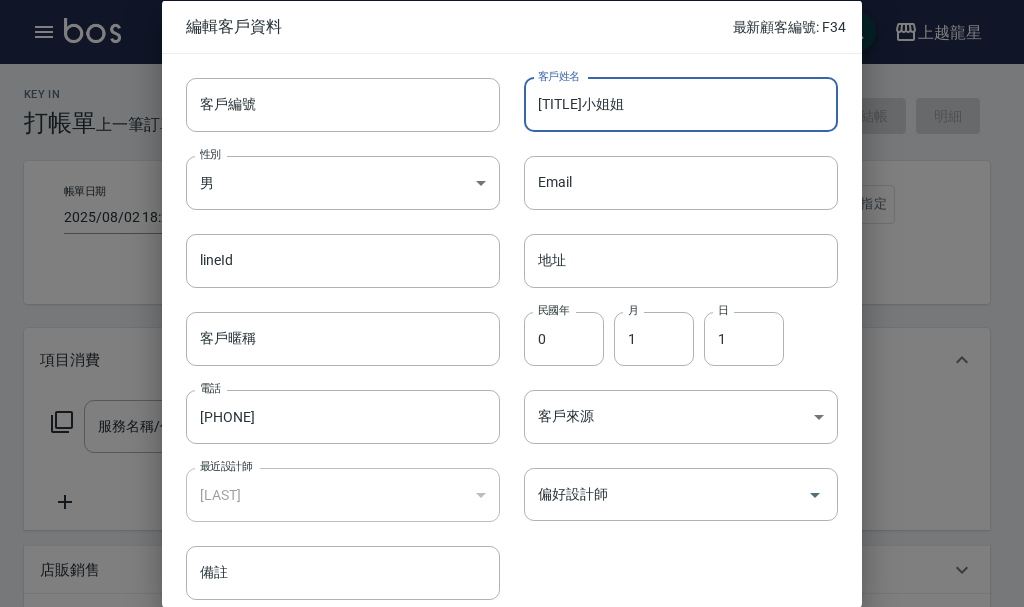 click on "劉小姐姐" at bounding box center [681, 104] 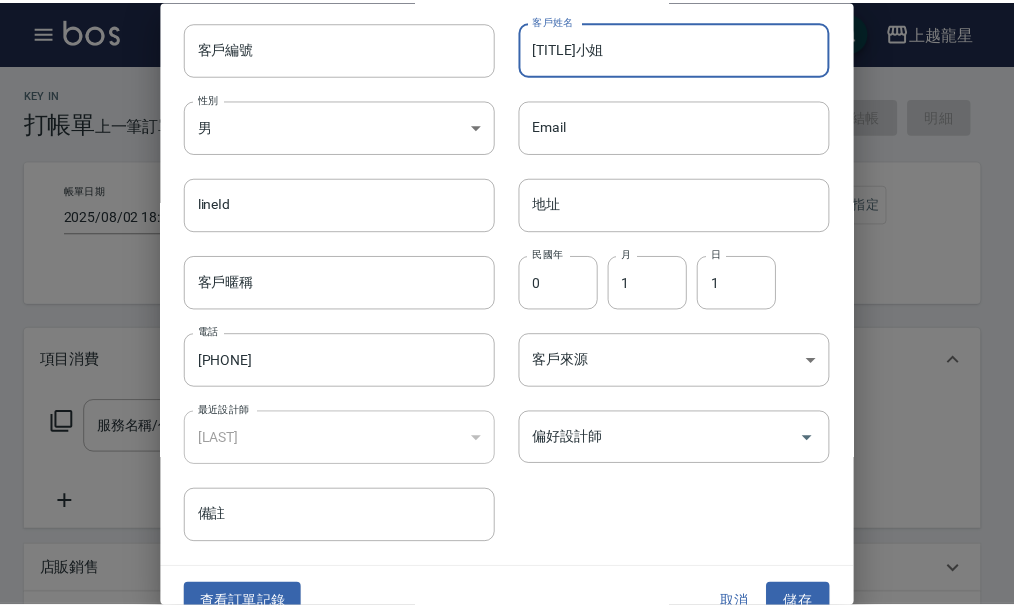 scroll, scrollTop: 86, scrollLeft: 0, axis: vertical 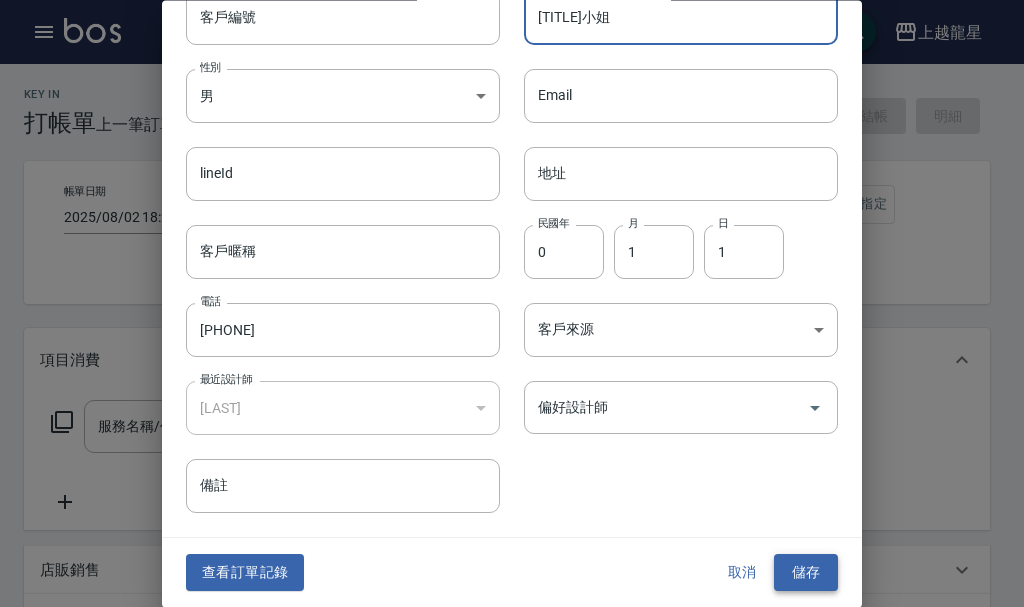 type on "劉小姐" 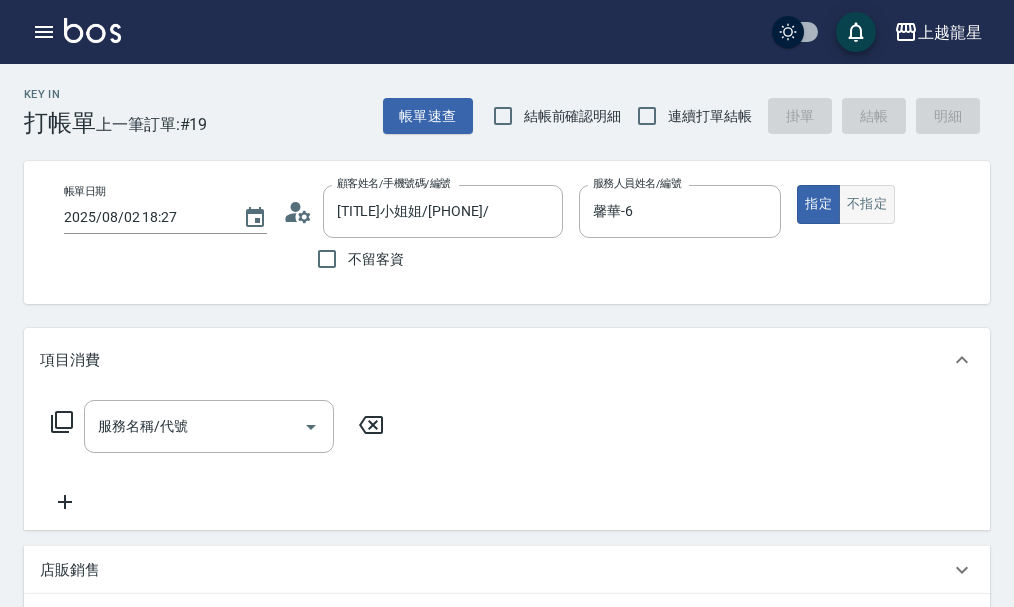 click on "不指定" at bounding box center (867, 204) 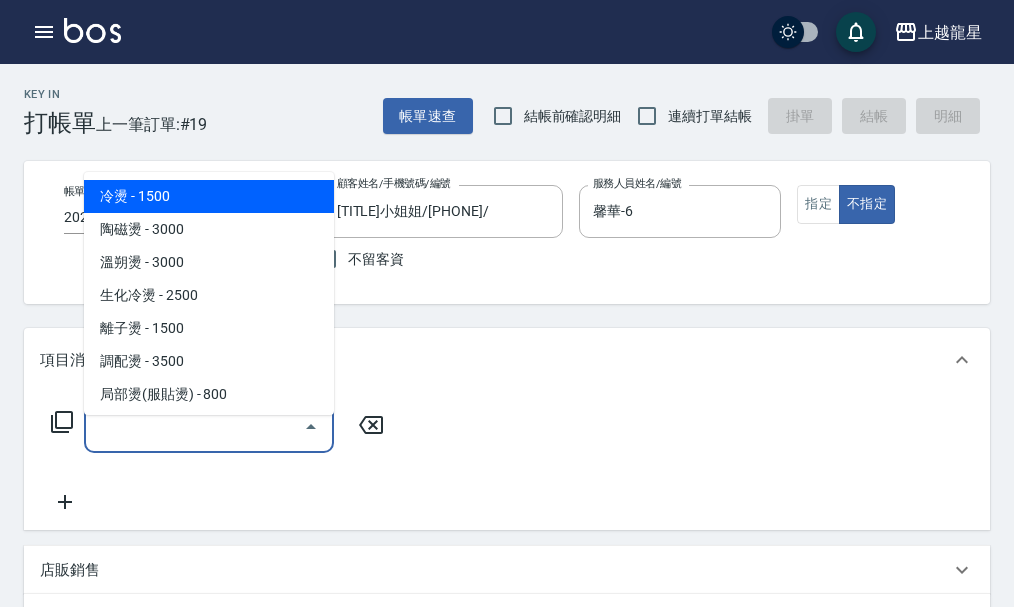 click on "服務名稱/代號" at bounding box center (194, 426) 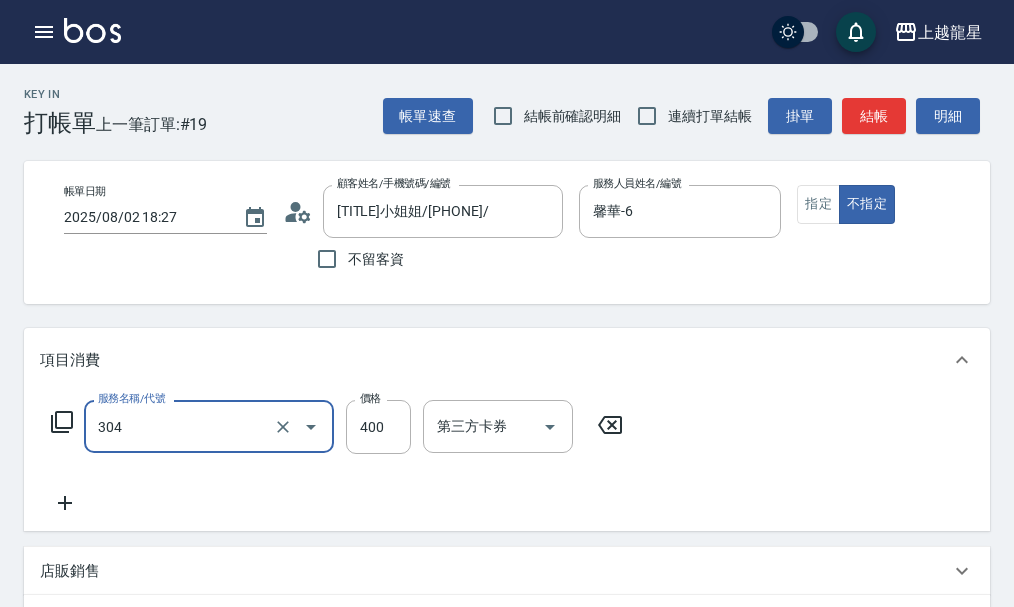 type on "剪髮(304)" 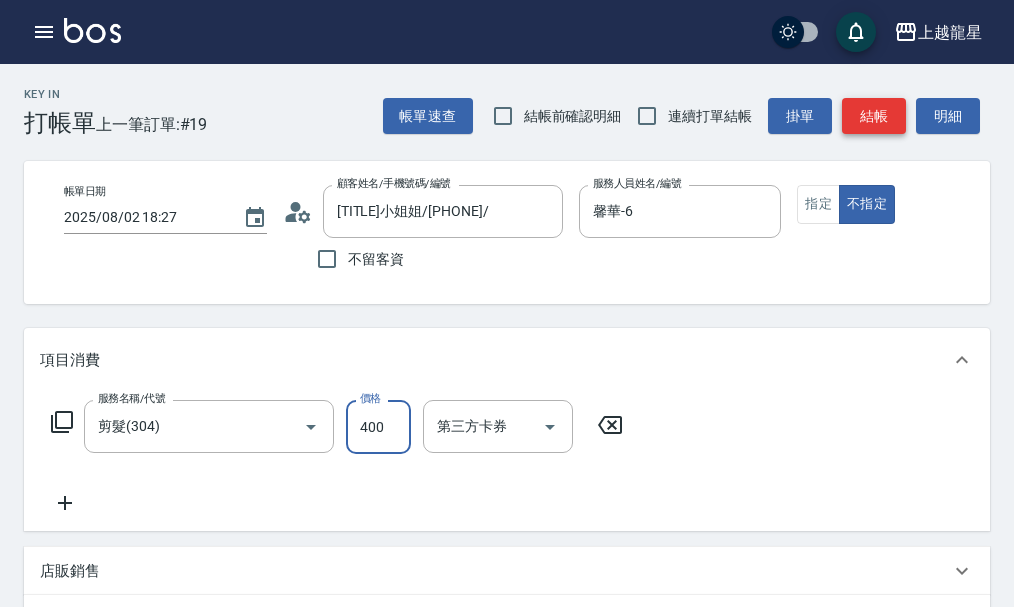 click on "結帳" at bounding box center (874, 116) 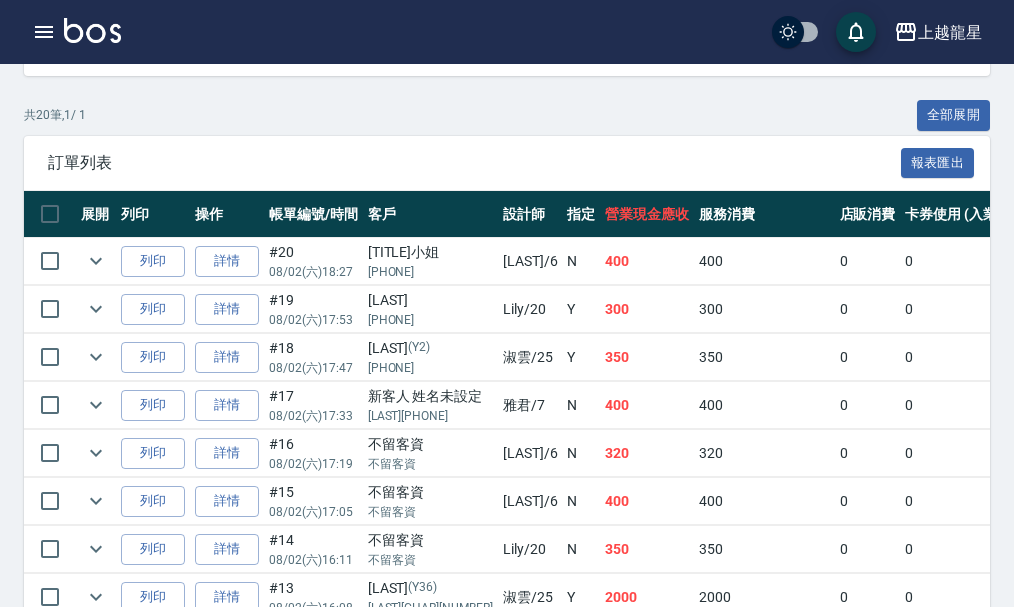 scroll, scrollTop: 500, scrollLeft: 0, axis: vertical 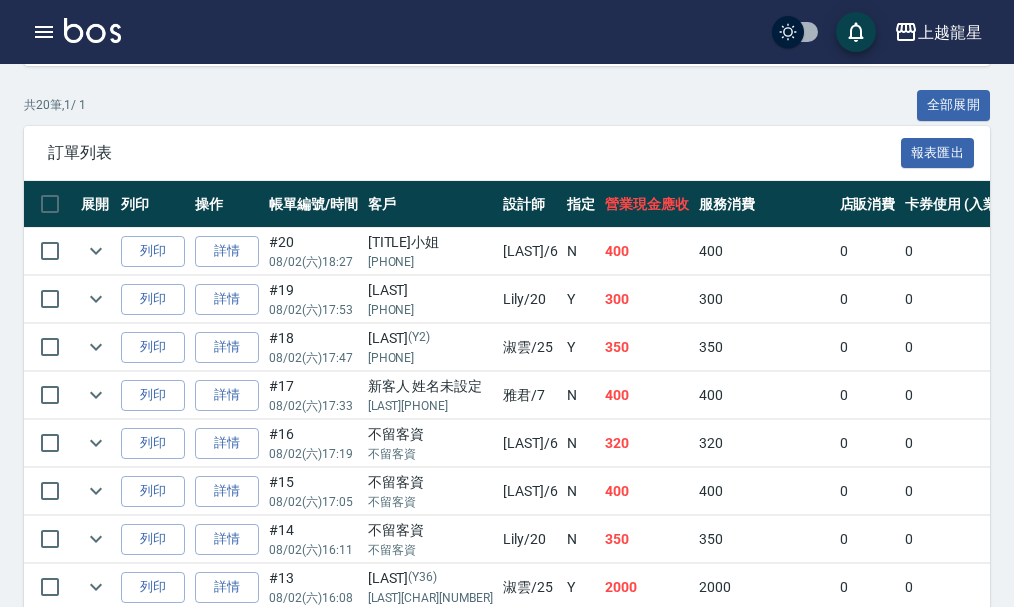 click at bounding box center (92, 30) 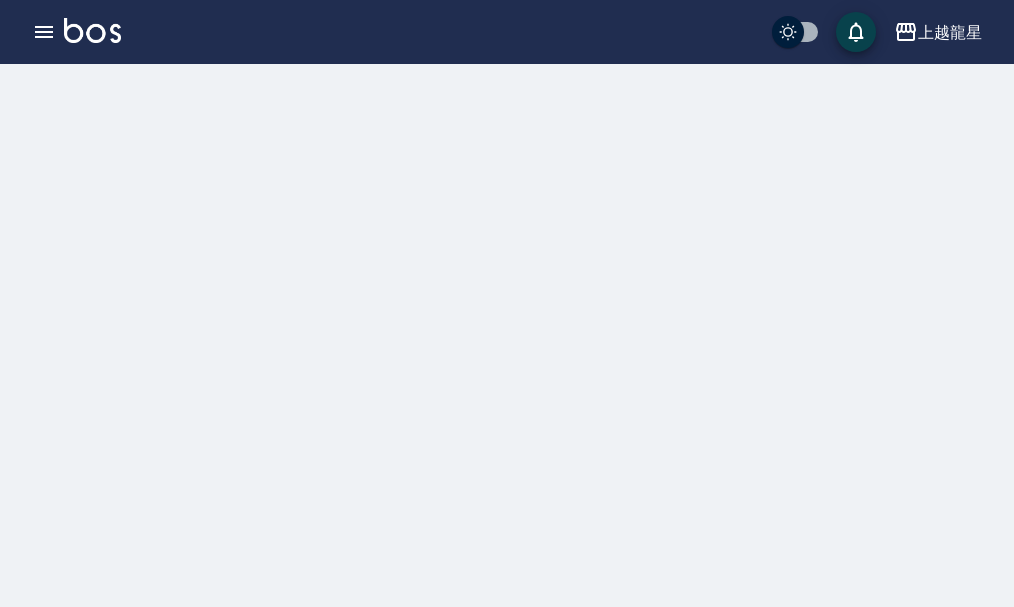 scroll, scrollTop: 0, scrollLeft: 0, axis: both 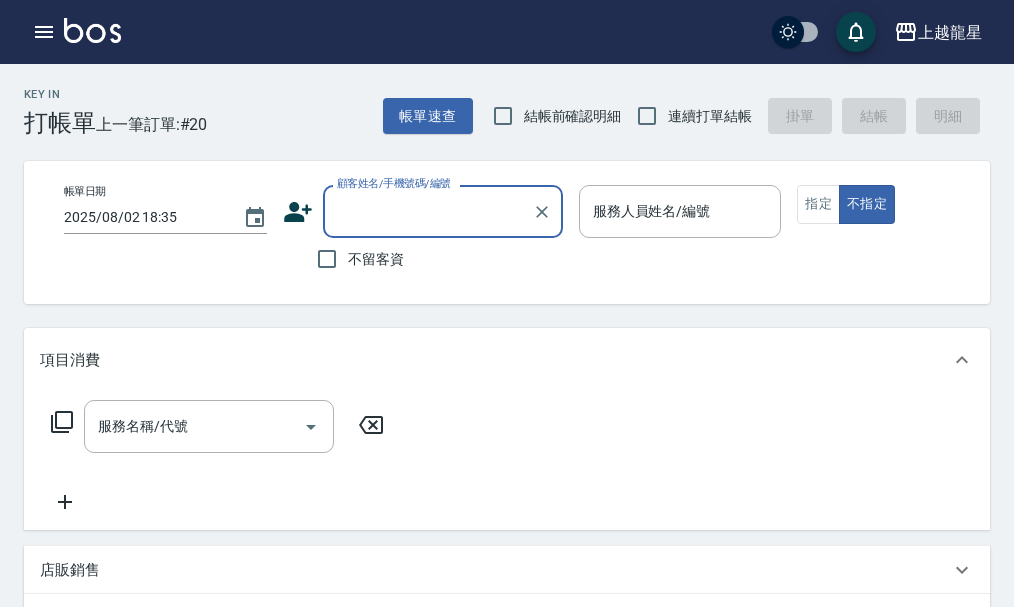 click on "顧客姓名/手機號碼/編號" at bounding box center (428, 211) 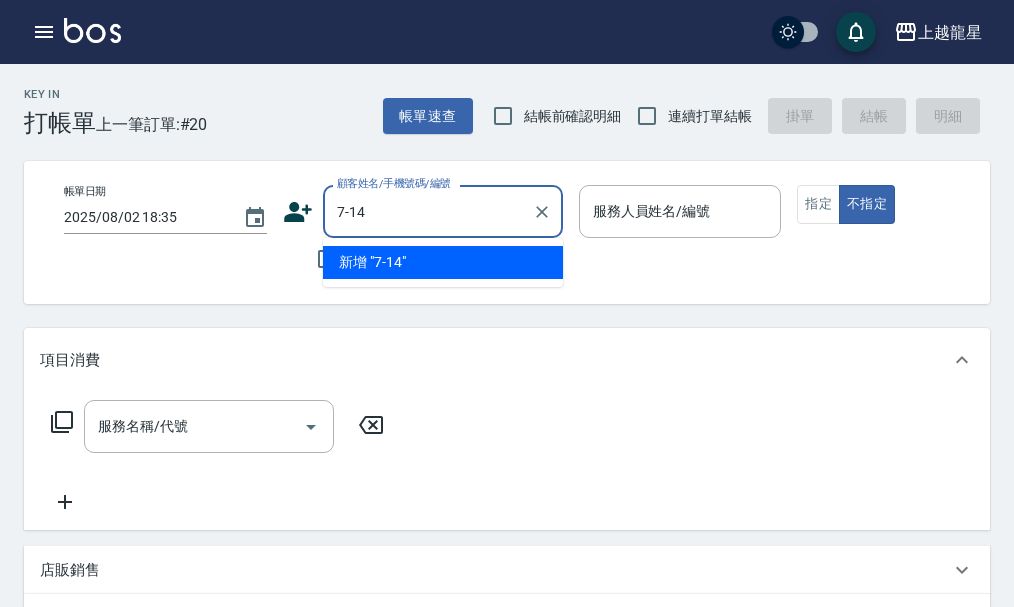 type on "7-147" 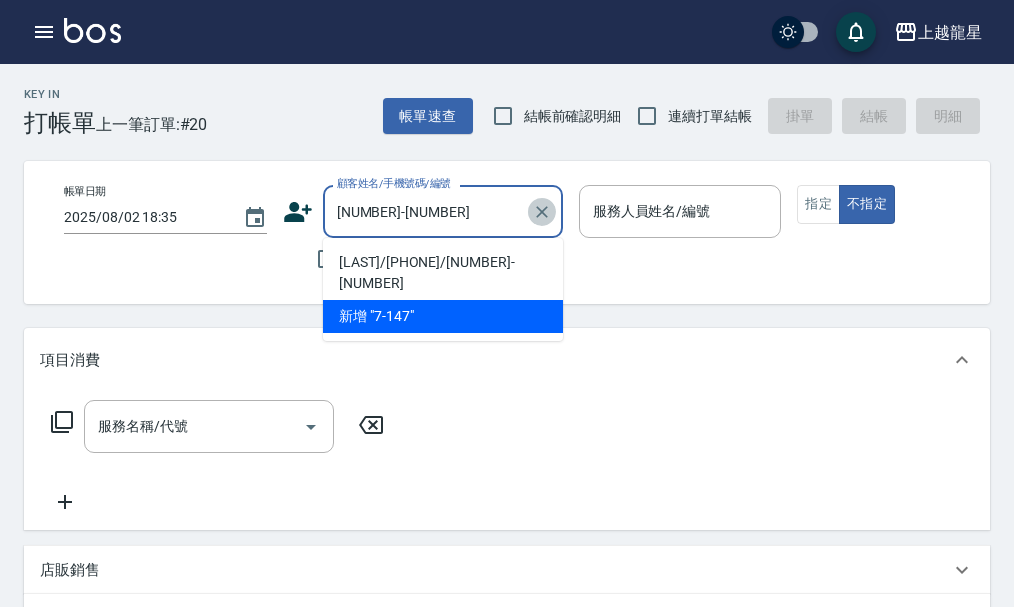 click 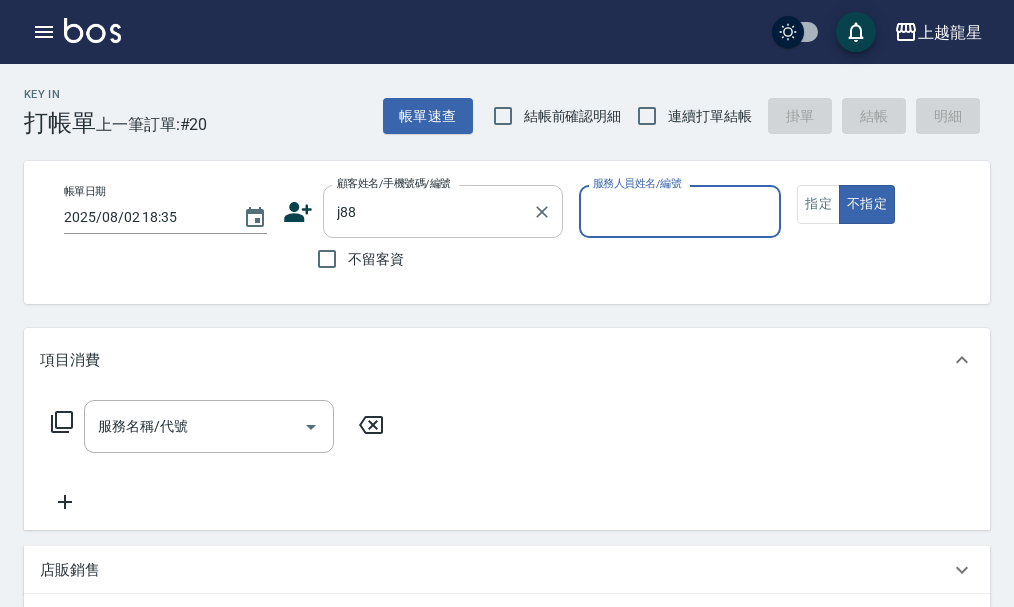click on "j88 顧客姓名/手機號碼/編號" at bounding box center [443, 211] 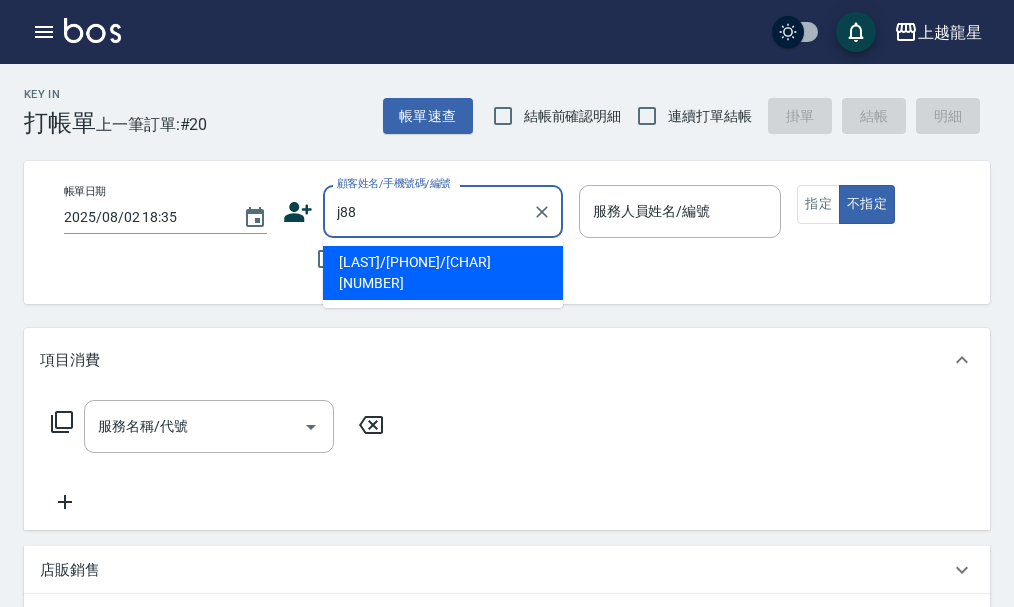 click on "簡廷容/0960554045/J88" at bounding box center [443, 273] 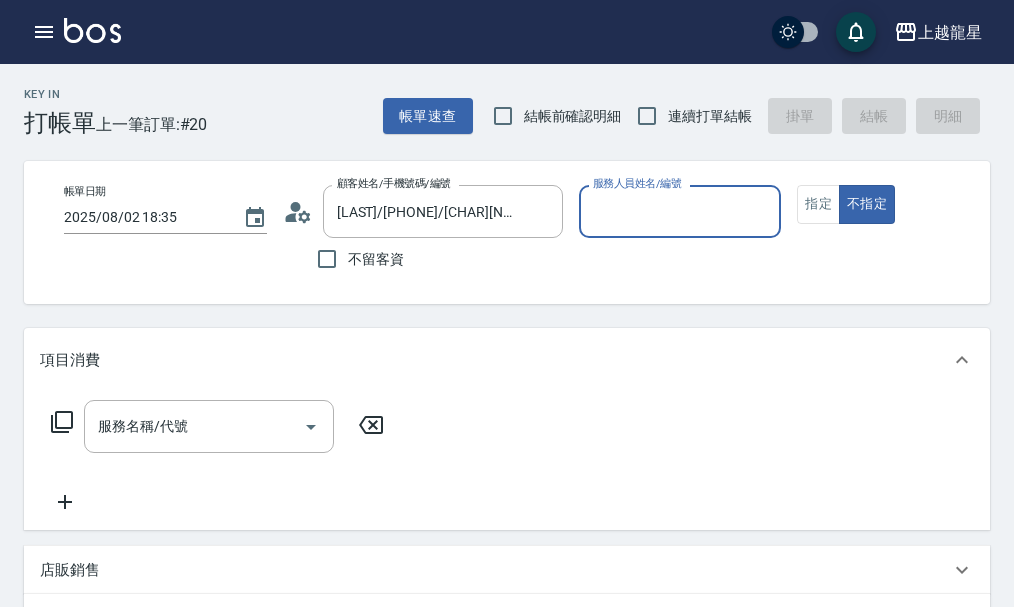 type on "Alisa-10" 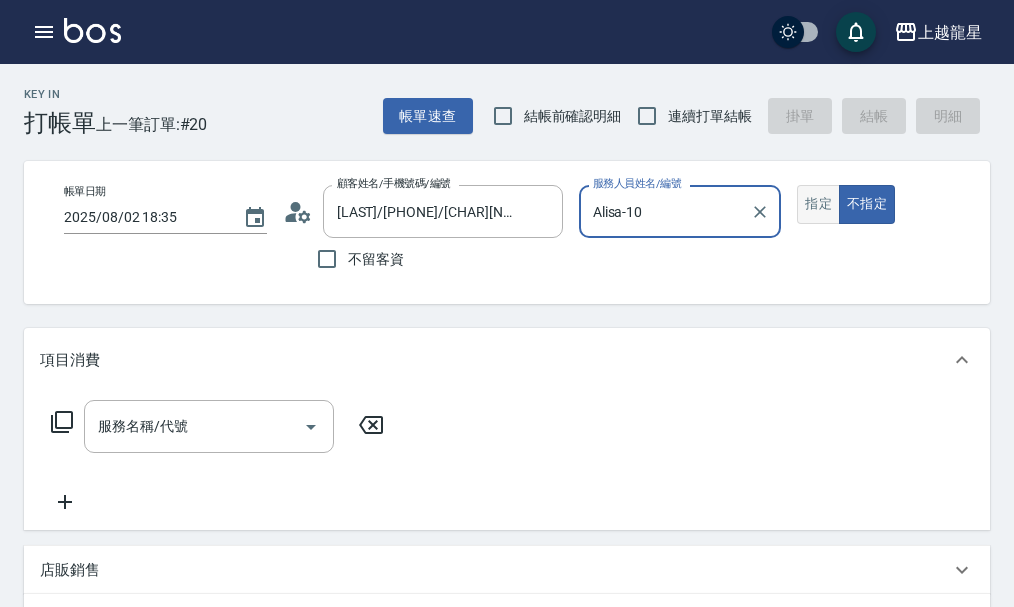 click on "指定" at bounding box center (818, 204) 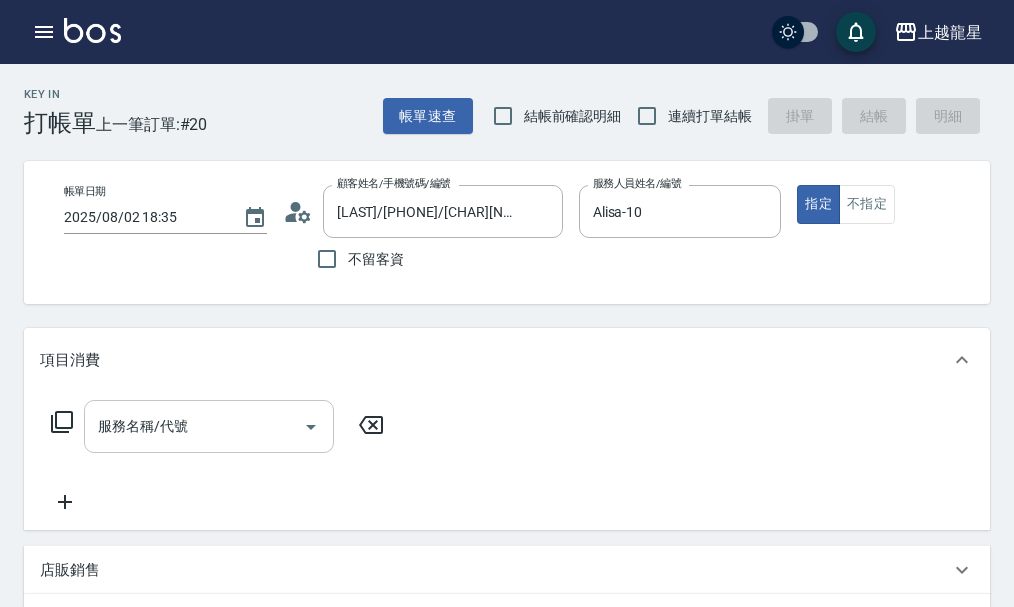 click on "服務名稱/代號" at bounding box center [194, 426] 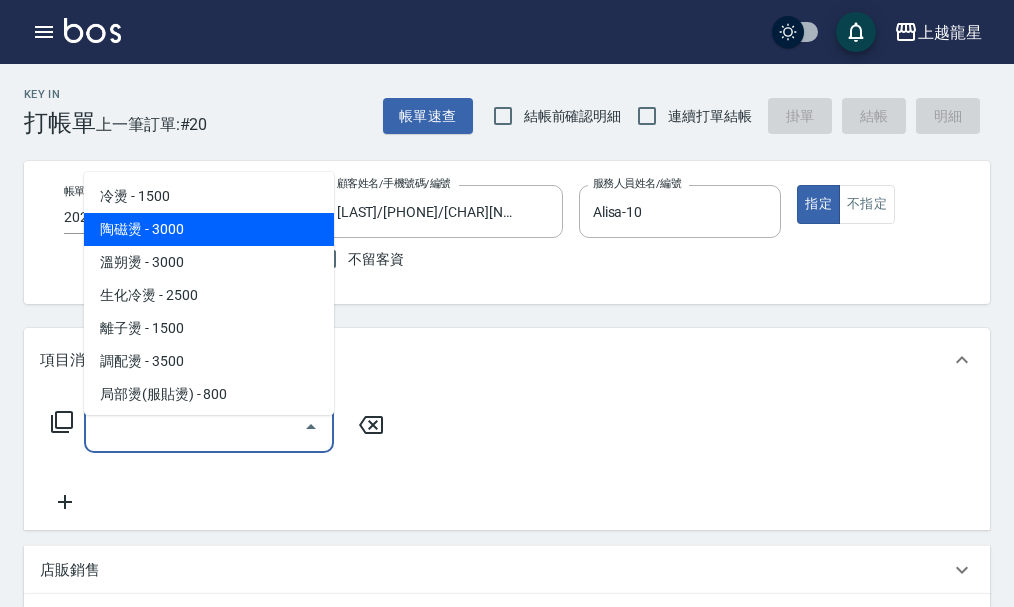 click on "陶磁燙 - 3000" at bounding box center [209, 229] 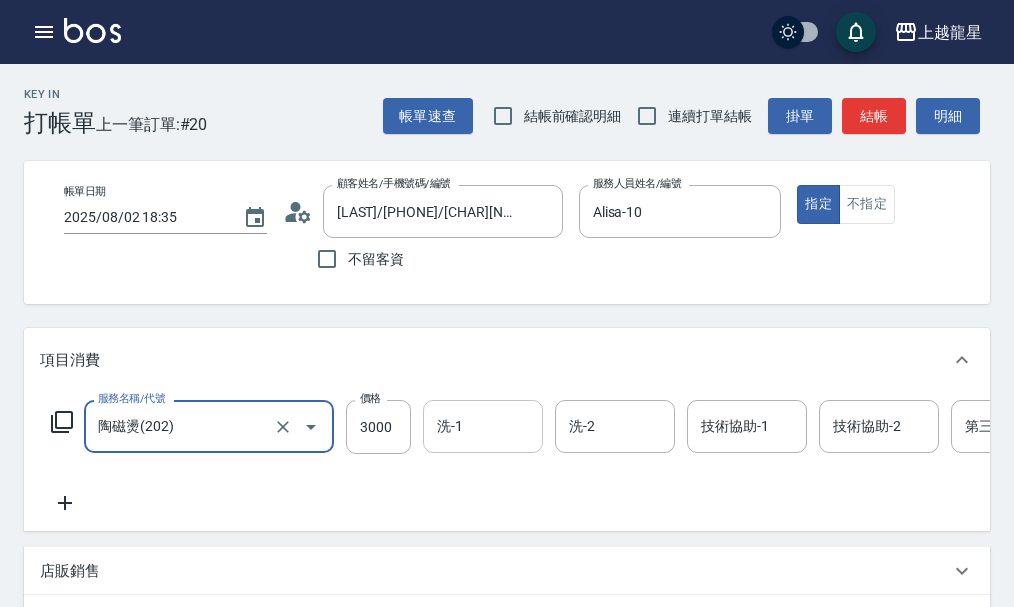 click on "洗-1" at bounding box center (483, 426) 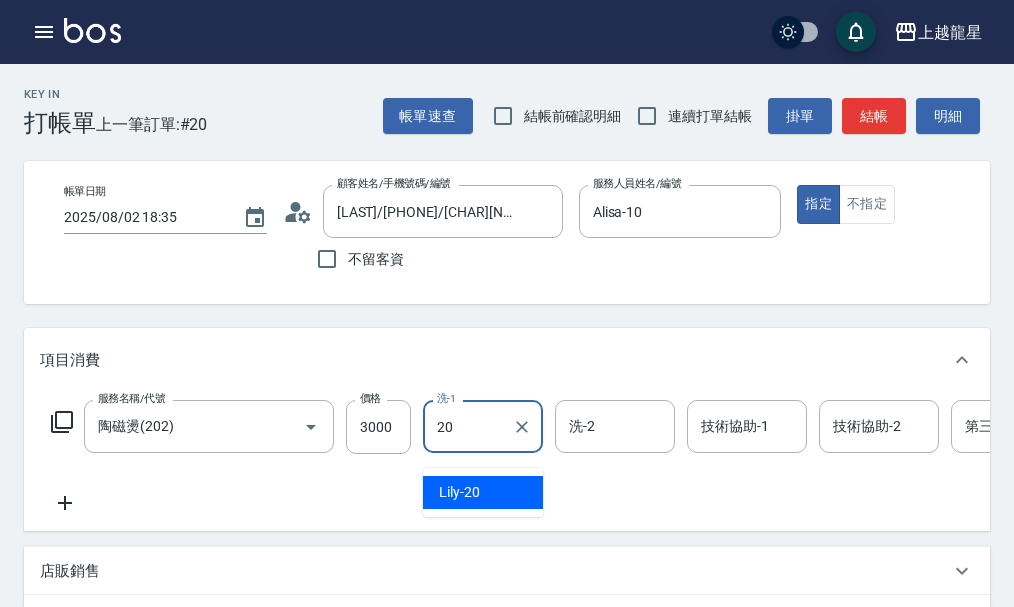 type on "Lily-20" 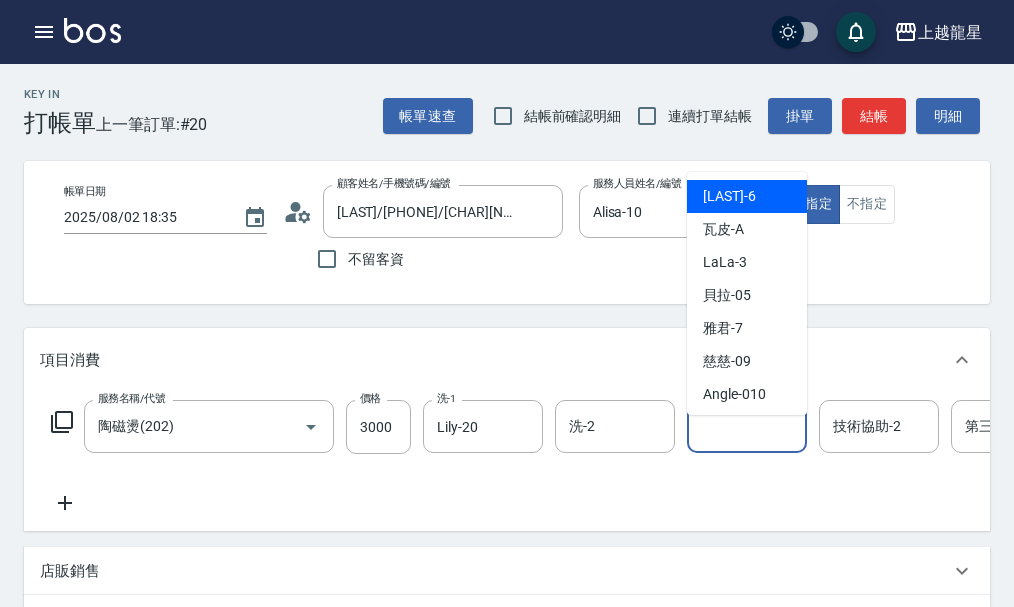 click on "技術協助-1 技術協助-1" at bounding box center (747, 426) 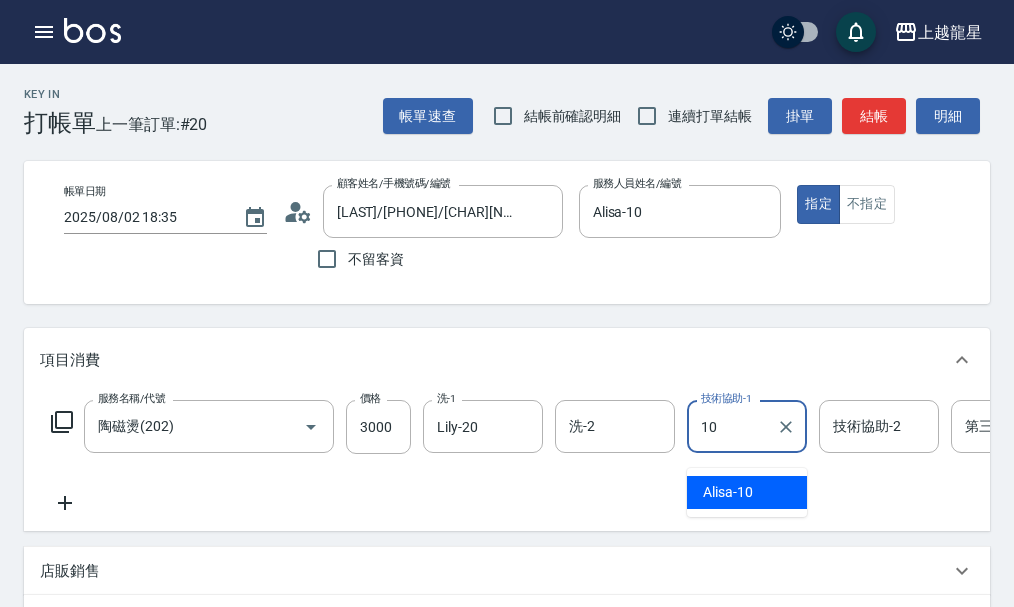 type on "Alisa-10" 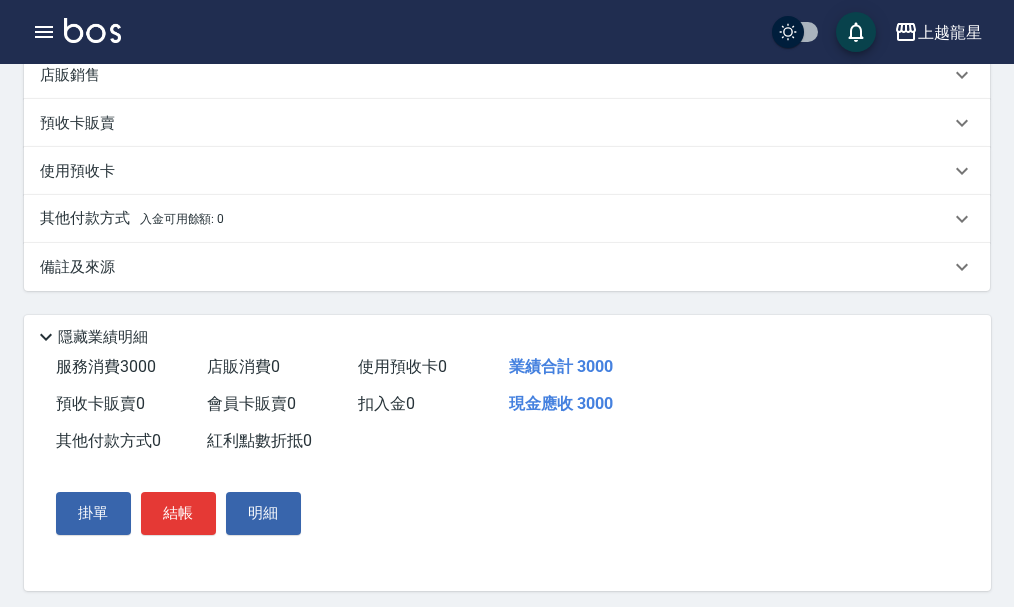 scroll, scrollTop: 500, scrollLeft: 0, axis: vertical 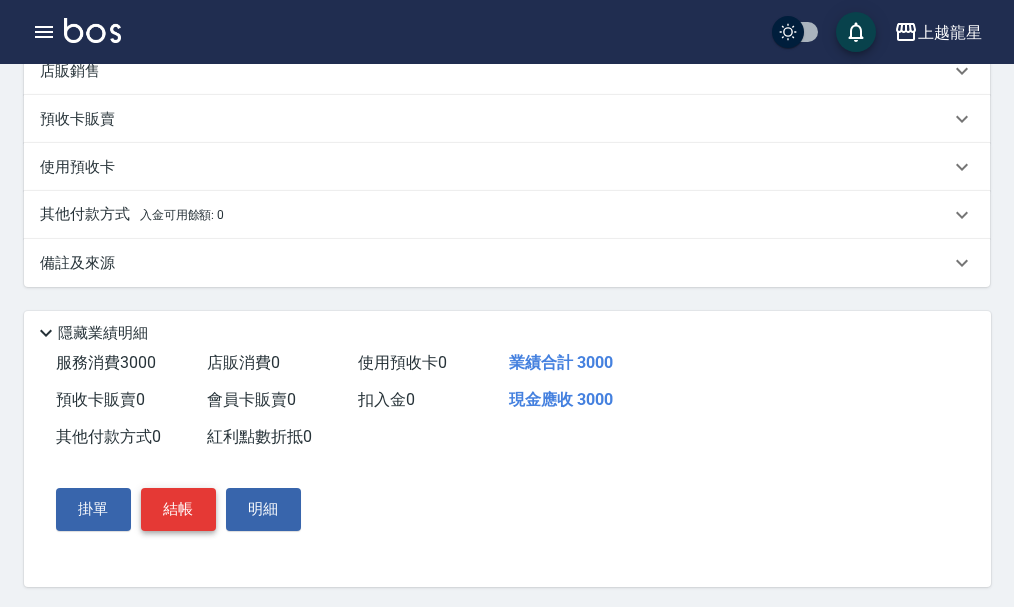 click on "結帳" at bounding box center [178, 509] 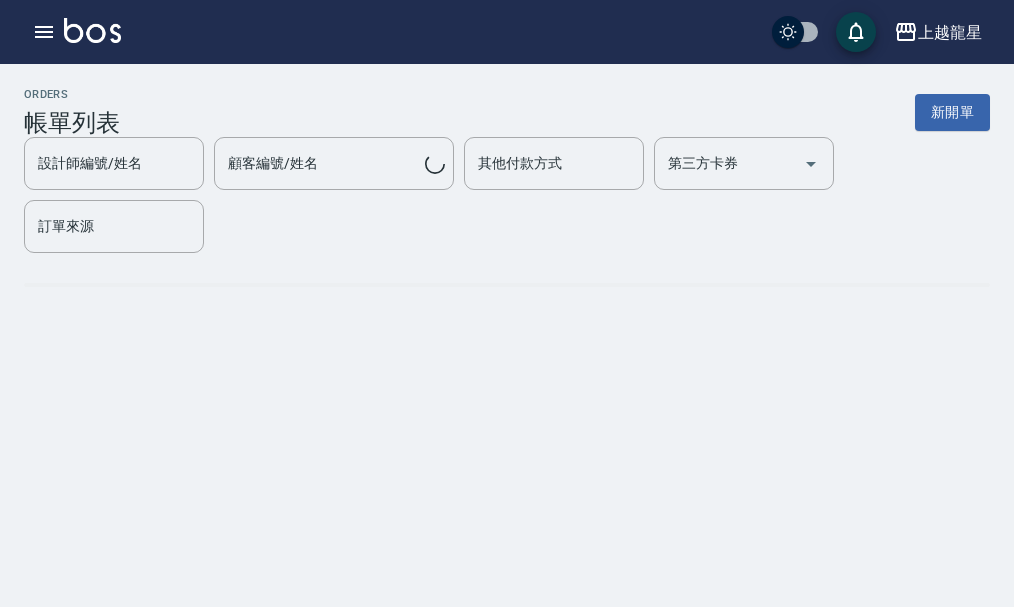 scroll, scrollTop: 0, scrollLeft: 0, axis: both 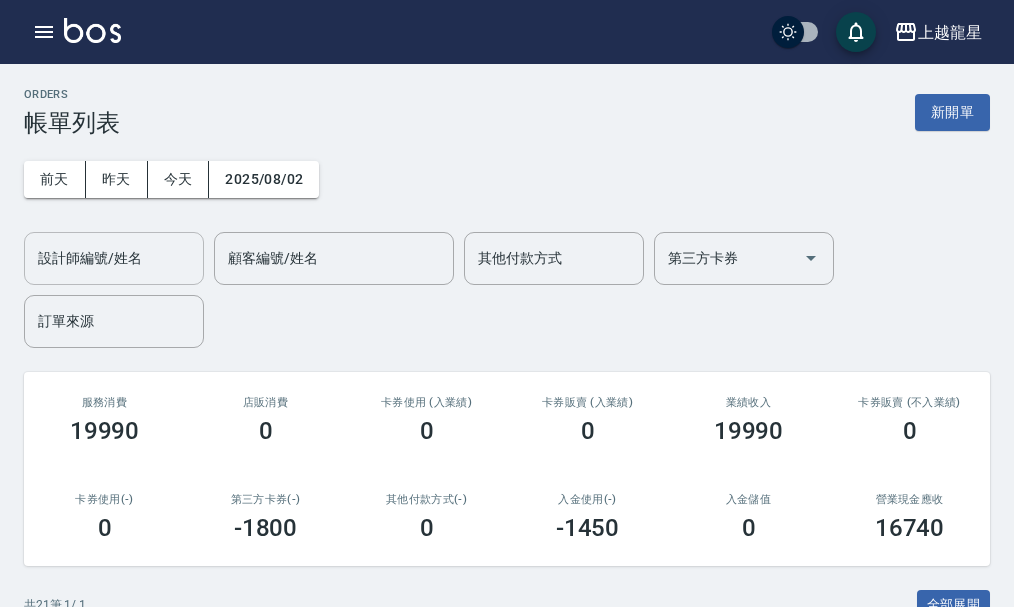 click on "設計師編號/姓名" at bounding box center [114, 258] 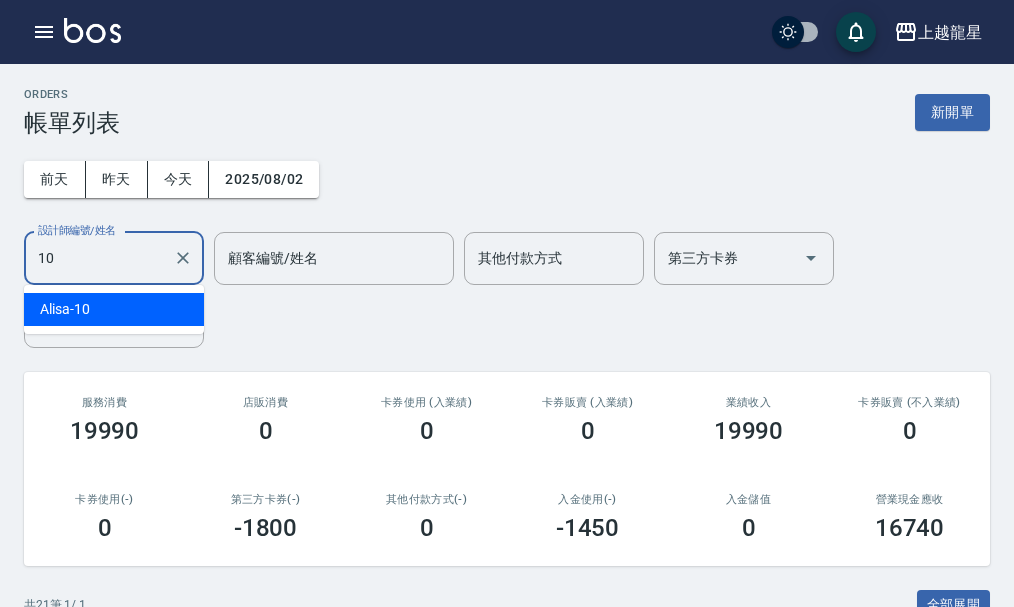 type on "Alisa-10" 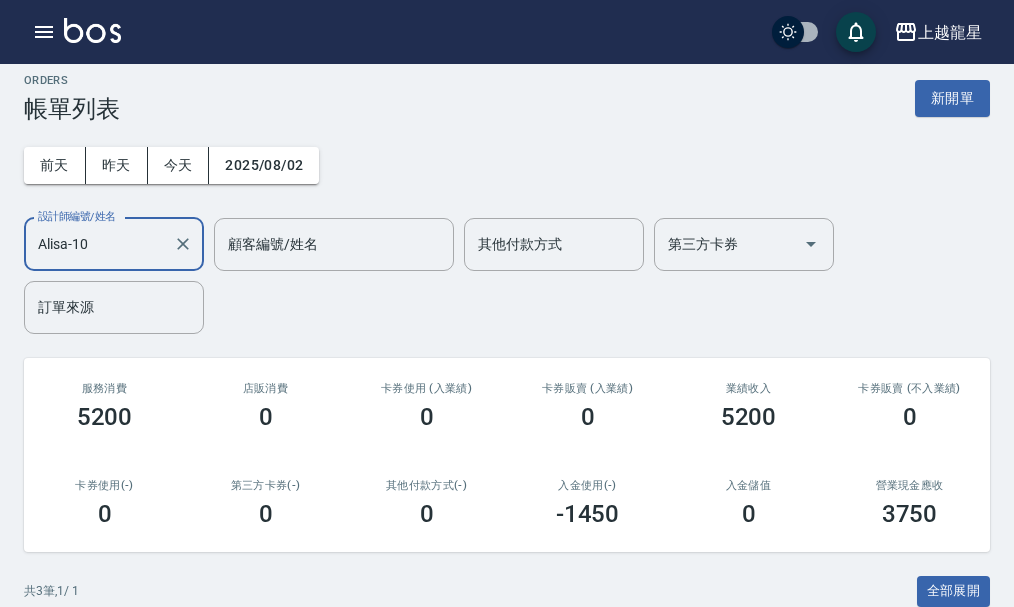 scroll, scrollTop: 0, scrollLeft: 0, axis: both 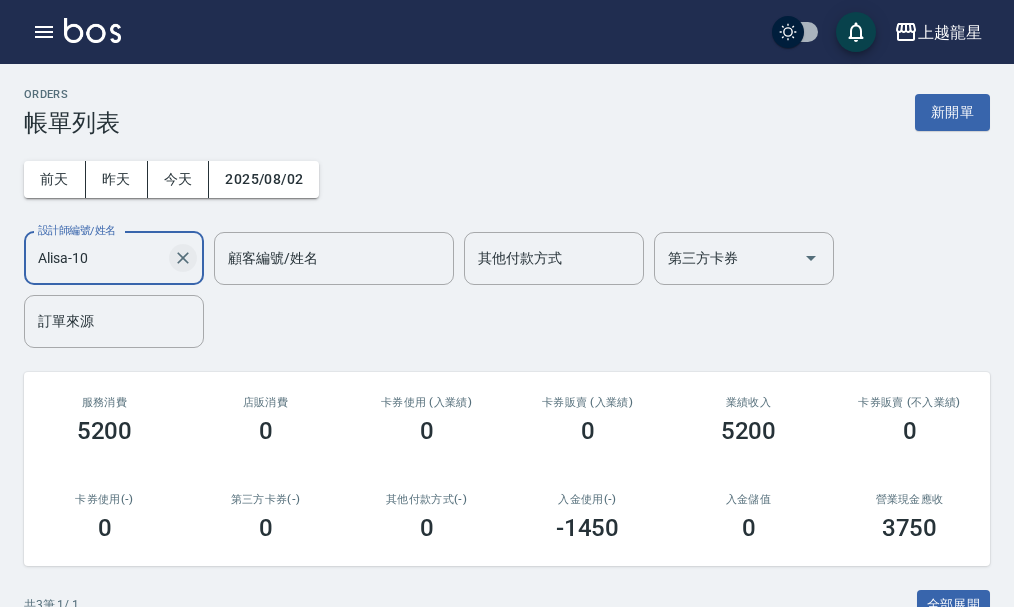 drag, startPoint x: 165, startPoint y: 264, endPoint x: 177, endPoint y: 262, distance: 12.165525 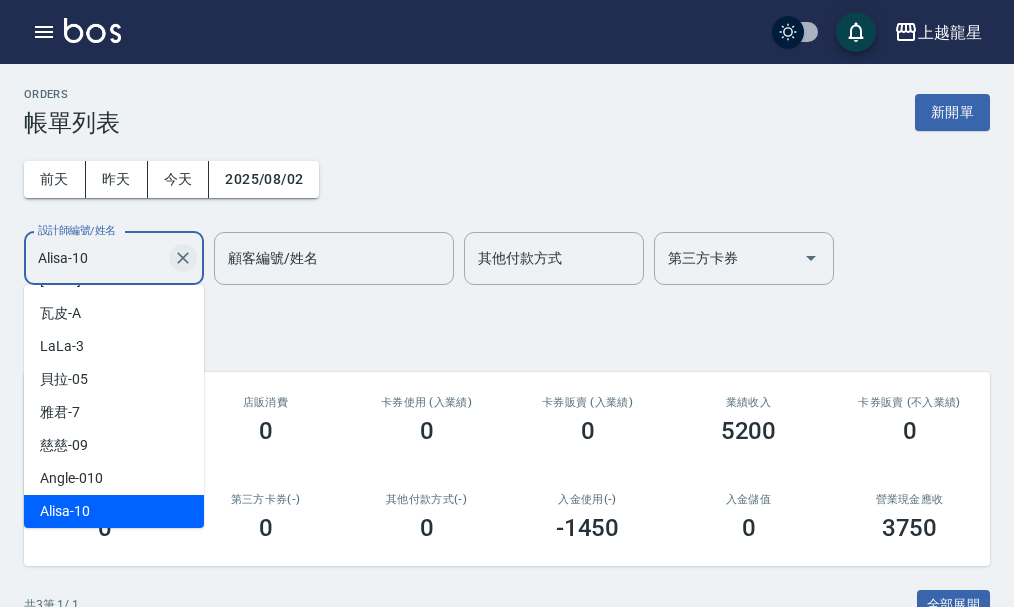 click 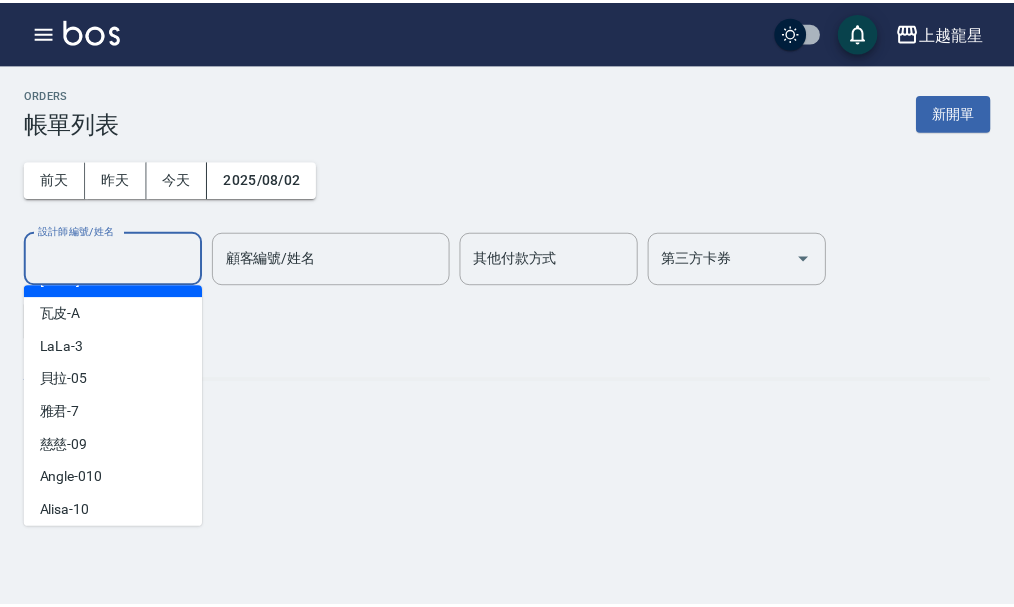 scroll, scrollTop: 8, scrollLeft: 0, axis: vertical 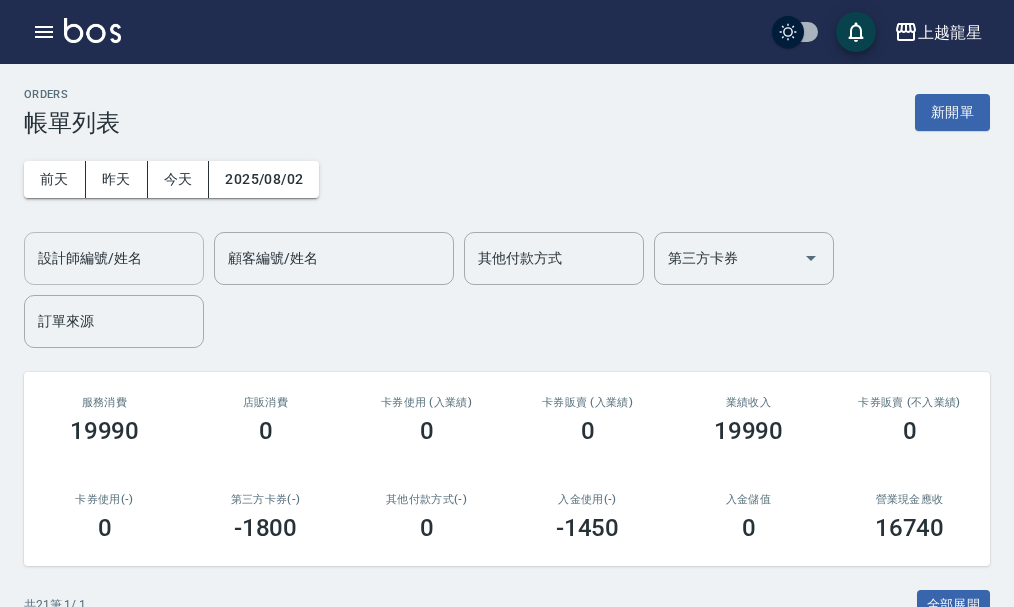 click on "設計師編號/姓名 設計師編號/姓名 顧客編號/姓名 顧客編號/姓名 其他付款方式 其他付款方式 第三方卡券 第三方卡券 訂單來源 訂單來源" at bounding box center [507, 290] 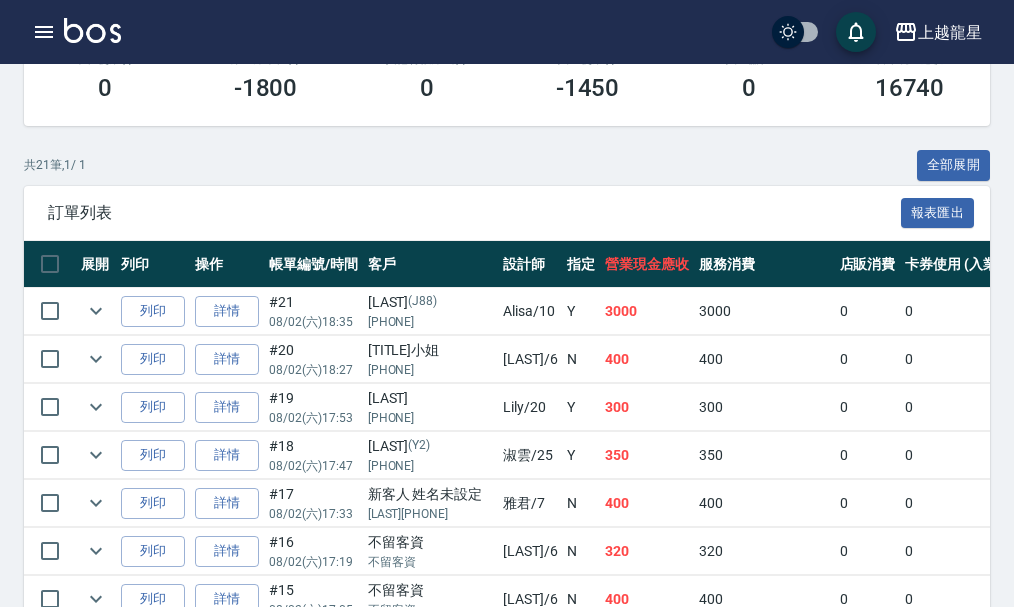 scroll, scrollTop: 500, scrollLeft: 0, axis: vertical 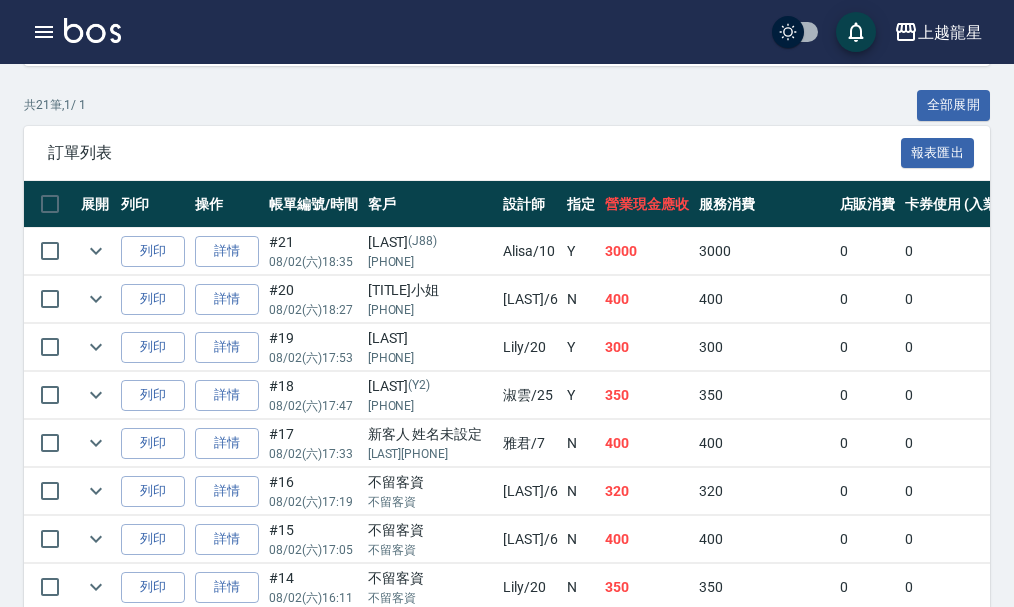 click at bounding box center (92, 30) 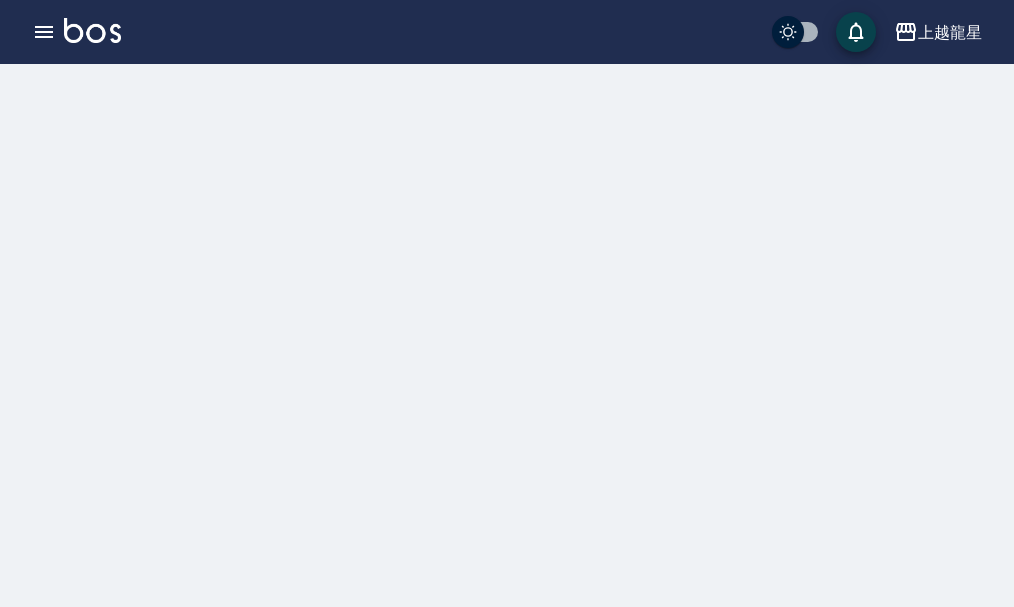 scroll, scrollTop: 0, scrollLeft: 0, axis: both 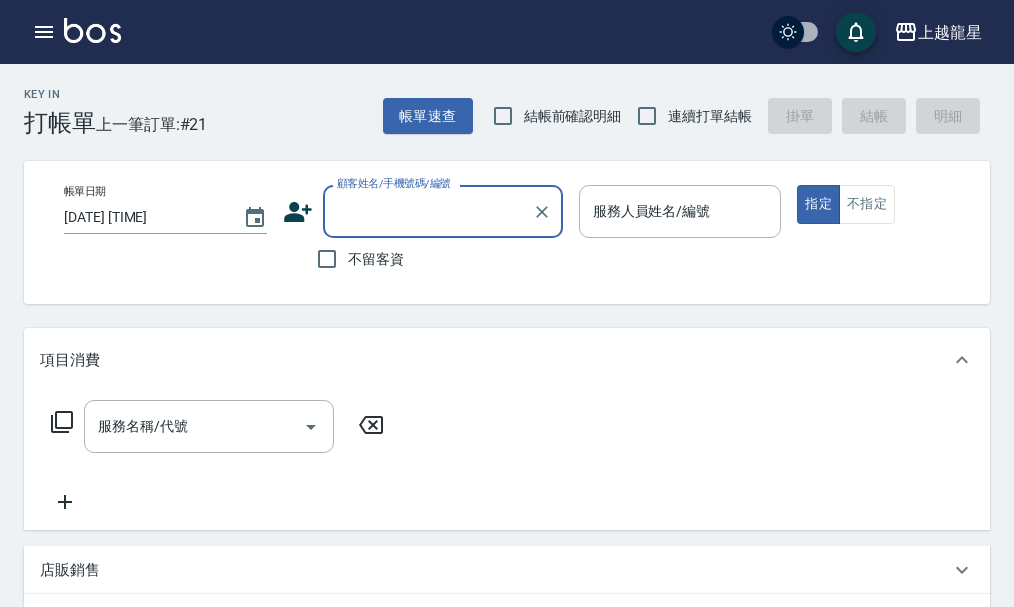 click on "顧客姓名/手機號碼/編號" at bounding box center (428, 211) 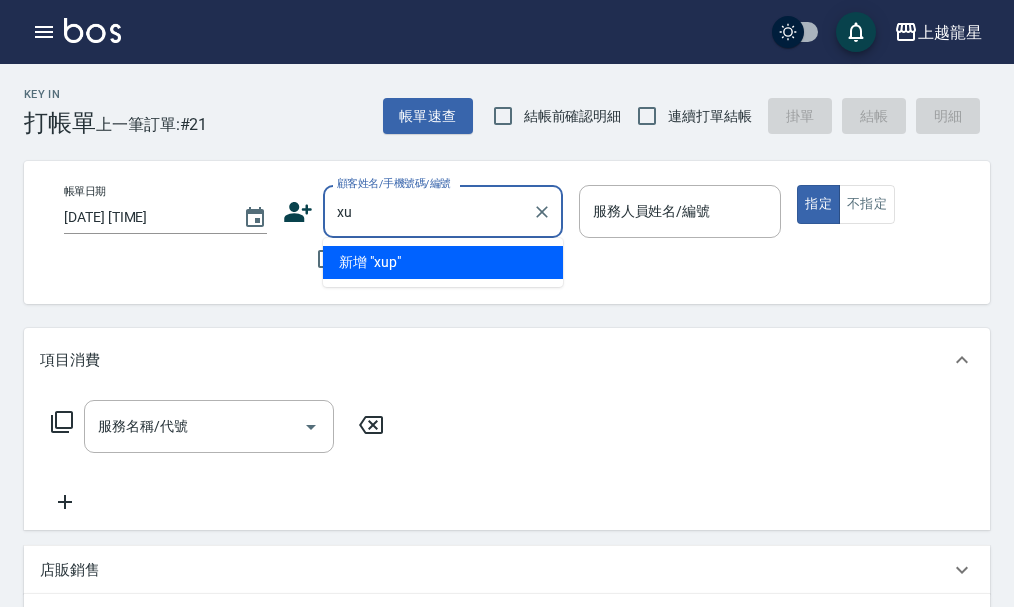 type on "x" 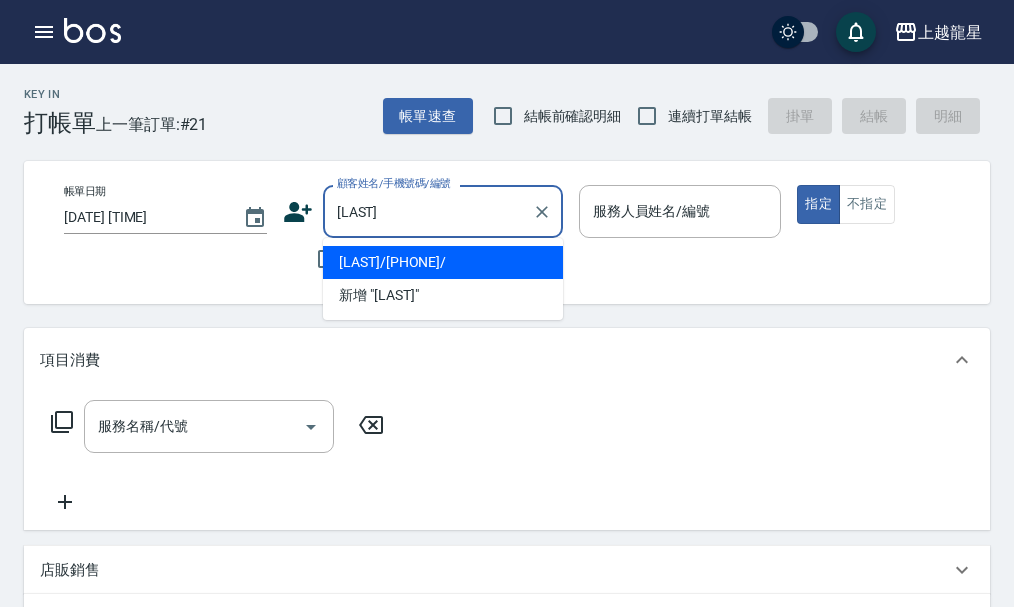 click on "林右美/0975676871/" at bounding box center [443, 262] 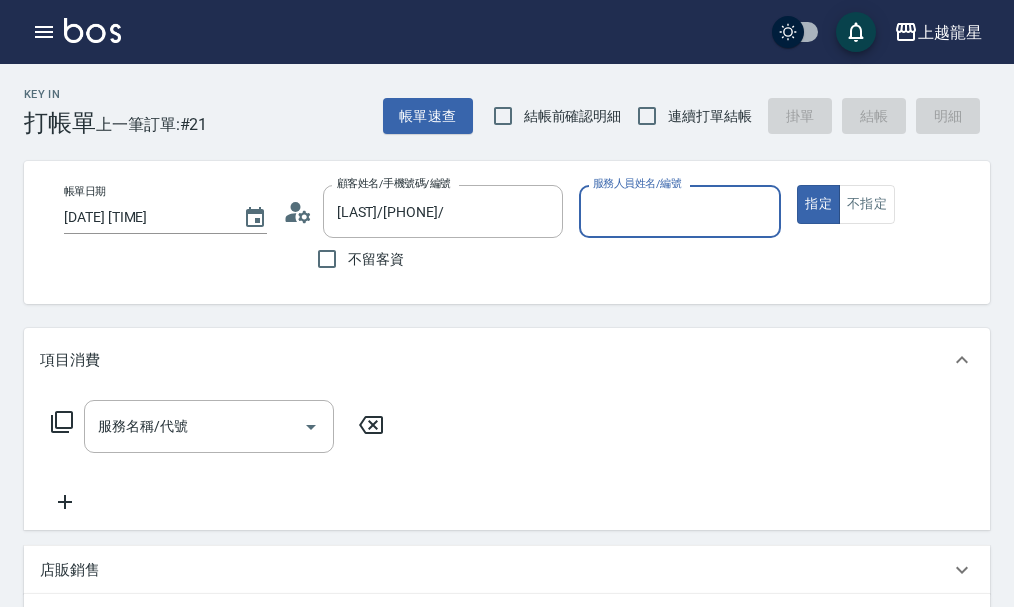 click on "服務人員姓名/編號" at bounding box center [680, 211] 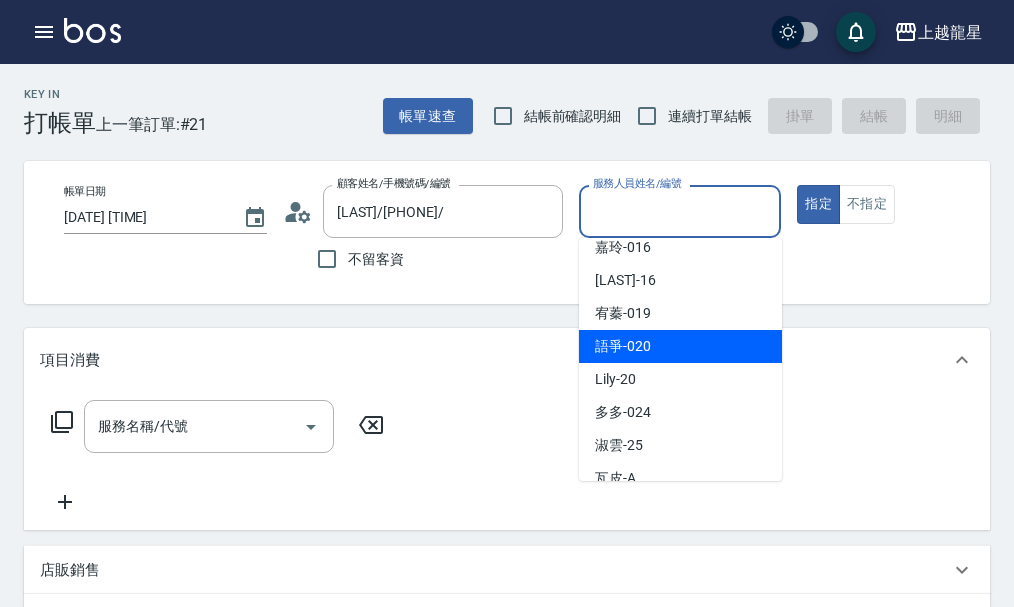 scroll, scrollTop: 367, scrollLeft: 0, axis: vertical 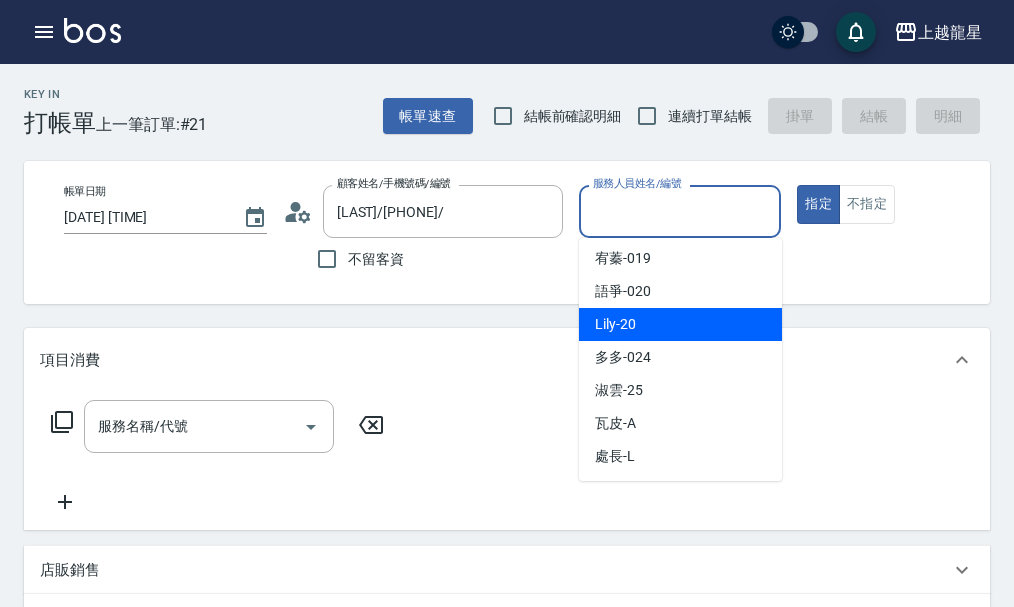 click on "Lily -20" at bounding box center (680, 324) 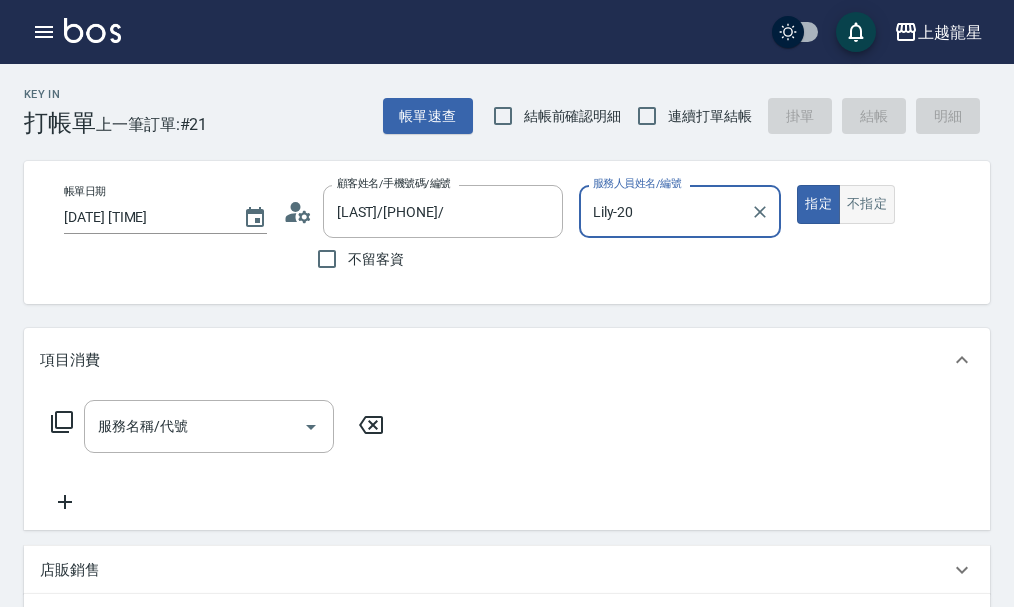 click on "不指定" at bounding box center [867, 204] 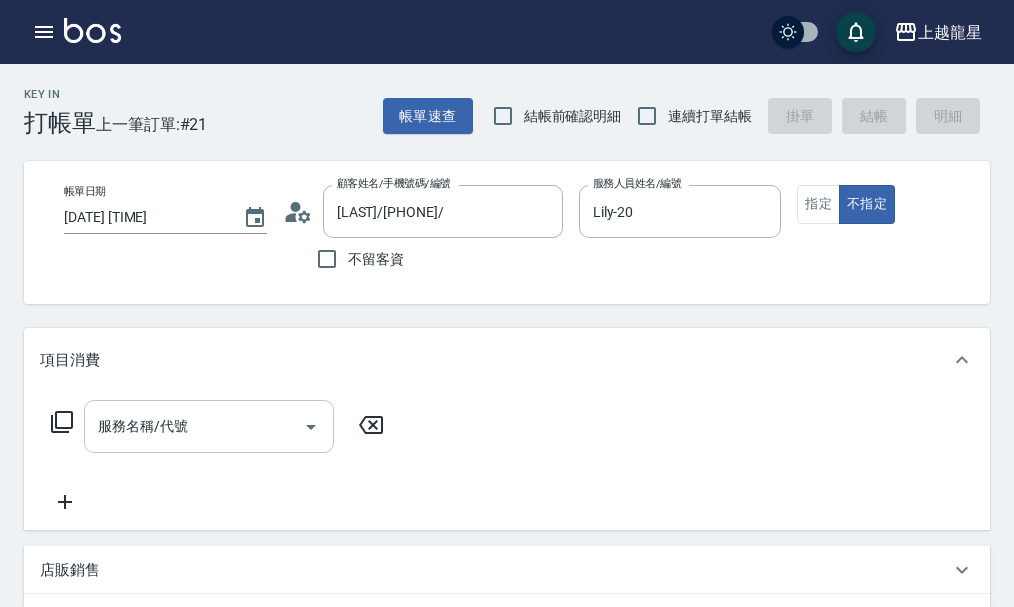 click on "服務名稱/代號" at bounding box center (194, 426) 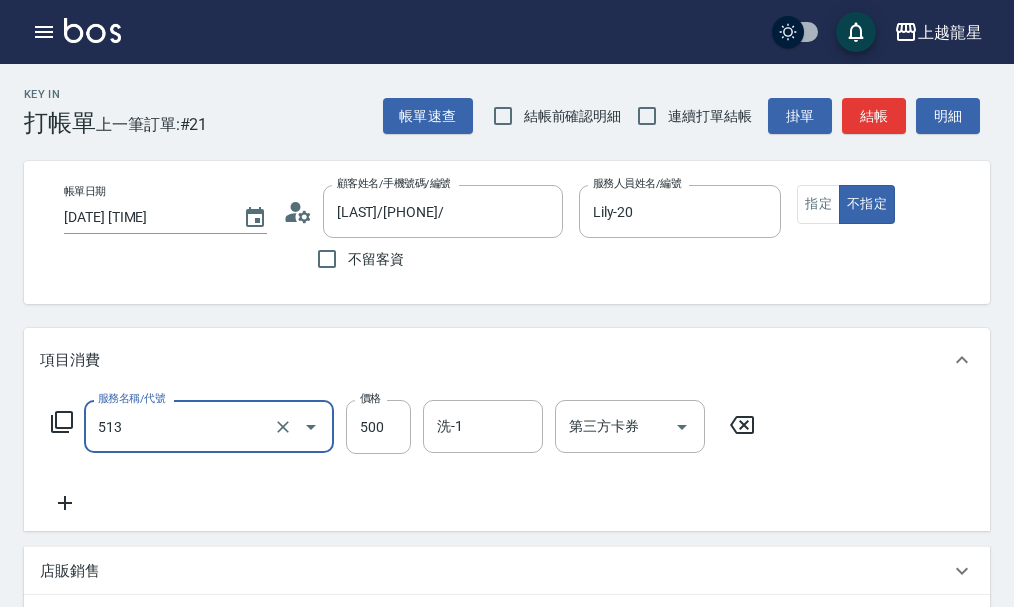 type on "SPA健康洗(513)" 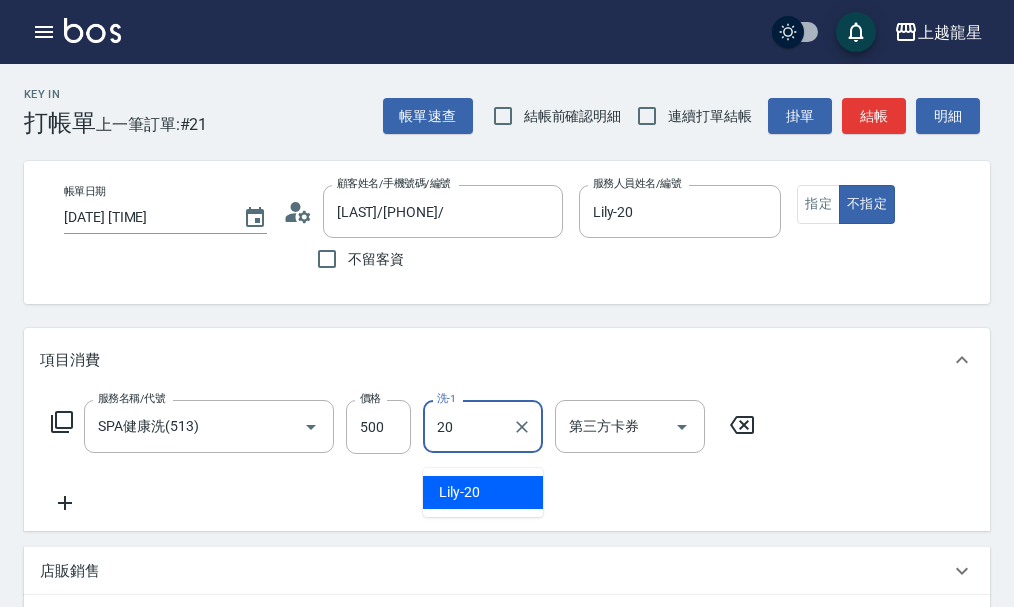 type on "Lily-20" 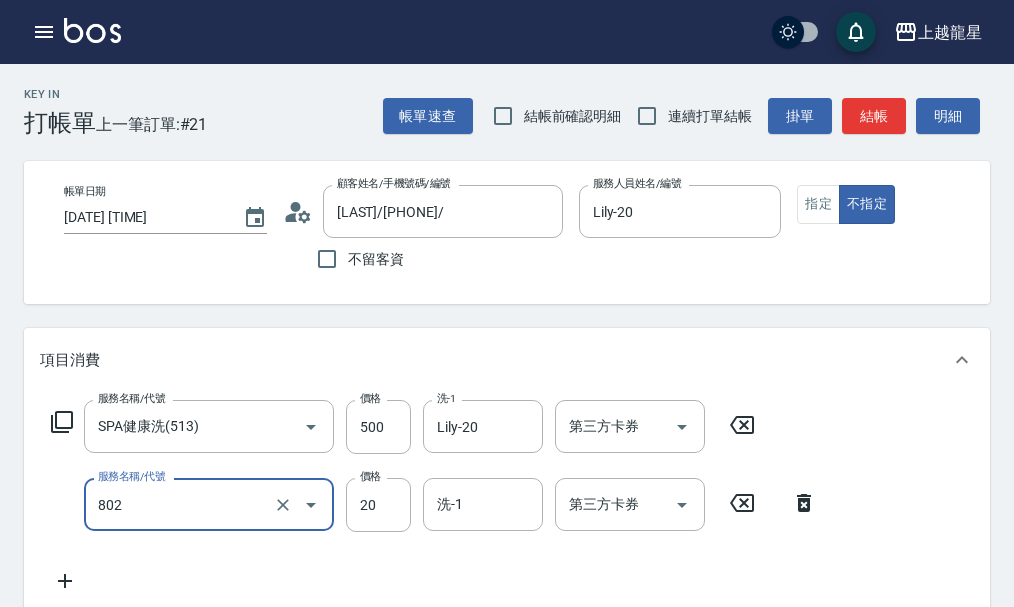 type on "潤絲(802)" 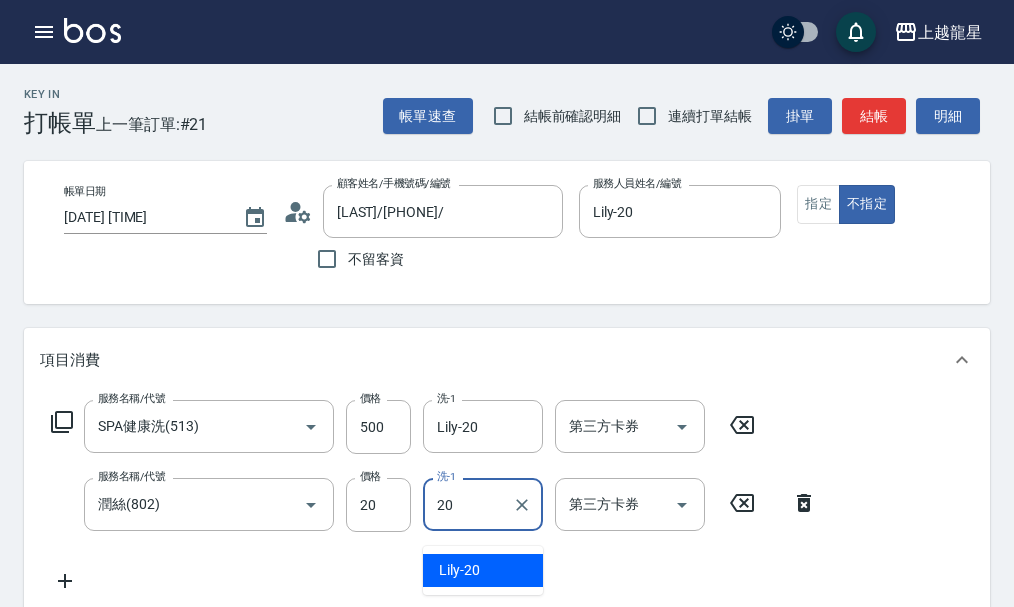 type on "Lily-20" 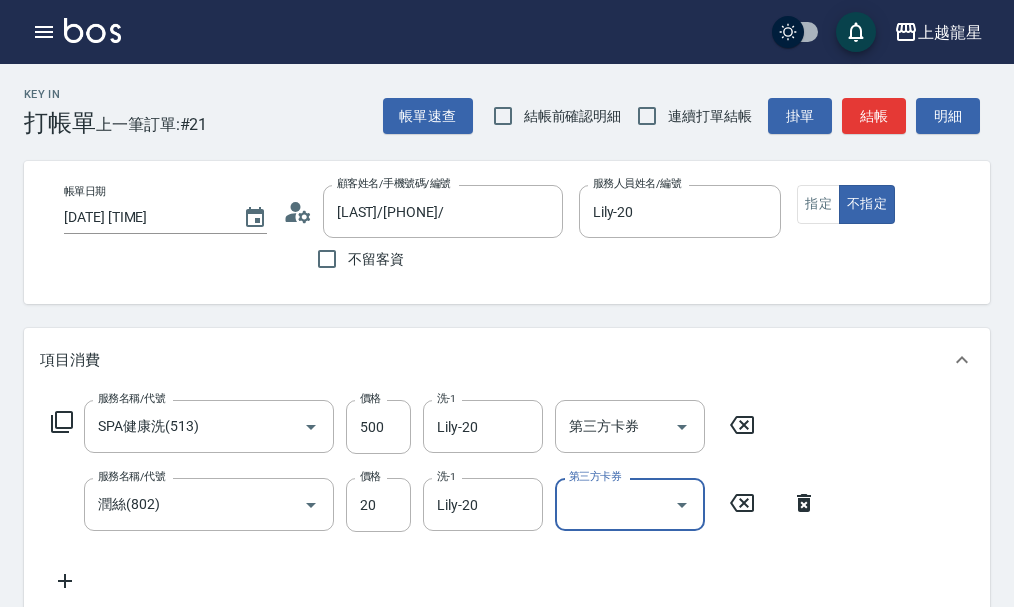 scroll, scrollTop: 9, scrollLeft: 0, axis: vertical 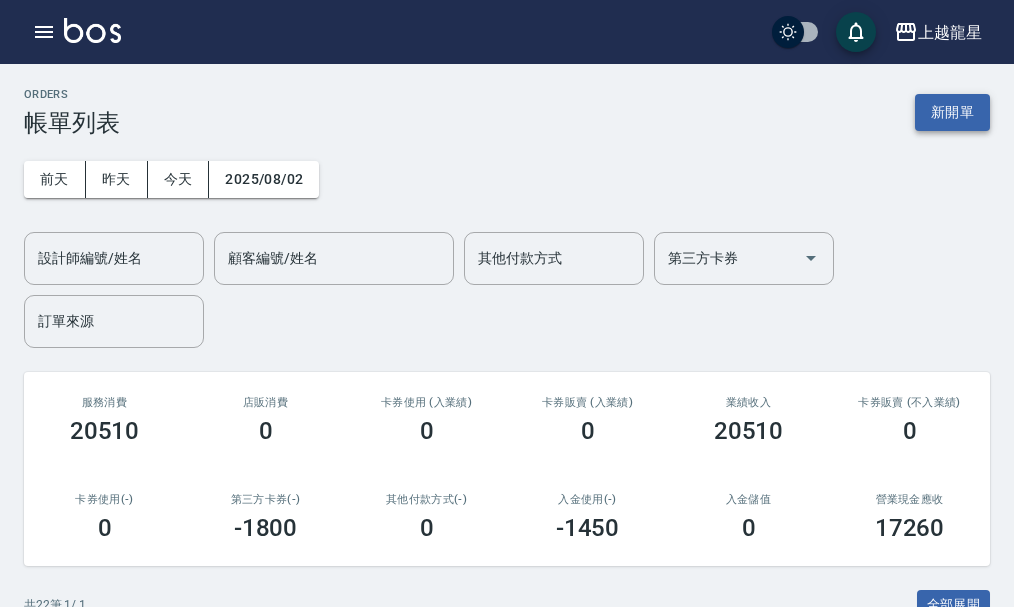 click on "新開單" at bounding box center [952, 112] 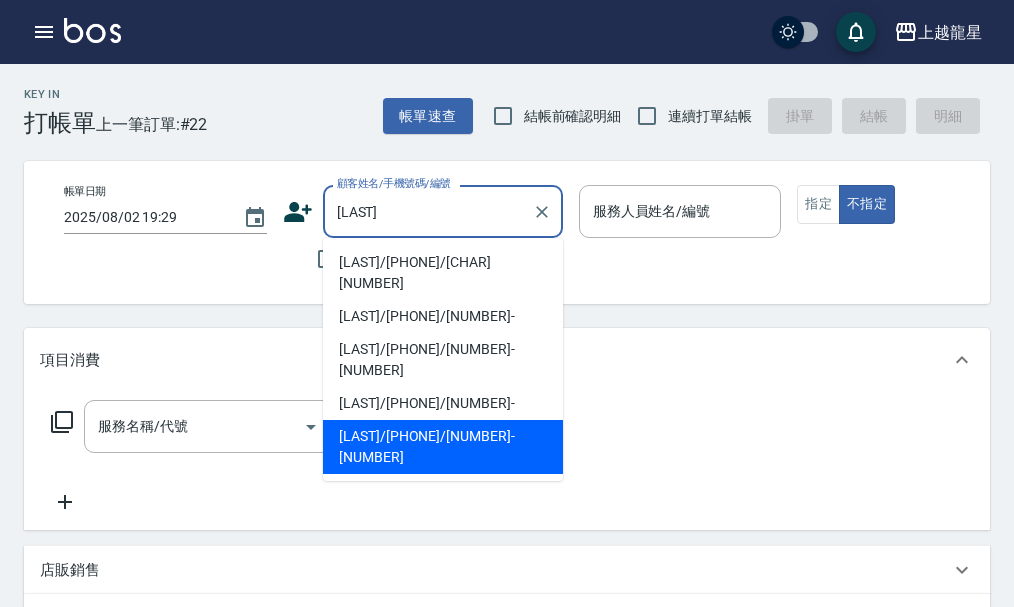 click on "林怡君/0972715350/5-204" at bounding box center (443, 447) 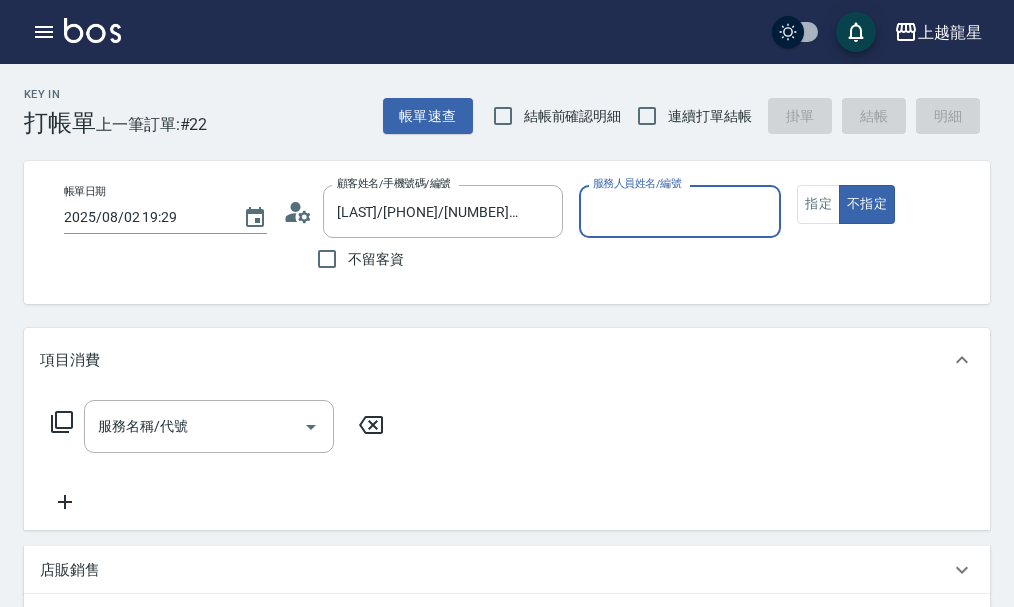 type on "雅君-7" 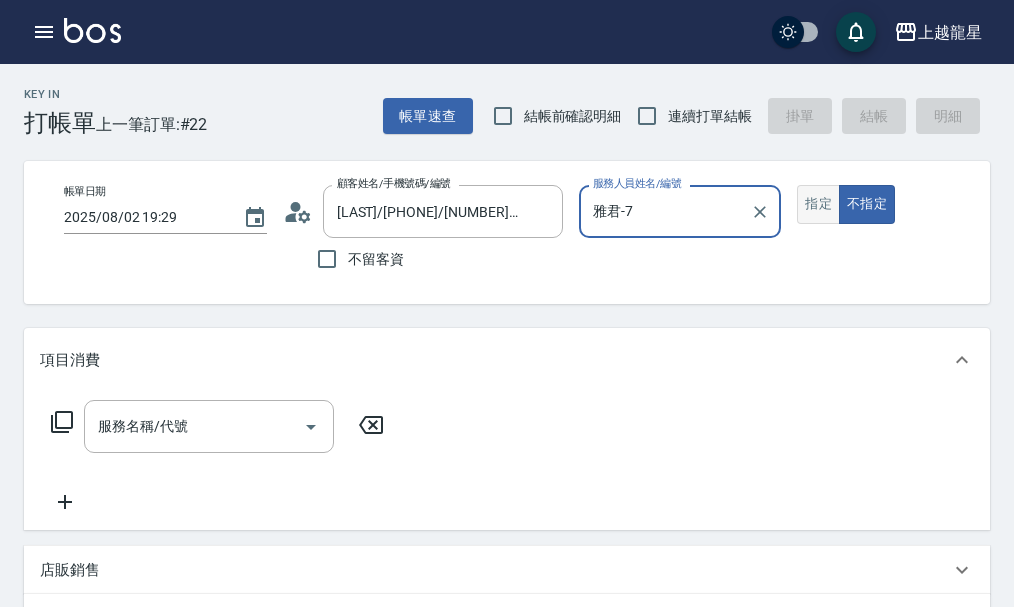 click on "指定" at bounding box center [818, 204] 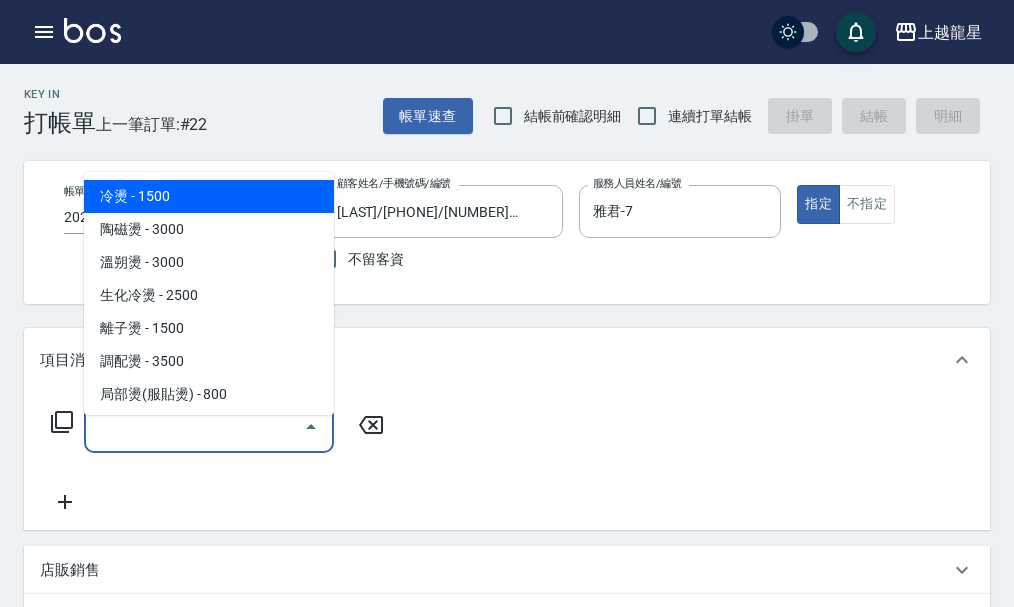 click on "服務名稱/代號 服務名稱/代號" at bounding box center [209, 426] 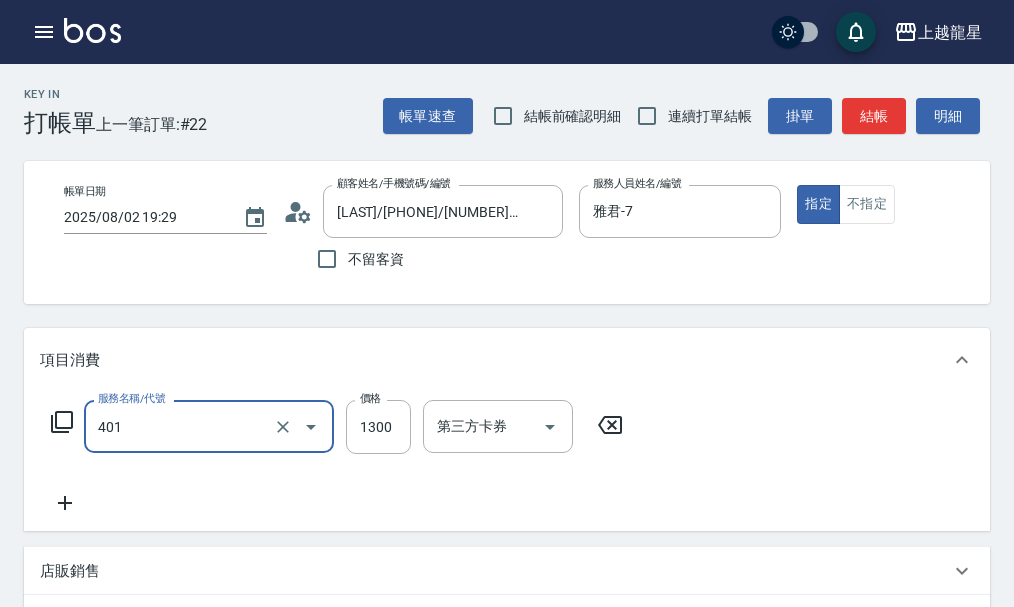 type on "染髮根3公分內(401)" 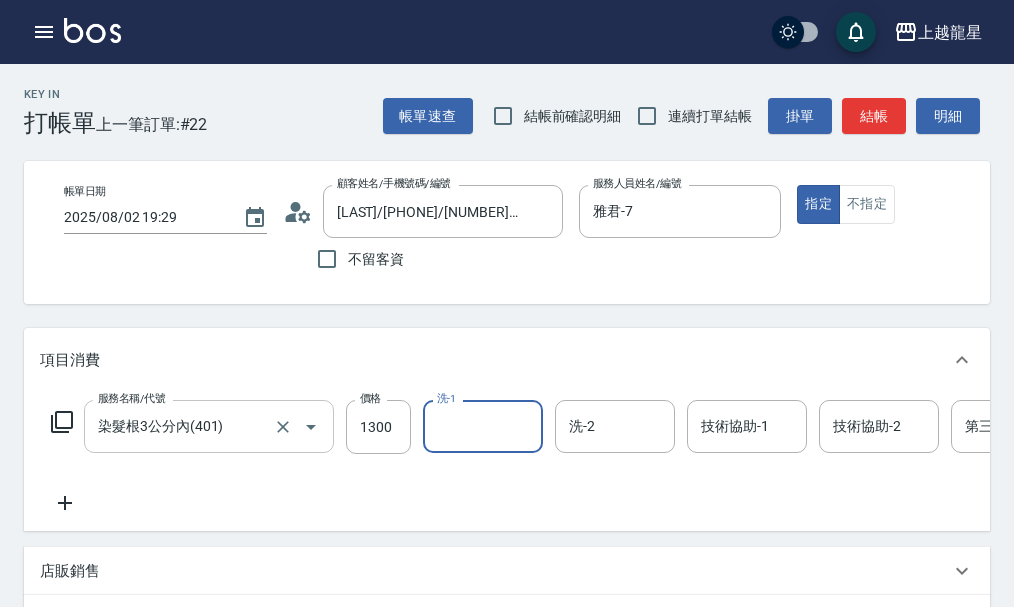 click on "染髮根3公分內(401)" at bounding box center (181, 426) 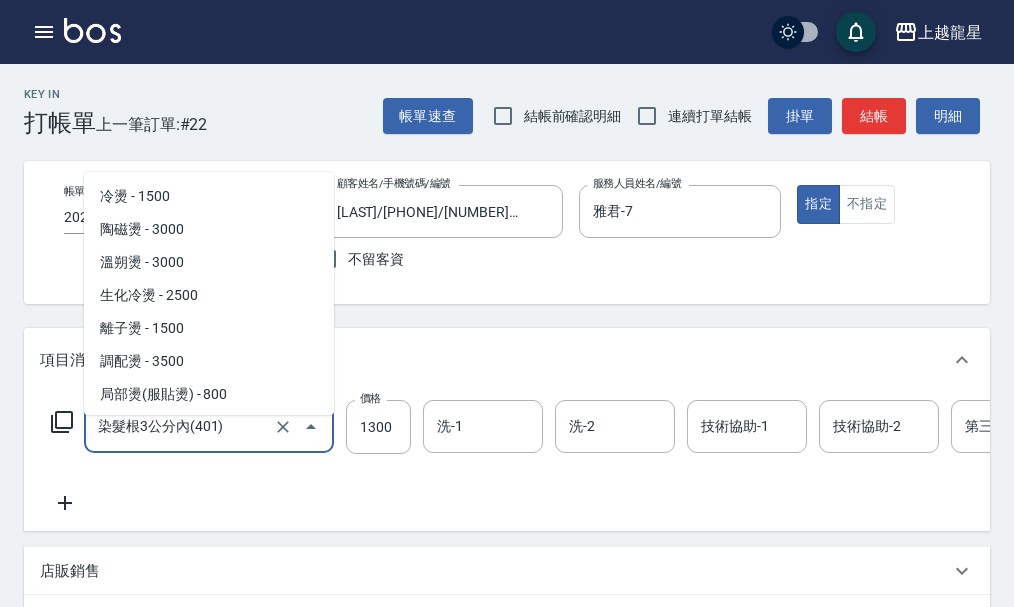 scroll, scrollTop: 392, scrollLeft: 0, axis: vertical 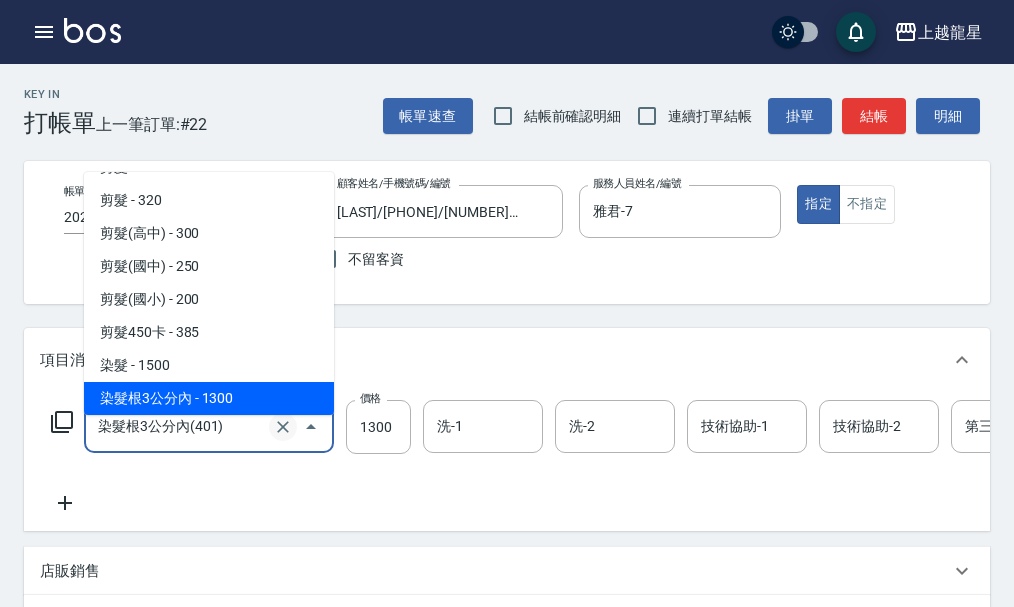click 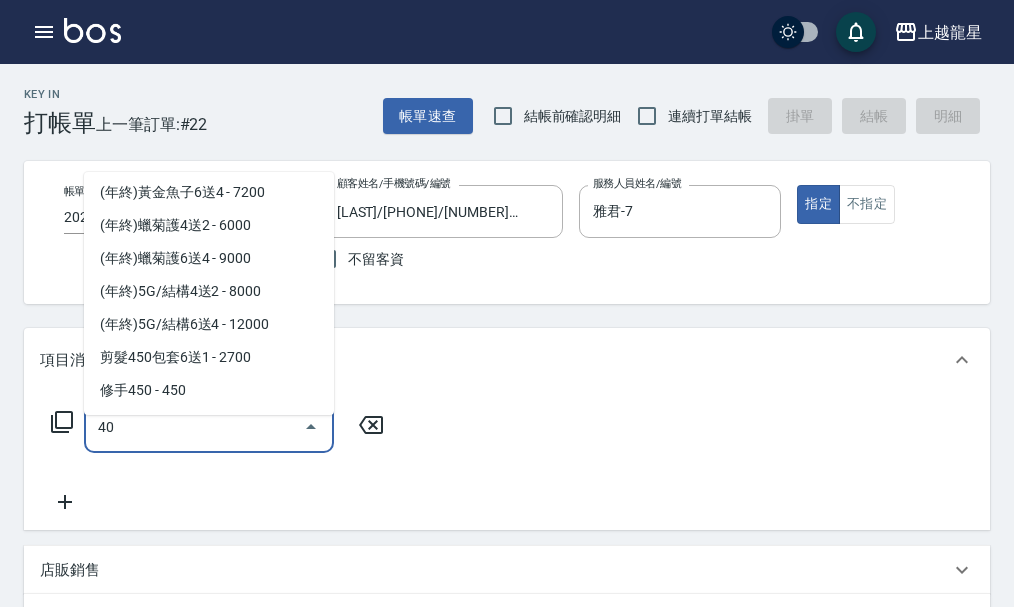scroll, scrollTop: 0, scrollLeft: 0, axis: both 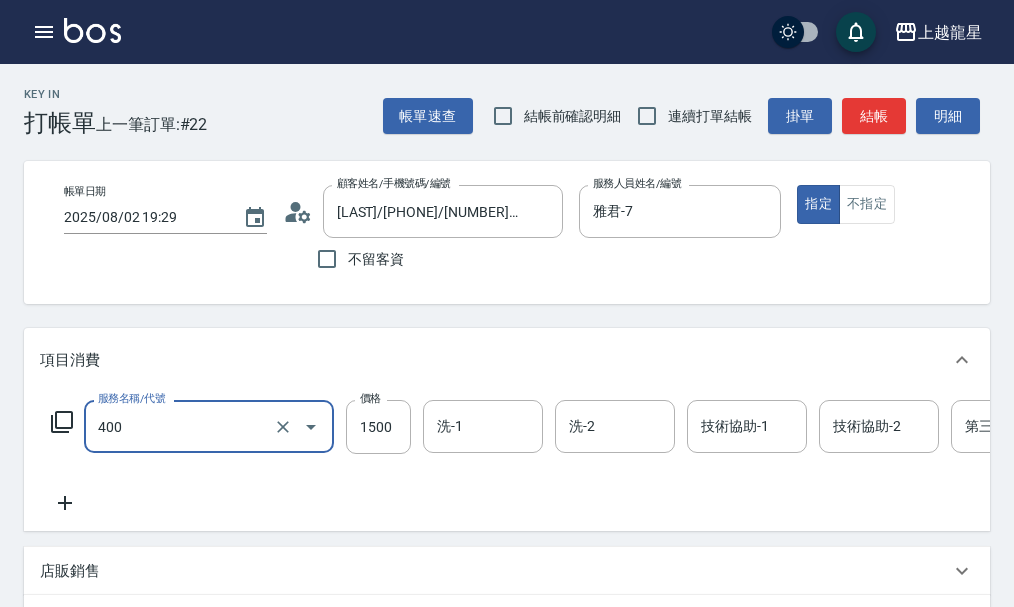 type on "染髮(400)" 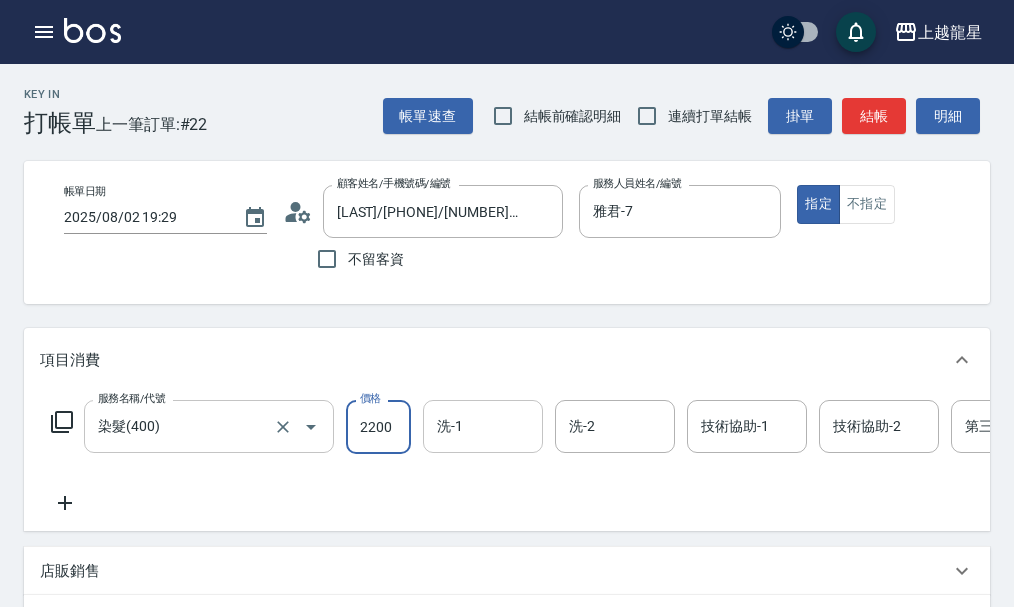 type on "2200" 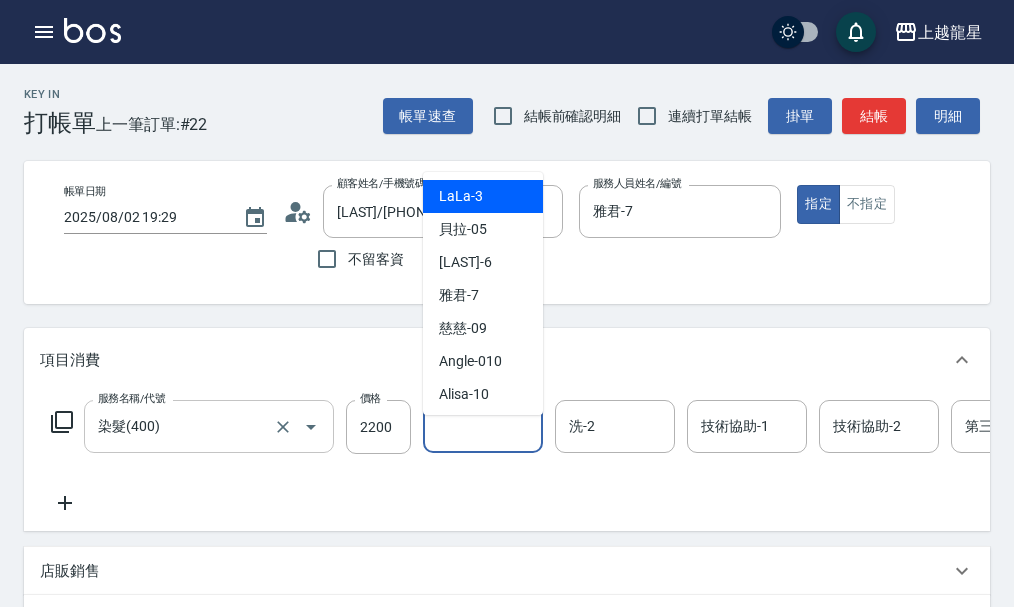 click on "洗-1" at bounding box center [483, 426] 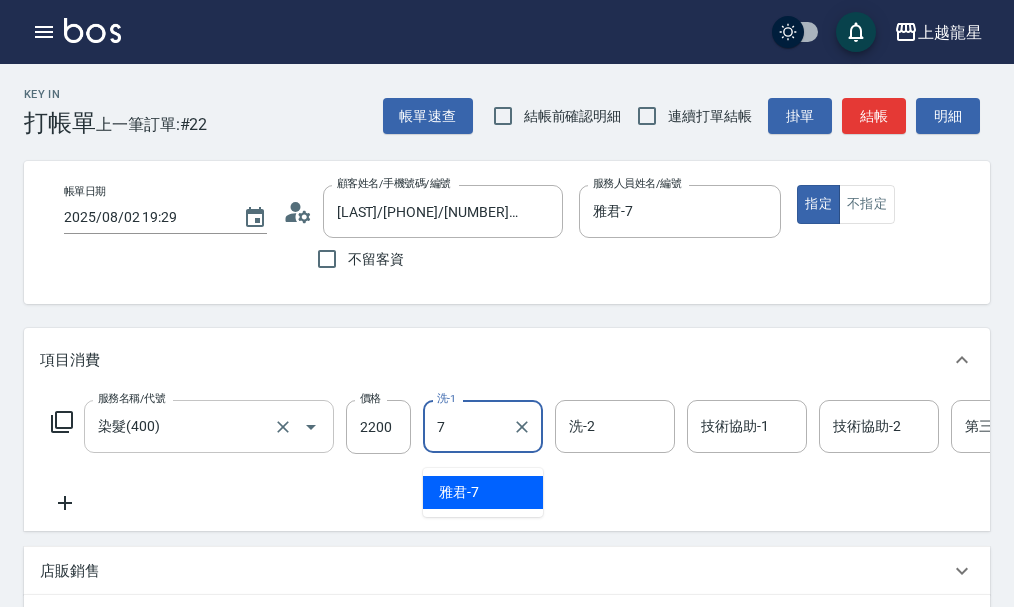 type on "雅君-7" 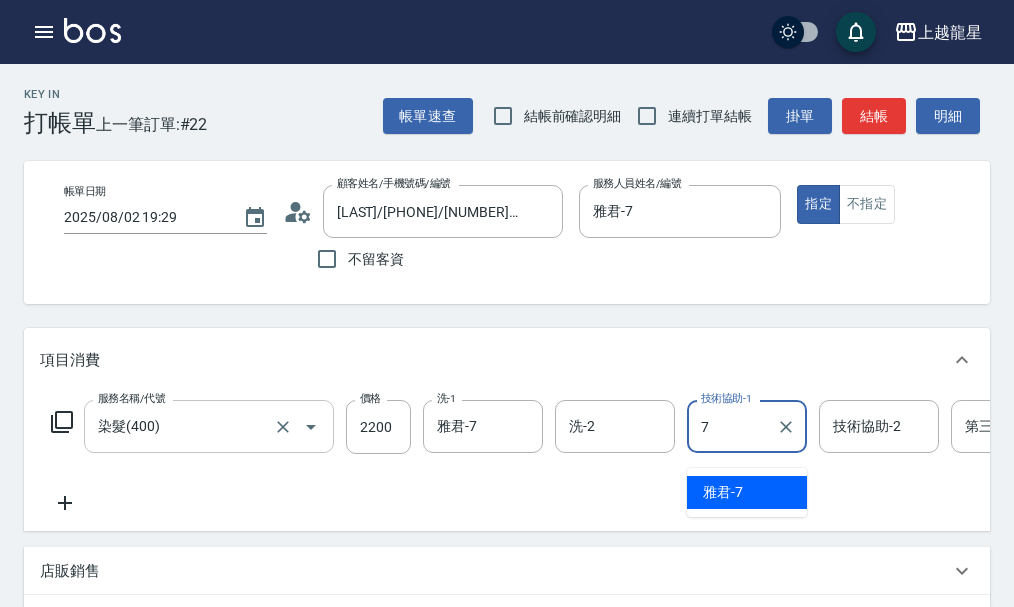type on "雅君-7" 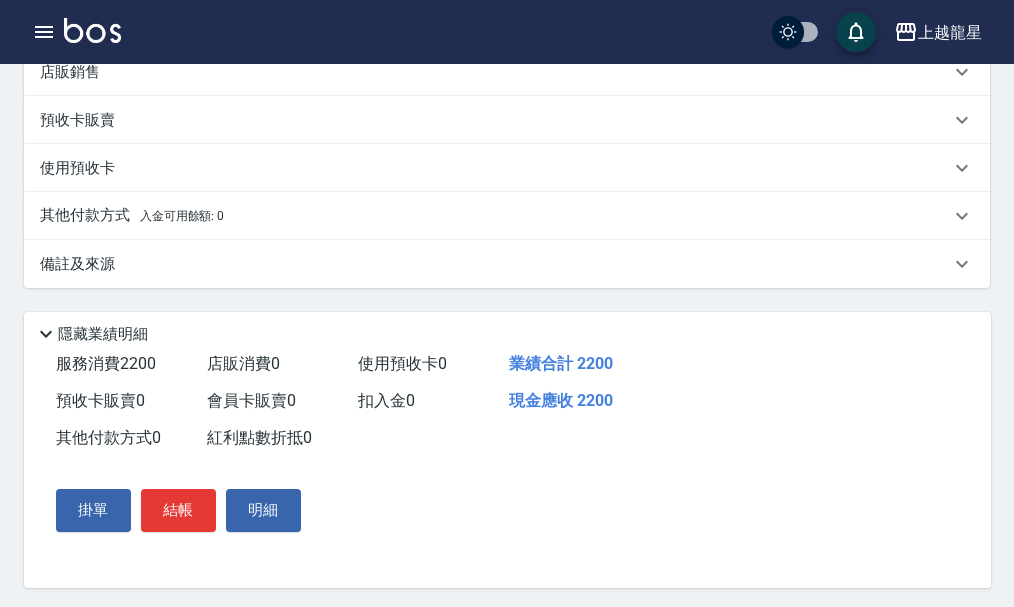 scroll, scrollTop: 500, scrollLeft: 0, axis: vertical 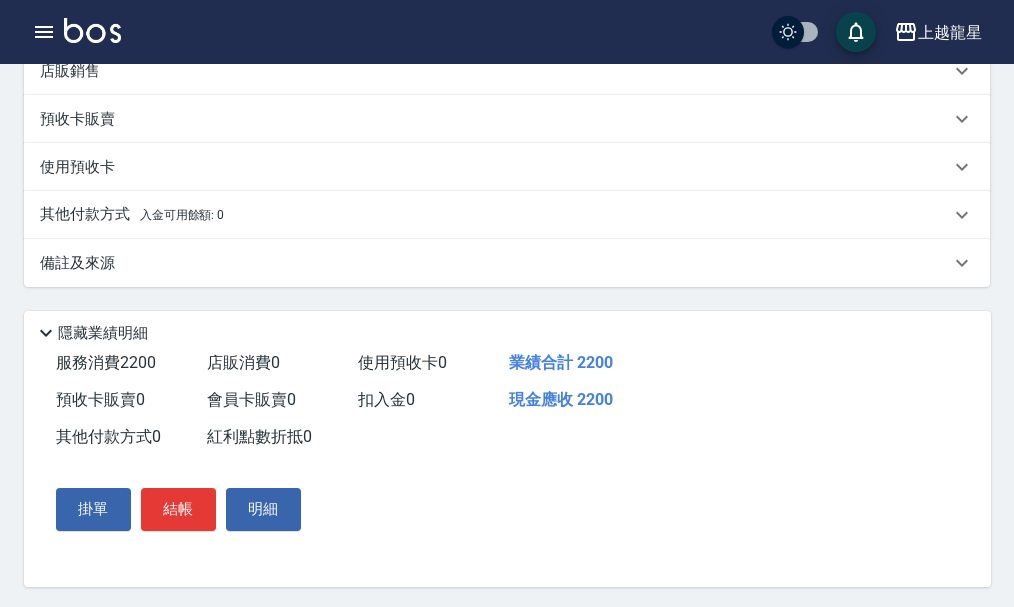 click on "備註及來源" at bounding box center [77, 263] 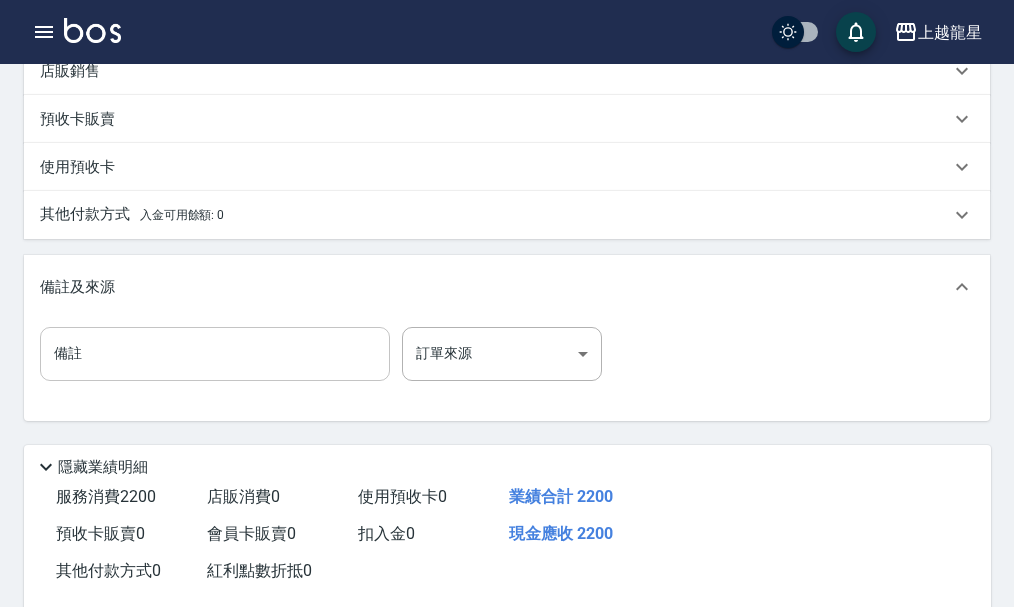 click on "備註" at bounding box center (215, 354) 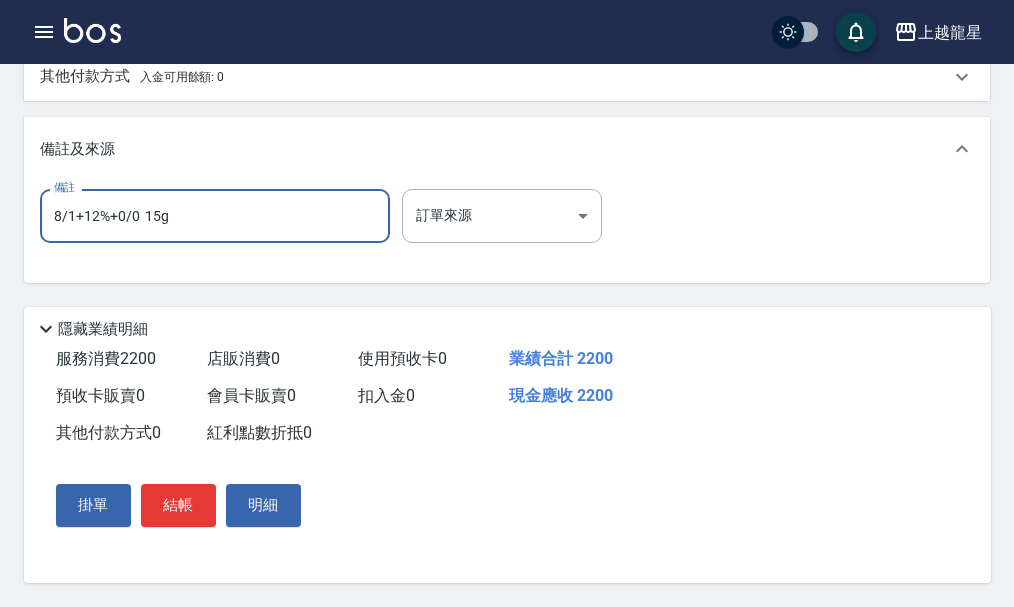 scroll, scrollTop: 677, scrollLeft: 0, axis: vertical 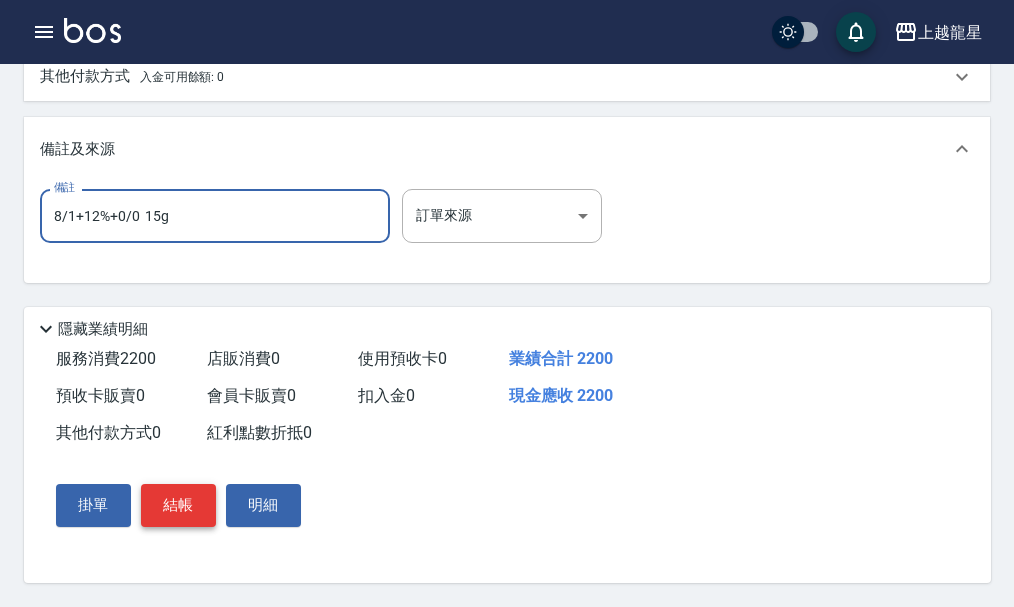 type on "8/1+12%+0/0  15g" 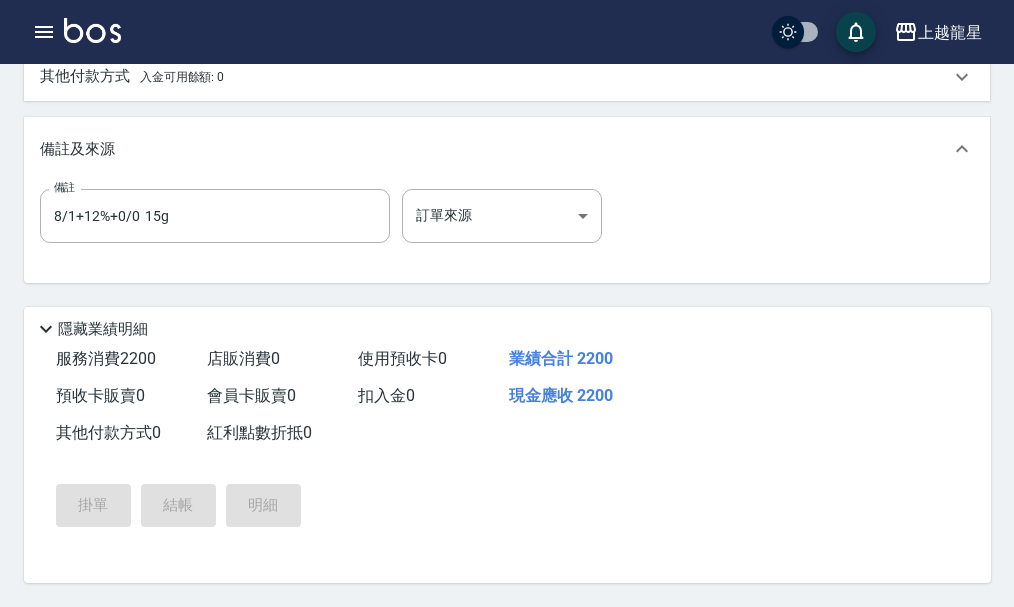 scroll, scrollTop: 0, scrollLeft: 0, axis: both 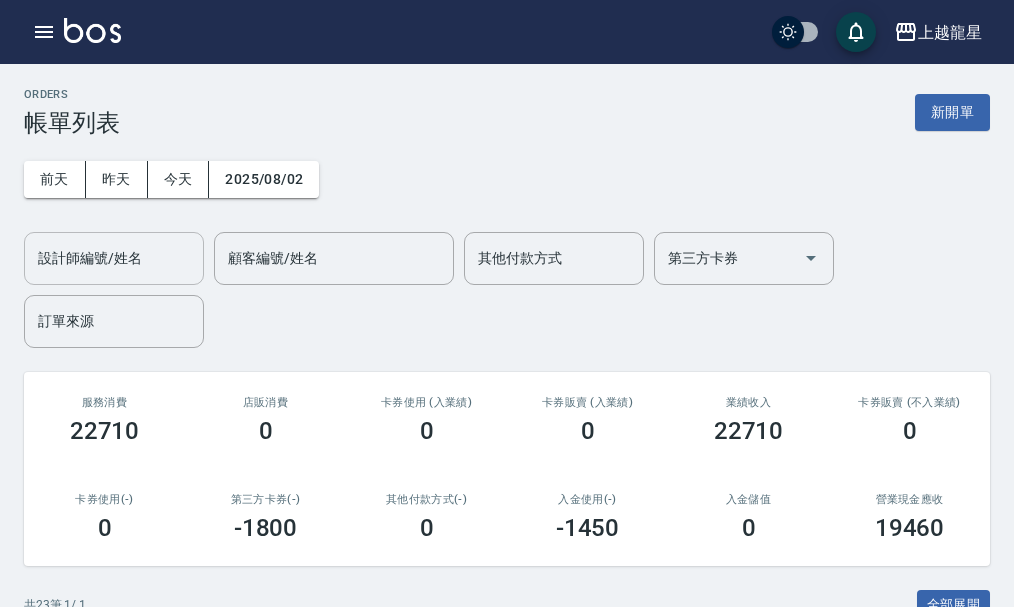 click on "設計師編號/姓名" at bounding box center [114, 258] 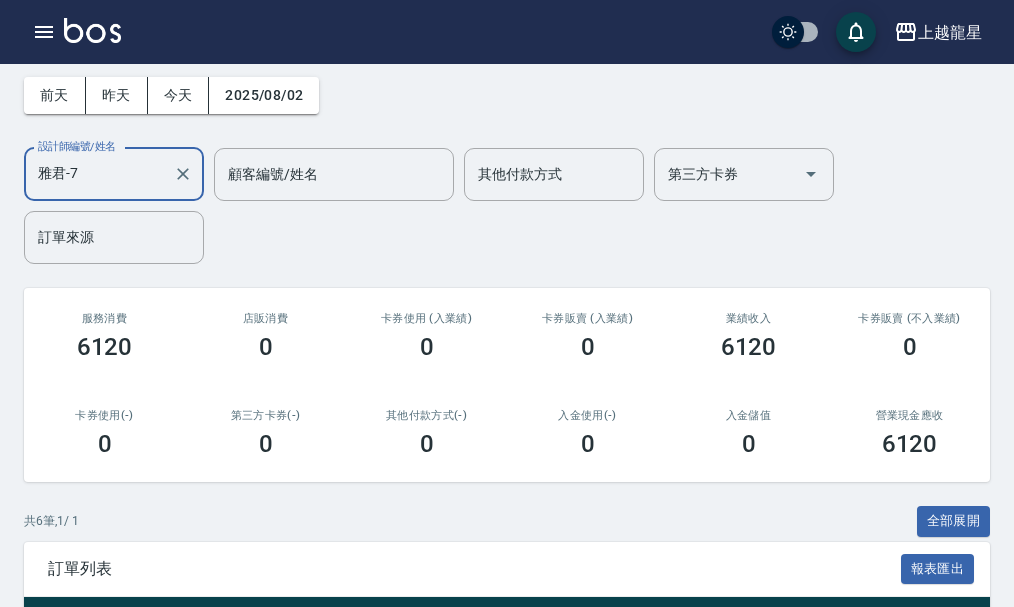scroll, scrollTop: 0, scrollLeft: 0, axis: both 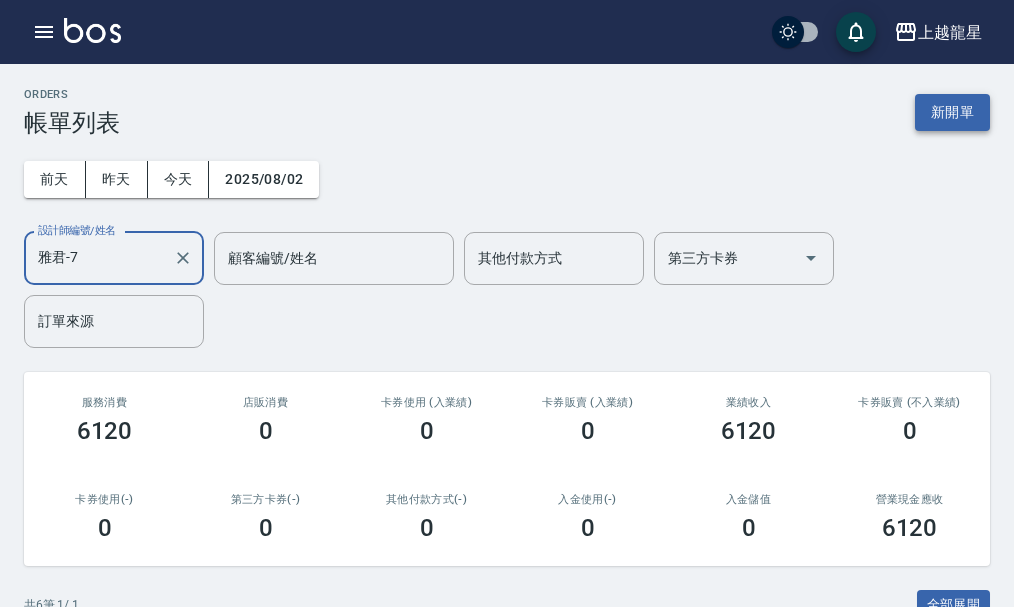 type on "雅君-7" 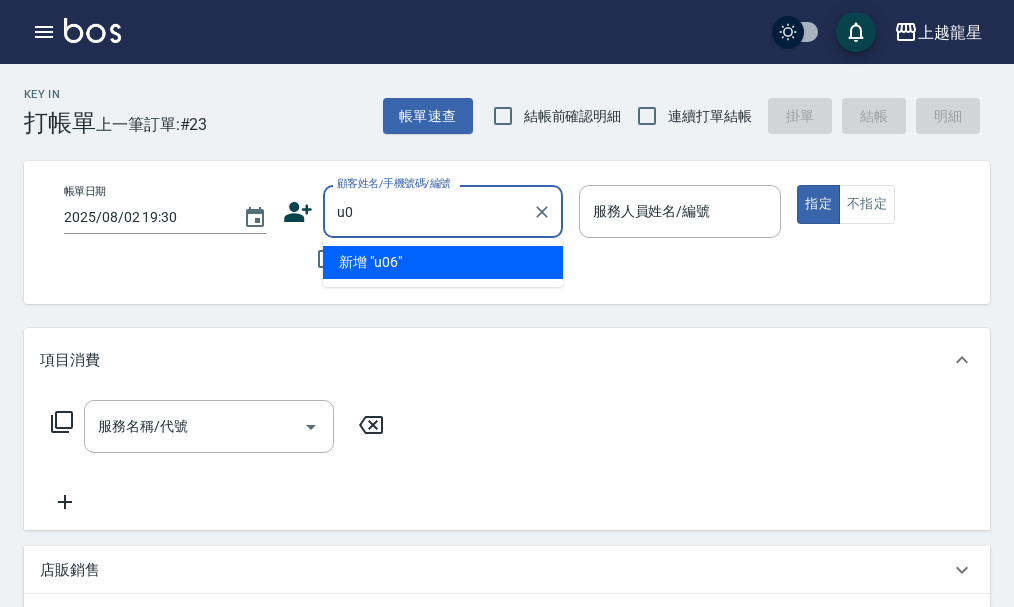 type on "u" 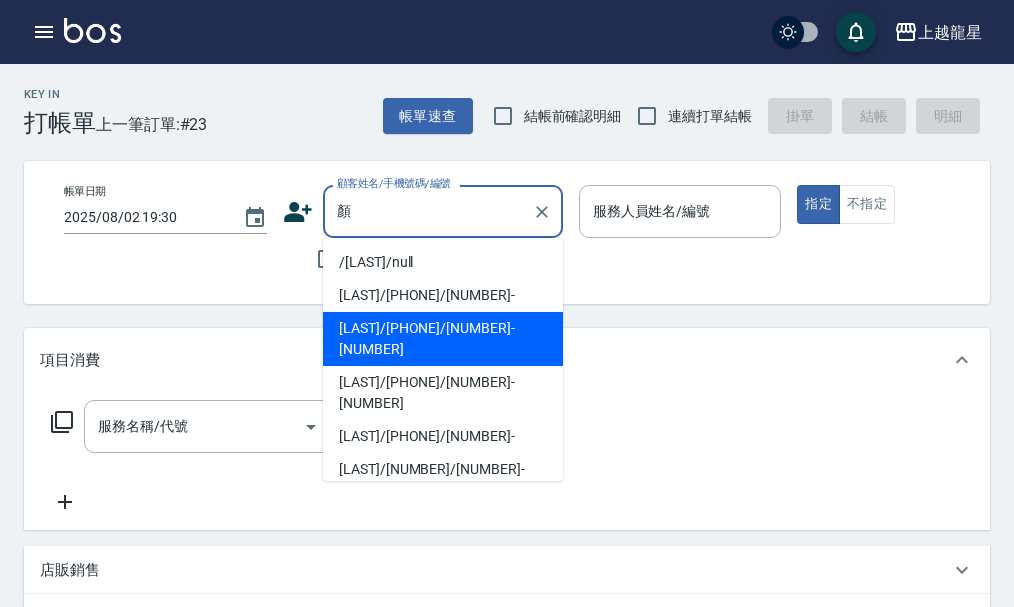 click on "顏佩君/0919205949/4-108" at bounding box center (443, 339) 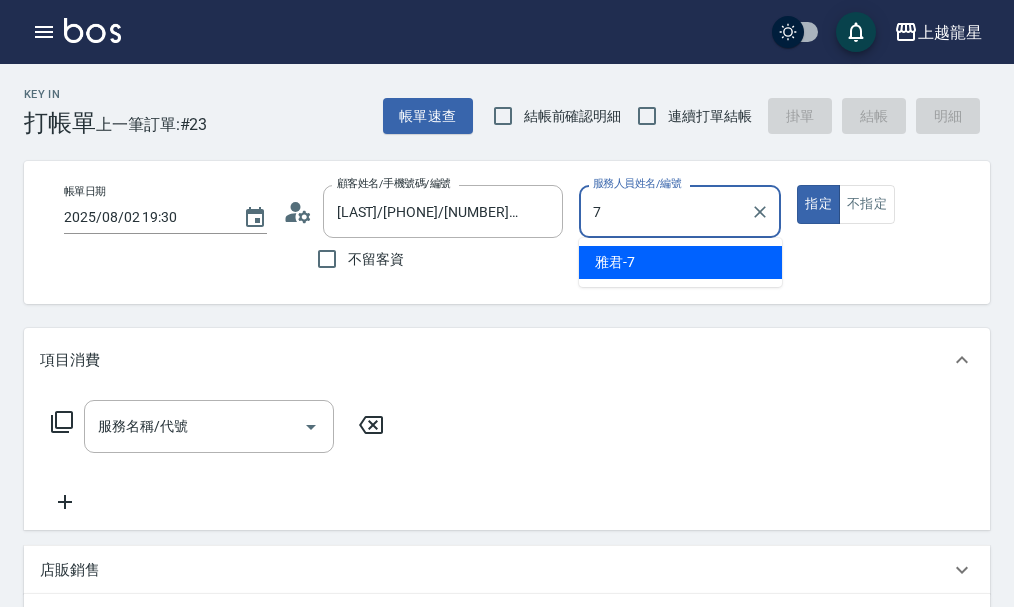 type on "雅君-7" 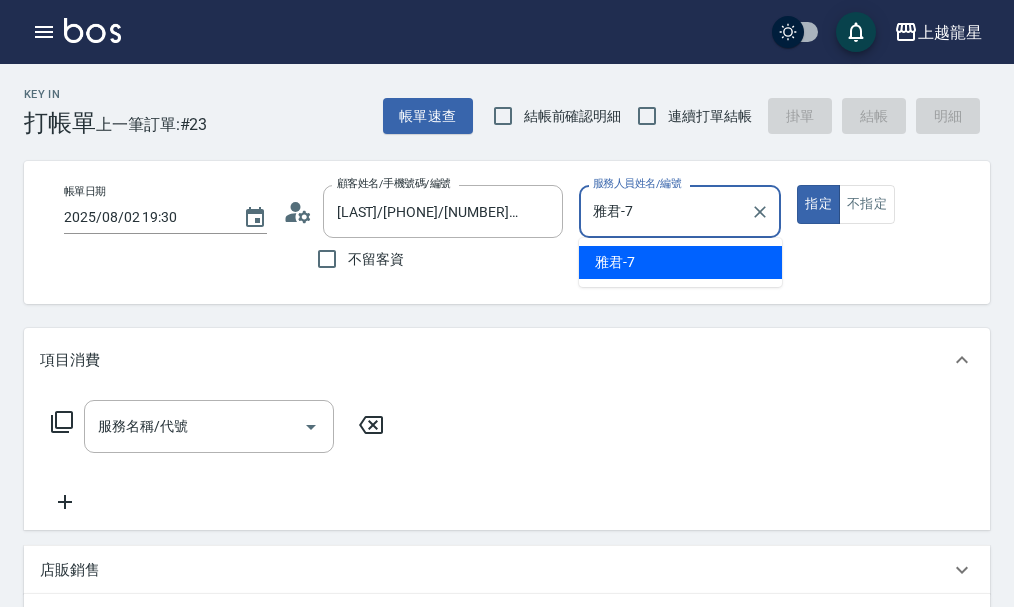 type on "true" 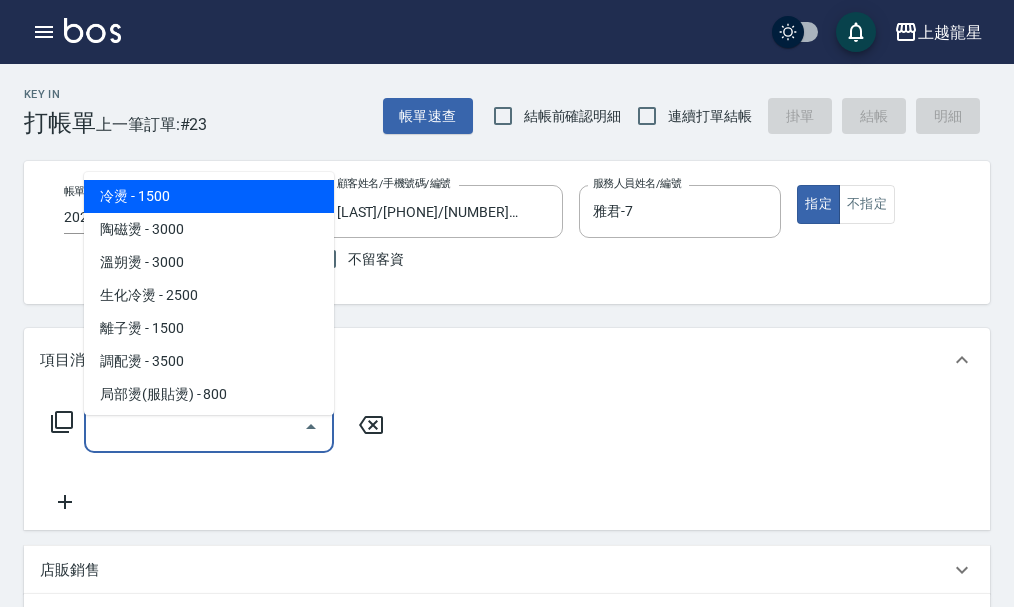 click on "服務名稱/代號 服務名稱/代號" at bounding box center (209, 426) 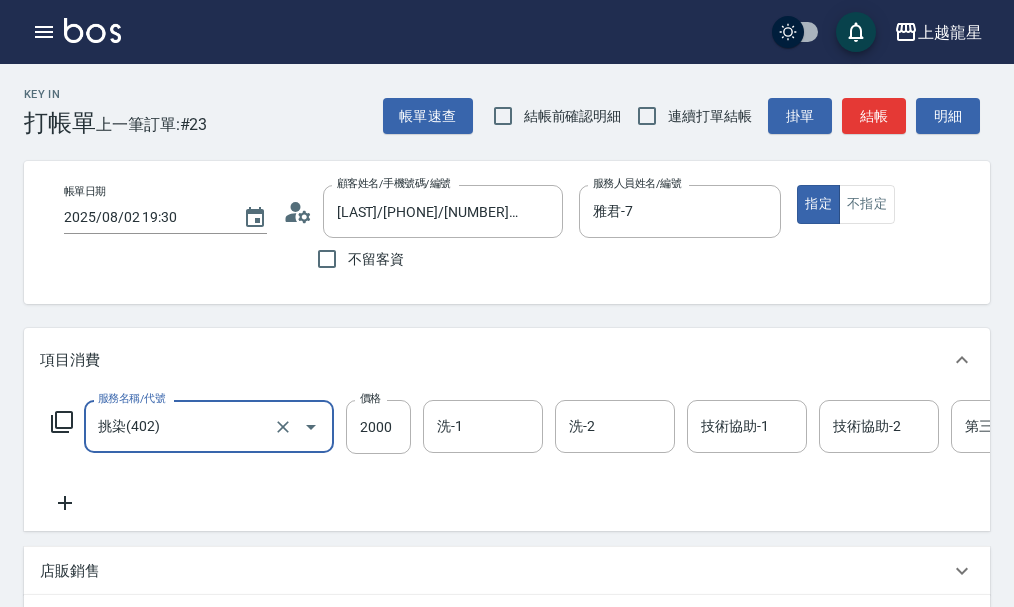type on "挑染(402)" 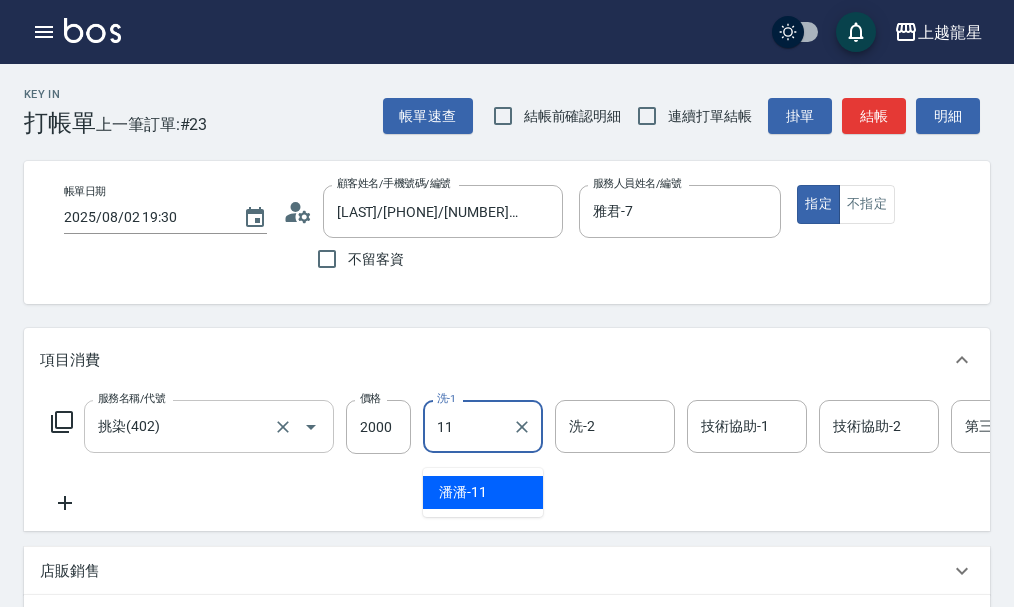type on "潘潘-11" 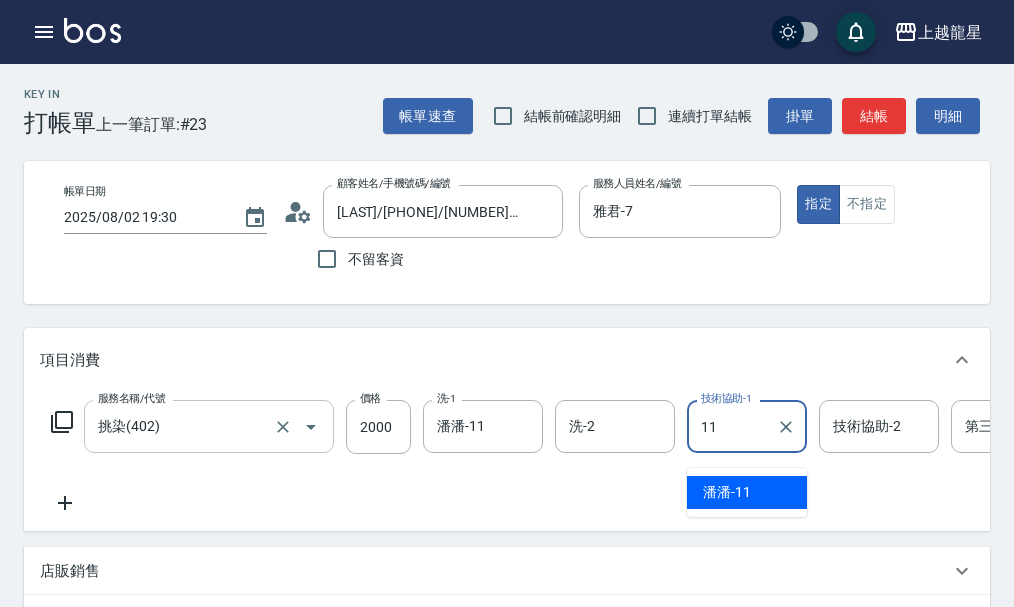 type on "潘潘-11" 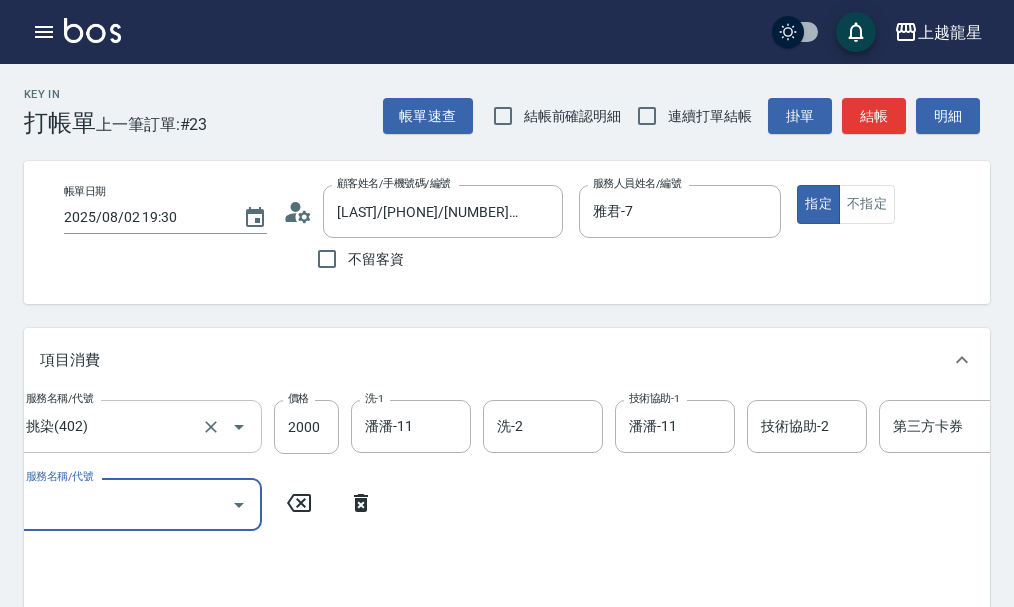 scroll, scrollTop: 0, scrollLeft: 69, axis: horizontal 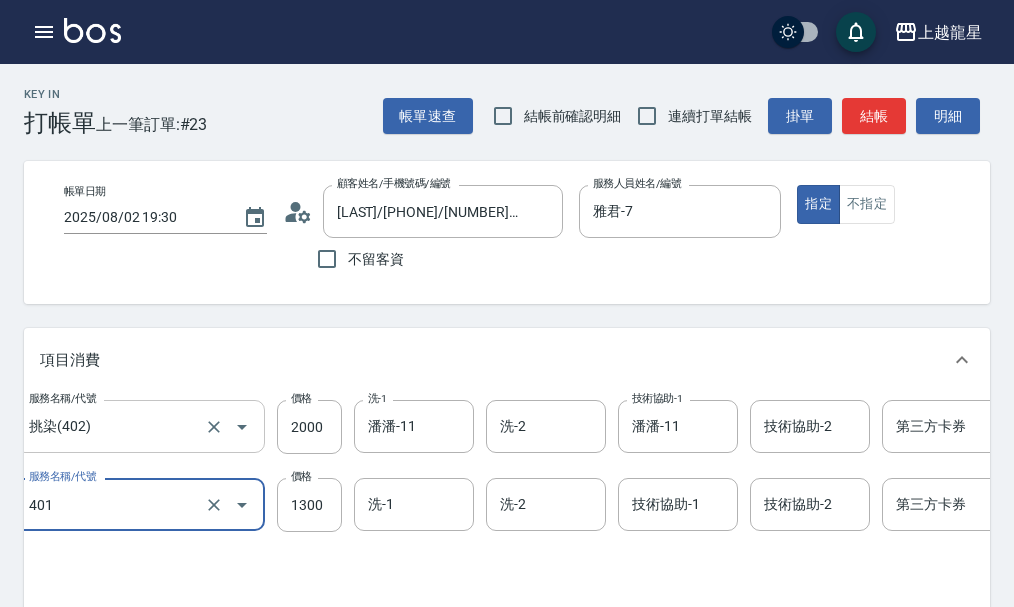 type on "染髮根3公分內(401)" 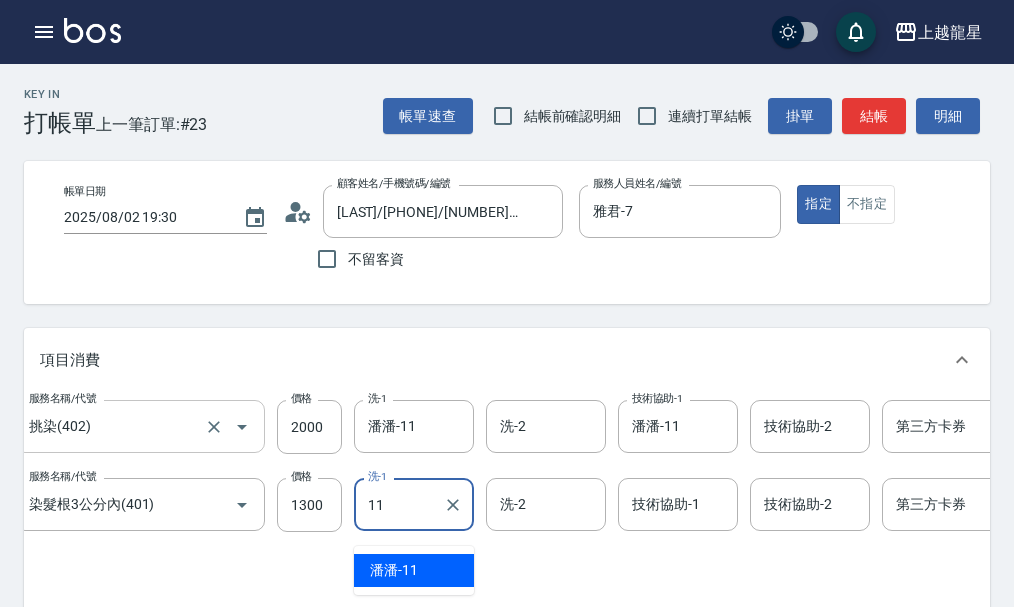 type on "1" 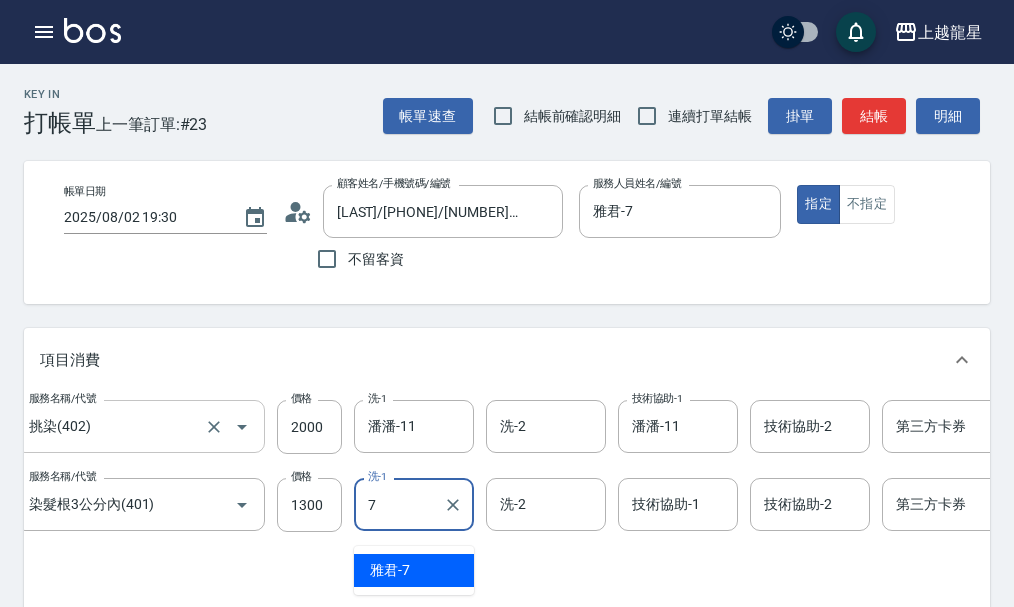 type on "雅君-7" 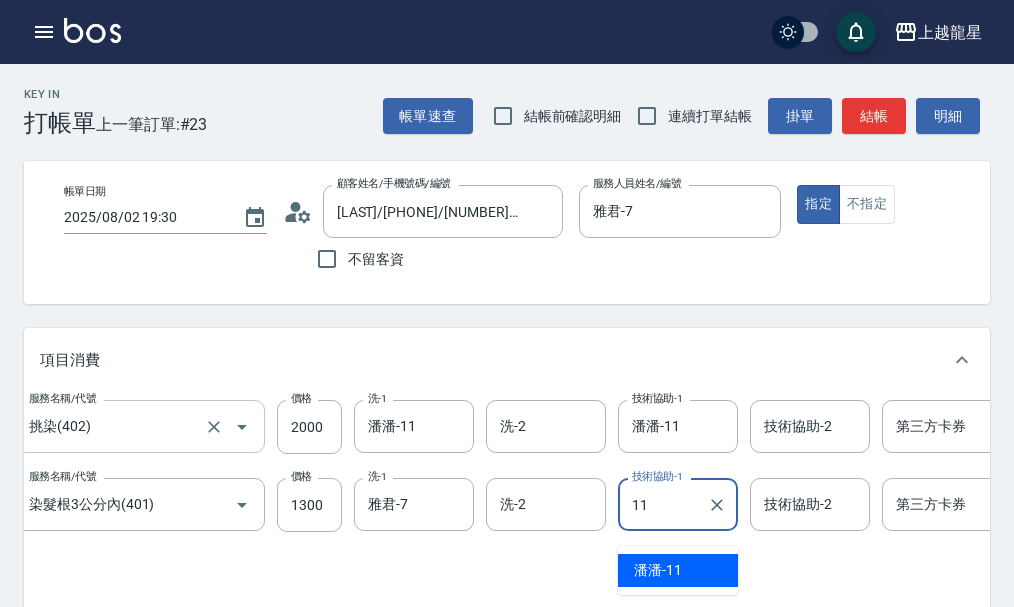 type on "潘潘-11" 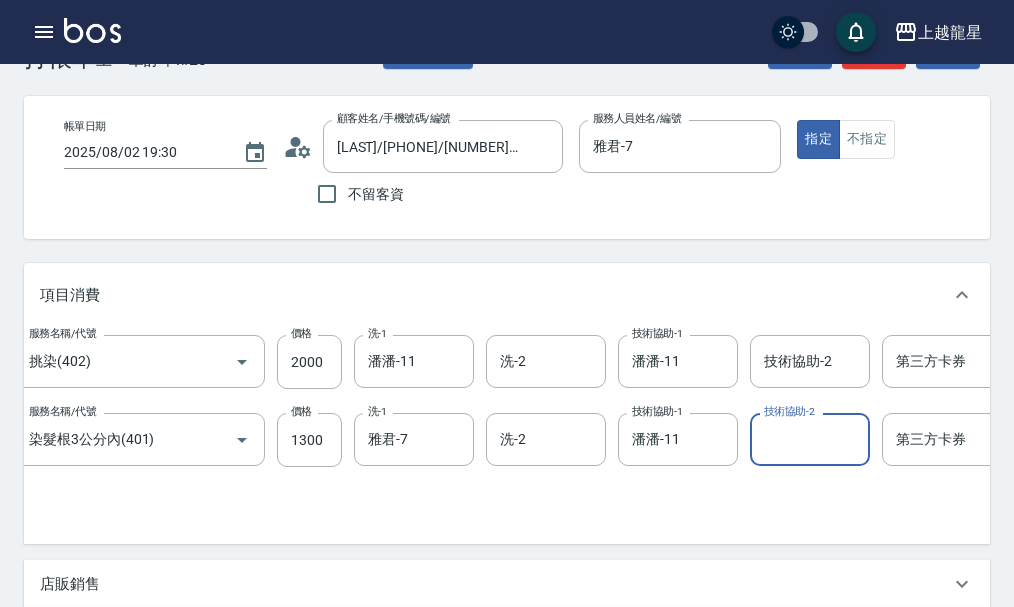 scroll, scrollTop: 100, scrollLeft: 0, axis: vertical 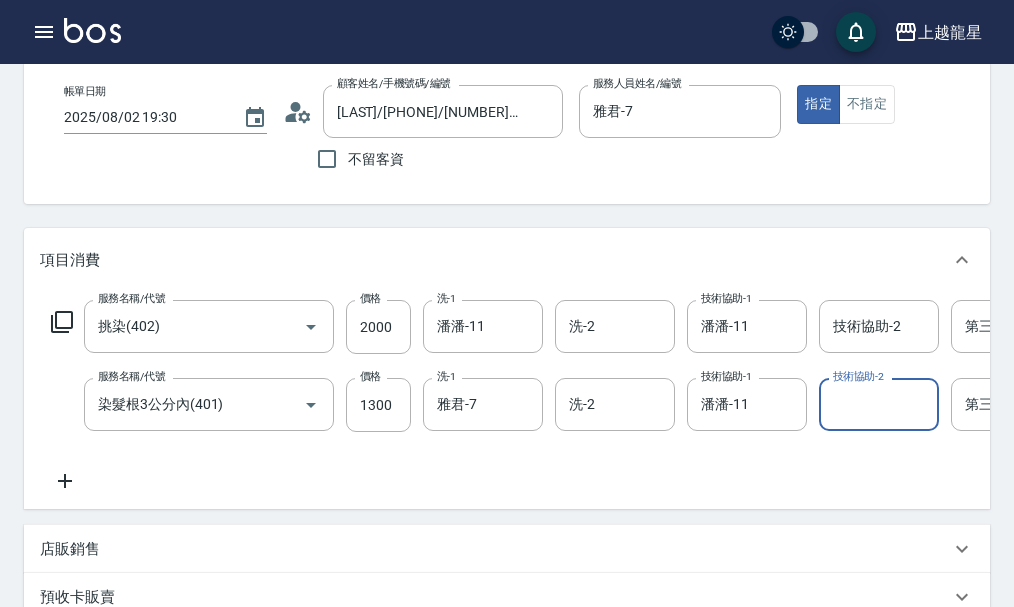 click 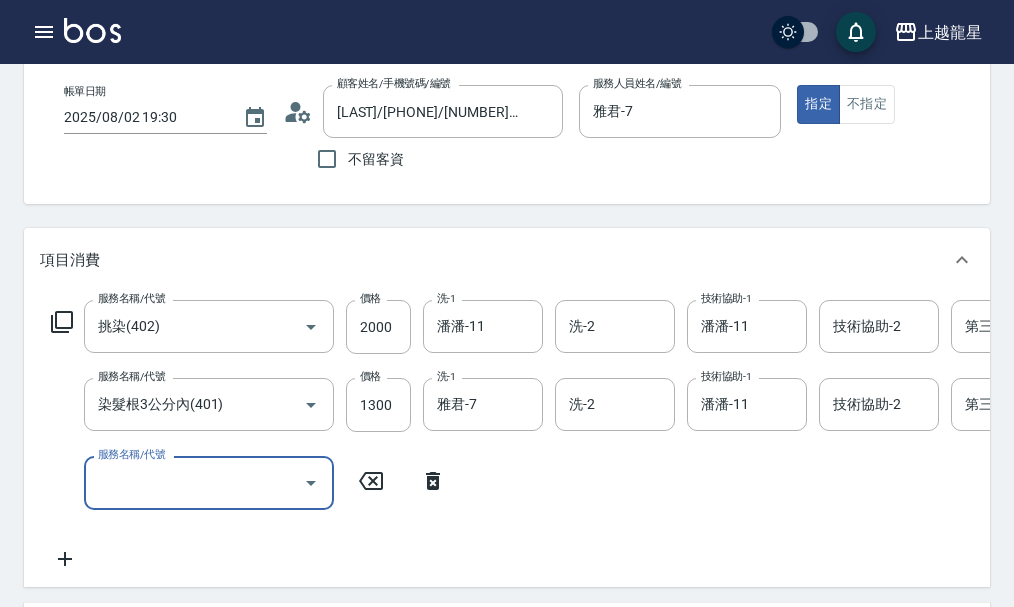 click on "服務名稱/代號" at bounding box center (194, 482) 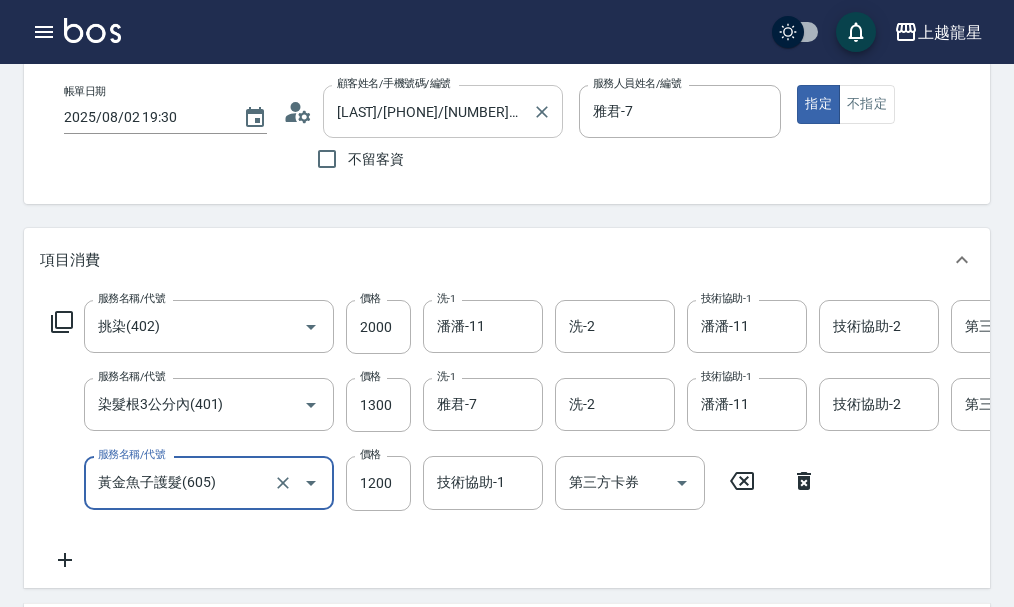 type on "黃金魚子護髮(605)" 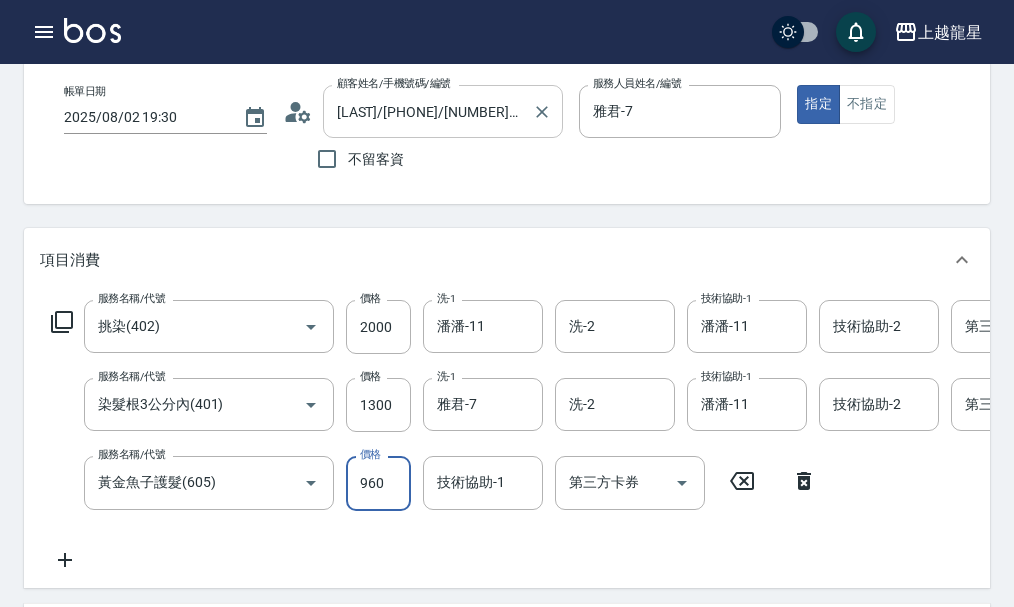 type on "960" 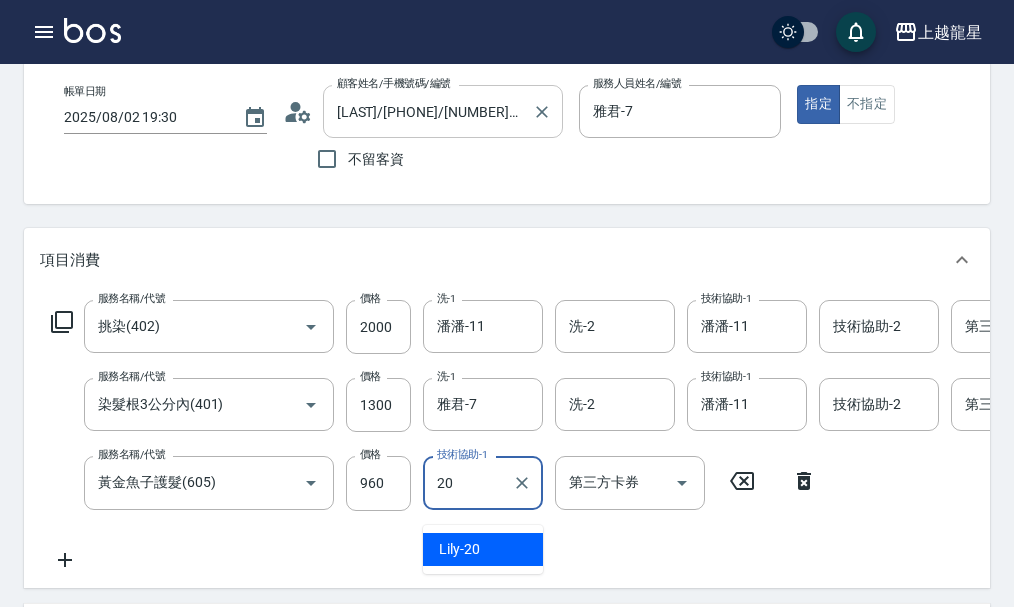 type on "Lily-20" 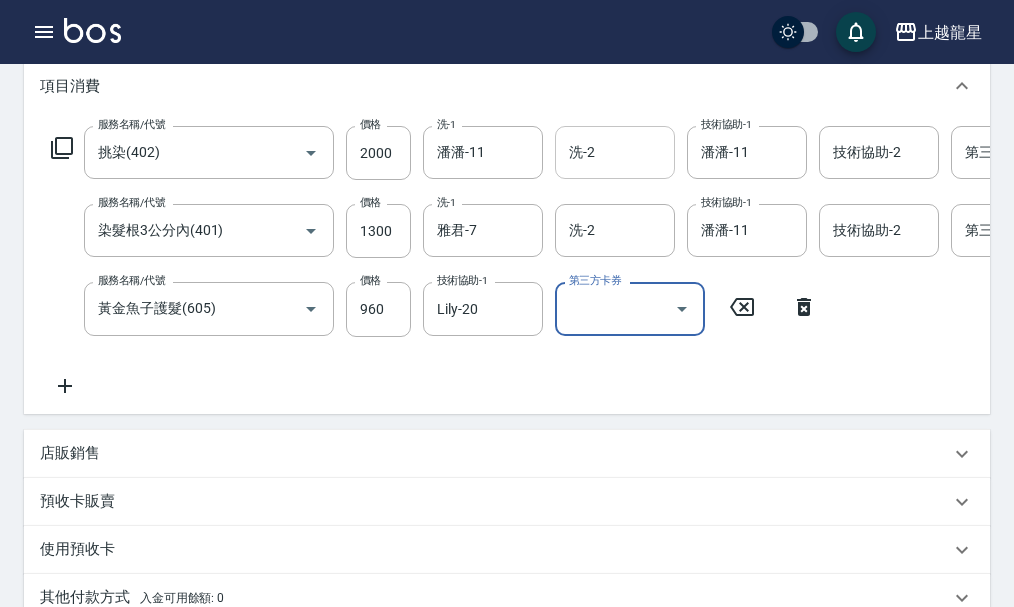 scroll, scrollTop: 699, scrollLeft: 0, axis: vertical 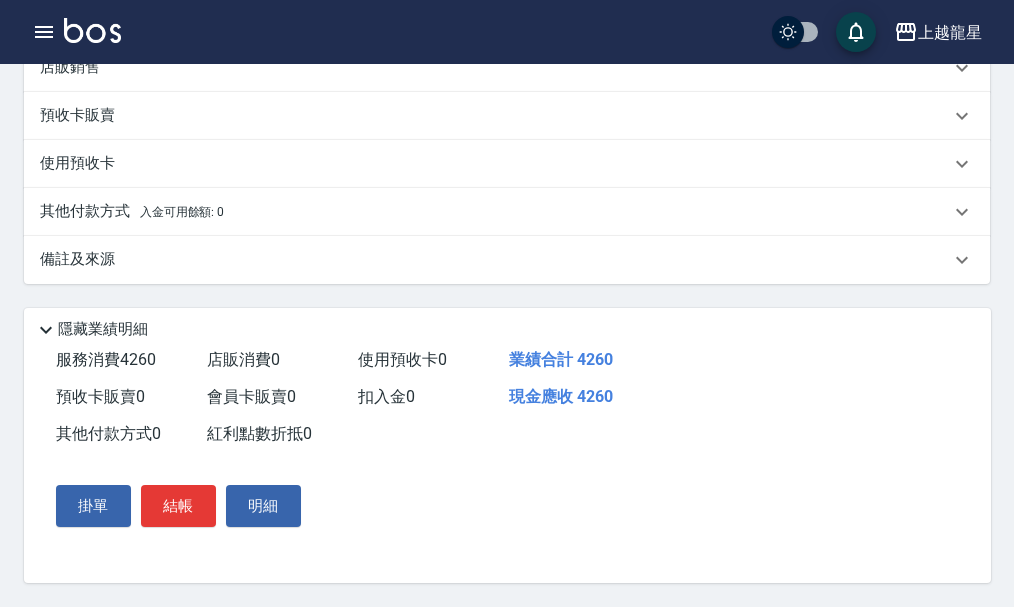 click on "備註及來源" at bounding box center [77, 259] 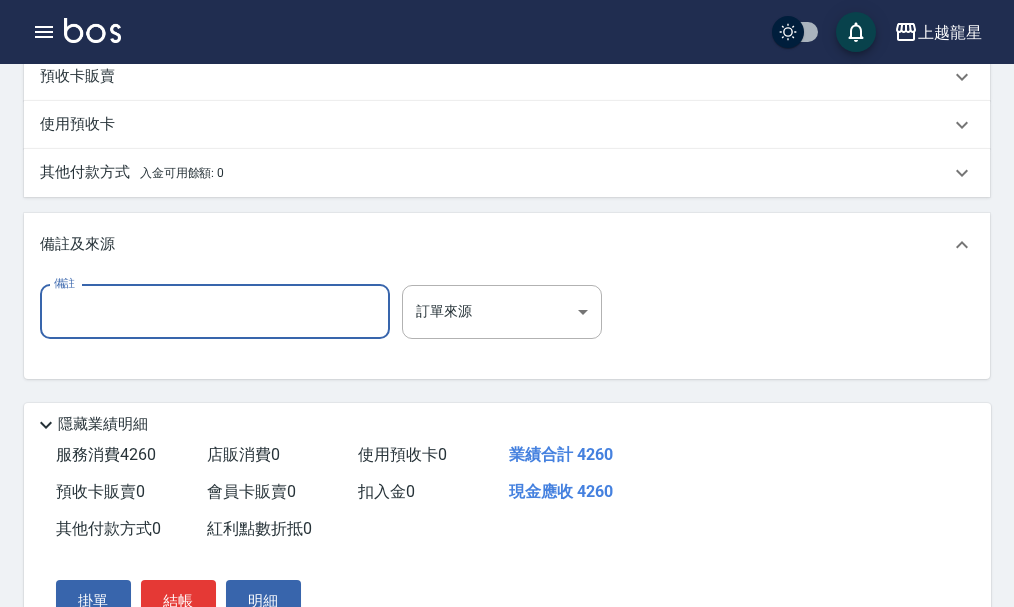 click on "備註" at bounding box center [215, 312] 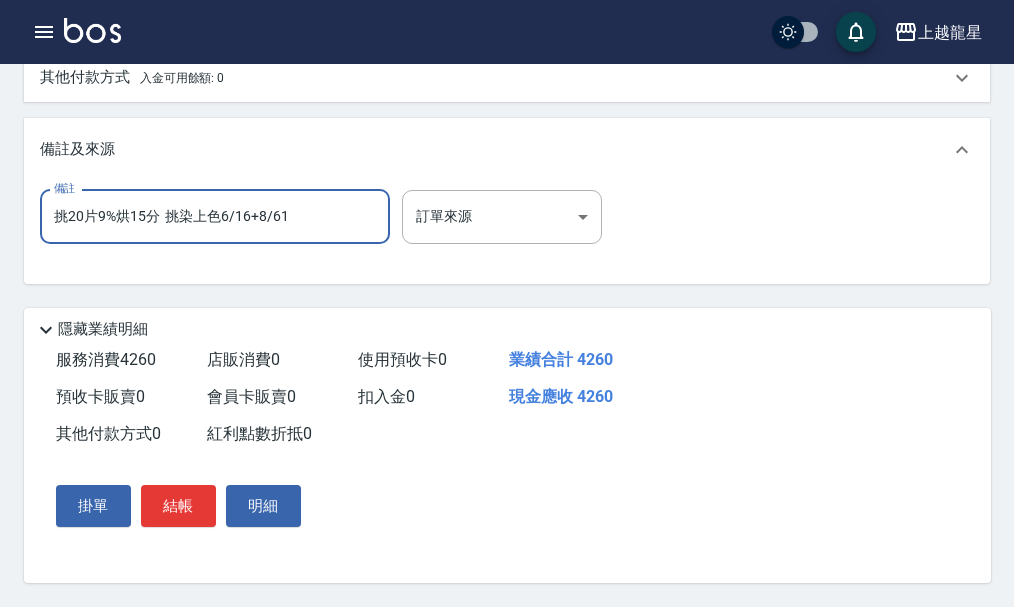 scroll, scrollTop: 833, scrollLeft: 0, axis: vertical 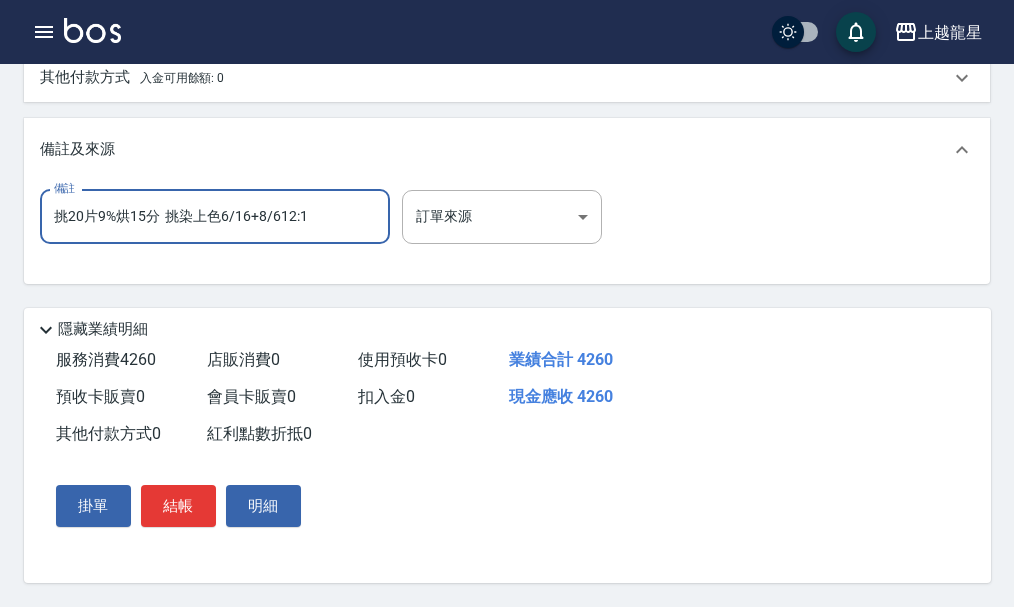 click on "挑20片9%烘15分  挑染上色6/16+8/612:1" at bounding box center [215, 217] 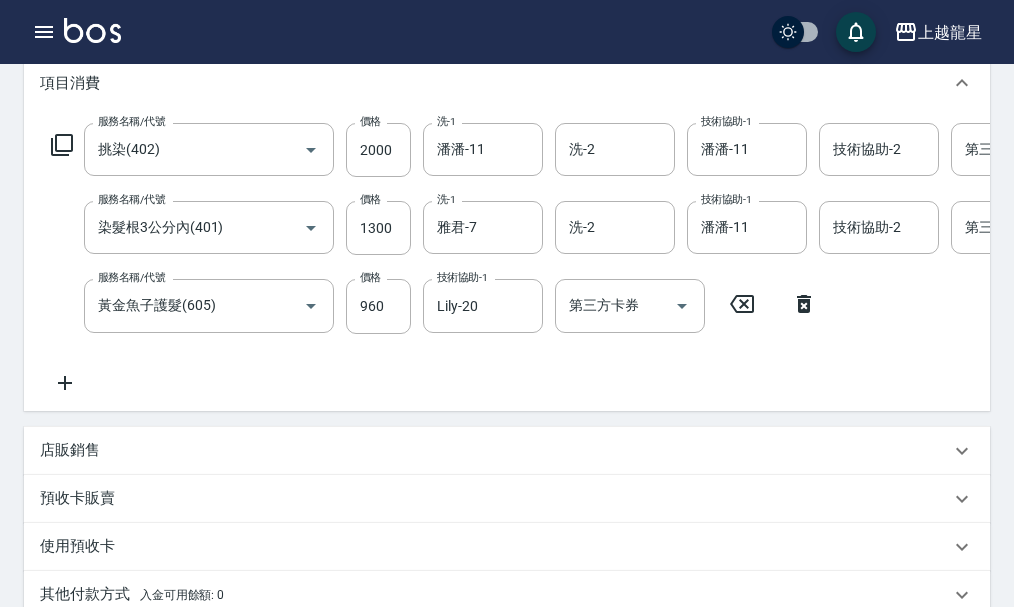 scroll, scrollTop: 233, scrollLeft: 0, axis: vertical 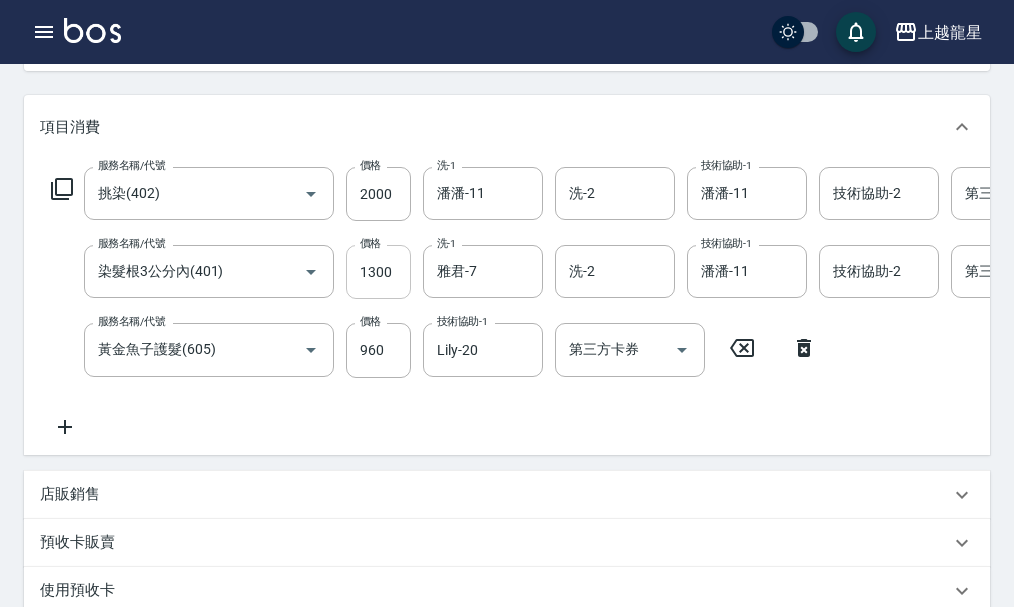 type on "挑20片9%烘15分  挑染上色6/16+8/61   2:1" 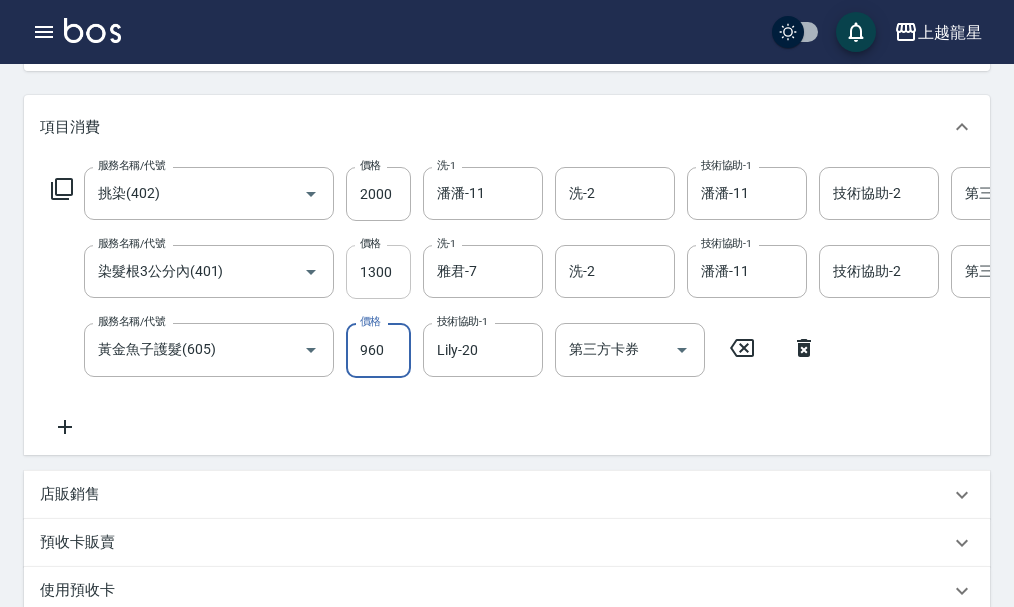 click on "1300" at bounding box center (378, 272) 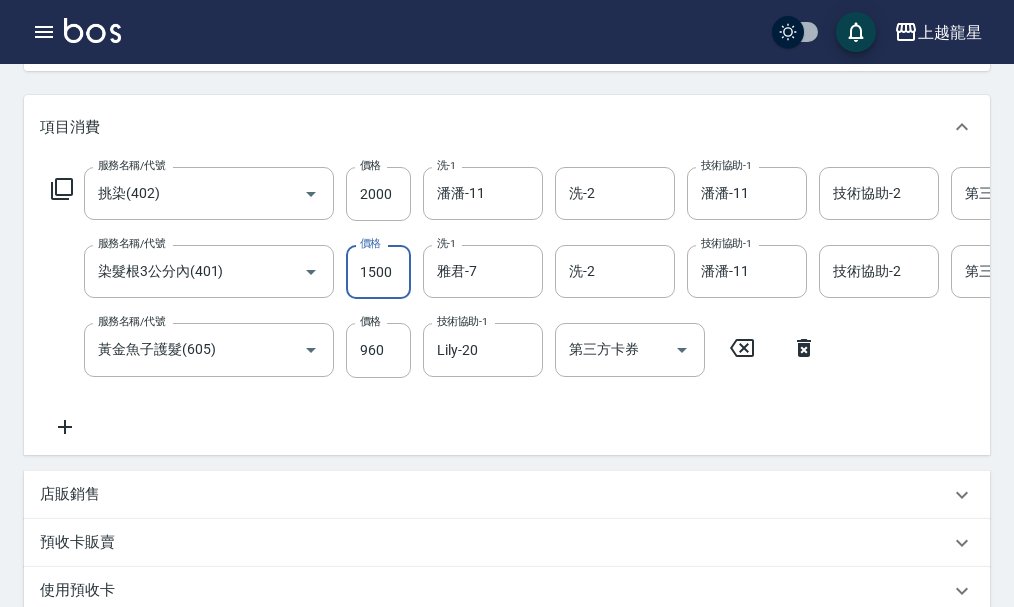 type on "1500" 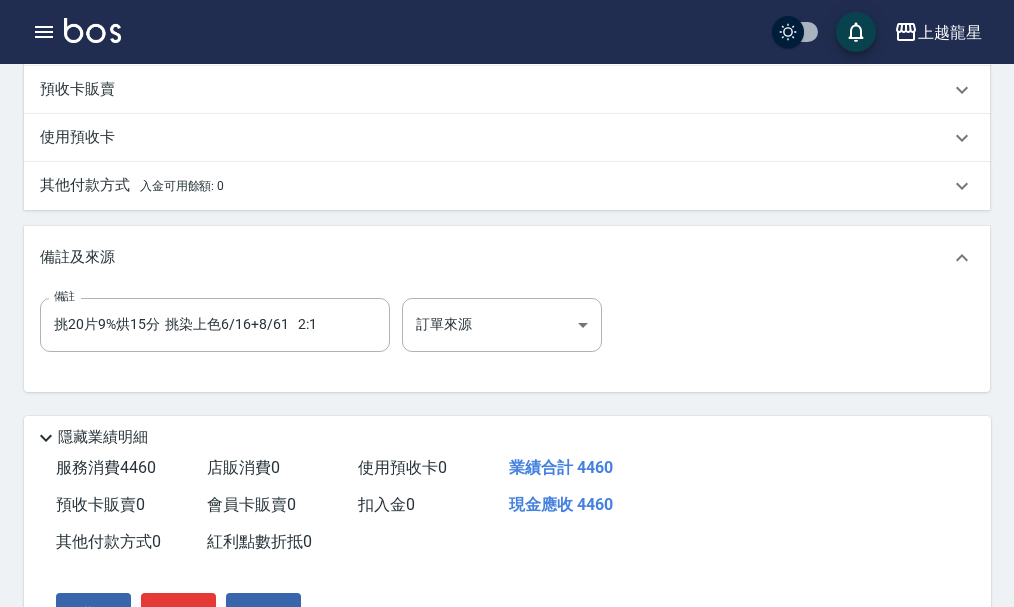 scroll, scrollTop: 833, scrollLeft: 0, axis: vertical 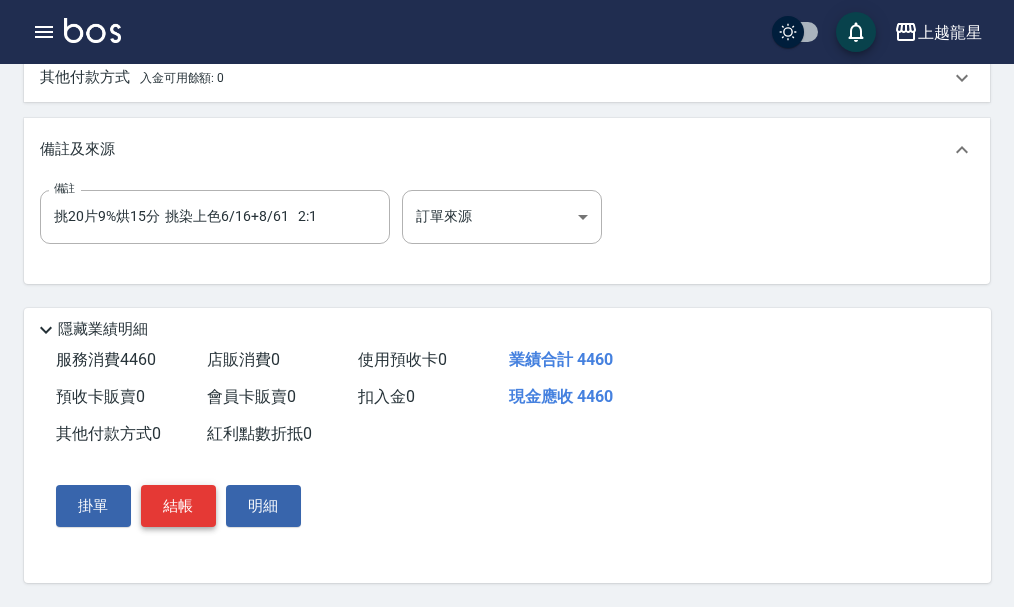 click on "結帳" at bounding box center [178, 506] 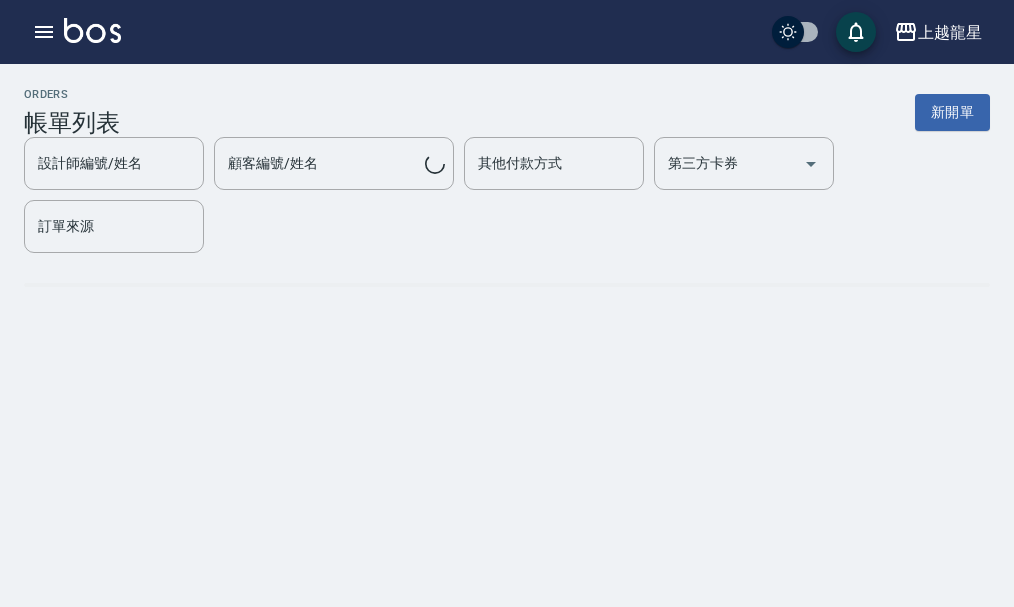 scroll, scrollTop: 0, scrollLeft: 0, axis: both 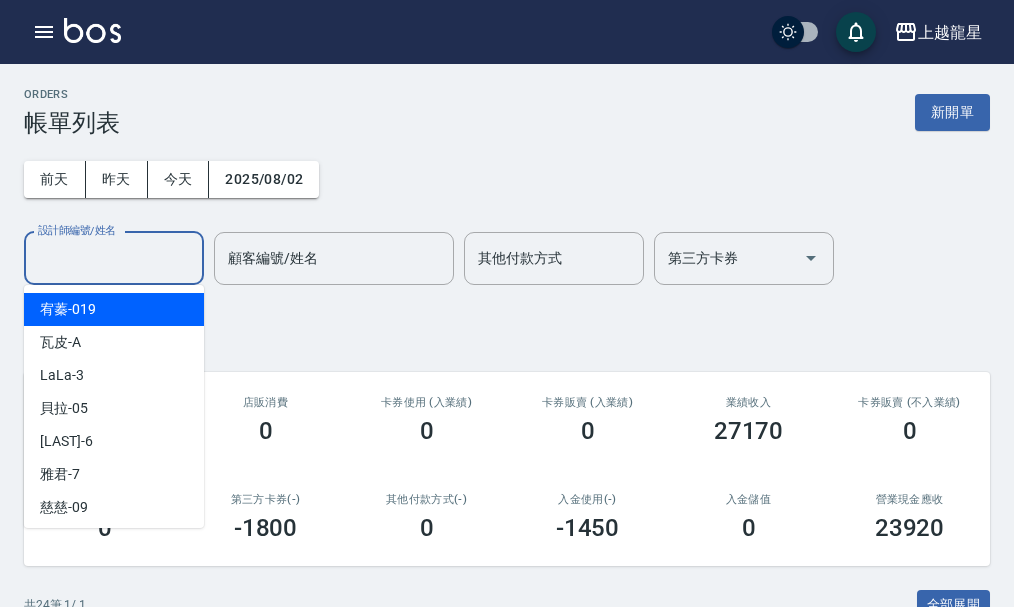 click on "設計師編號/姓名" at bounding box center (114, 258) 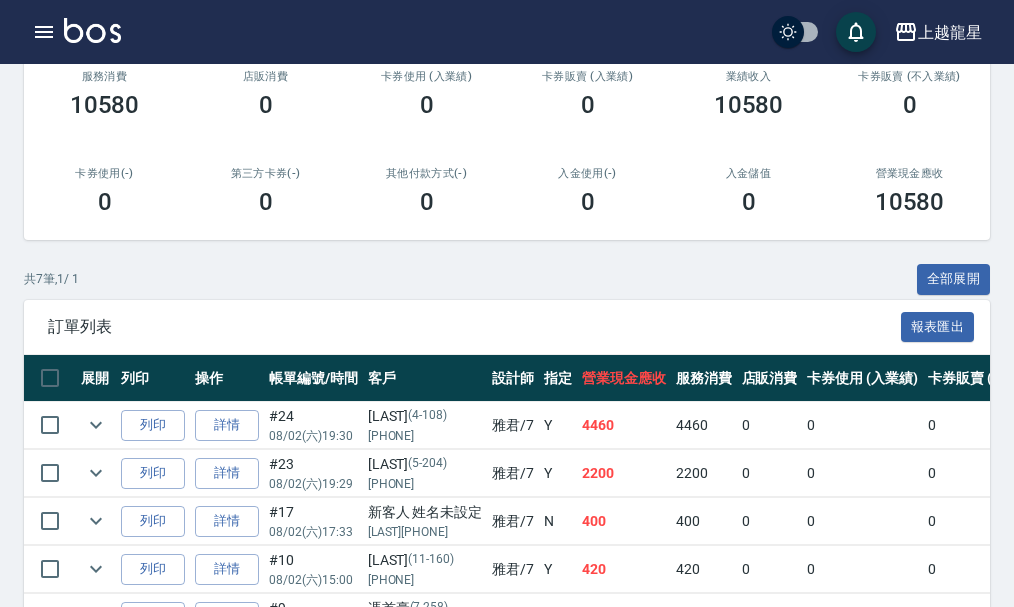 scroll, scrollTop: 550, scrollLeft: 0, axis: vertical 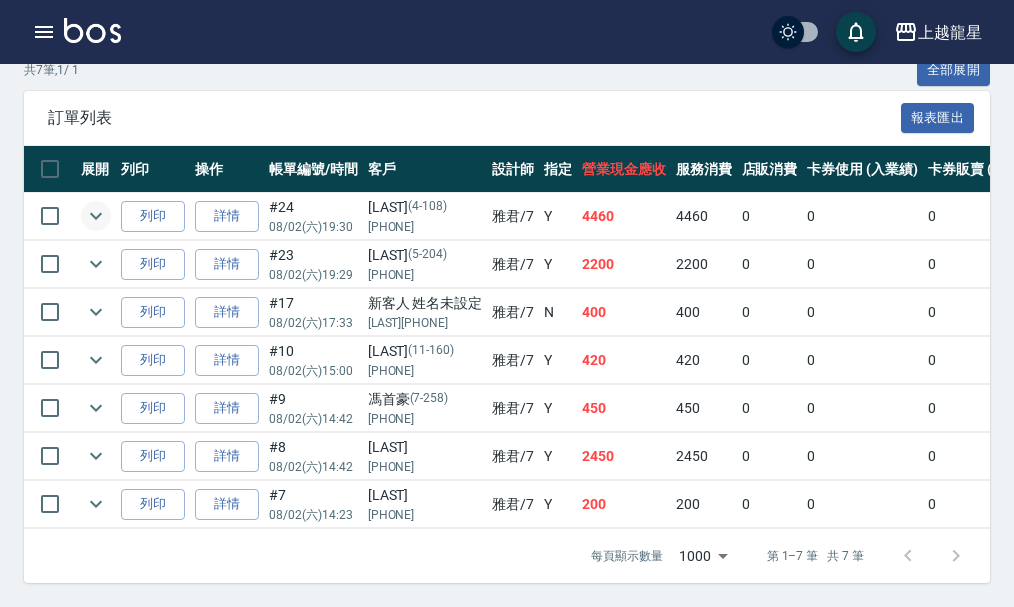 type on "雅君-7" 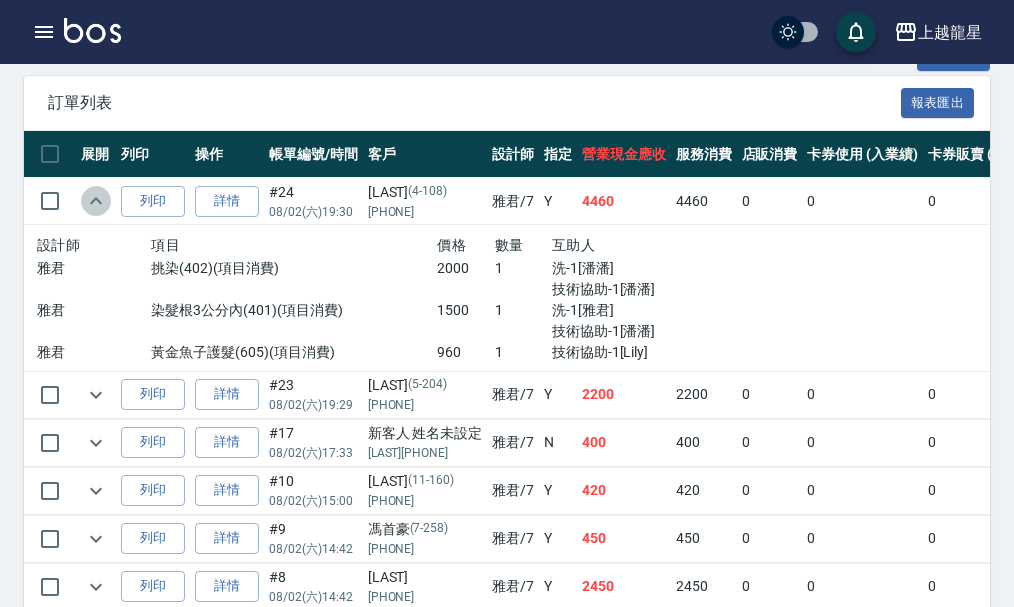 click 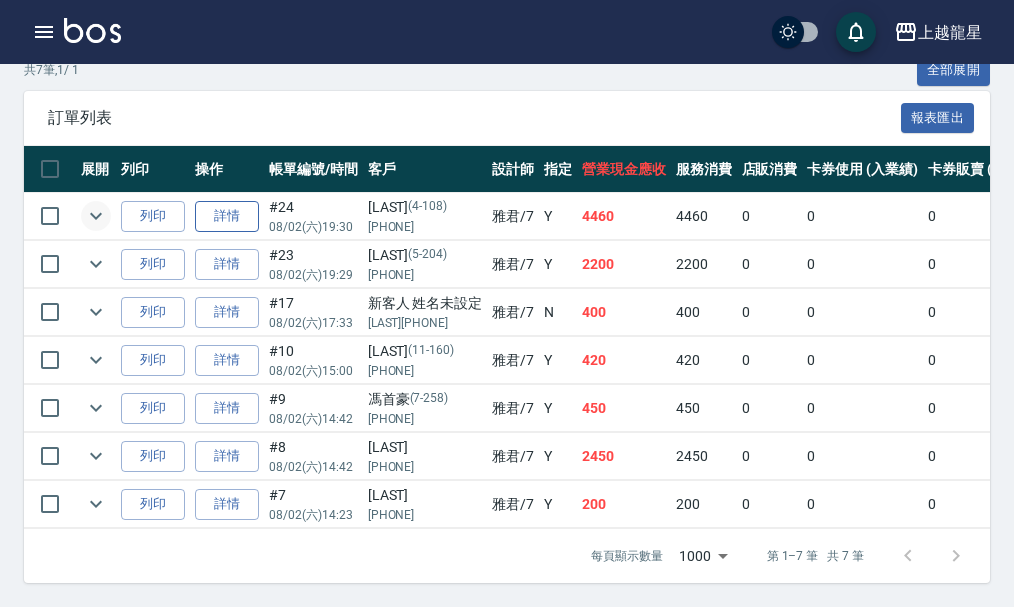 click on "詳情" at bounding box center (227, 216) 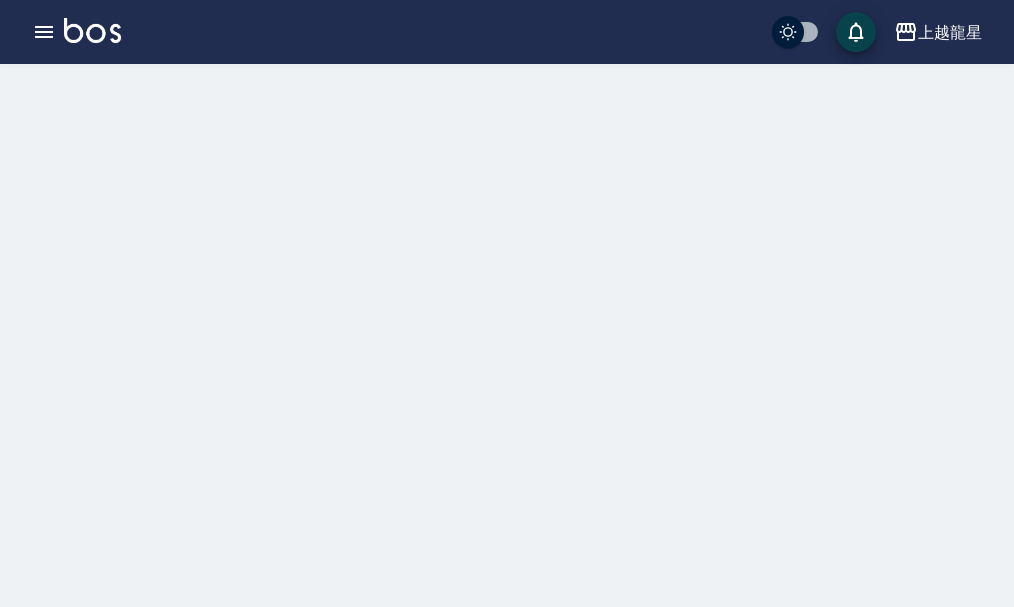 scroll, scrollTop: 0, scrollLeft: 0, axis: both 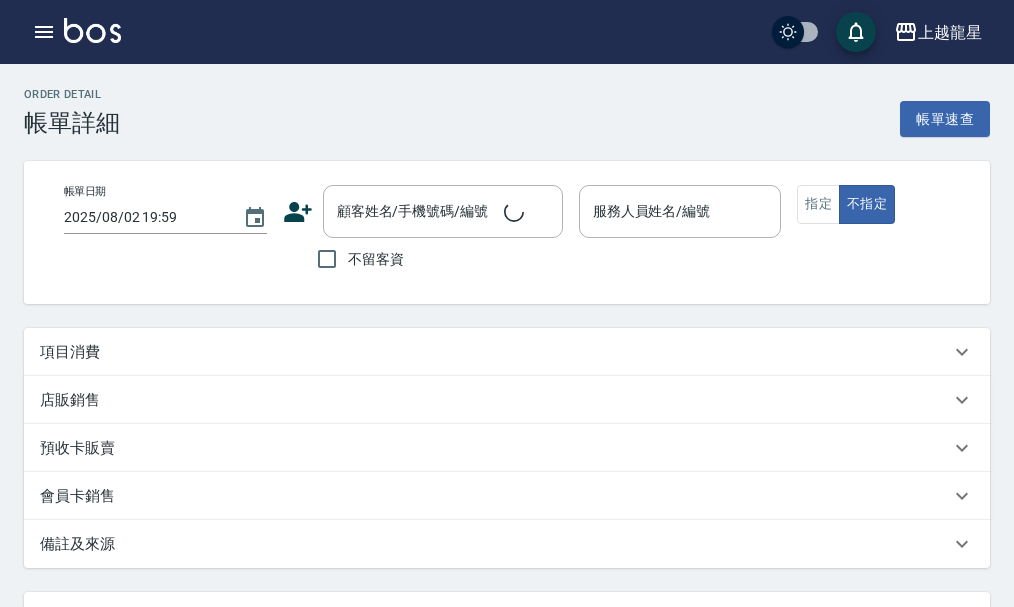 type on "2025/08/02 19:30" 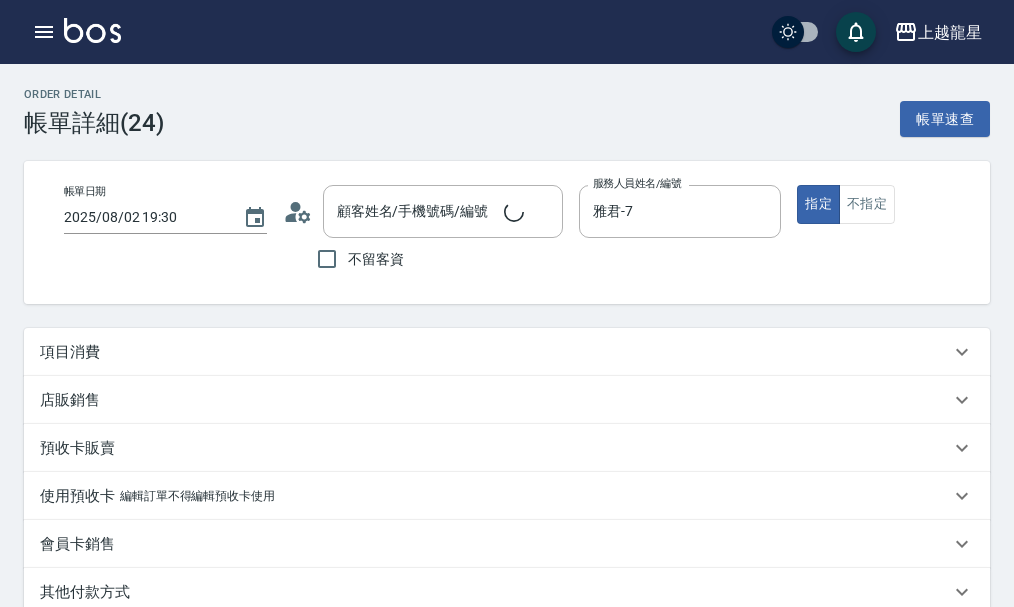 type on "顏佩君/0919205949/4-108" 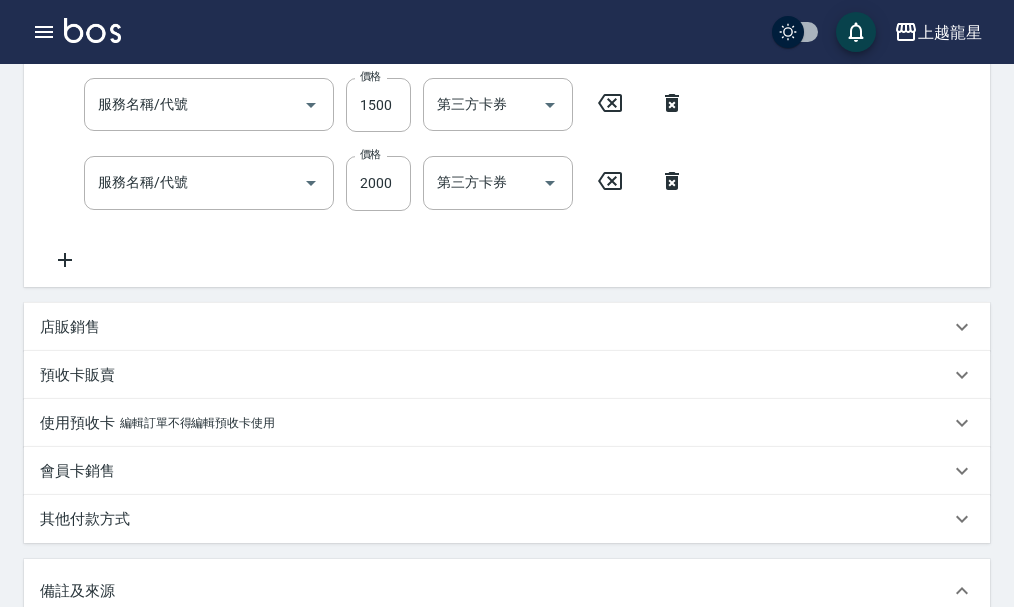 type on "黃金魚子護髮(605)" 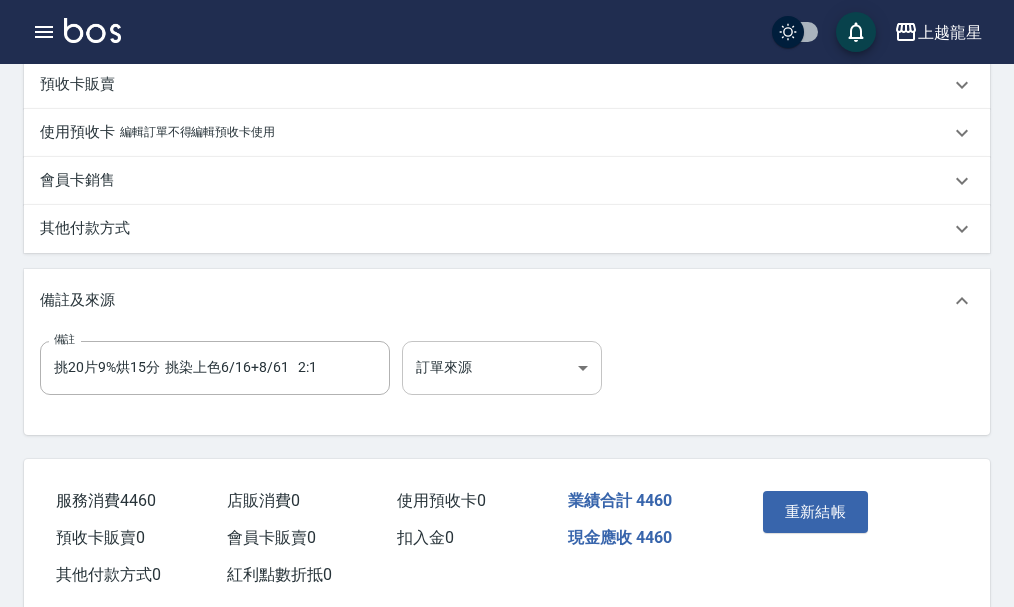 scroll, scrollTop: 765, scrollLeft: 0, axis: vertical 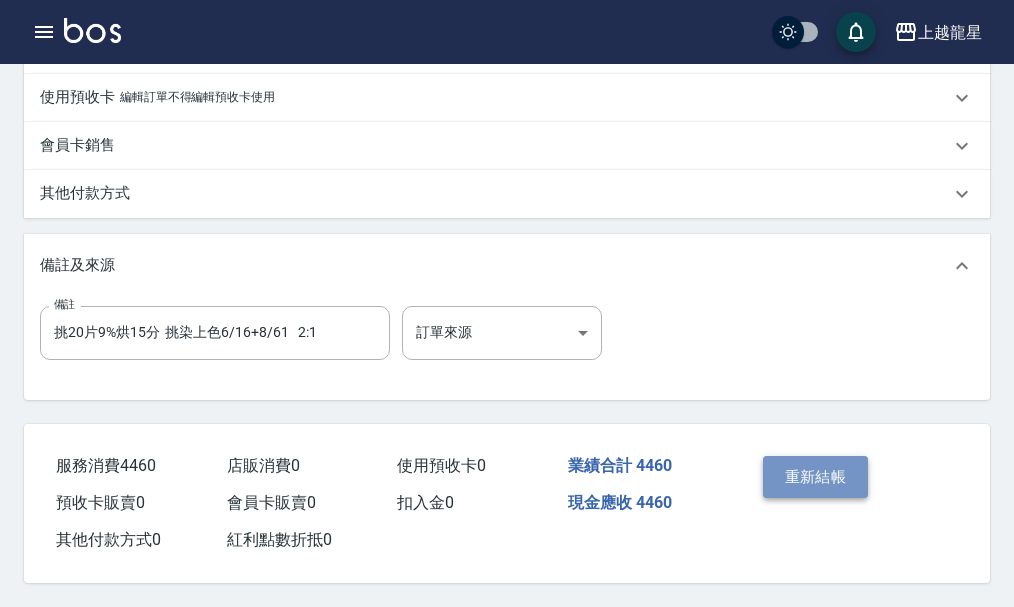 click on "重新結帳" at bounding box center (816, 477) 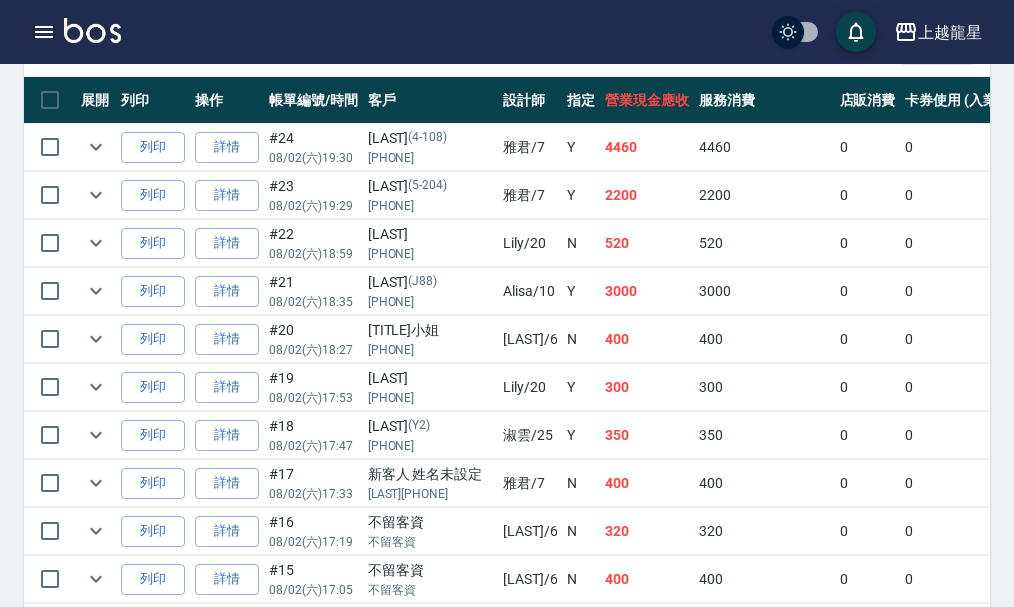 scroll, scrollTop: 700, scrollLeft: 0, axis: vertical 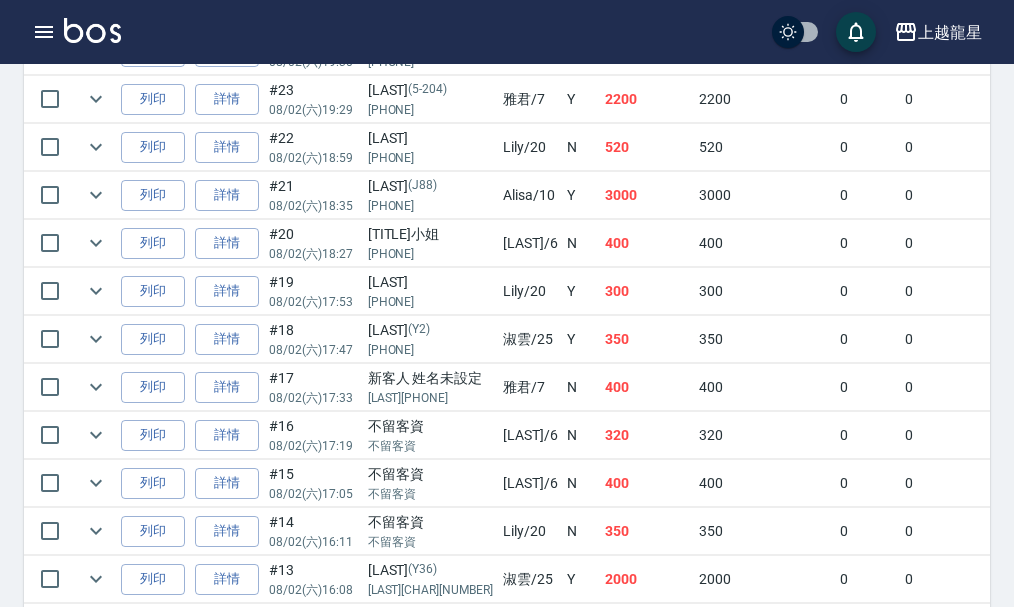 click at bounding box center (92, 30) 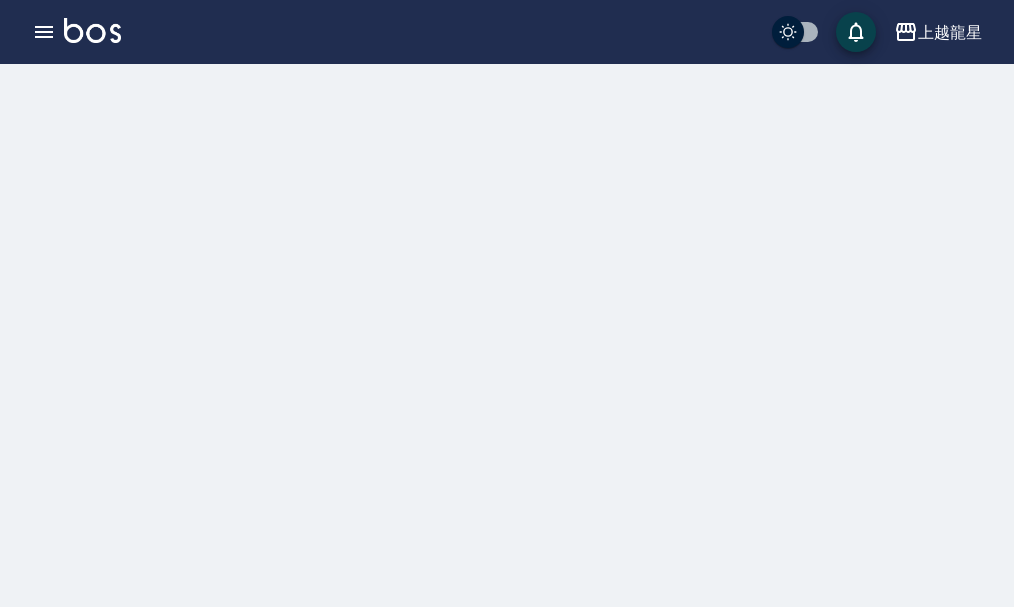 scroll, scrollTop: 0, scrollLeft: 0, axis: both 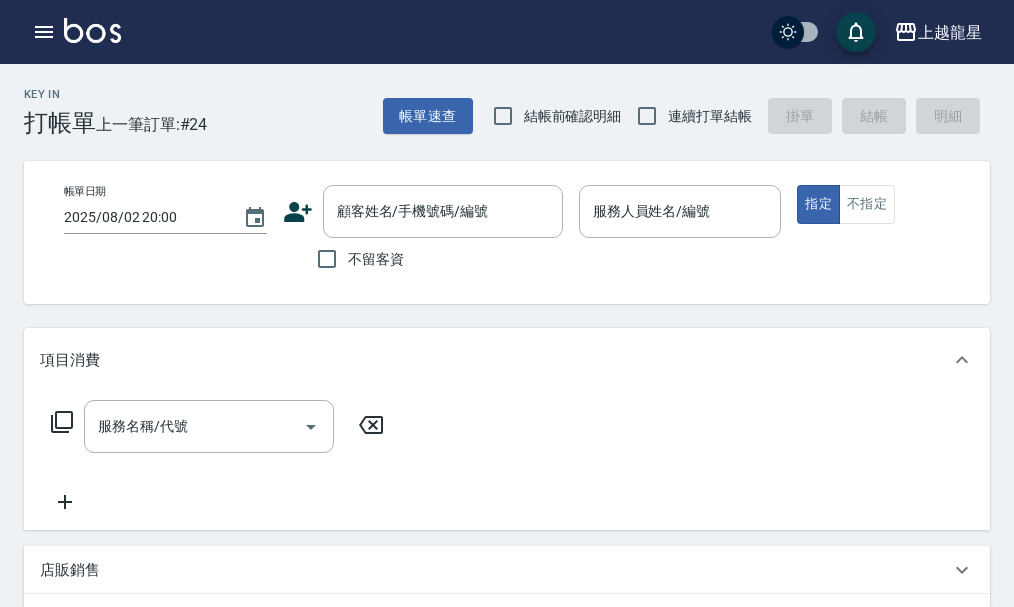 click on "不留客資" at bounding box center [376, 259] 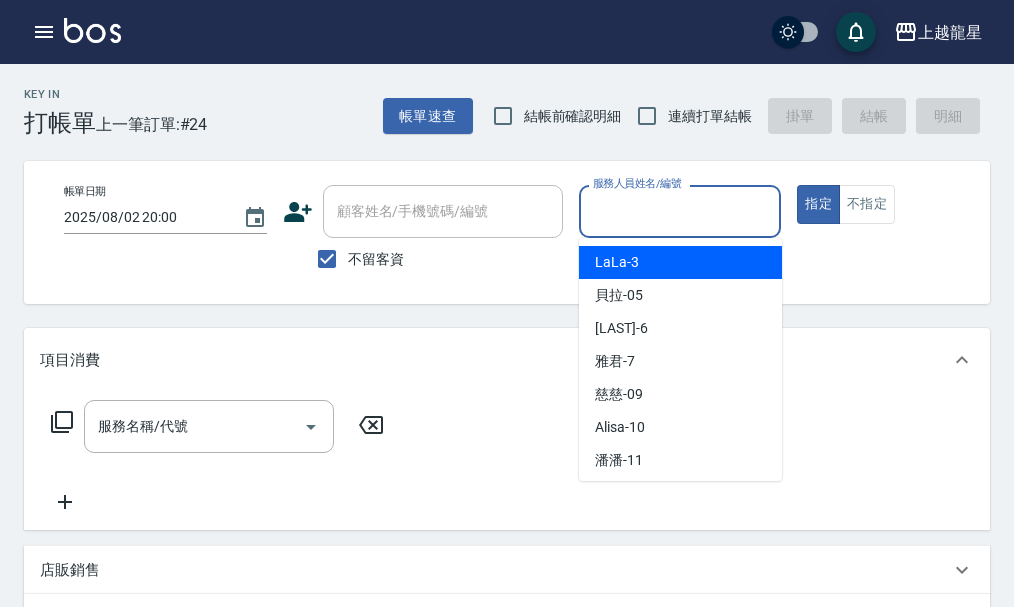 click on "服務人員姓名/編號" at bounding box center (680, 211) 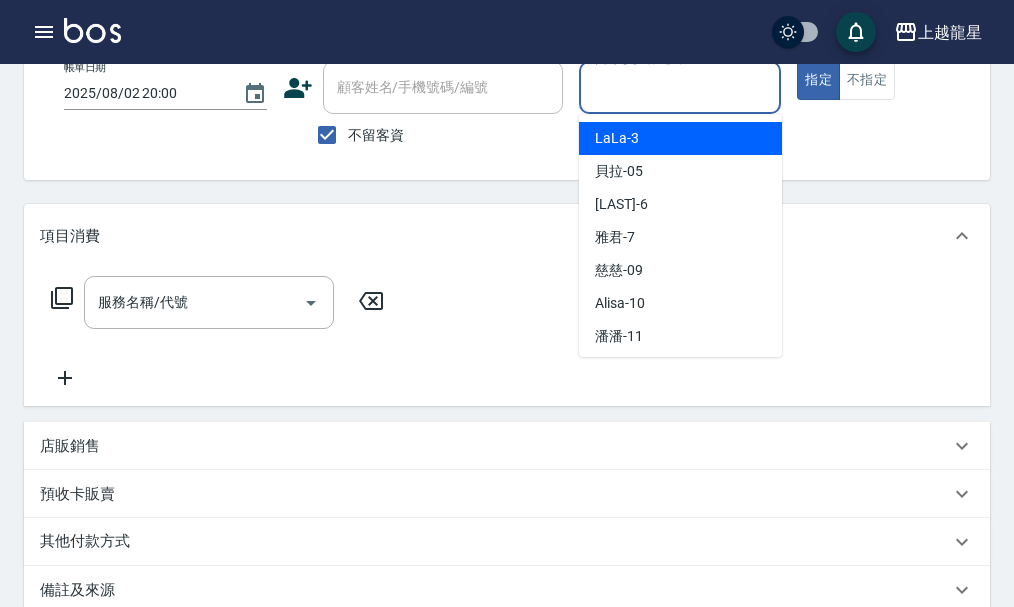 scroll, scrollTop: 0, scrollLeft: 0, axis: both 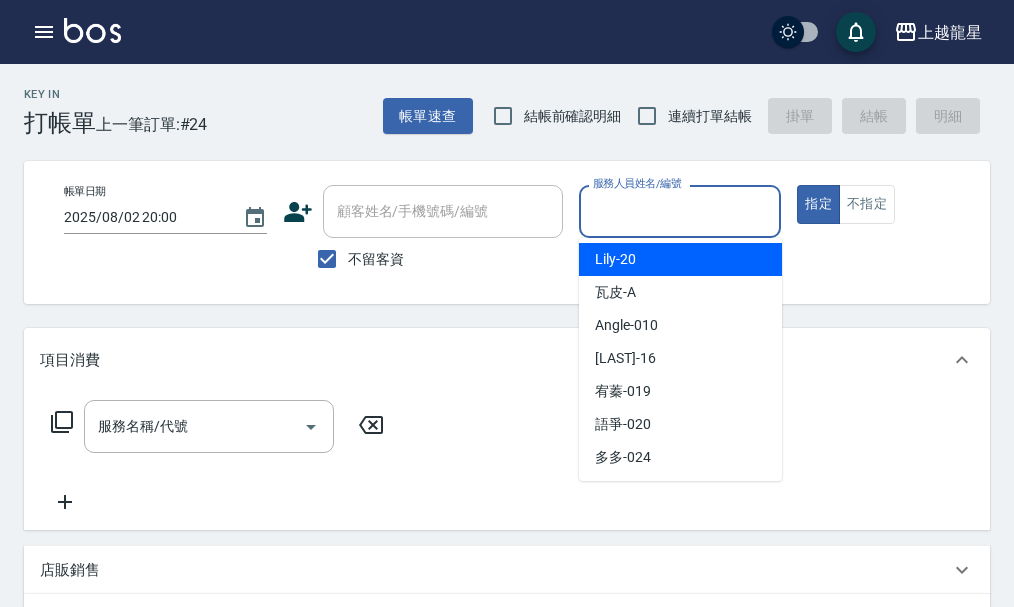click on "Lily -20" at bounding box center [680, 259] 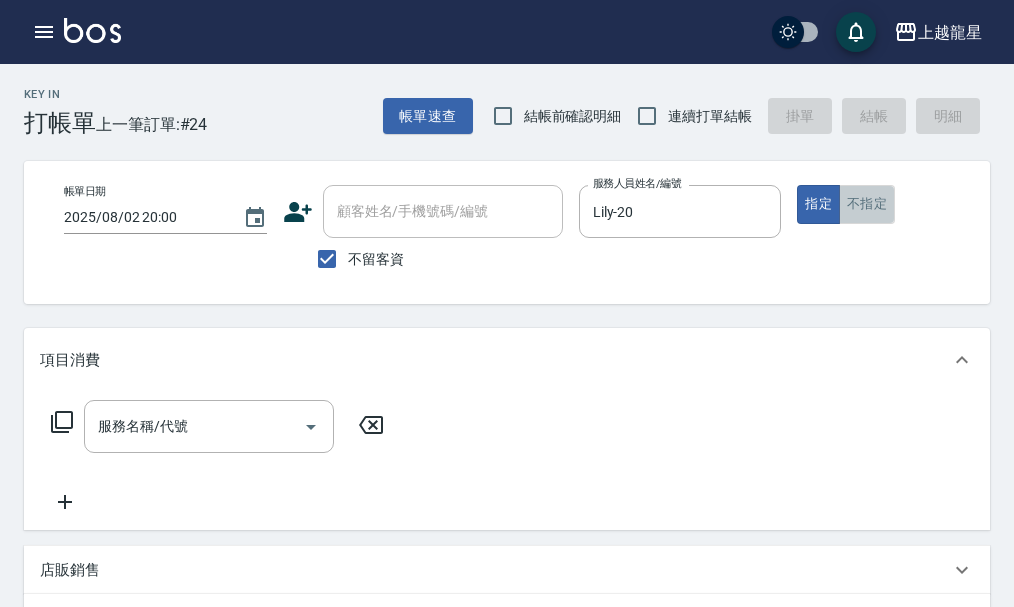 click on "不指定" at bounding box center (867, 204) 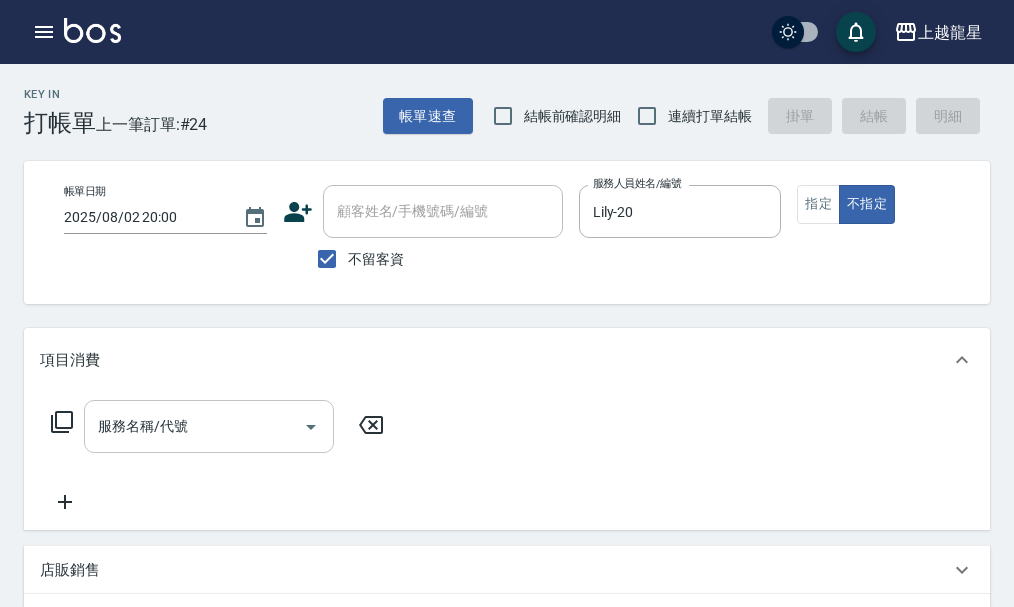 click on "服務名稱/代號" at bounding box center [194, 426] 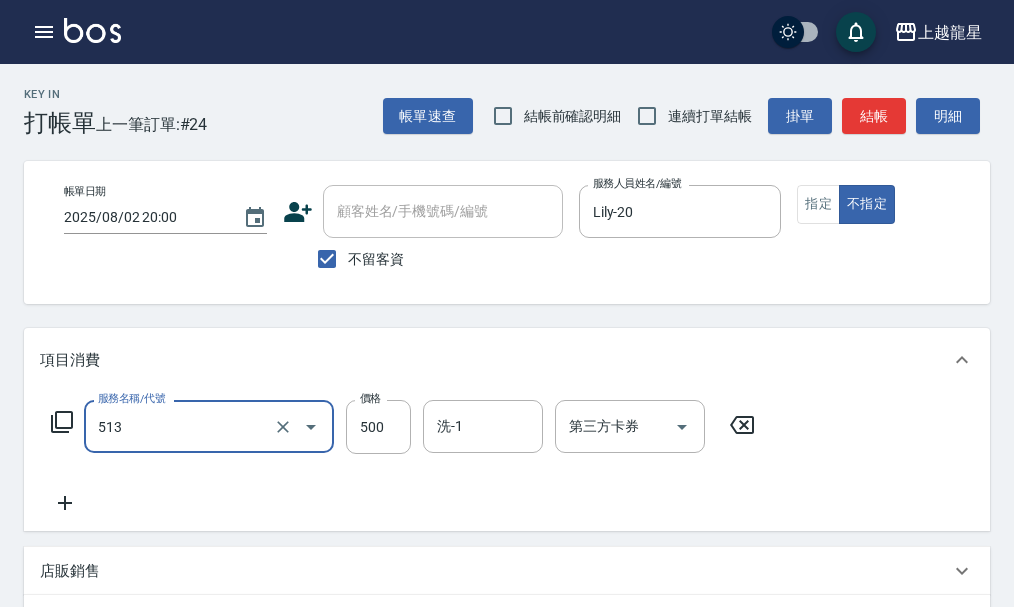 type on "SPA健康洗(513)" 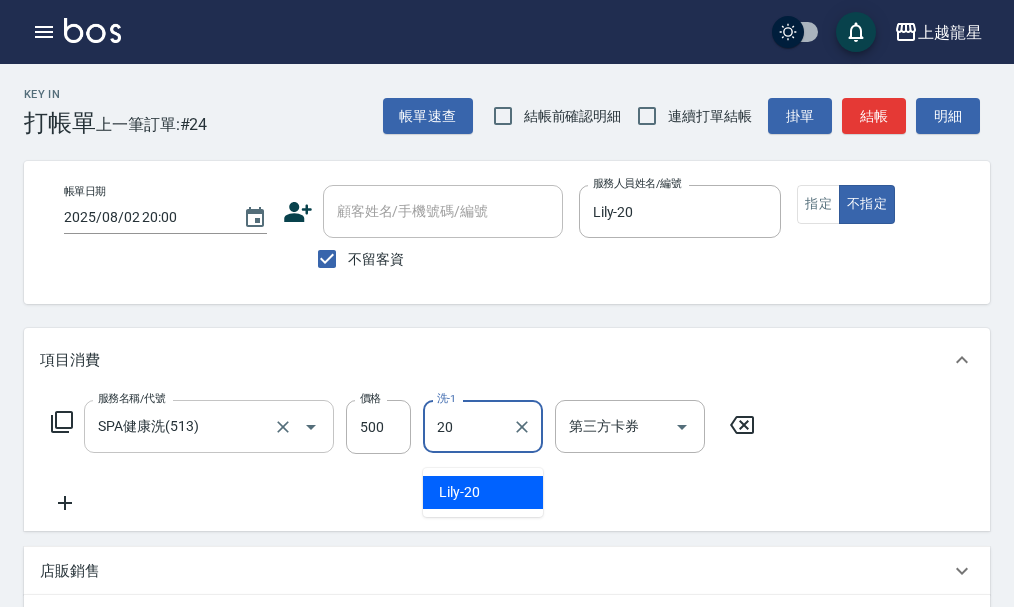 type on "Lily-20" 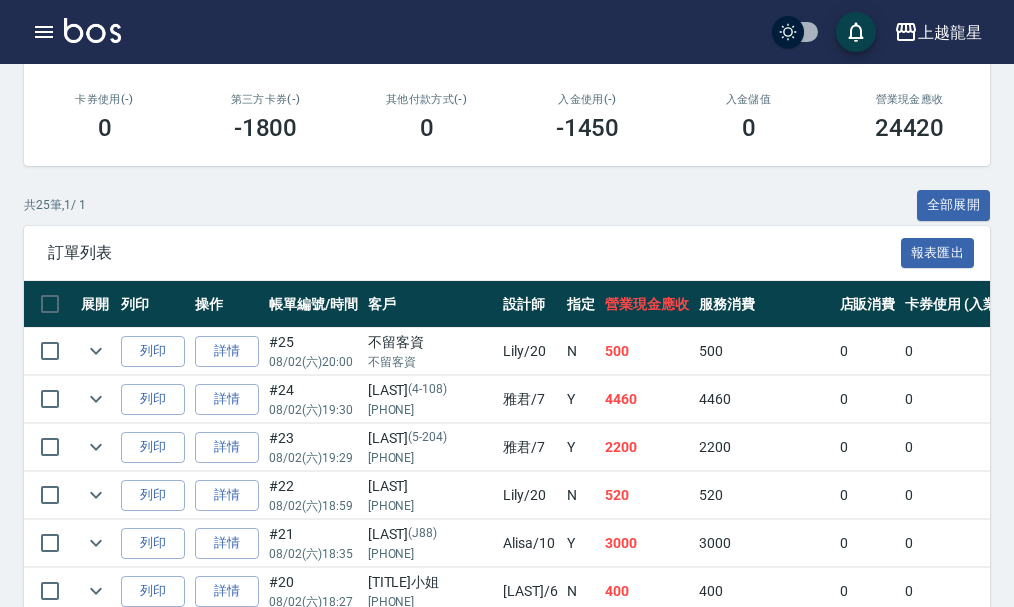 scroll, scrollTop: 0, scrollLeft: 0, axis: both 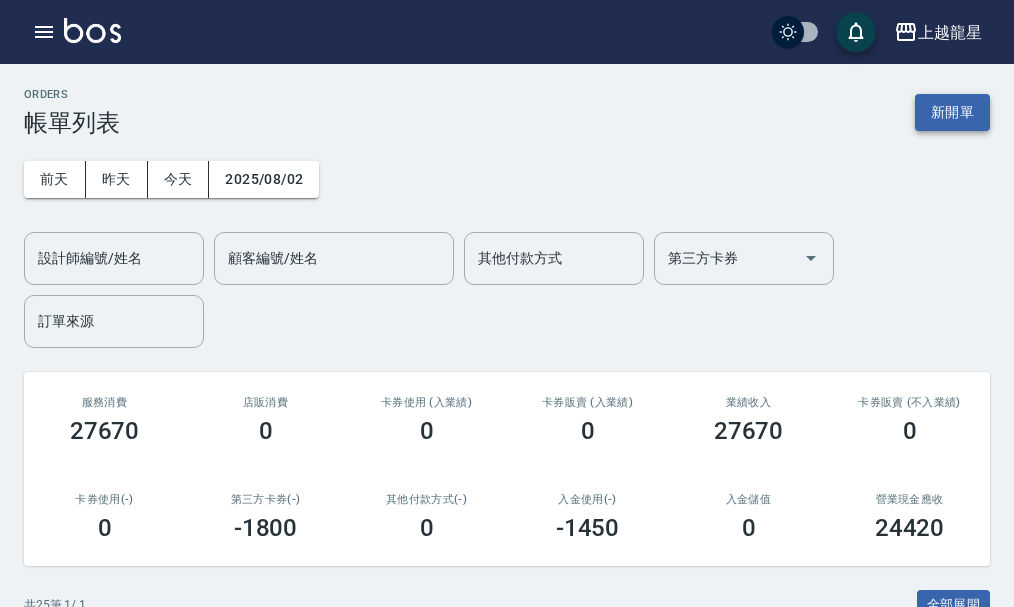 click on "新開單" at bounding box center (952, 112) 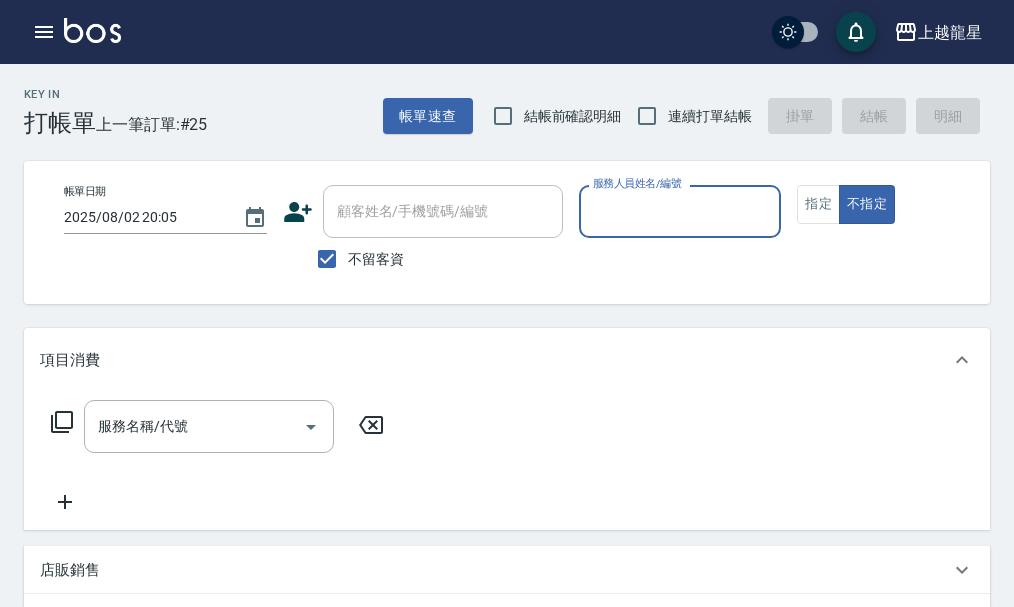 click on "不留客資" at bounding box center (376, 259) 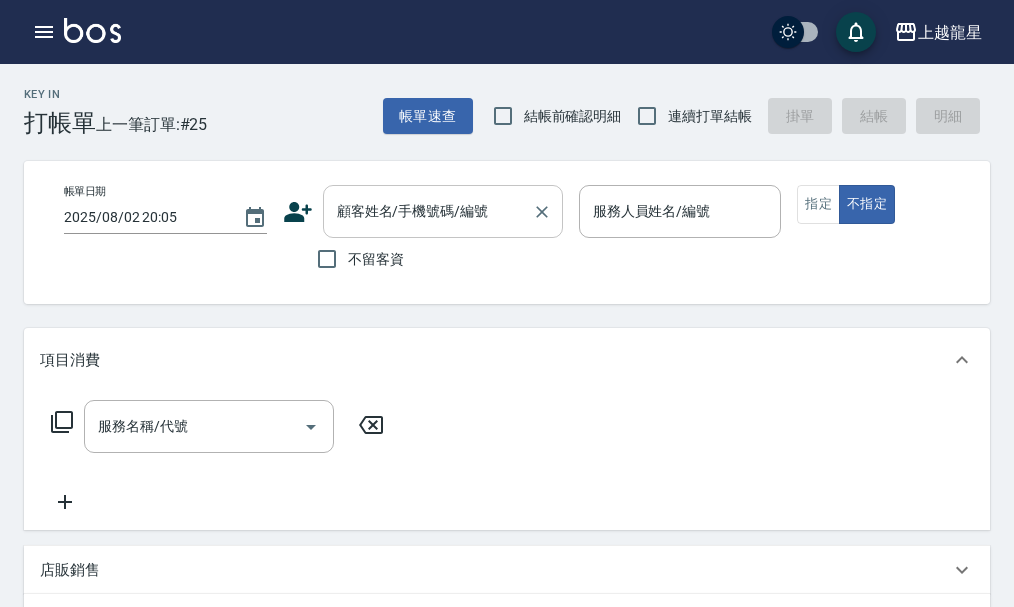 click on "顧客姓名/手機號碼/編號" at bounding box center [443, 211] 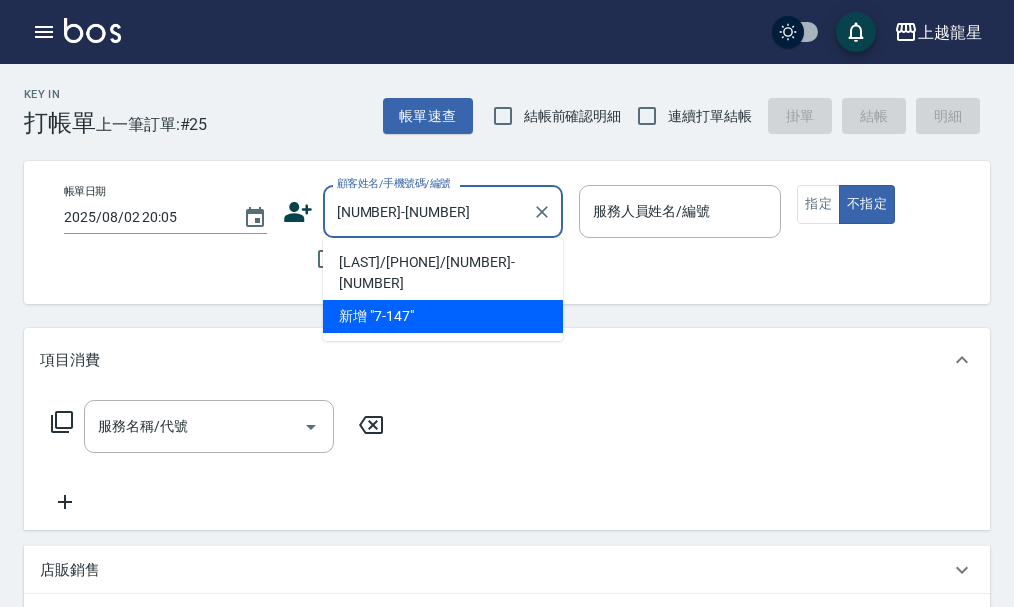 click on "李芷璇/0912297785/7-147" at bounding box center [443, 273] 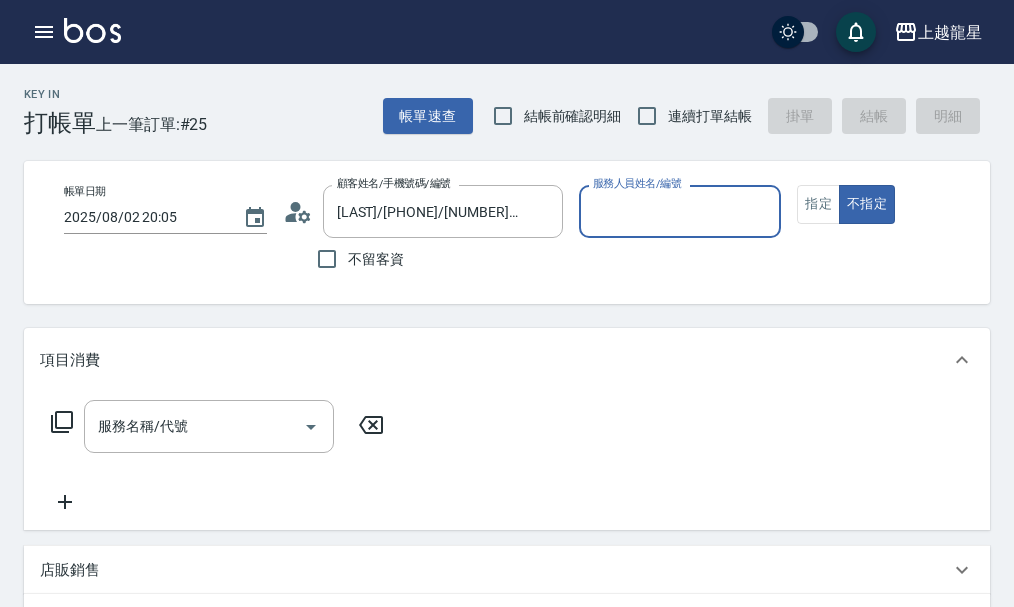 type on "雅君-7" 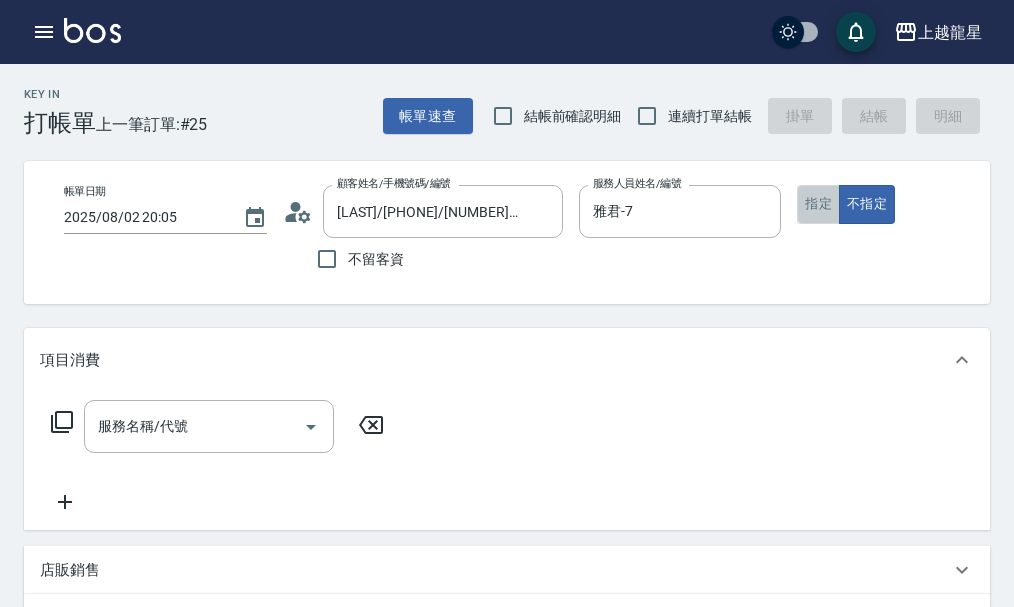 click on "指定" at bounding box center (818, 204) 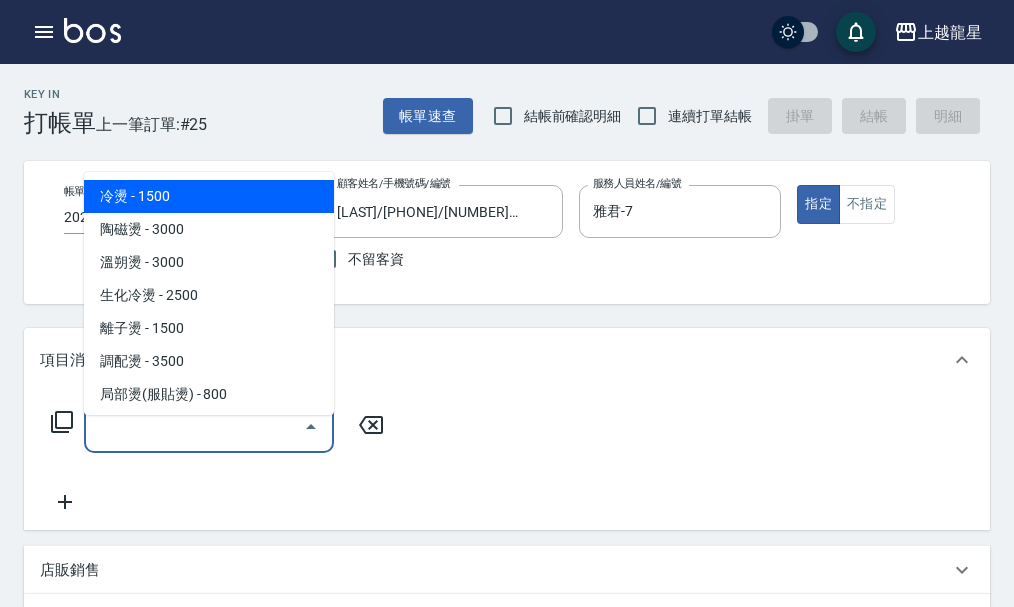 click on "服務名稱/代號" at bounding box center [194, 426] 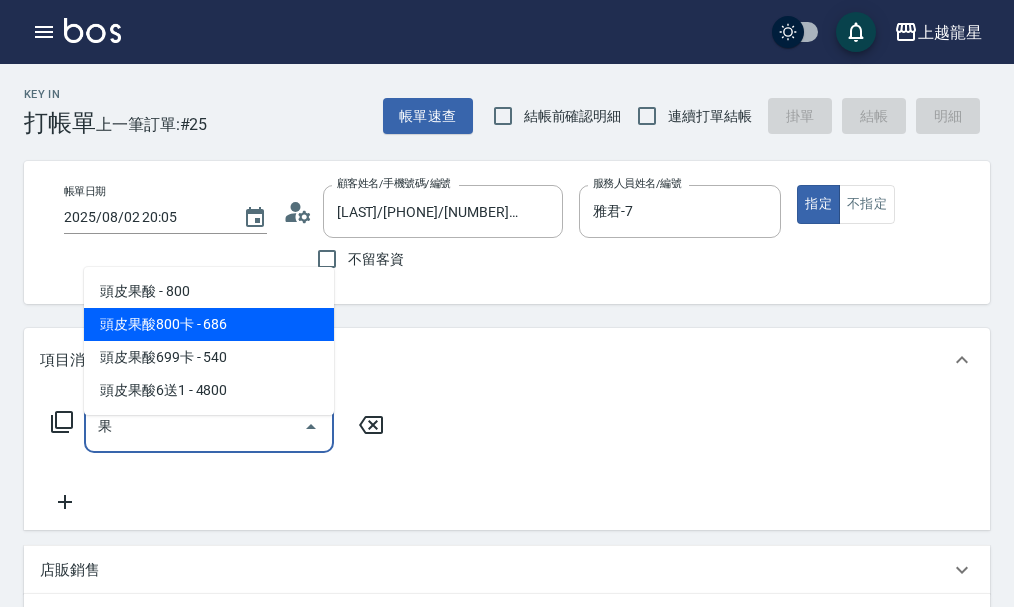 drag, startPoint x: 156, startPoint y: 323, endPoint x: 367, endPoint y: 378, distance: 218.05045 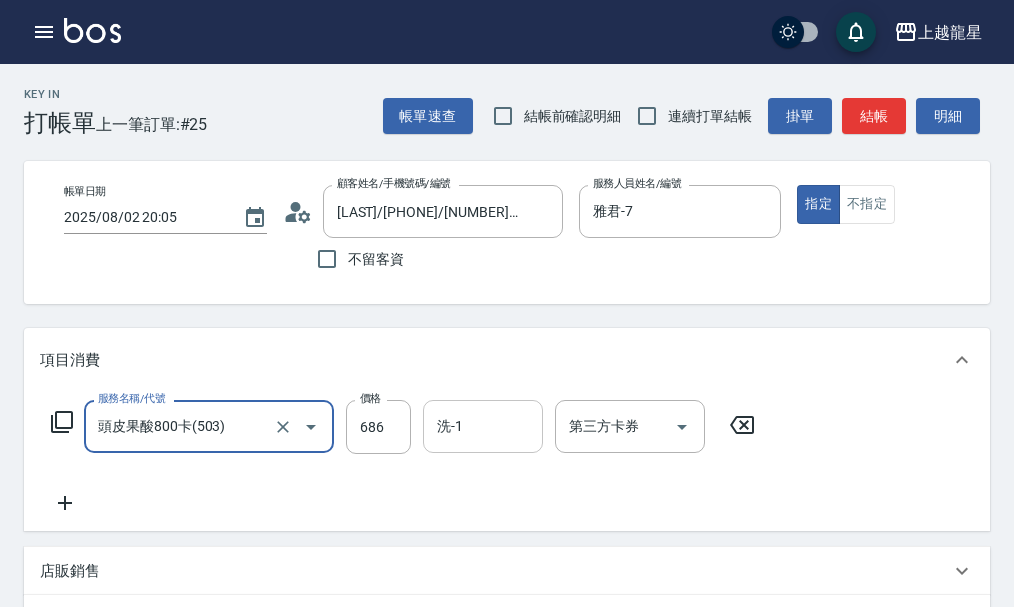type on "頭皮果酸800卡(503)" 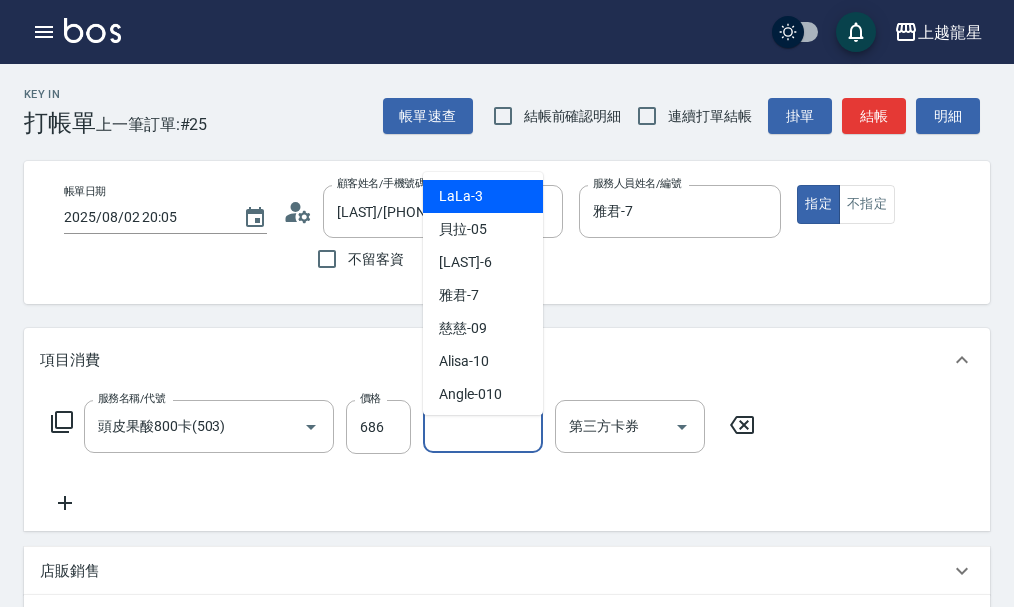 click on "洗-1" at bounding box center (483, 426) 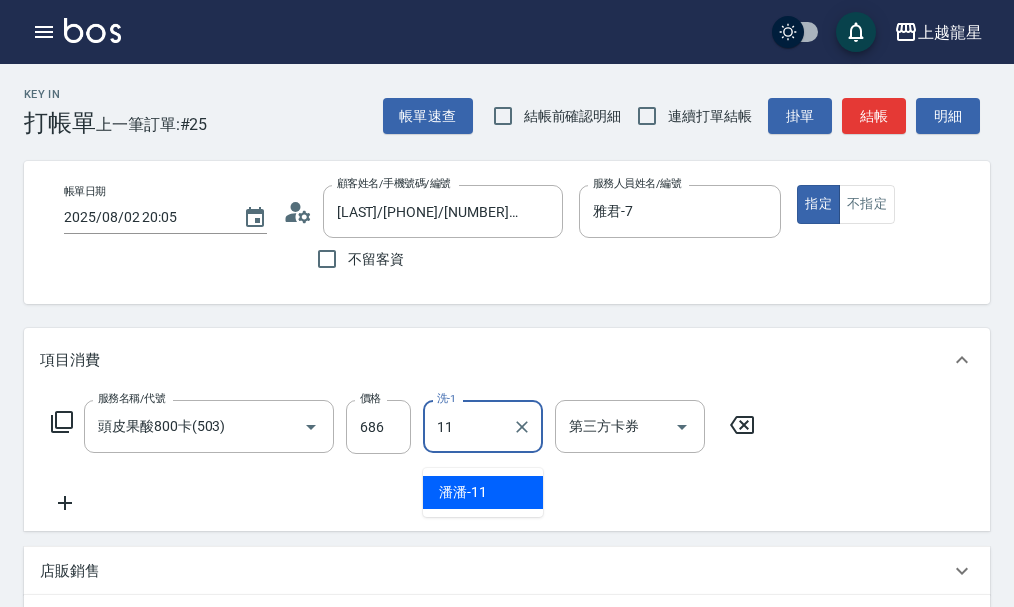type on "潘潘-11" 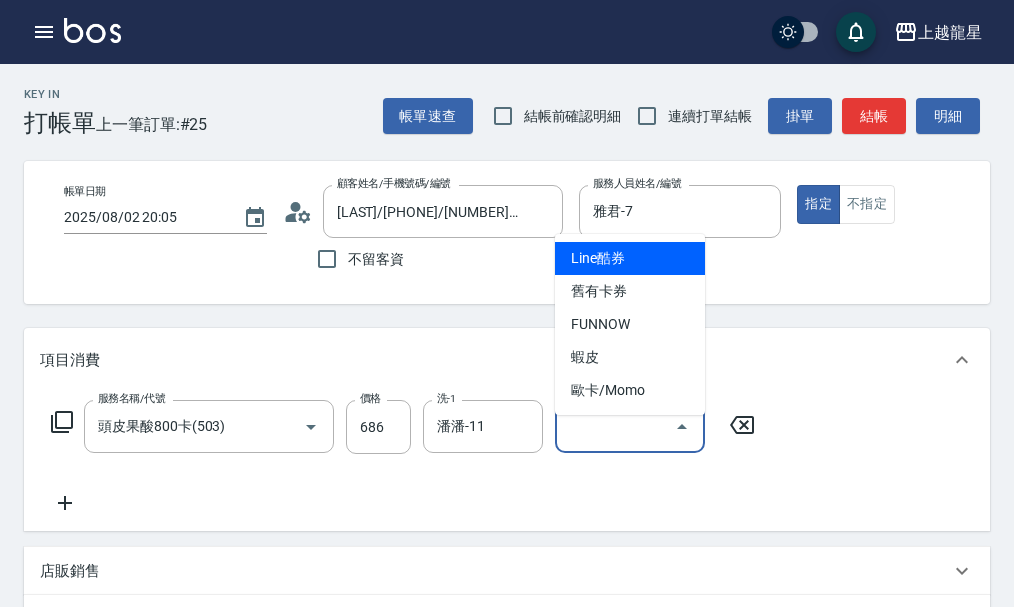 click on "第三方卡券" at bounding box center [615, 426] 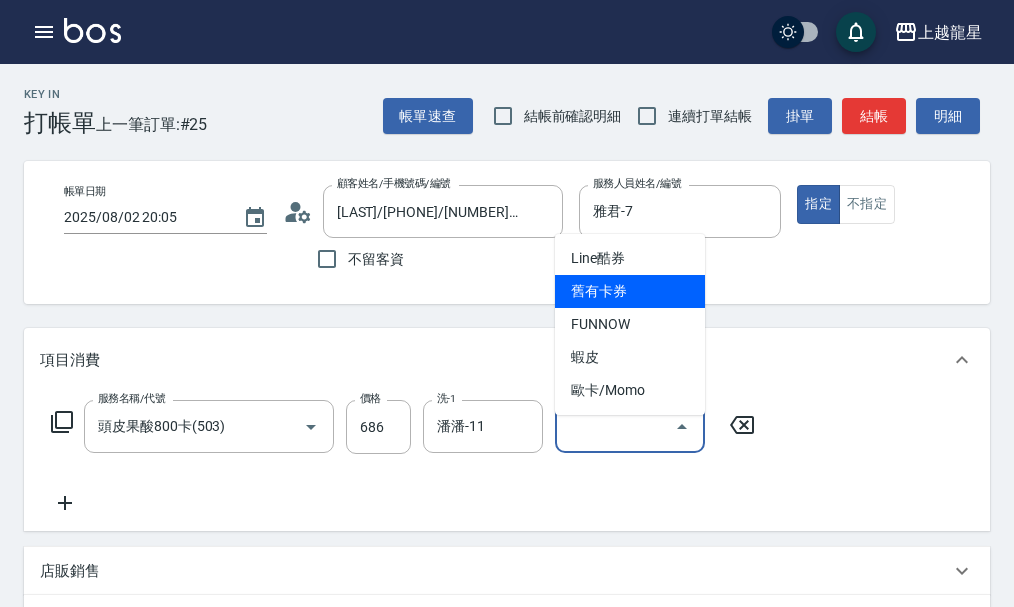 click on "舊有卡券" at bounding box center (630, 291) 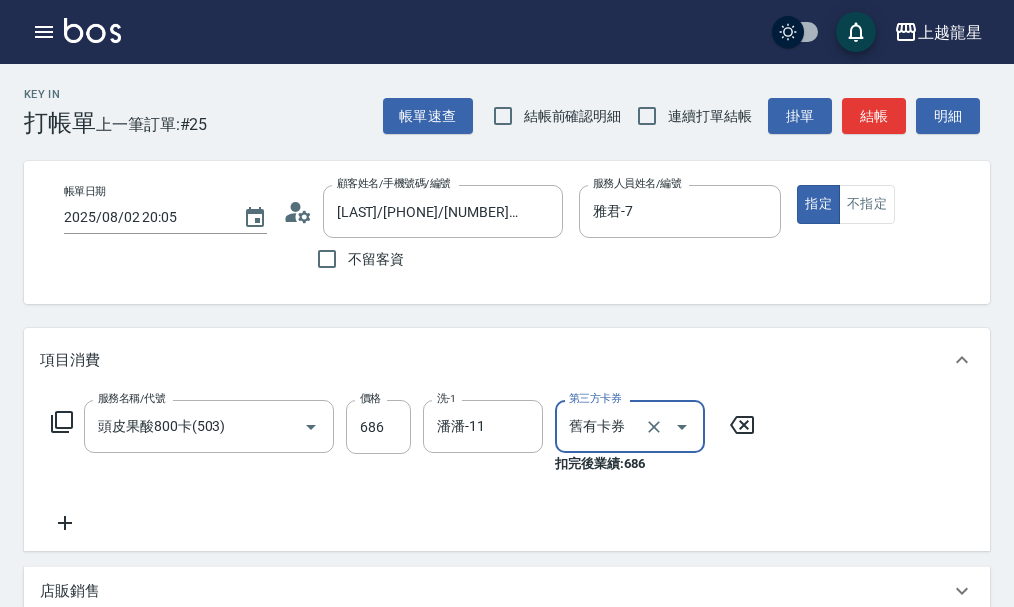 click 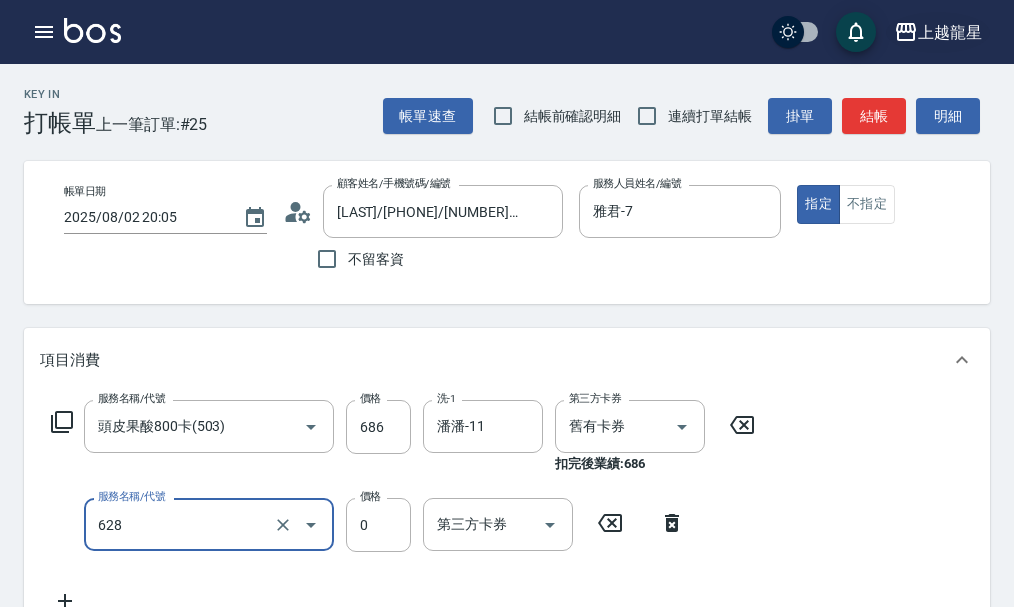 type on "1200以上護髮套卡(628)" 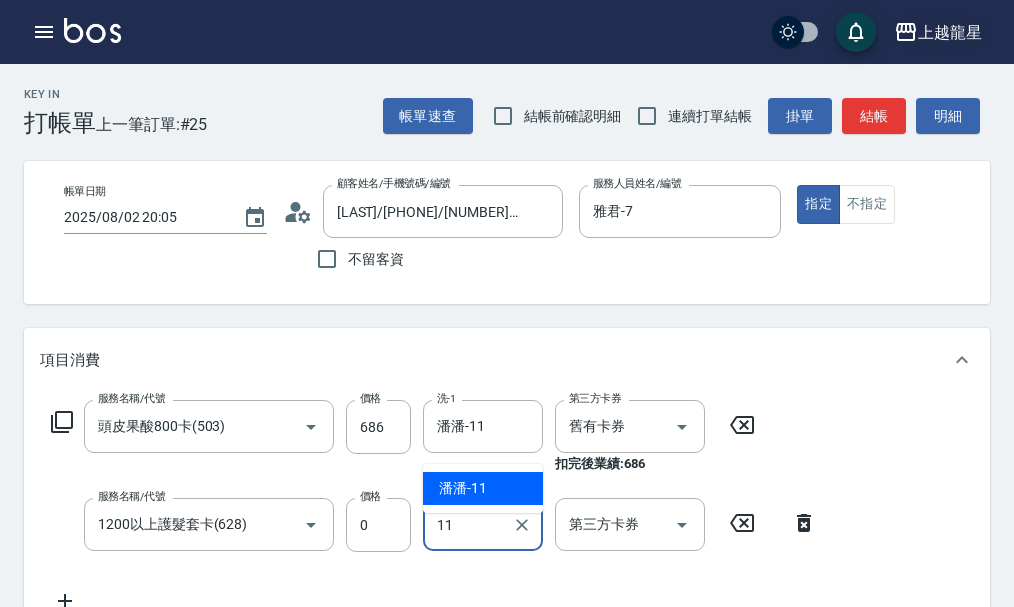 type on "潘潘-11" 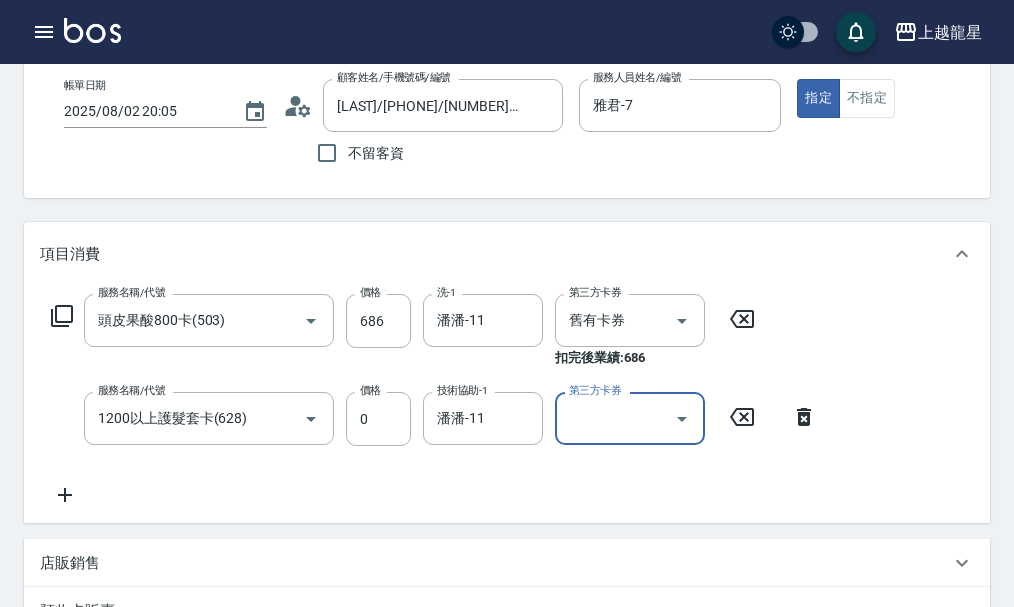 scroll, scrollTop: 600, scrollLeft: 0, axis: vertical 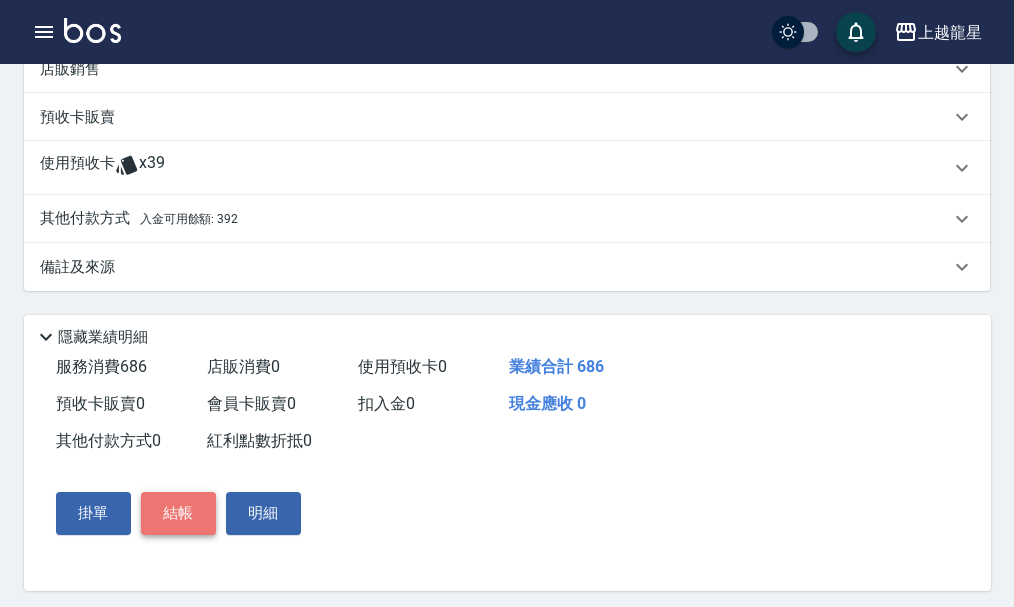 click on "結帳" at bounding box center (178, 513) 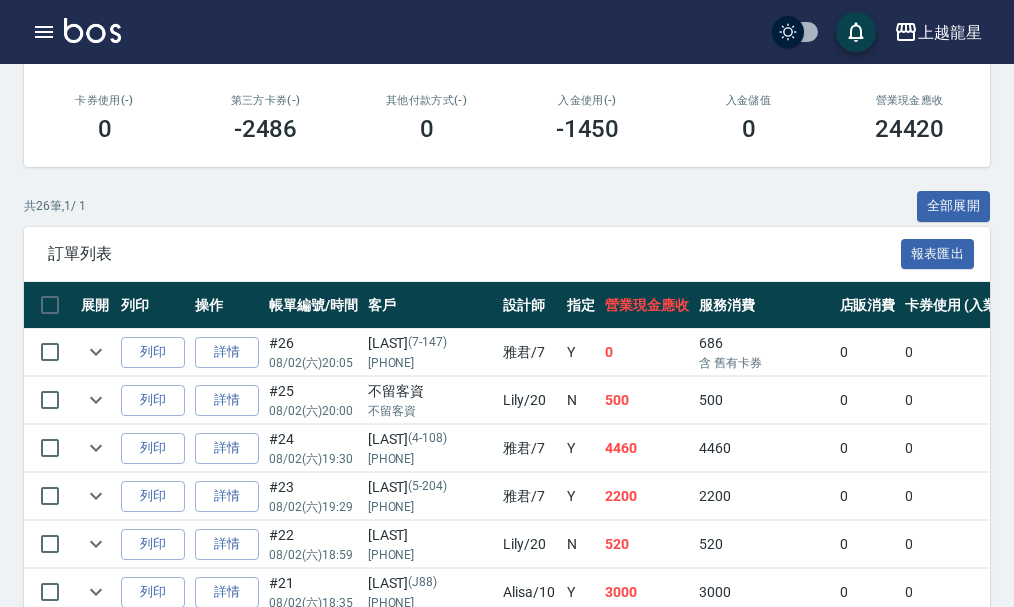 scroll, scrollTop: 400, scrollLeft: 0, axis: vertical 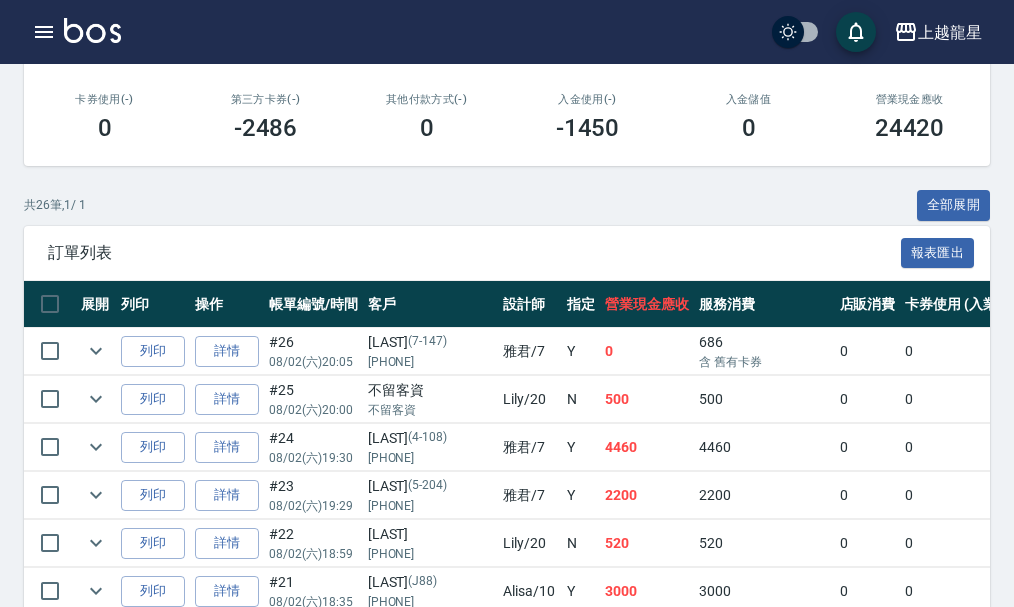 click at bounding box center (92, 30) 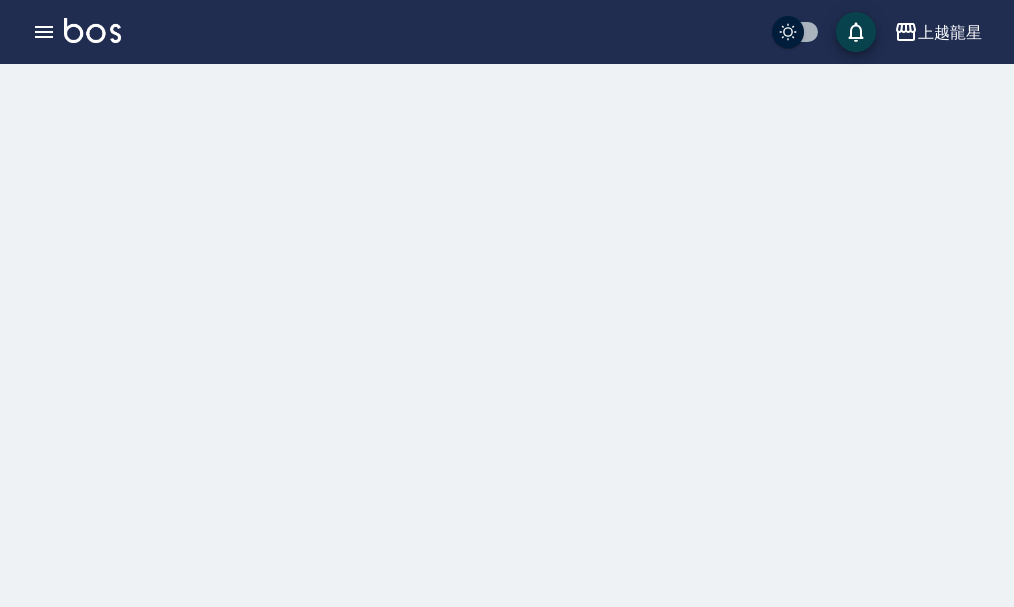 scroll, scrollTop: 0, scrollLeft: 0, axis: both 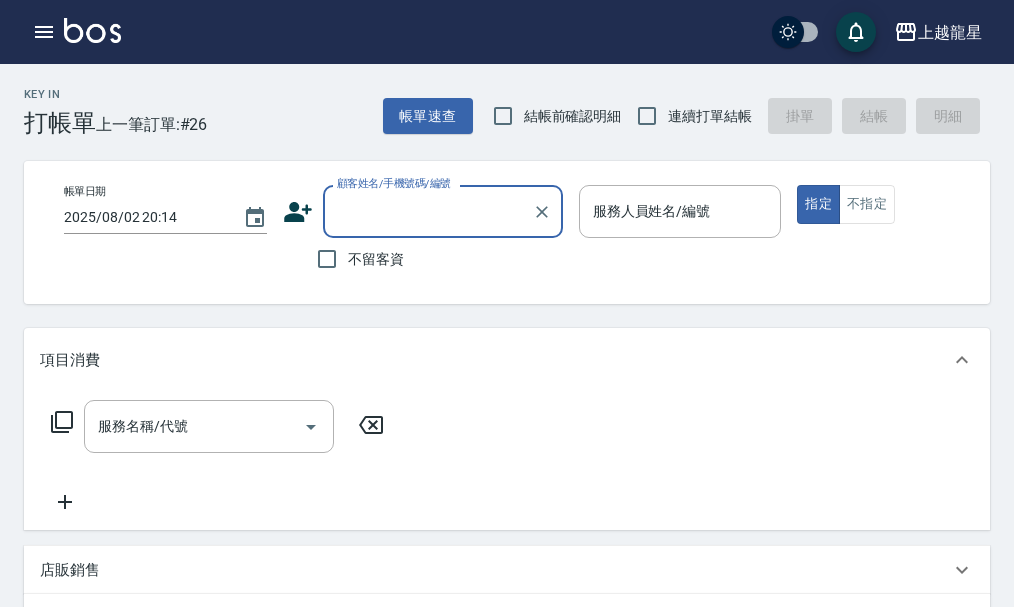 click on "不留客資" at bounding box center (376, 259) 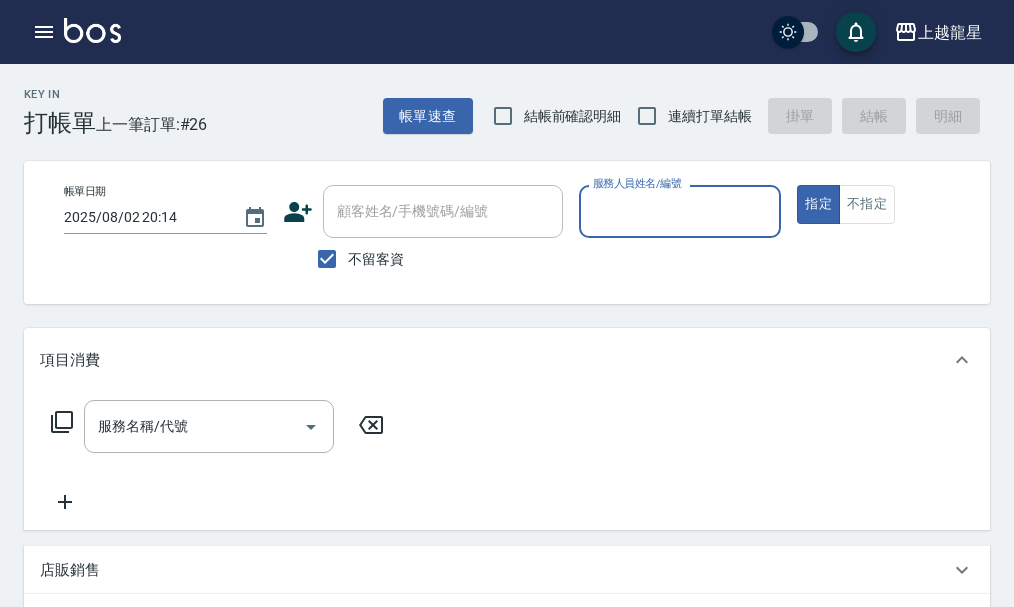 click on "服務人員姓名/編號" at bounding box center [680, 211] 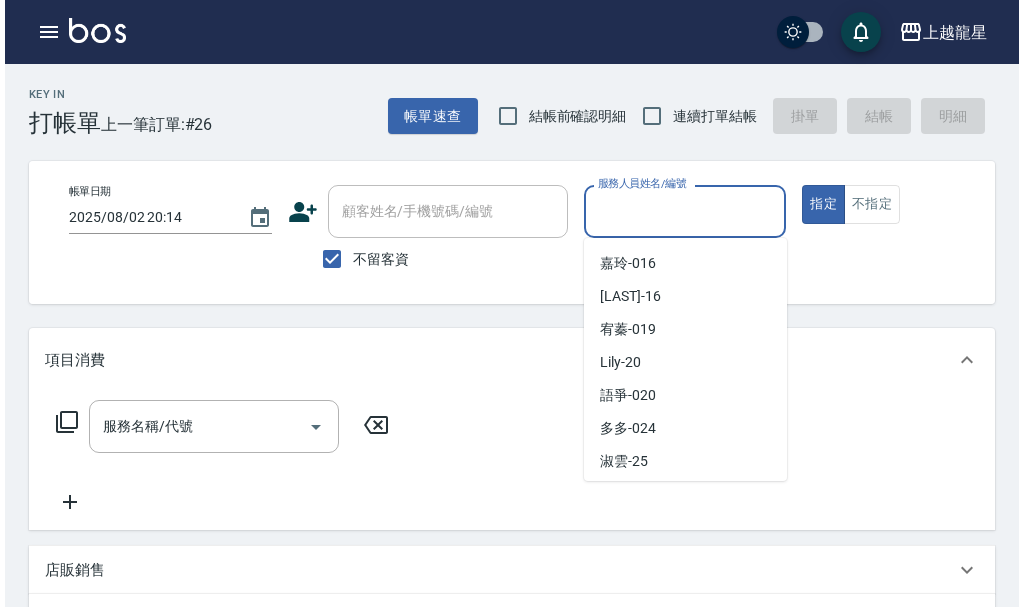 scroll, scrollTop: 300, scrollLeft: 0, axis: vertical 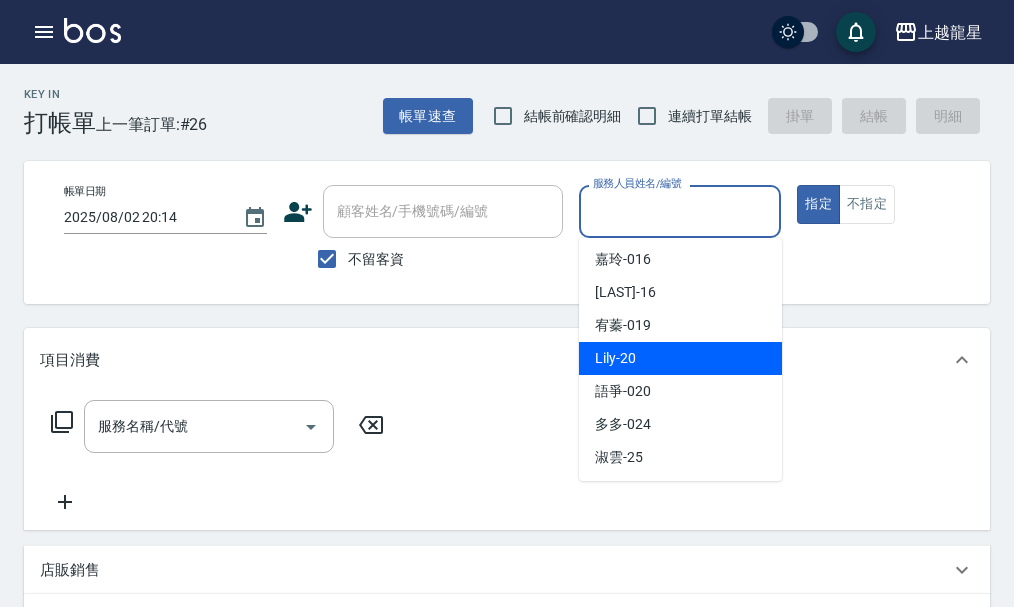 click on "Lily -20" at bounding box center (680, 358) 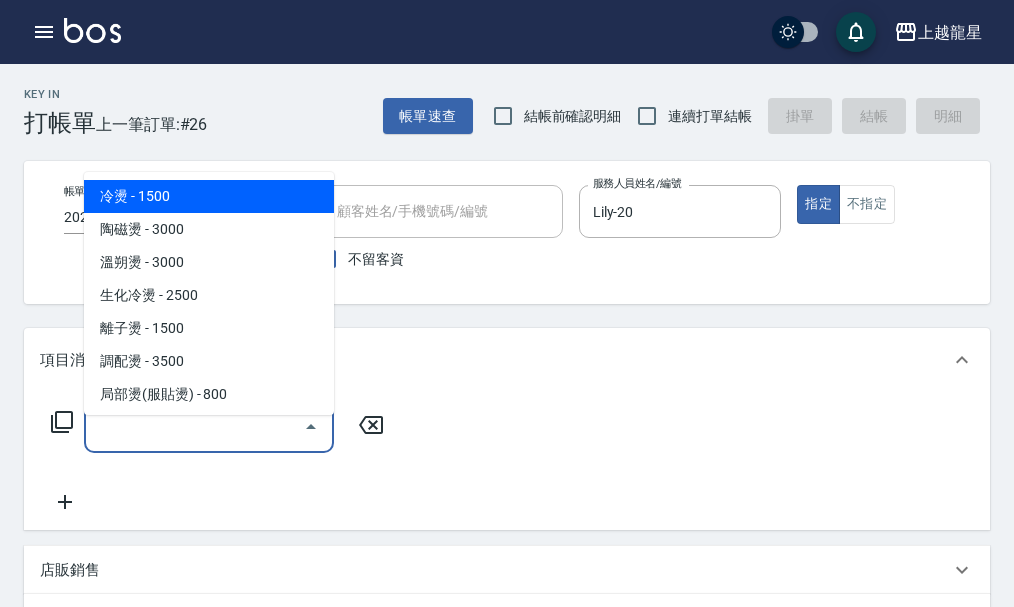 click on "服務名稱/代號" at bounding box center (194, 426) 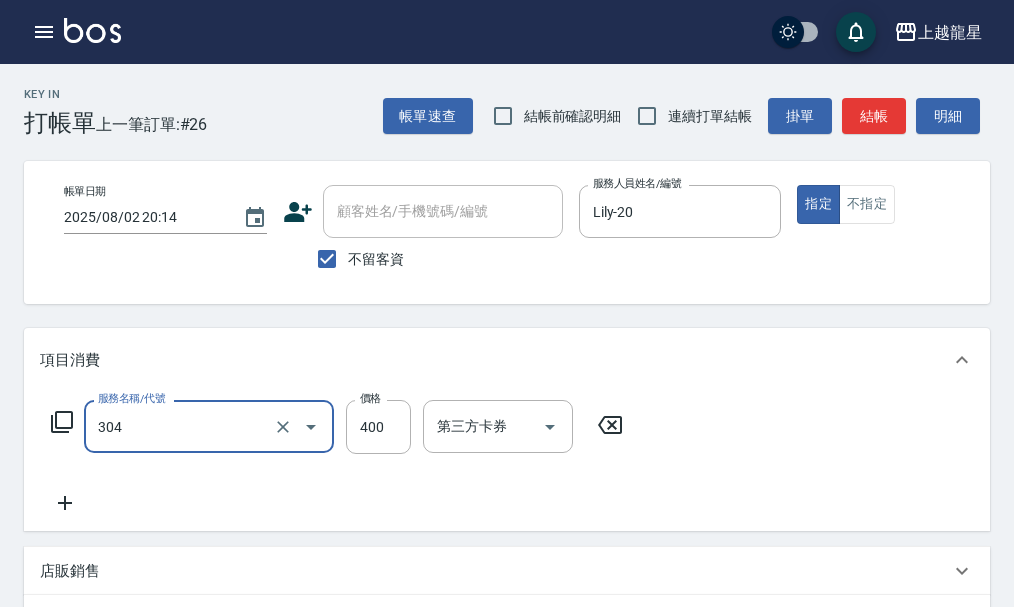 type on "剪髮(304)" 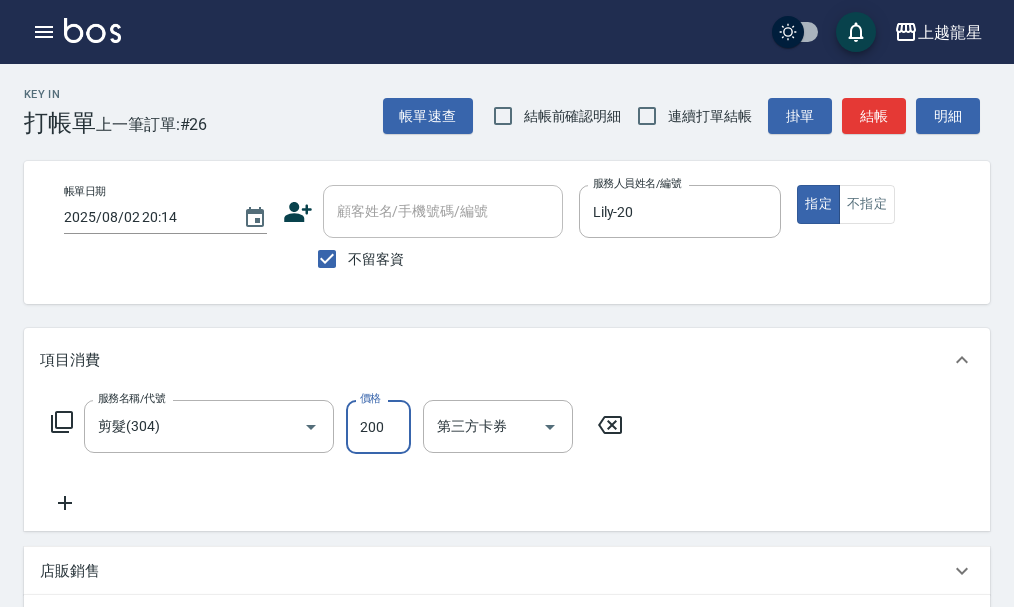 type on "200" 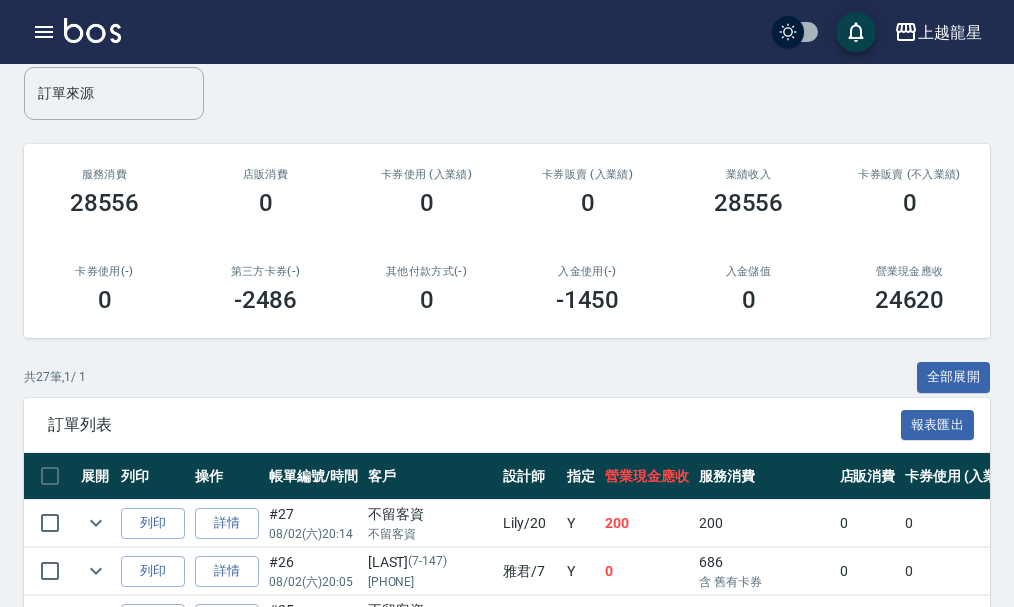 scroll, scrollTop: 200, scrollLeft: 0, axis: vertical 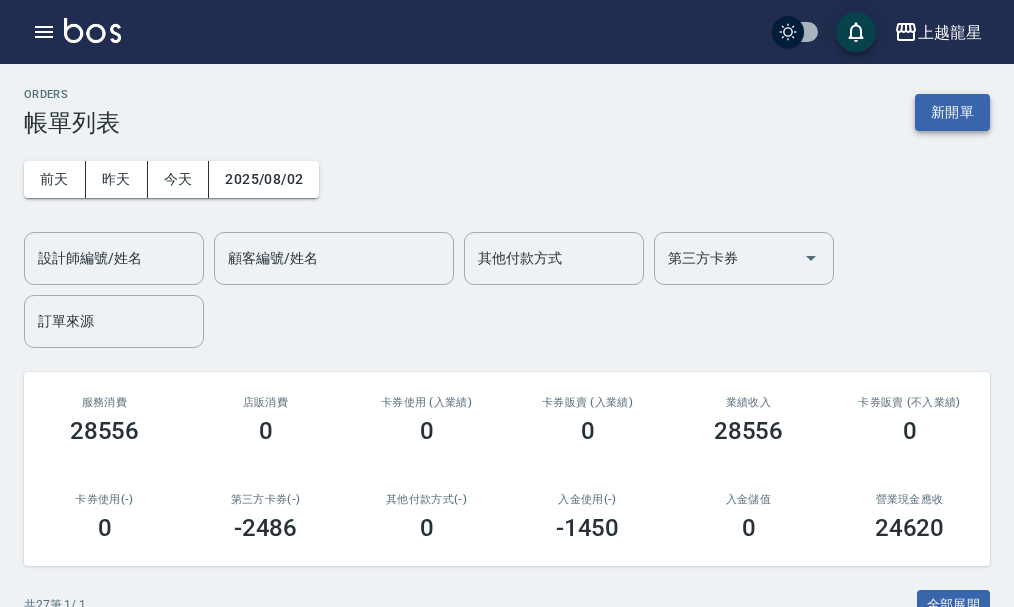 click on "新開單" at bounding box center [952, 112] 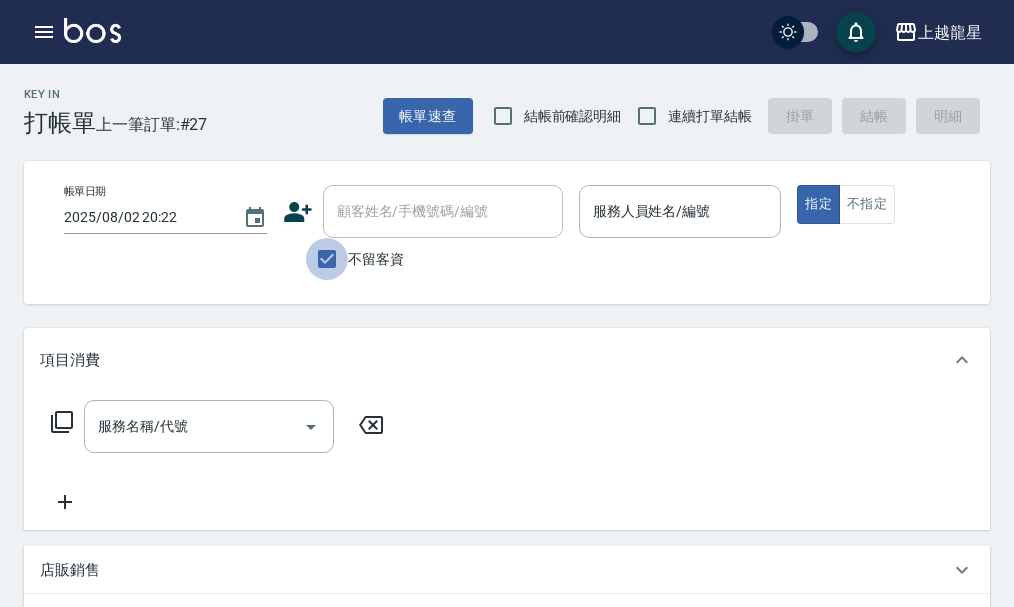 click on "不留客資" at bounding box center (327, 259) 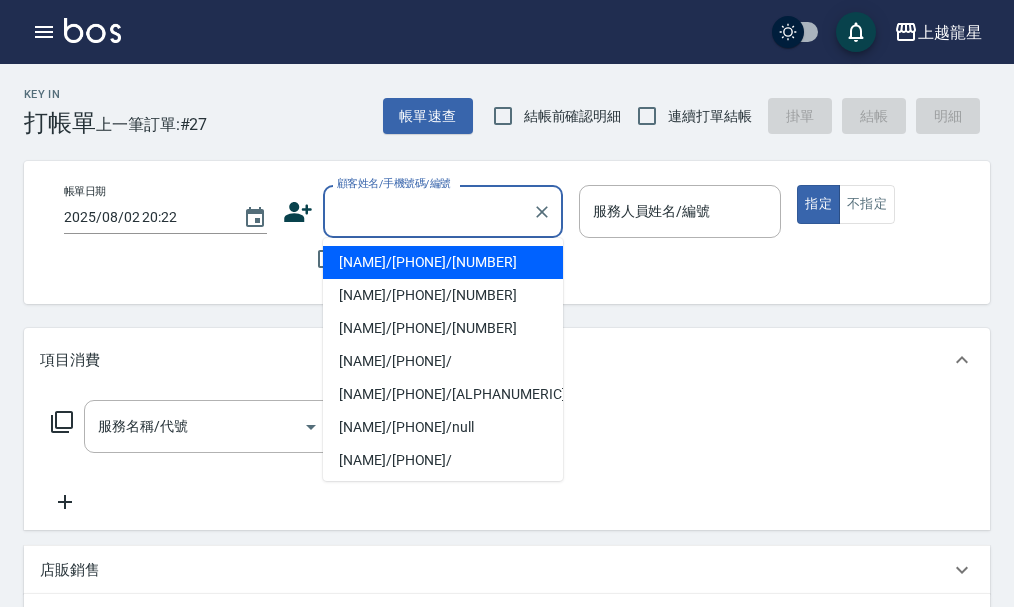 click on "顧客姓名/手機號碼/編號" at bounding box center [428, 211] 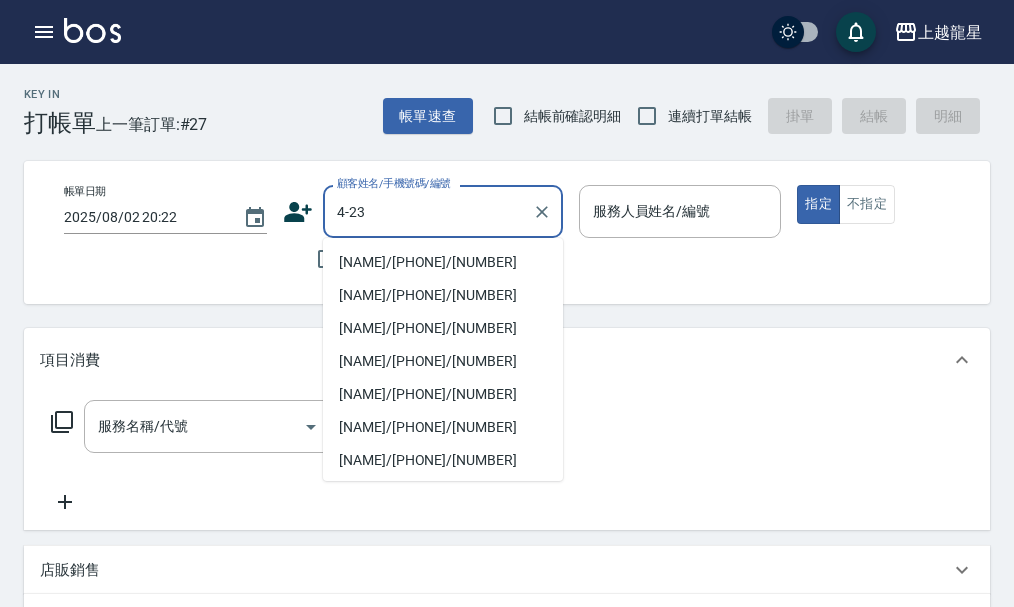click on "蔡家鈴/0937182068/4-23" at bounding box center [443, 262] 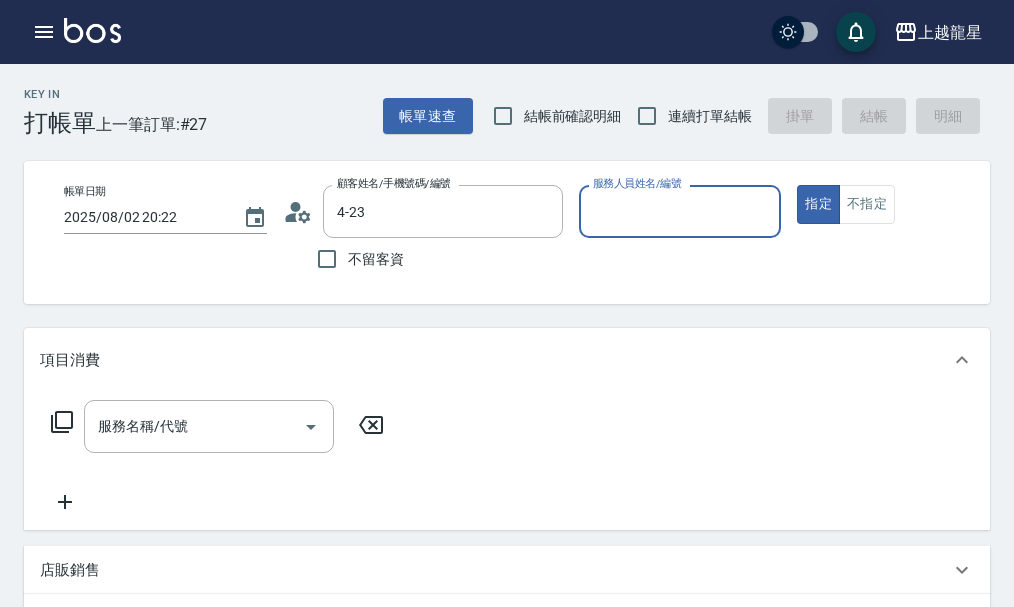 type on "蔡家鈴/0937182068/4-23" 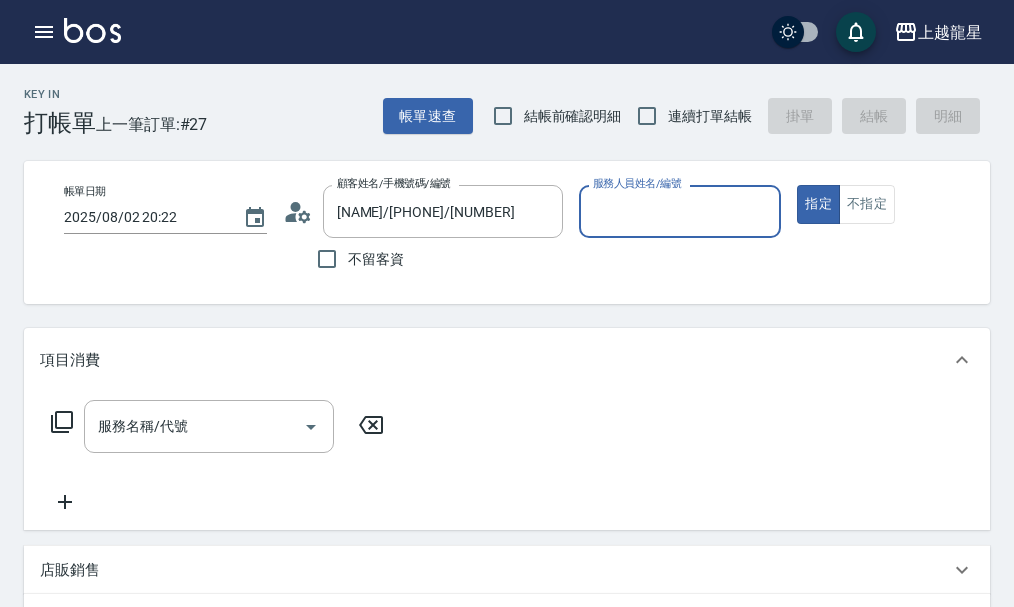 type on "淑雲-25" 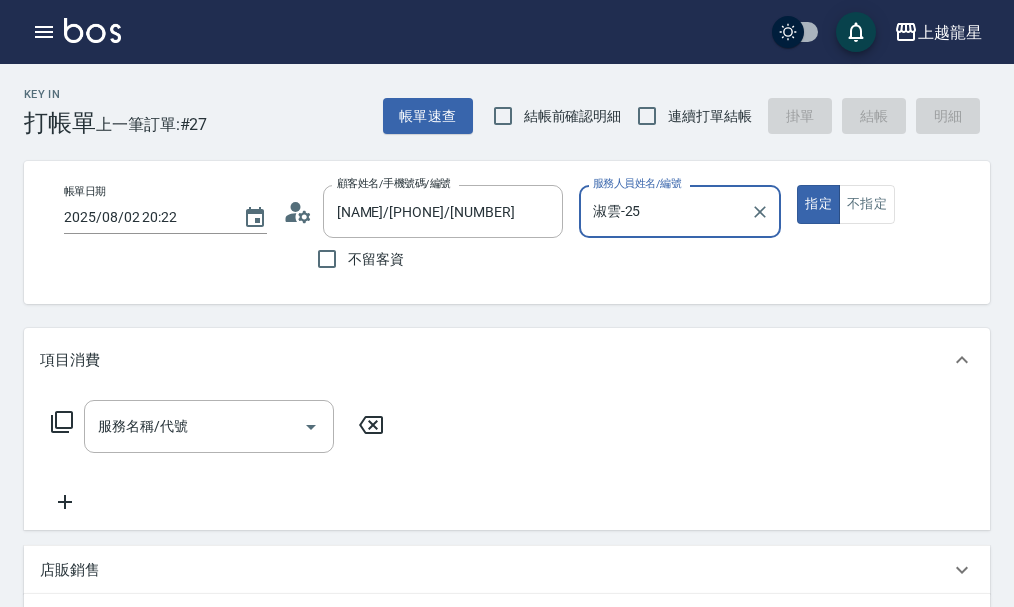 click 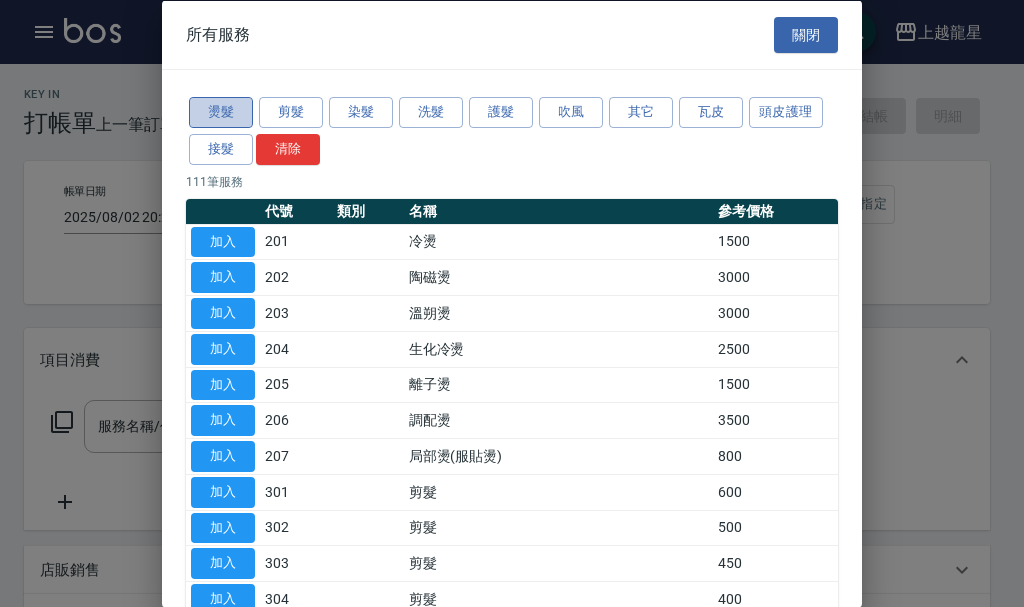 click on "燙髮" at bounding box center [221, 112] 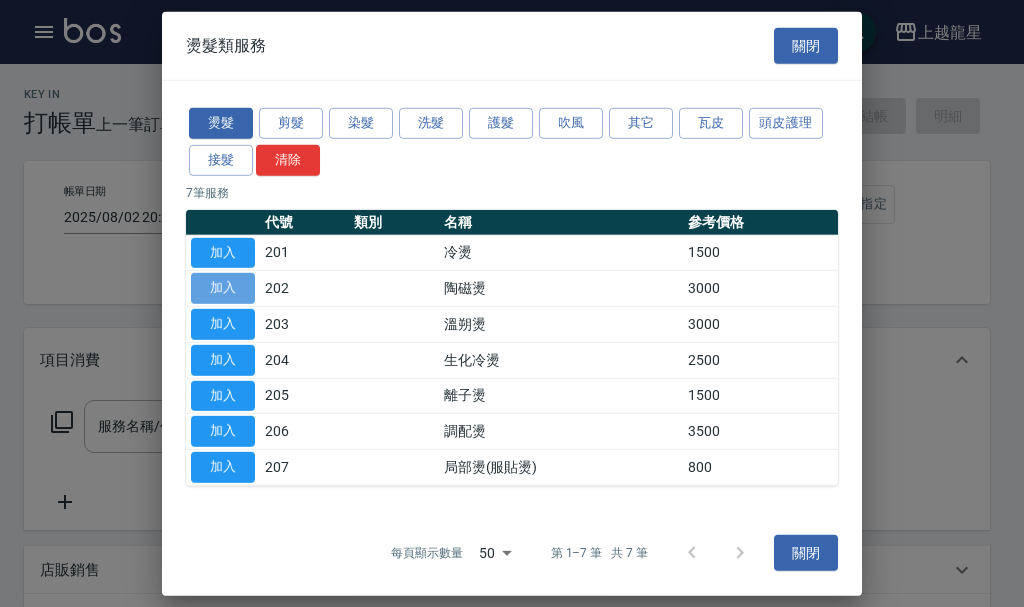 click on "加入" at bounding box center (223, 288) 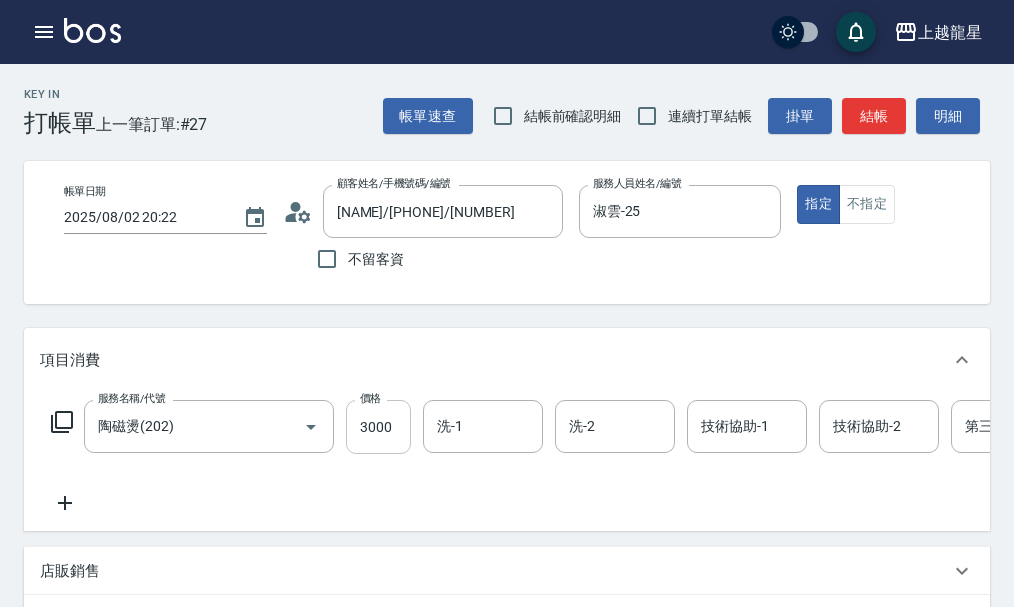 click on "3000" at bounding box center [378, 427] 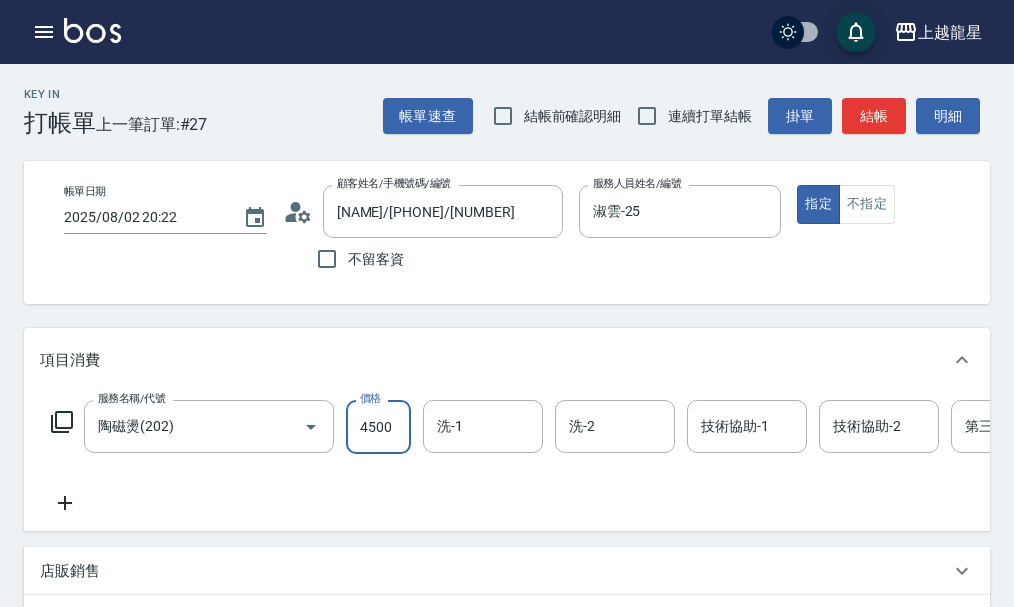 type on "4500" 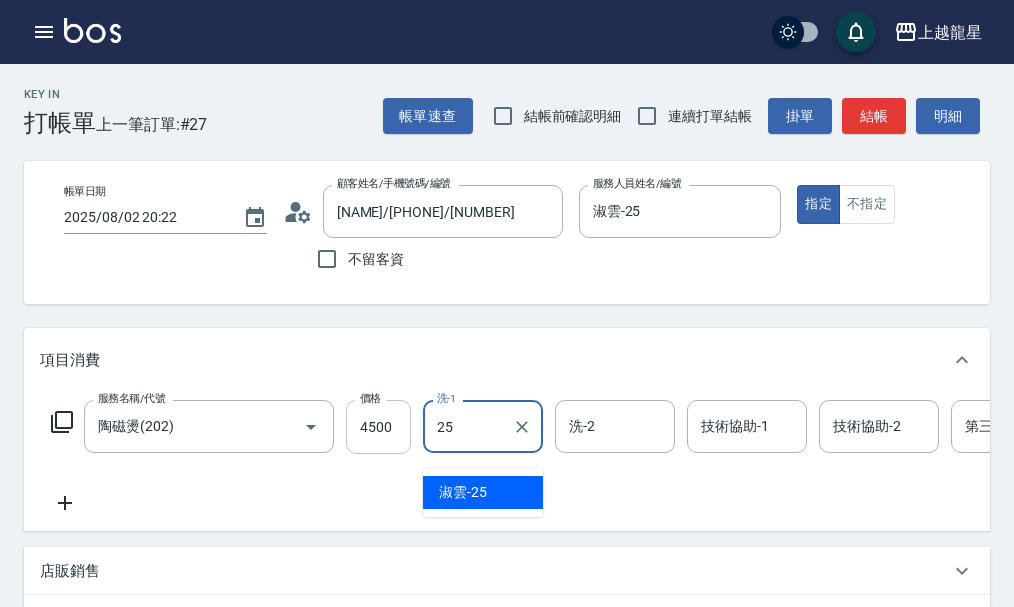 type on "淑雲-25" 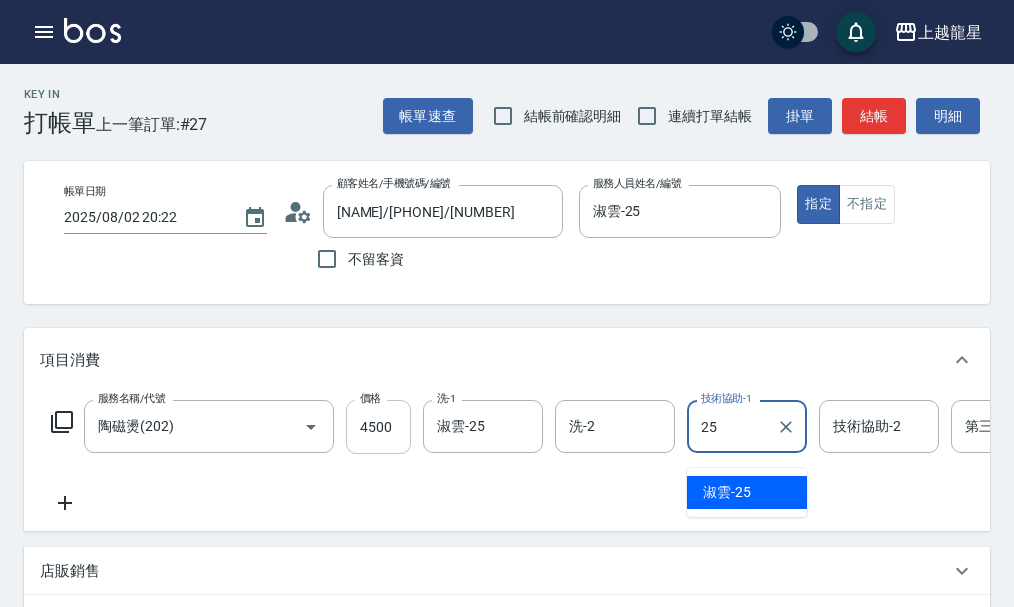 type on "淑雲-25" 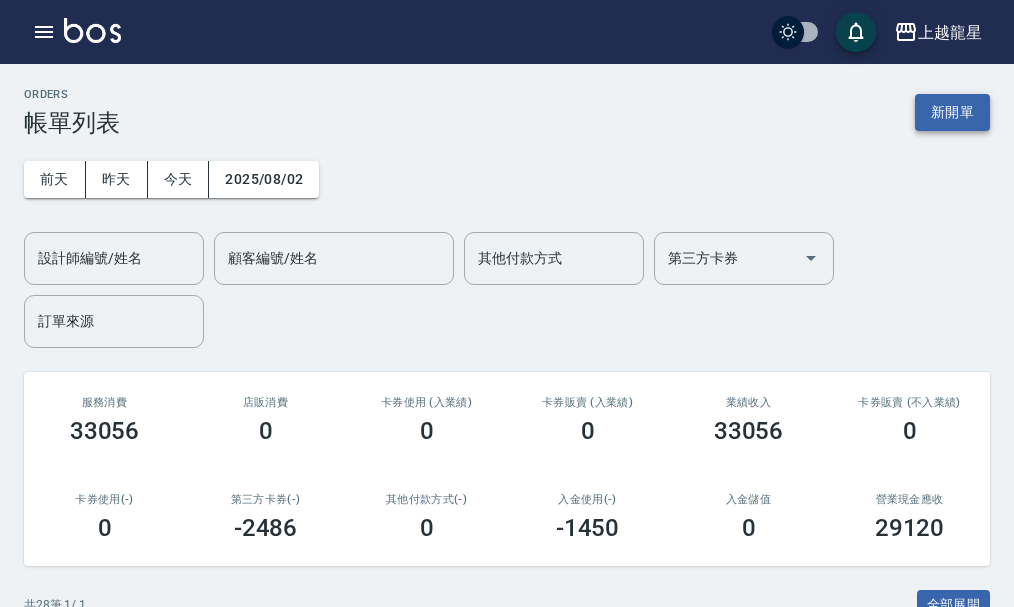 click on "新開單" at bounding box center [952, 112] 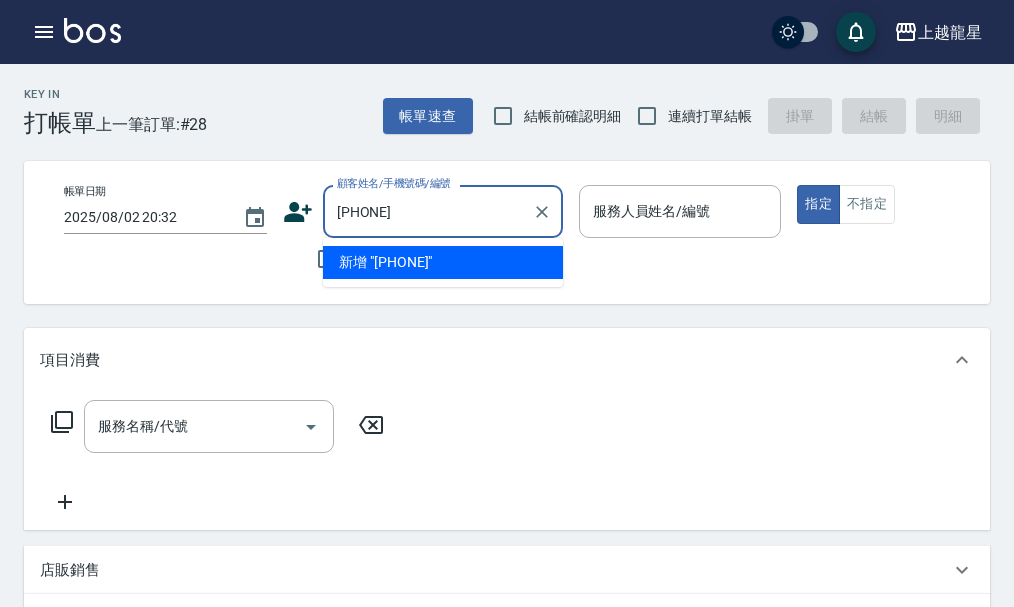 click on "新增 "0917510678"" at bounding box center (443, 262) 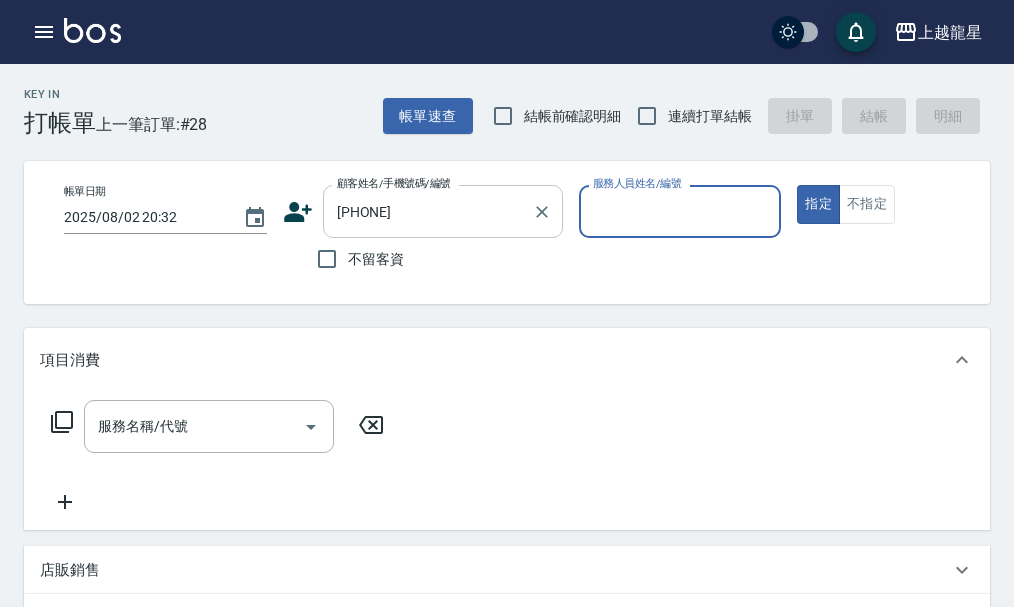 click on "0917510678 顧客姓名/手機號碼/編號" at bounding box center [443, 211] 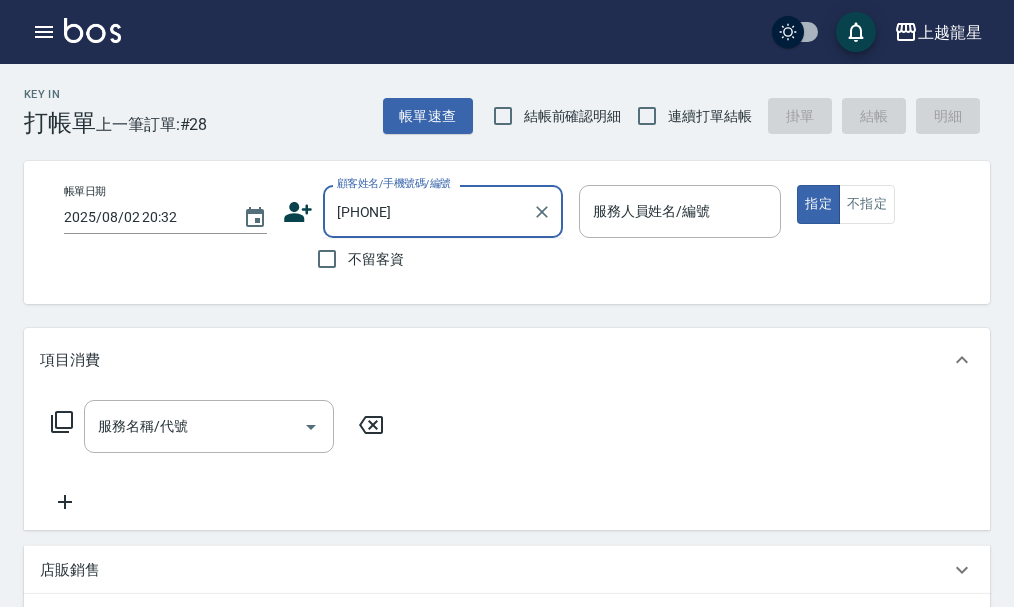 click on "0917510678" at bounding box center (428, 211) 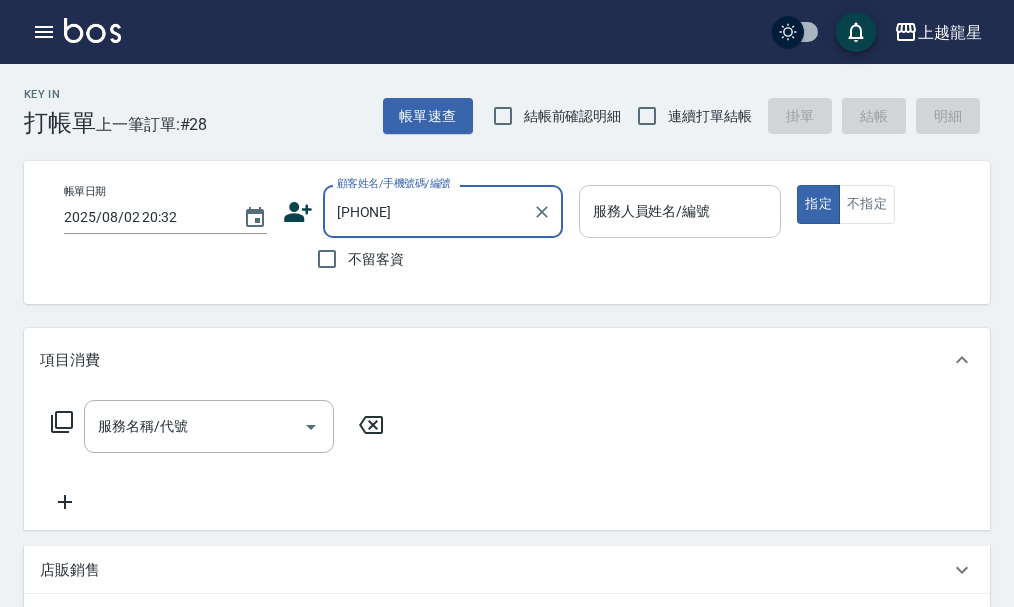 click on "服務人員姓名/編號" at bounding box center [680, 211] 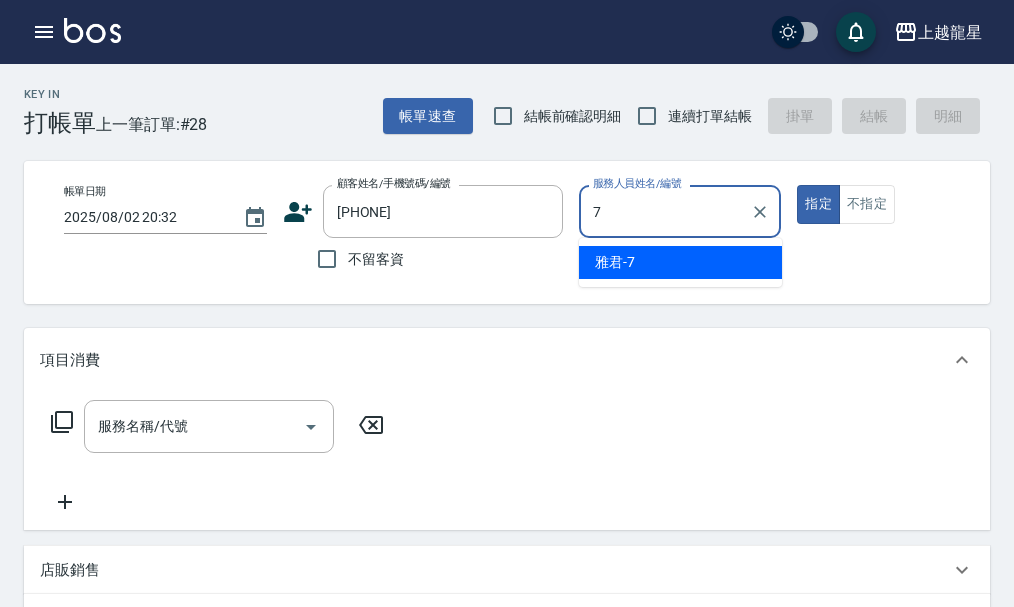type on "雅君-7" 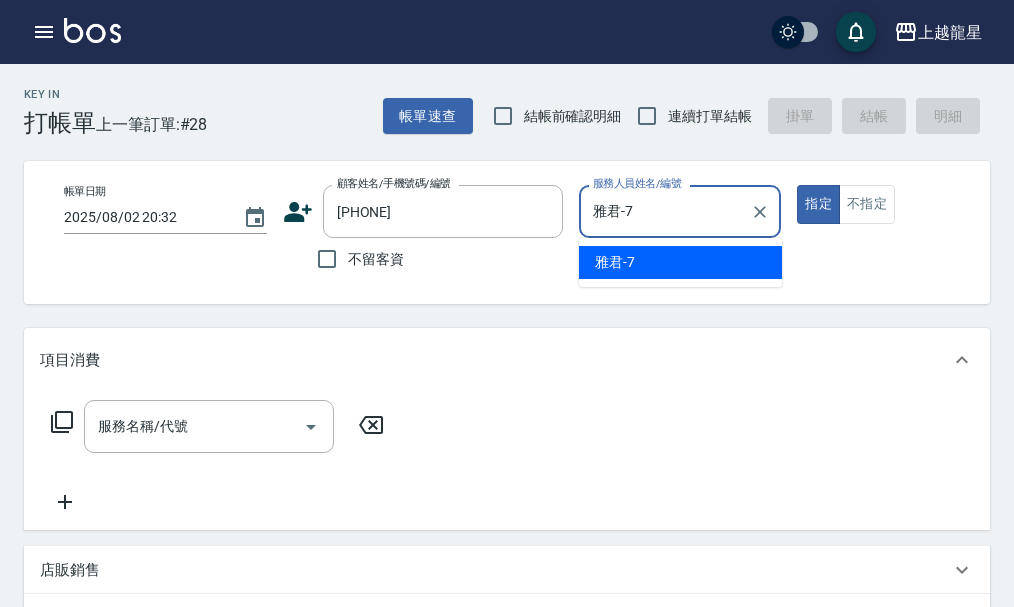 type on "true" 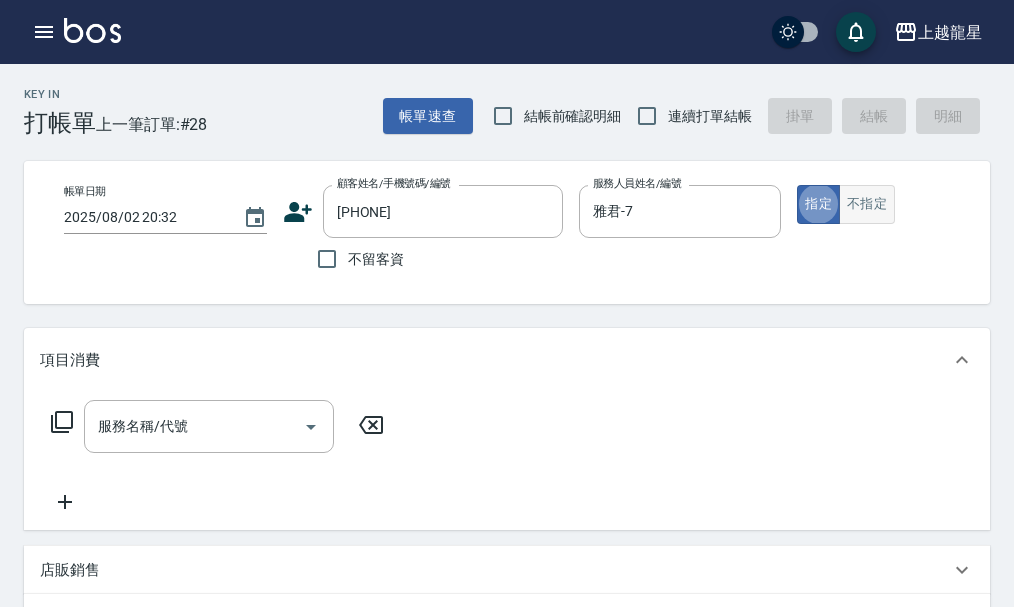 click on "不指定" at bounding box center [867, 204] 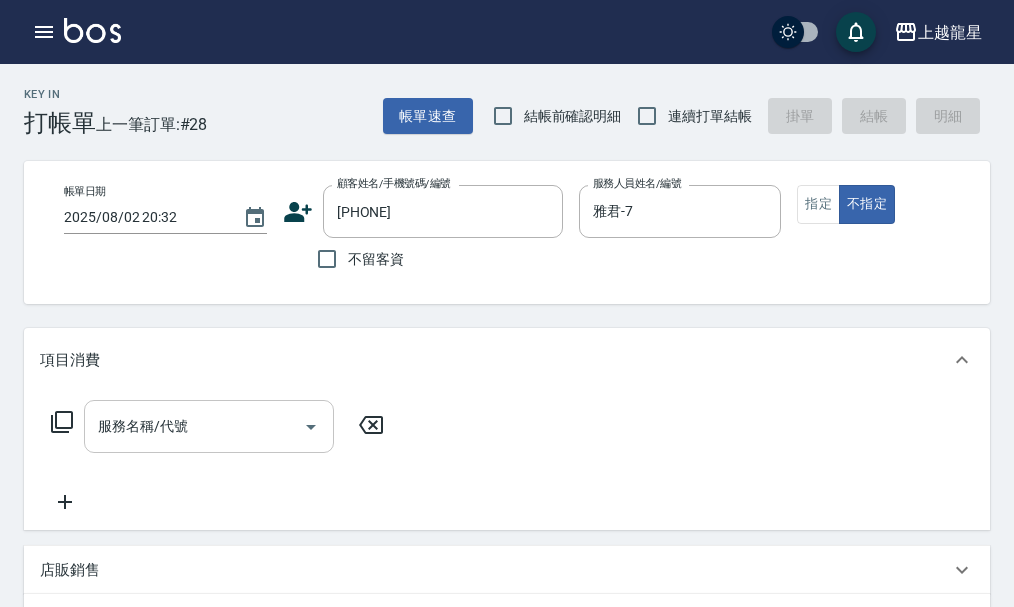 click on "服務名稱/代號 服務名稱/代號" at bounding box center (209, 426) 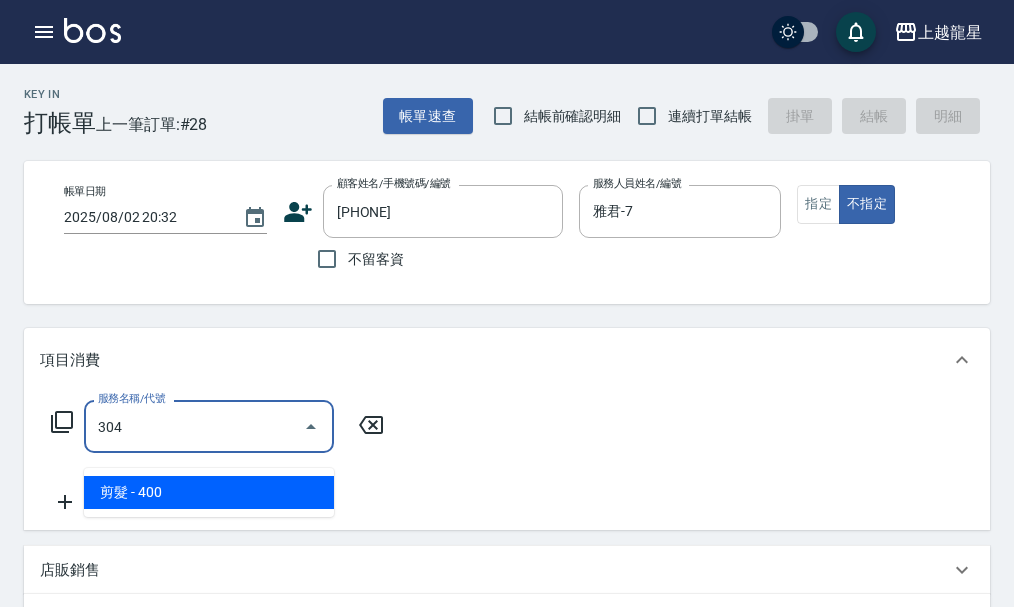 type on "剪髮(304)" 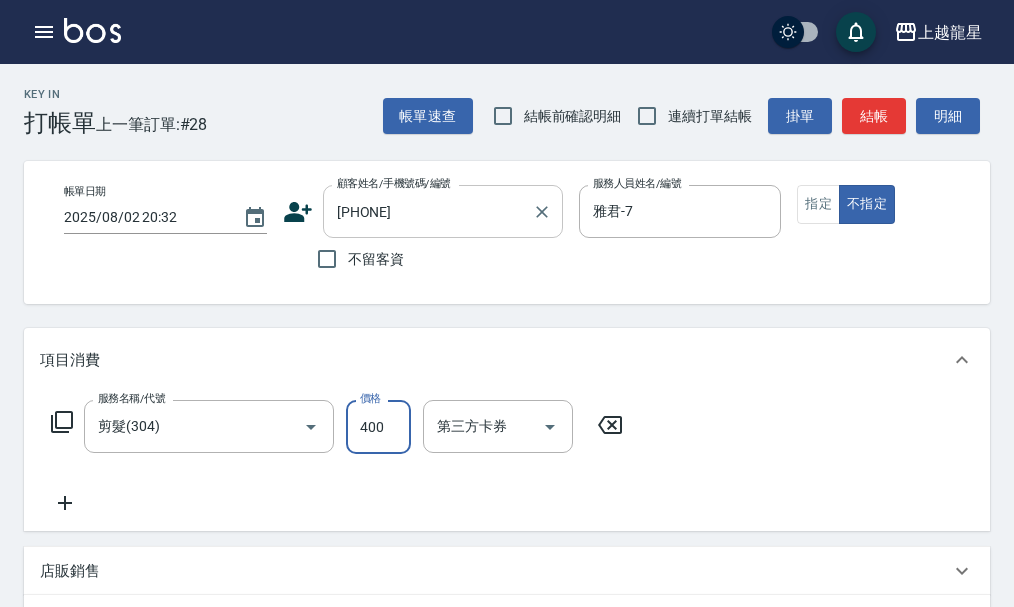 click on "0917510678 顧客姓名/手機號碼/編號" at bounding box center [443, 211] 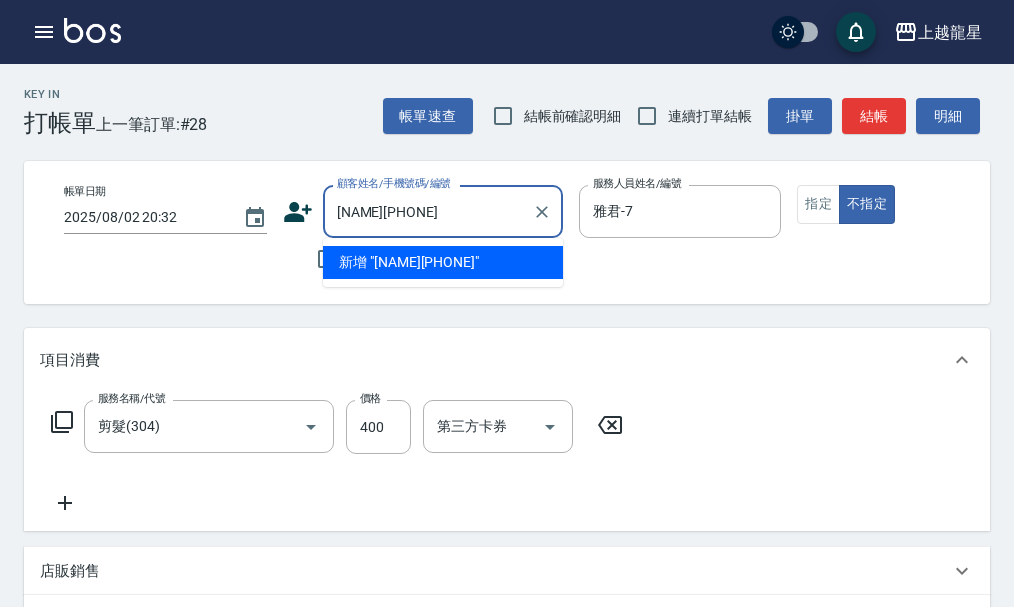 click on "新增 "俞廷翰0917510678"" at bounding box center [443, 262] 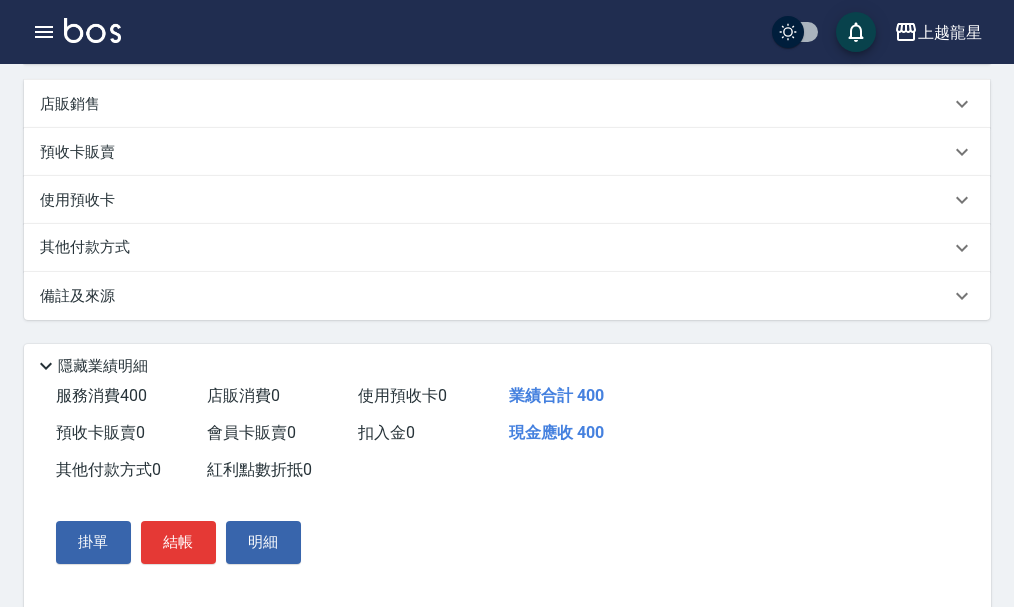 scroll, scrollTop: 528, scrollLeft: 0, axis: vertical 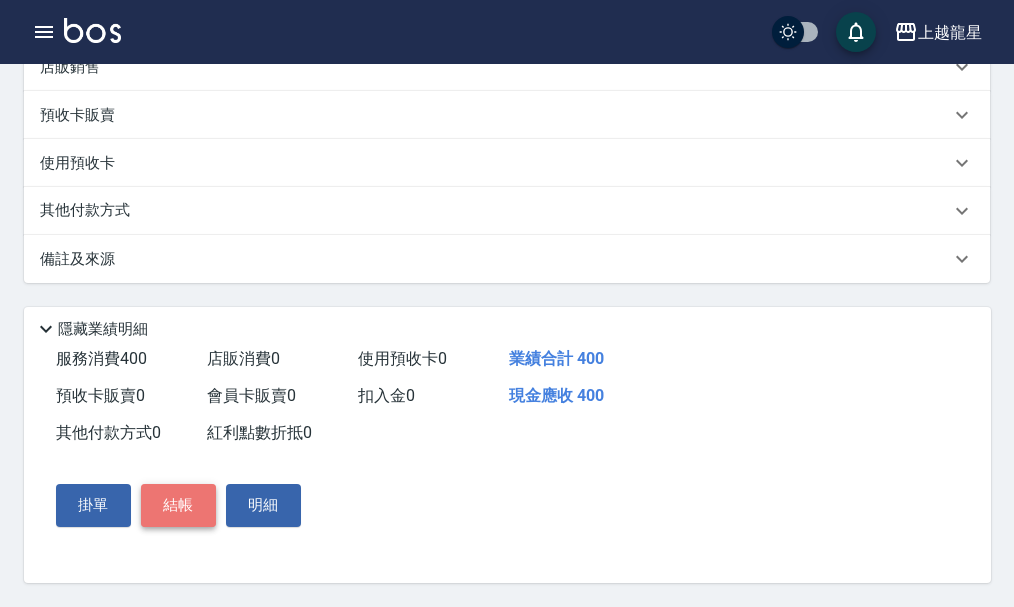 click on "結帳" at bounding box center [178, 505] 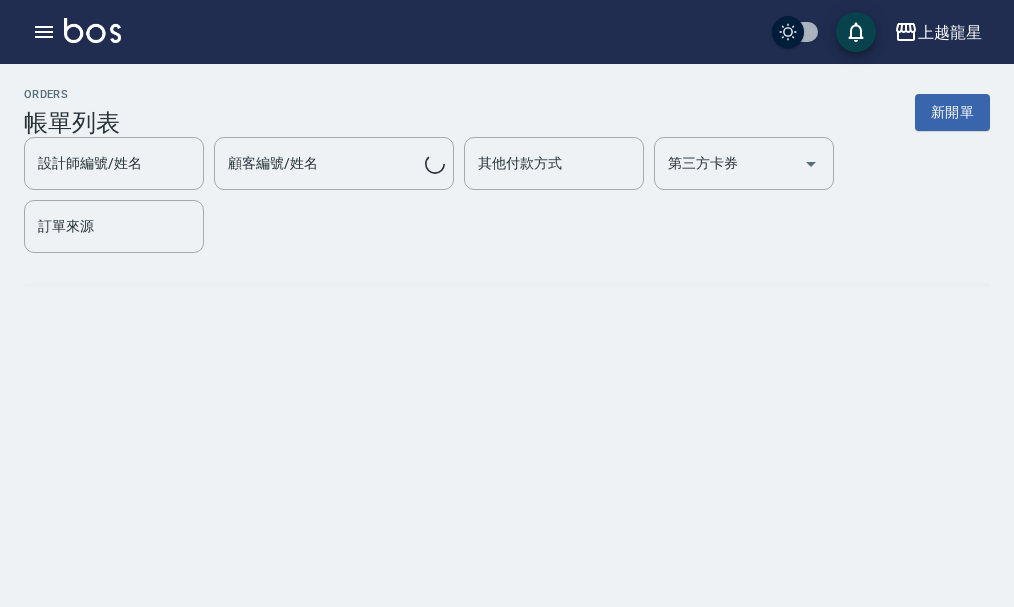scroll, scrollTop: 0, scrollLeft: 0, axis: both 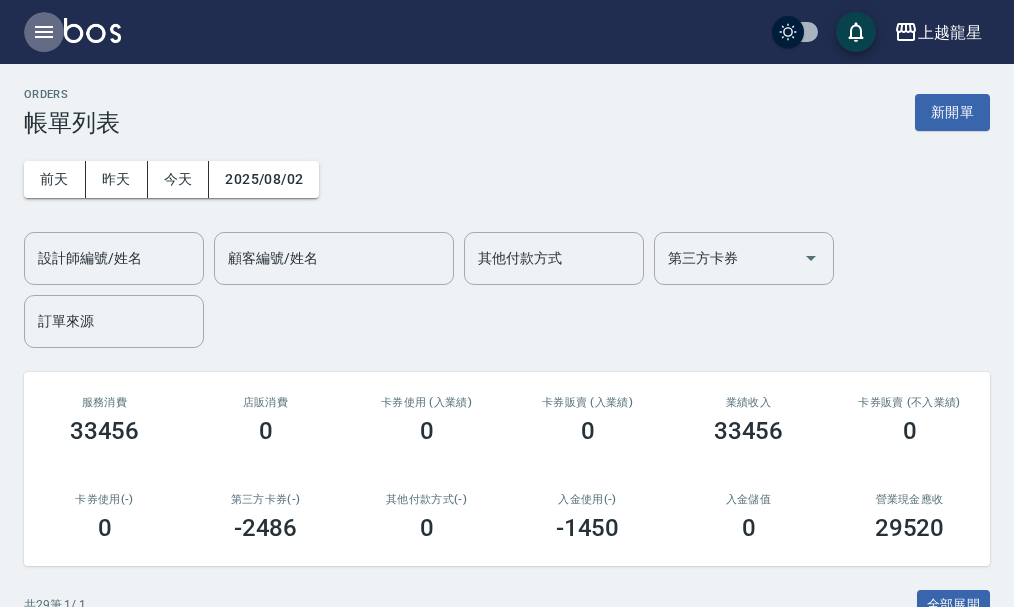 click 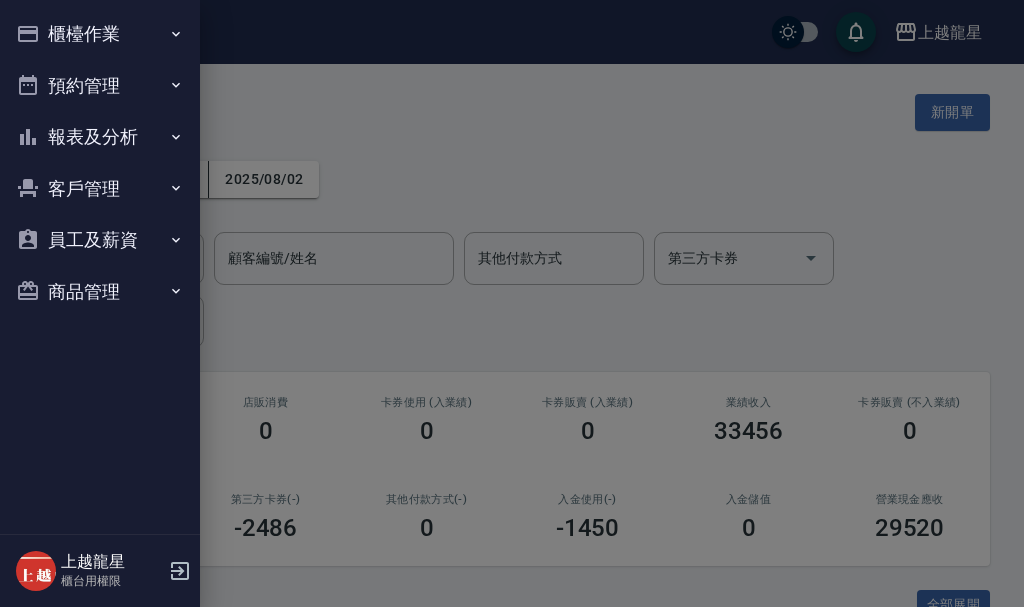 click on "櫃檯作業" at bounding box center [100, 34] 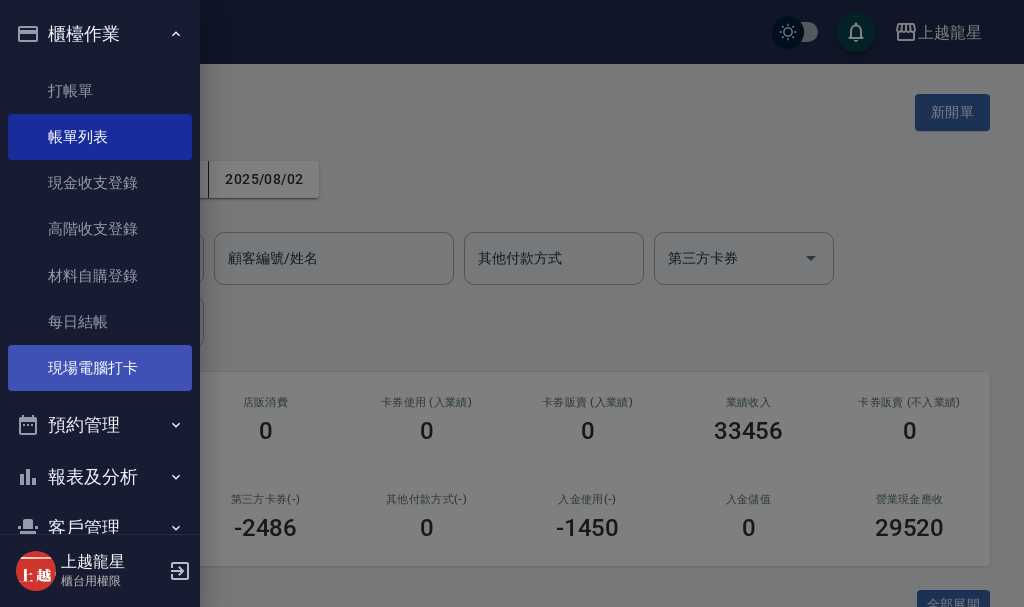 click on "現場電腦打卡" at bounding box center (100, 368) 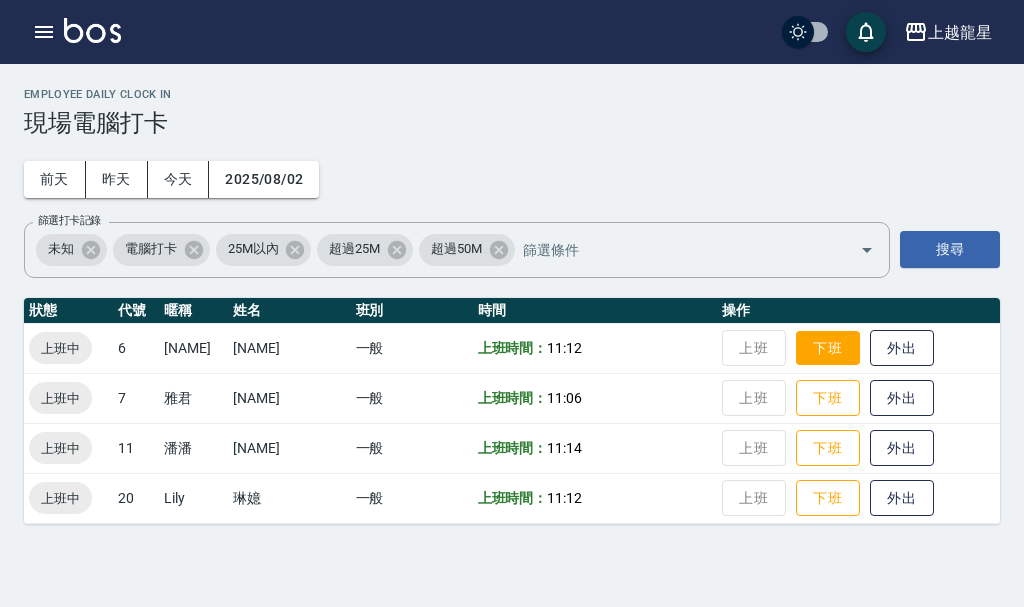 click on "下班" at bounding box center [828, 348] 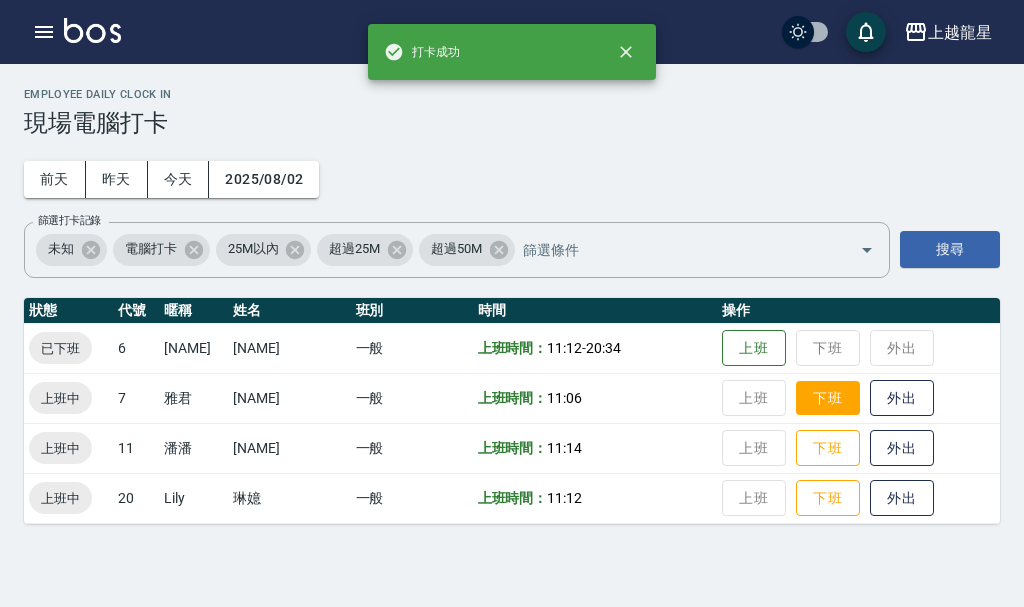 click on "下班" at bounding box center [828, 398] 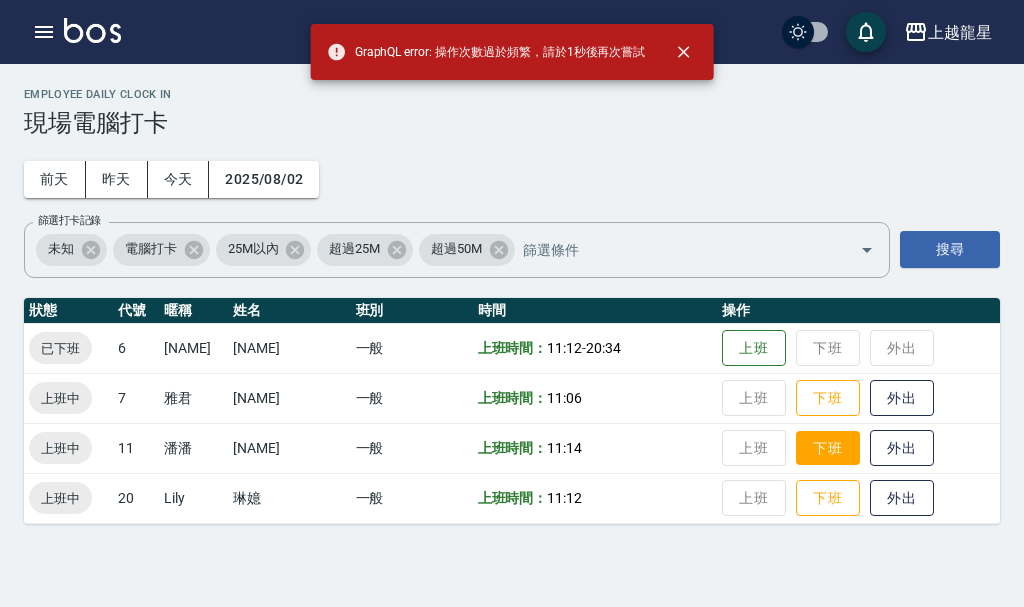 click on "下班" at bounding box center [828, 448] 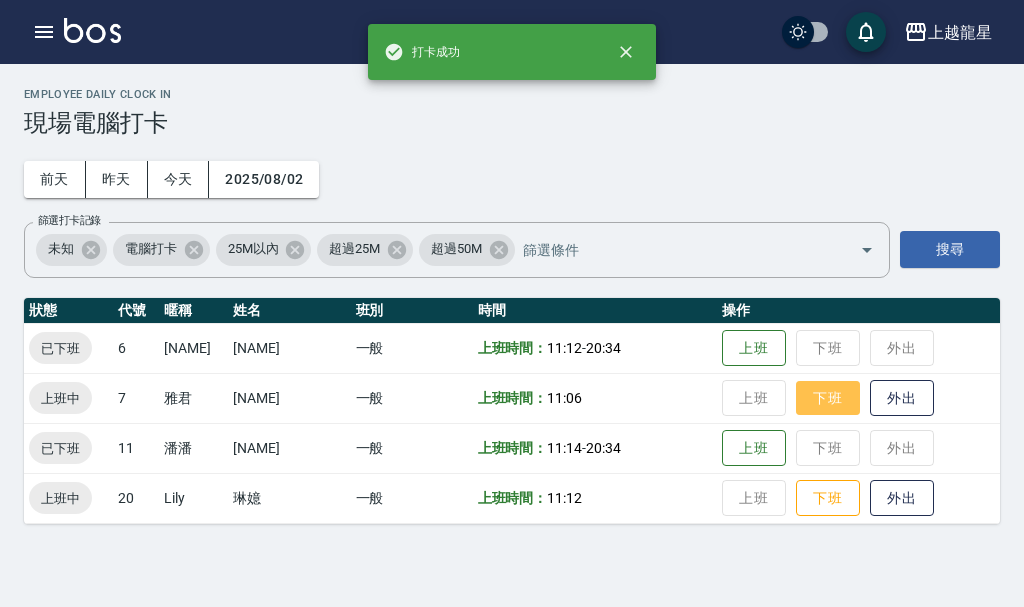 click on "下班" at bounding box center (828, 398) 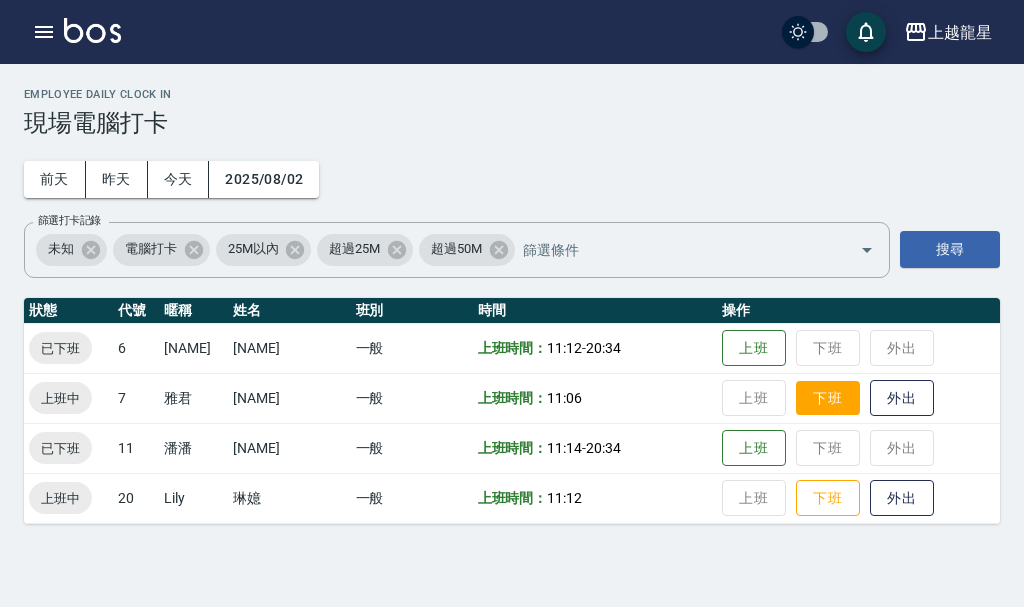 click on "下班" at bounding box center [828, 398] 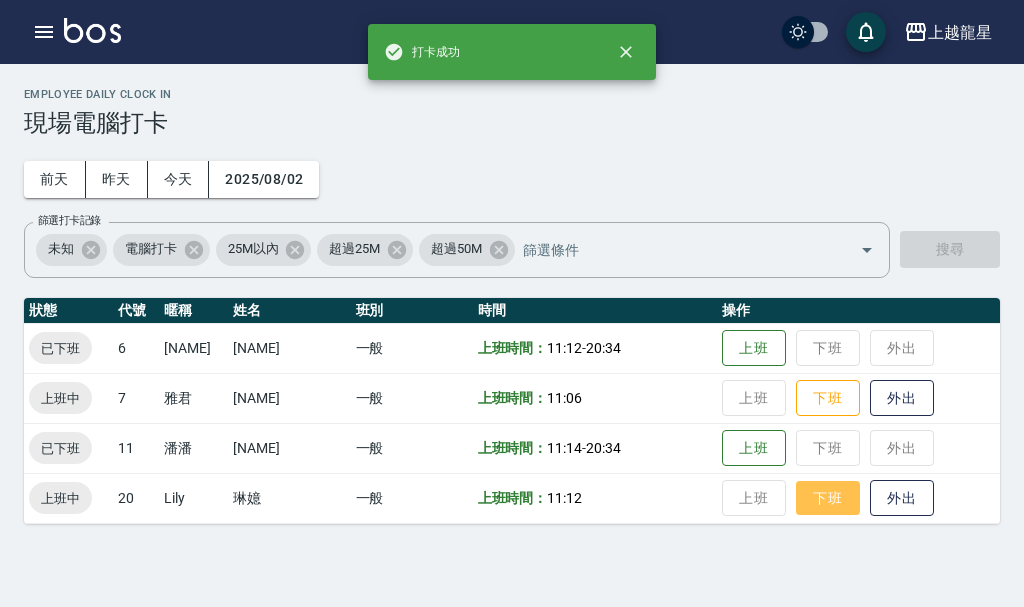 click on "下班" at bounding box center [828, 498] 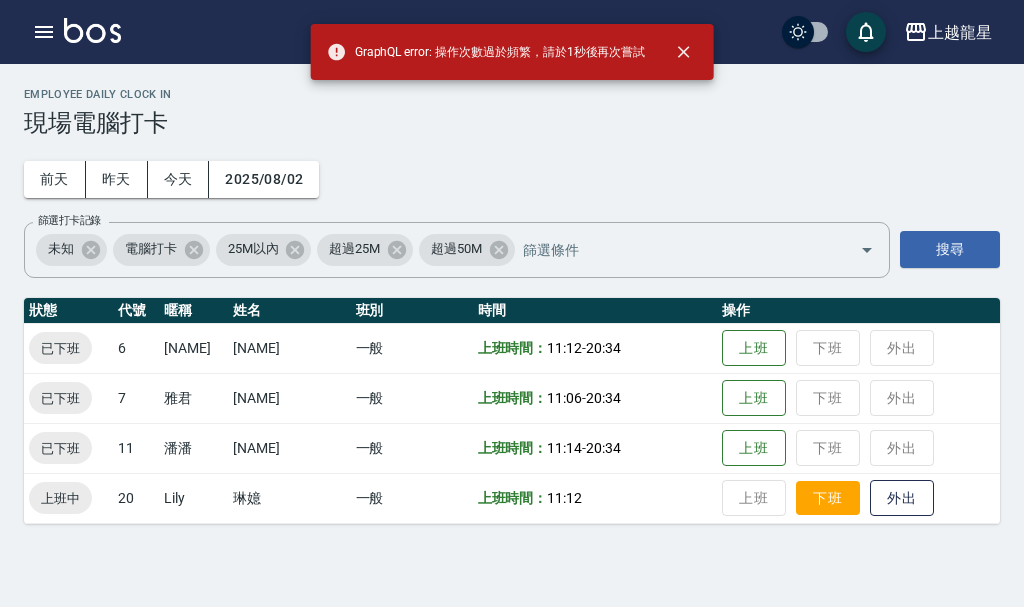 click on "下班" at bounding box center [828, 498] 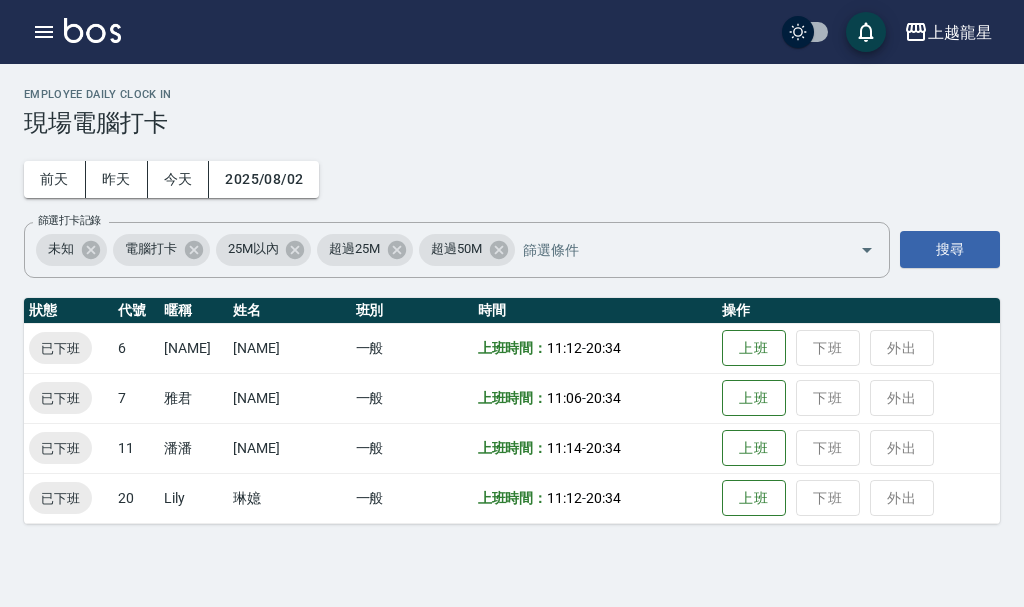 click at bounding box center (92, 30) 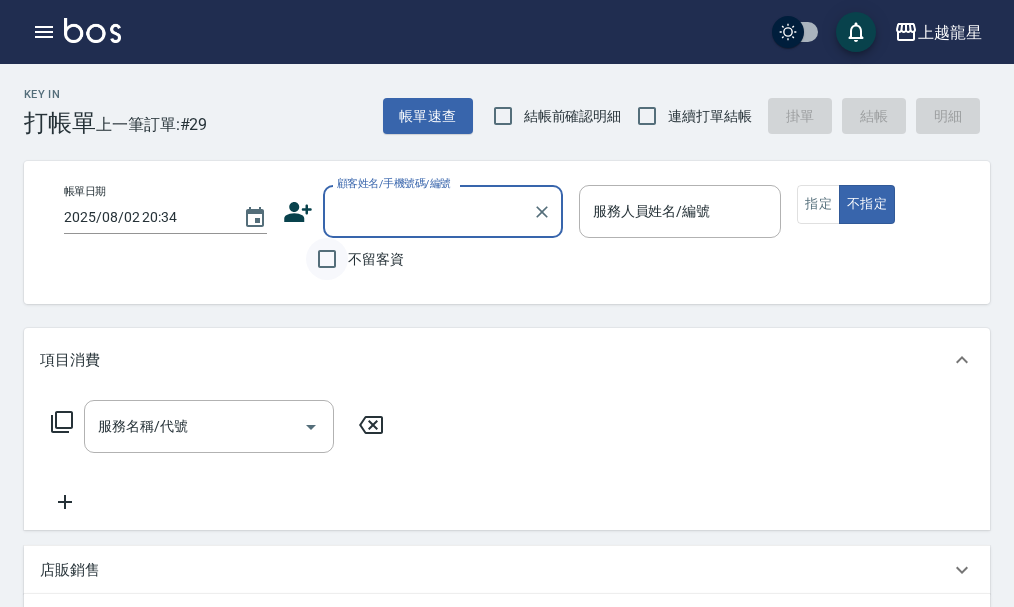 click on "不留客資" at bounding box center (327, 259) 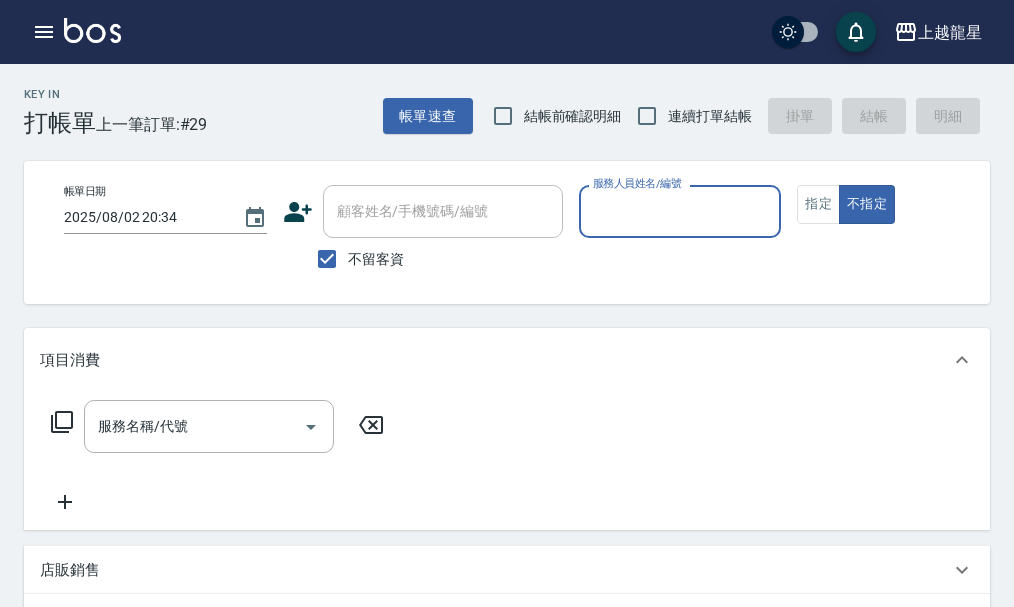 click on "服務人員姓名/編號" at bounding box center [680, 211] 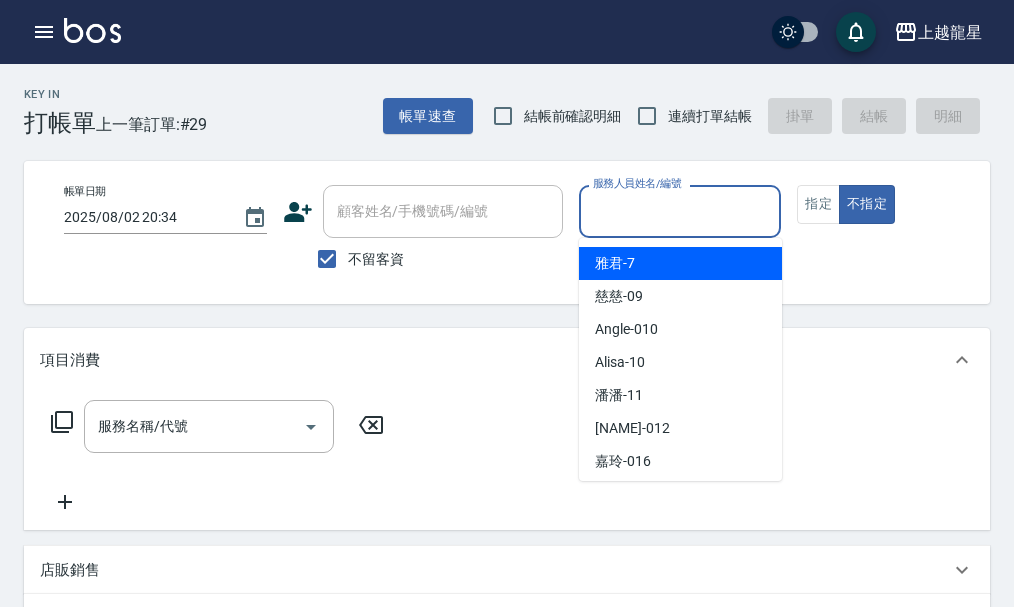 scroll, scrollTop: 367, scrollLeft: 0, axis: vertical 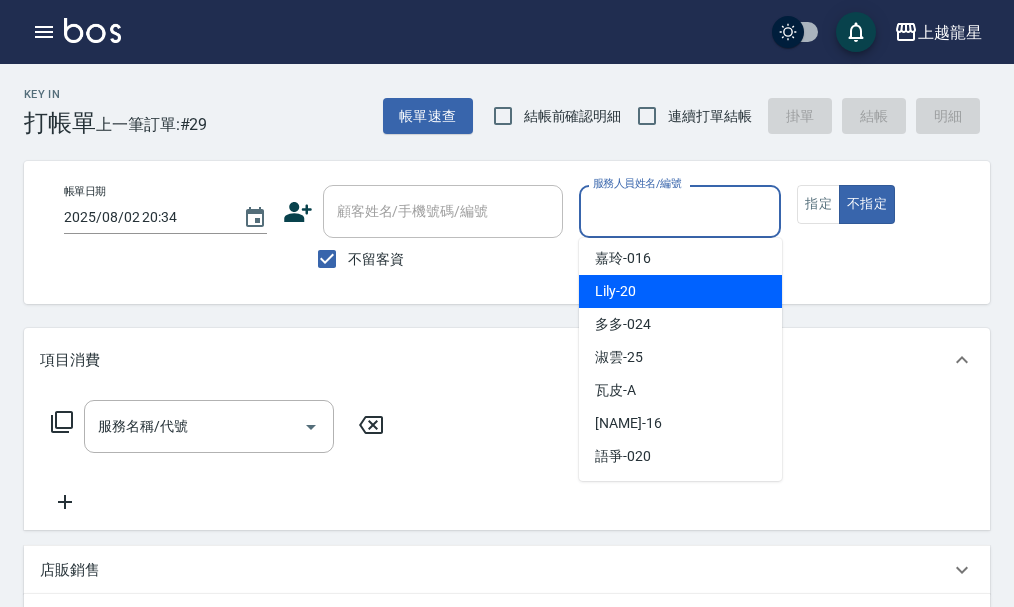 click on "Lily -20" at bounding box center (680, 291) 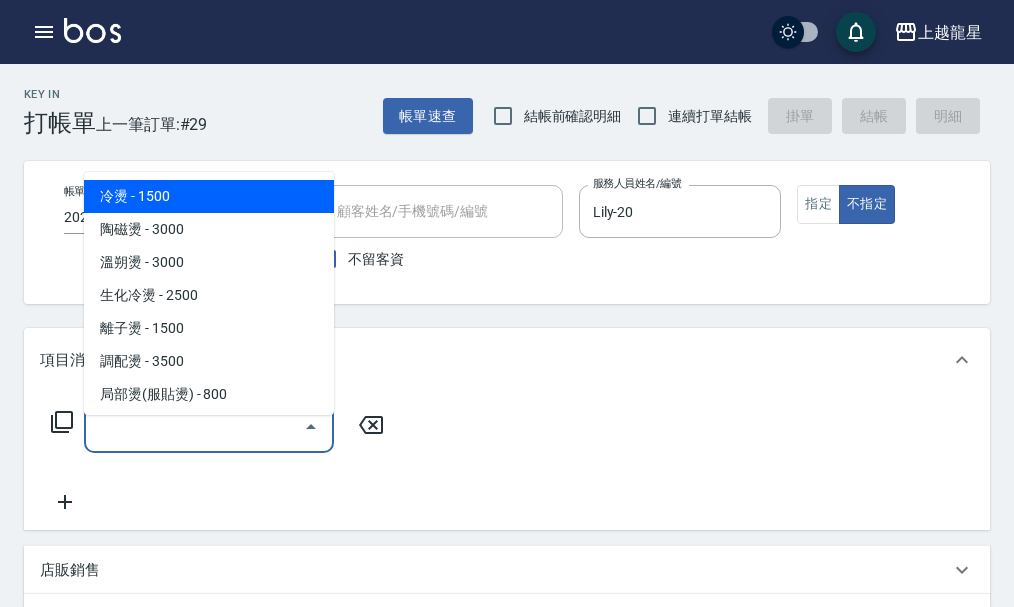 click on "服務名稱/代號" at bounding box center [194, 426] 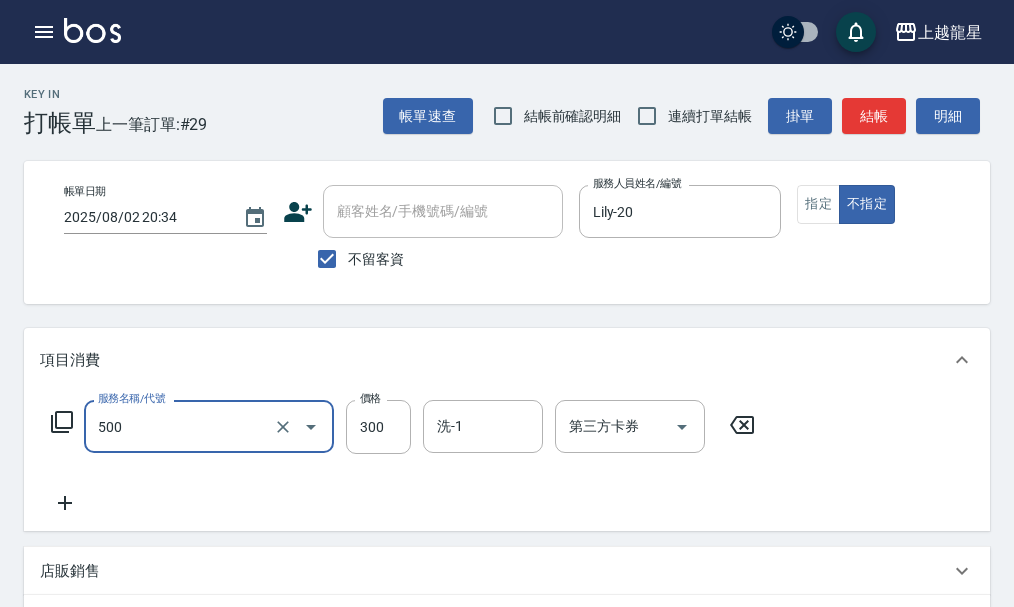 type on "一般洗髮(500)" 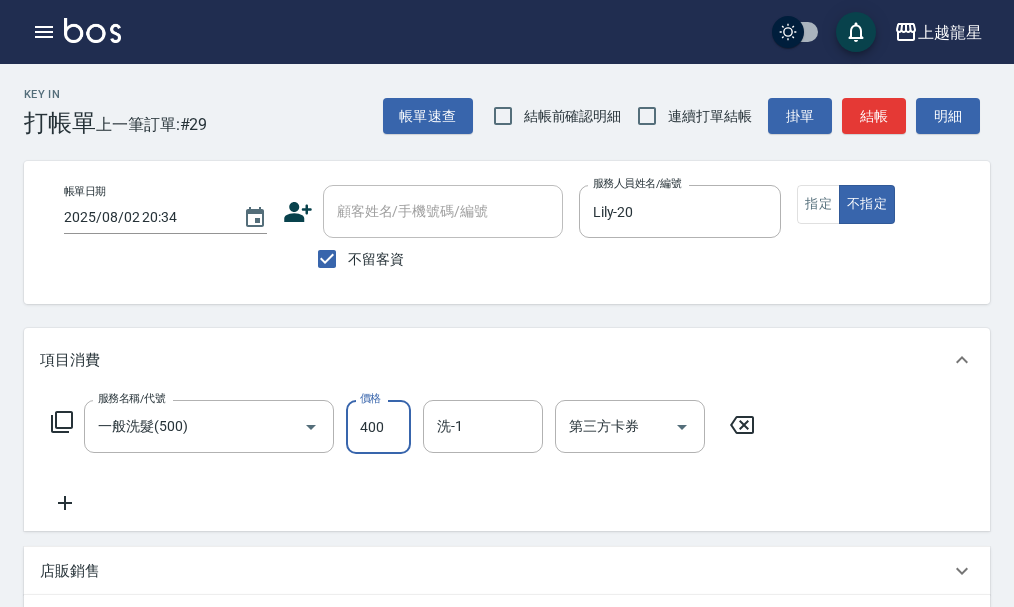 type on "400" 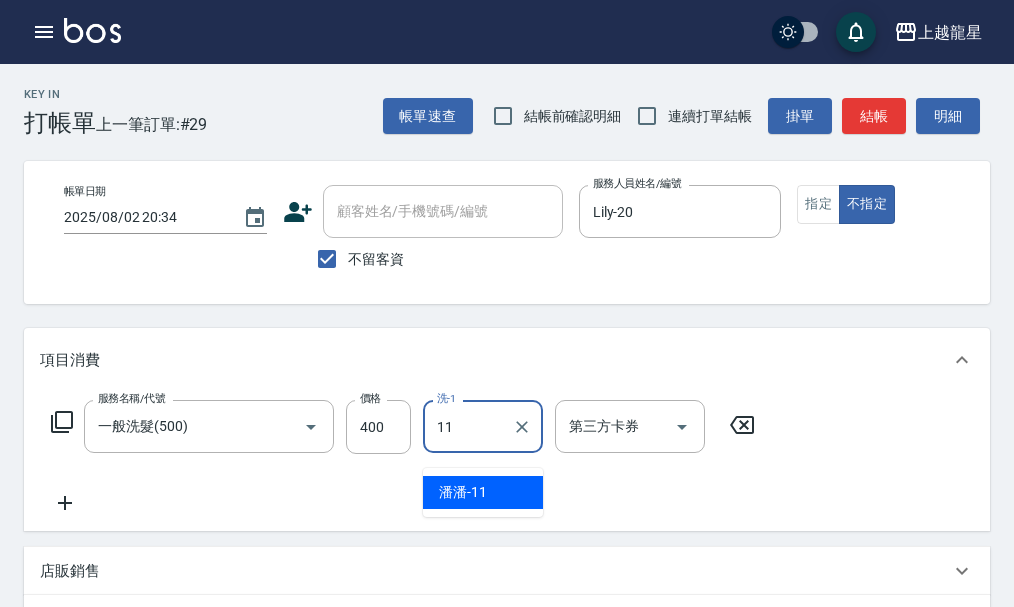 type on "潘潘-11" 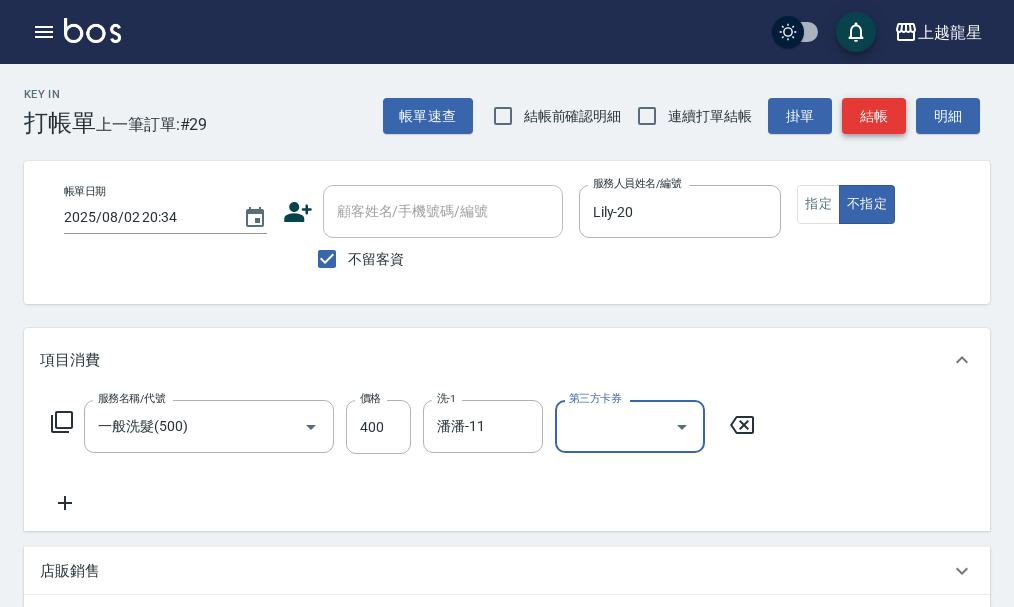 click on "結帳" at bounding box center (874, 116) 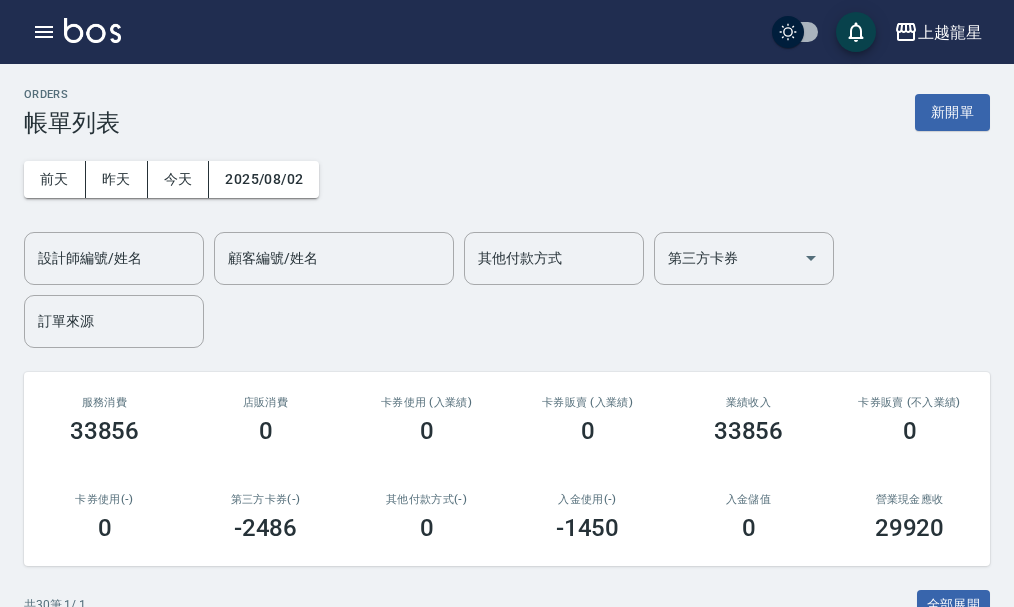 click on "上越龍星 登出" at bounding box center (507, 32) 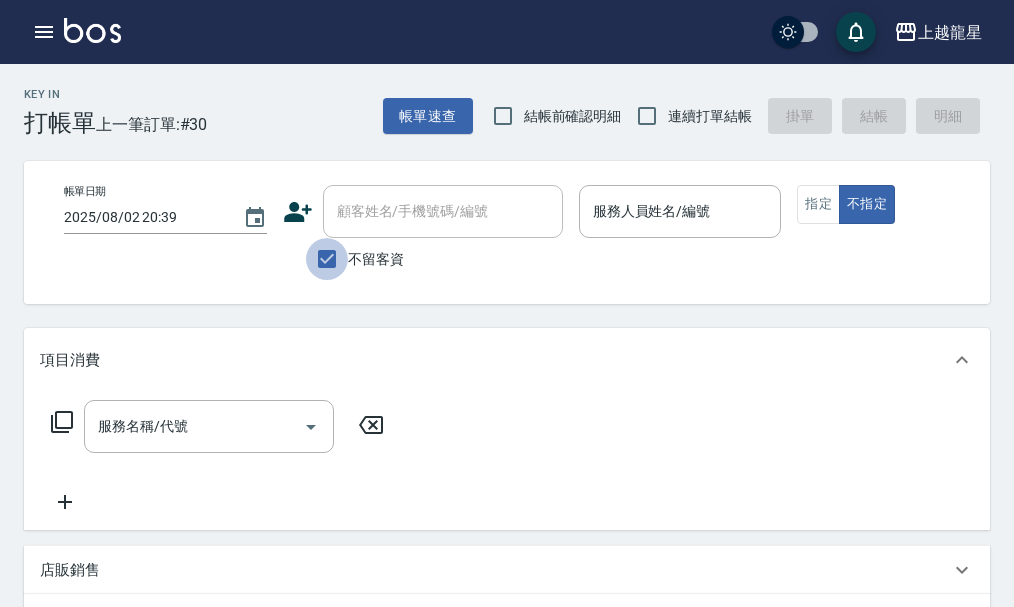 click on "不留客資" at bounding box center [327, 259] 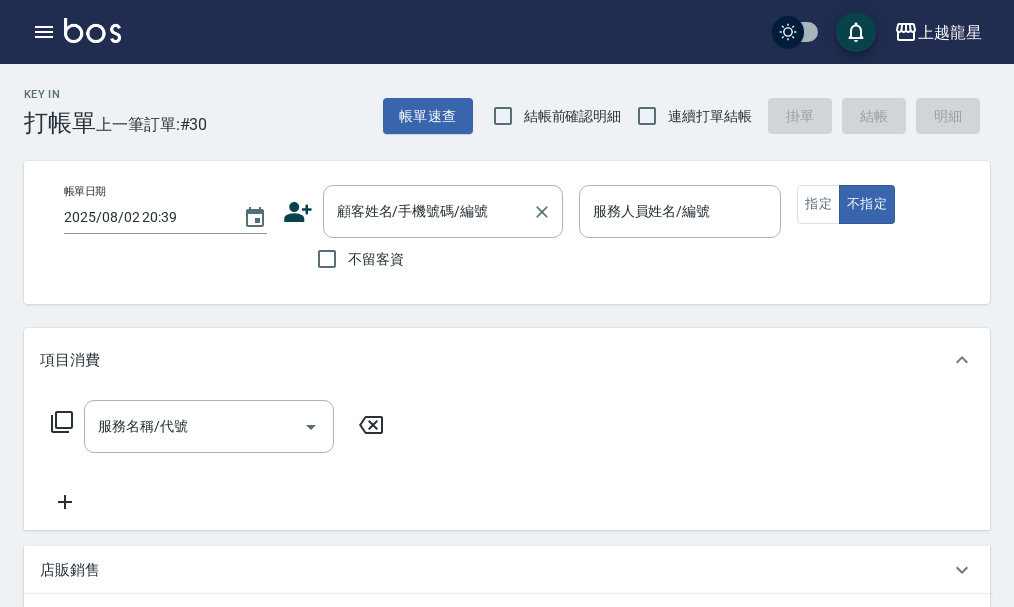 click on "顧客姓名/手機號碼/編號" at bounding box center [428, 211] 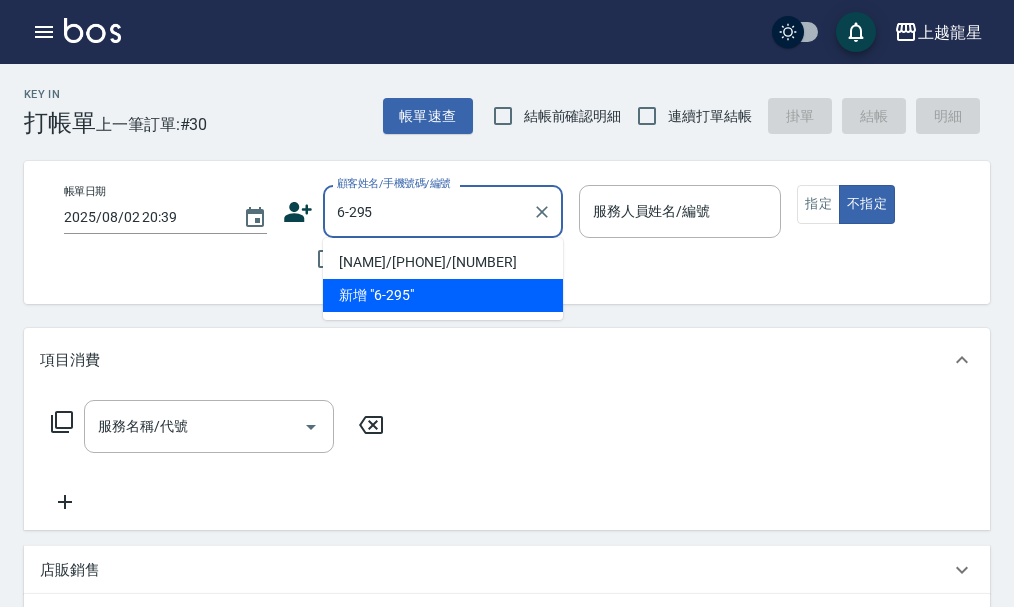 type on "張嘉琪/0931114700/6-295" 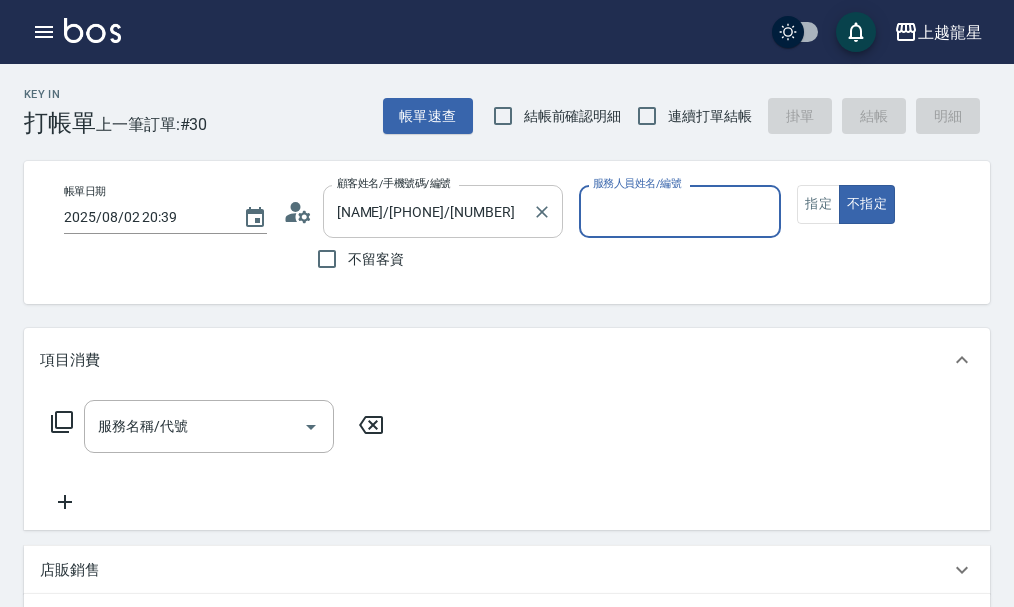 type on "雅君-7" 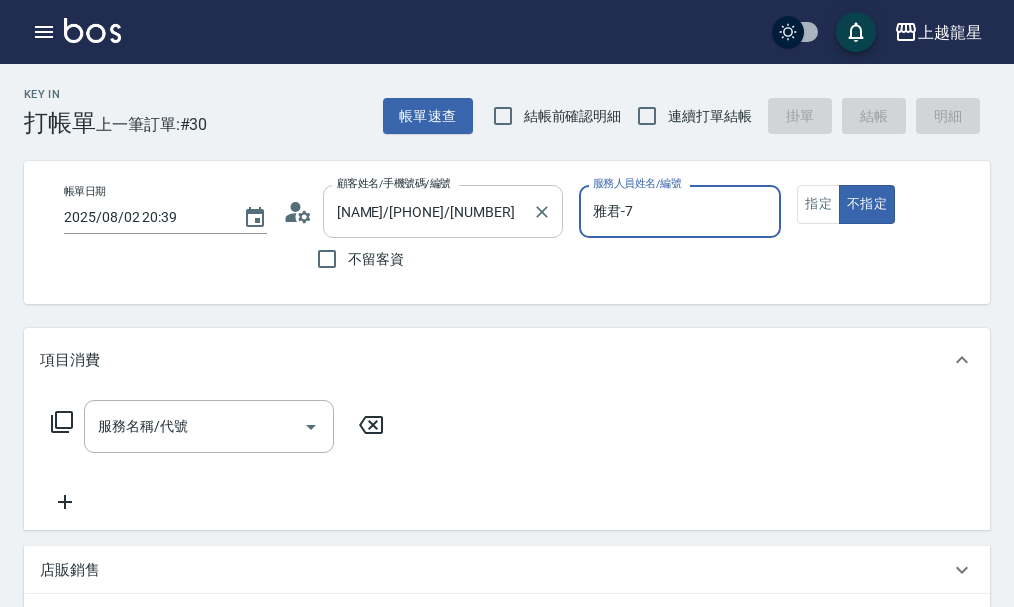 click on "不指定" at bounding box center [867, 204] 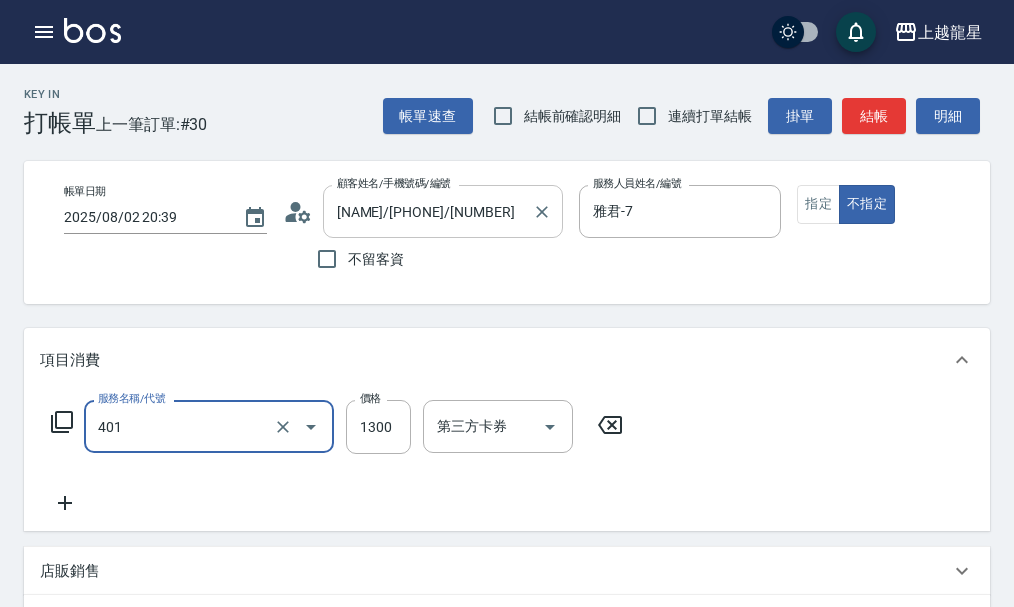 type on "染髮根3公分內(401)" 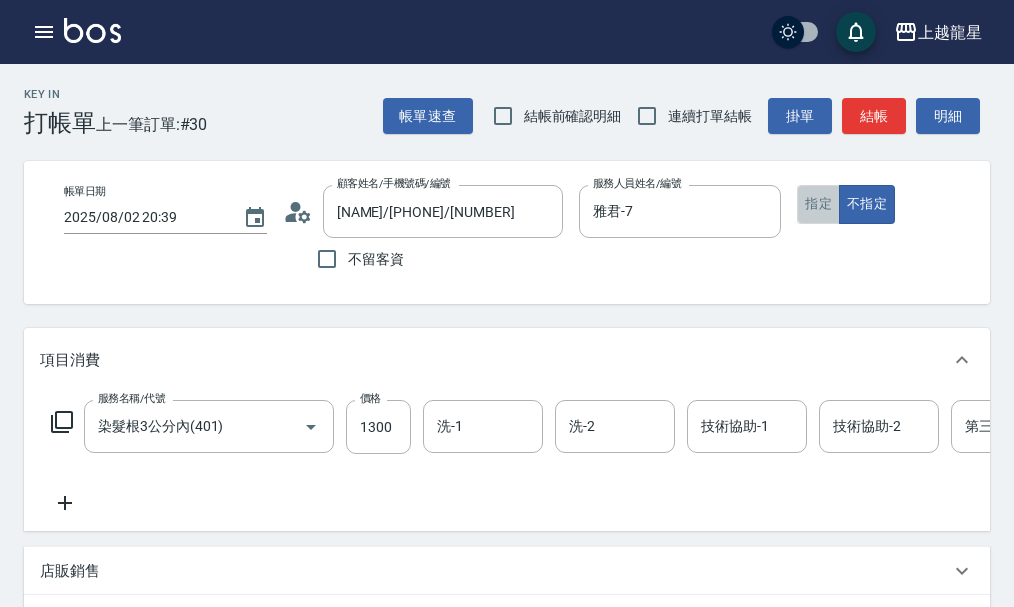 click on "指定" at bounding box center (818, 204) 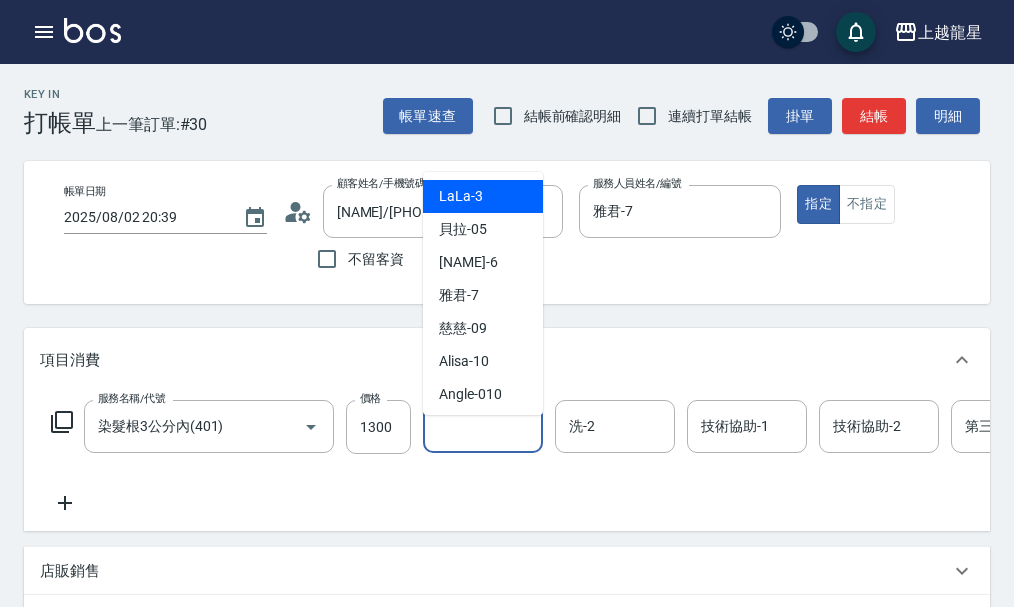 click on "洗-1" at bounding box center [483, 426] 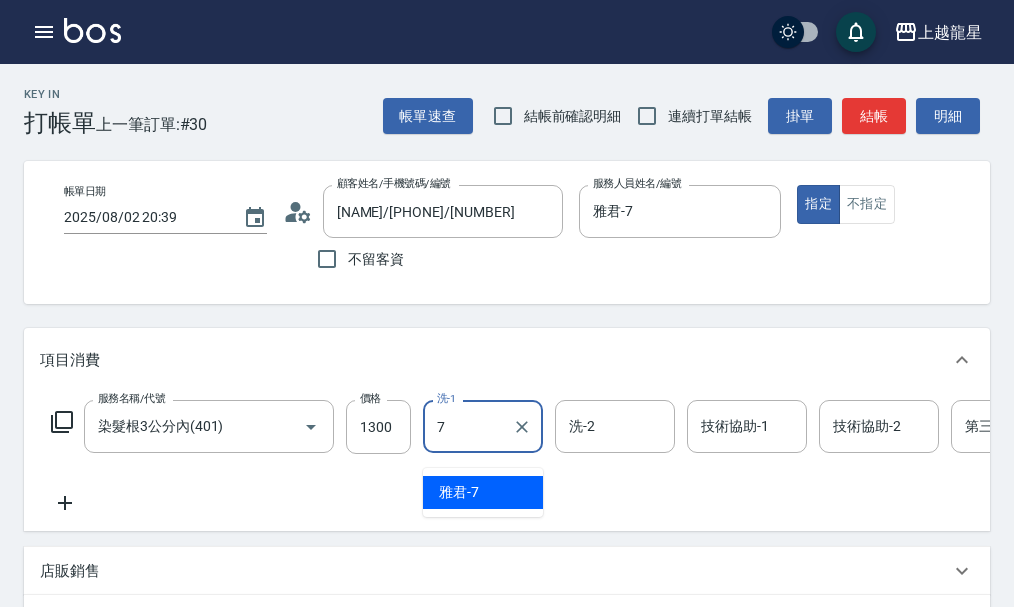 type on "雅君-7" 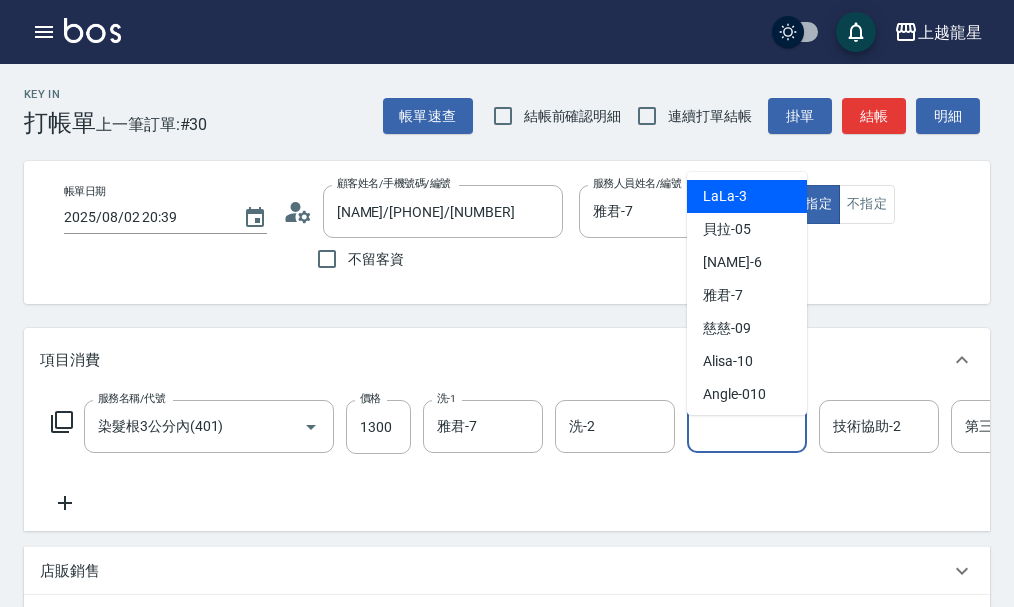 click on "技術協助-1" at bounding box center (747, 426) 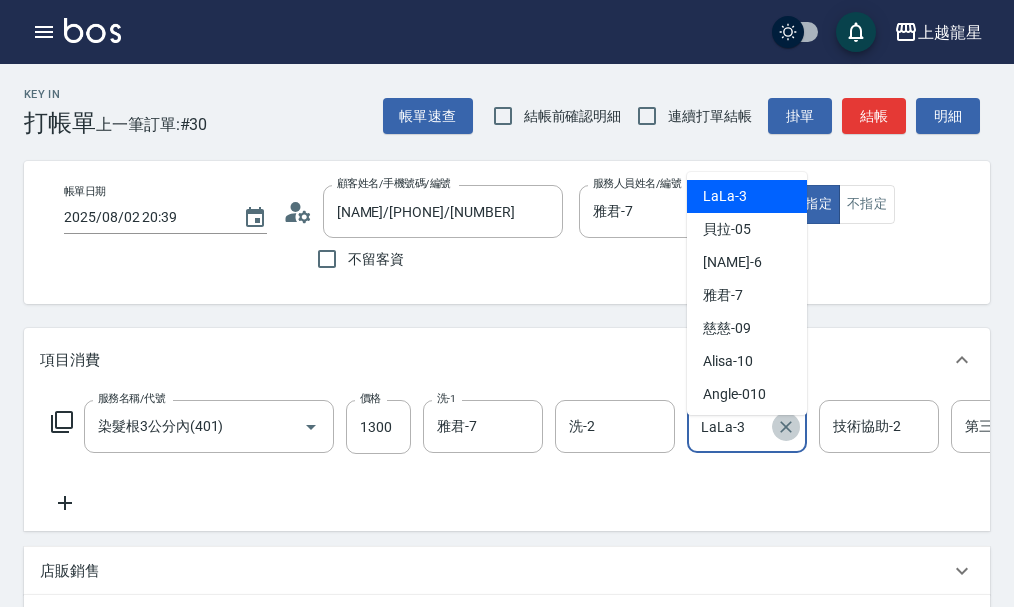 click 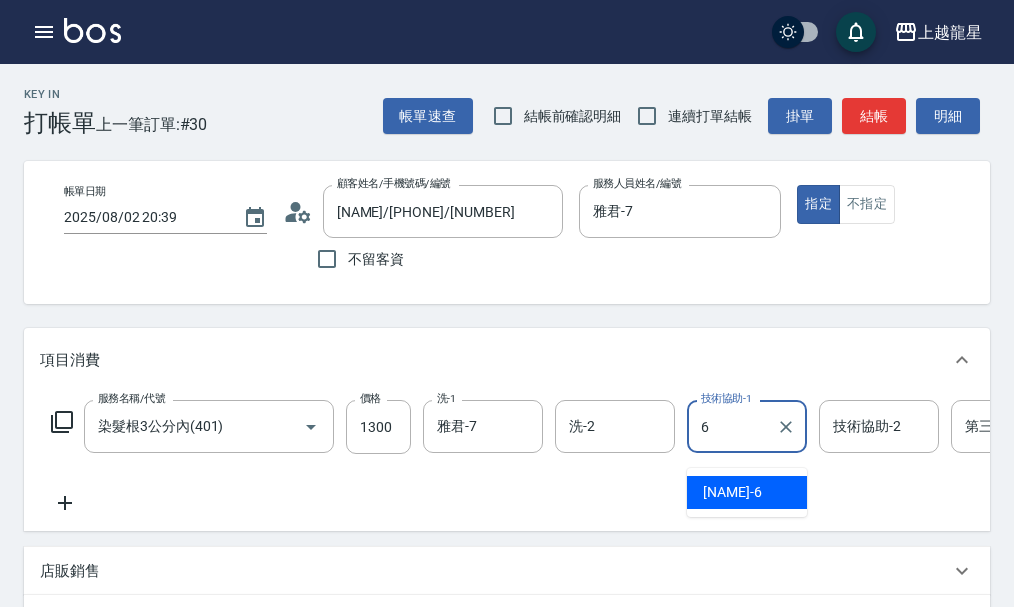 type on "馨華-6" 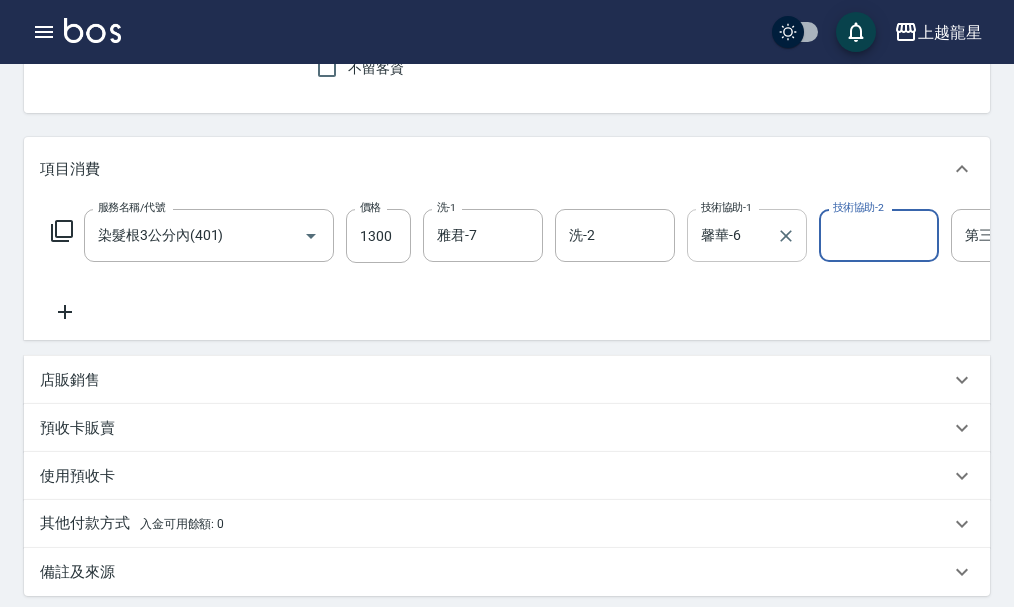 scroll, scrollTop: 500, scrollLeft: 0, axis: vertical 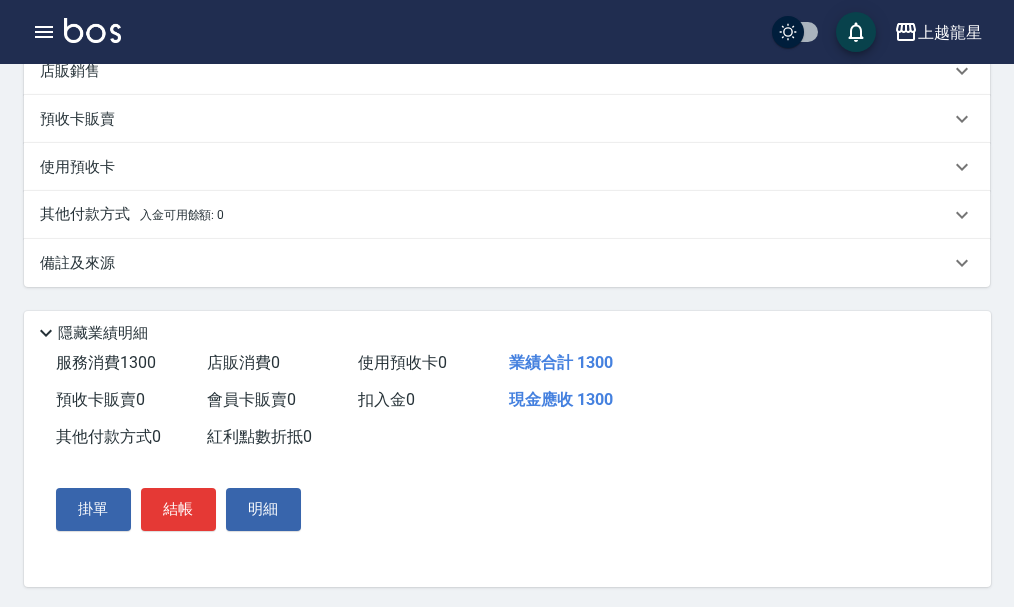 click on "結帳" at bounding box center [178, 509] 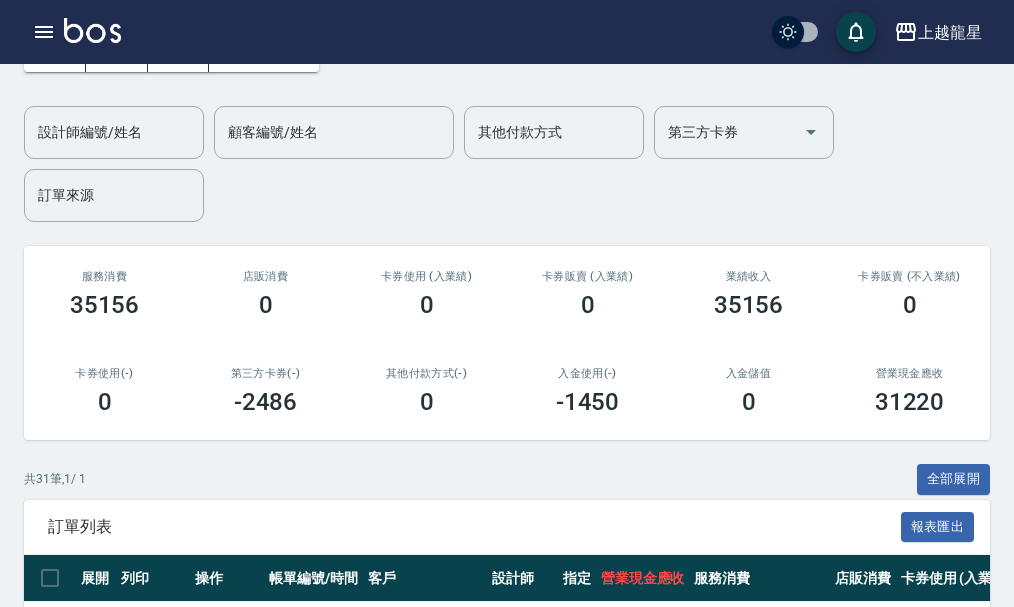 scroll, scrollTop: 600, scrollLeft: 0, axis: vertical 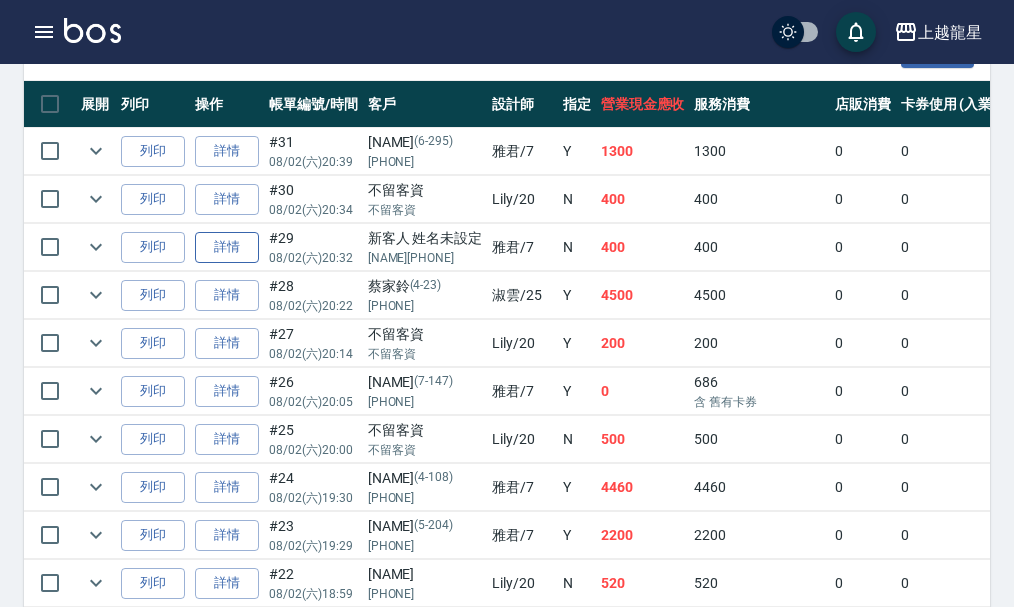 click on "詳情" at bounding box center (227, 247) 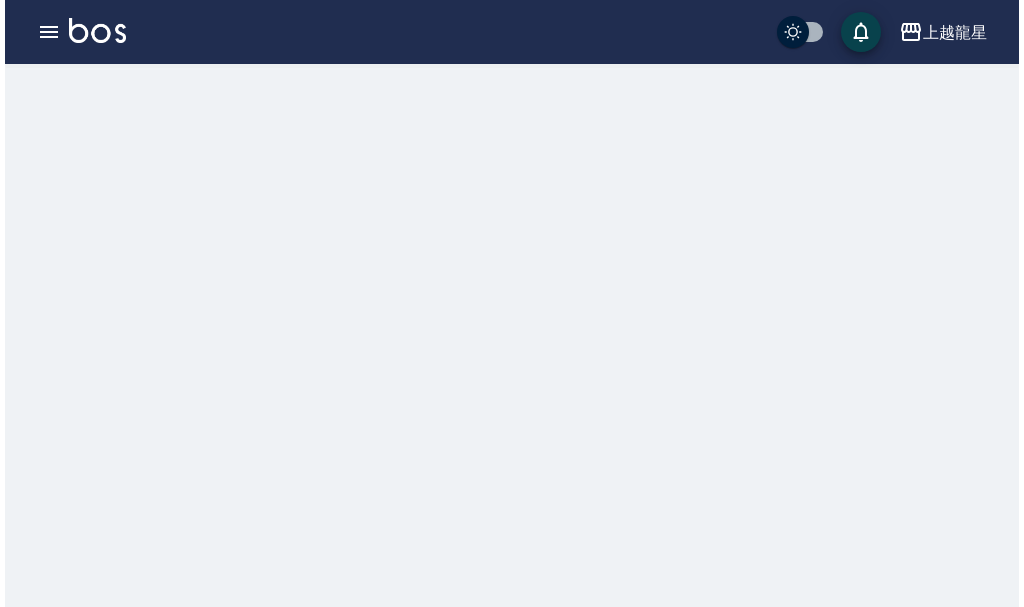 scroll, scrollTop: 0, scrollLeft: 0, axis: both 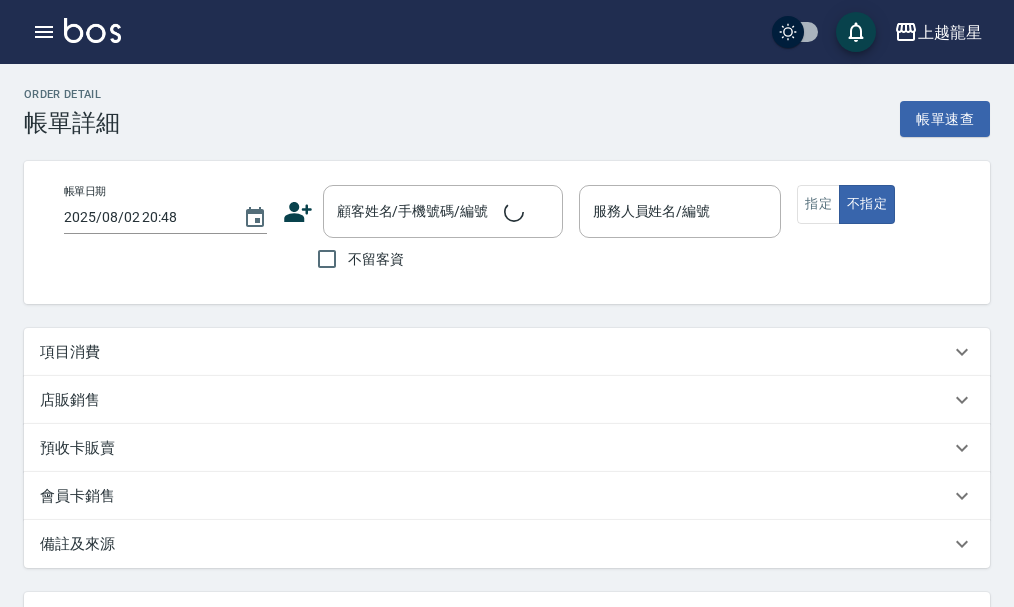 type on "2025/08/02 20:32" 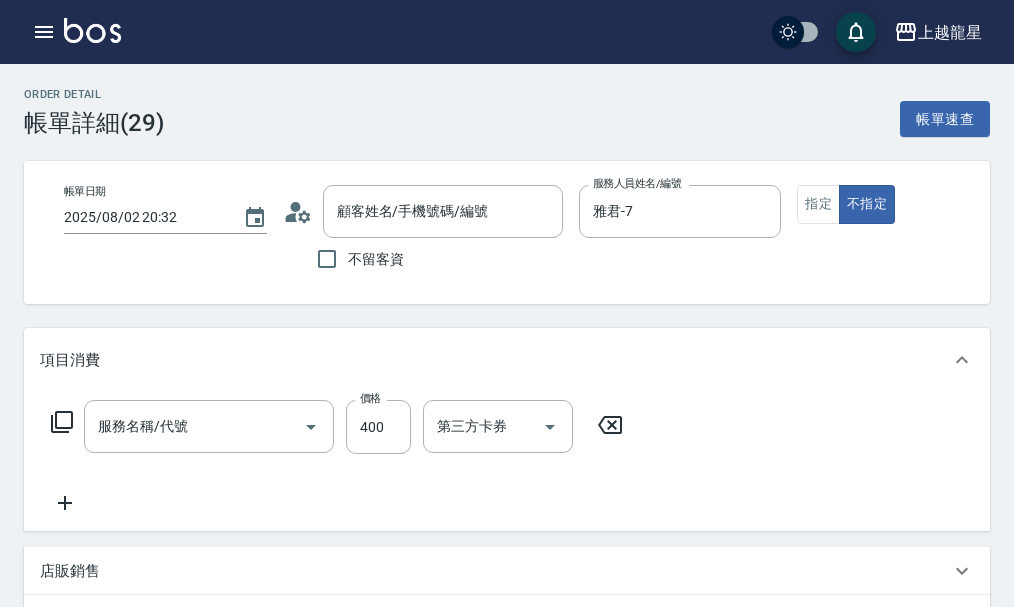 type on "新客人 姓名未設定/俞廷翰0917510678/null" 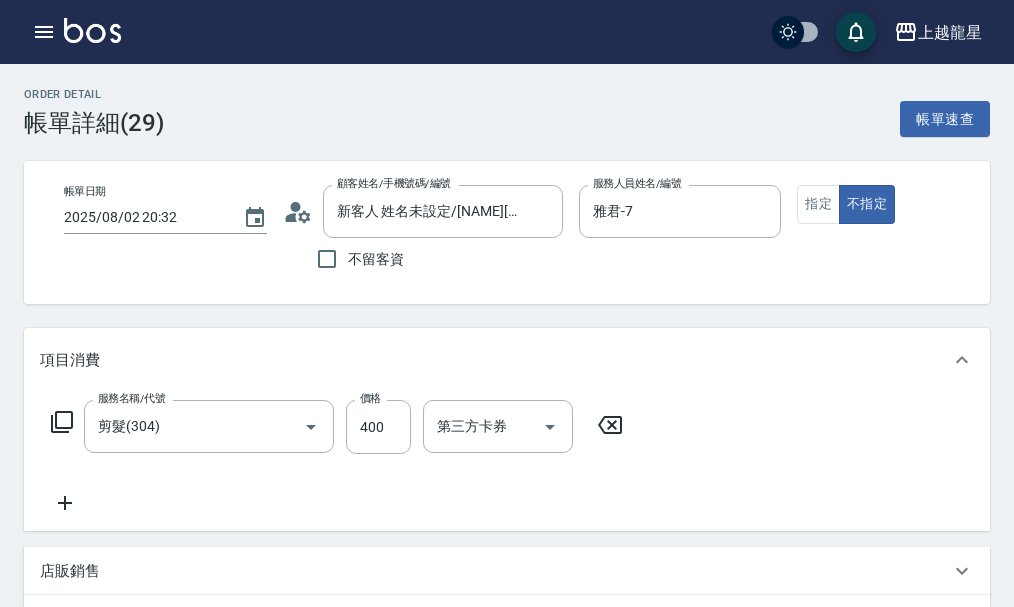 click 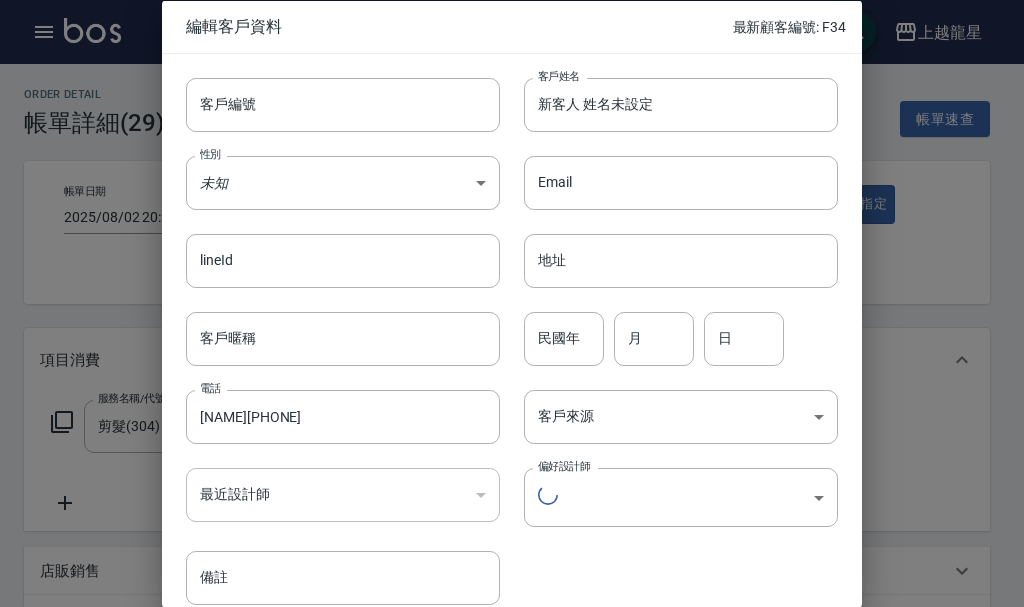 type 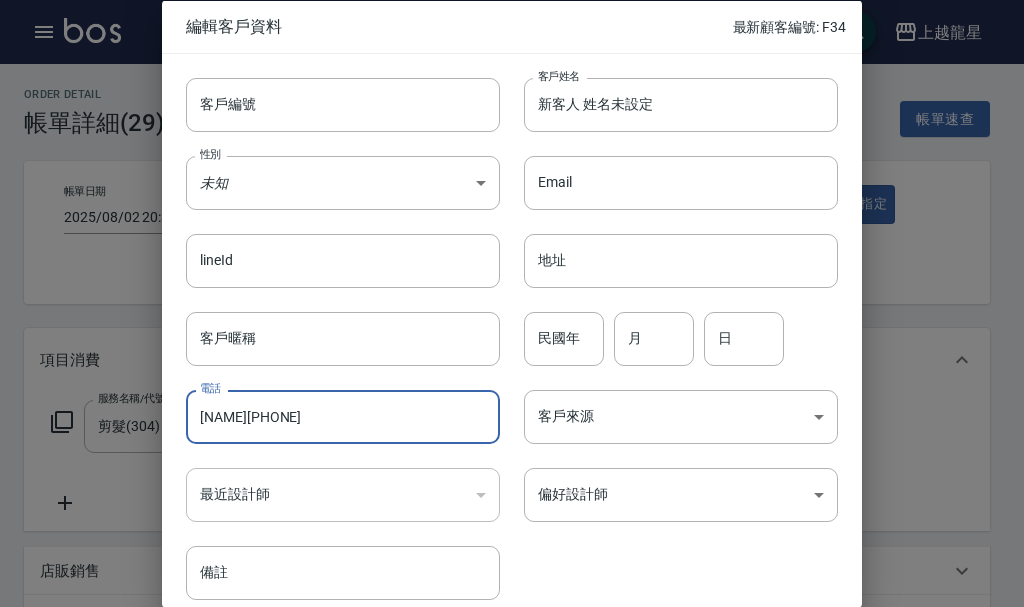 drag, startPoint x: 240, startPoint y: 414, endPoint x: 93, endPoint y: 367, distance: 154.33081 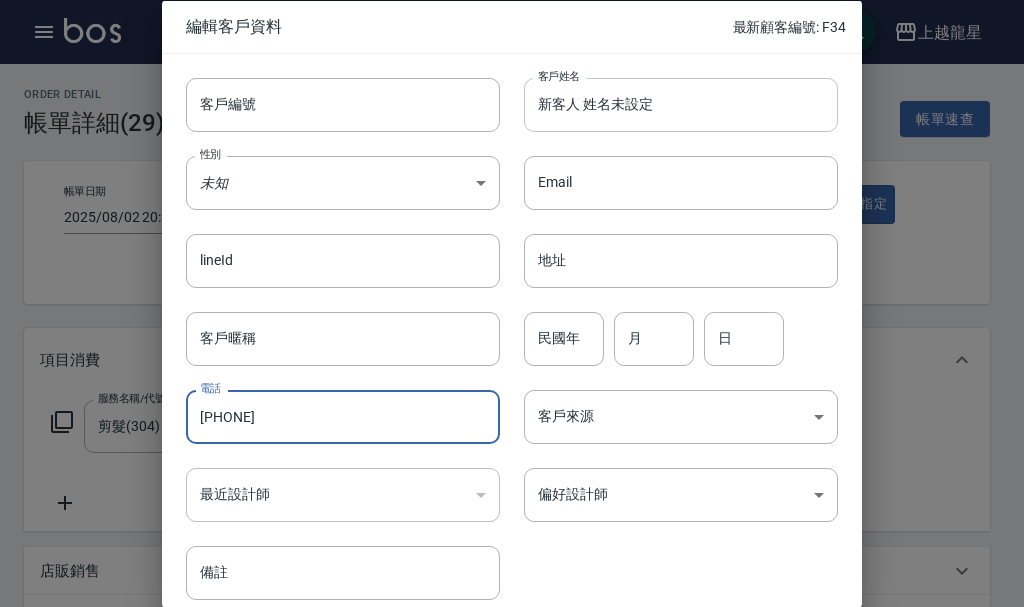 type on "0917510678" 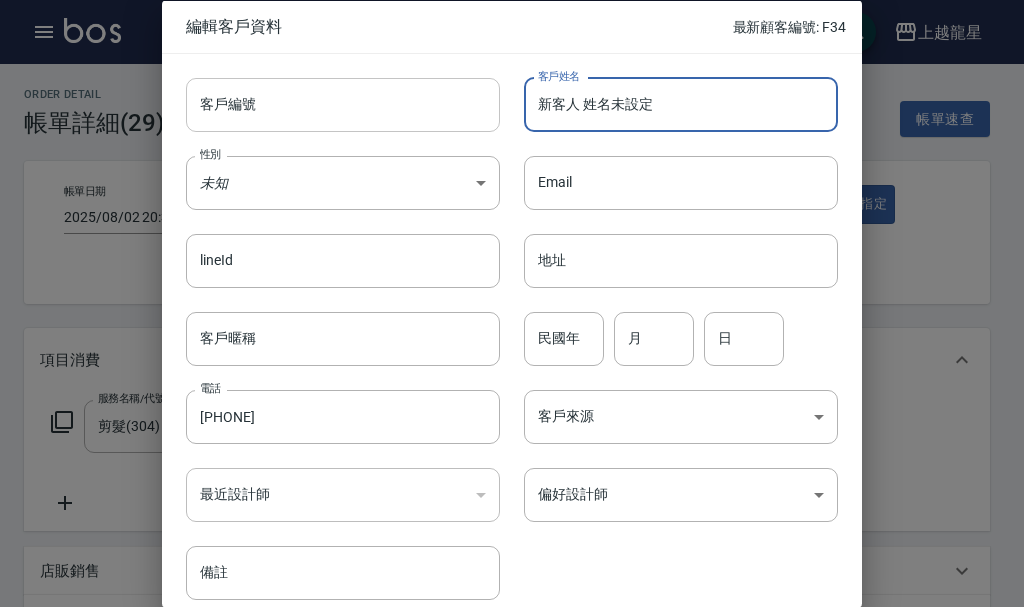 drag, startPoint x: 668, startPoint y: 104, endPoint x: 399, endPoint y: 114, distance: 269.18582 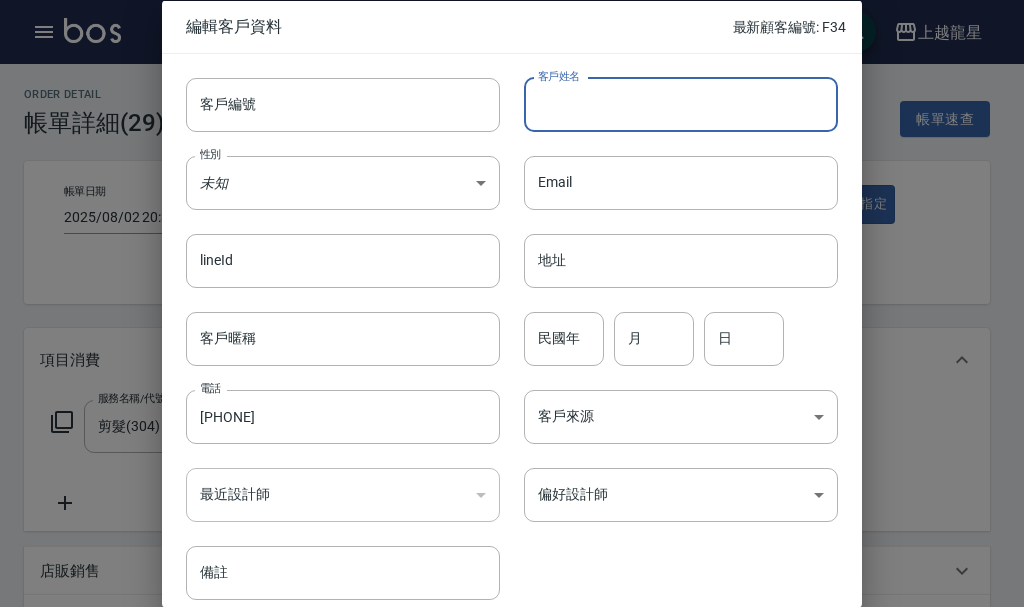 click on "客戶姓名" at bounding box center [681, 104] 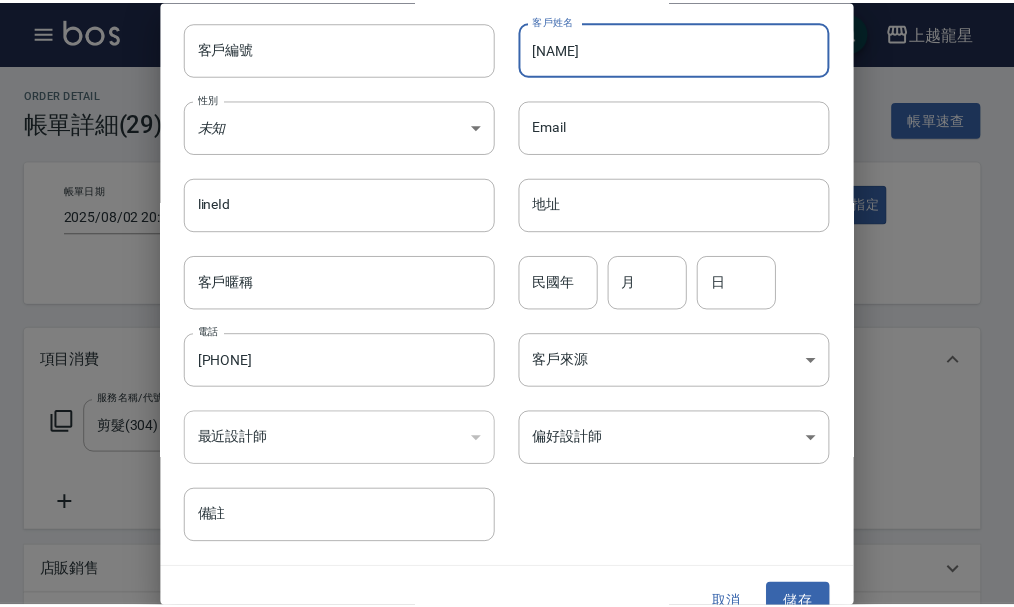 scroll, scrollTop: 86, scrollLeft: 0, axis: vertical 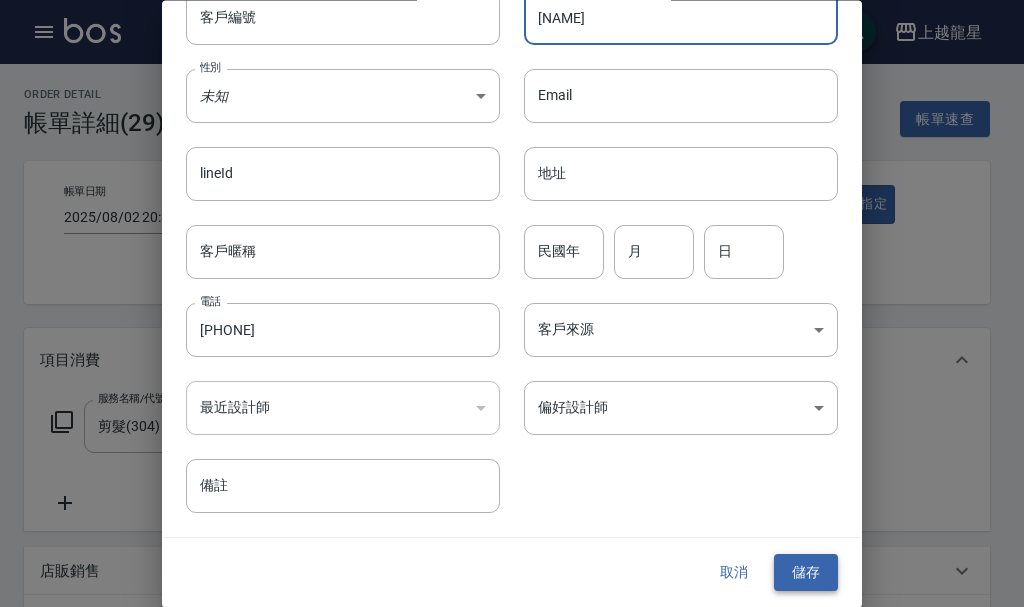 type on "俞廷翰" 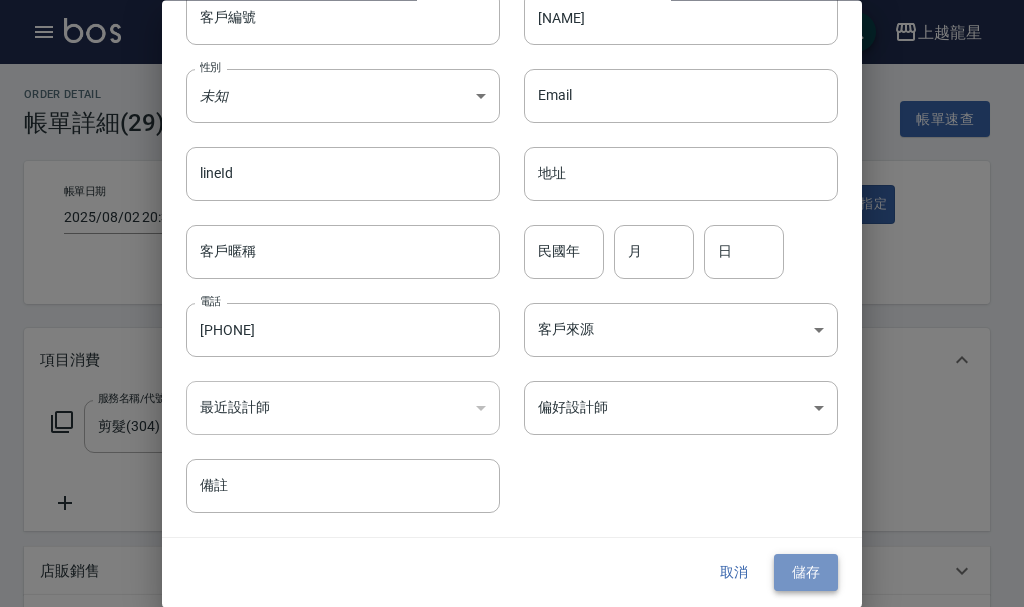 click on "儲存" at bounding box center [806, 573] 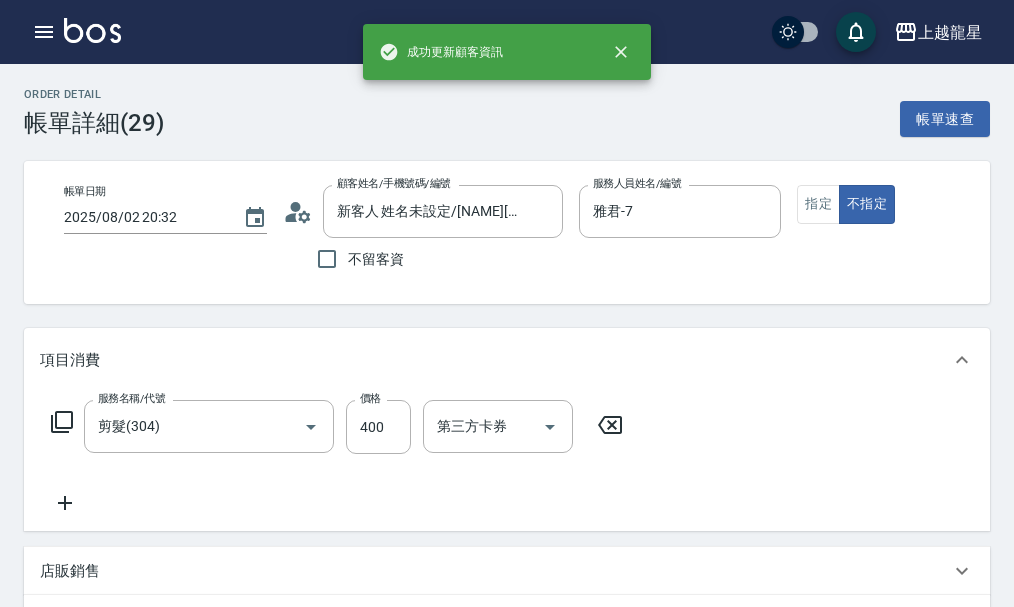 type on "俞廷翰/0917510678/" 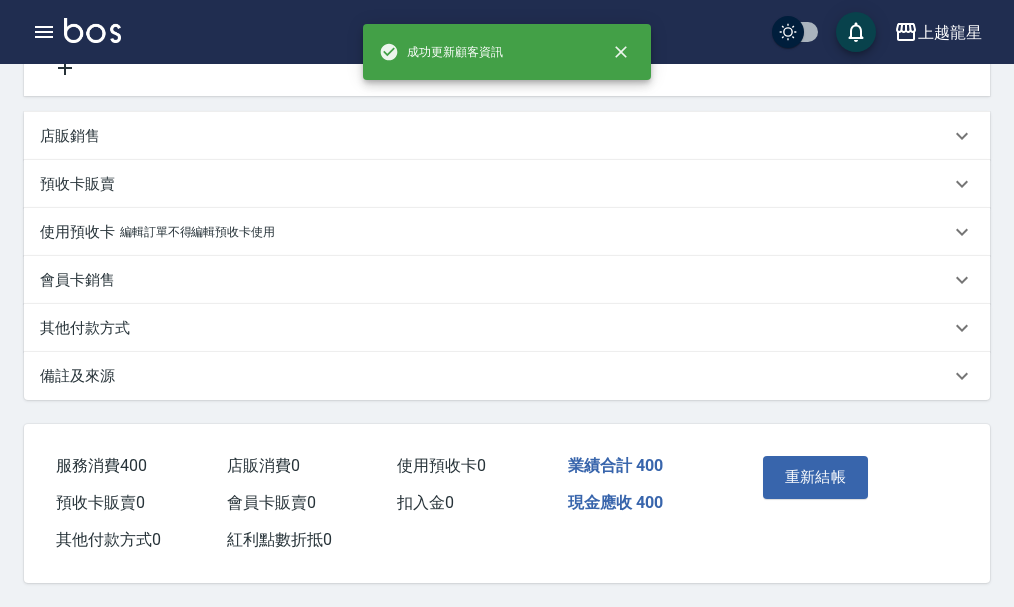 scroll, scrollTop: 459, scrollLeft: 0, axis: vertical 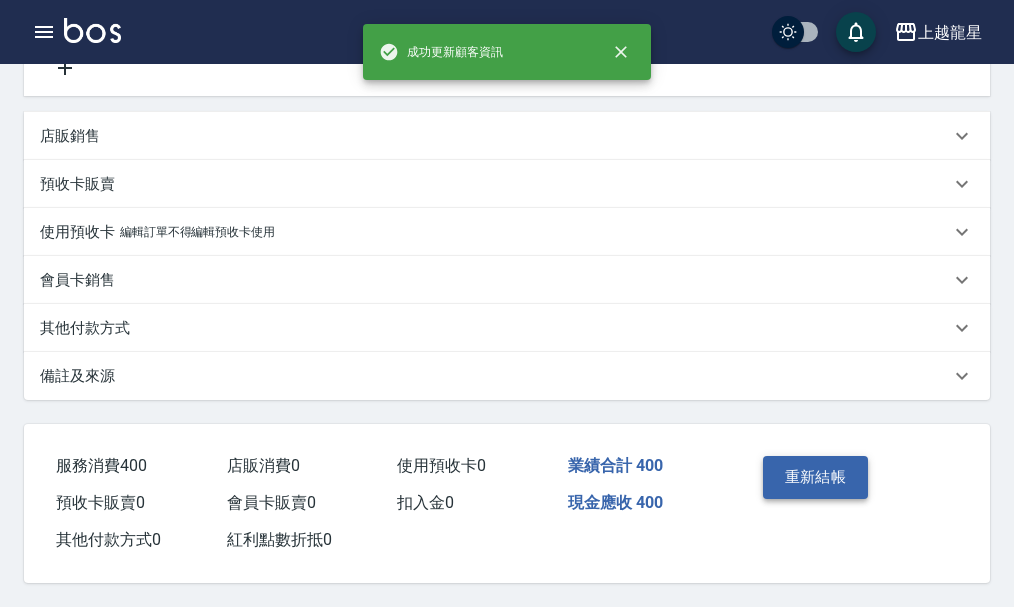 click on "重新結帳" at bounding box center [816, 477] 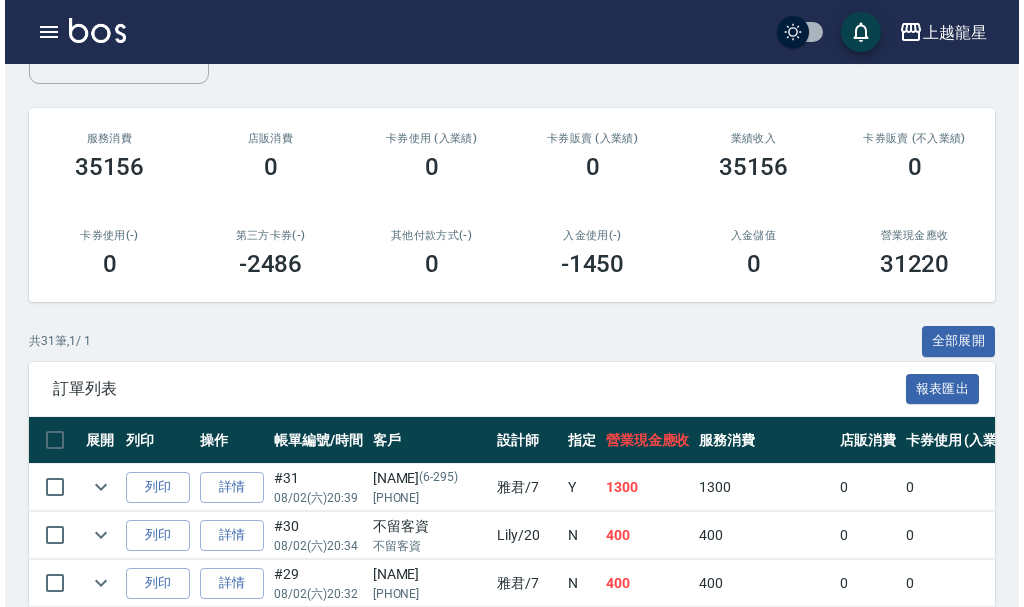 scroll, scrollTop: 500, scrollLeft: 0, axis: vertical 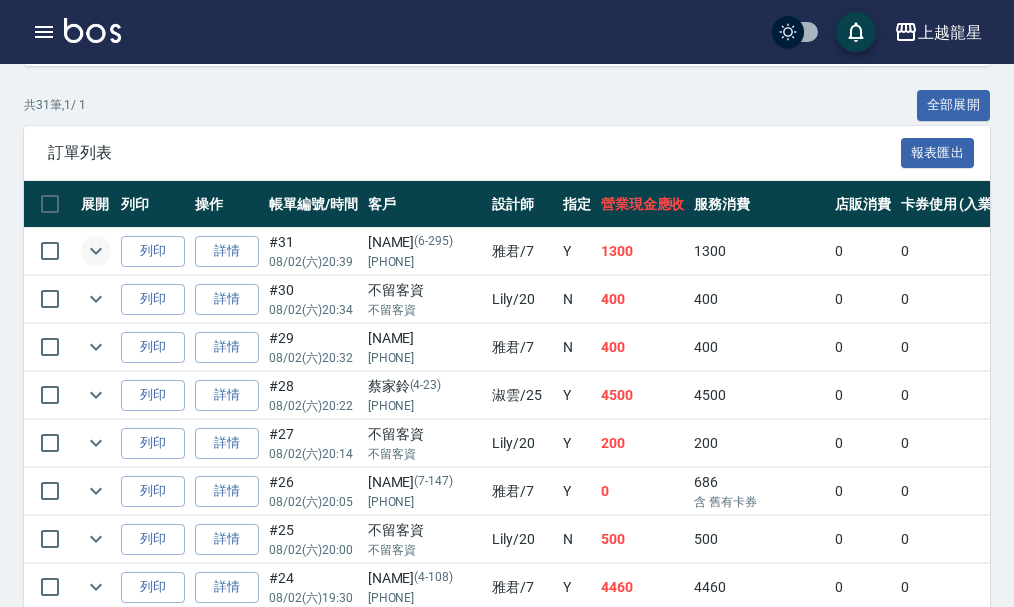 click 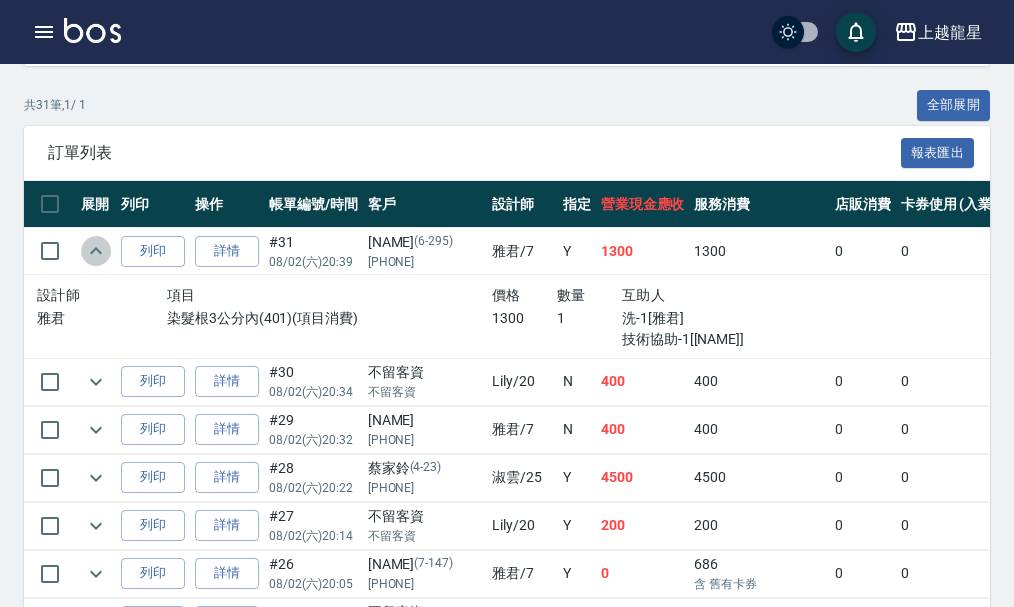 click 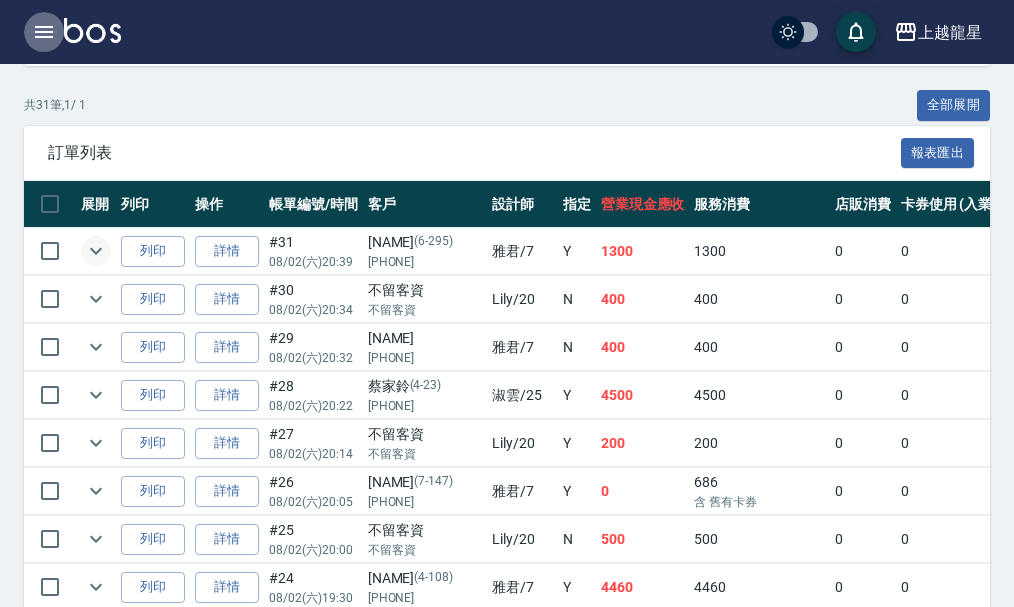 click 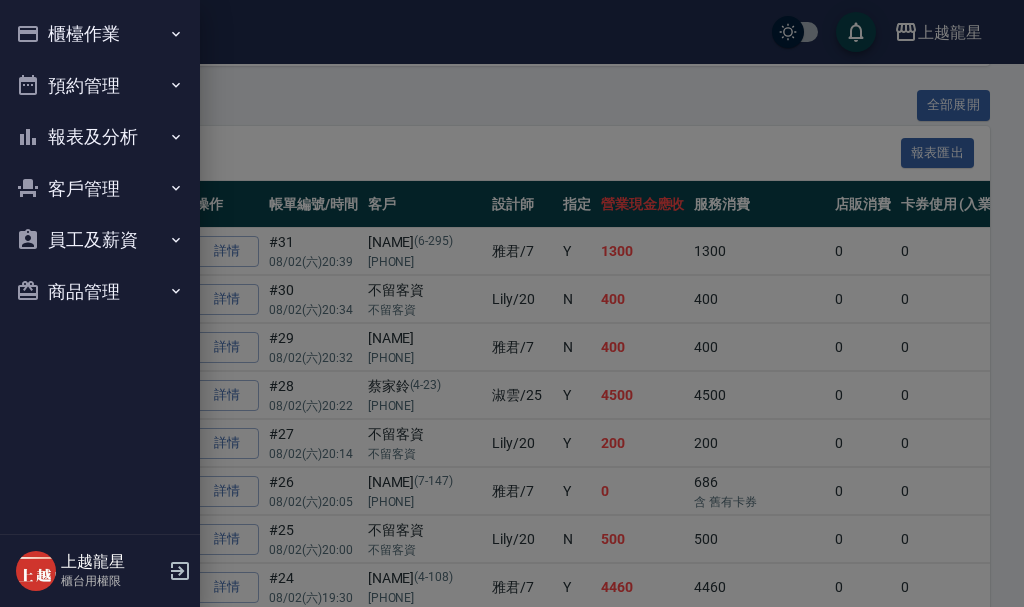 click on "報表及分析" at bounding box center [100, 137] 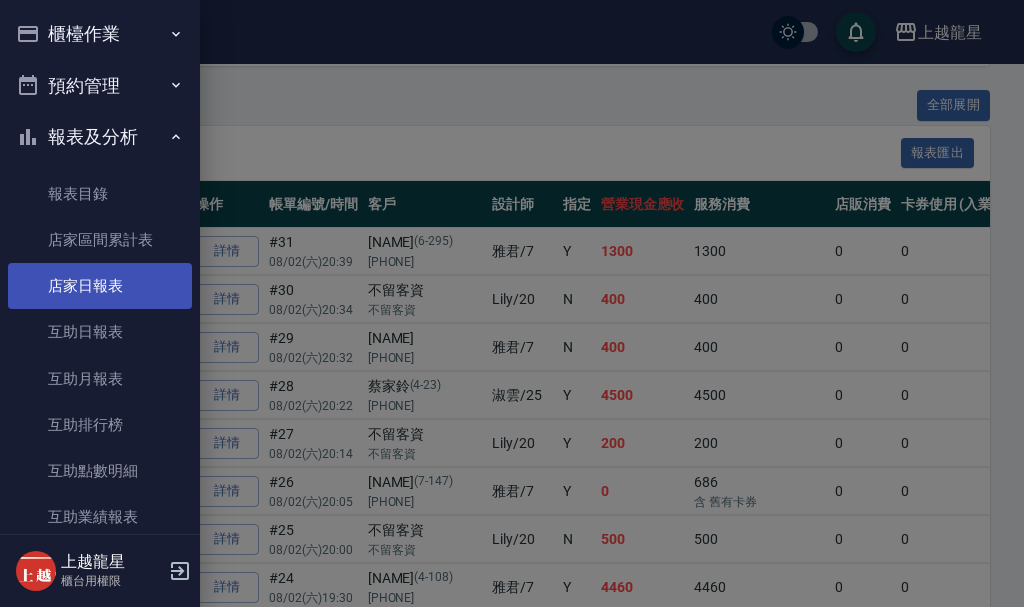 click on "店家日報表" at bounding box center (100, 286) 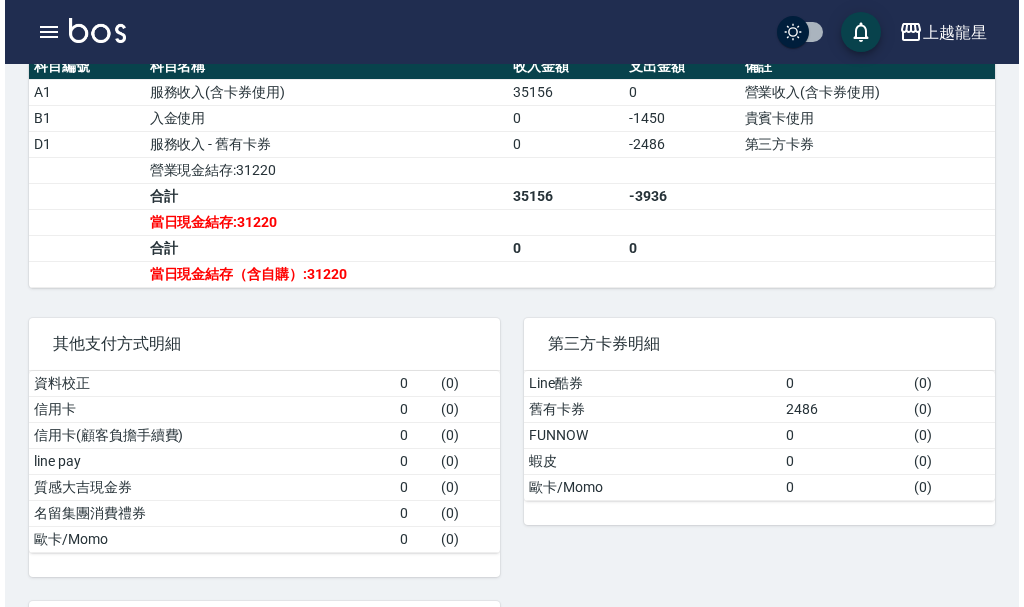 scroll, scrollTop: 700, scrollLeft: 0, axis: vertical 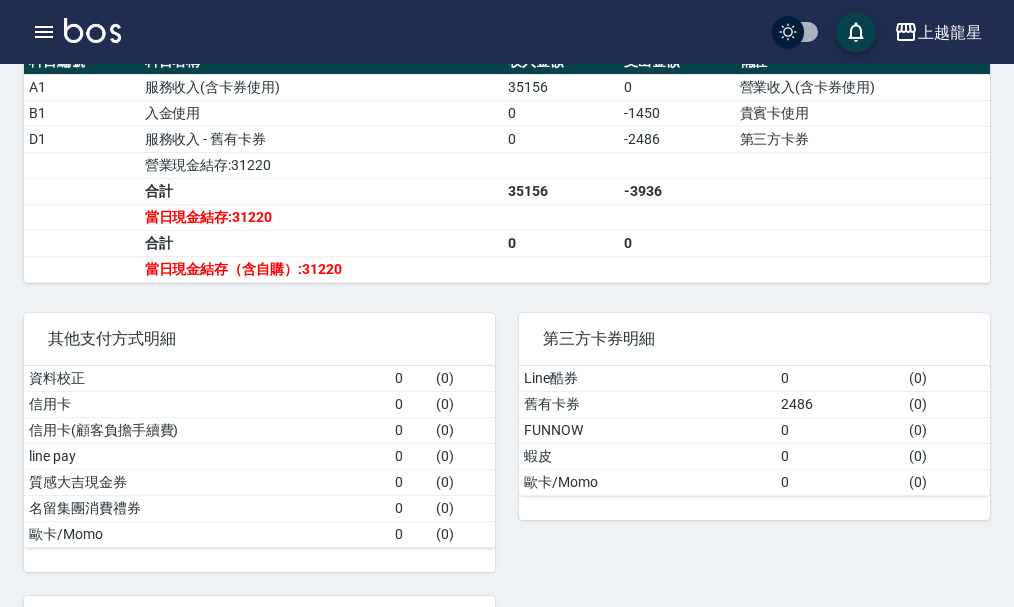 click 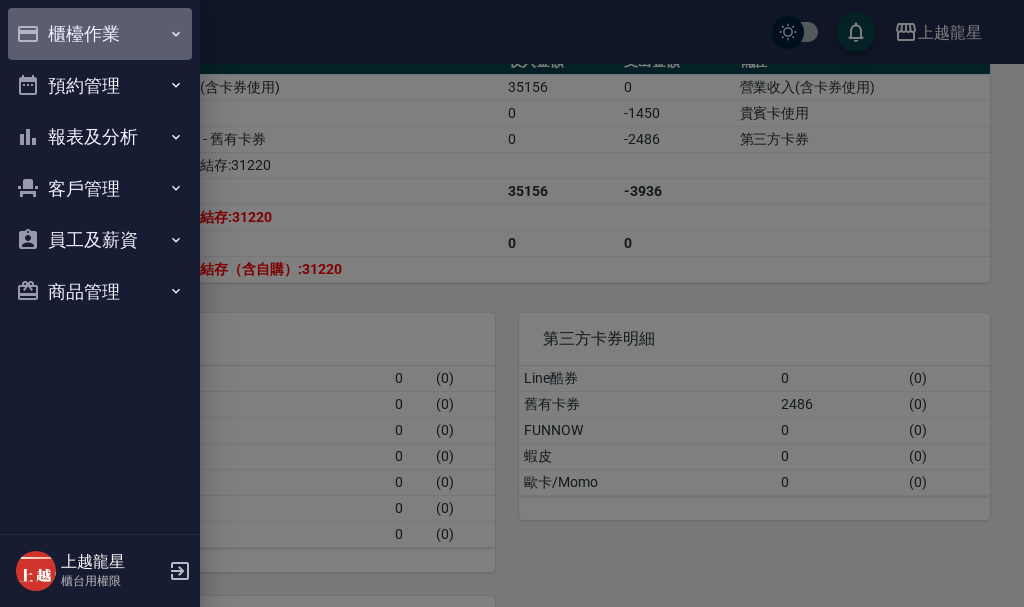click on "櫃檯作業" at bounding box center (100, 34) 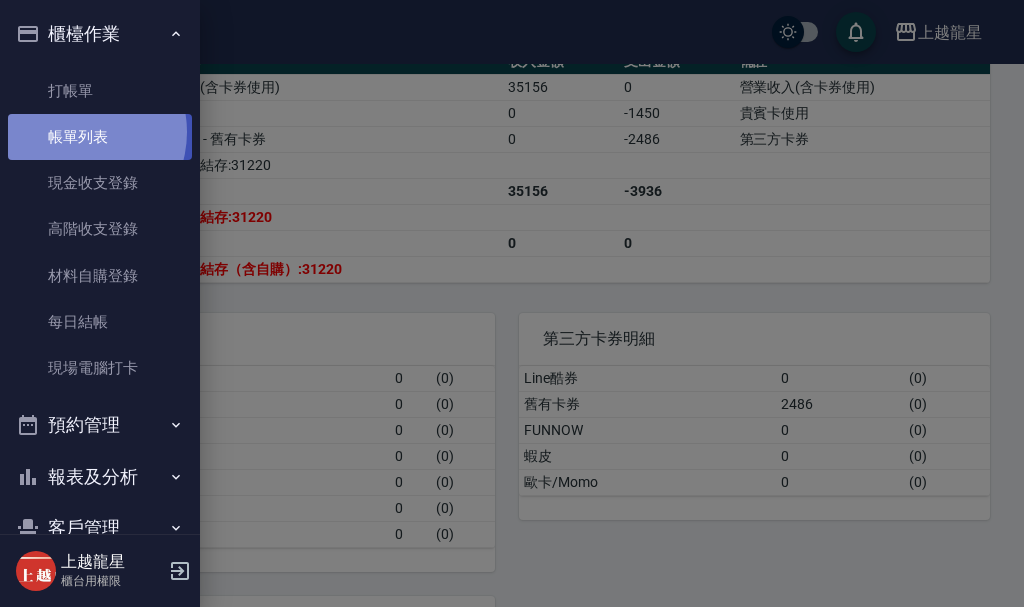 click on "帳單列表" at bounding box center (100, 137) 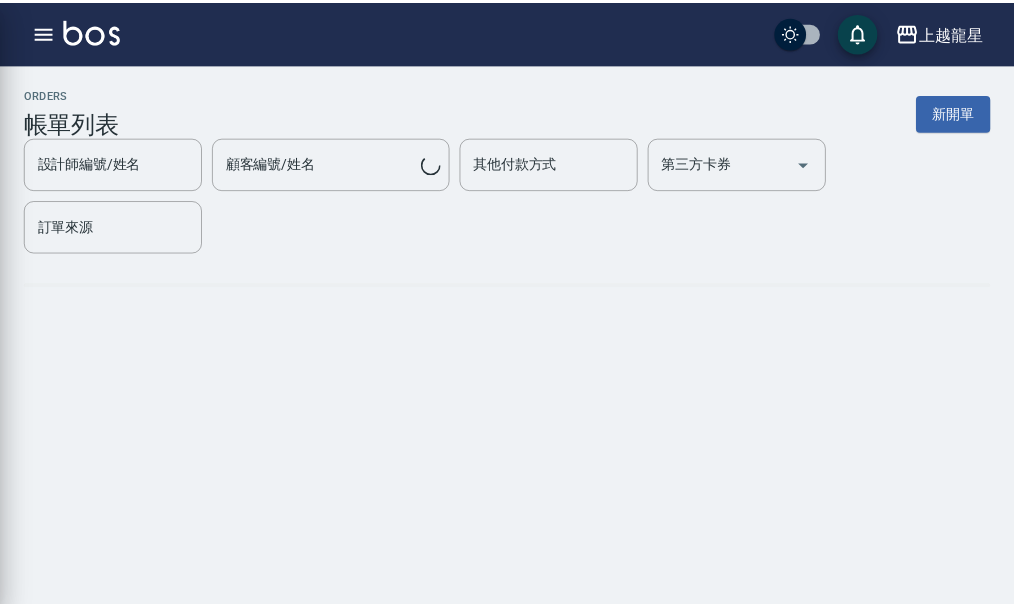 scroll, scrollTop: 0, scrollLeft: 0, axis: both 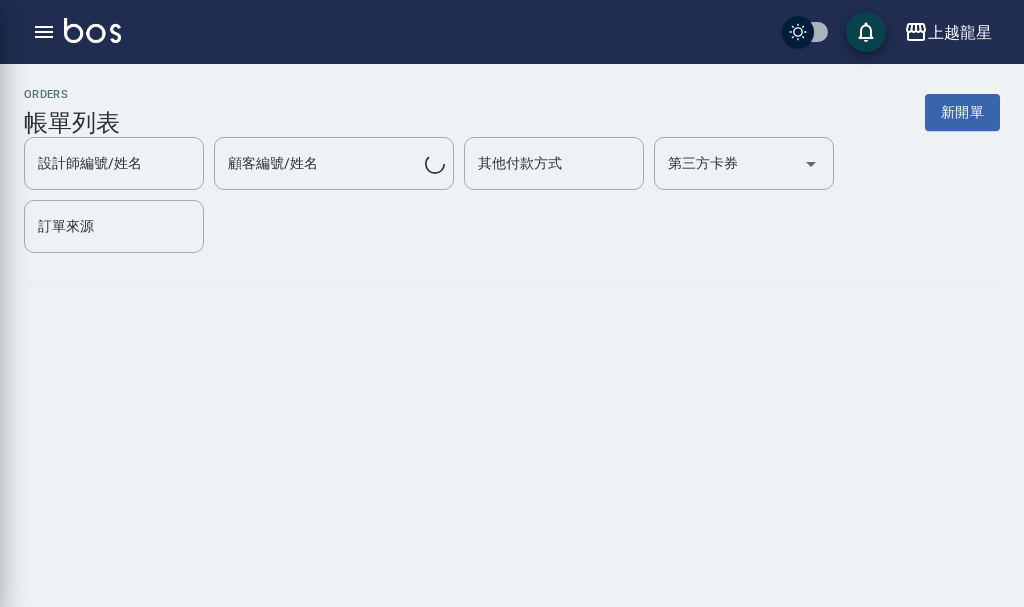 click on "帳單列表" at bounding box center [72, 123] 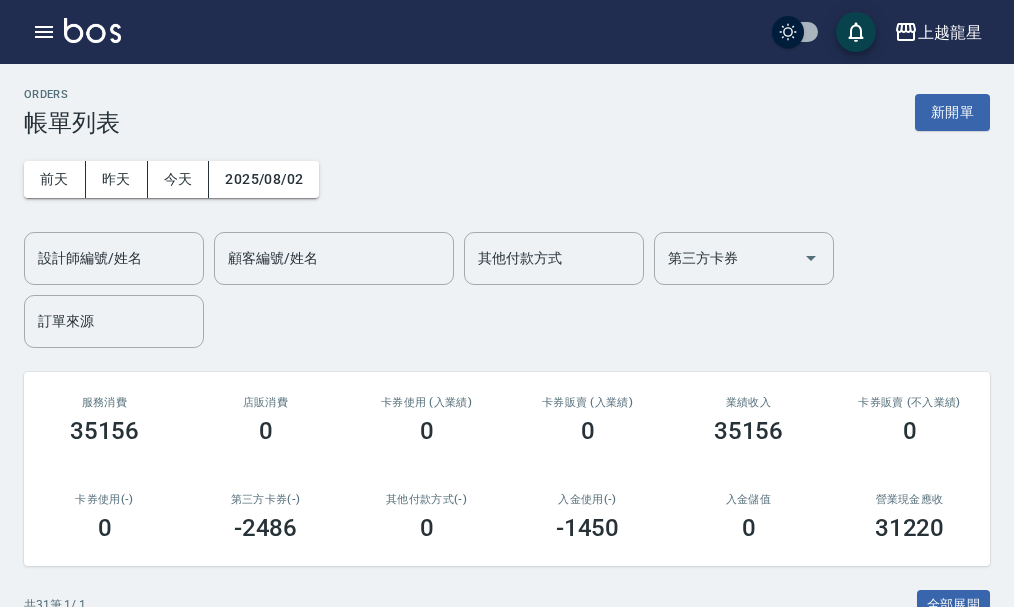 click on "ORDERS 帳單列表 新開單" at bounding box center (507, 112) 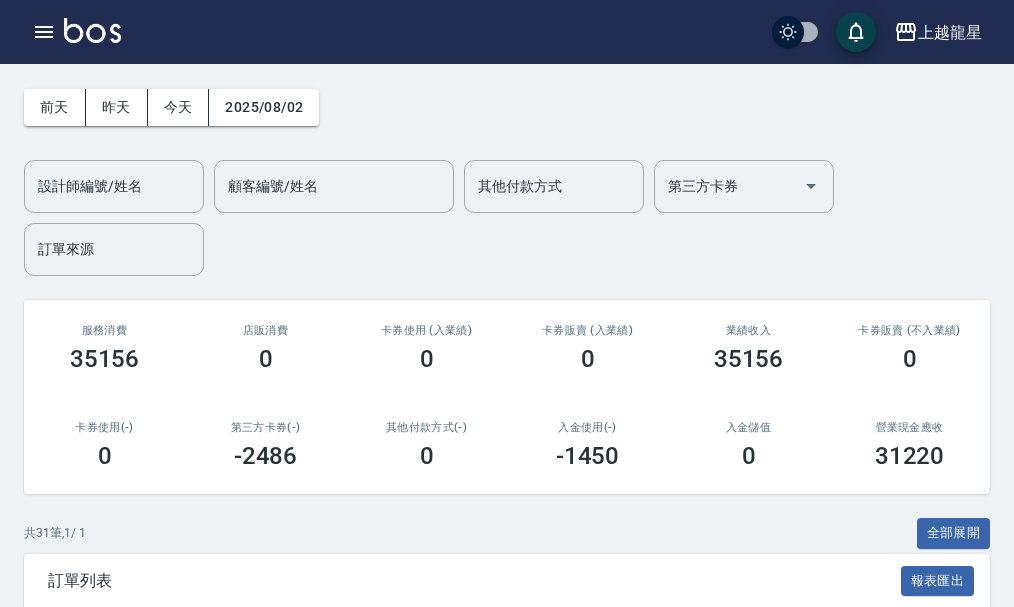 scroll, scrollTop: 0, scrollLeft: 0, axis: both 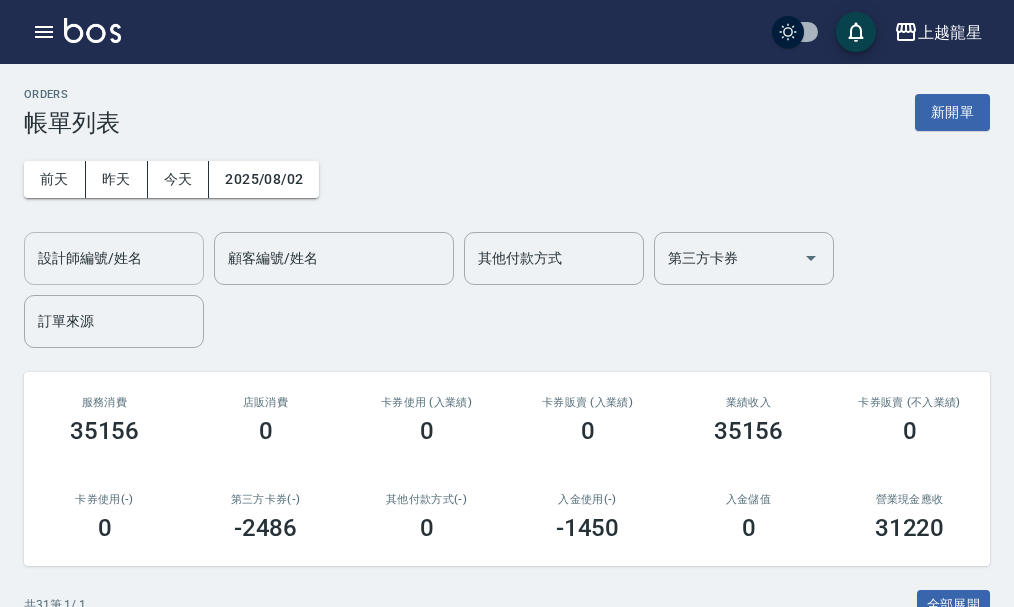click on "設計師編號/姓名" at bounding box center [114, 258] 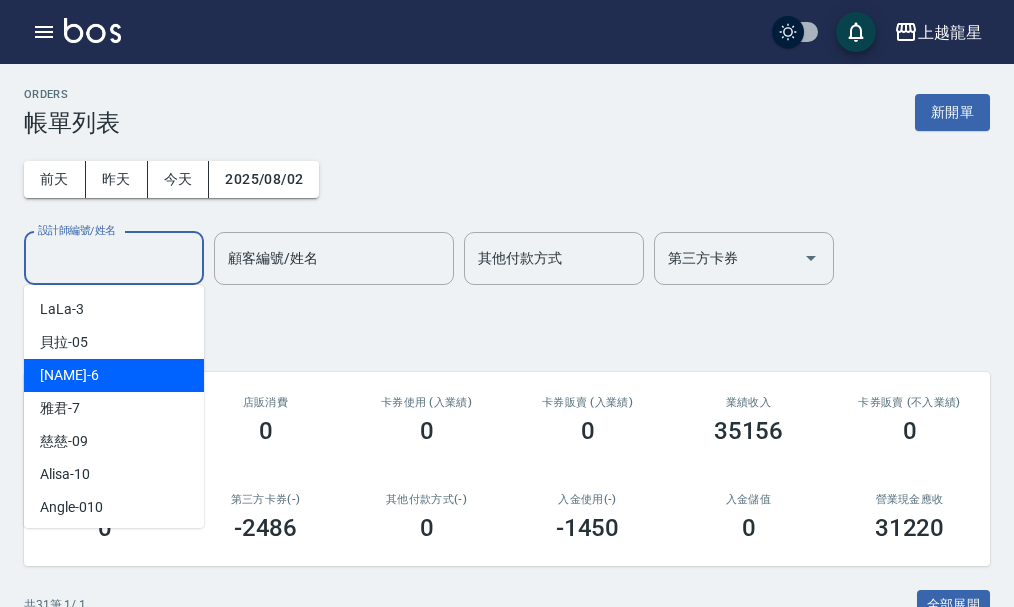 click on "馨華 -6" at bounding box center [114, 375] 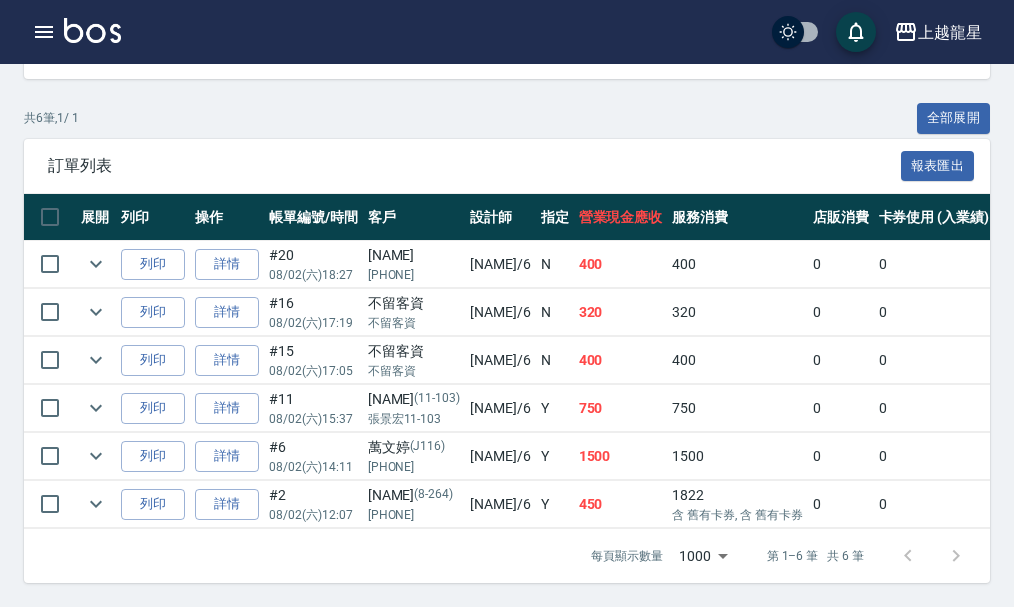 scroll, scrollTop: 500, scrollLeft: 0, axis: vertical 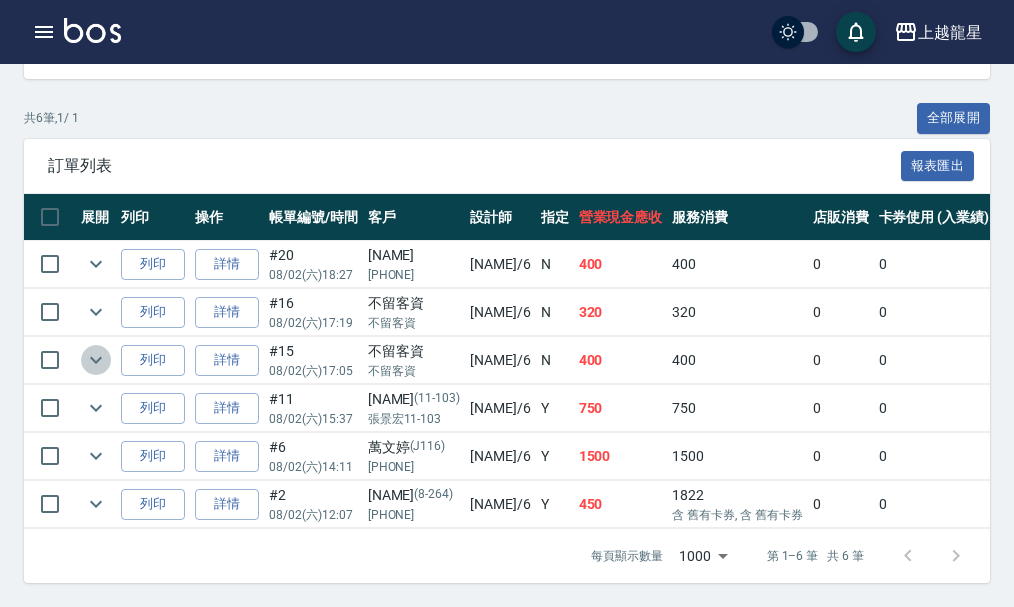 click 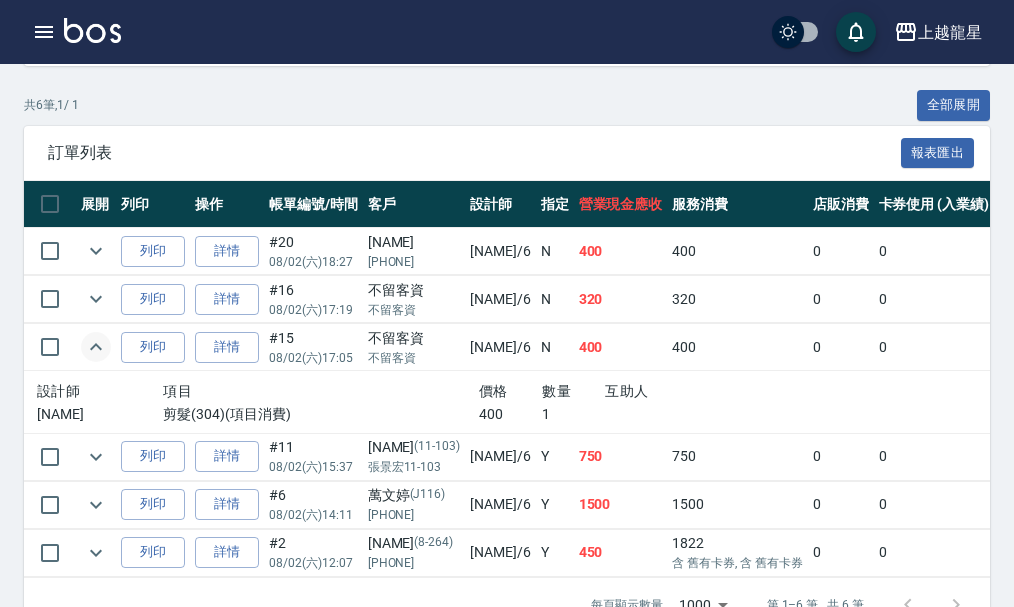 click 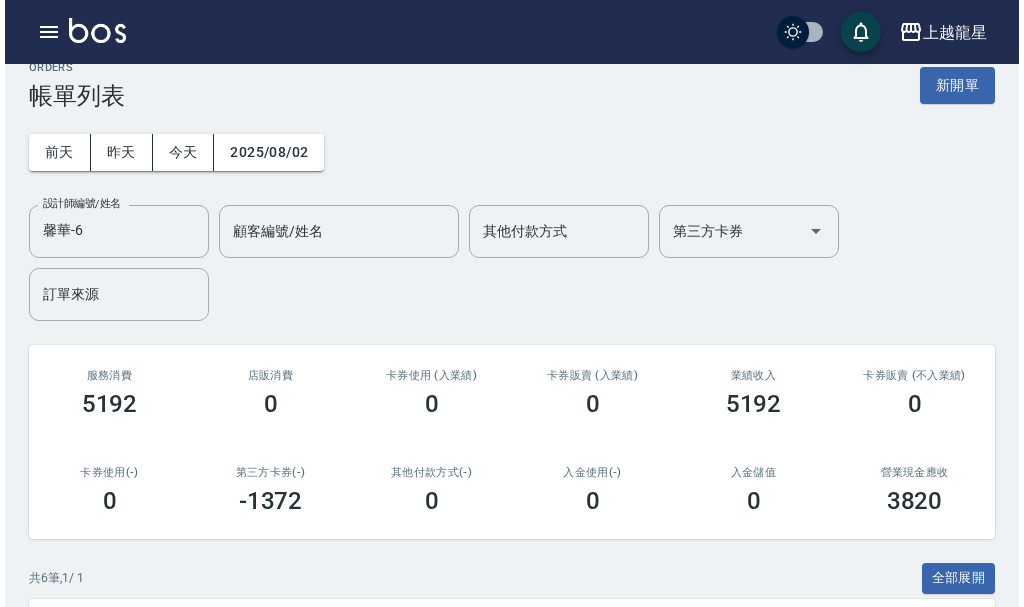 scroll, scrollTop: 0, scrollLeft: 0, axis: both 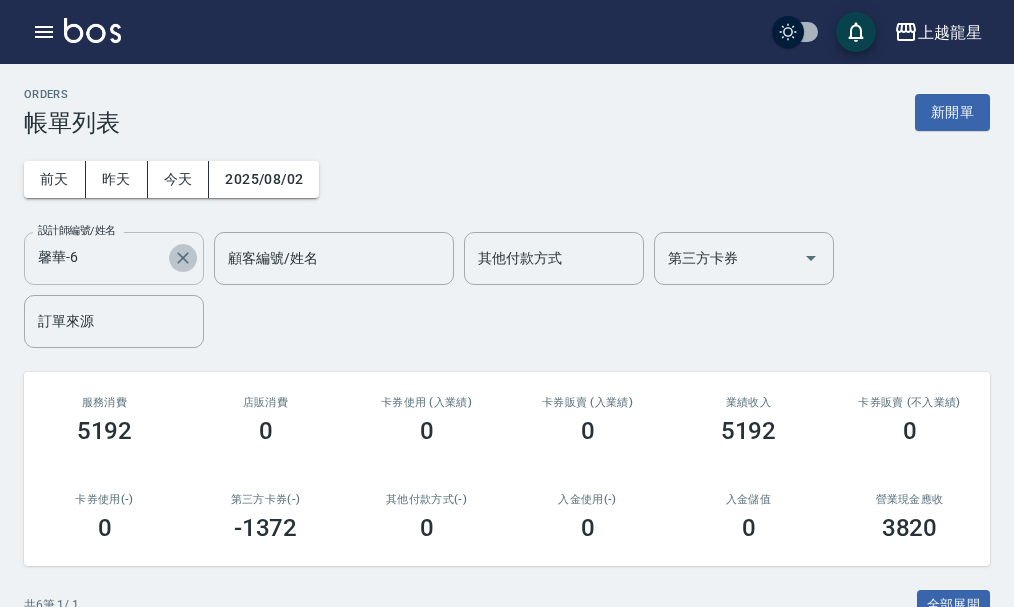 click 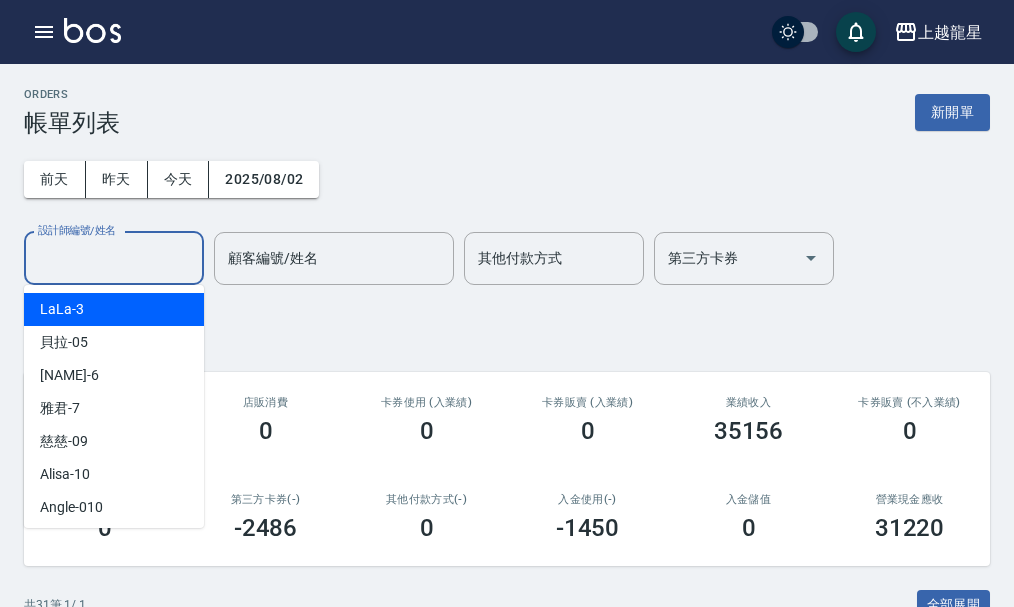 click on "設計師編號/姓名" at bounding box center (114, 258) 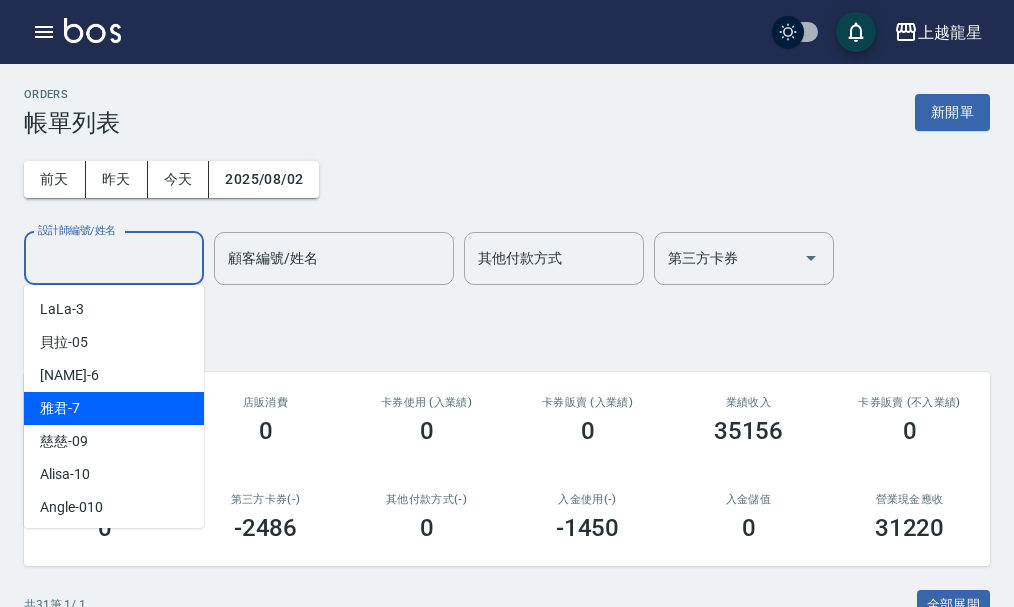 click on "雅君 -7" at bounding box center [114, 408] 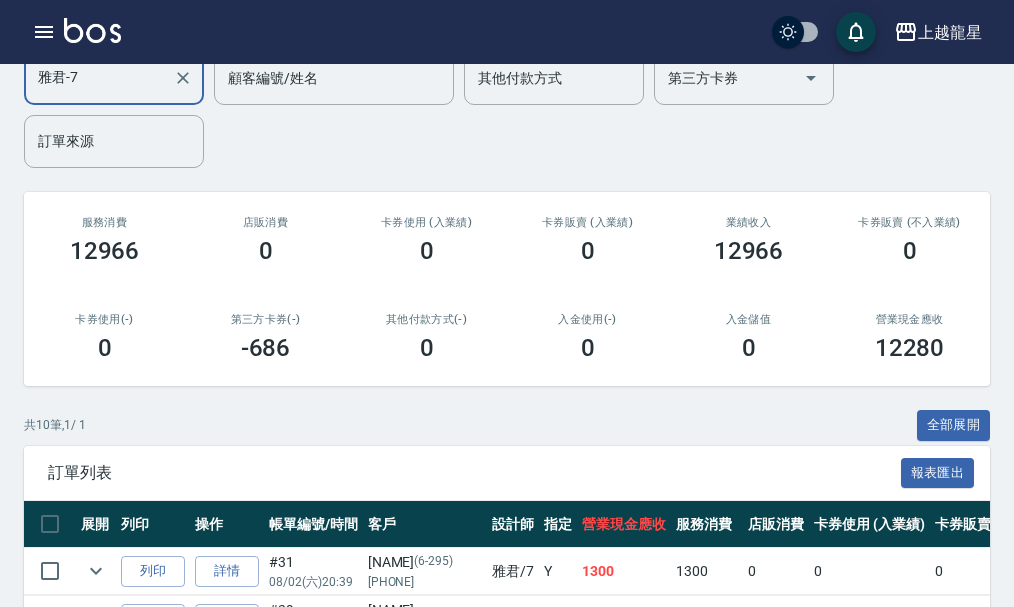 scroll, scrollTop: 0, scrollLeft: 0, axis: both 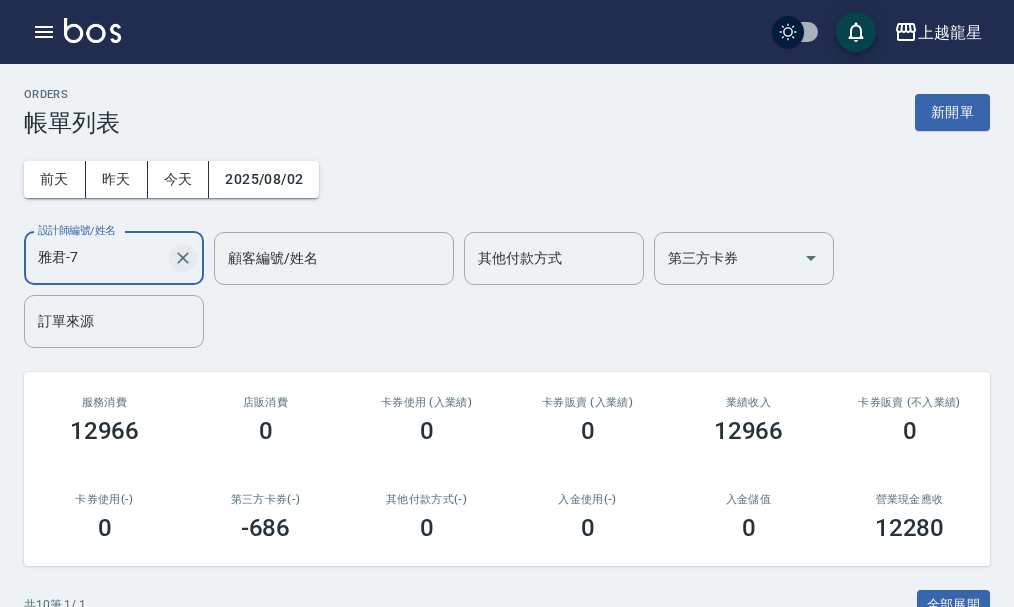 click 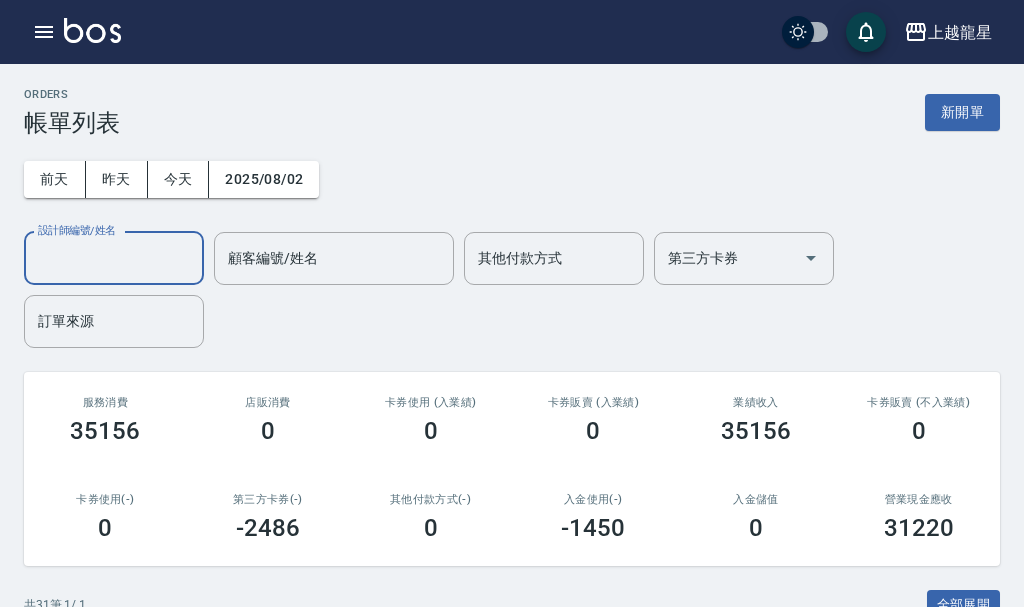 click on "設計師編號/姓名" at bounding box center [114, 258] 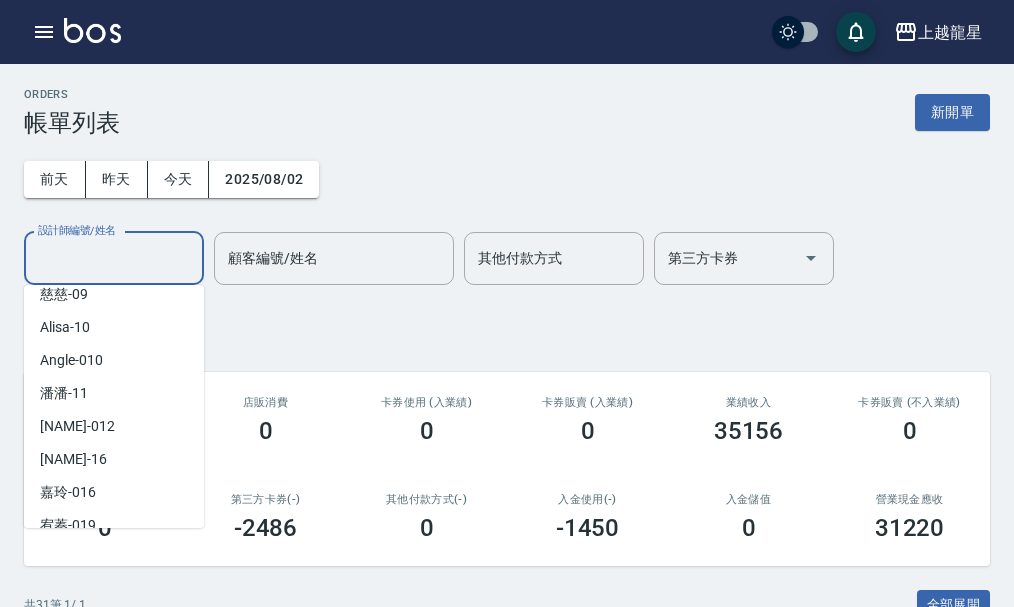 scroll, scrollTop: 300, scrollLeft: 0, axis: vertical 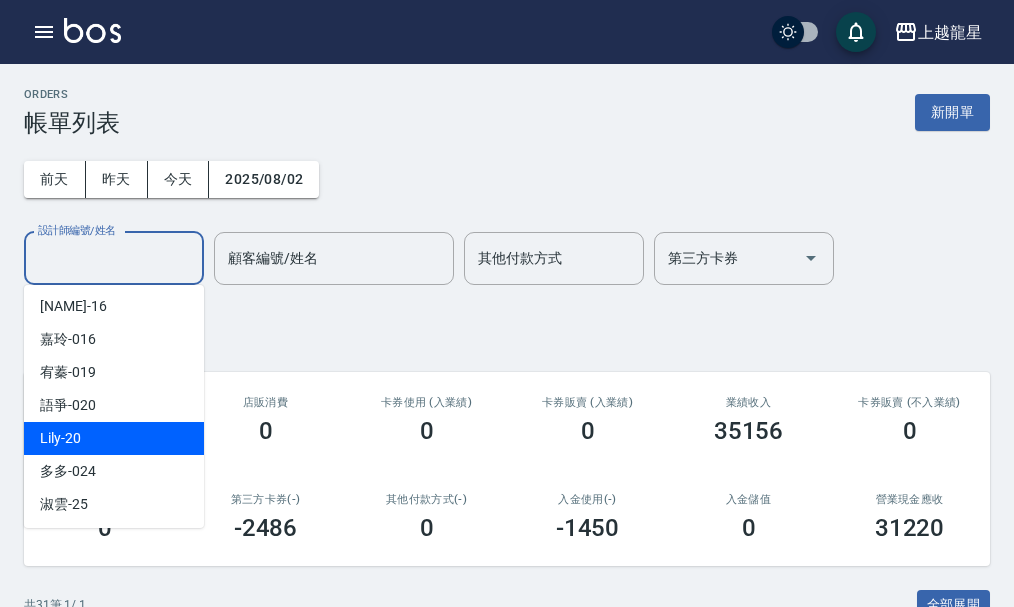 click on "Lily -20" at bounding box center [114, 438] 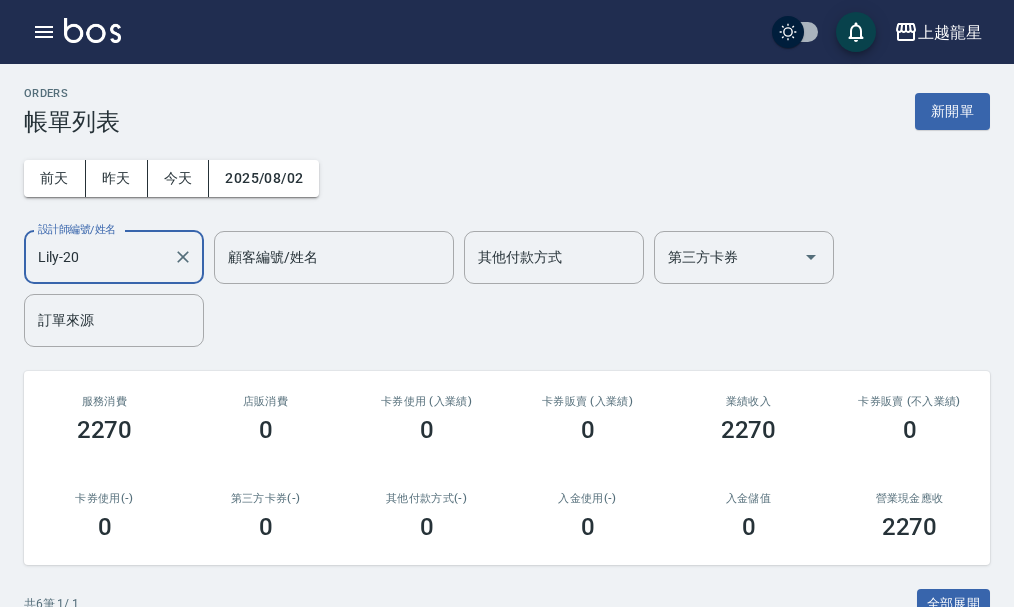 scroll, scrollTop: 0, scrollLeft: 0, axis: both 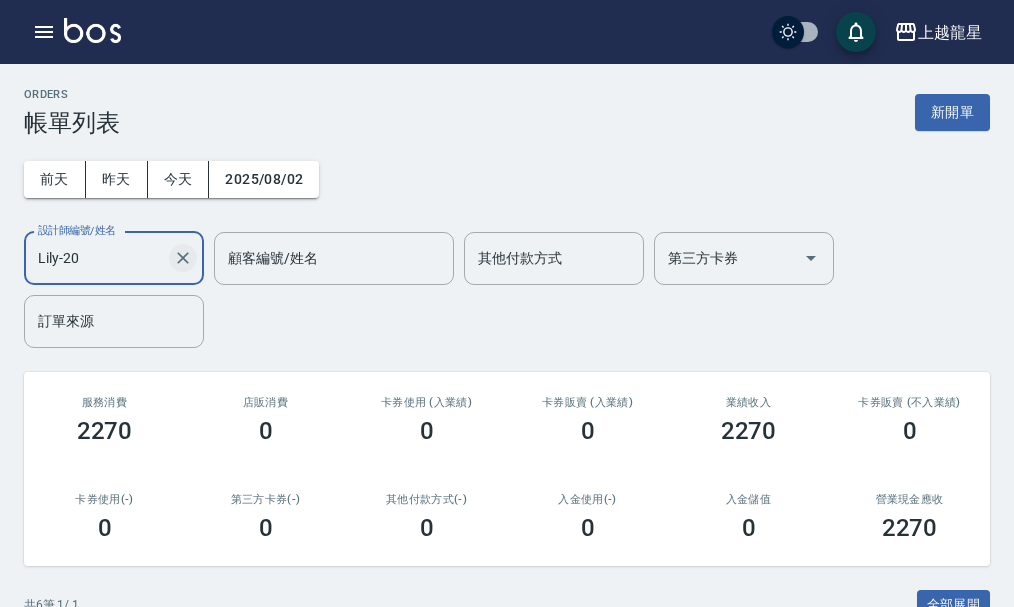 click 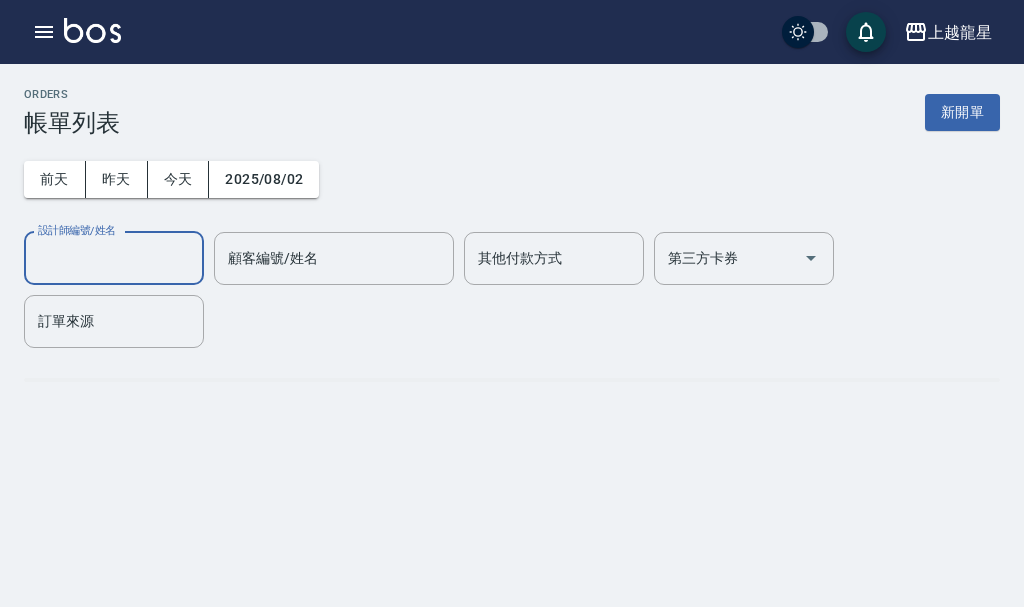 click on "設計師編號/姓名" at bounding box center [114, 258] 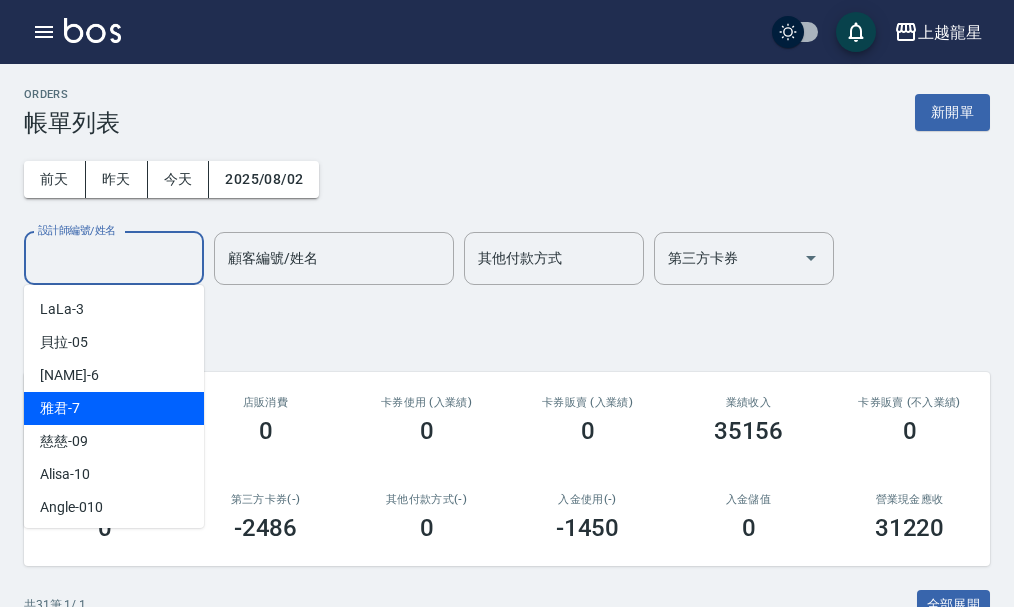 click on "雅君 -7" at bounding box center (114, 408) 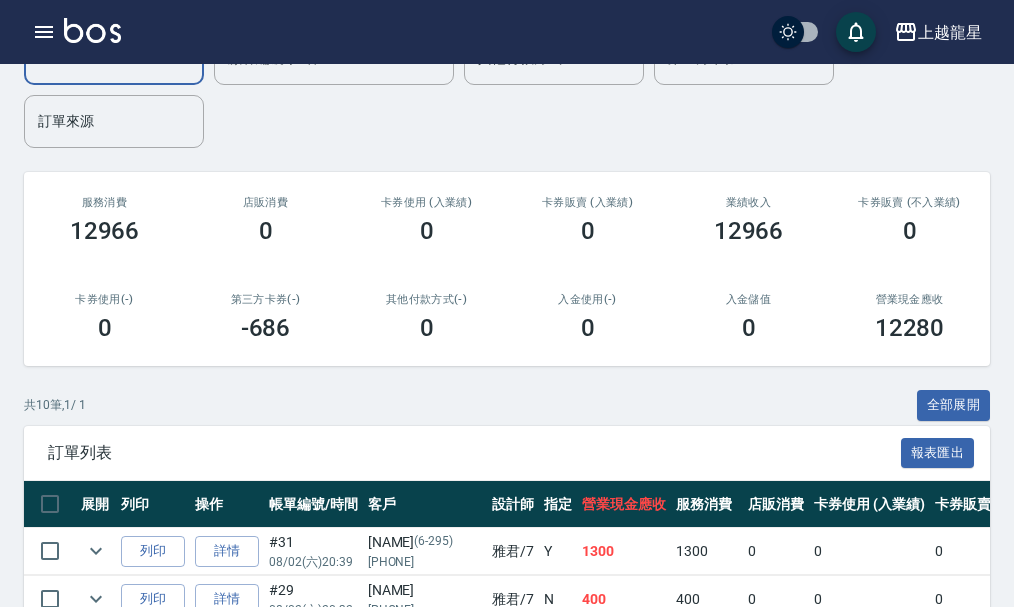 scroll, scrollTop: 0, scrollLeft: 0, axis: both 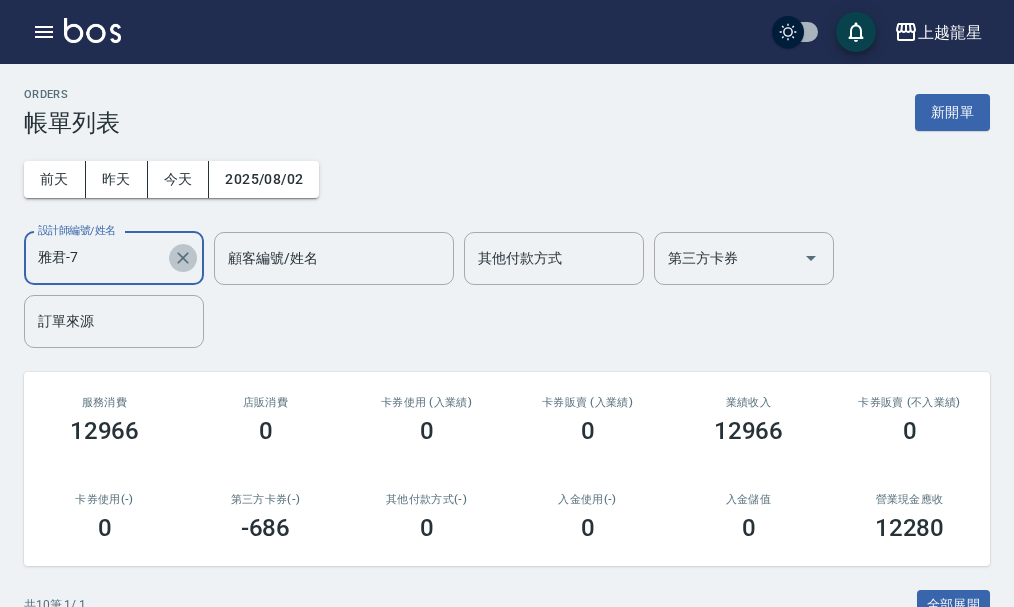 click 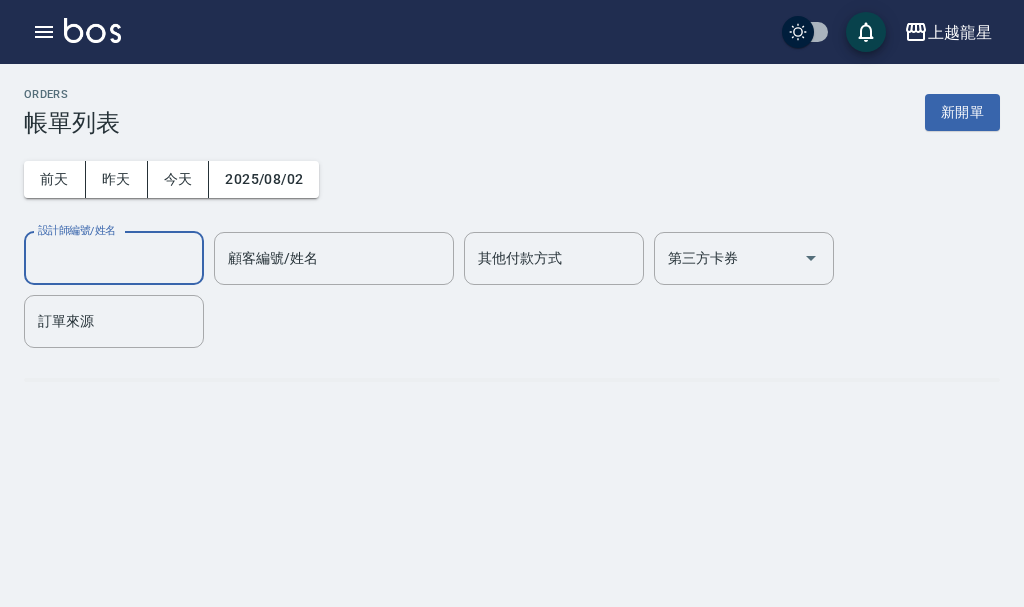 click on "設計師編號/姓名" at bounding box center (114, 258) 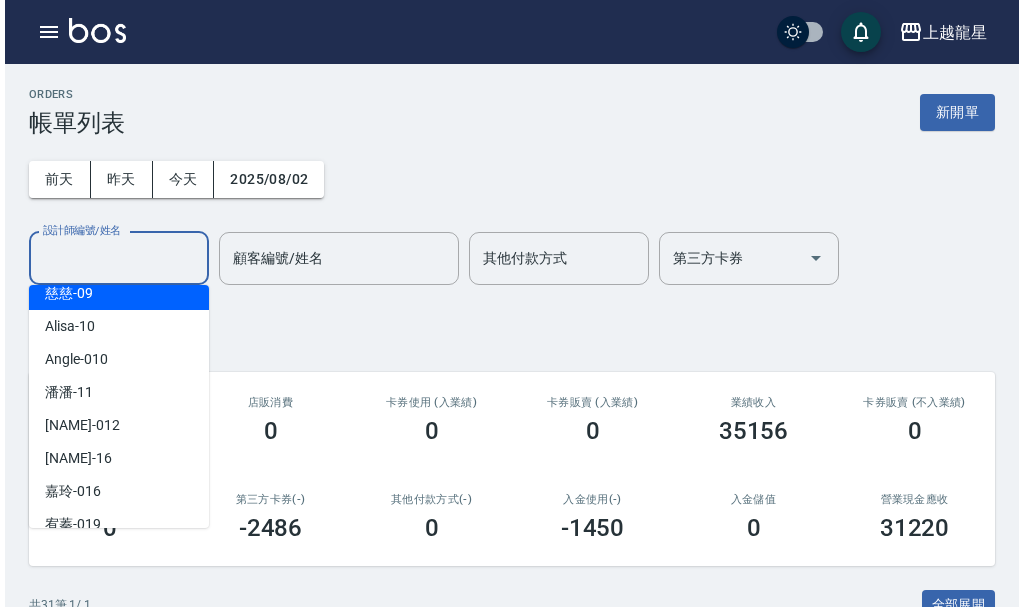 scroll, scrollTop: 300, scrollLeft: 0, axis: vertical 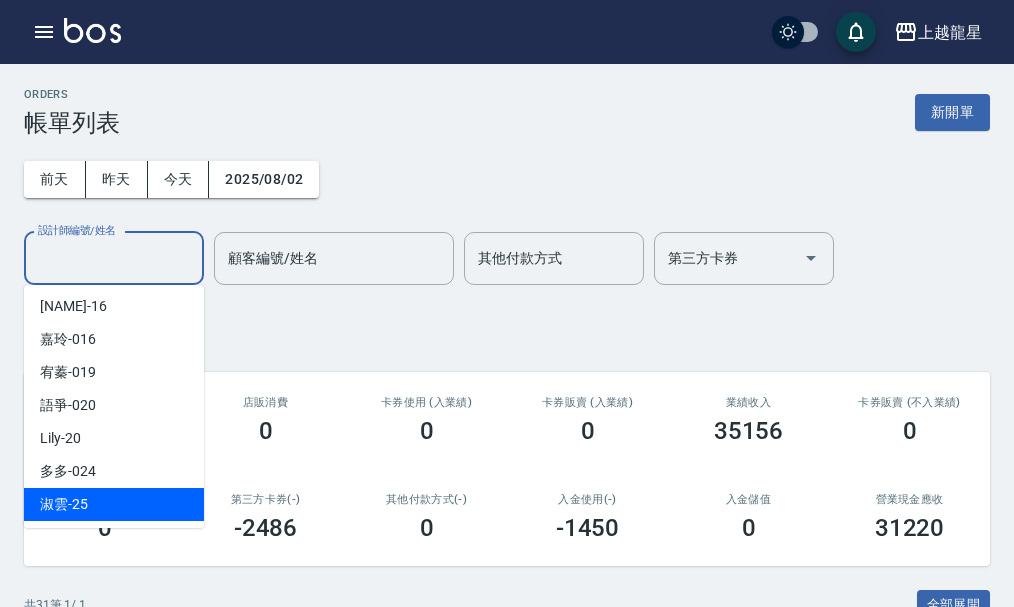 click on "淑雲 -25" at bounding box center (114, 504) 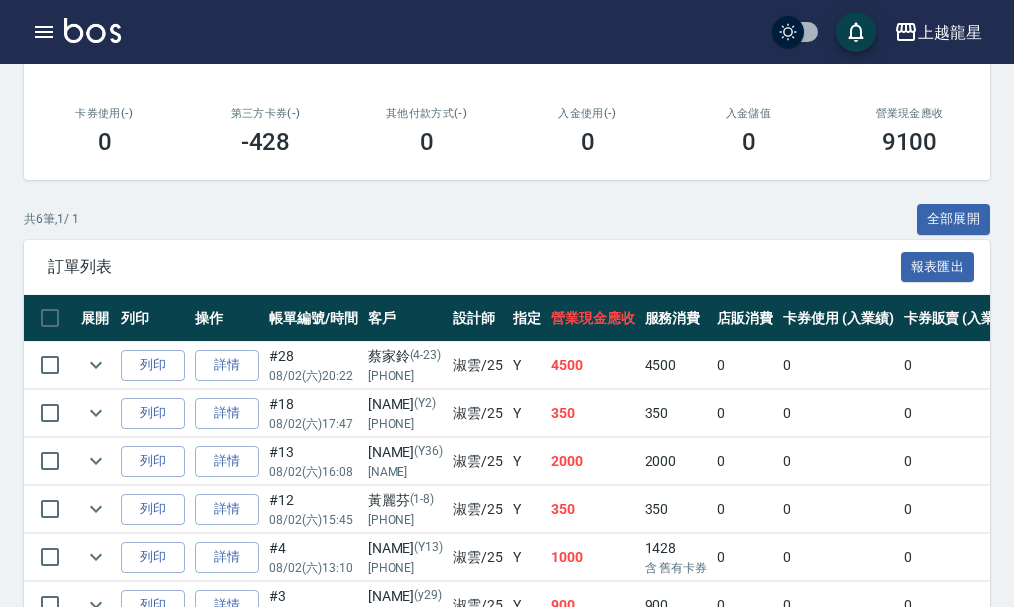 scroll, scrollTop: 500, scrollLeft: 0, axis: vertical 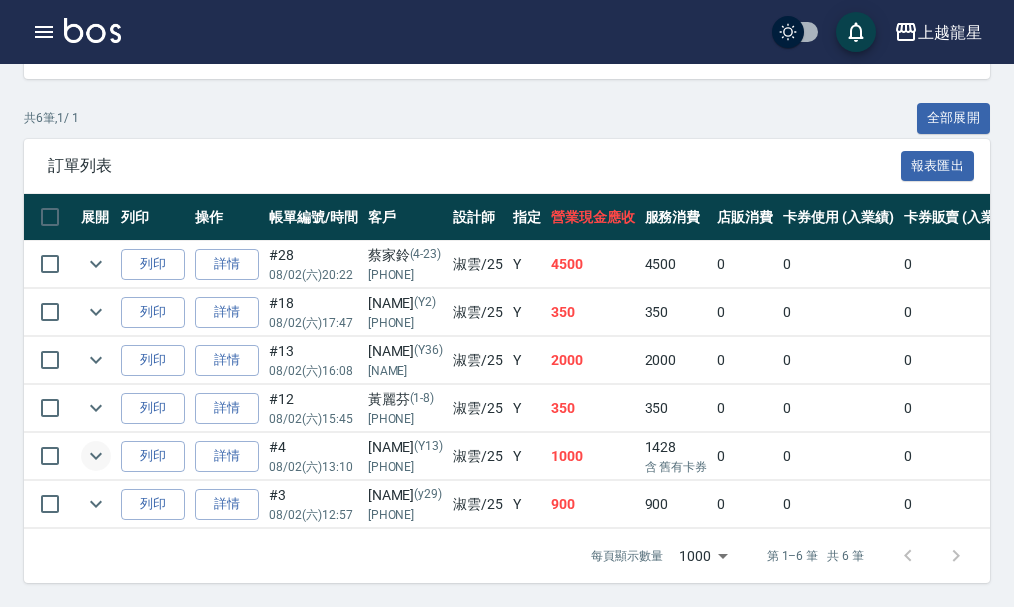 click 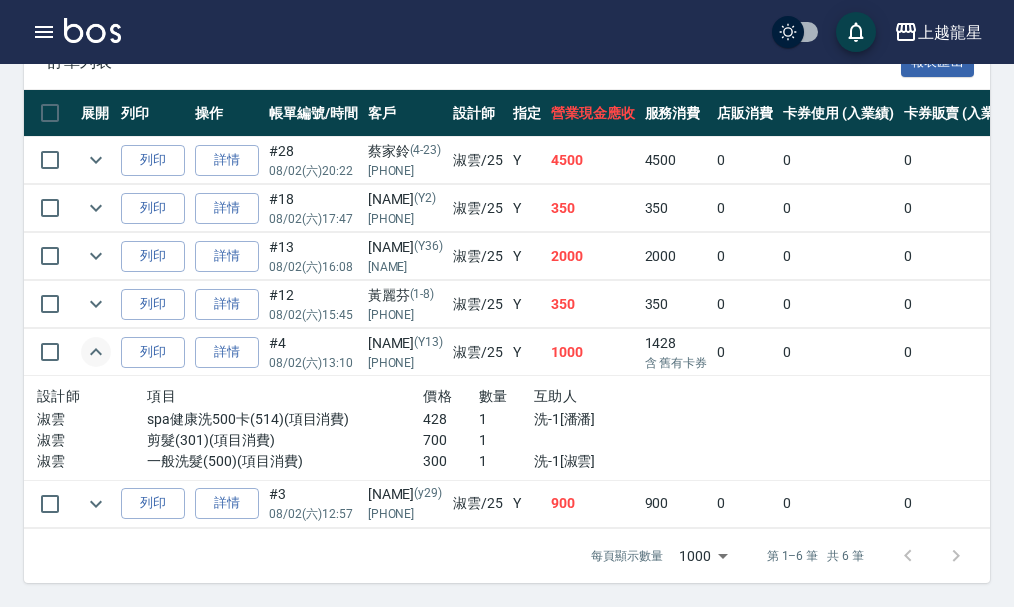 scroll, scrollTop: 606, scrollLeft: 0, axis: vertical 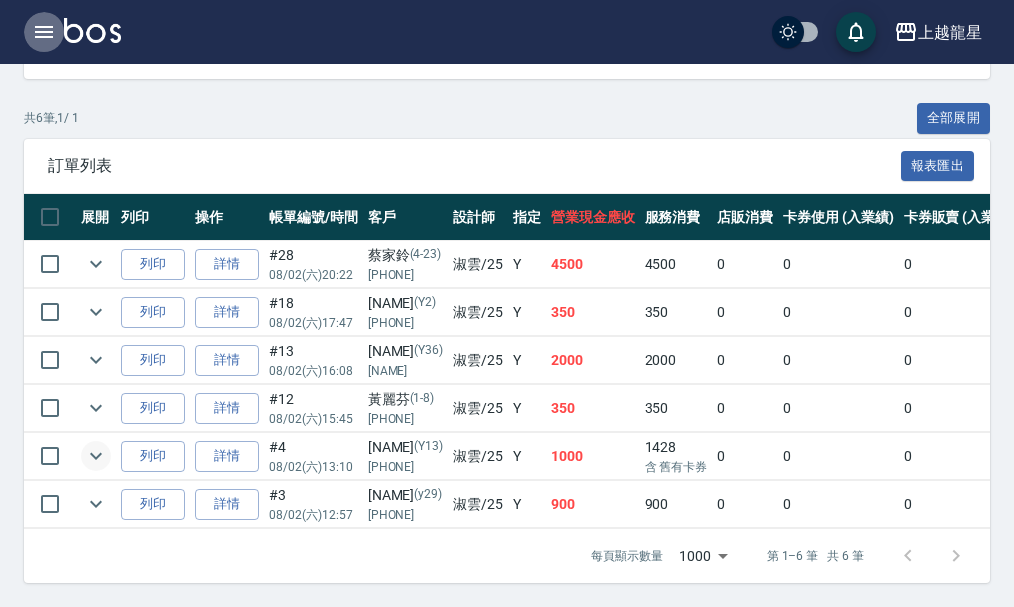 click 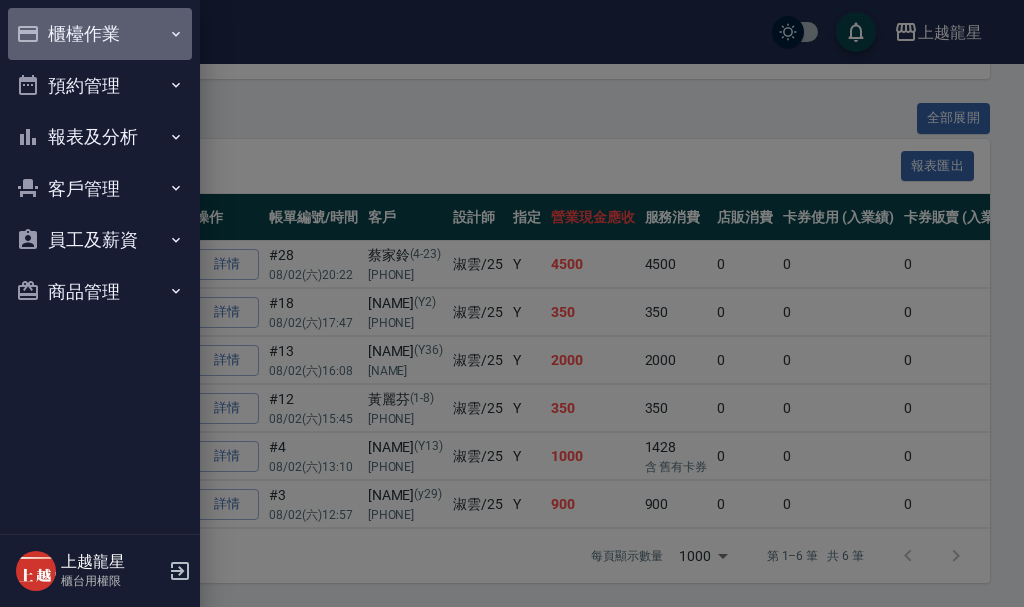 click on "櫃檯作業" at bounding box center (100, 34) 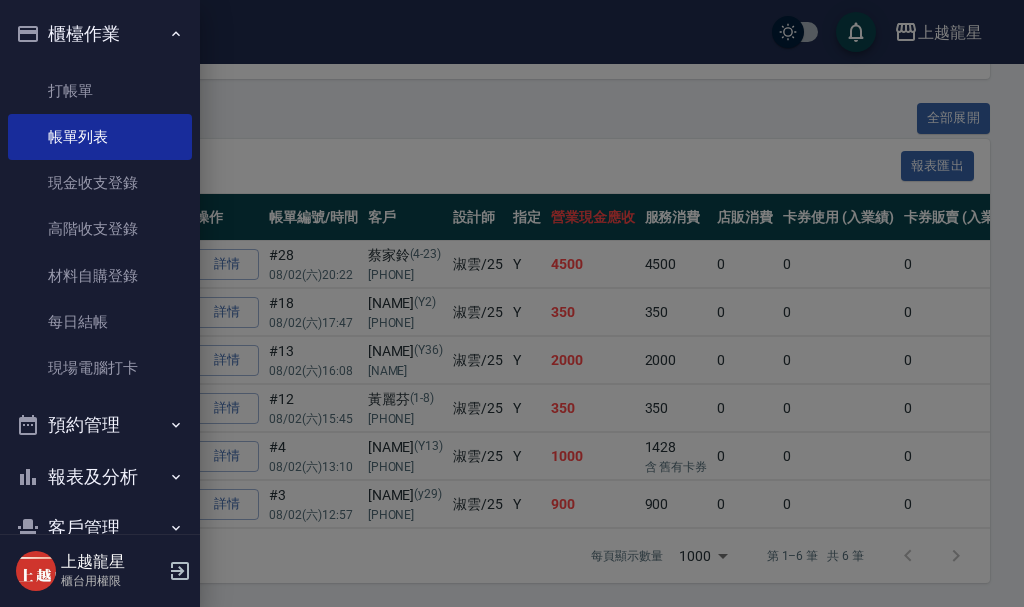 click on "櫃檯作業" at bounding box center (100, 34) 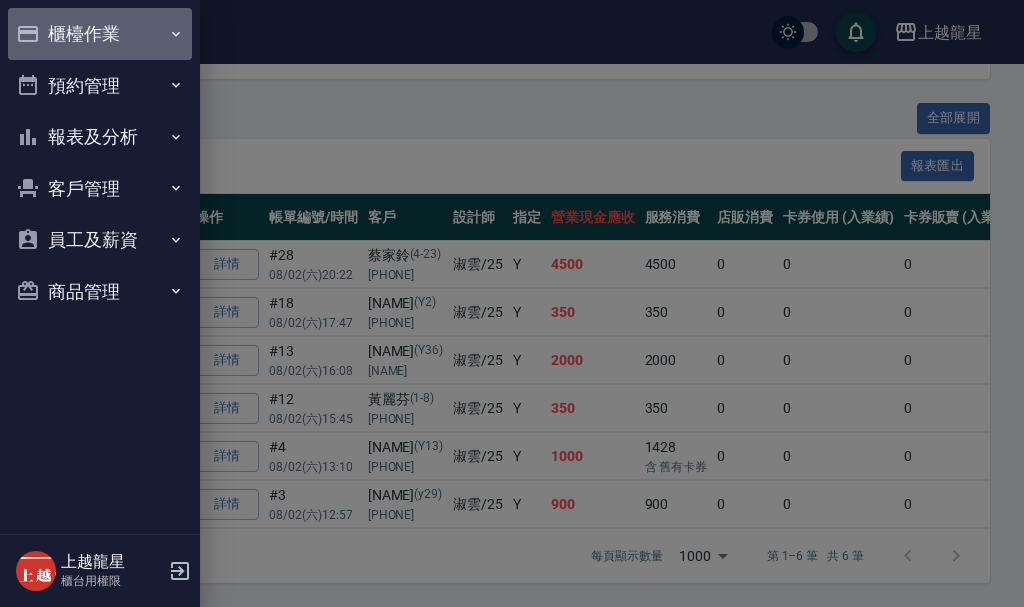 click on "櫃檯作業" at bounding box center [100, 34] 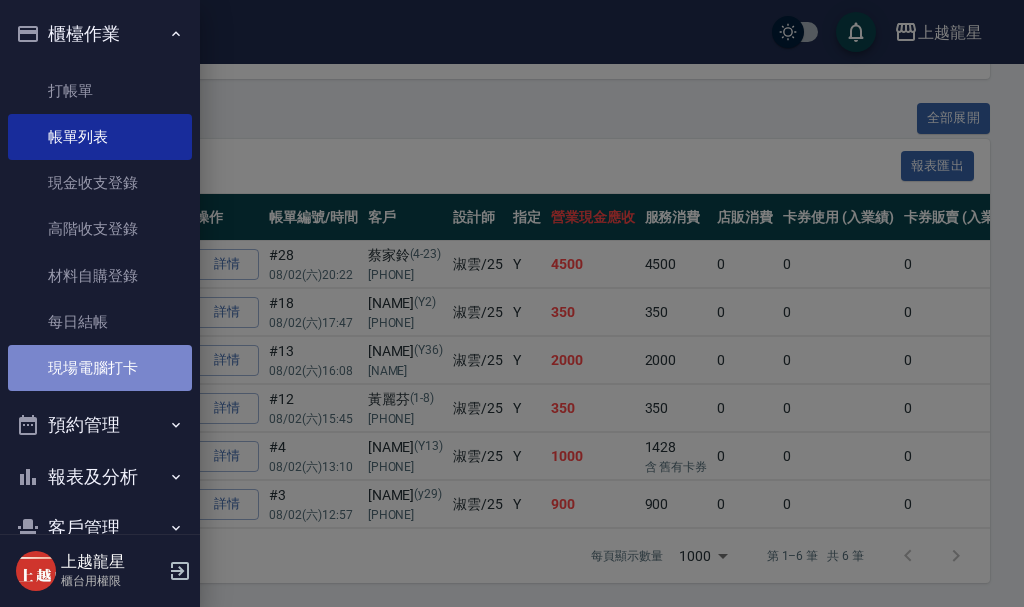 click on "現場電腦打卡" at bounding box center [100, 368] 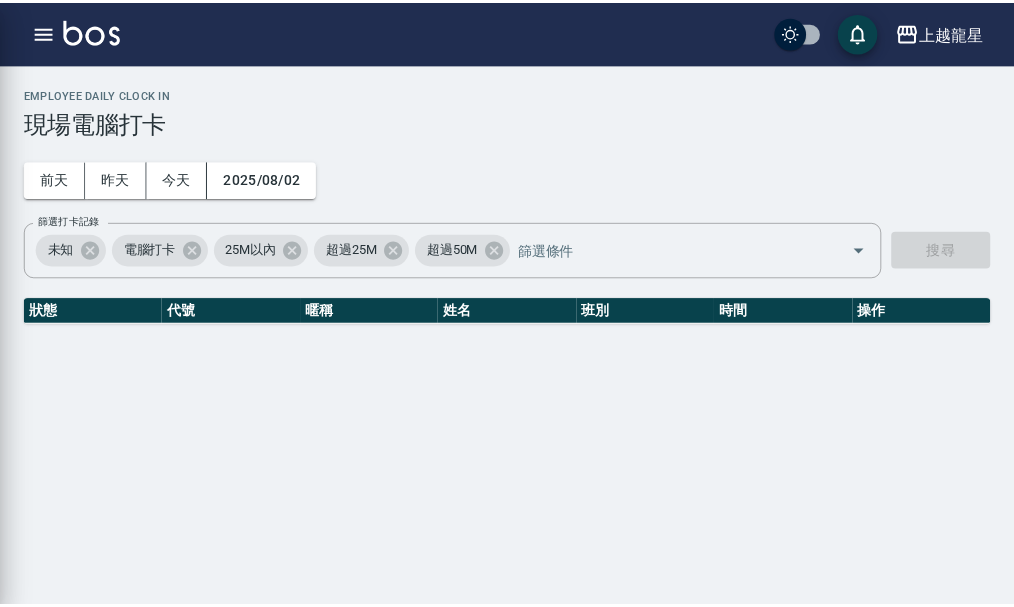 scroll, scrollTop: 0, scrollLeft: 0, axis: both 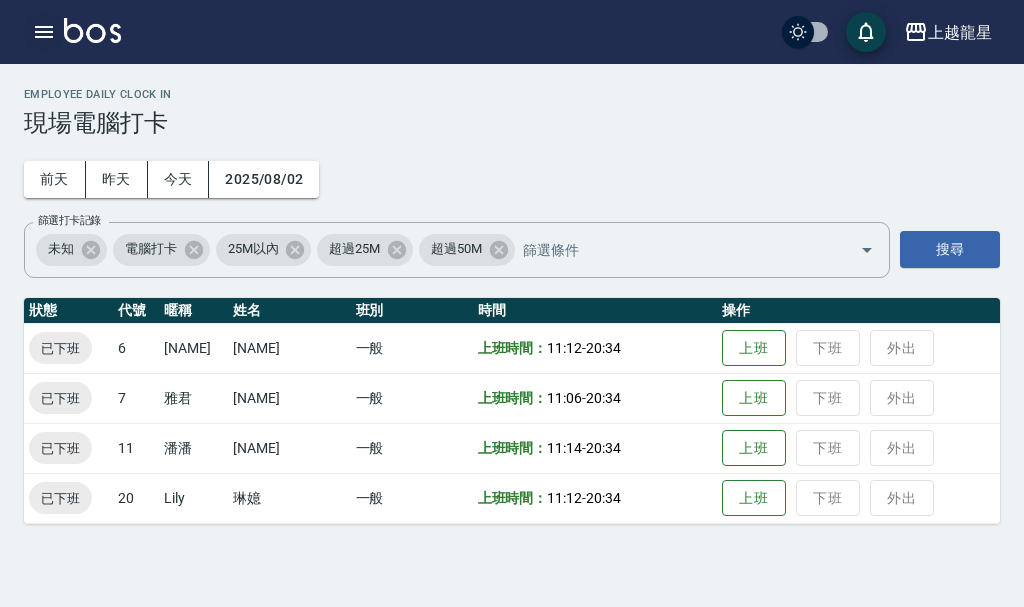 click 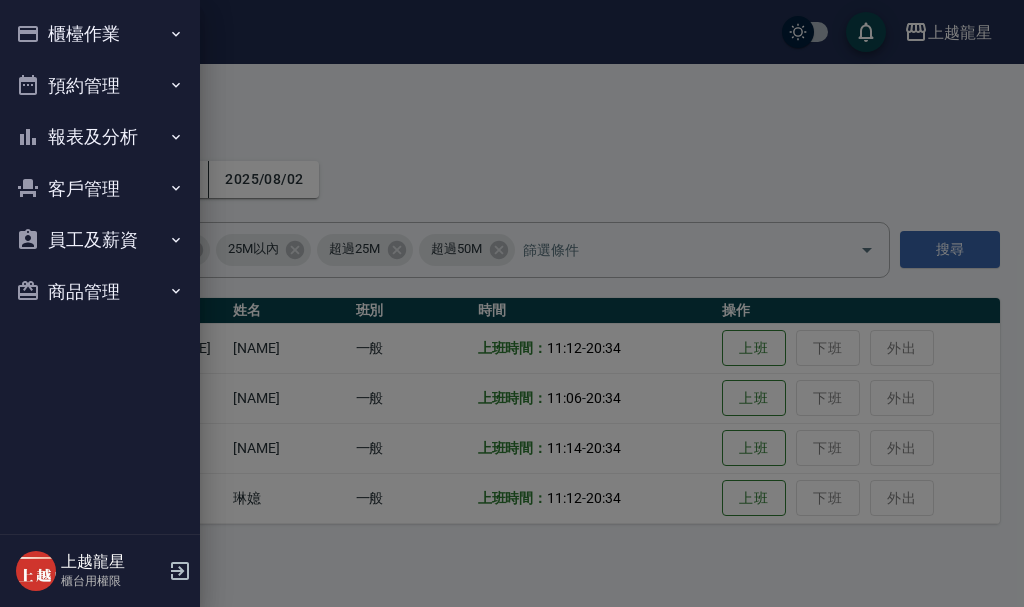 click at bounding box center (512, 303) 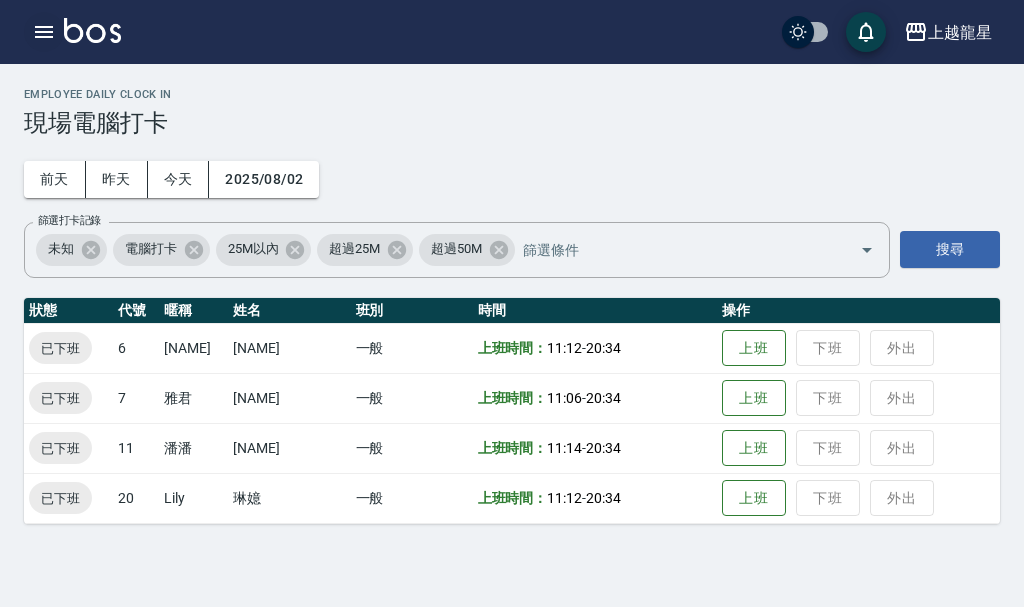 click 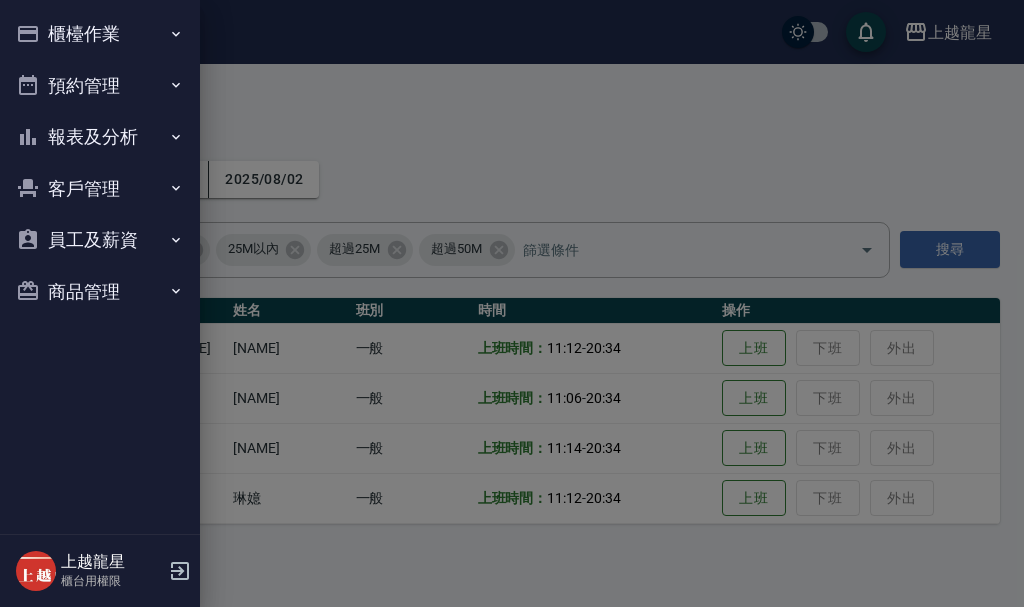 click on "櫃檯作業" at bounding box center [100, 34] 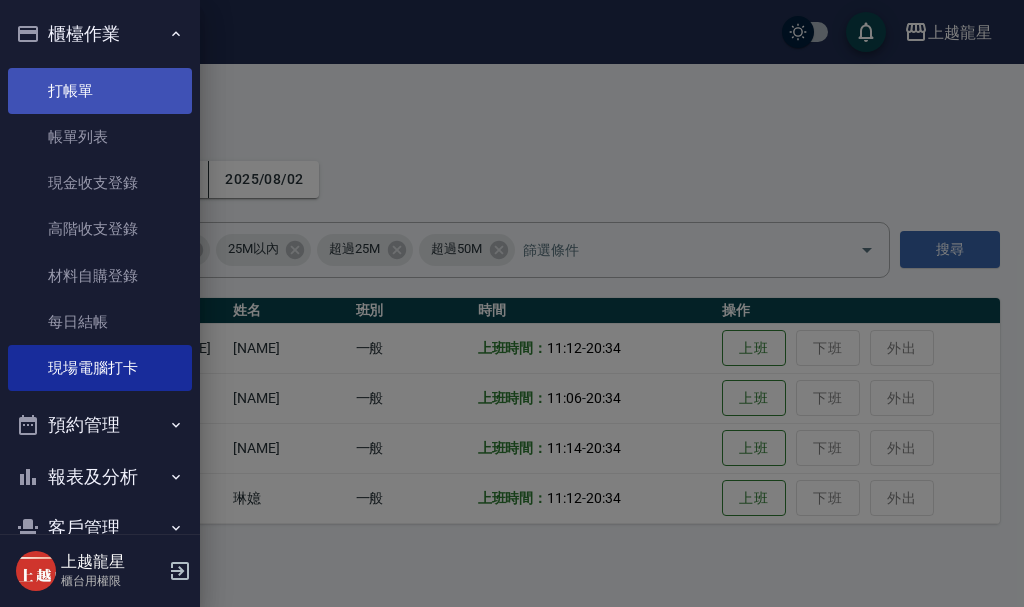 click on "打帳單" at bounding box center (100, 91) 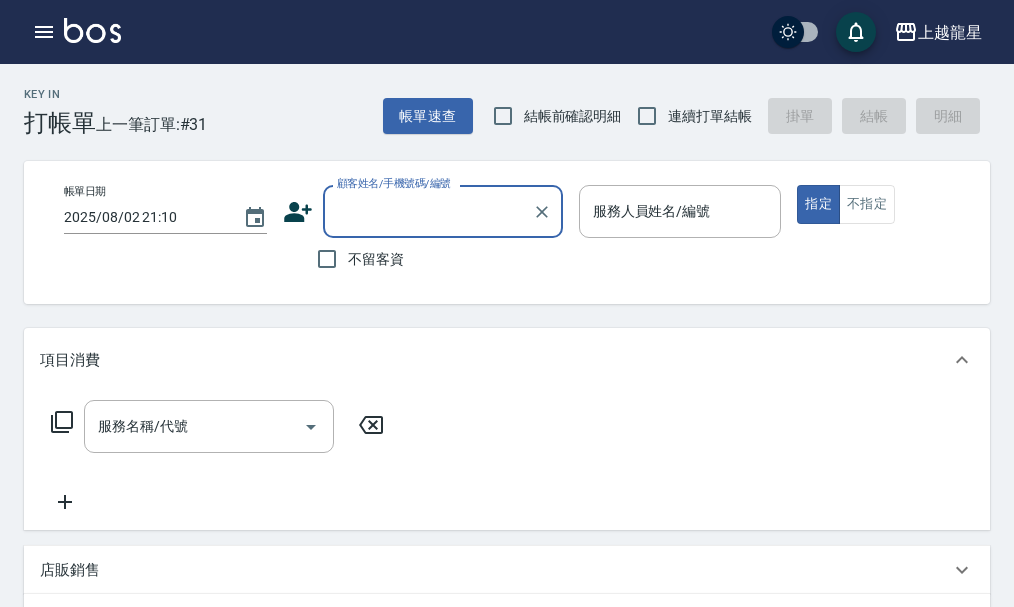 click on "顧客姓名/手機號碼/編號" at bounding box center (428, 211) 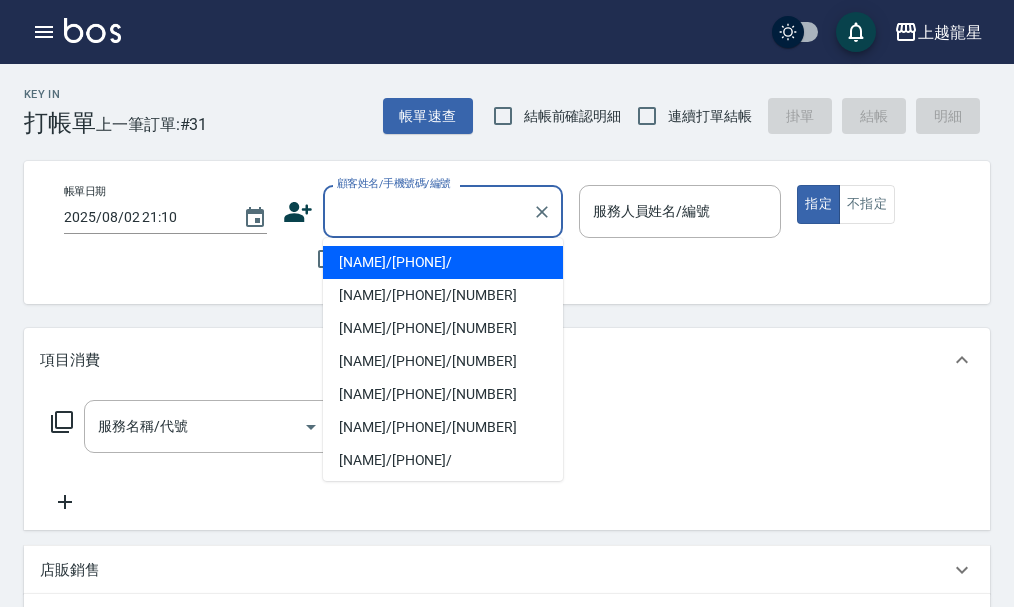 click on "顧客姓名/手機號碼/編號" at bounding box center (428, 211) 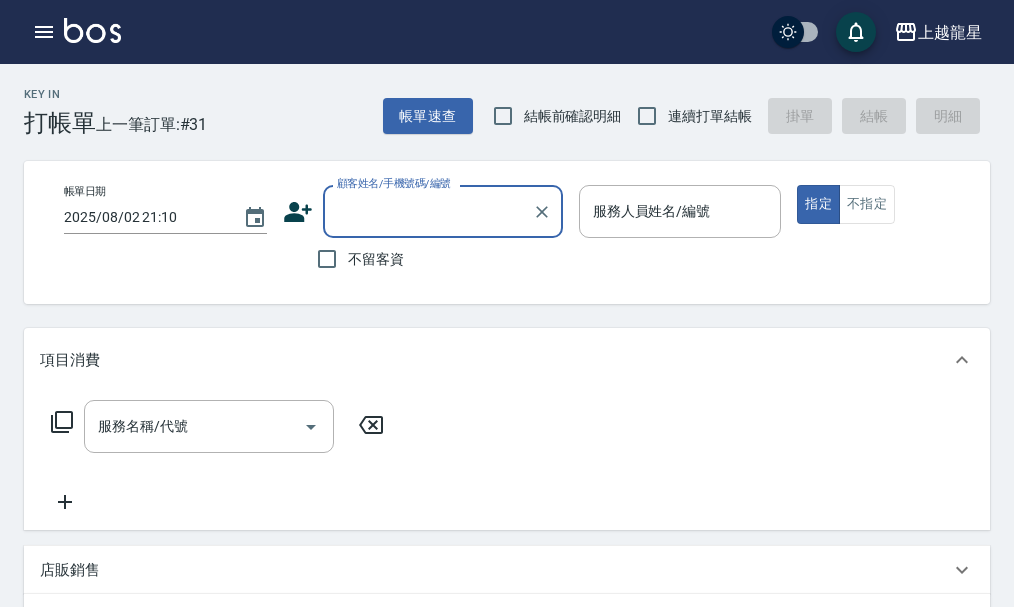click on "顧客姓名/手機號碼/編號" at bounding box center (428, 211) 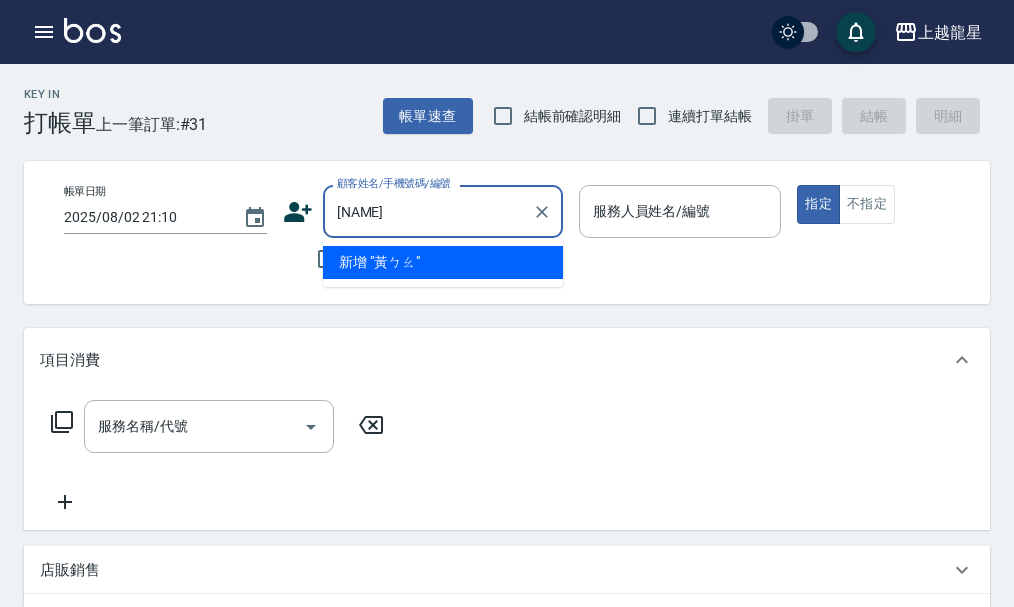 type on "黃寶" 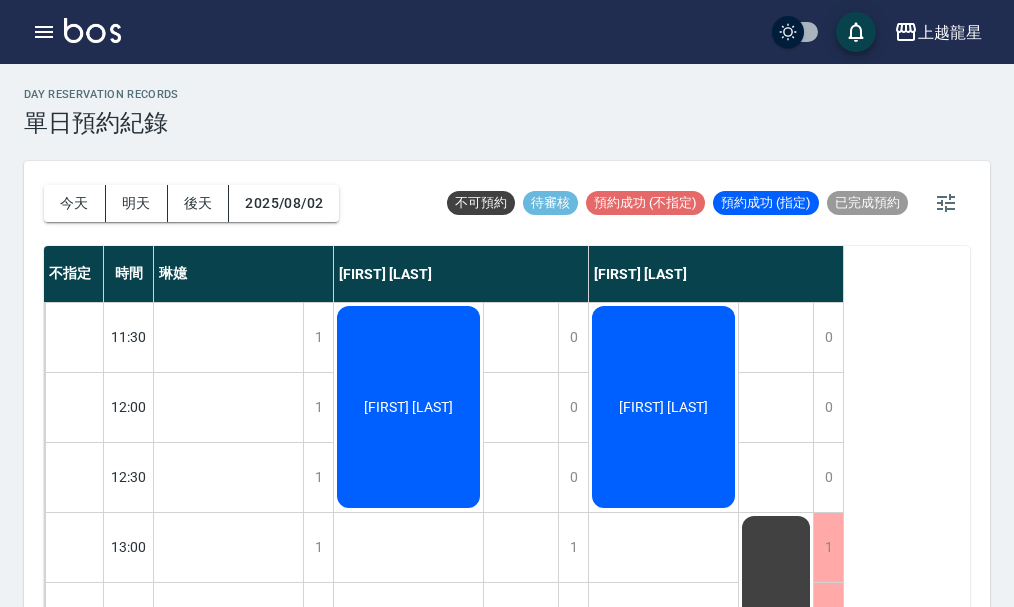 scroll, scrollTop: 0, scrollLeft: 0, axis: both 